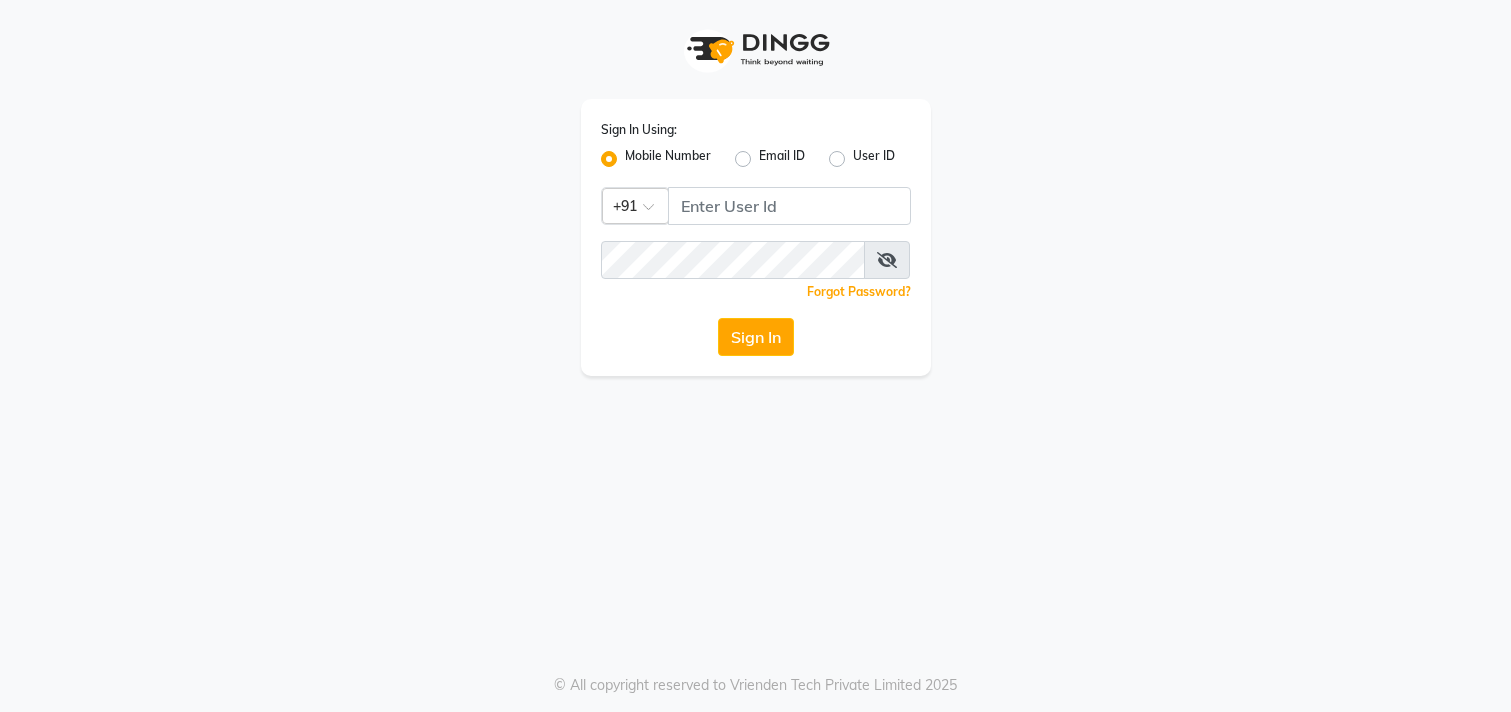 scroll, scrollTop: 0, scrollLeft: 0, axis: both 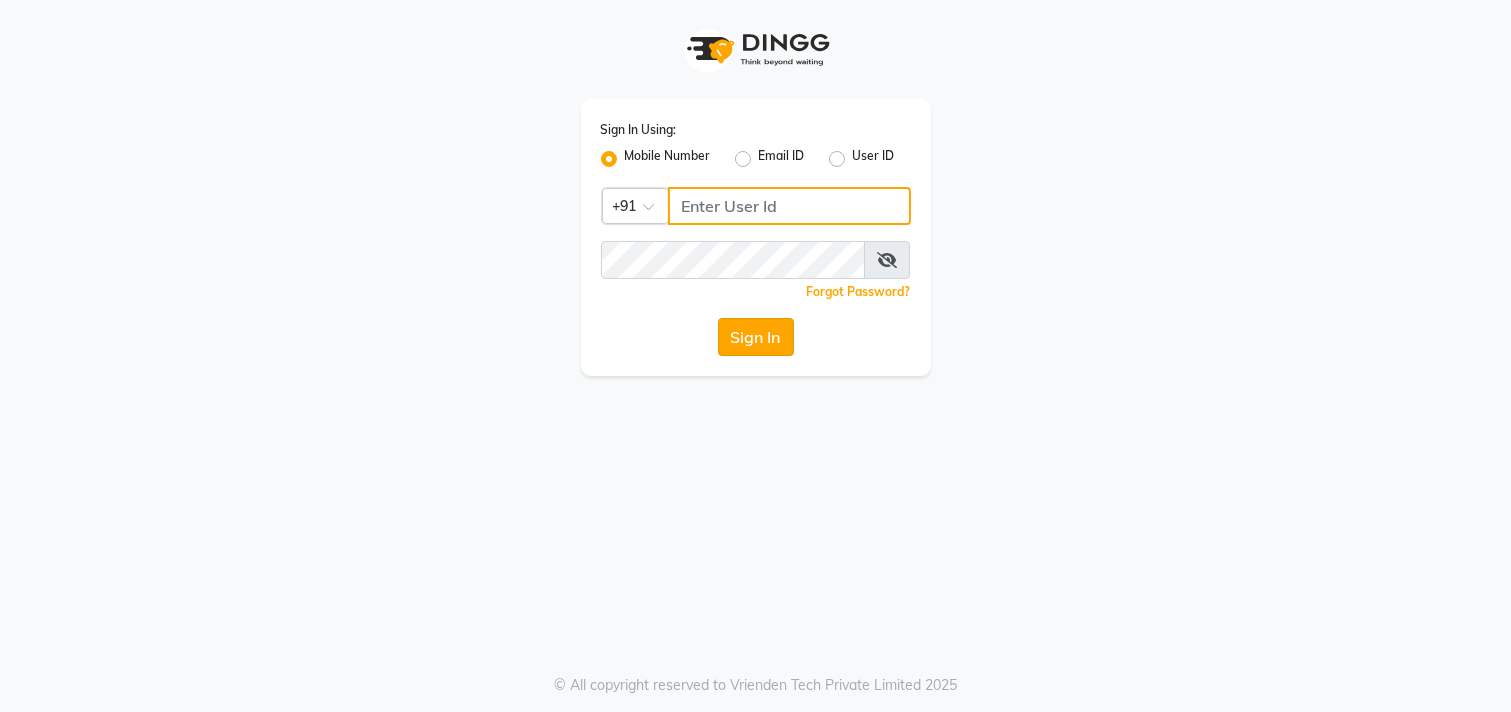 type on "9942209797" 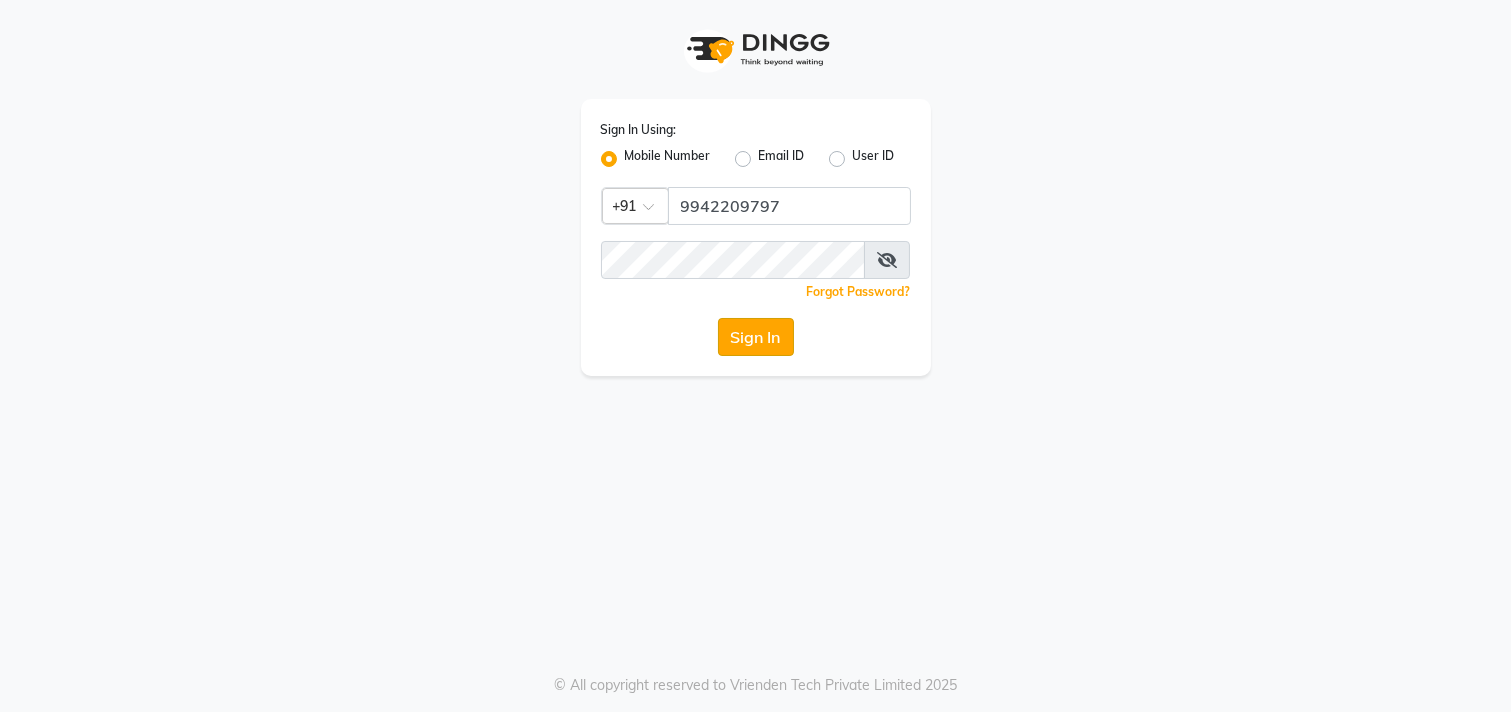 click on "Sign In" 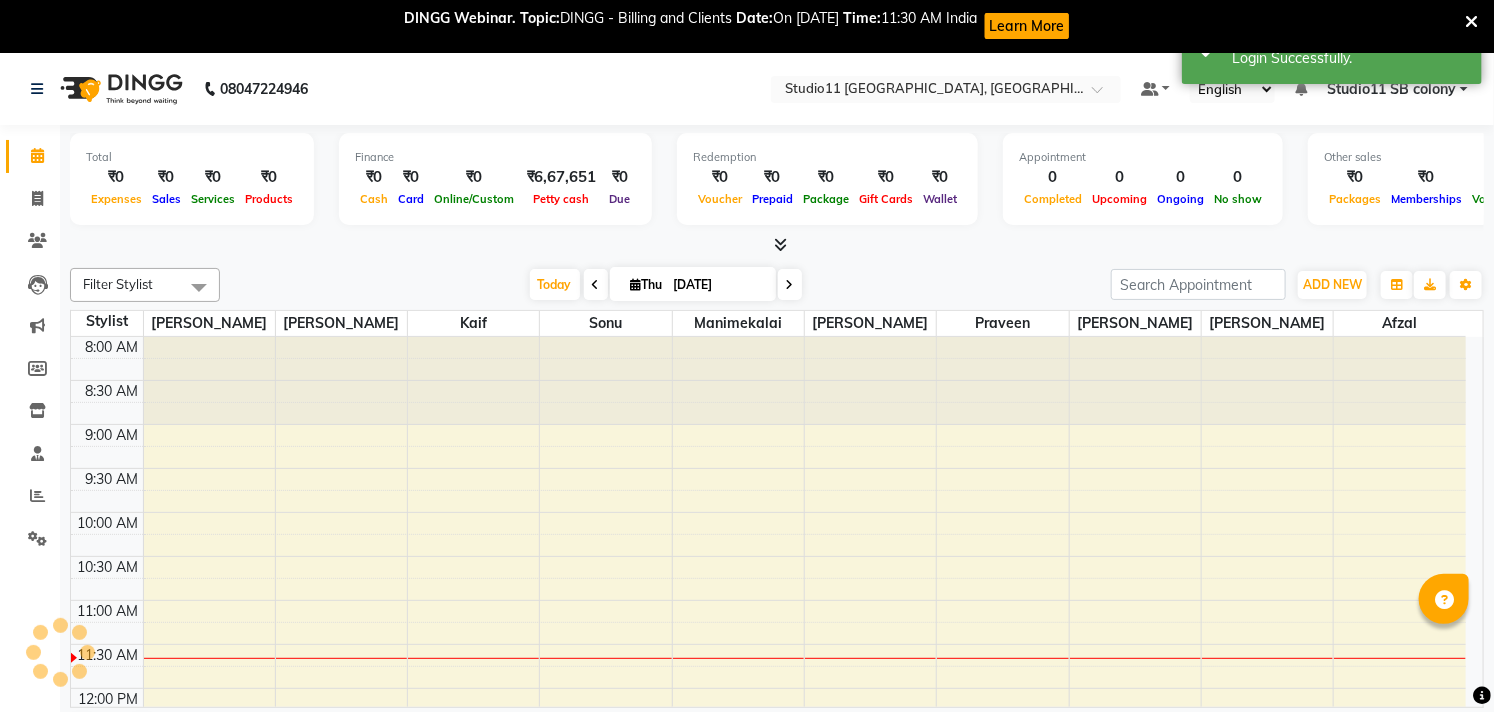 scroll, scrollTop: 0, scrollLeft: 0, axis: both 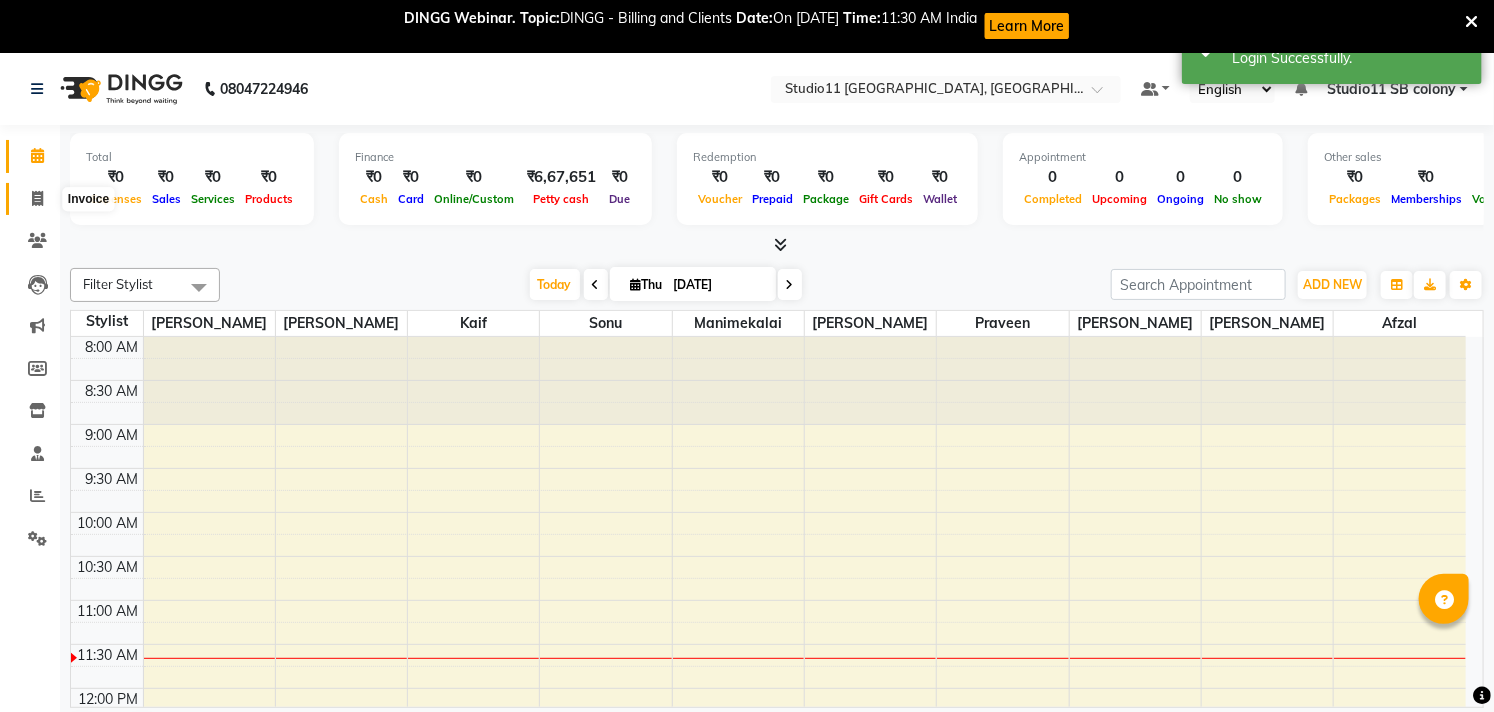 click 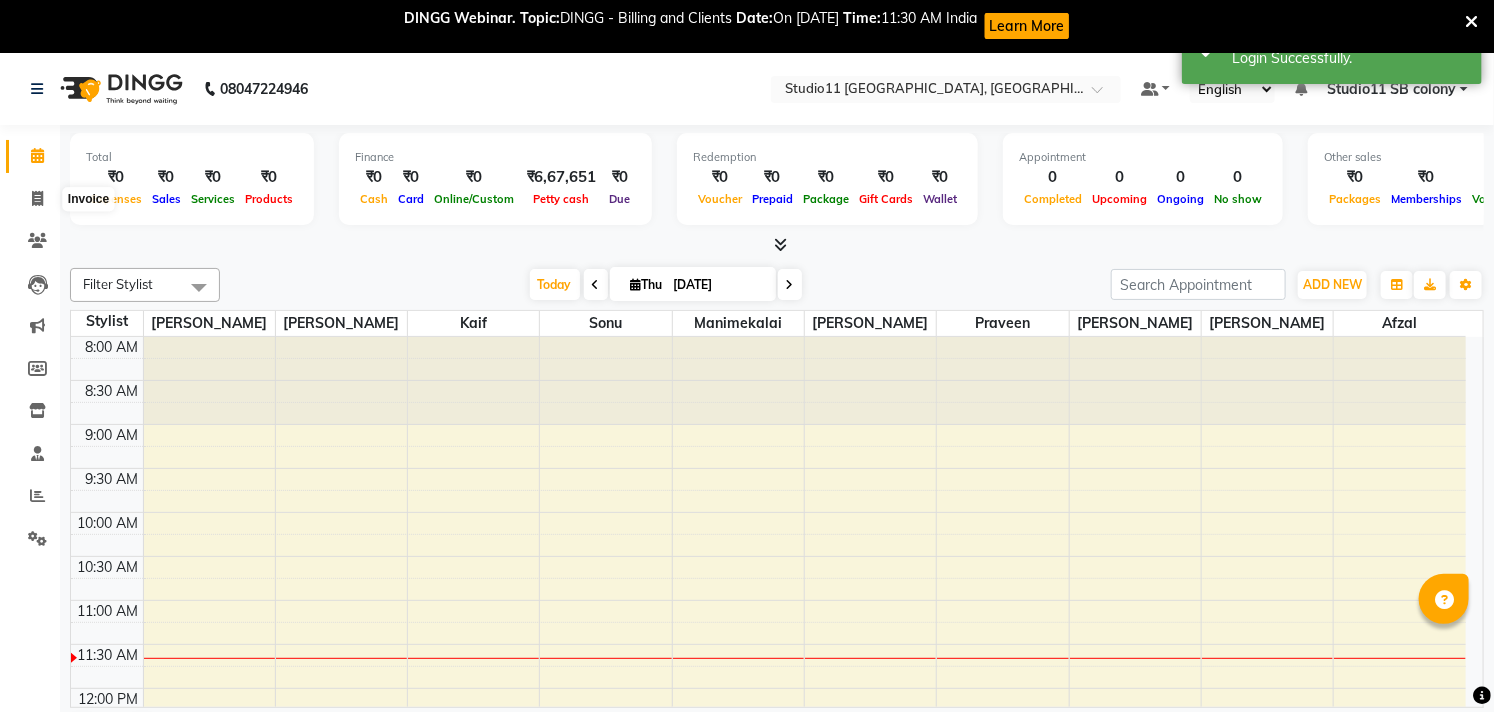 select on "7717" 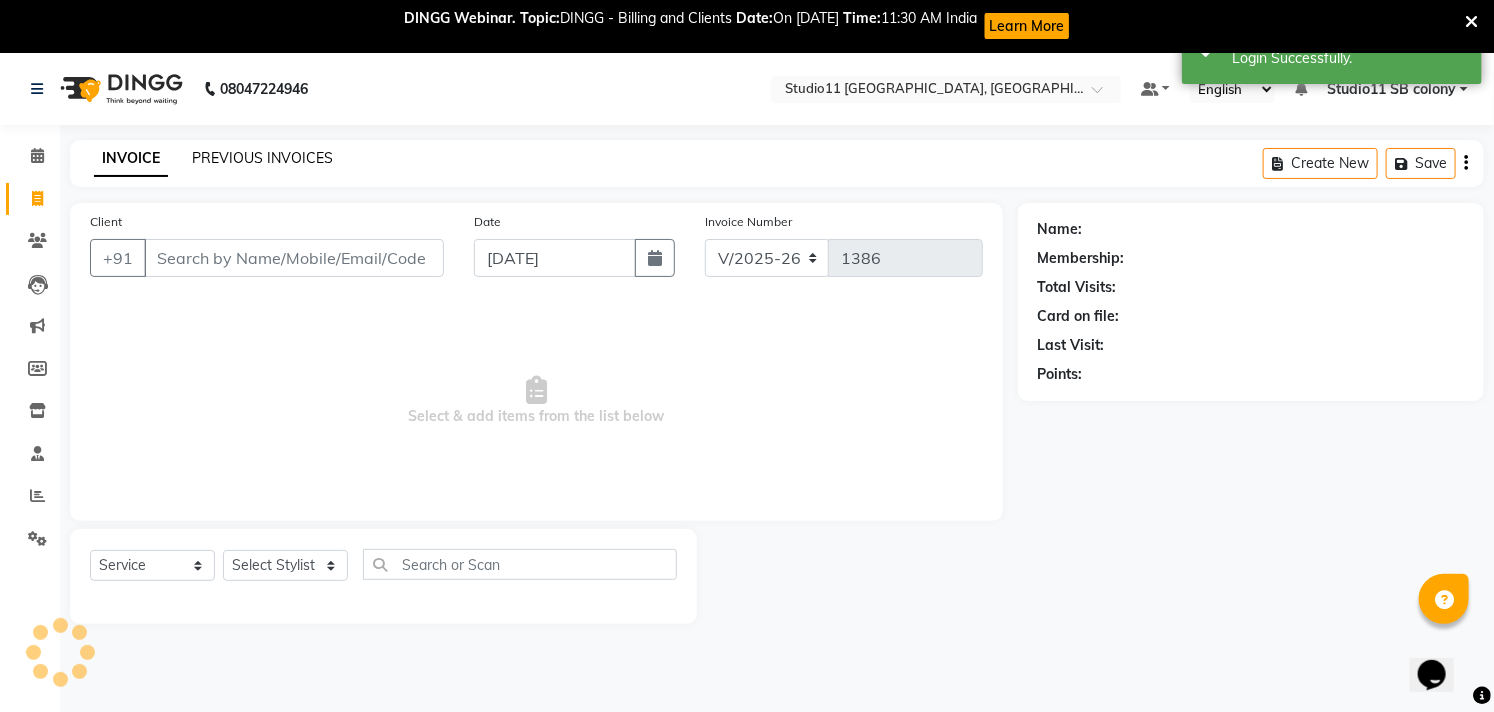 scroll, scrollTop: 0, scrollLeft: 0, axis: both 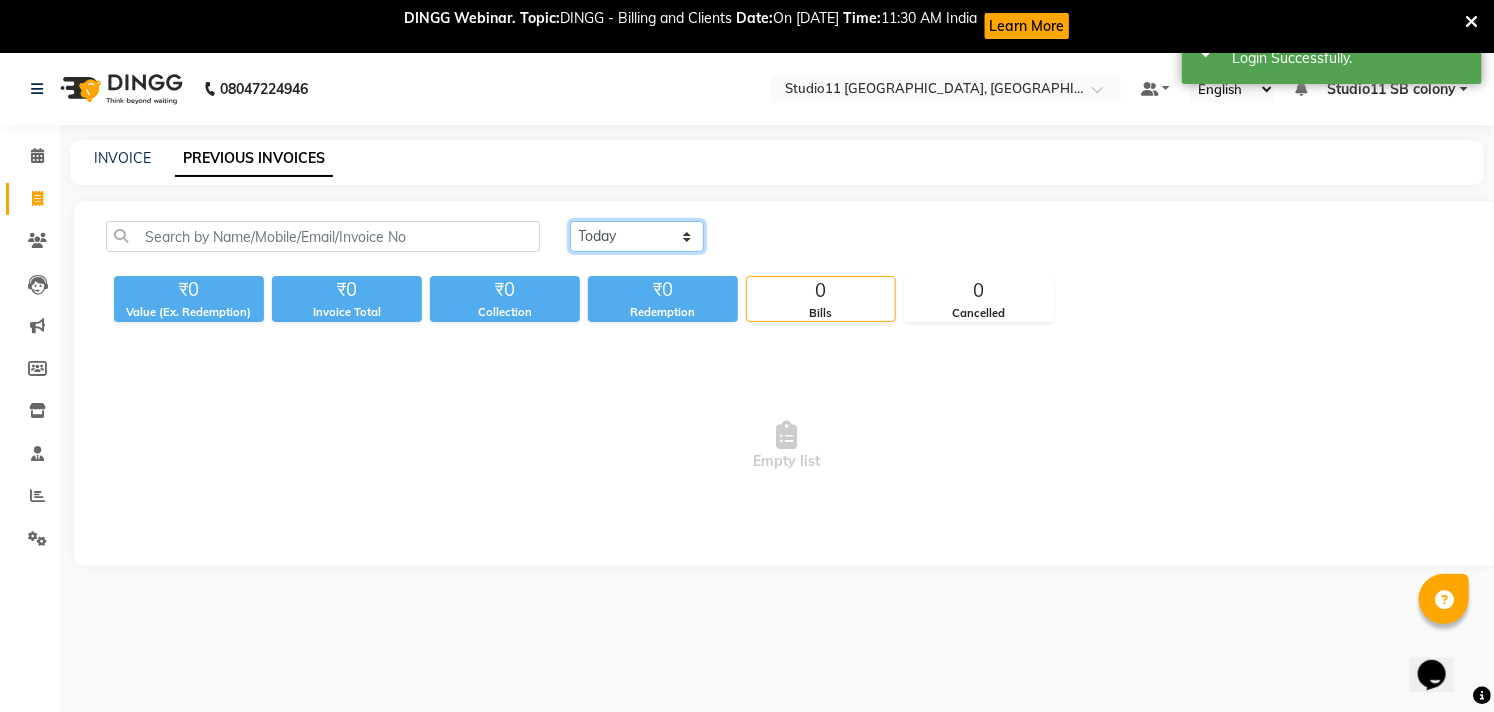 click on "[DATE] [DATE] Custom Range" 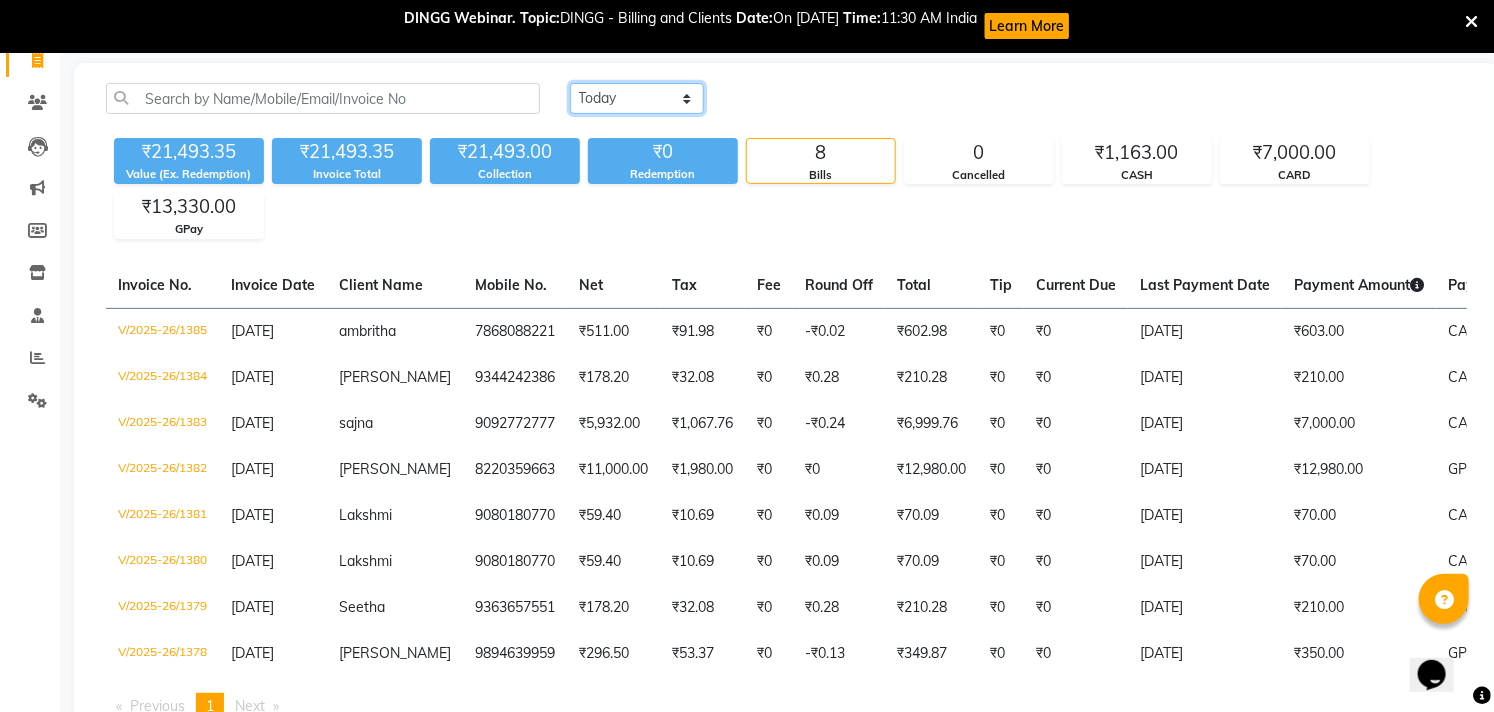scroll, scrollTop: 225, scrollLeft: 0, axis: vertical 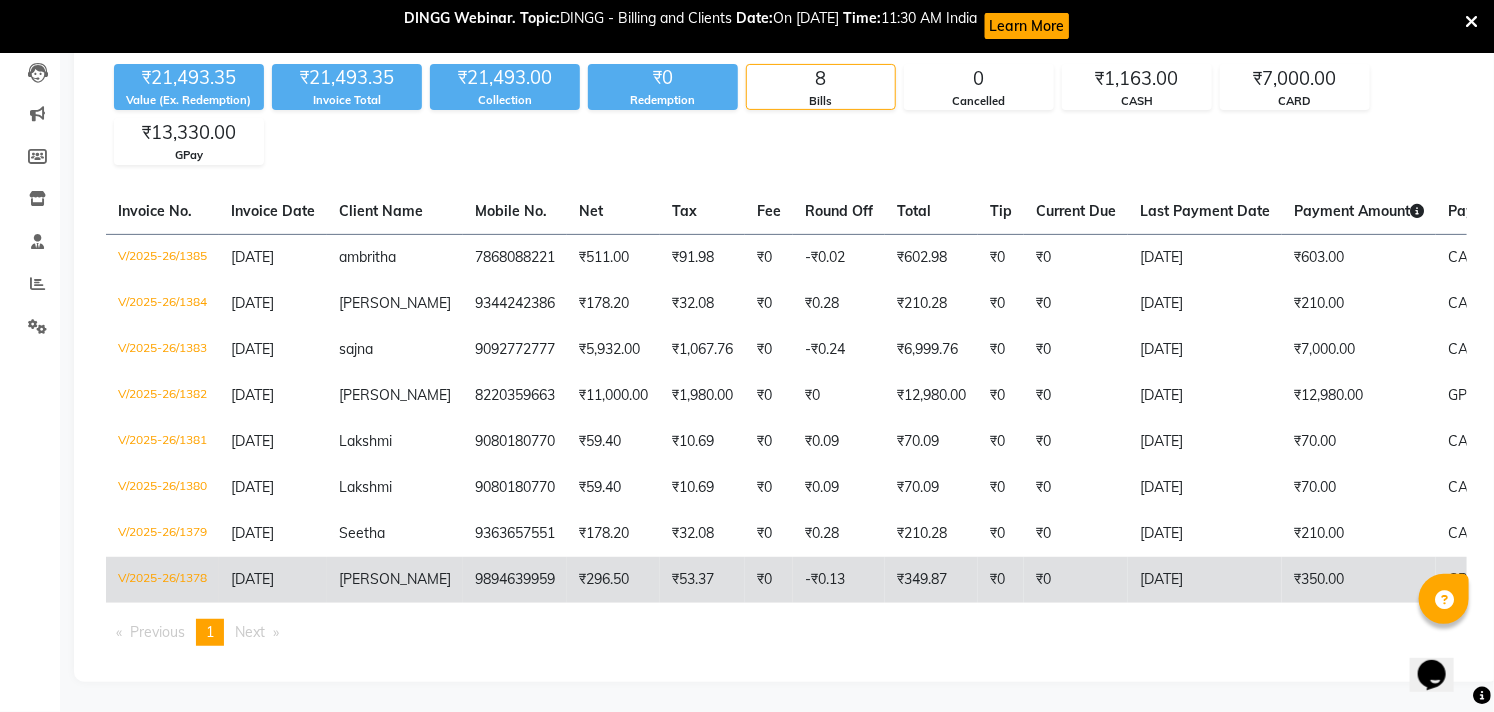 click on "9894639959" 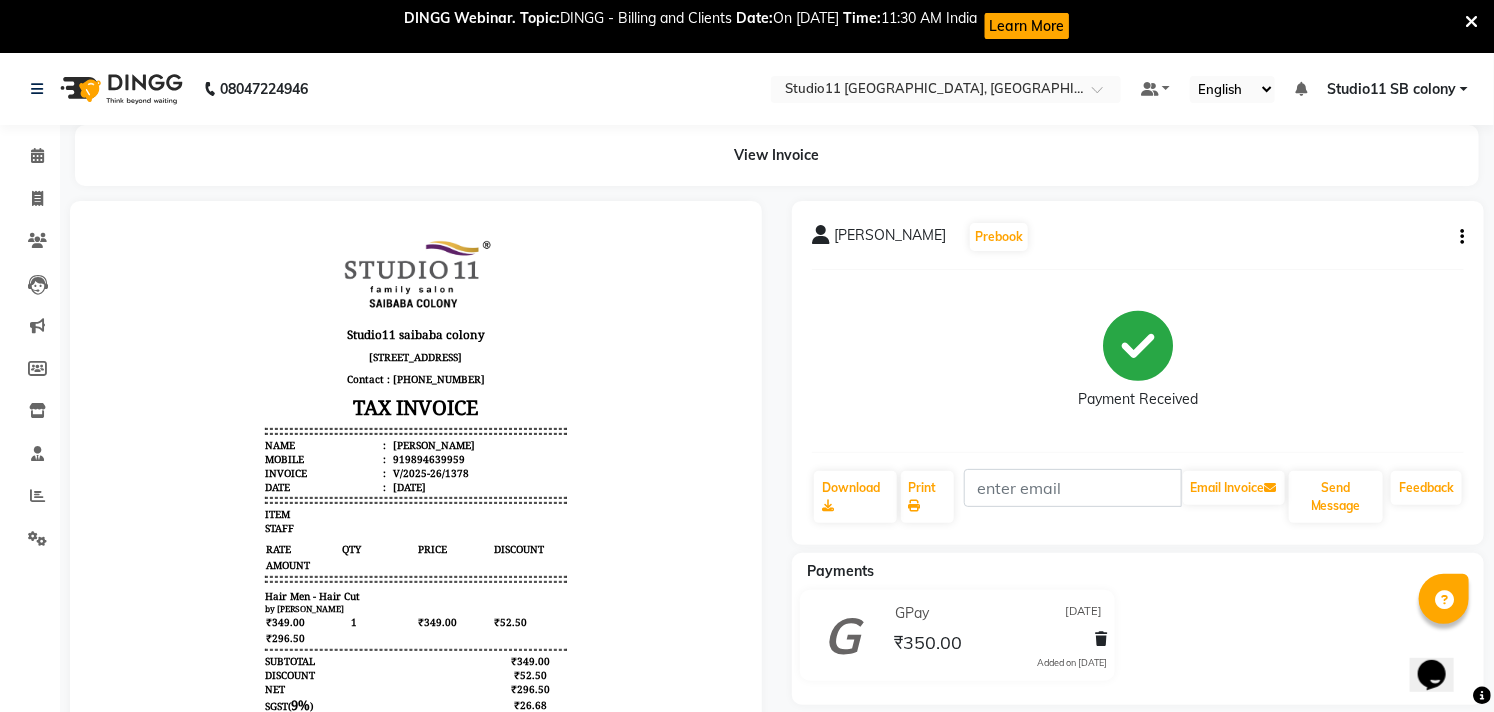 scroll, scrollTop: 0, scrollLeft: 0, axis: both 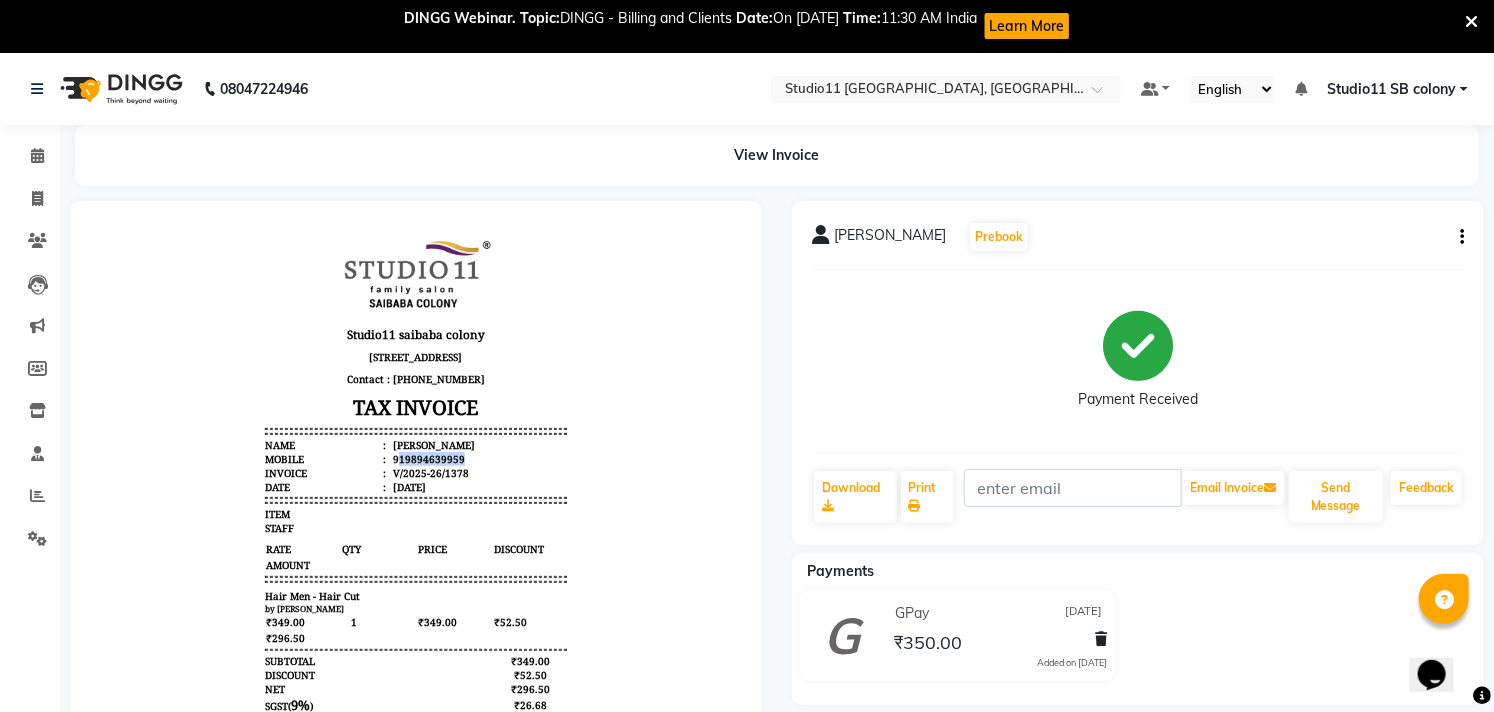 drag, startPoint x: 460, startPoint y: 471, endPoint x: 382, endPoint y: 476, distance: 78.160095 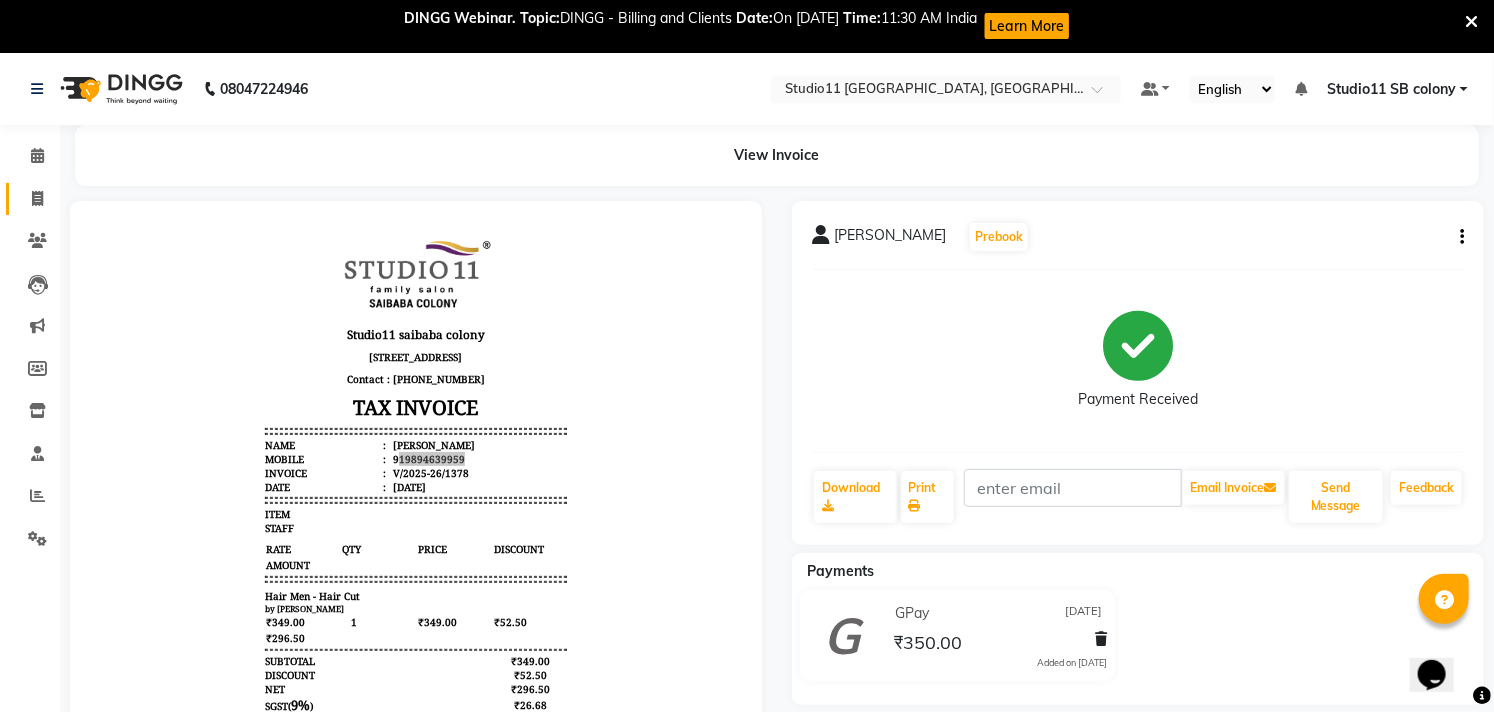 click 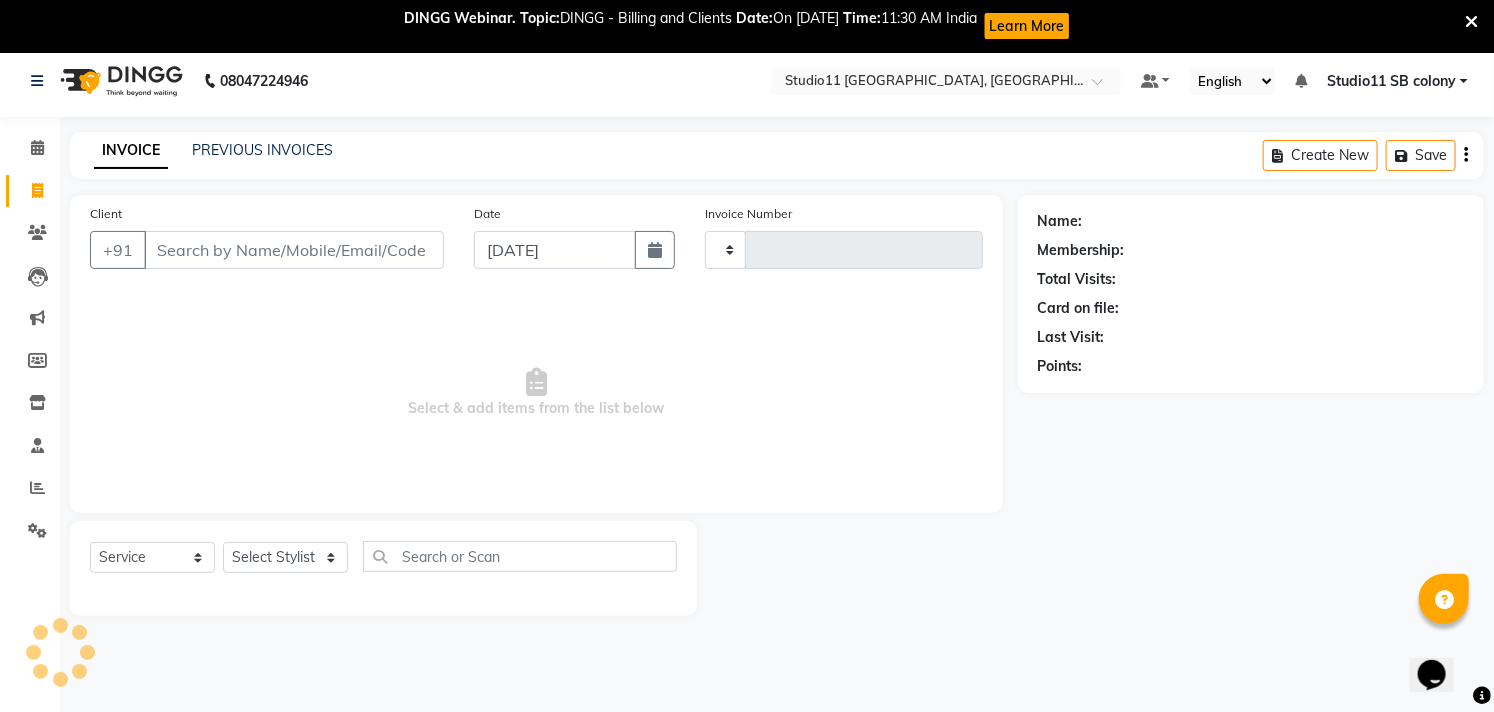 type on "1386" 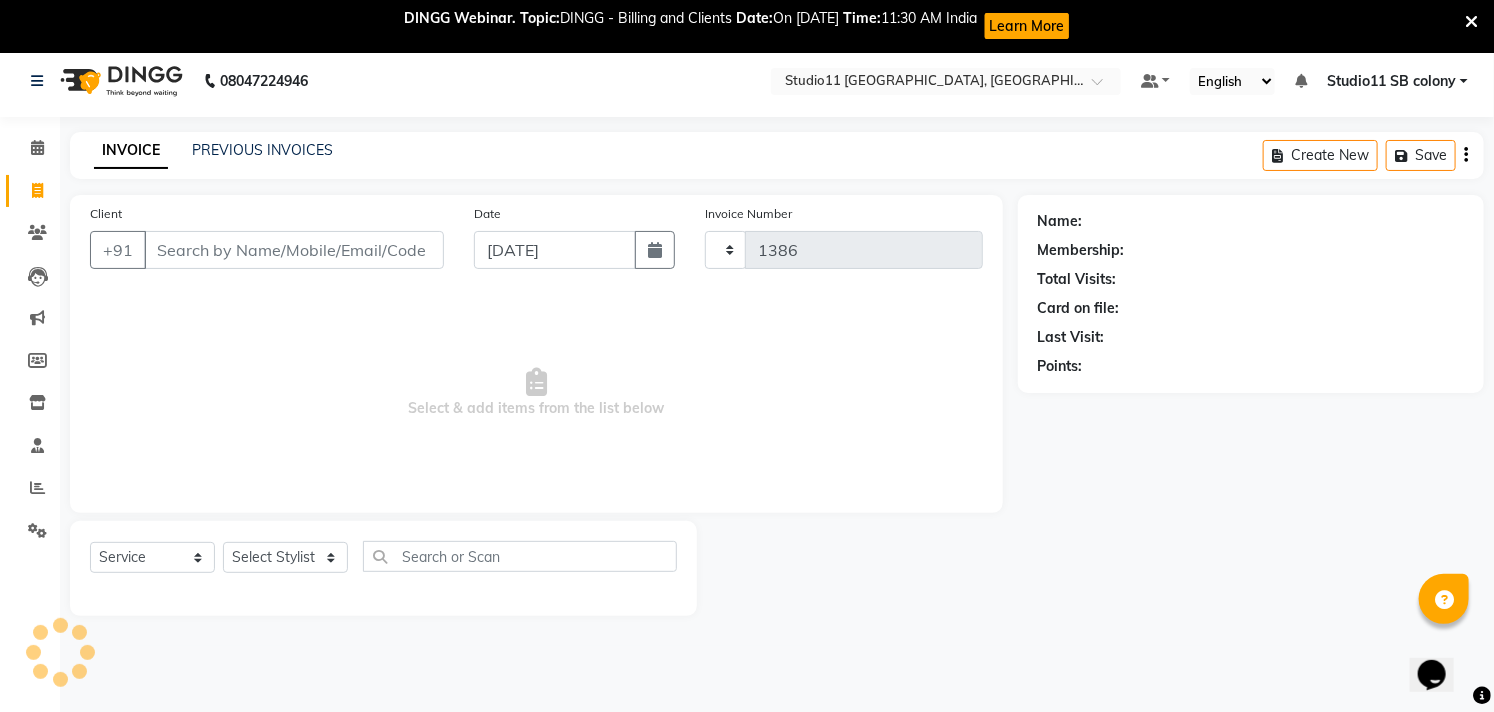 select on "7717" 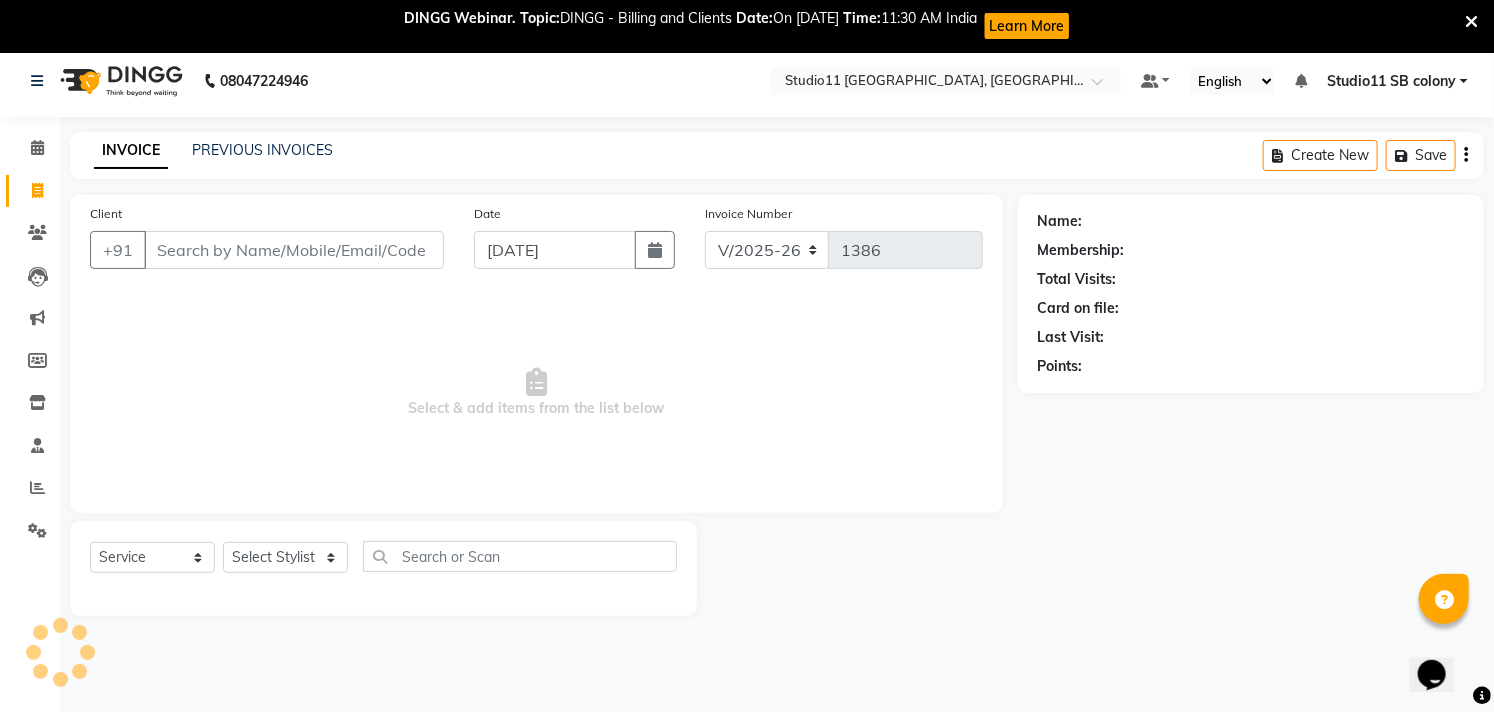 scroll, scrollTop: 53, scrollLeft: 0, axis: vertical 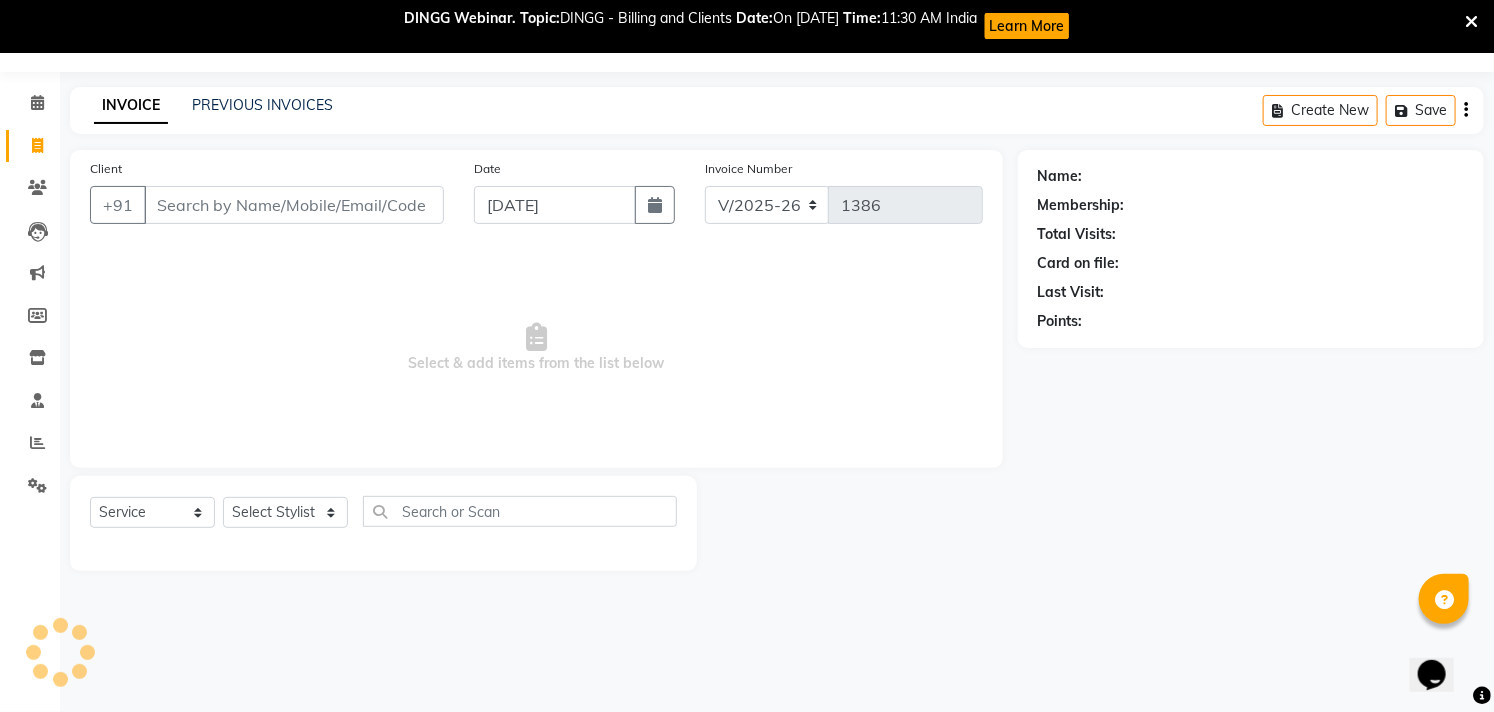 click on "Client" at bounding box center (294, 205) 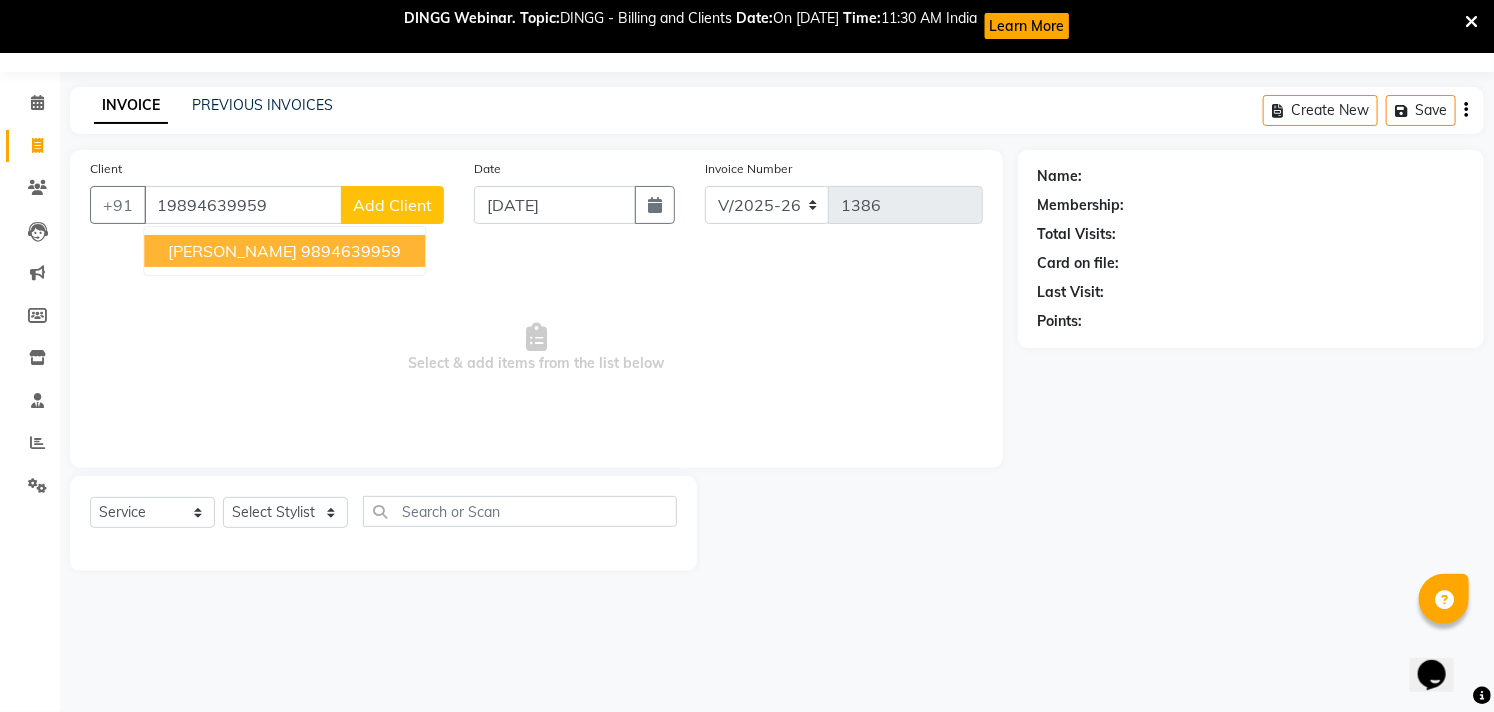 click on "19894639959" at bounding box center (243, 205) 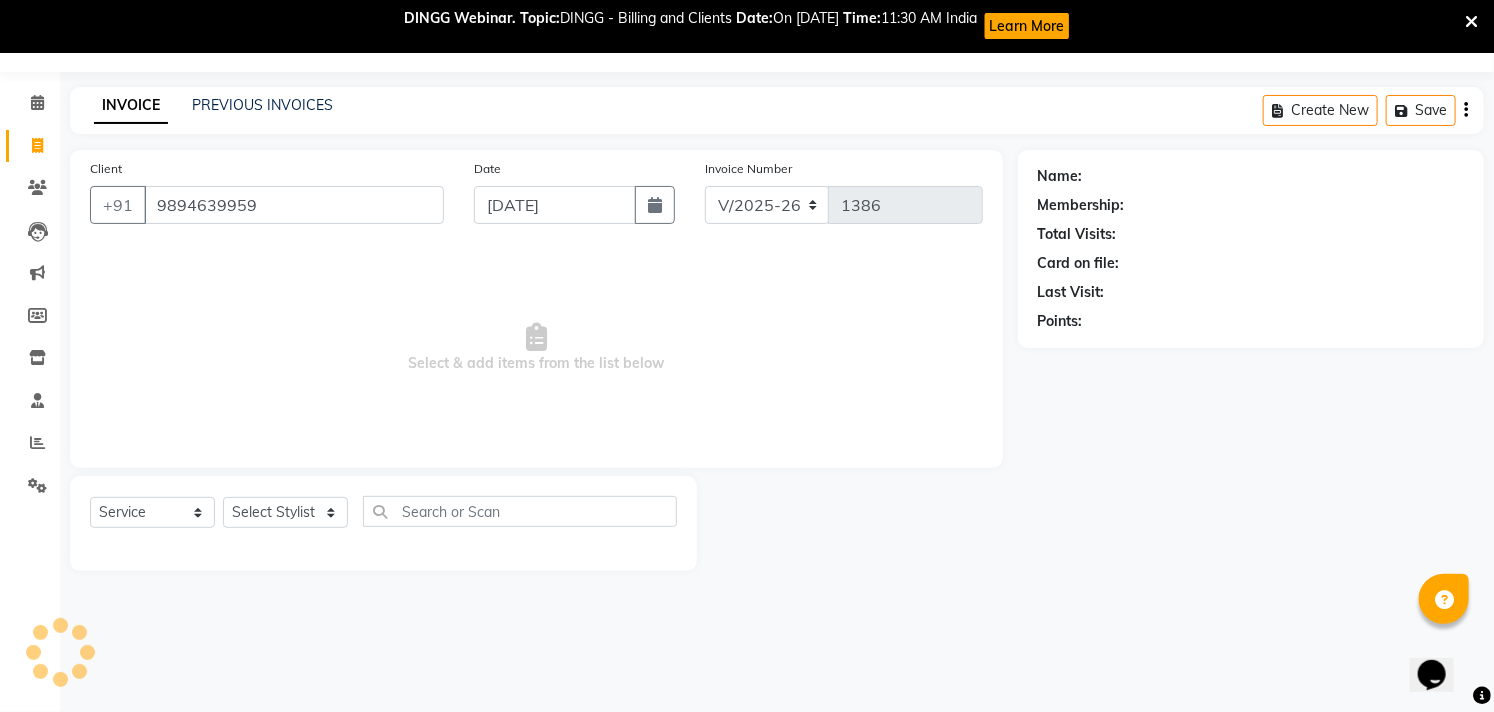 type on "9894639959" 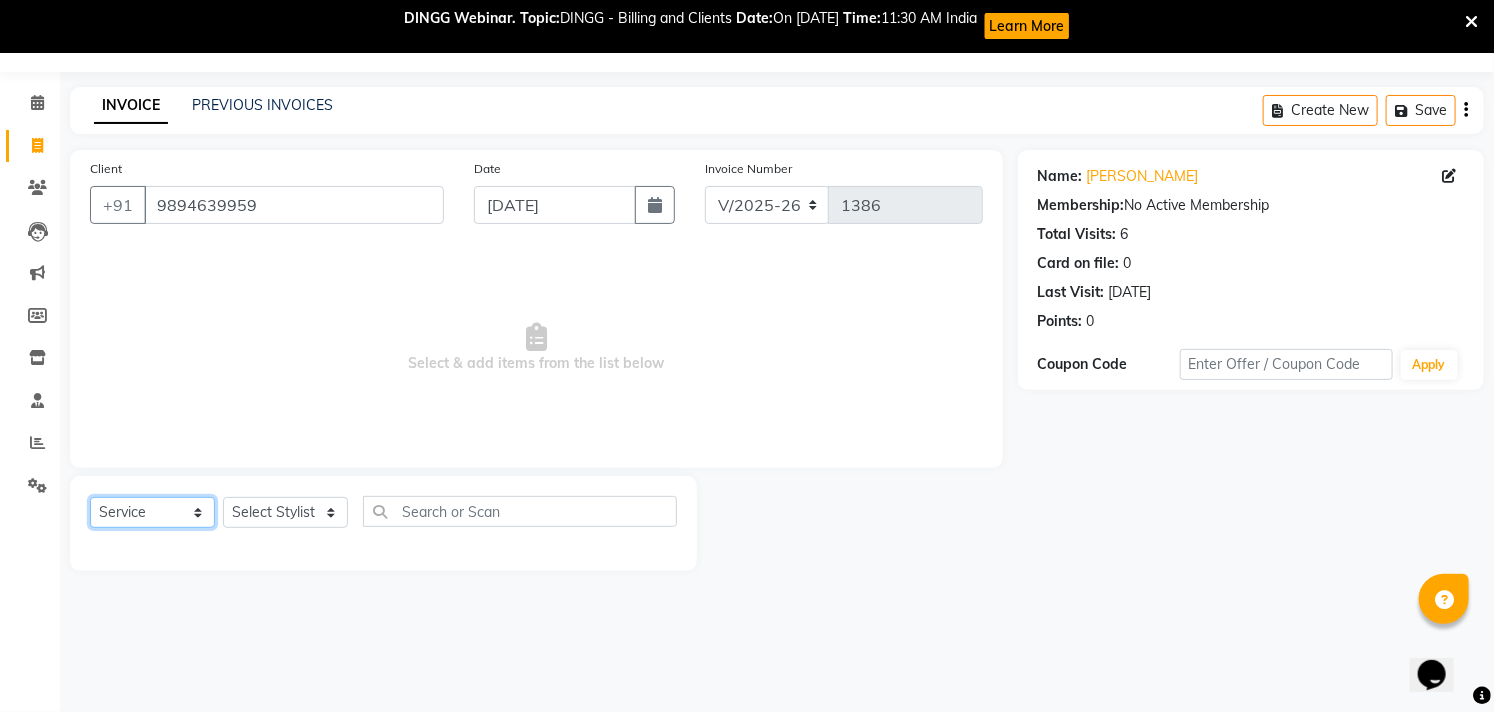 click on "Select  Service  Product  Membership  Package Voucher Prepaid Gift Card" 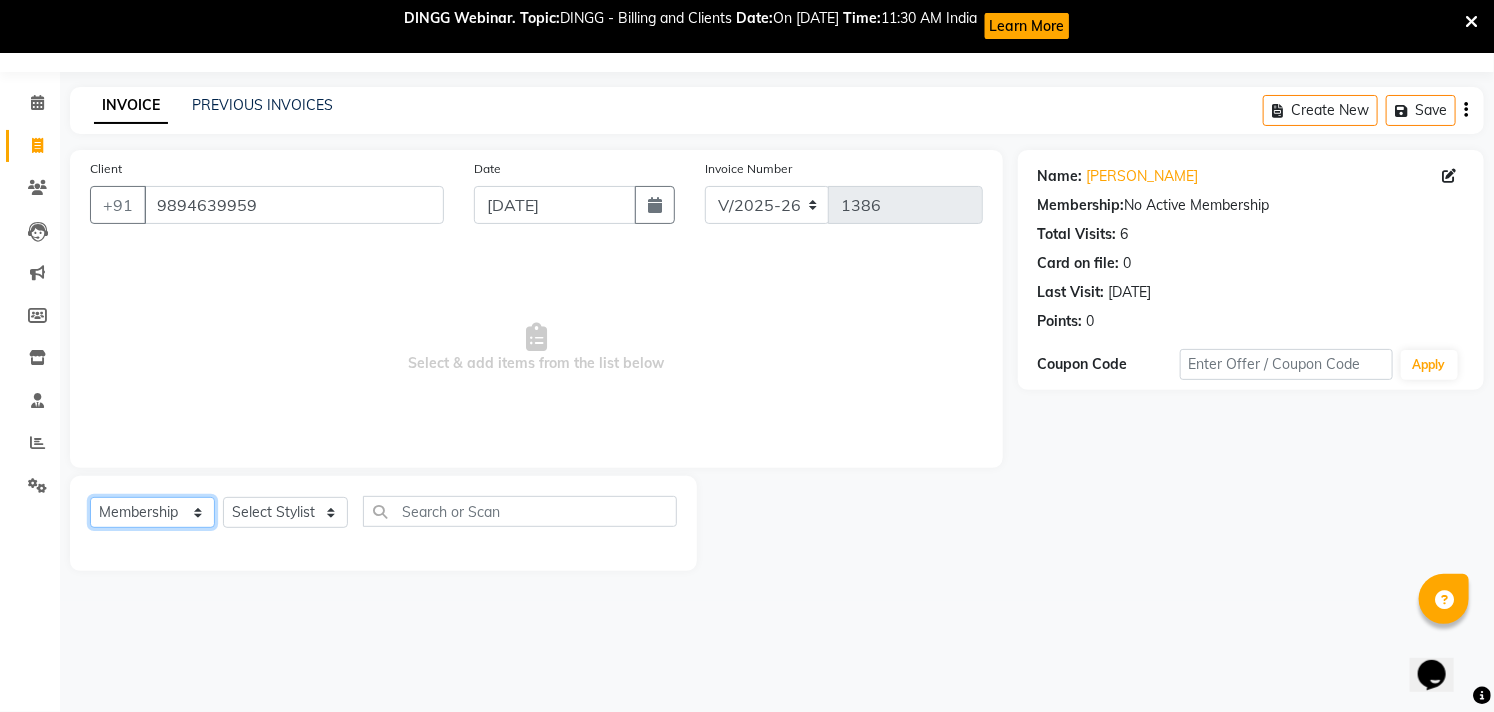 click on "Select  Service  Product  Membership  Package Voucher Prepaid Gift Card" 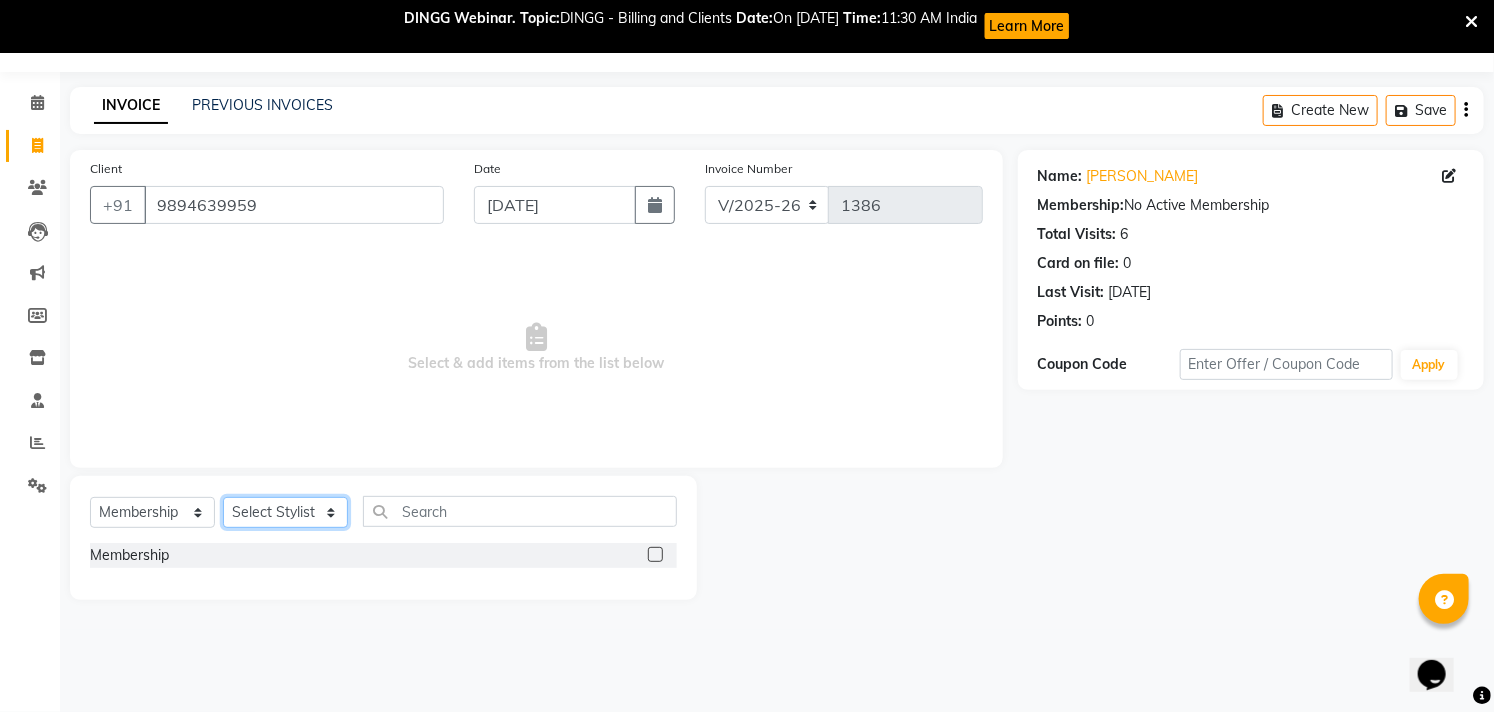 click on "Select Stylist Afzal Akbar Dani Jeni Josna kaif lavanya manimekalai Praveen Sonu Studio11 SB colony Tahir tamil" 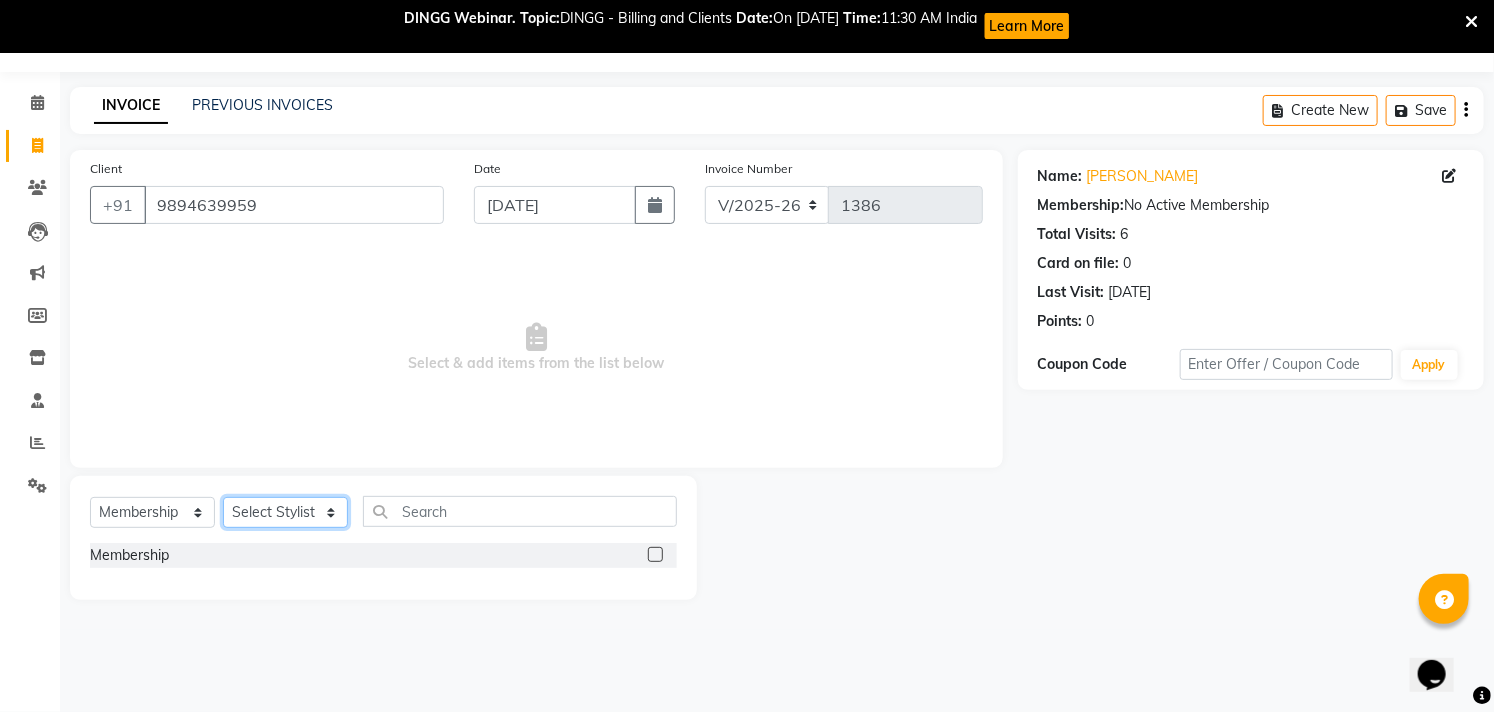 select on "68830" 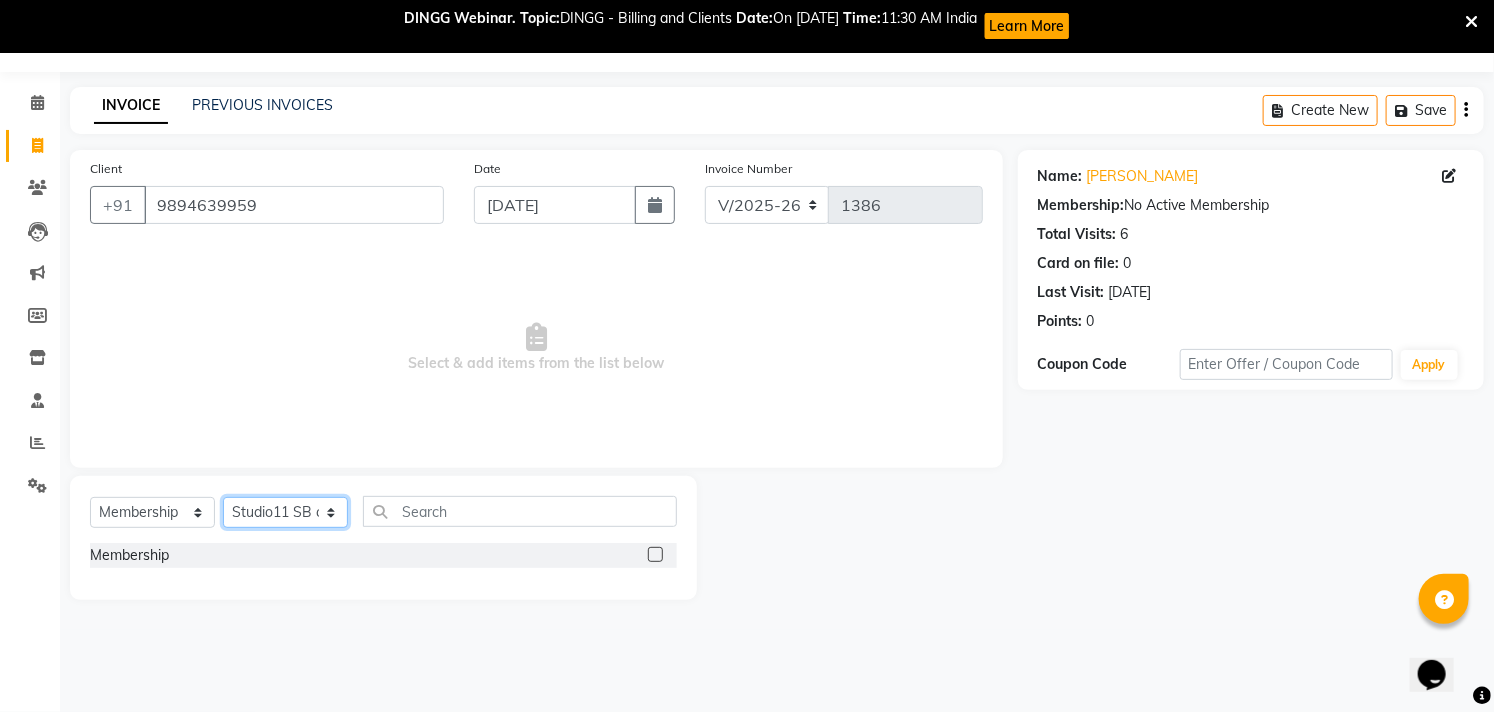 click on "Select Stylist Afzal Akbar Dani Jeni Josna kaif lavanya manimekalai Praveen Sonu Studio11 SB colony Tahir tamil" 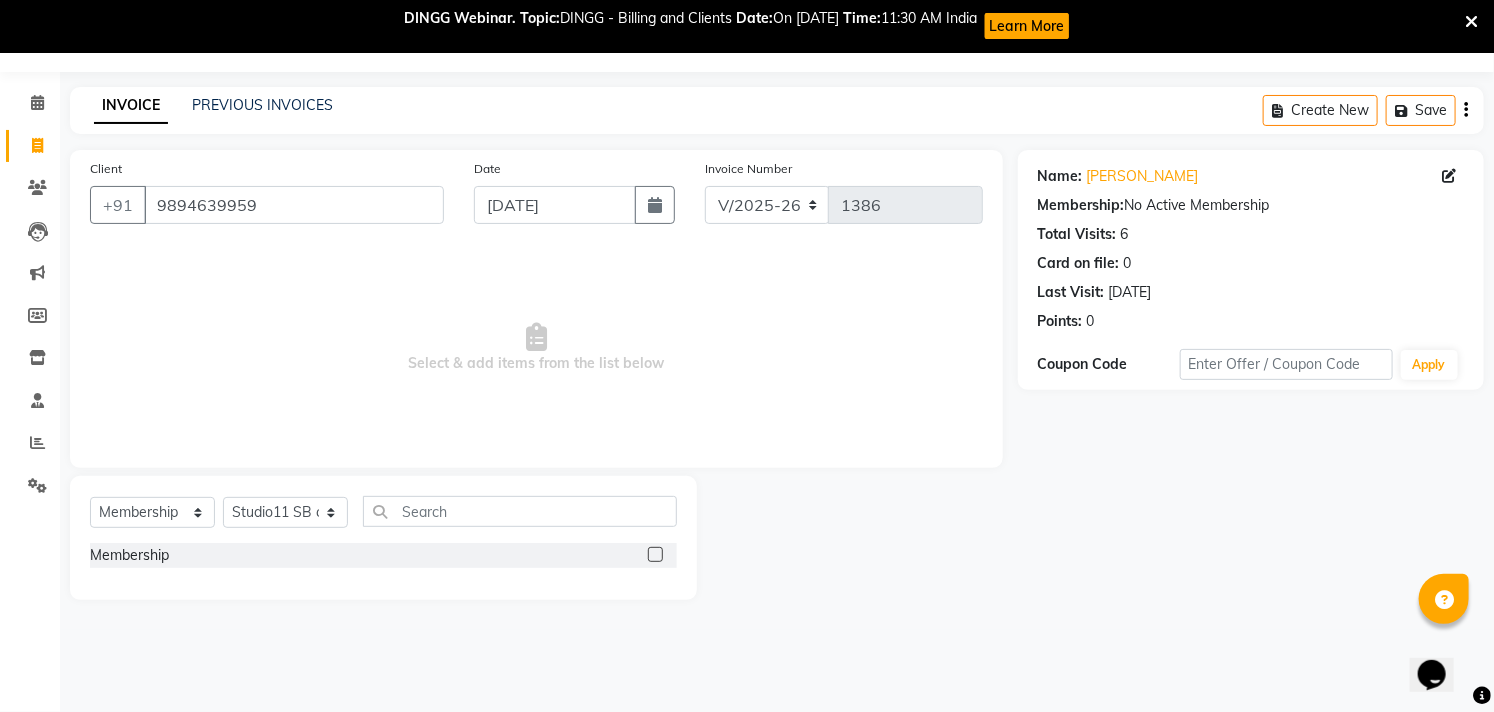 click 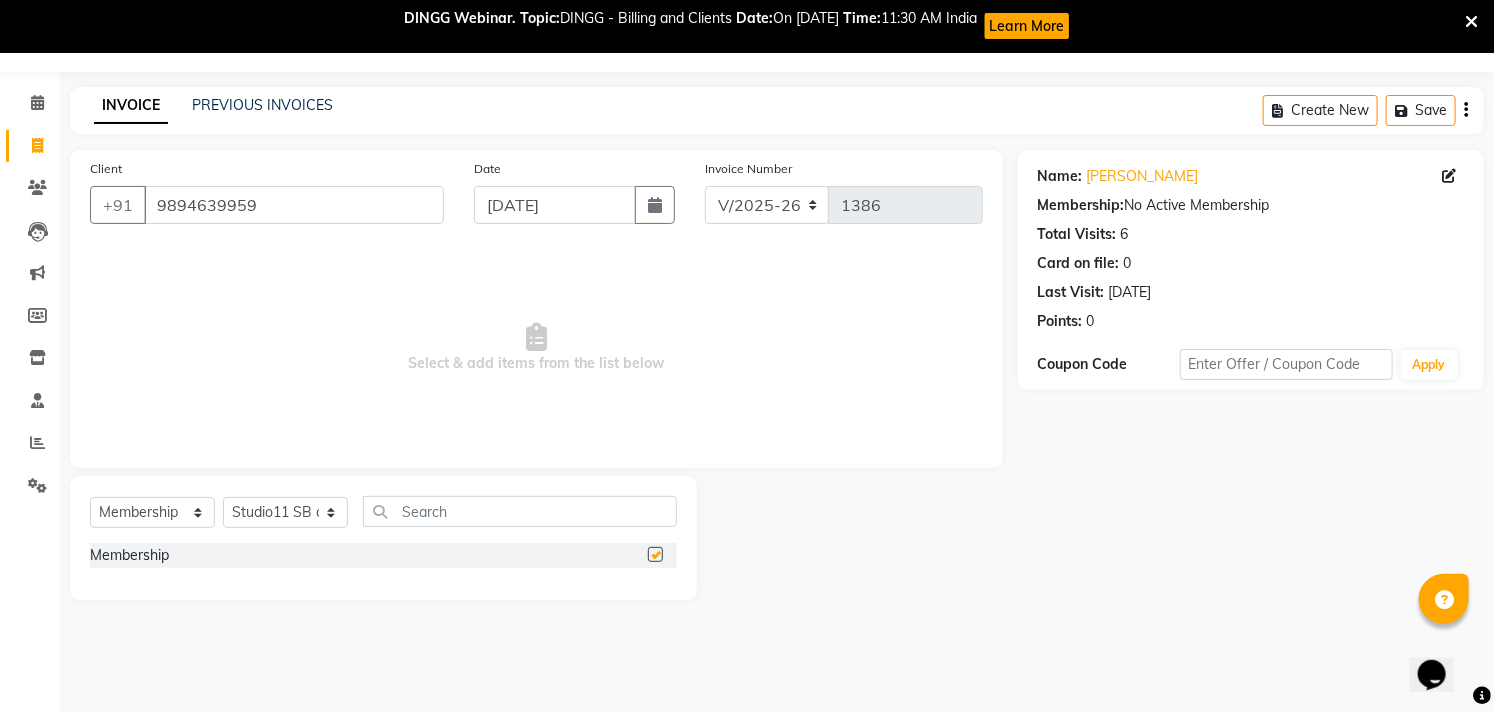 select on "select" 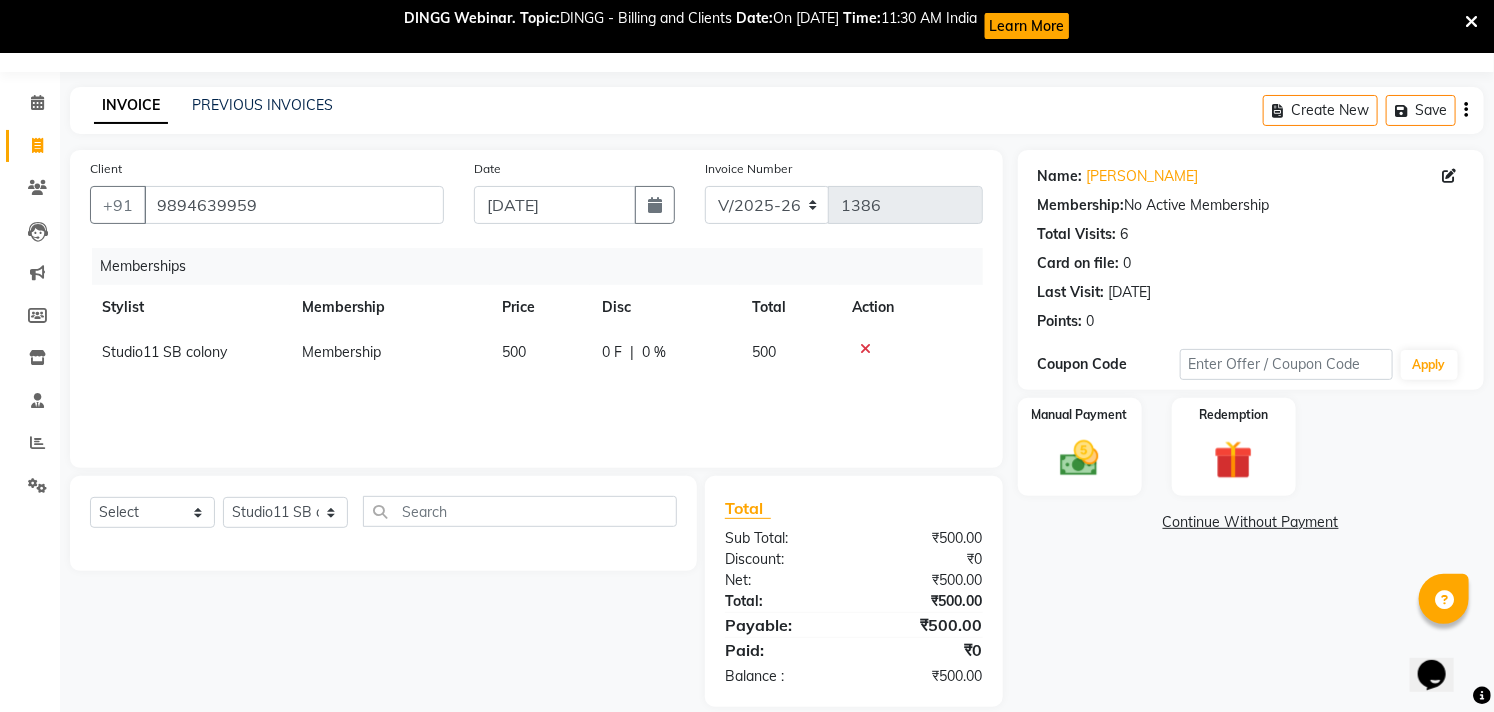 click on "500" 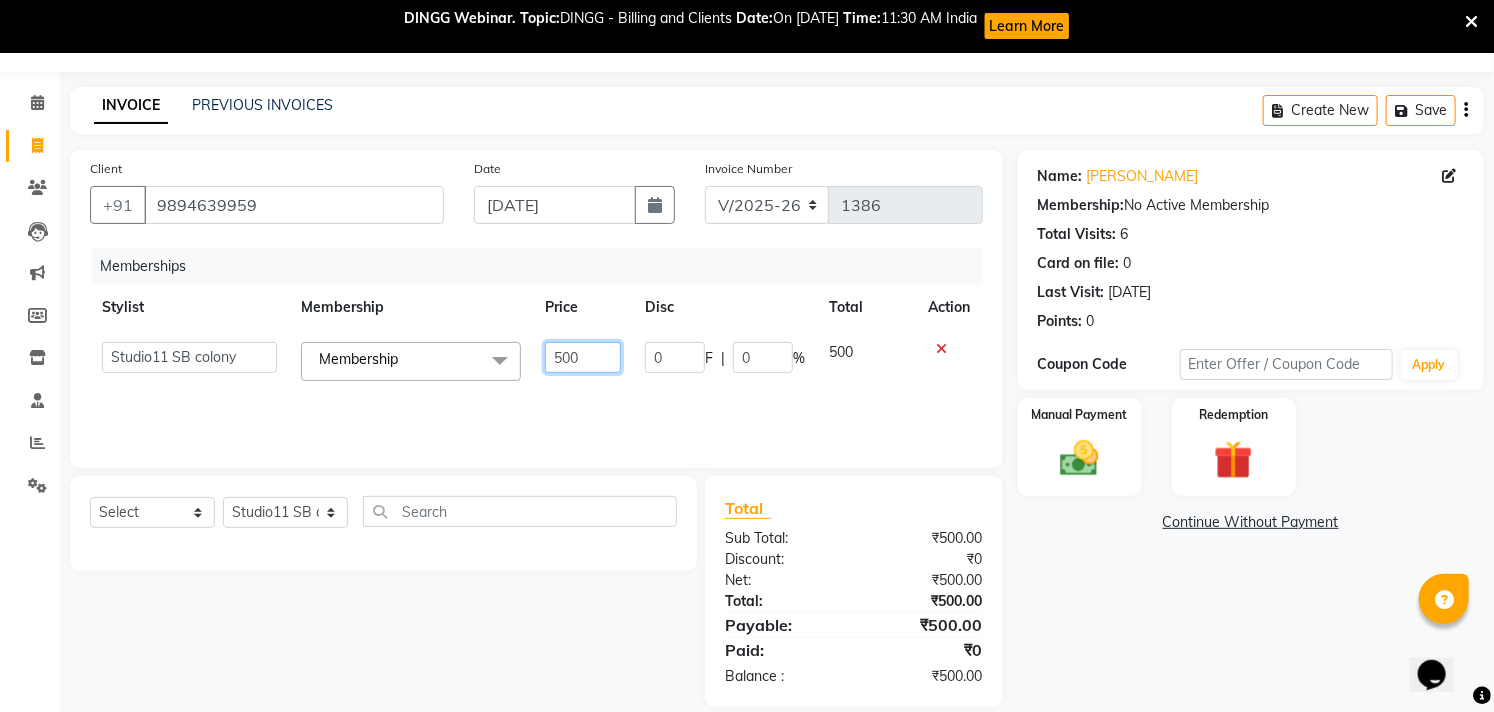 drag, startPoint x: 573, startPoint y: 357, endPoint x: 536, endPoint y: 365, distance: 37.85499 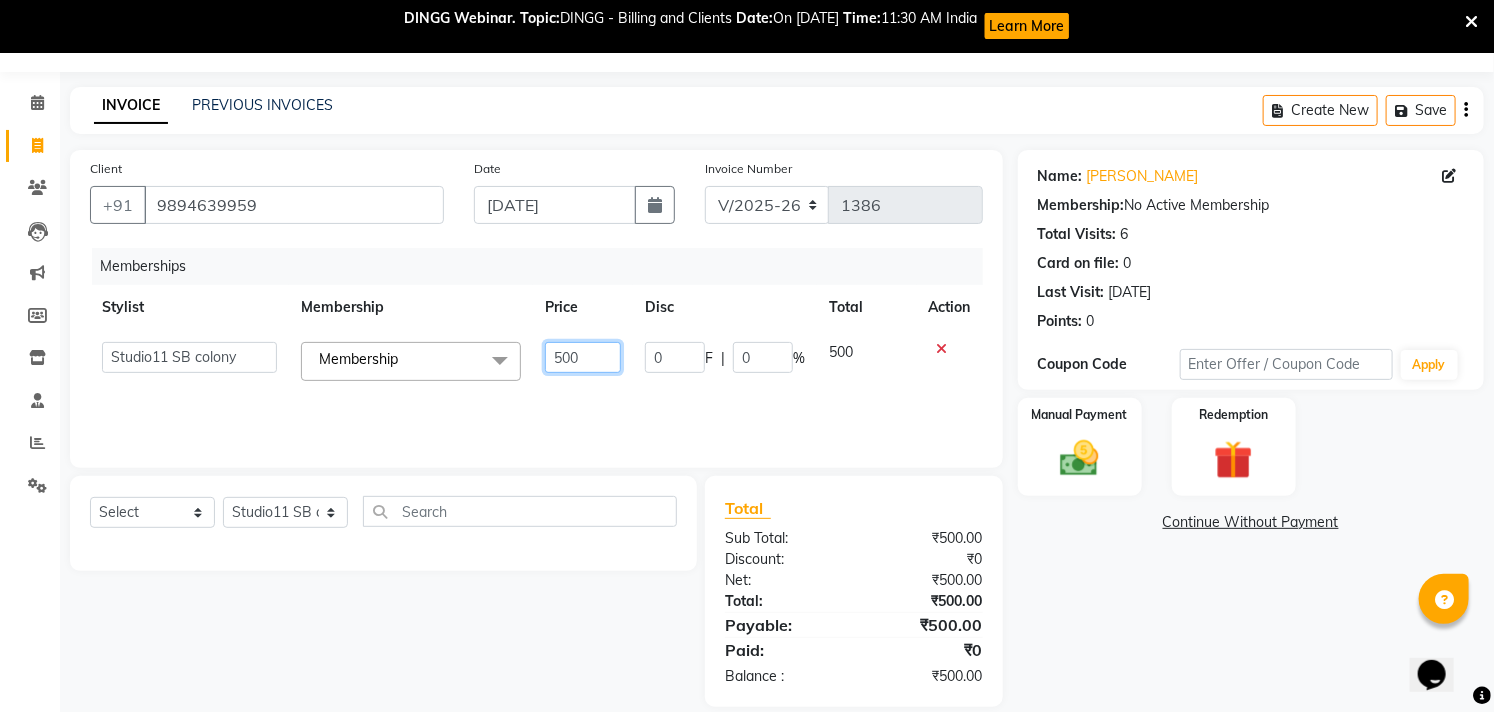 click on "500" 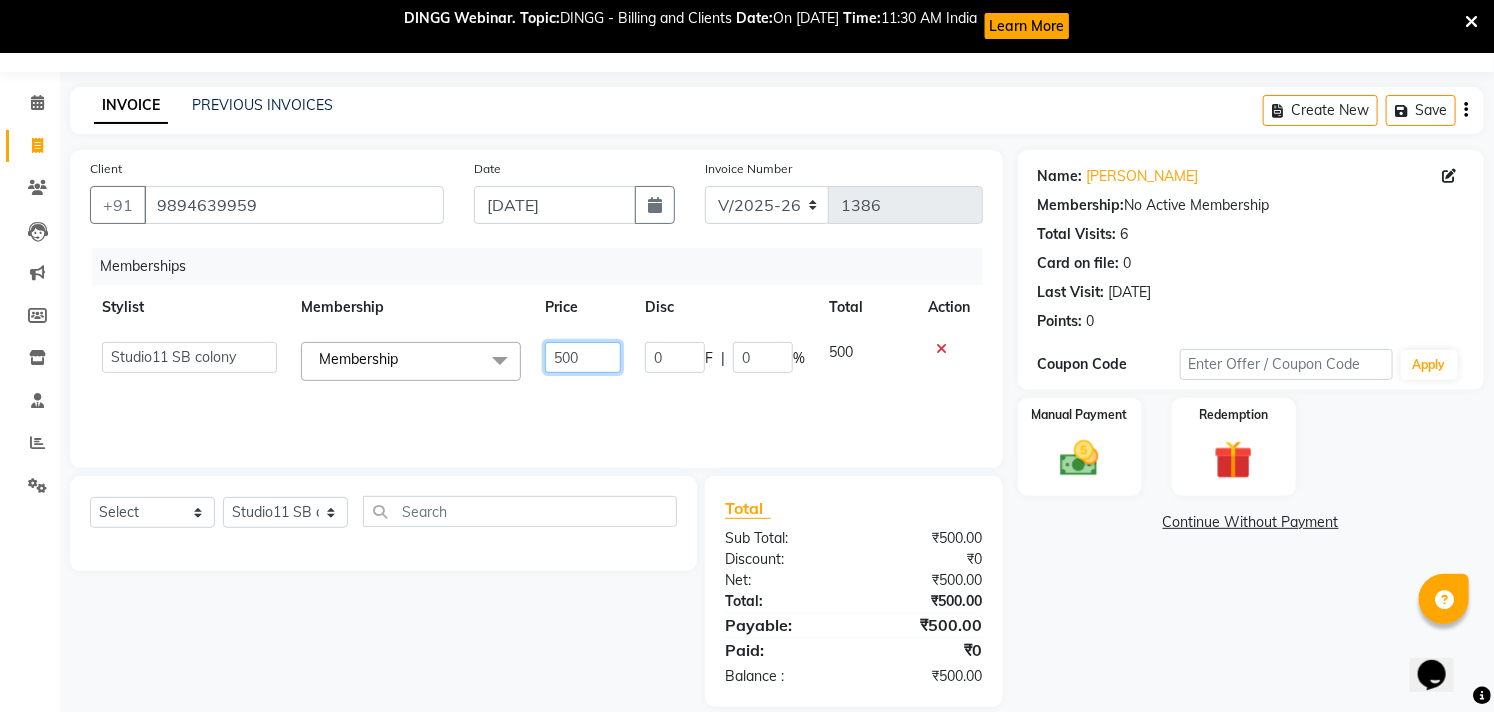 type on "0" 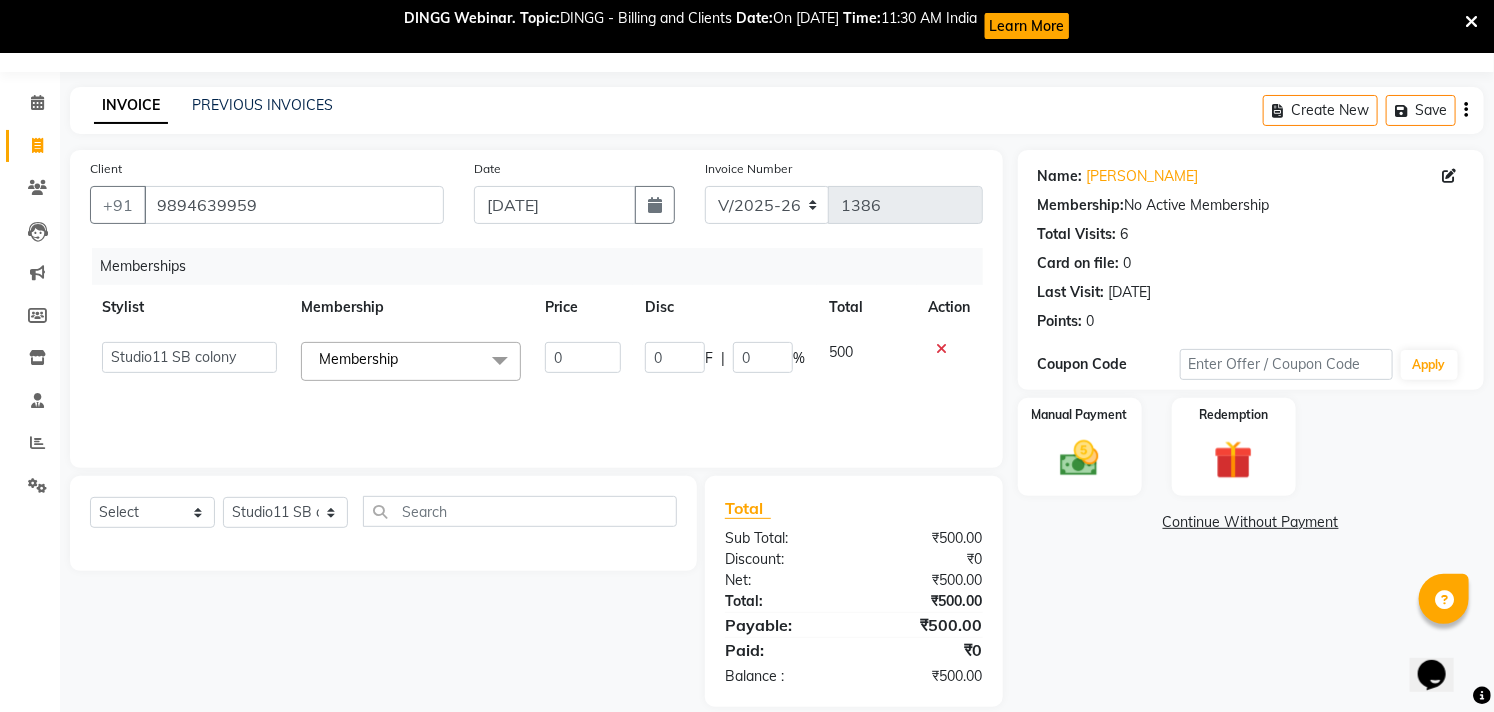 click on "Memberships Stylist Membership Price Disc Total Action  Afzal   Akbar   Dani   Jeni   Josna   kaif   lavanya   manimekalai   Praveen   Sonu   Studio11 SB colony   Tahir   tamil  Membership  x Membership 0 0 F | 0 % 500" 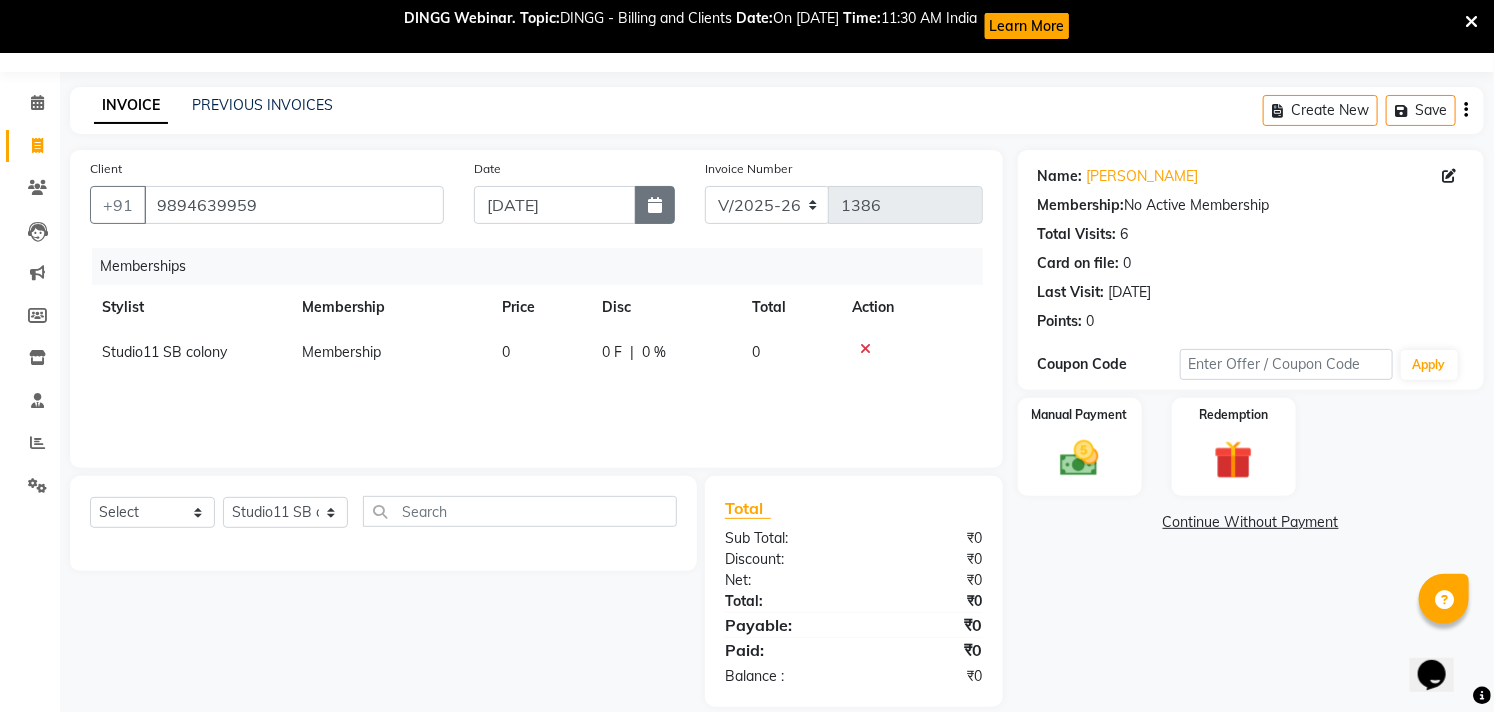 click 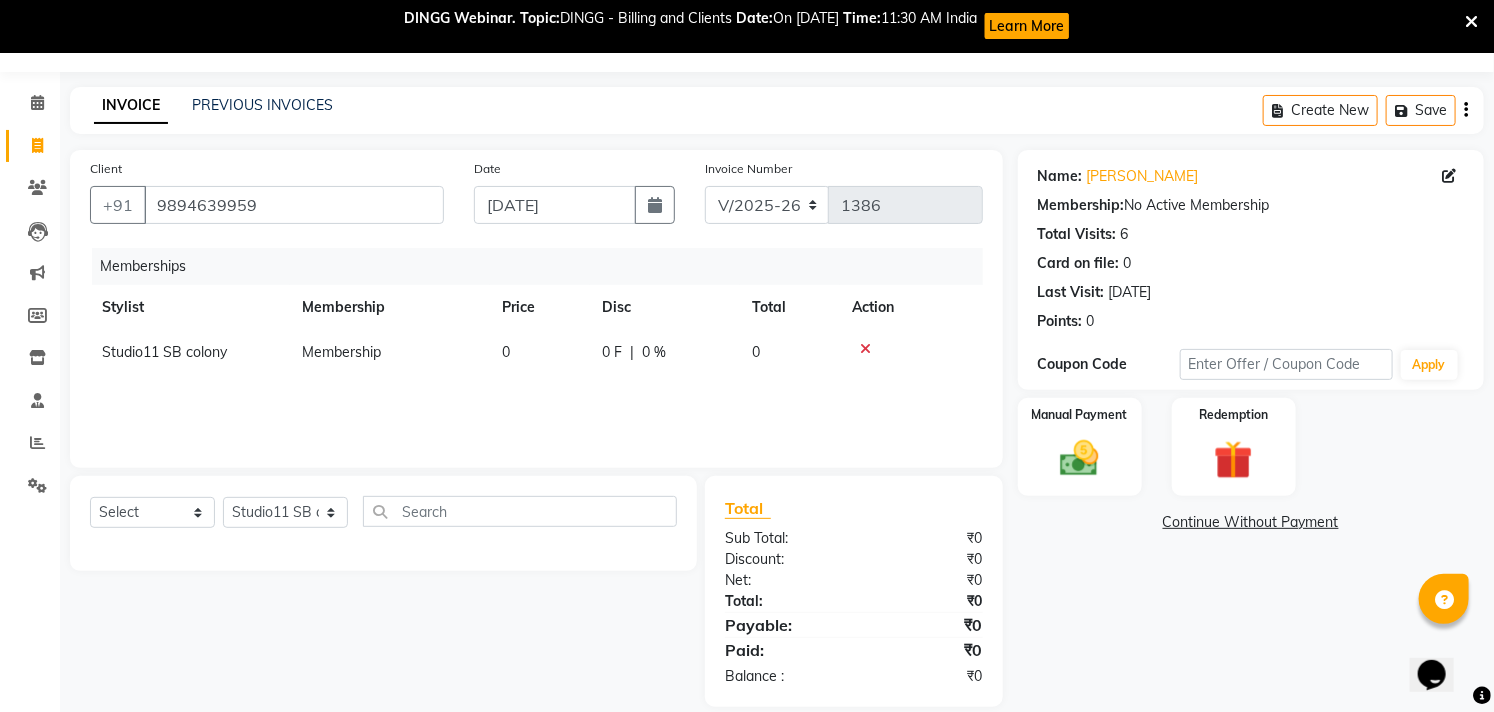 select on "7" 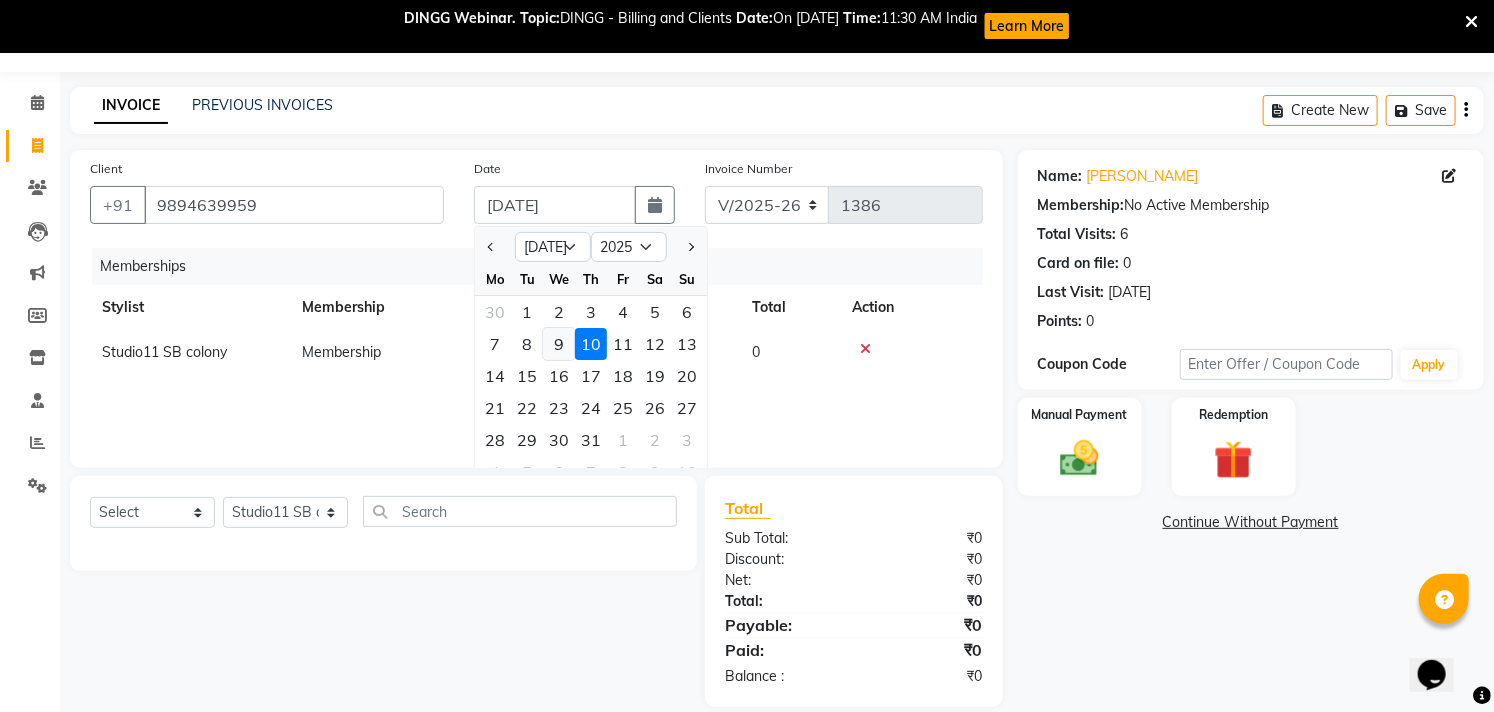 click on "9" 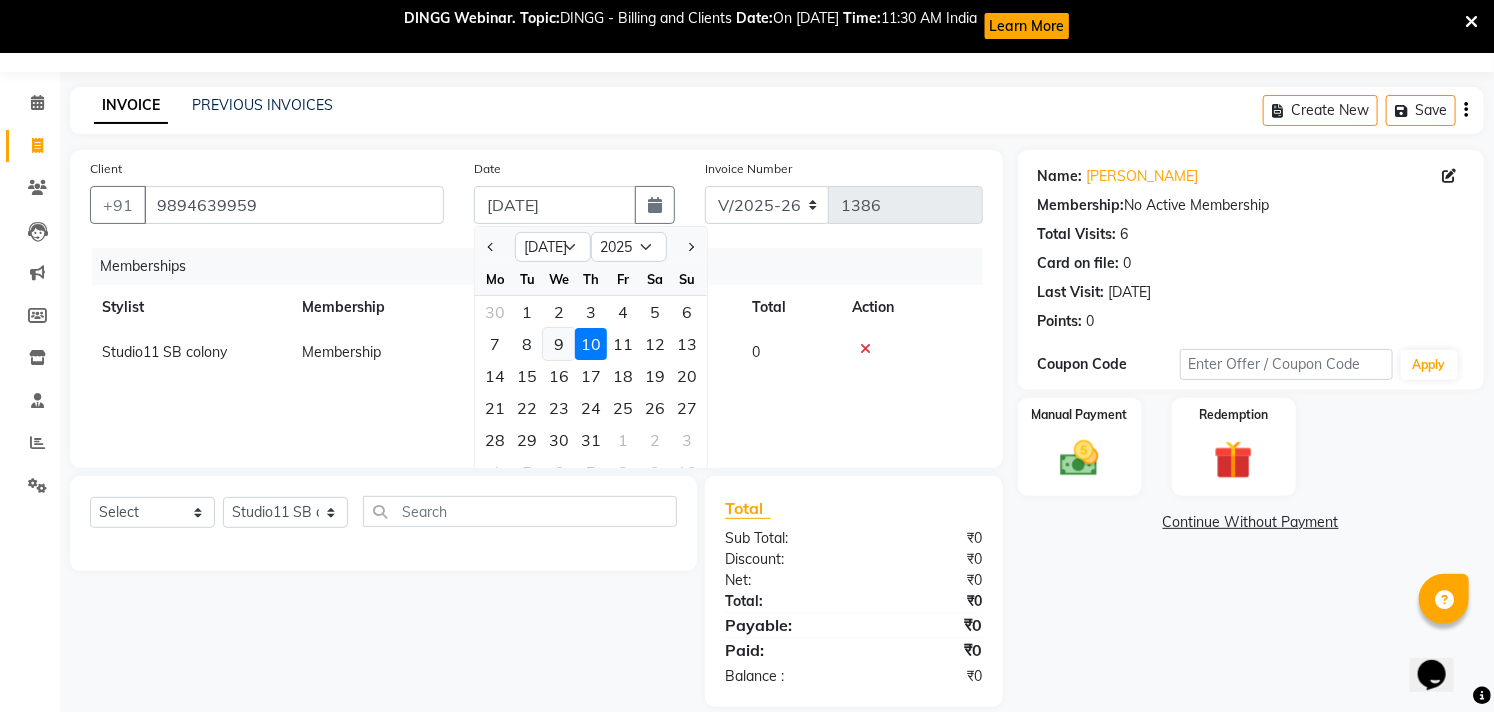 type on "[DATE]" 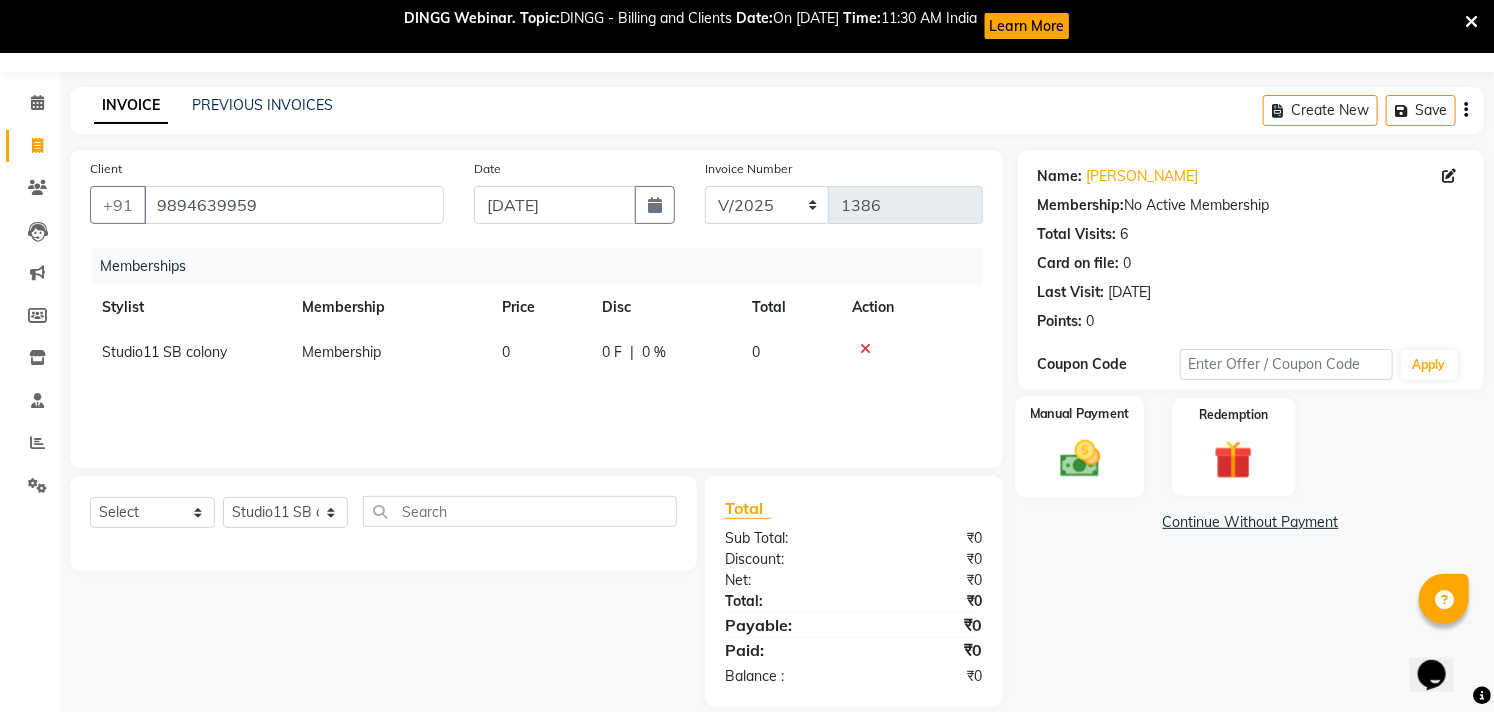 click on "Manual Payment" 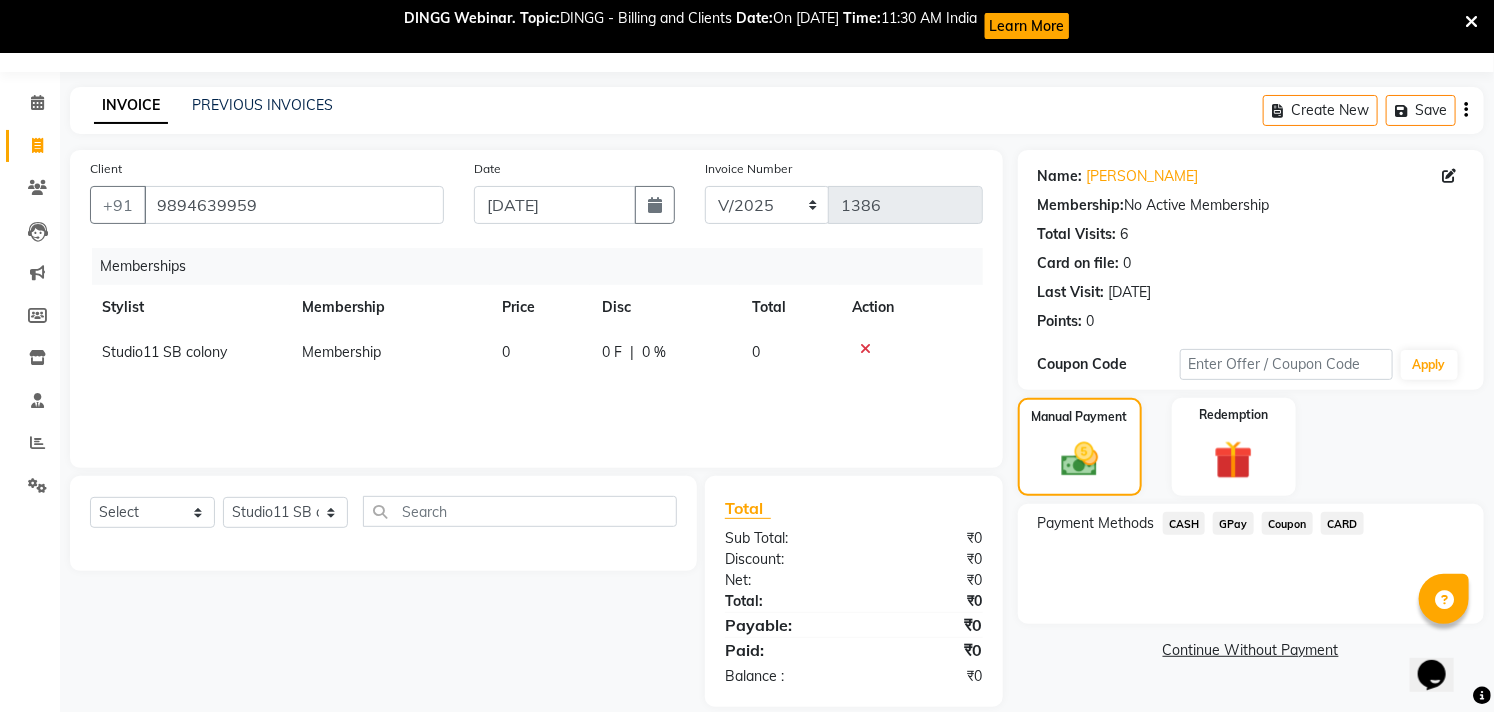 click on "GPay" 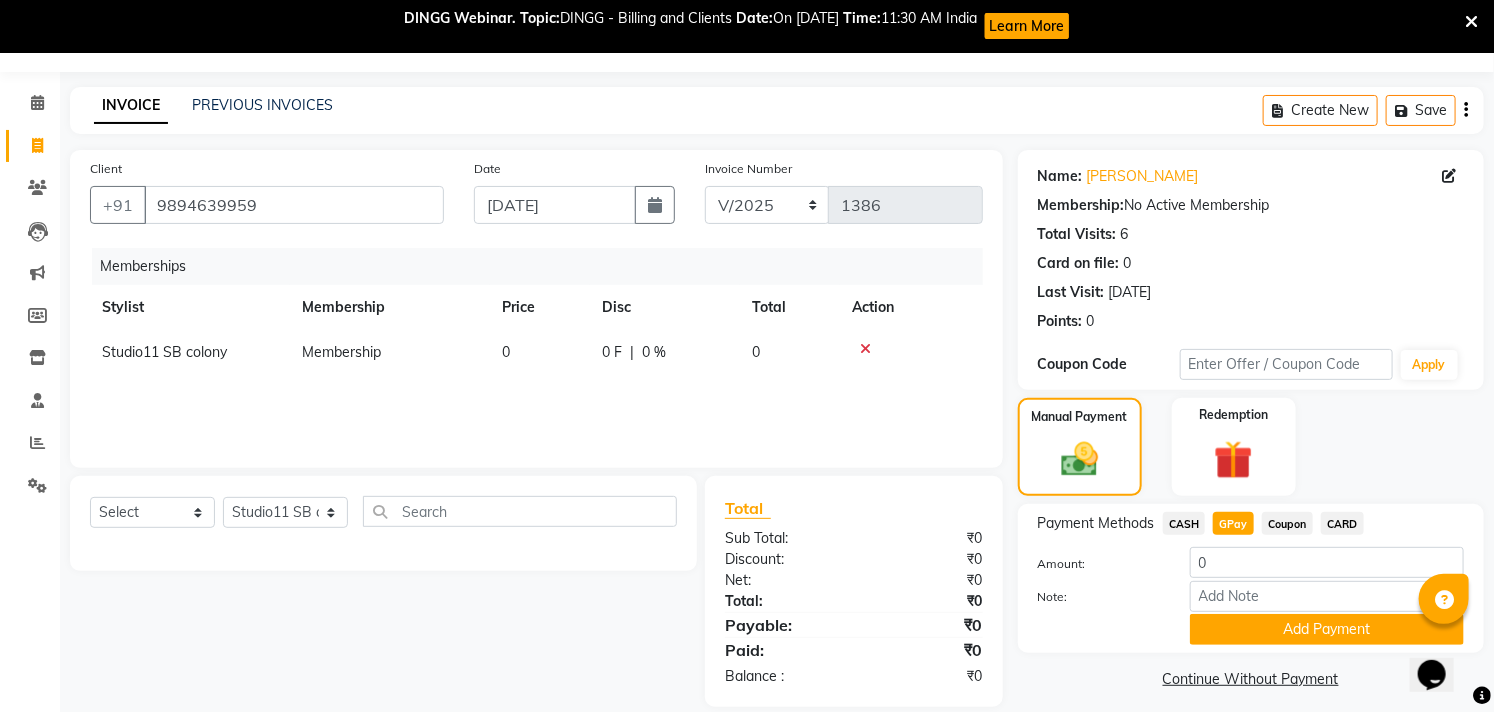 scroll, scrollTop: 77, scrollLeft: 0, axis: vertical 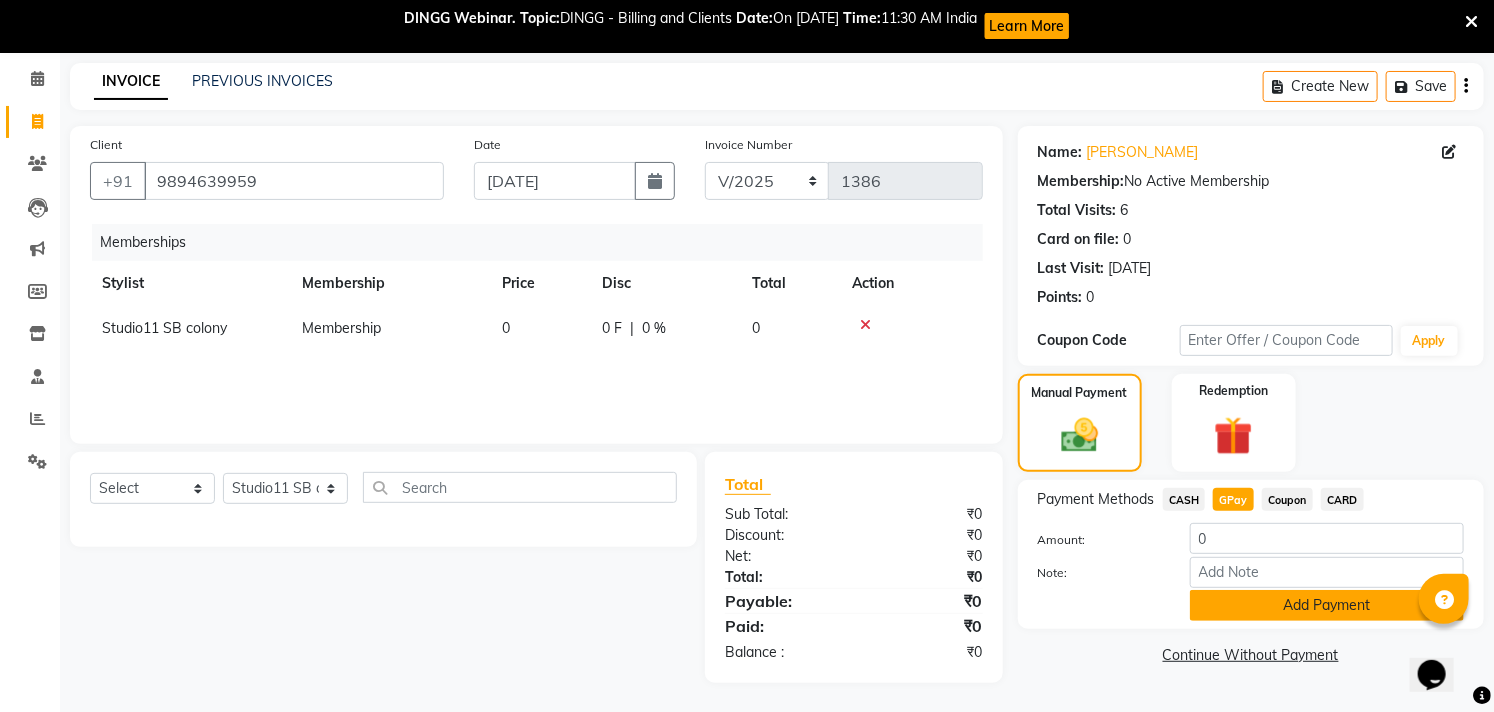 click on "Add Payment" 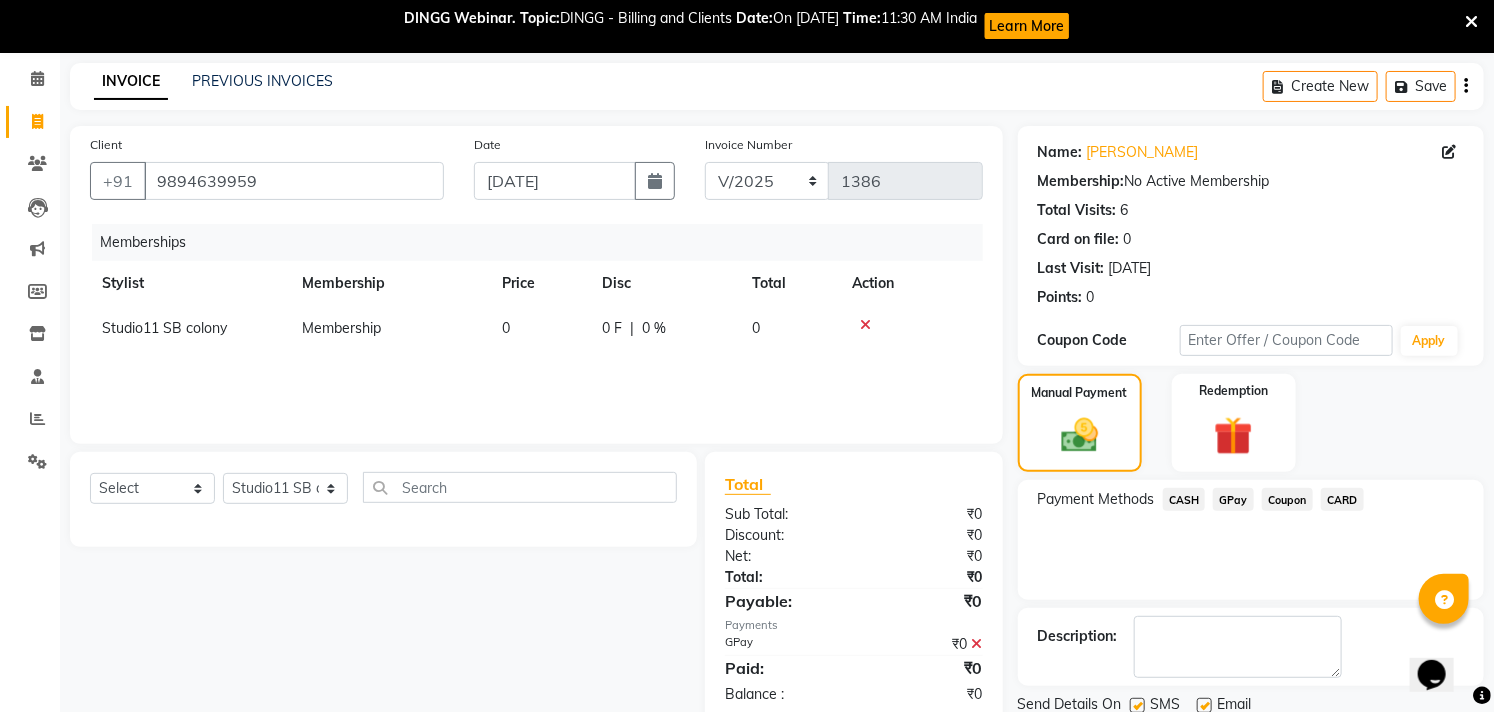 scroll, scrollTop: 148, scrollLeft: 0, axis: vertical 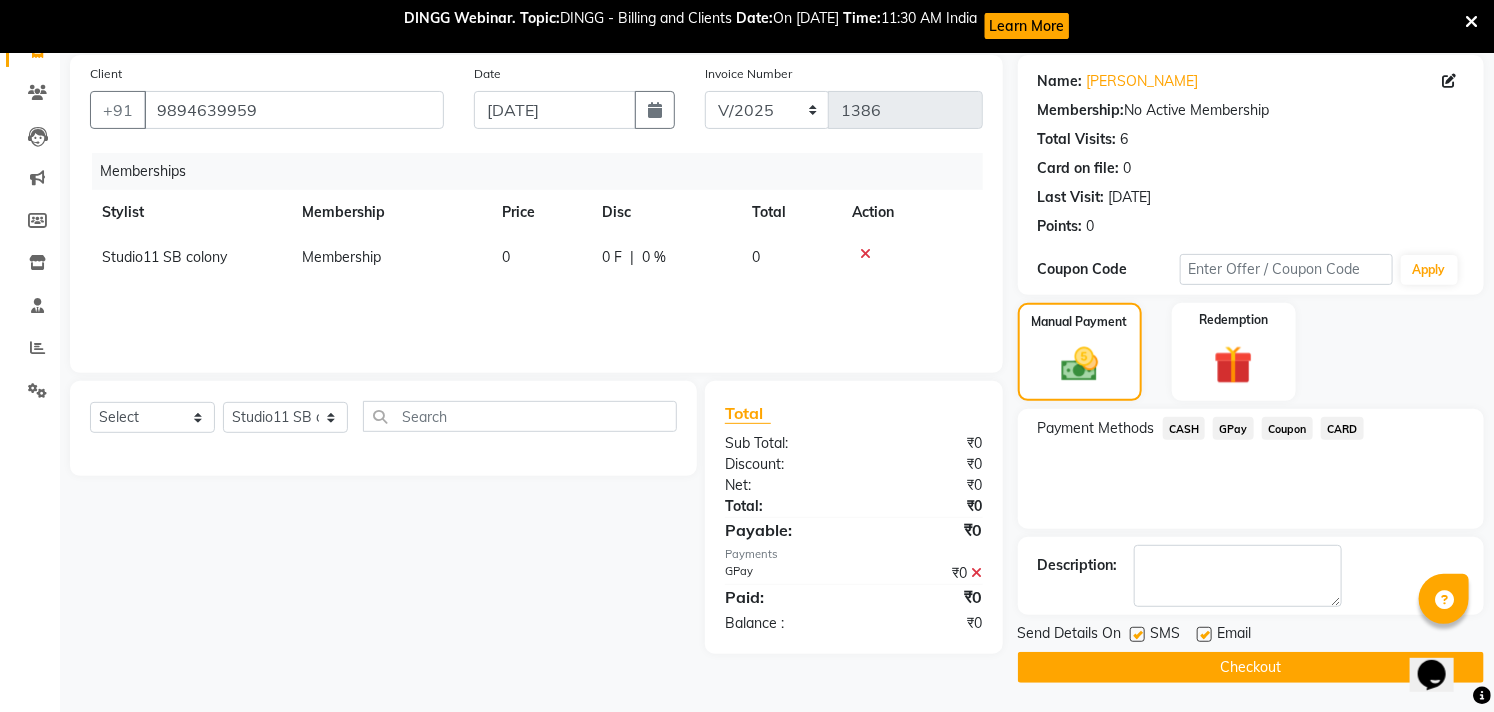 click 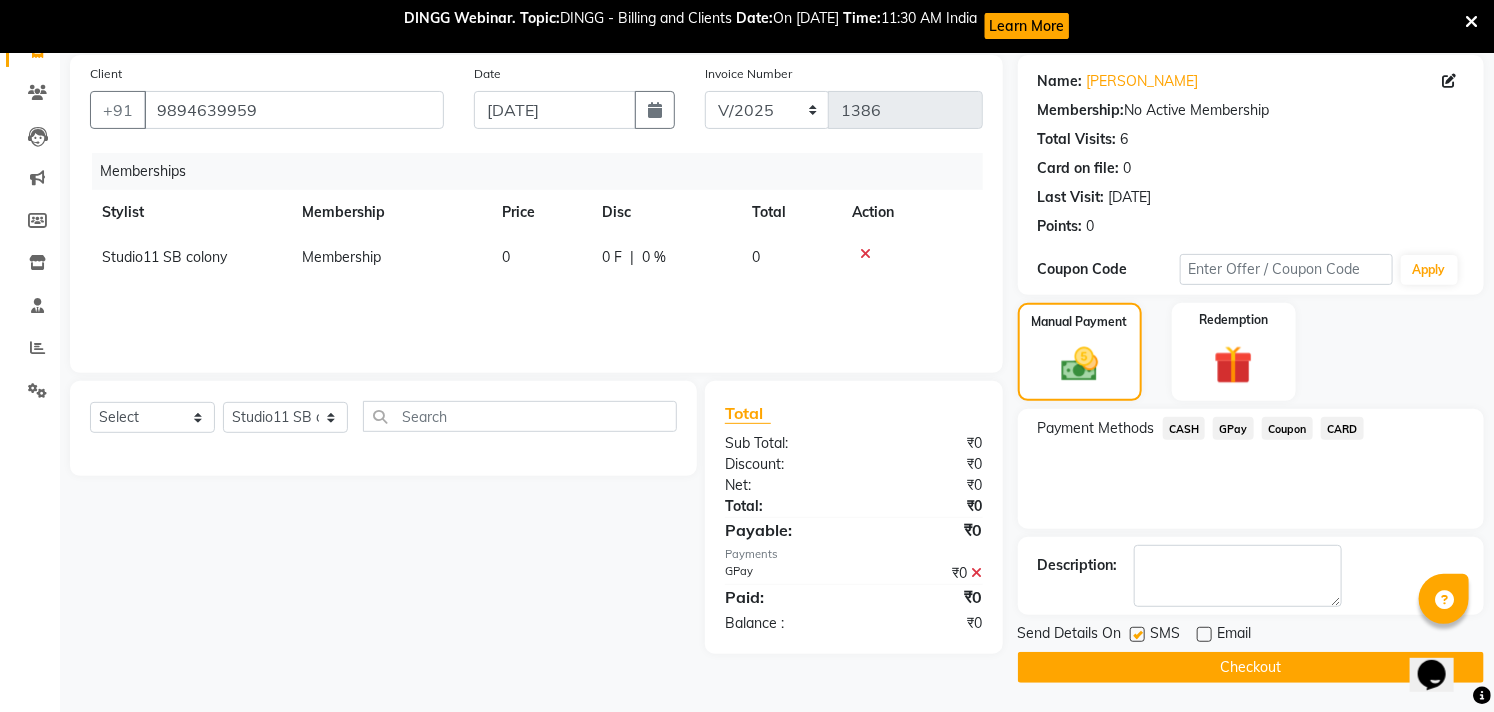 click 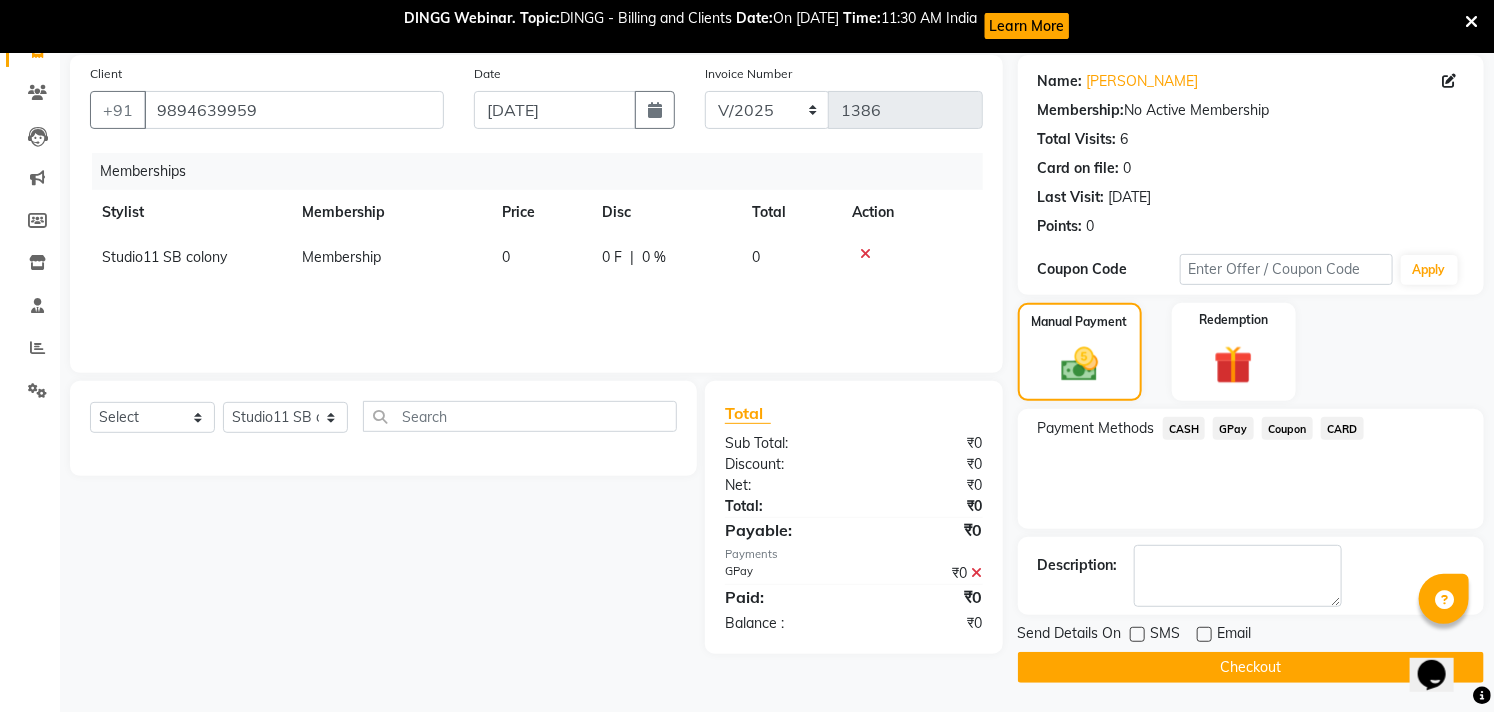 click on "Checkout" 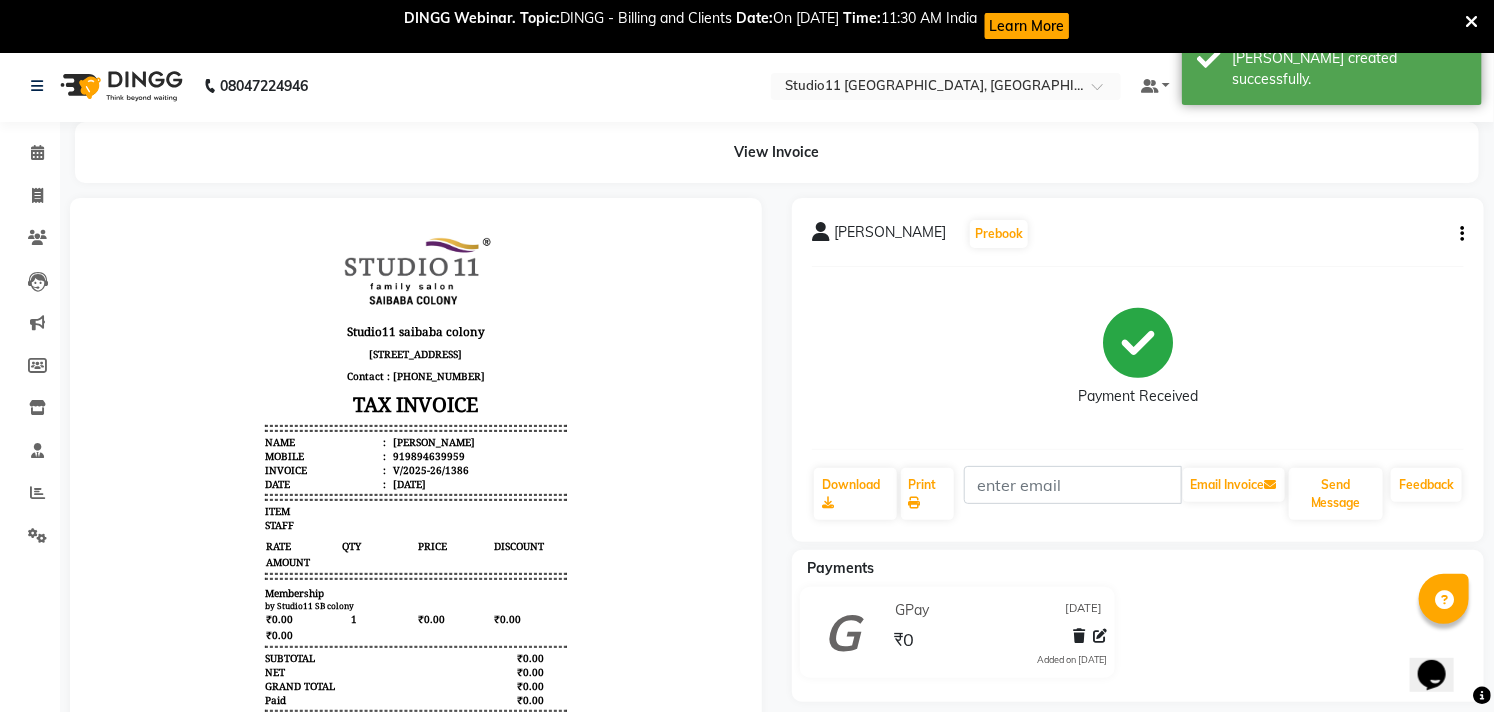 scroll, scrollTop: 0, scrollLeft: 0, axis: both 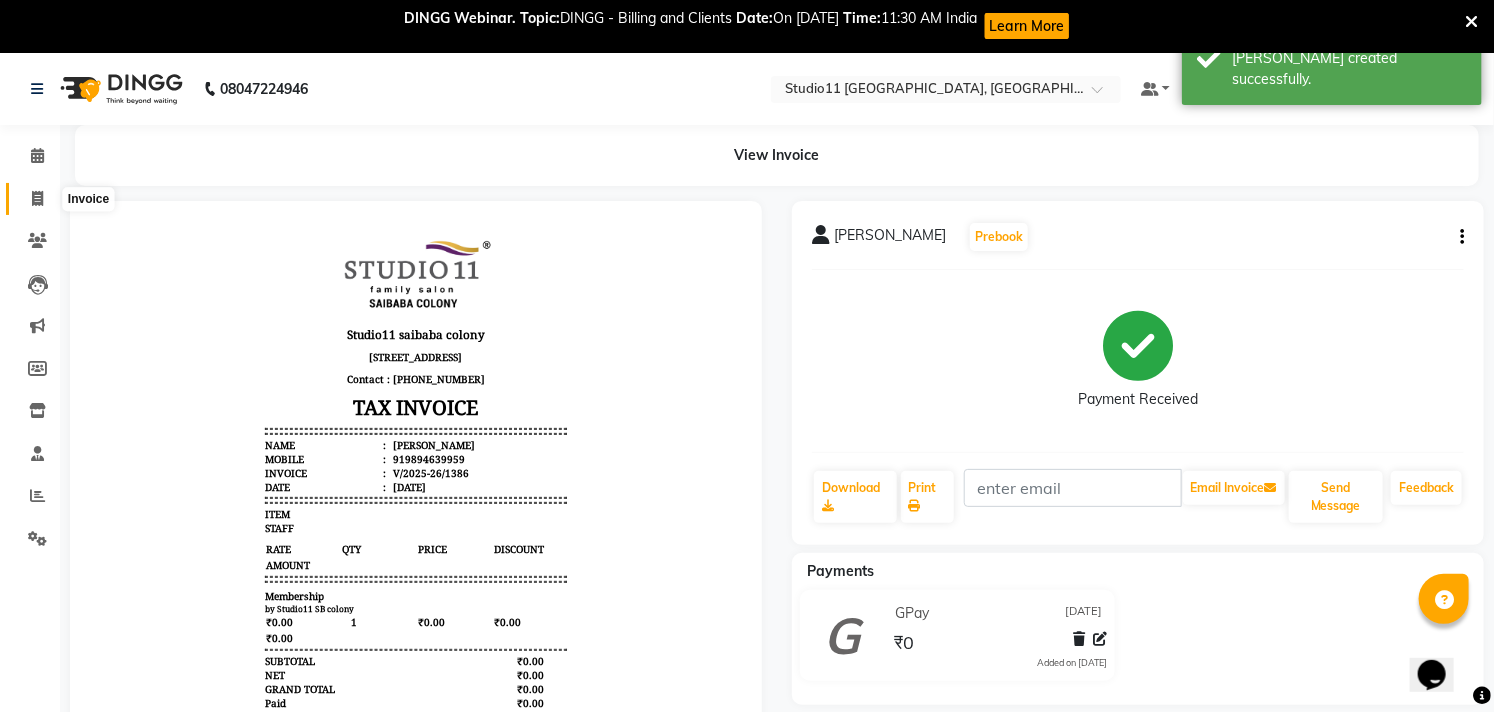 click 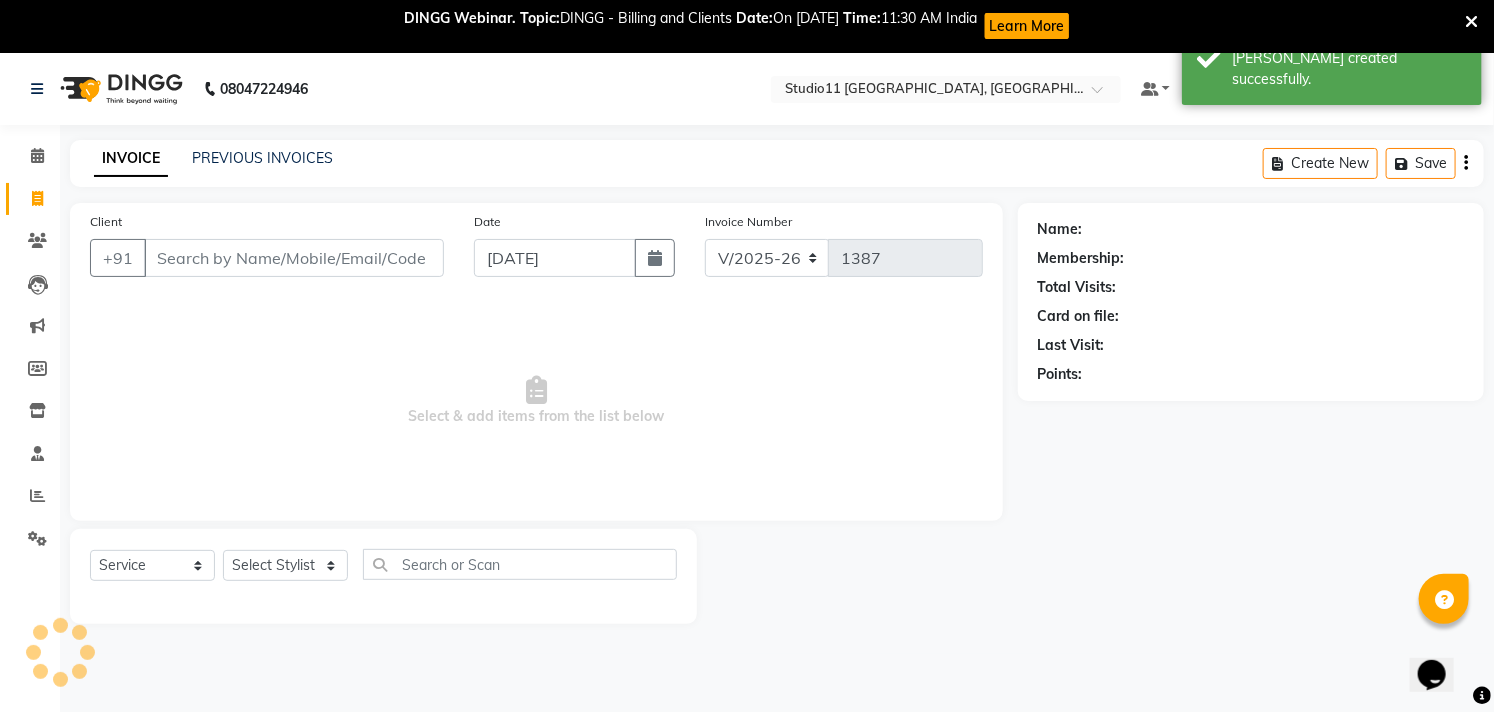 scroll, scrollTop: 53, scrollLeft: 0, axis: vertical 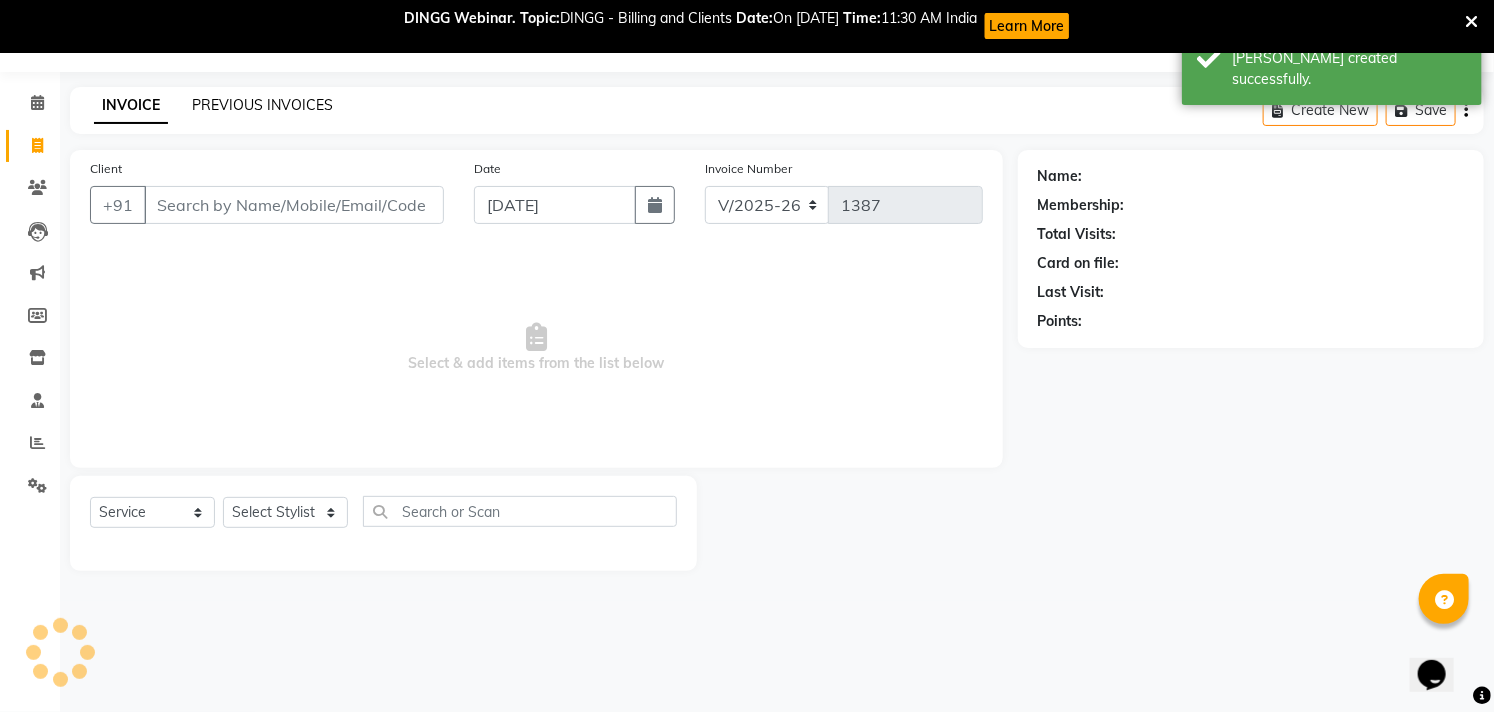 click on "PREVIOUS INVOICES" 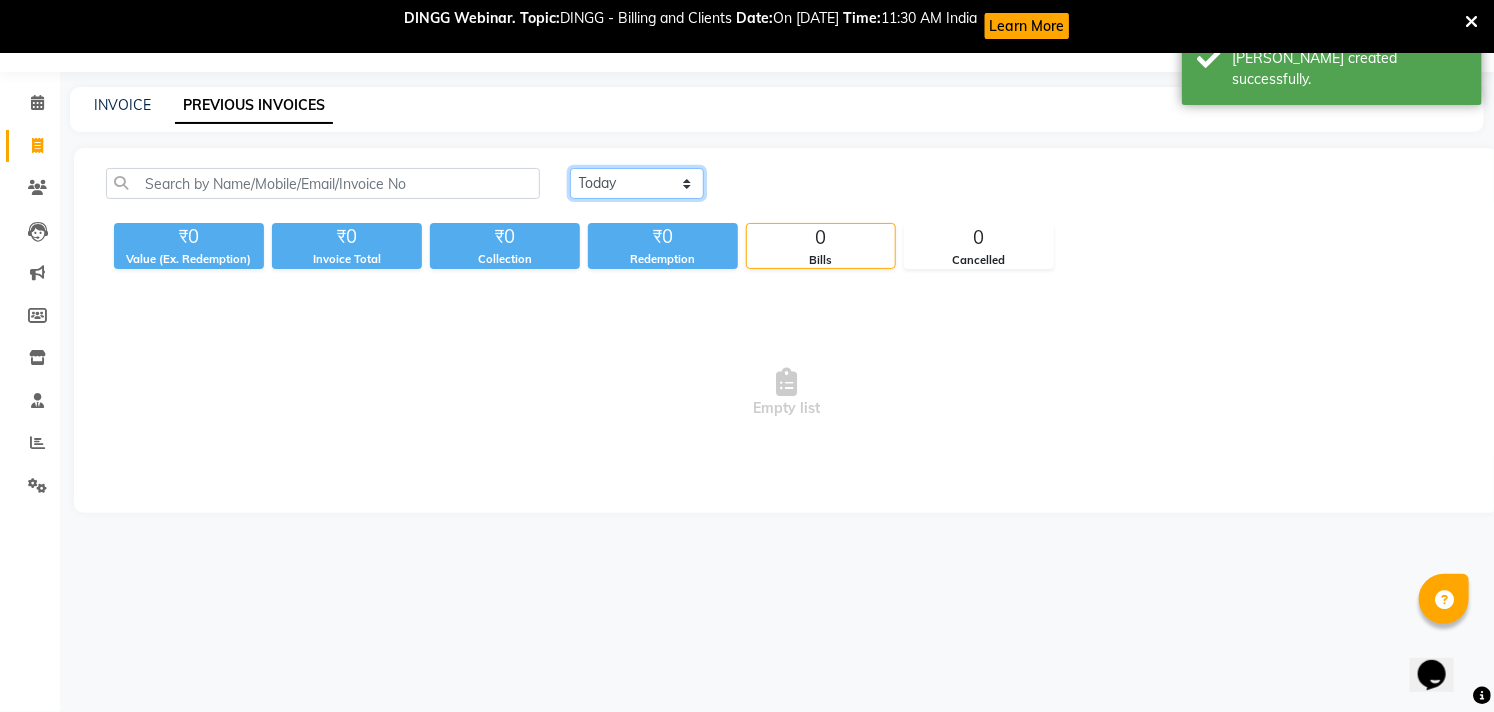 click on "[DATE] [DATE] Custom Range" 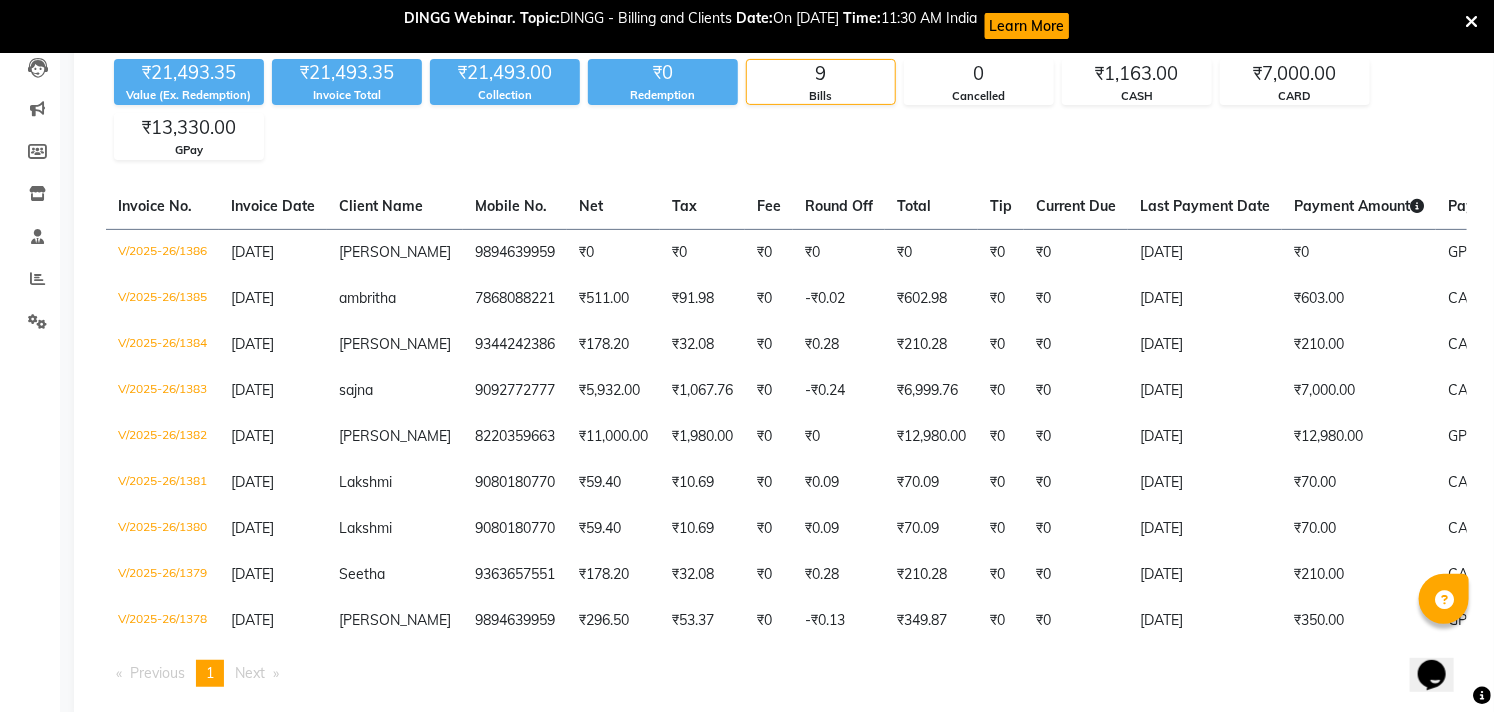 scroll, scrollTop: 176, scrollLeft: 0, axis: vertical 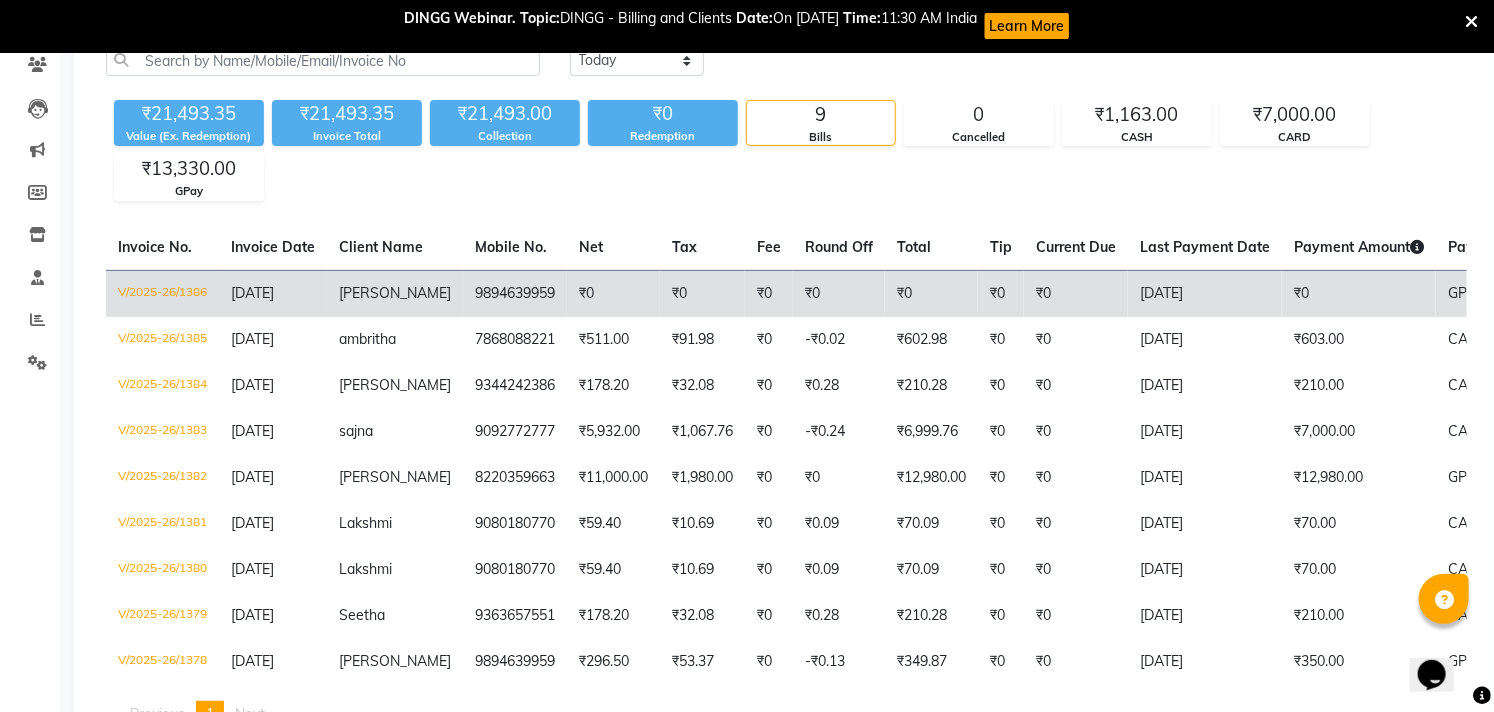 click on "₹0" 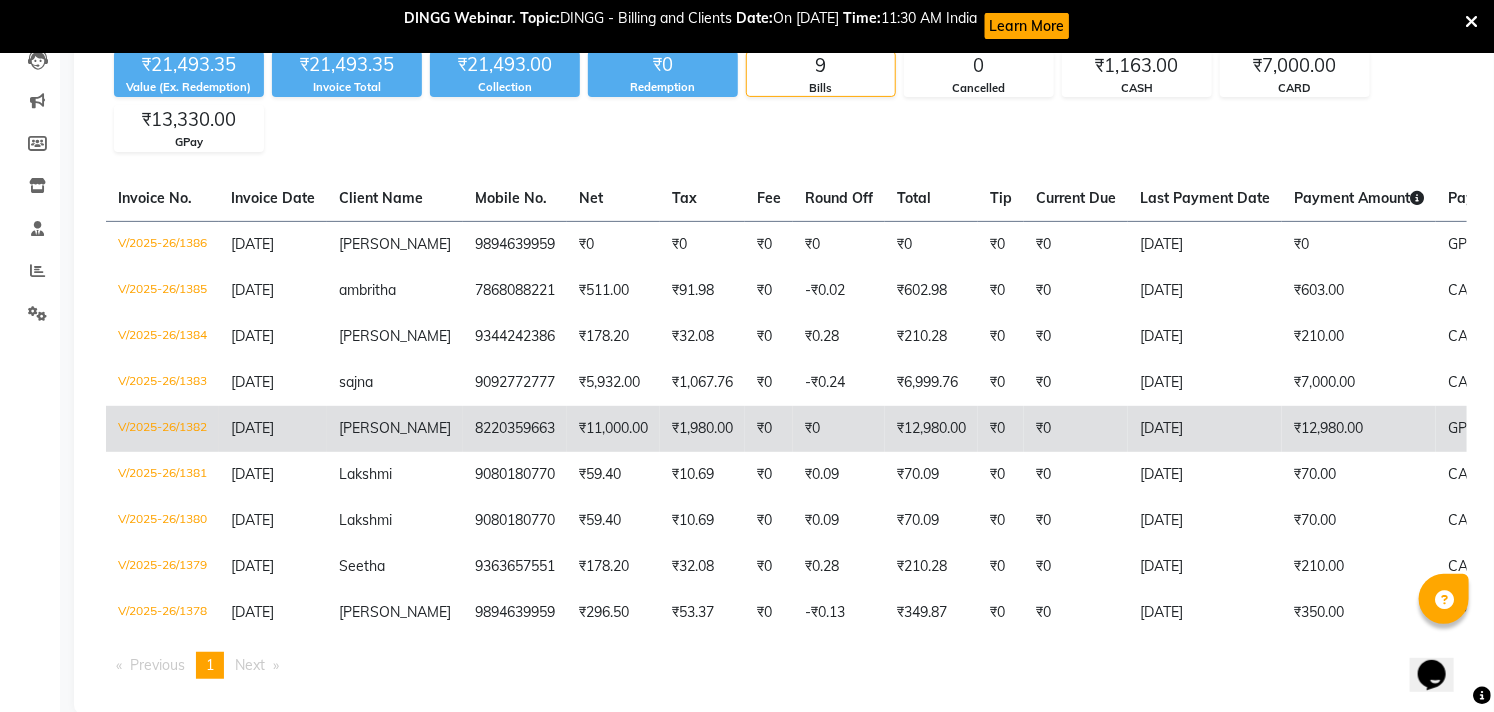 scroll, scrollTop: 271, scrollLeft: 0, axis: vertical 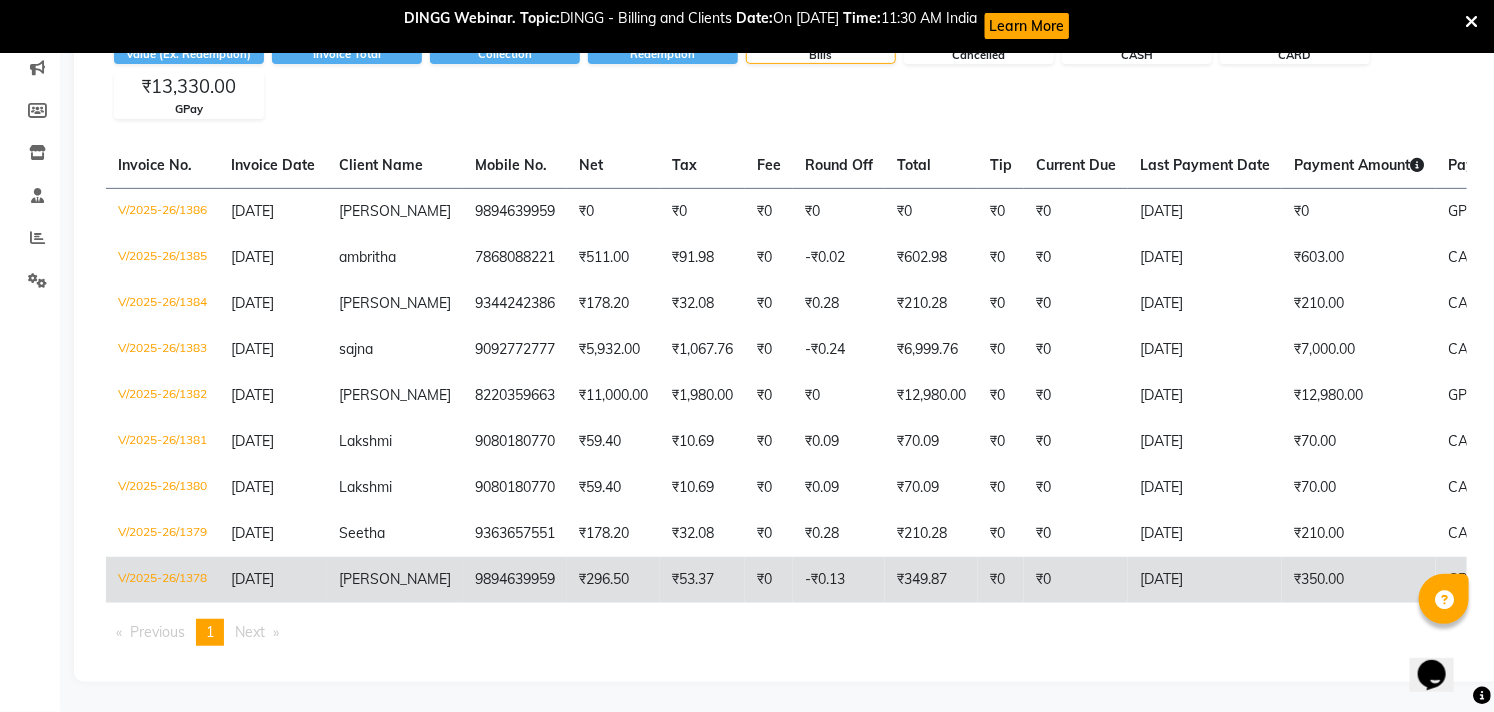click on "₹350.00" 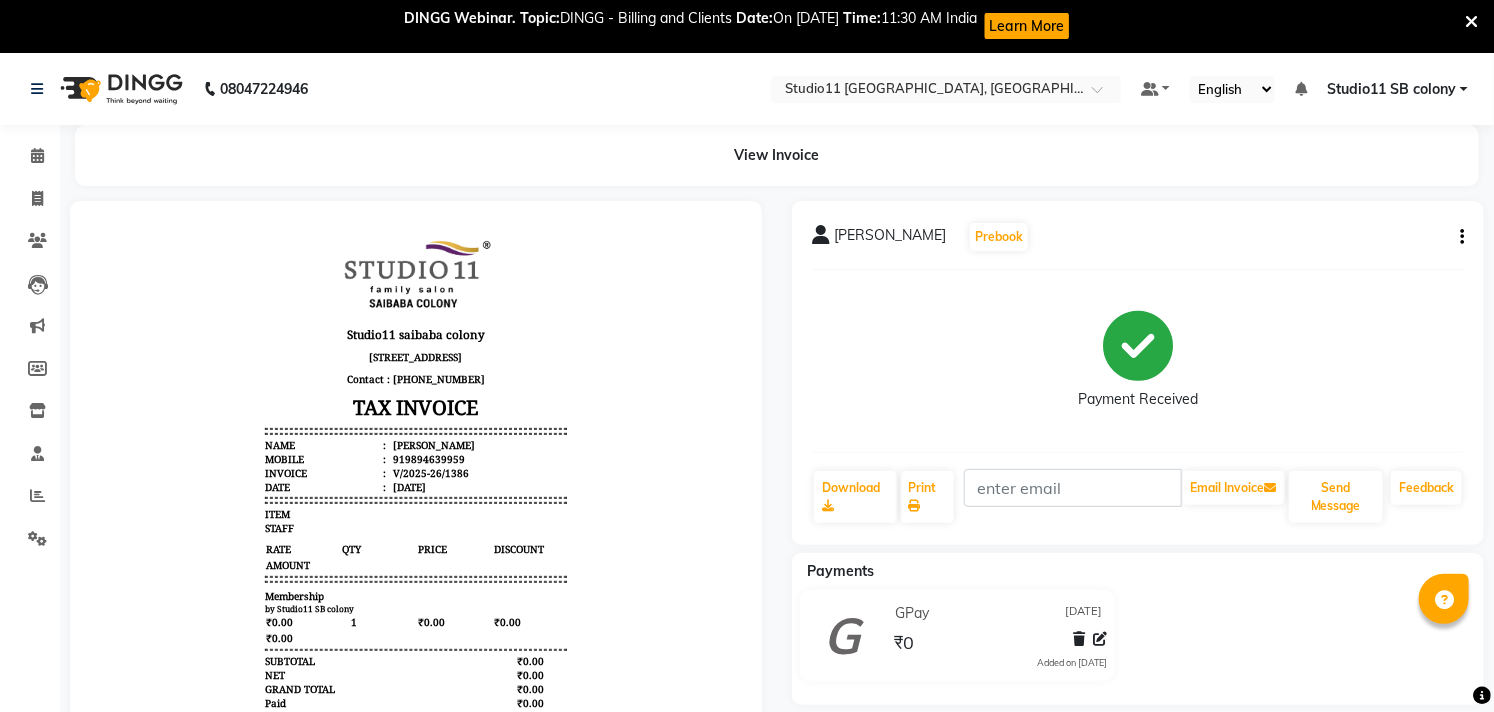 scroll, scrollTop: 0, scrollLeft: 0, axis: both 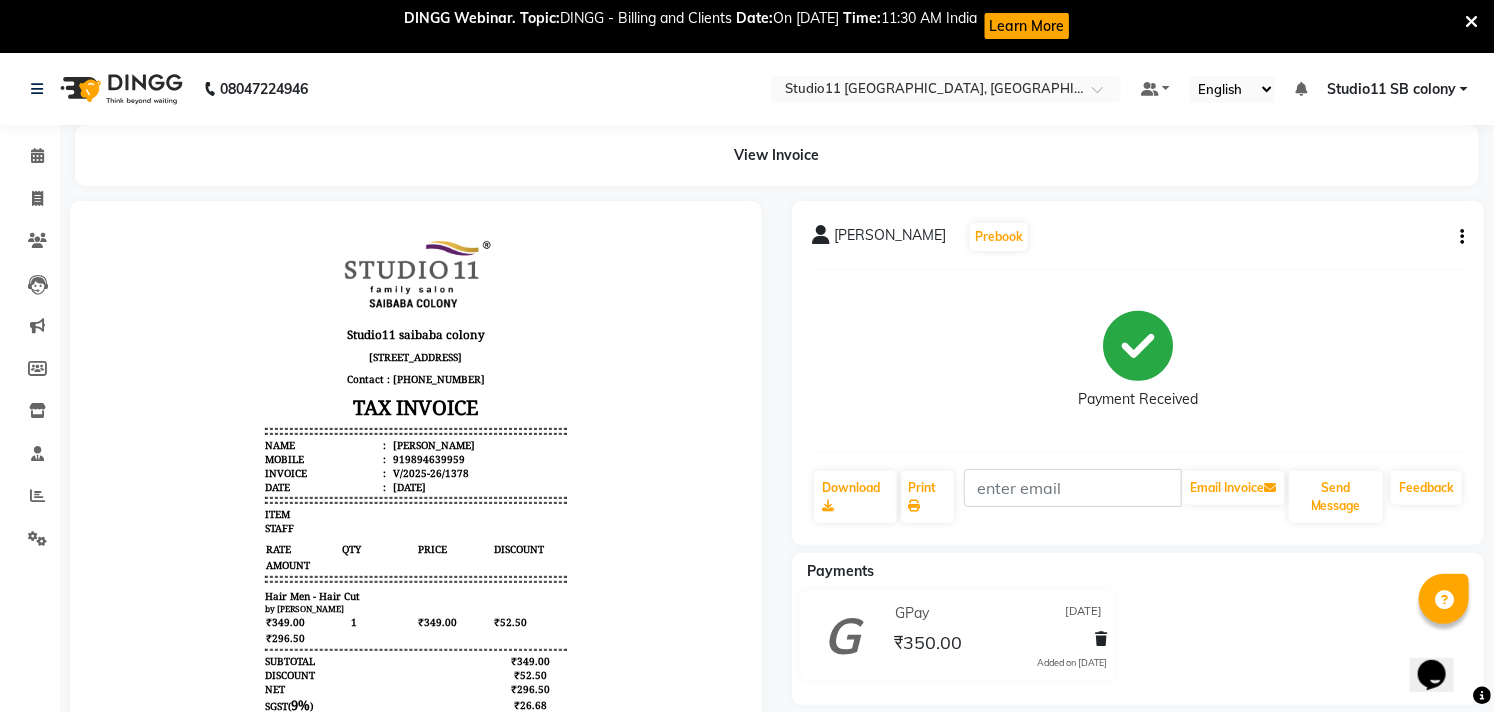 click 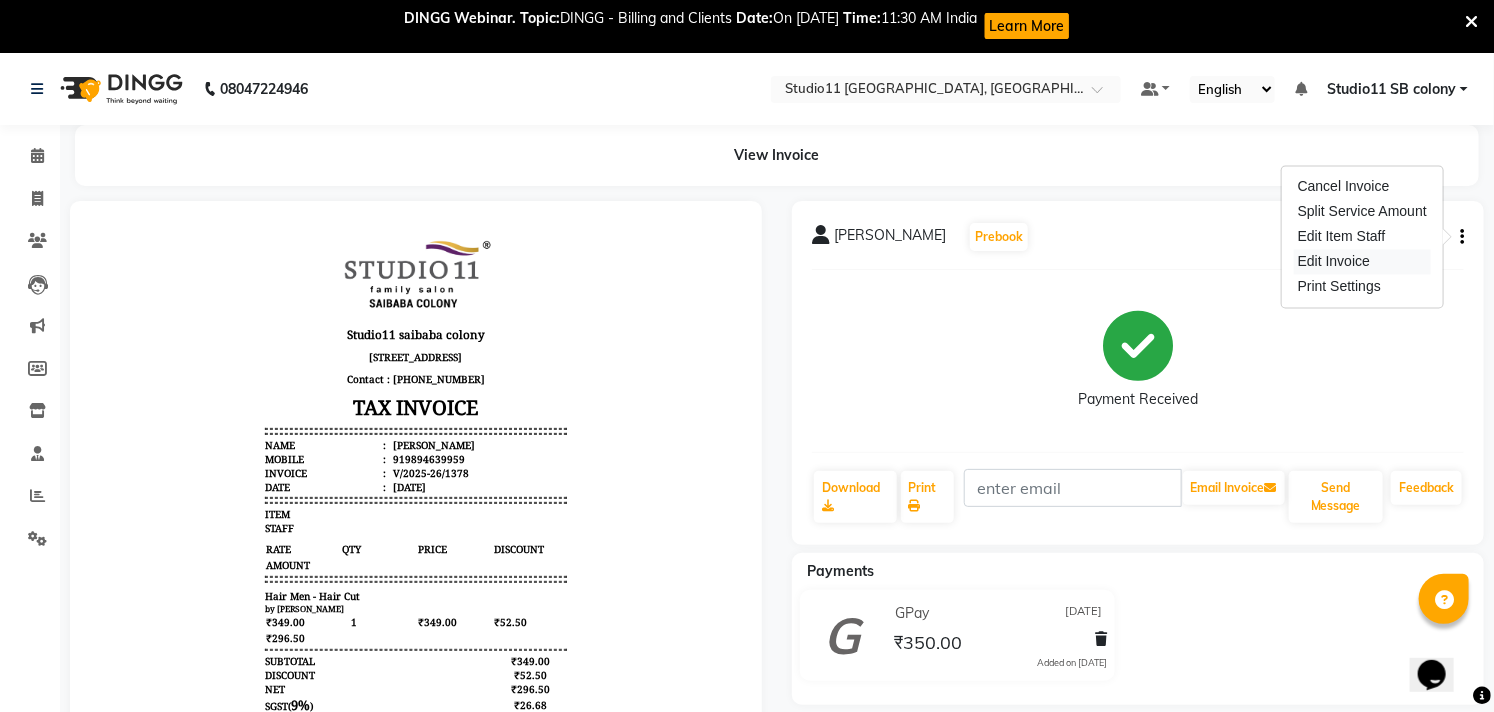 click on "Edit Invoice" at bounding box center [1362, 262] 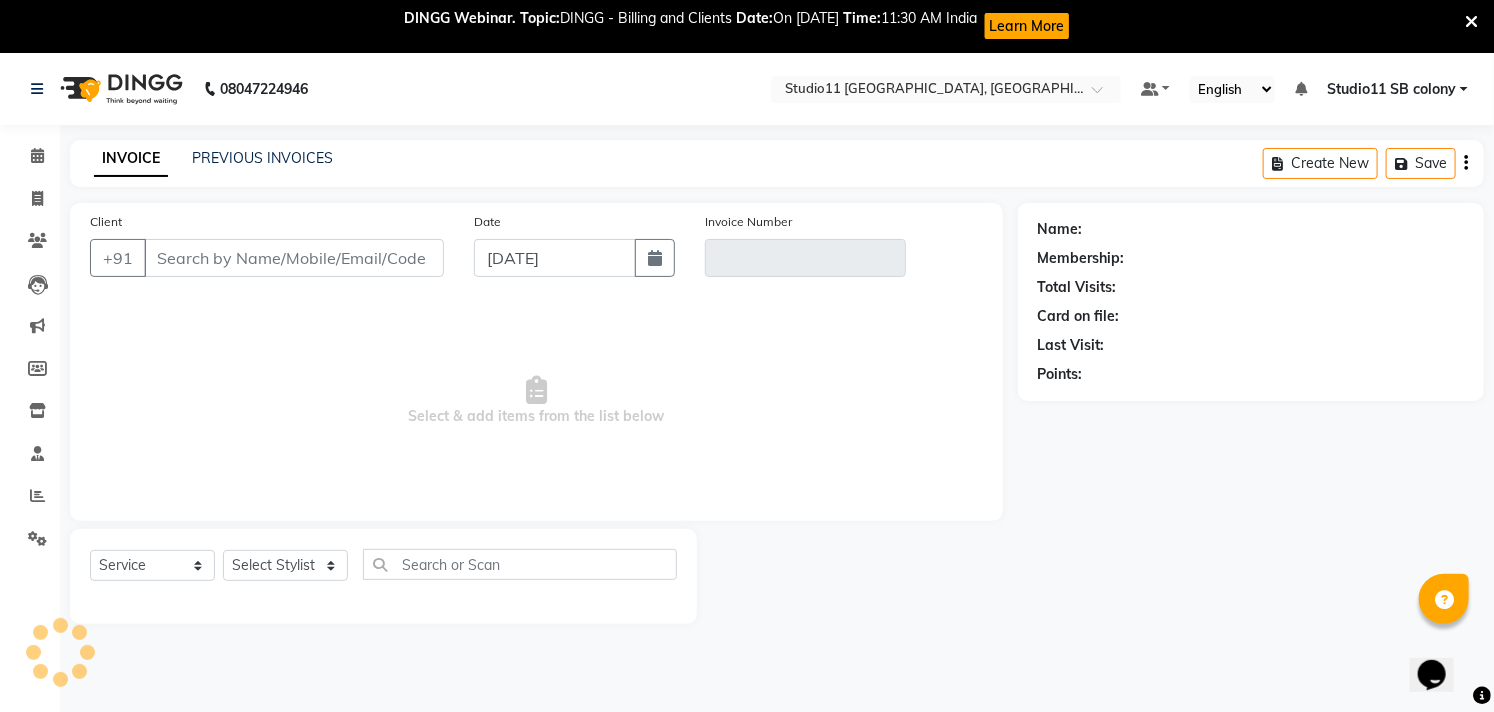 scroll, scrollTop: 53, scrollLeft: 0, axis: vertical 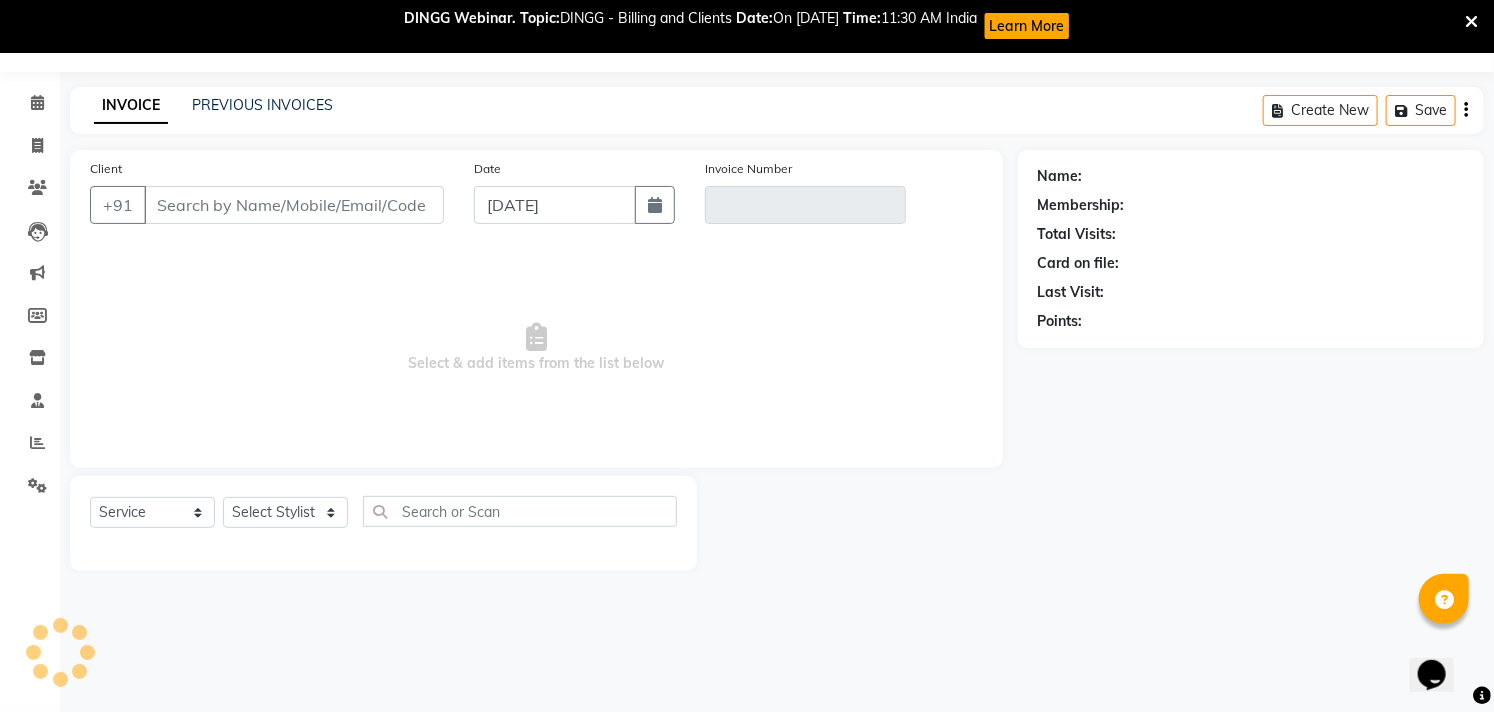 type on "9894639959" 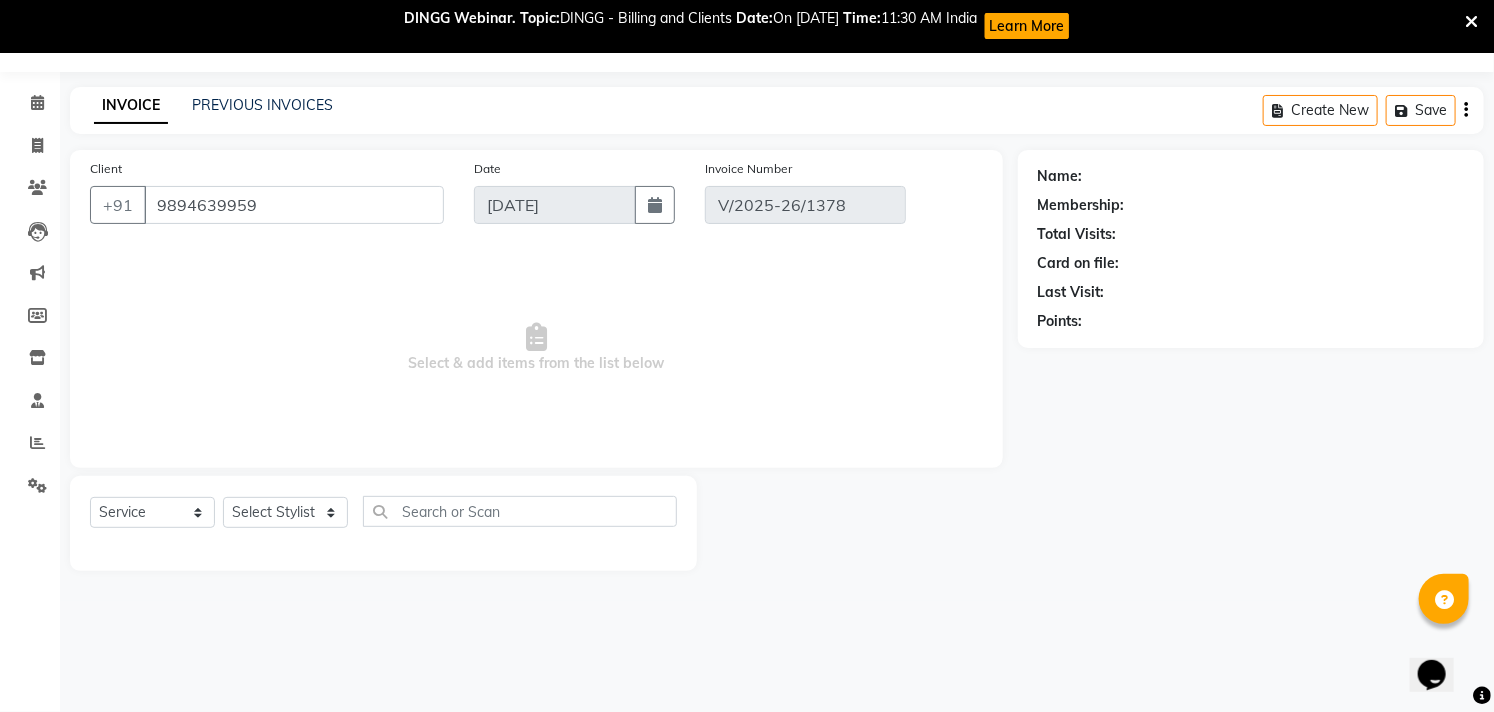 select on "1: Object" 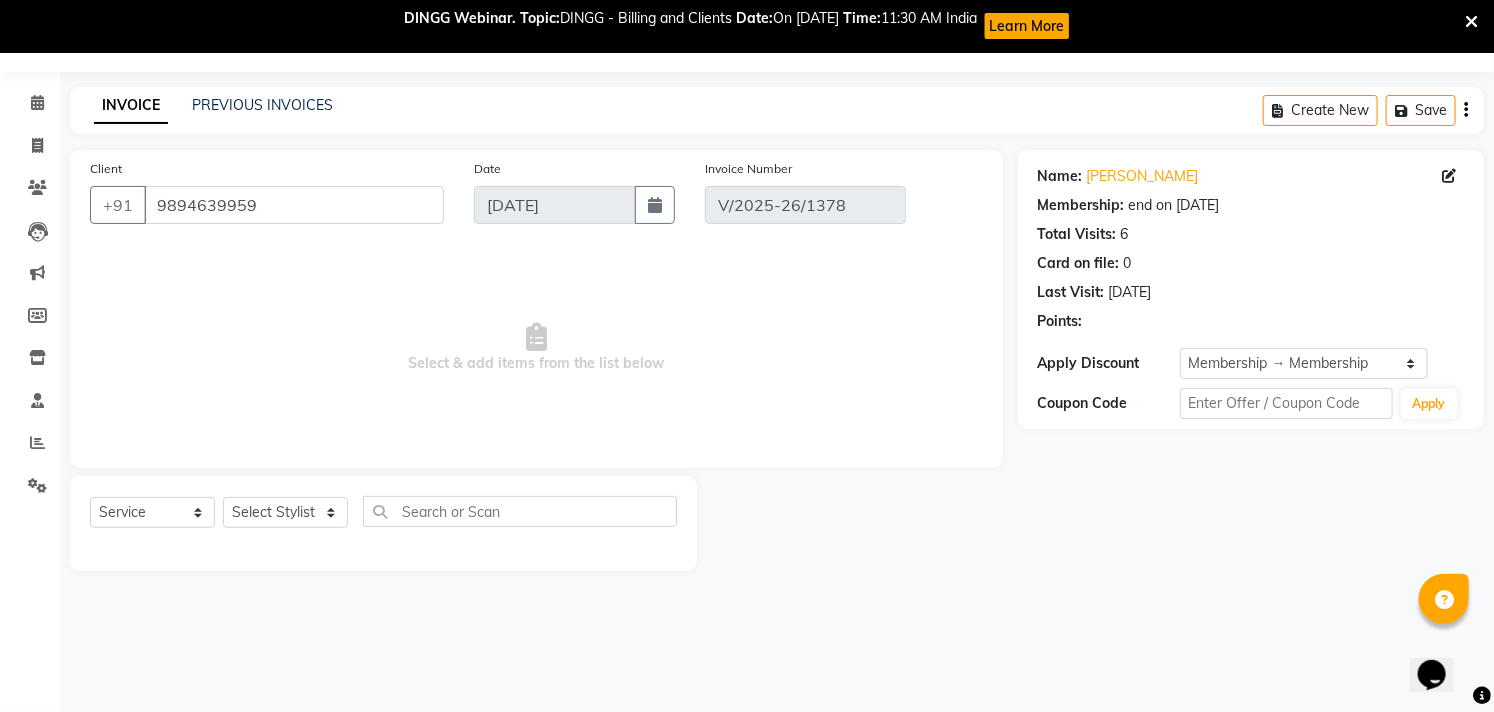 type on "[DATE]" 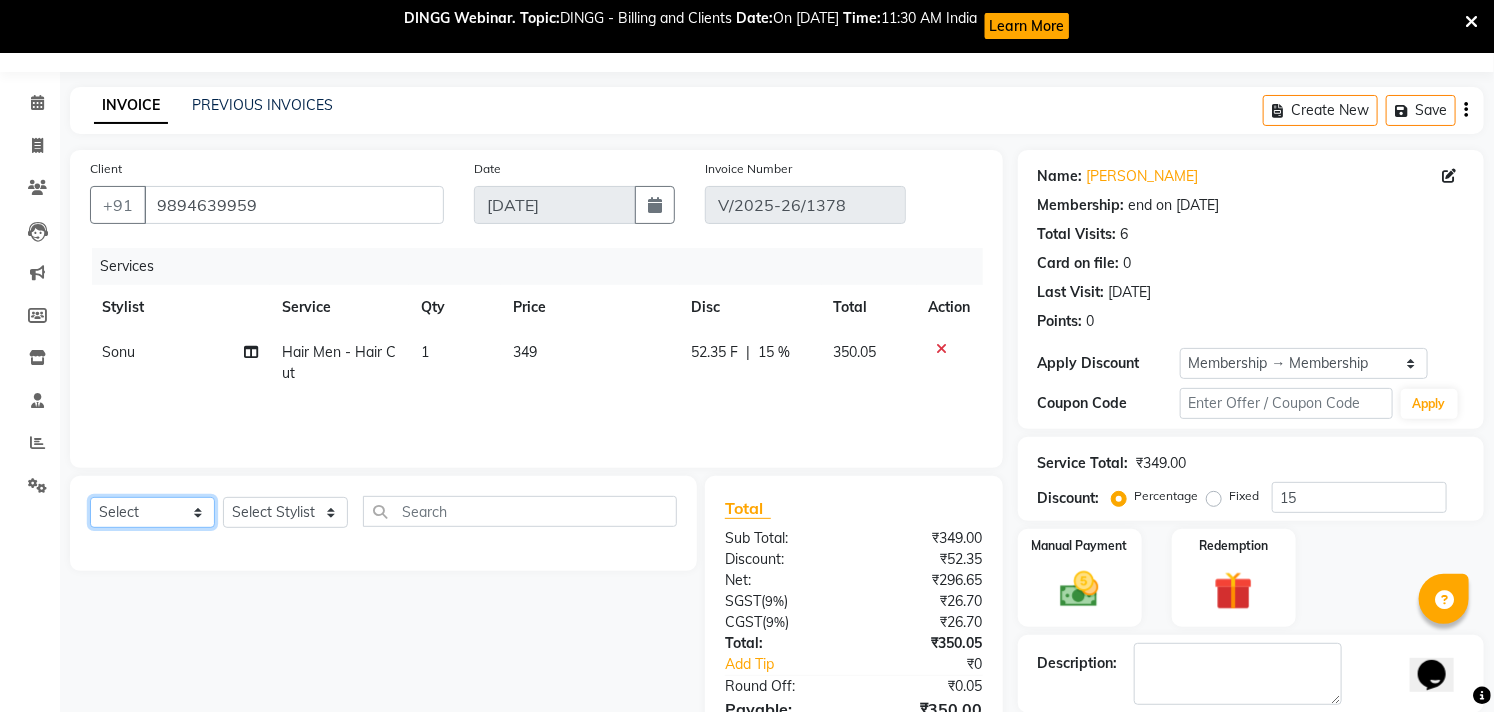 click on "Select  Service  Product  Membership  Package Voucher Prepaid Gift Card" 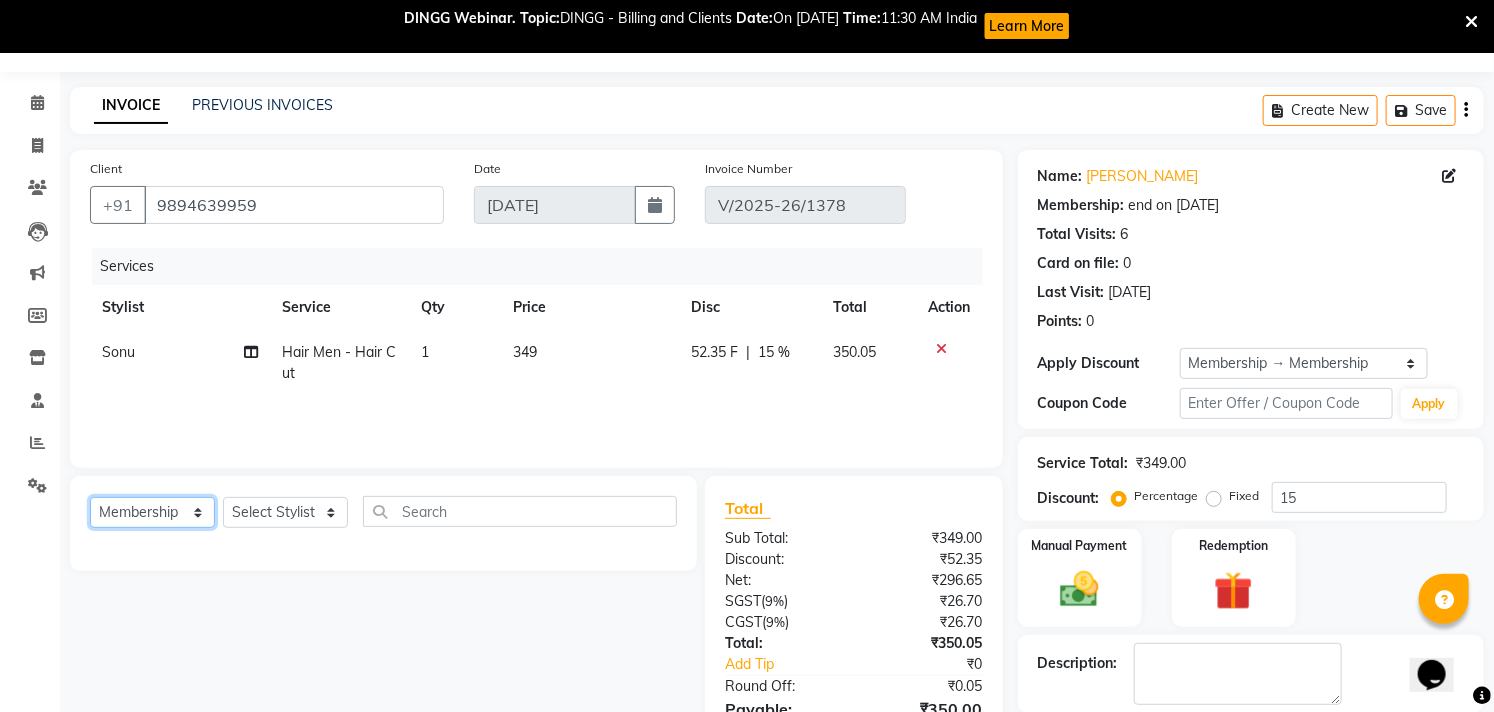 click on "Select  Service  Product  Membership  Package Voucher Prepaid Gift Card" 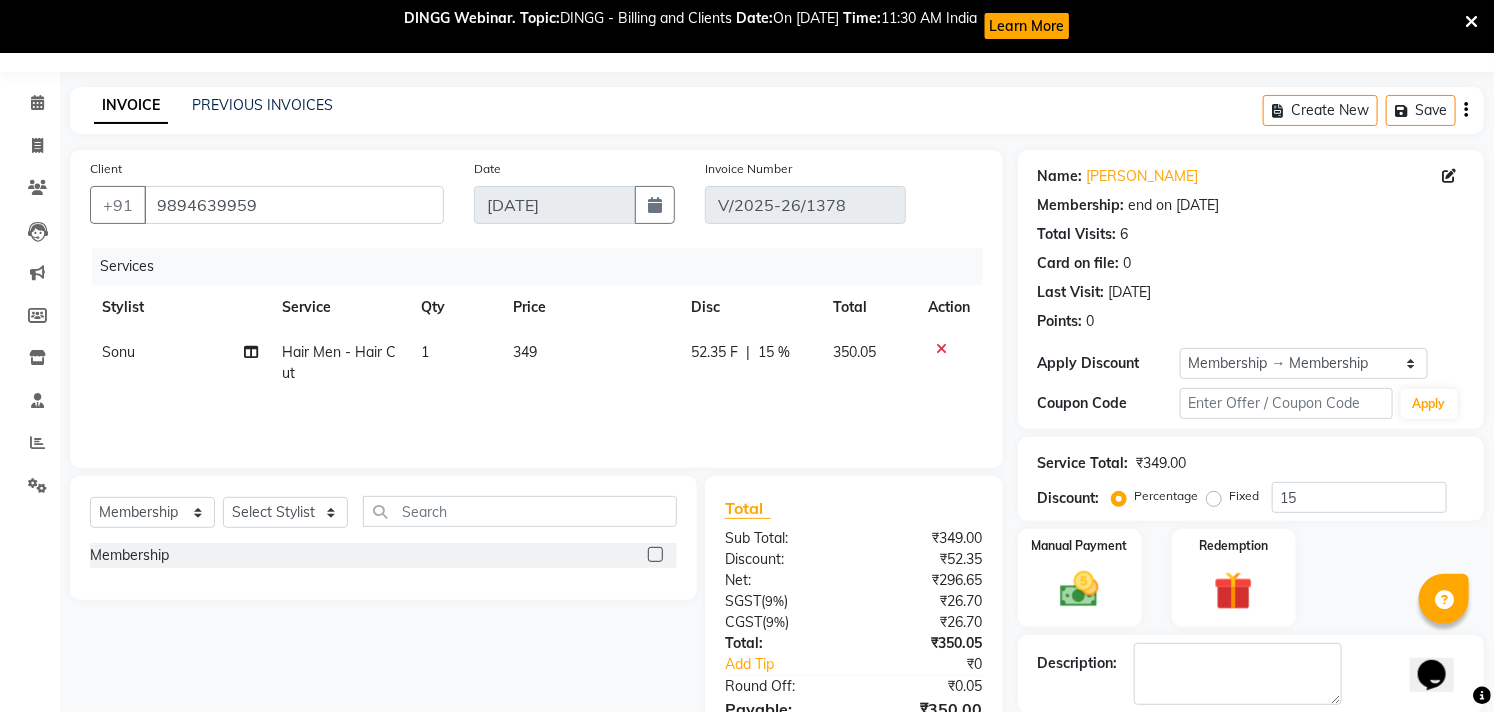 click on "Membership" 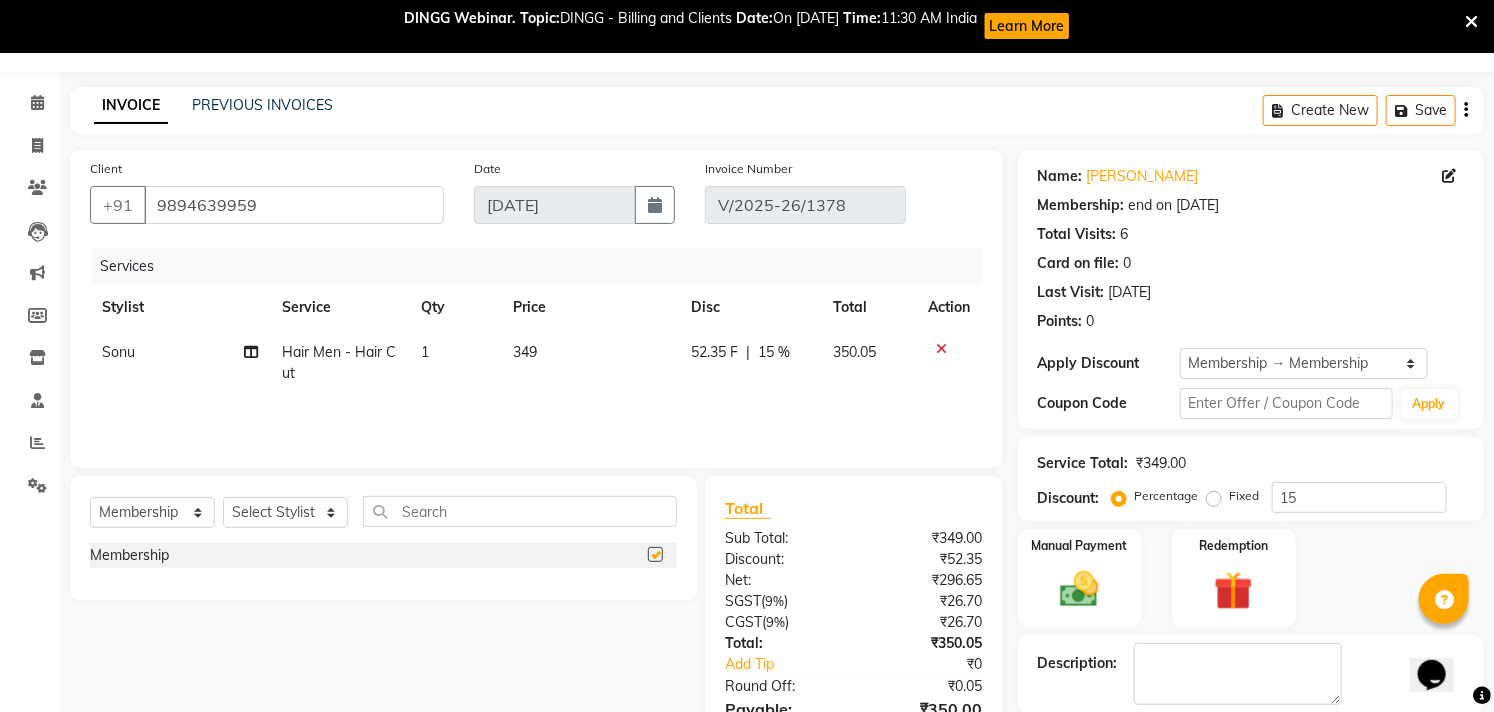 checkbox on "false" 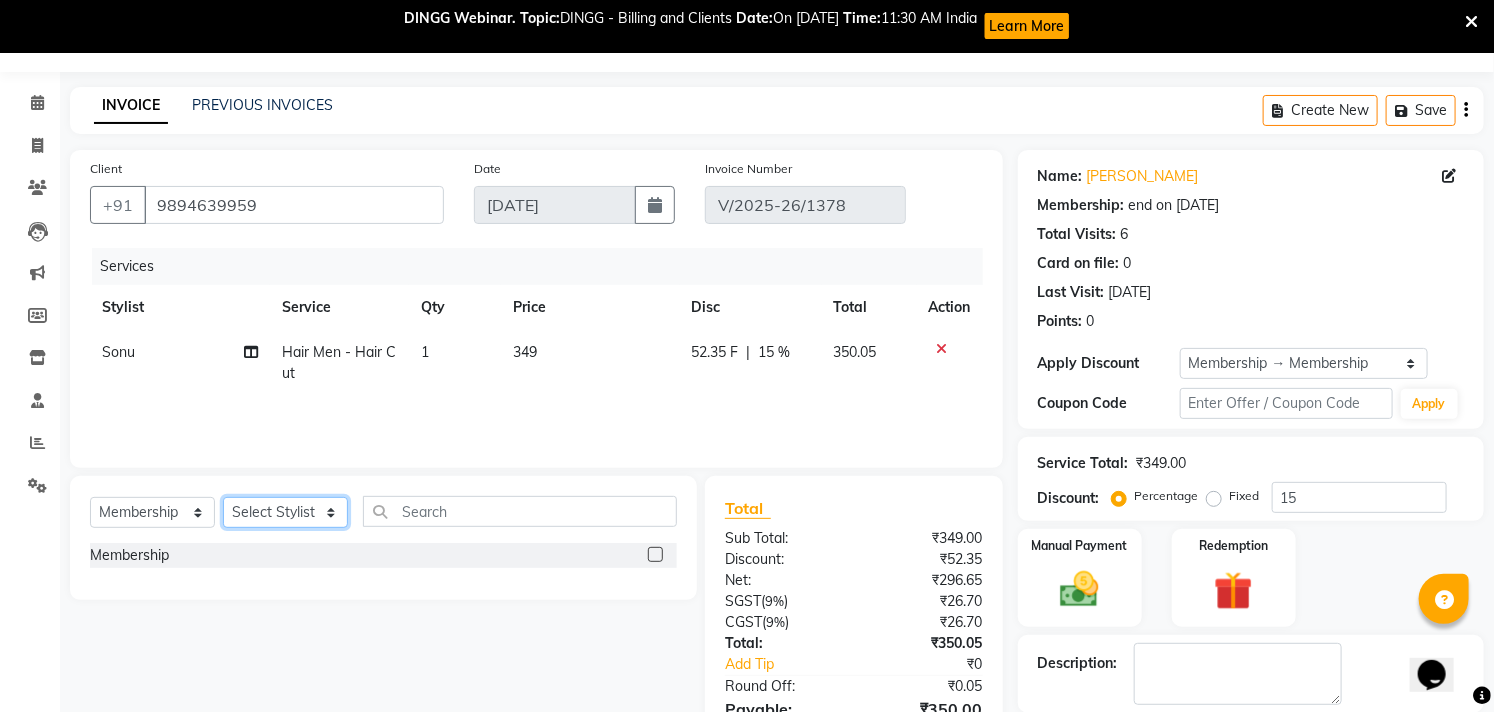 click on "Select Stylist Afzal Akbar Dani Jeni Josna kaif lavanya manimekalai Praveen Sonu Studio11 SB colony Tahir tamil" 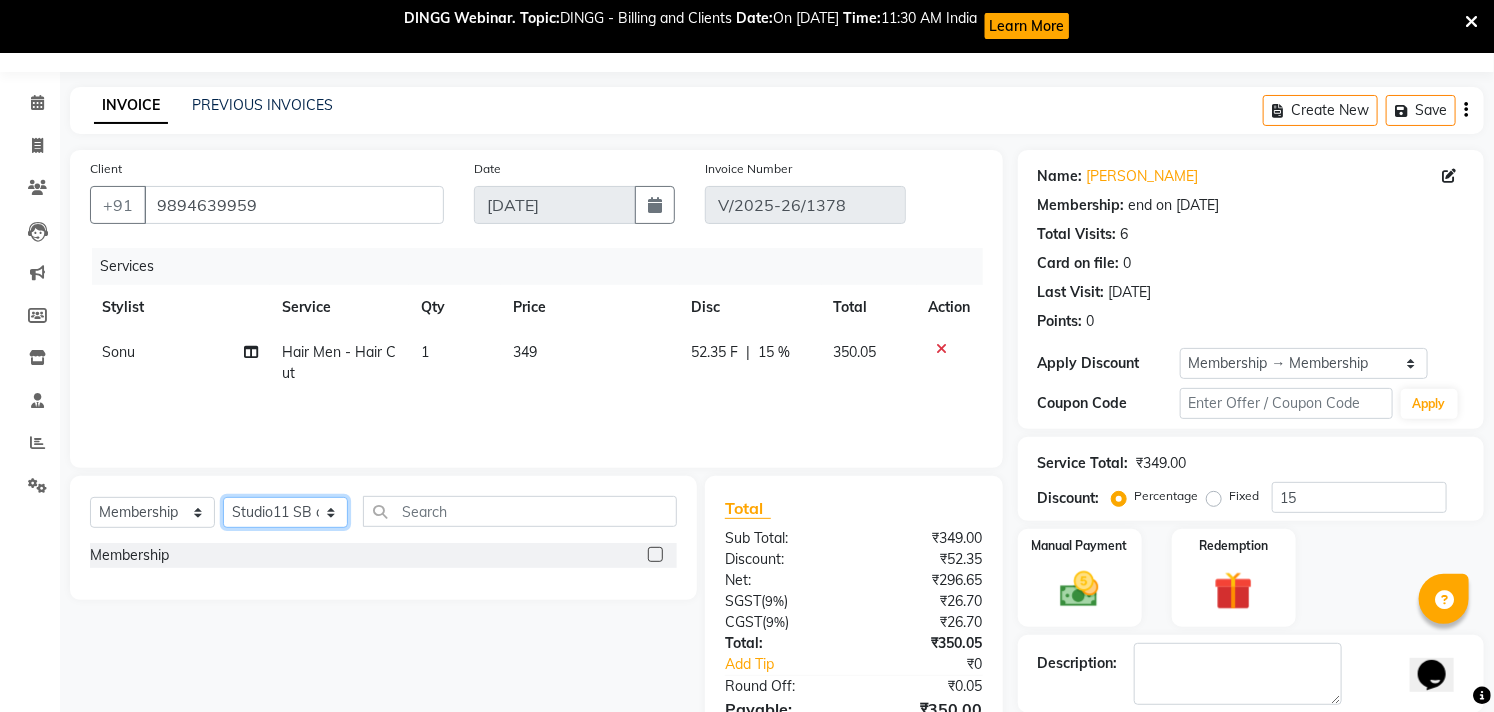 click on "Select Stylist Afzal Akbar Dani Jeni Josna kaif lavanya manimekalai Praveen Sonu Studio11 SB colony Tahir tamil" 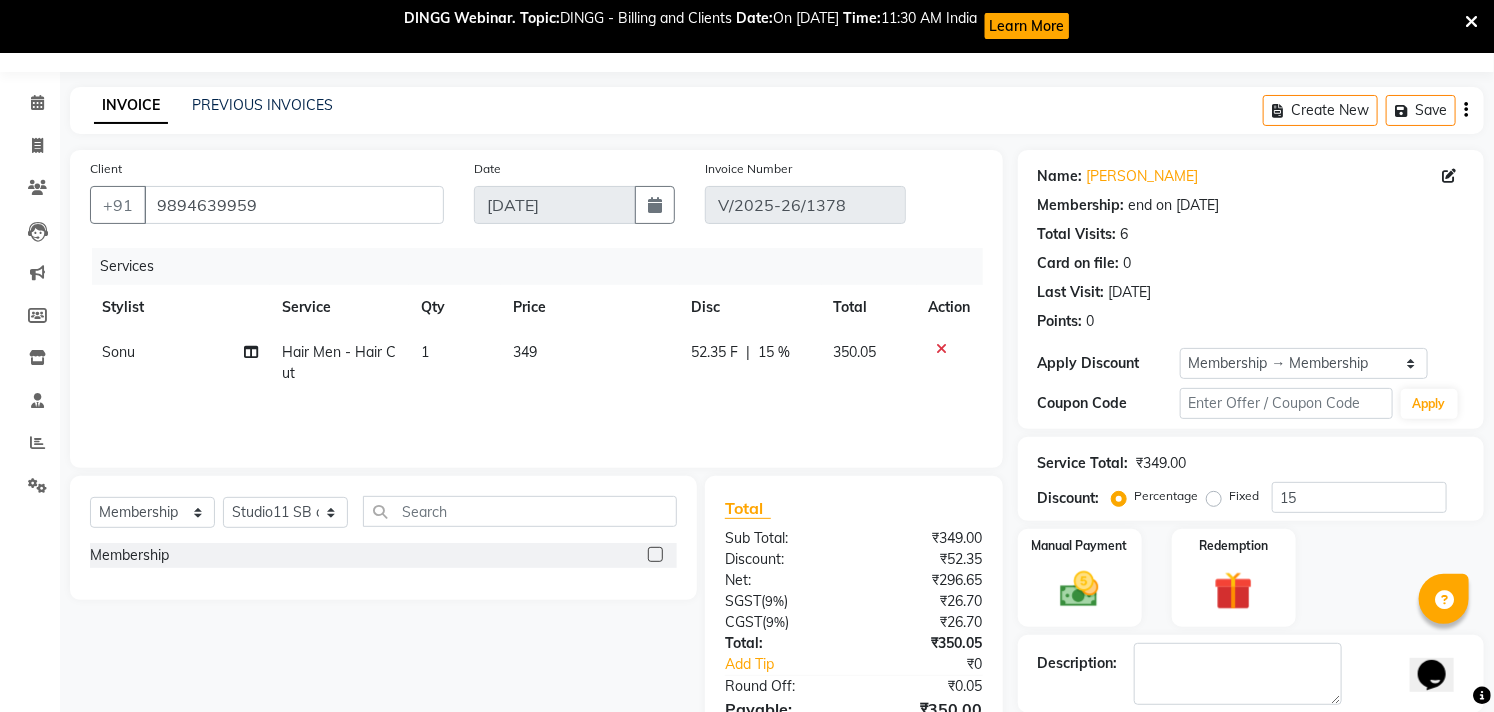 click 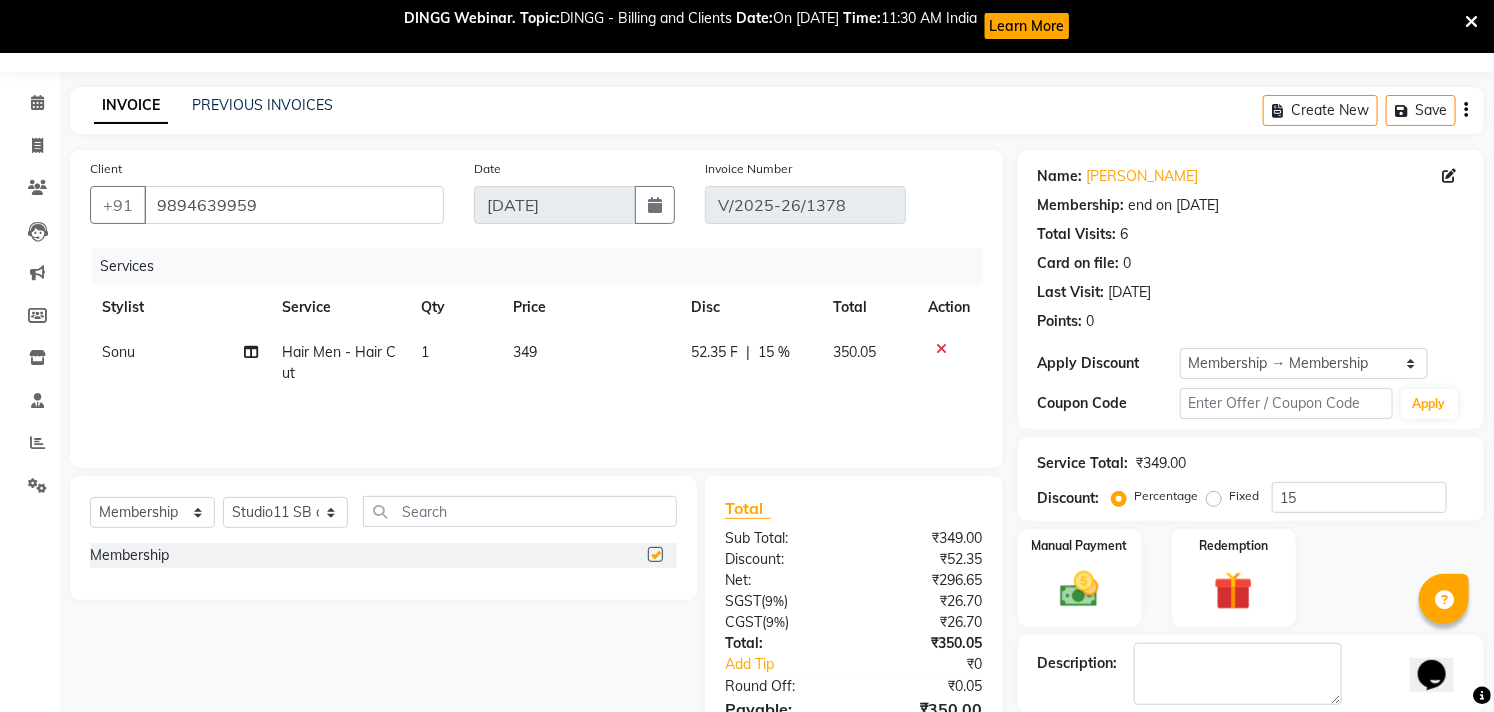 select on "select" 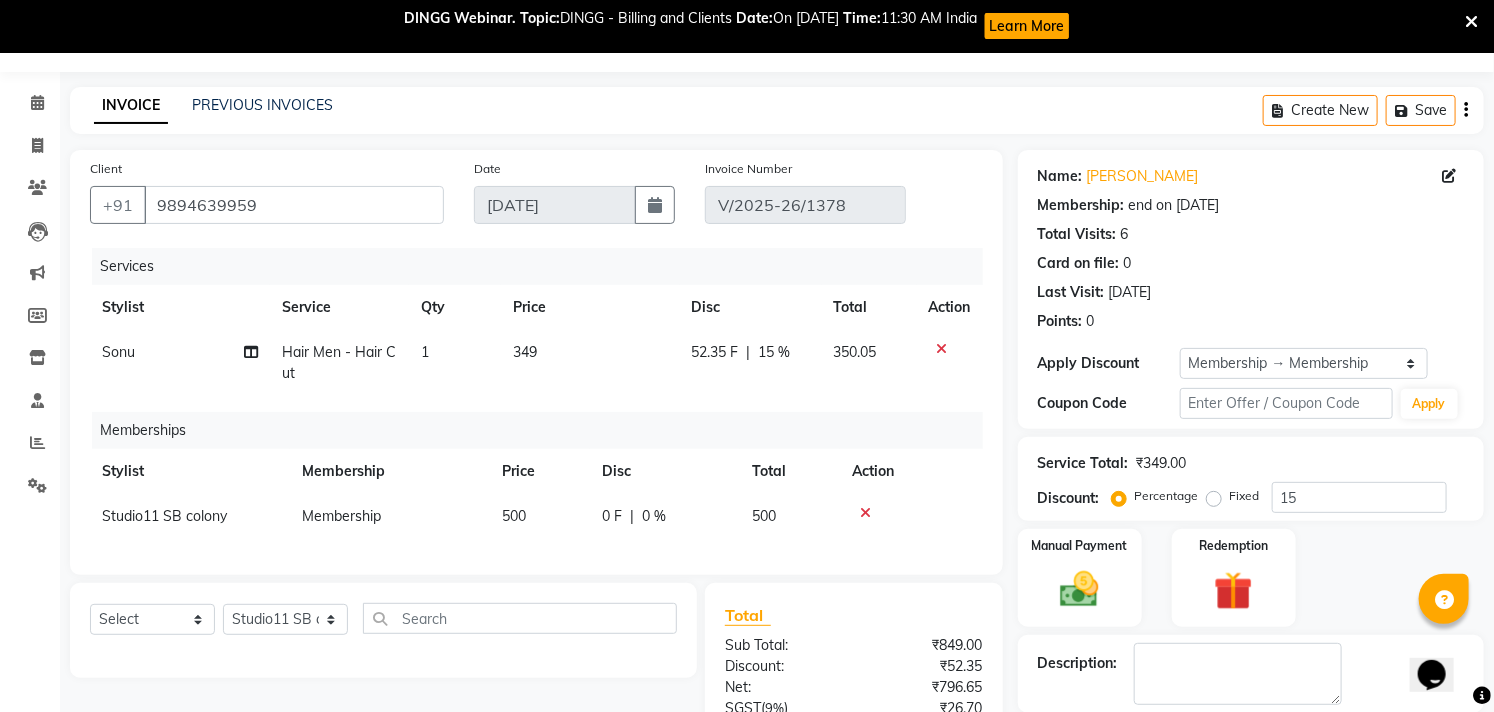 click on "500" 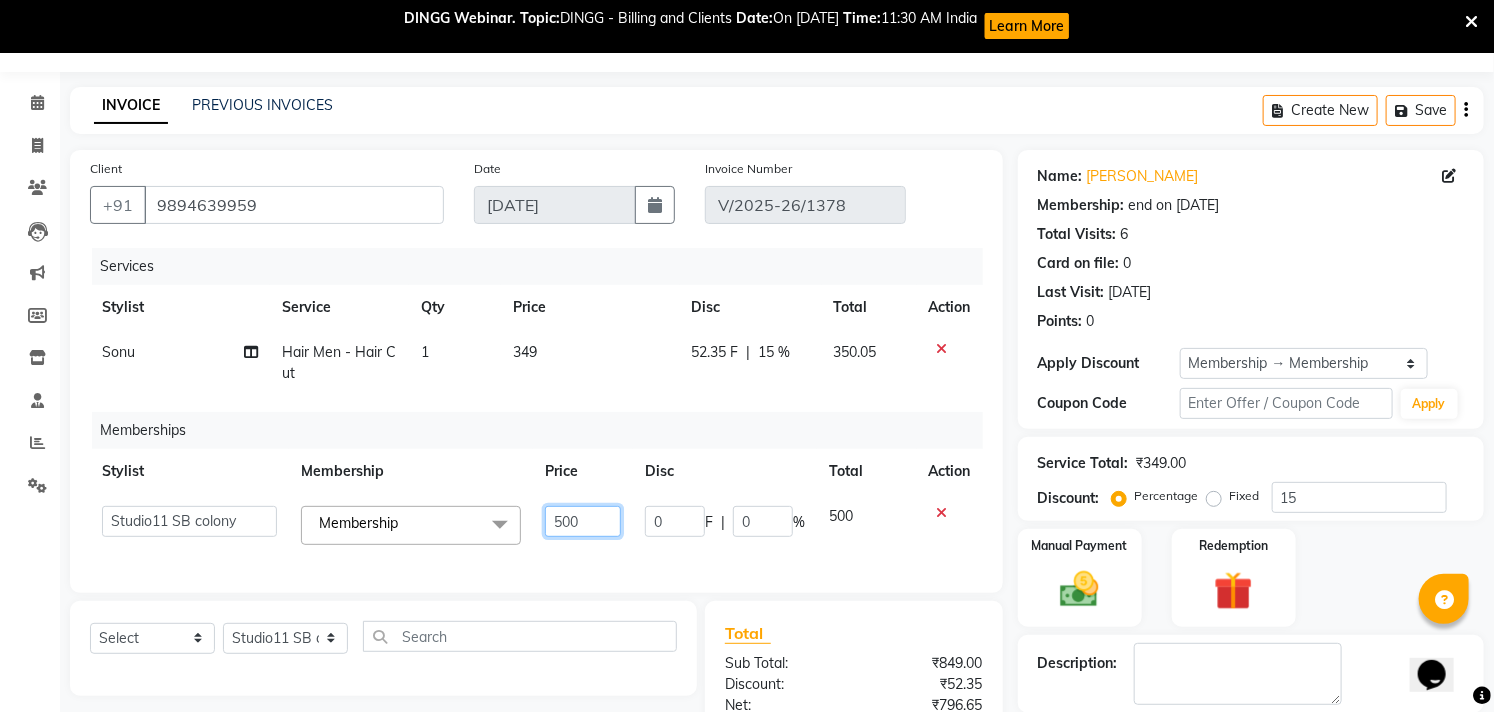 drag, startPoint x: 580, startPoint y: 515, endPoint x: 526, endPoint y: 524, distance: 54.74486 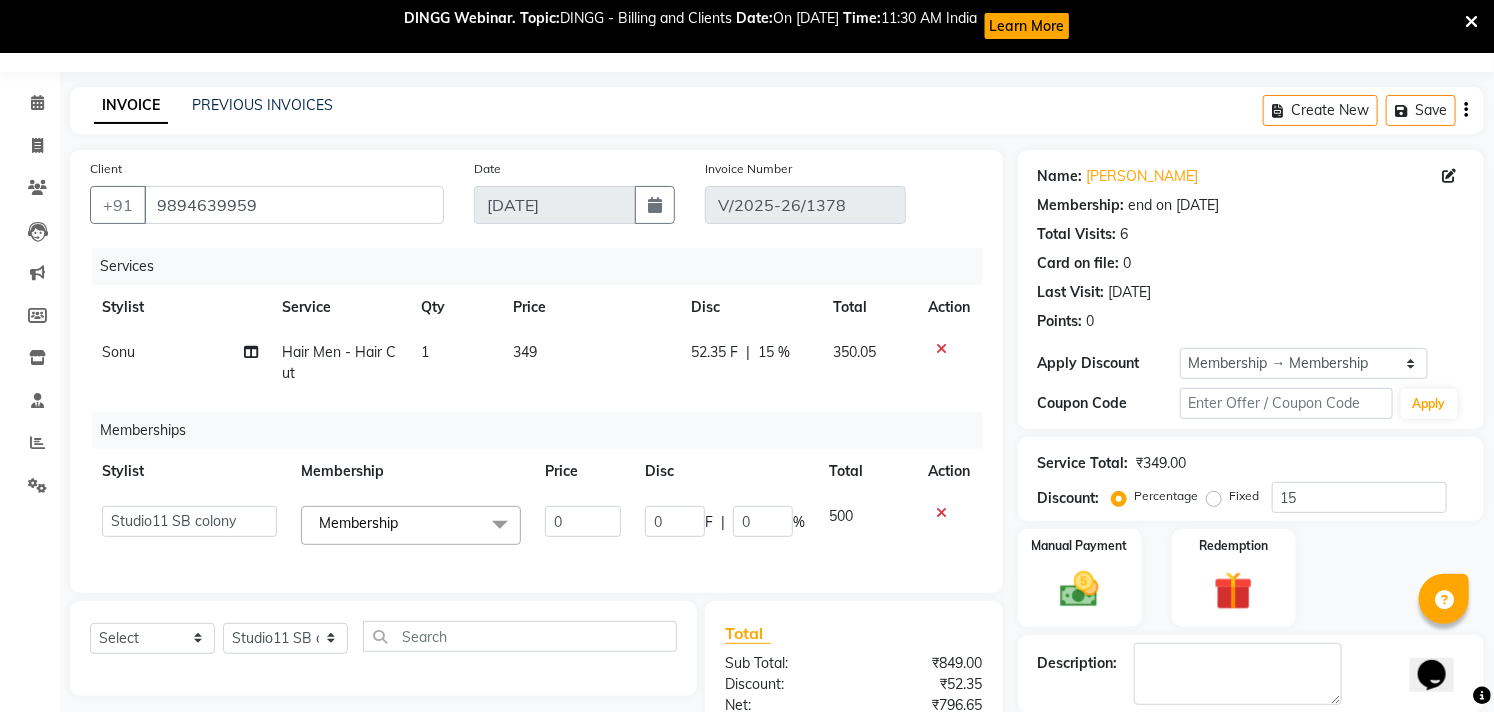 click on "Services Stylist Service Qty Price Disc Total Action Sonu Hair Men - Hair Cut 1 349 52.35 F | 15 % 350.05 Memberships Stylist Membership Price Disc Total Action  Afzal   Akbar   Dani   Jeni   Josna   kaif   lavanya   manimekalai   Praveen   Sonu   Studio11 SB colony   Tahir   tamil  Membership  x Membership 0 0 F | 0 % 500" 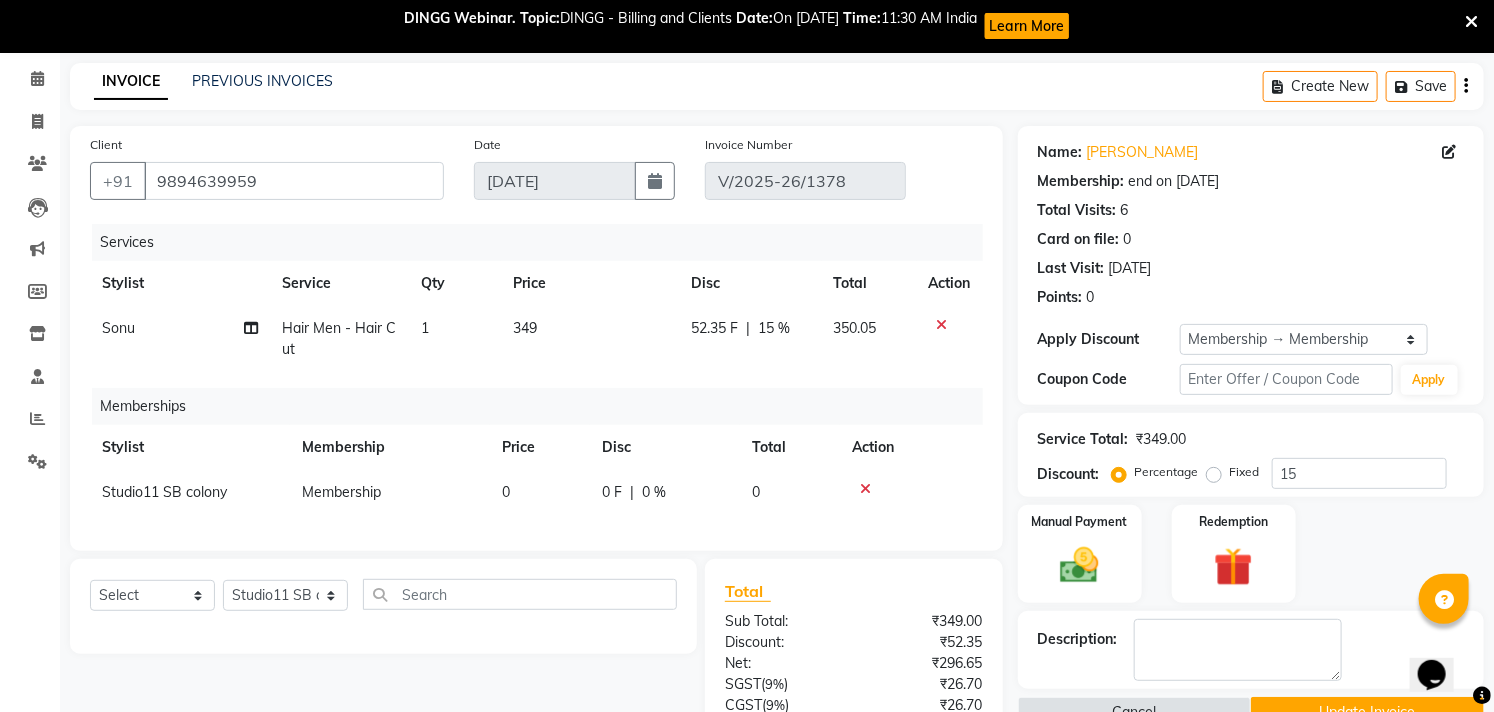 scroll, scrollTop: 118, scrollLeft: 0, axis: vertical 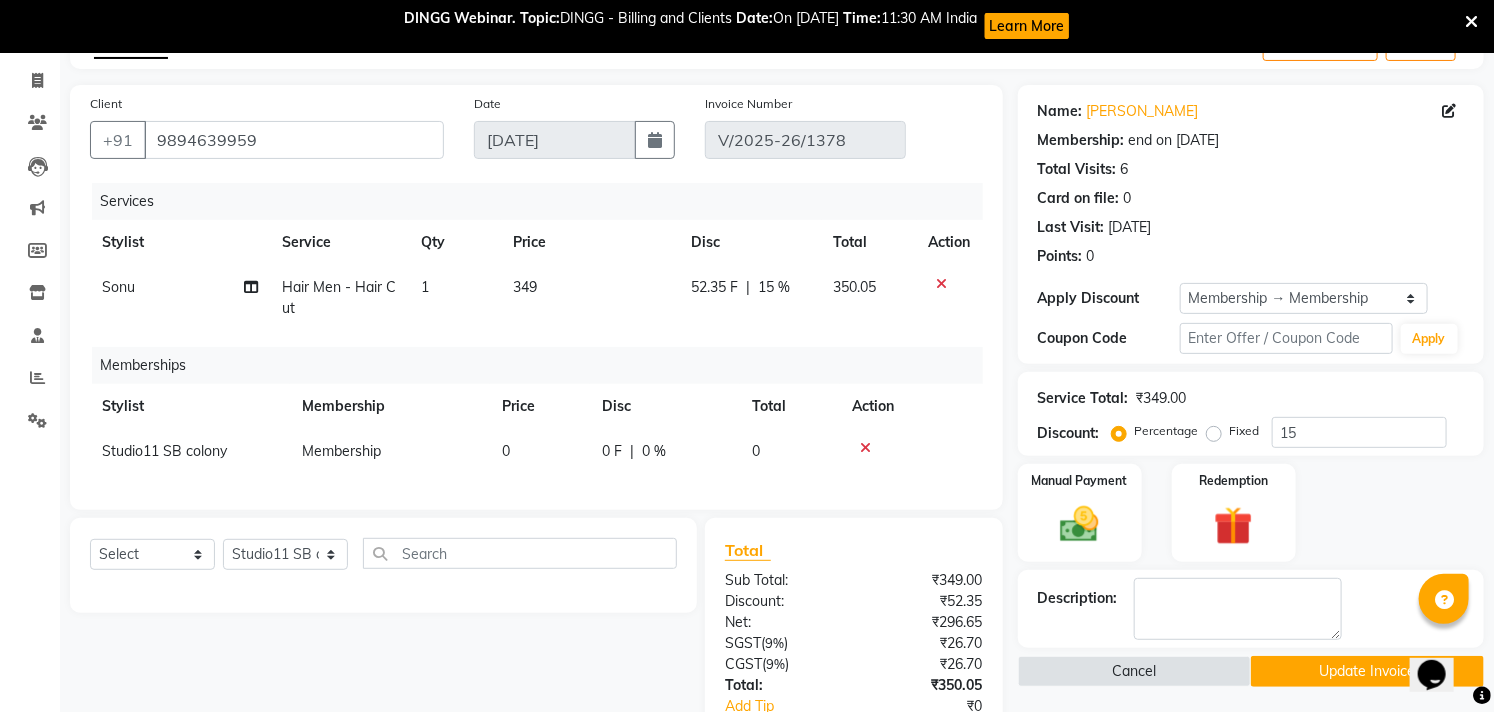 click on "Update Invoice" 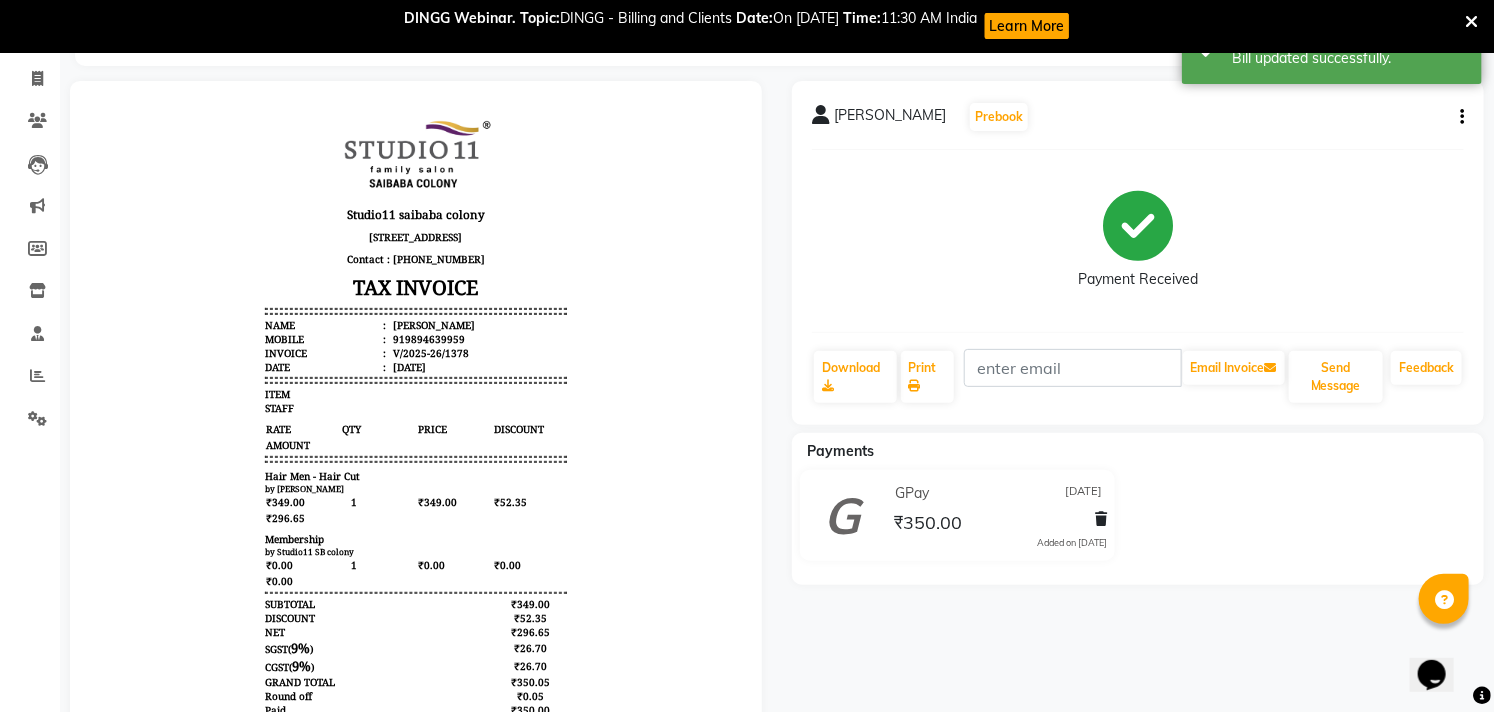 scroll, scrollTop: 0, scrollLeft: 0, axis: both 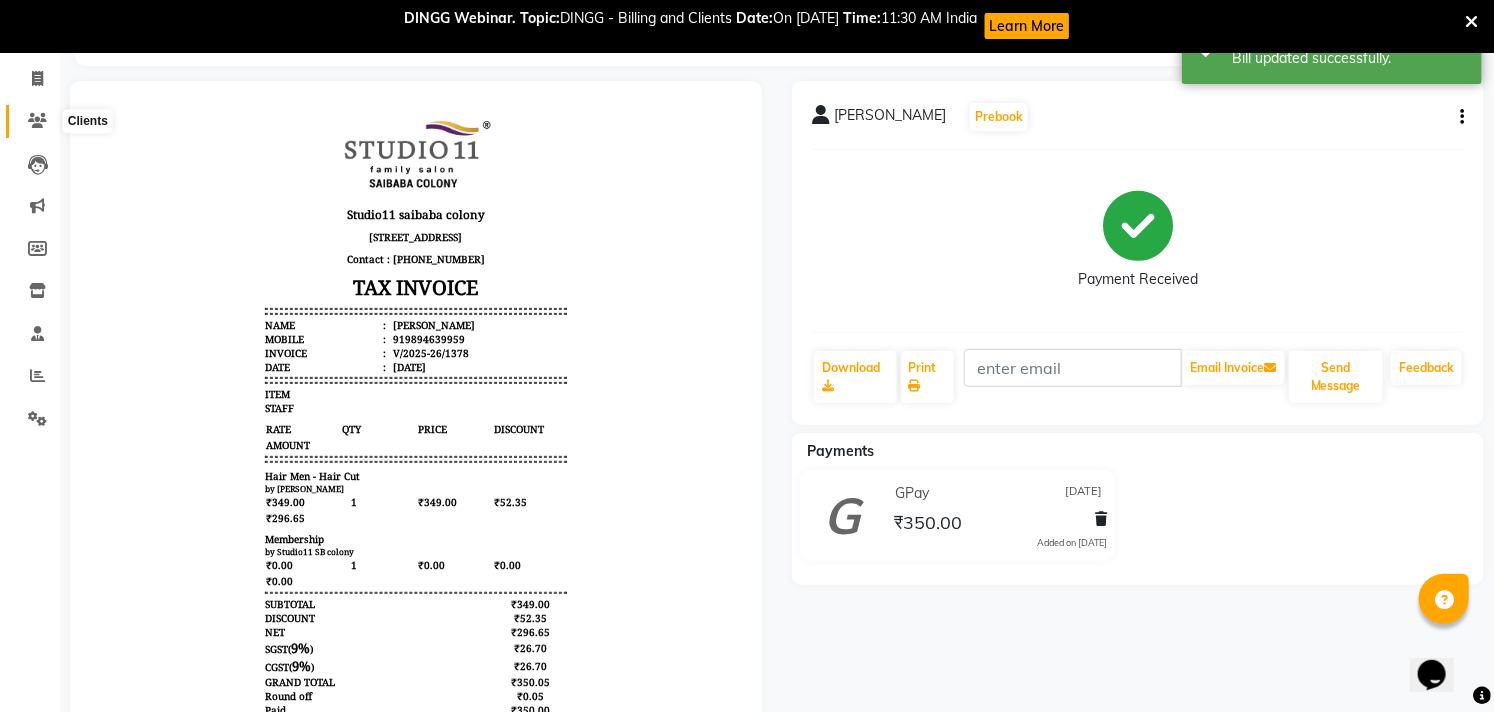 click 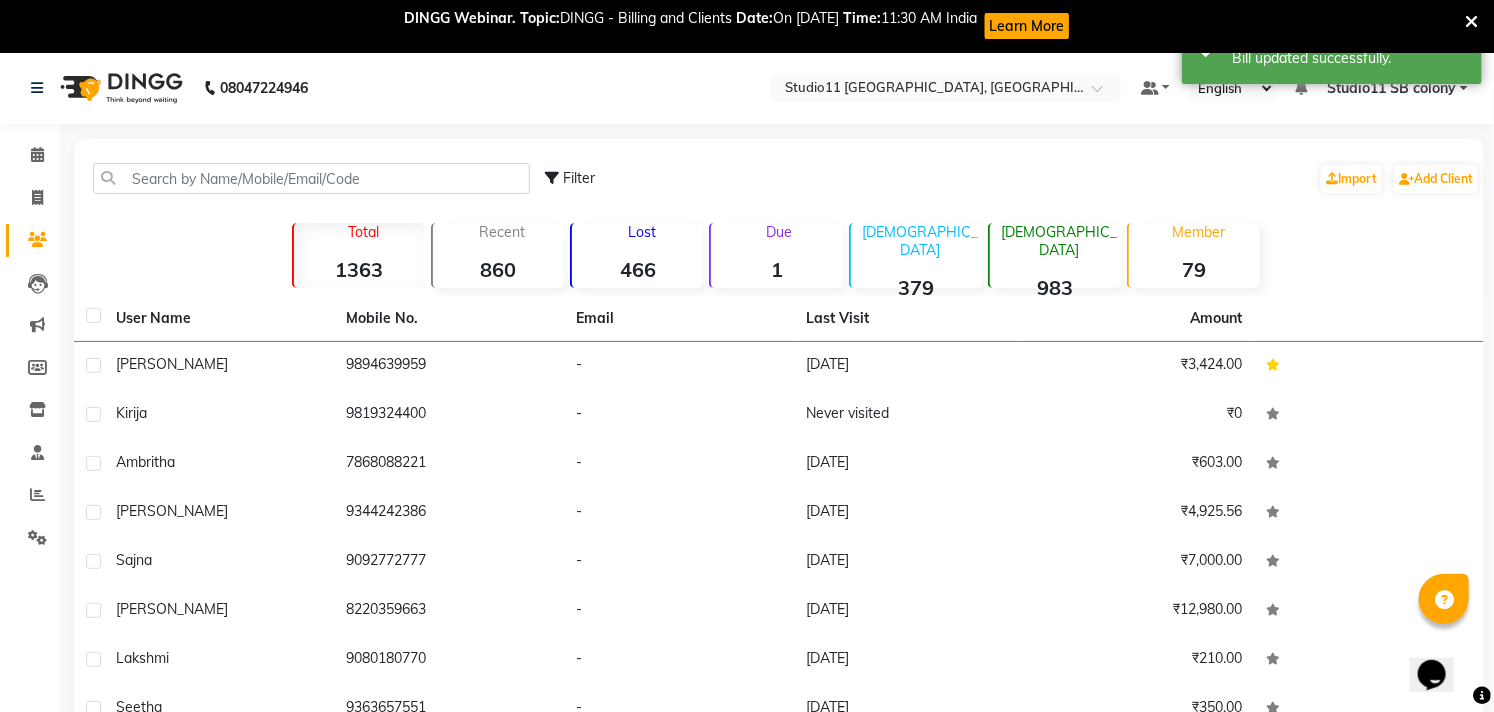 scroll, scrollTop: 0, scrollLeft: 0, axis: both 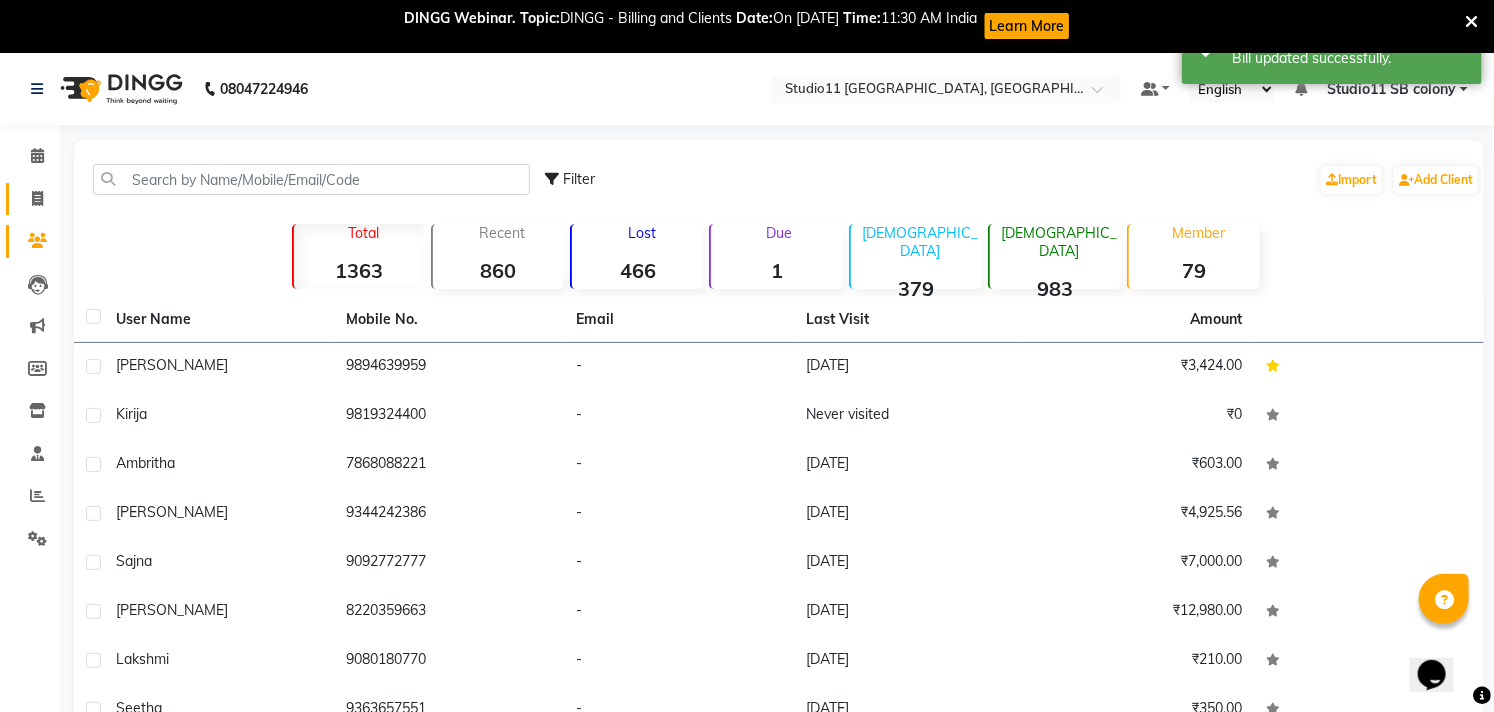 click on "Invoice" 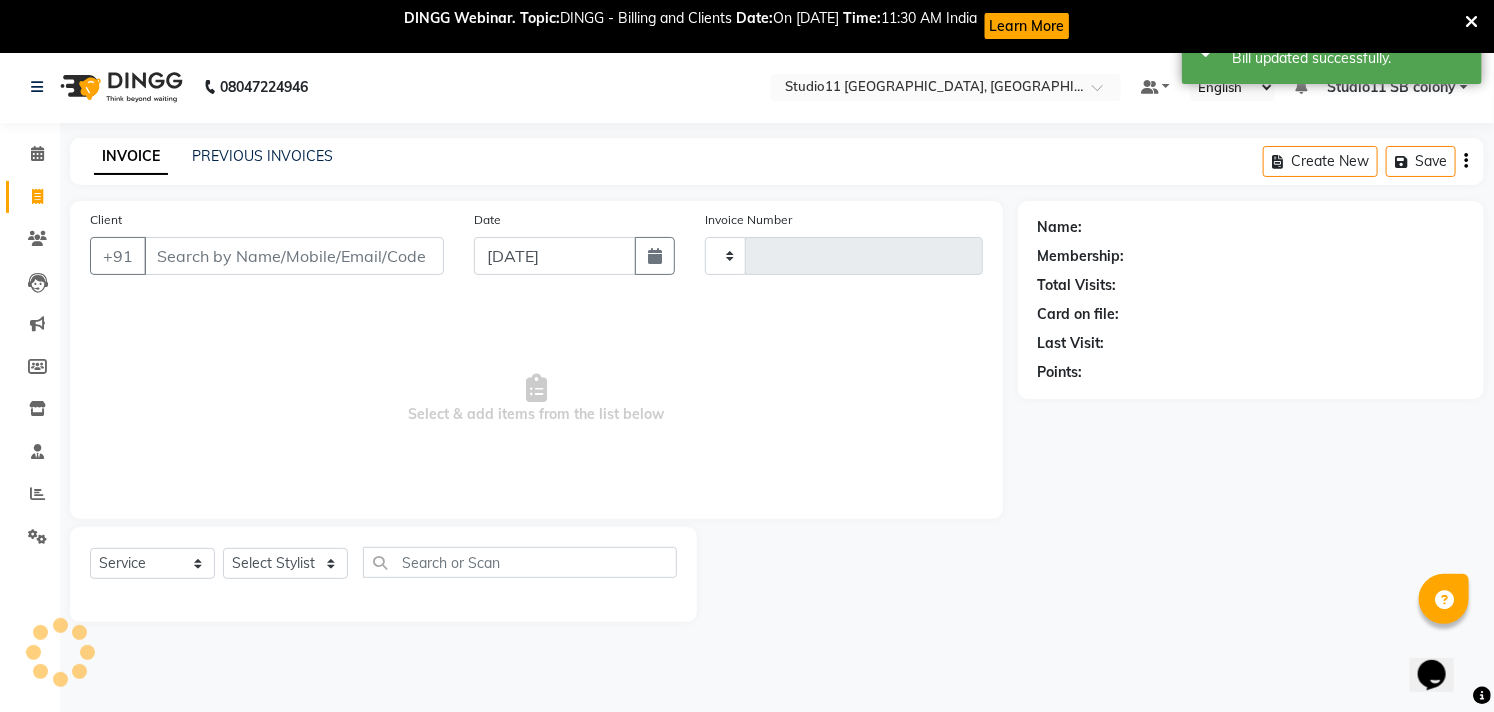 scroll, scrollTop: 53, scrollLeft: 0, axis: vertical 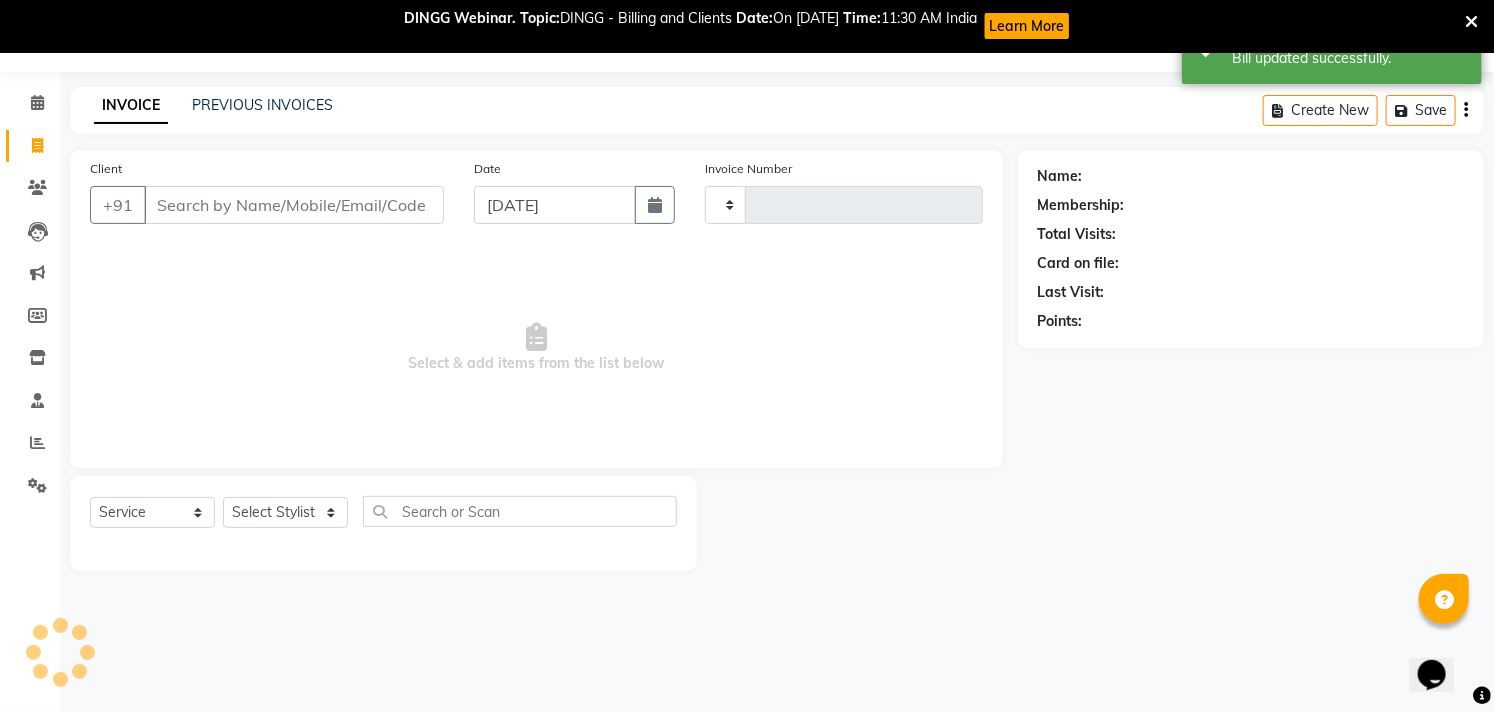 type on "1387" 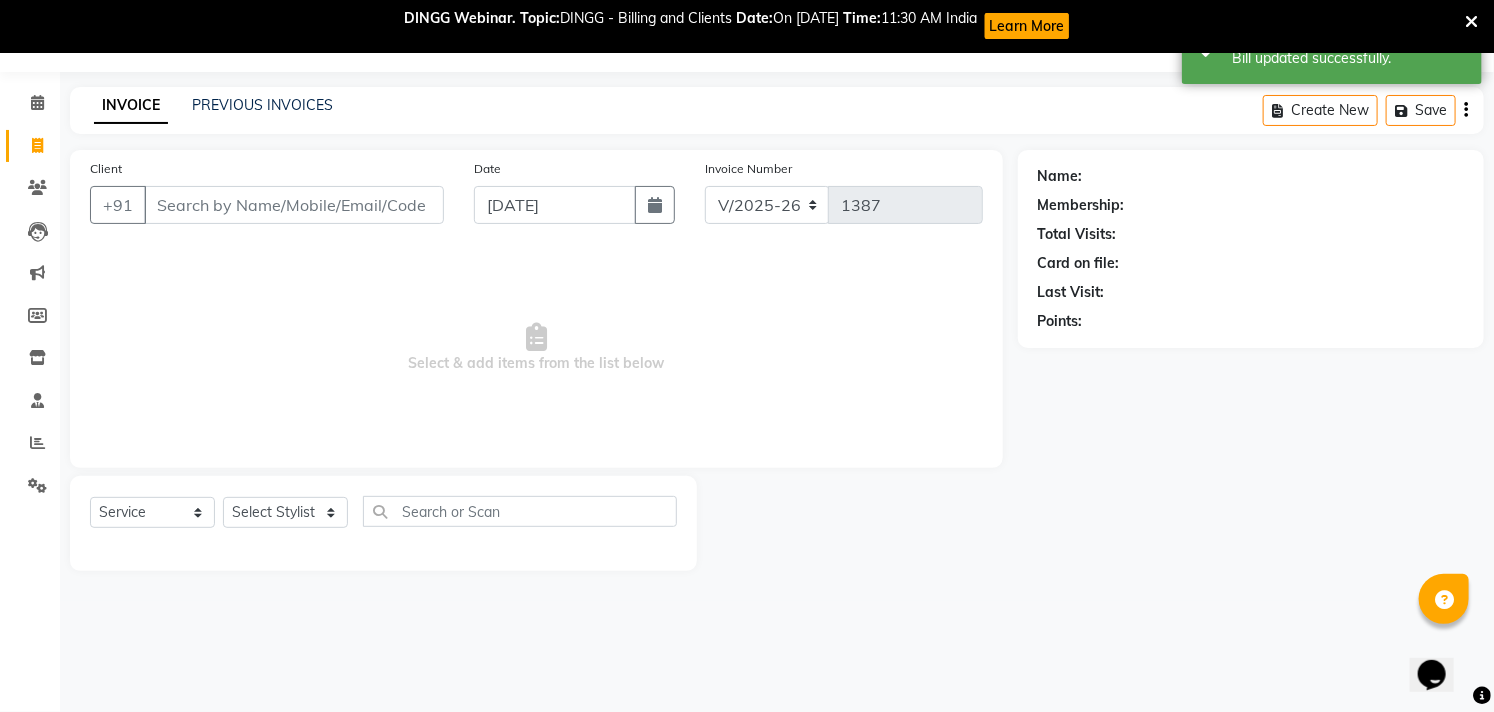 click on "Client" at bounding box center (294, 205) 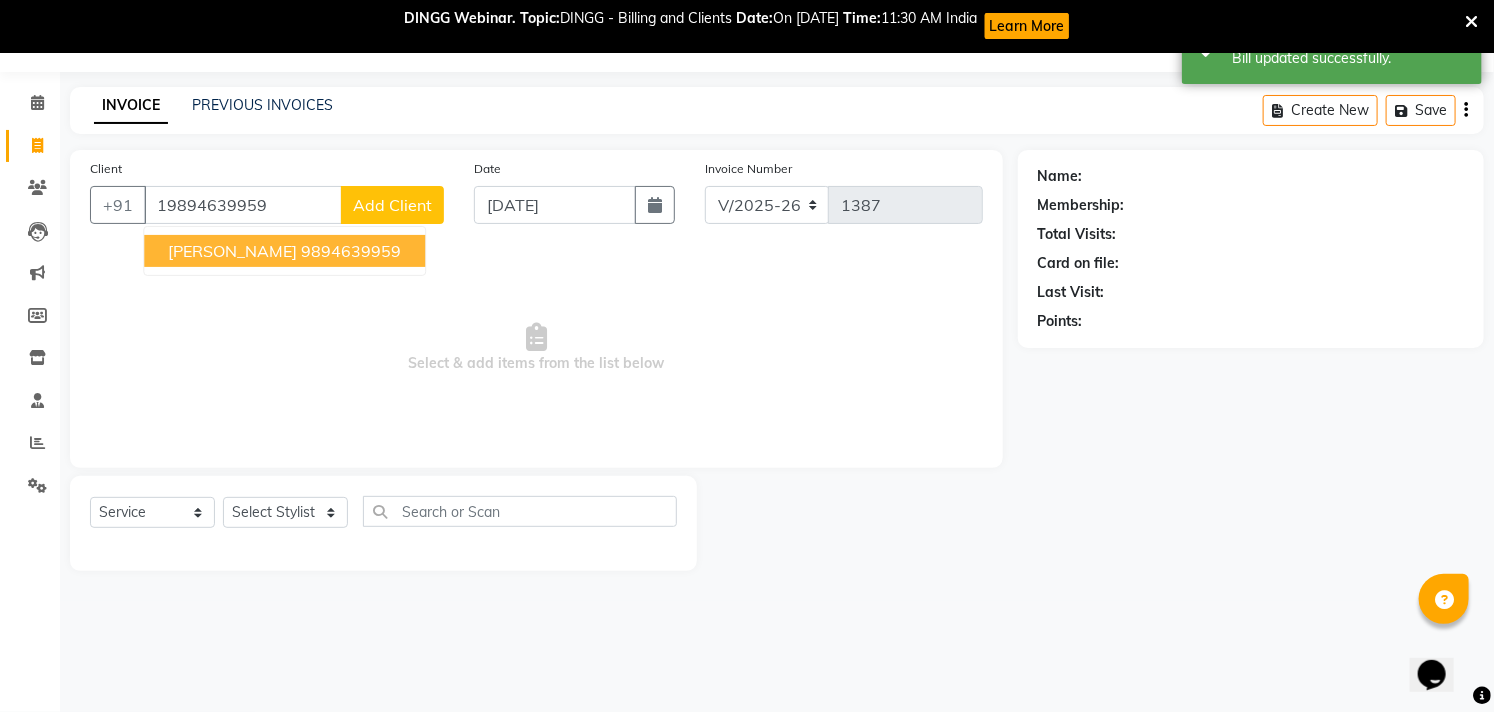 click on "Badri  9894639959" at bounding box center (284, 251) 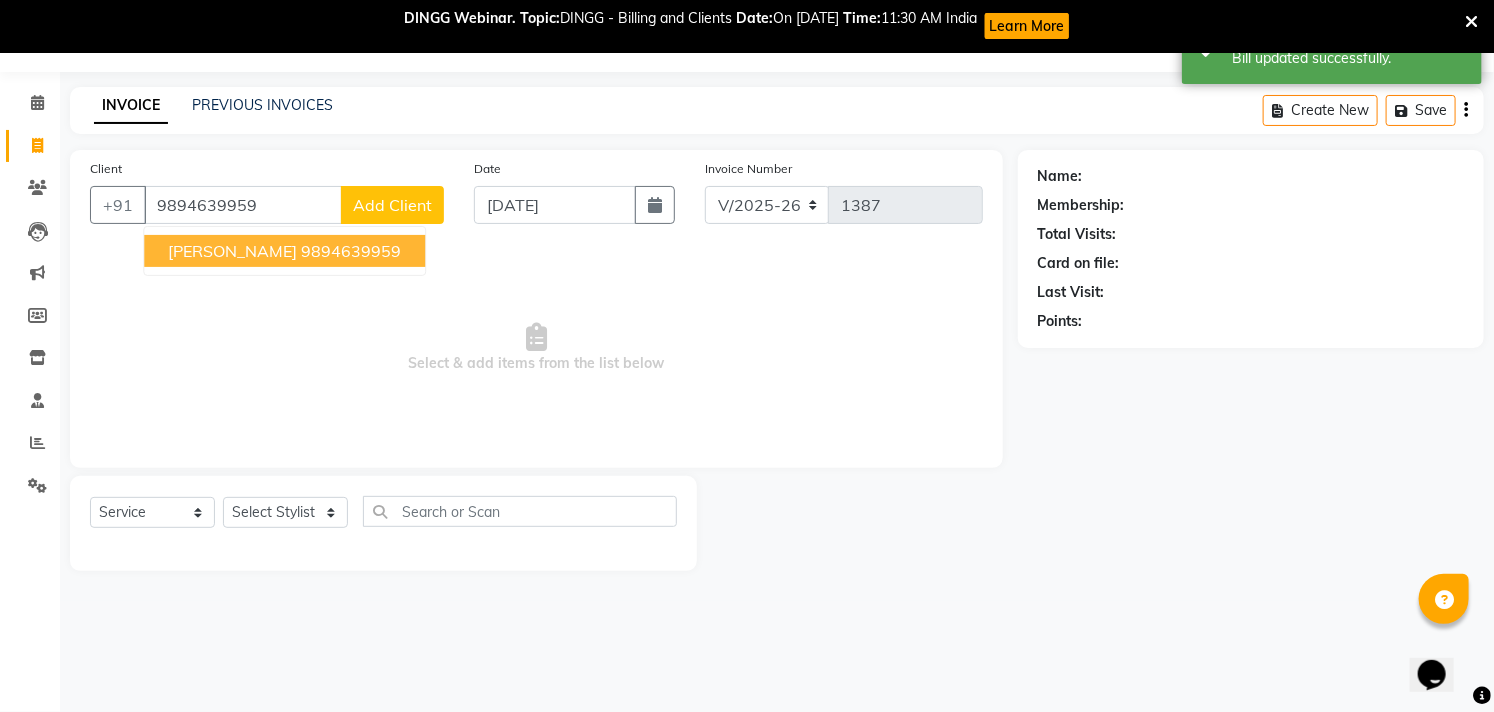 type on "9894639959" 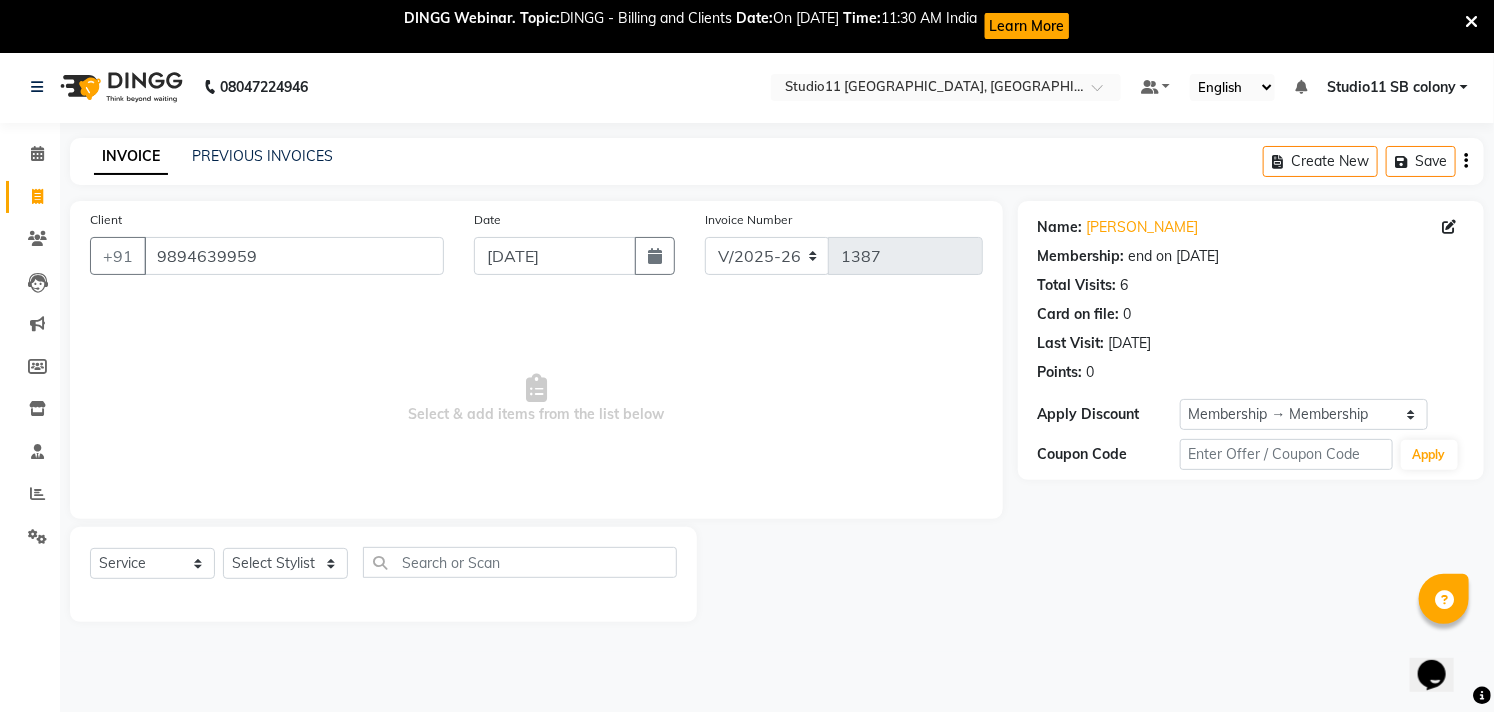 scroll, scrollTop: 0, scrollLeft: 0, axis: both 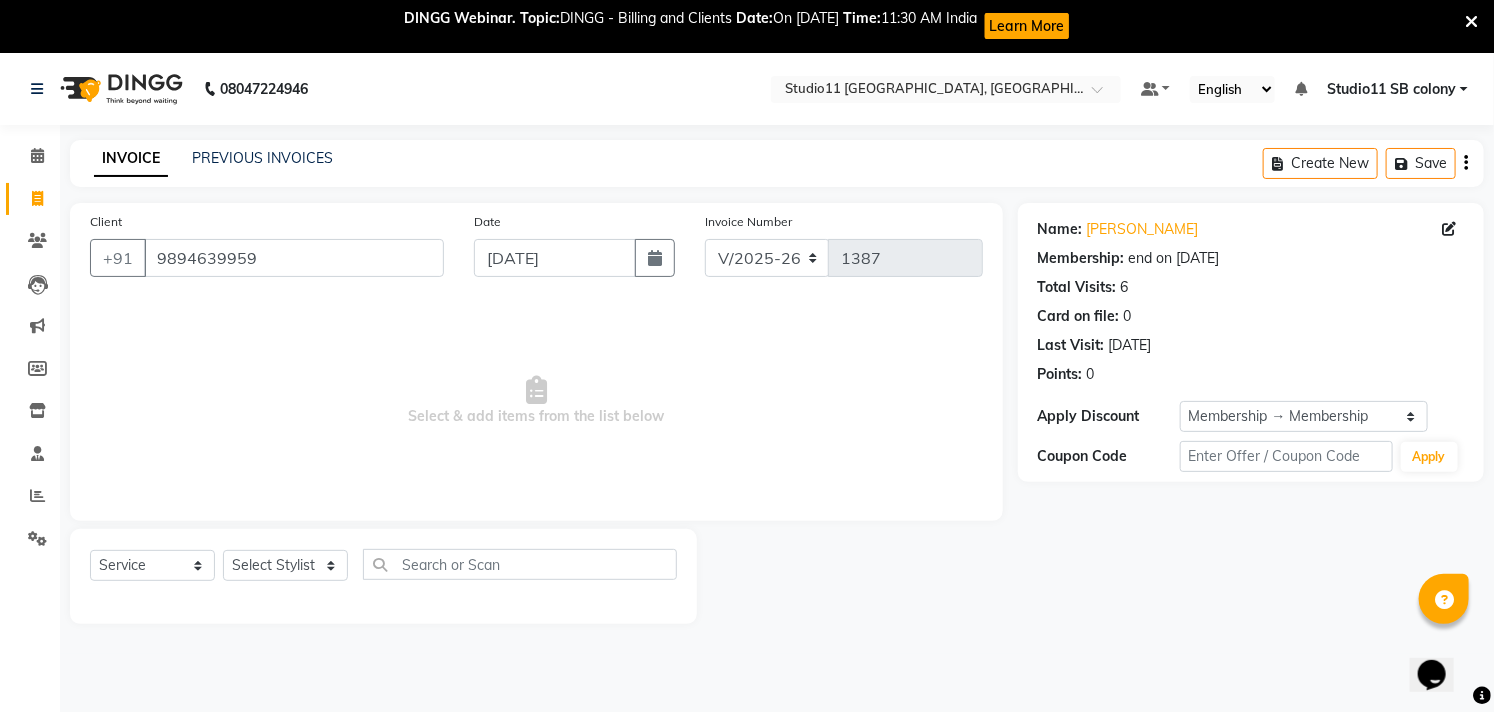 click on "INVOICE PREVIOUS INVOICES Create New   Save" 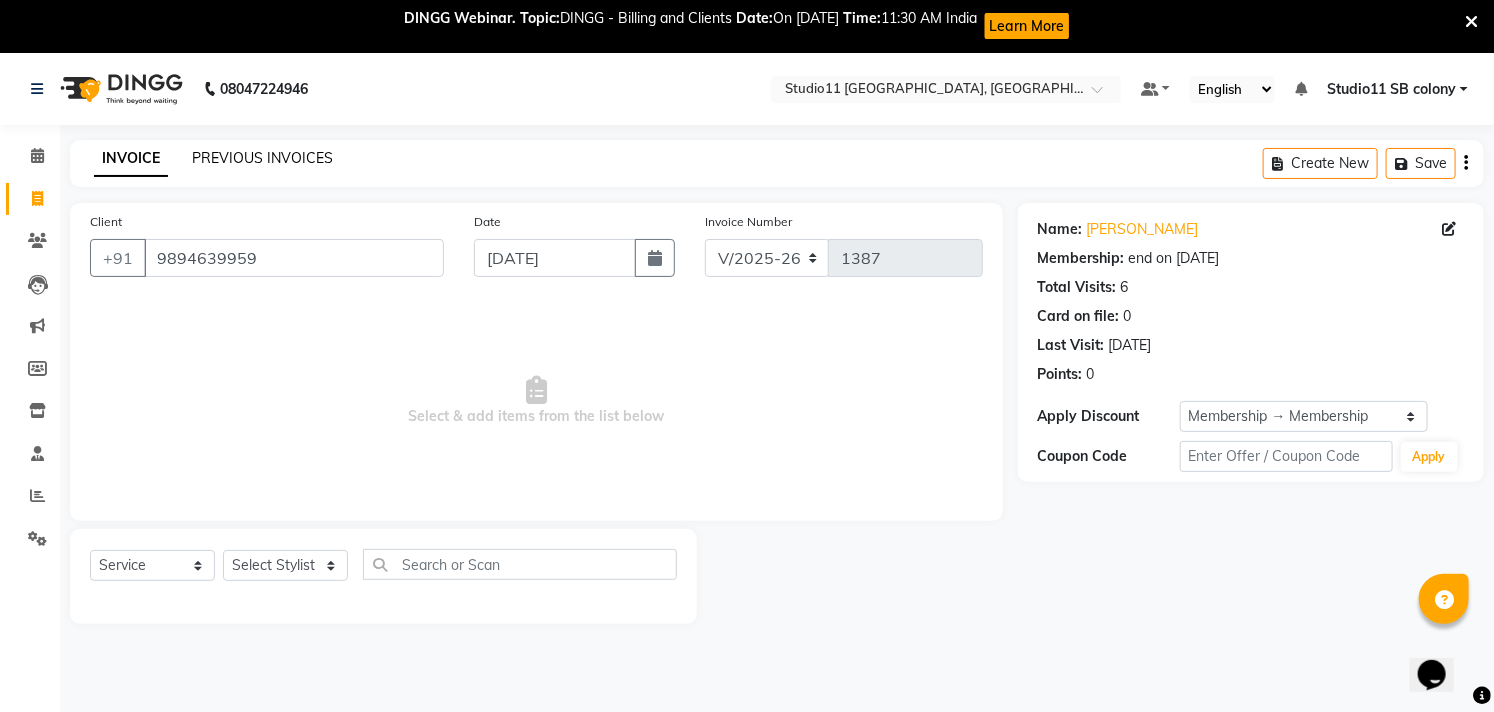 click on "PREVIOUS INVOICES" 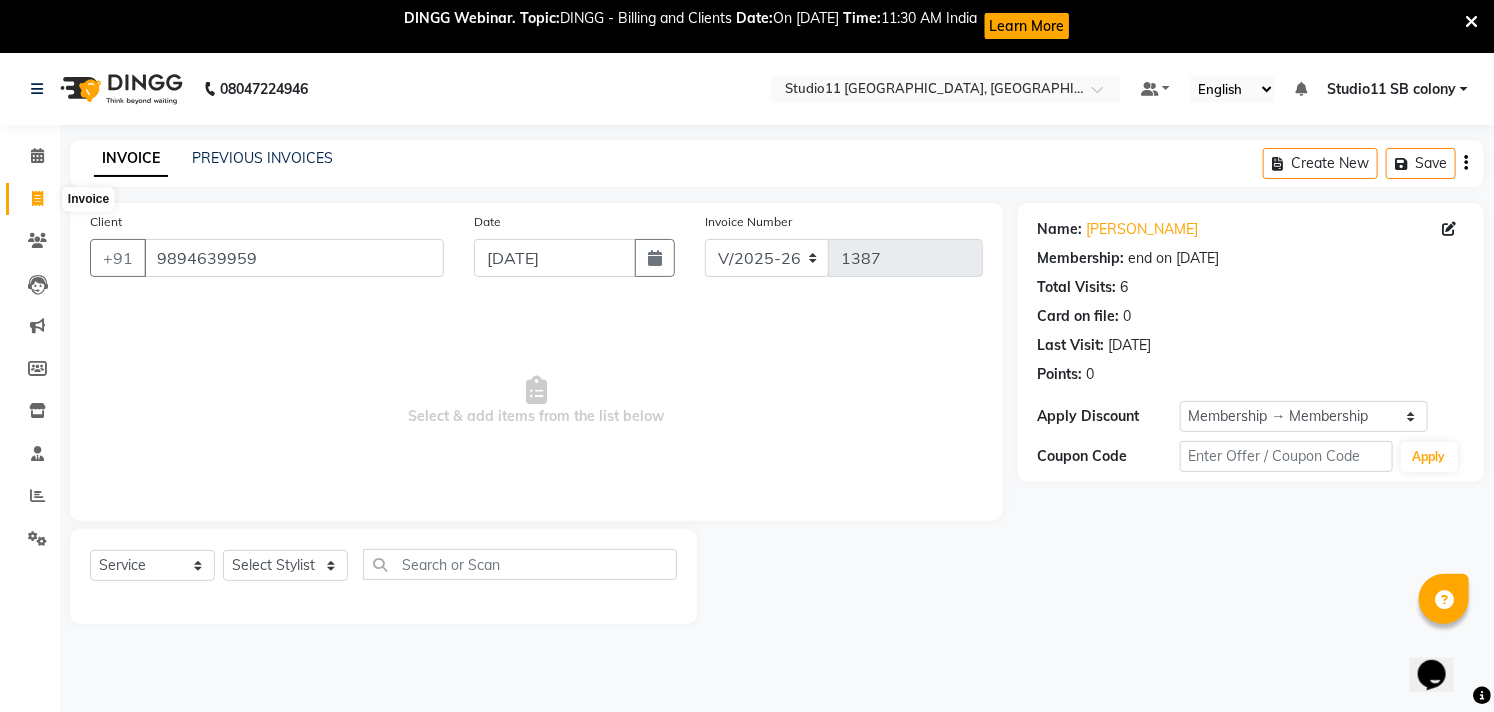 click 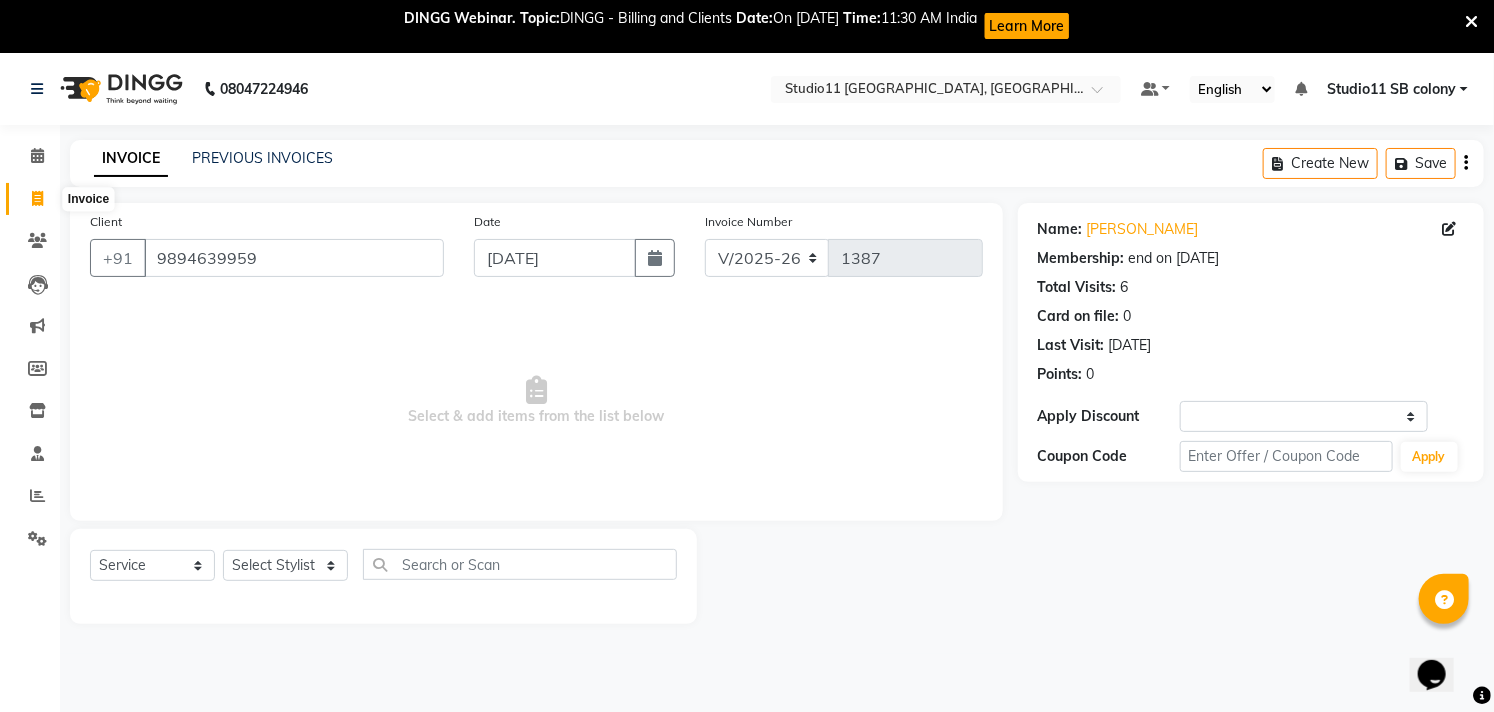 select on "service" 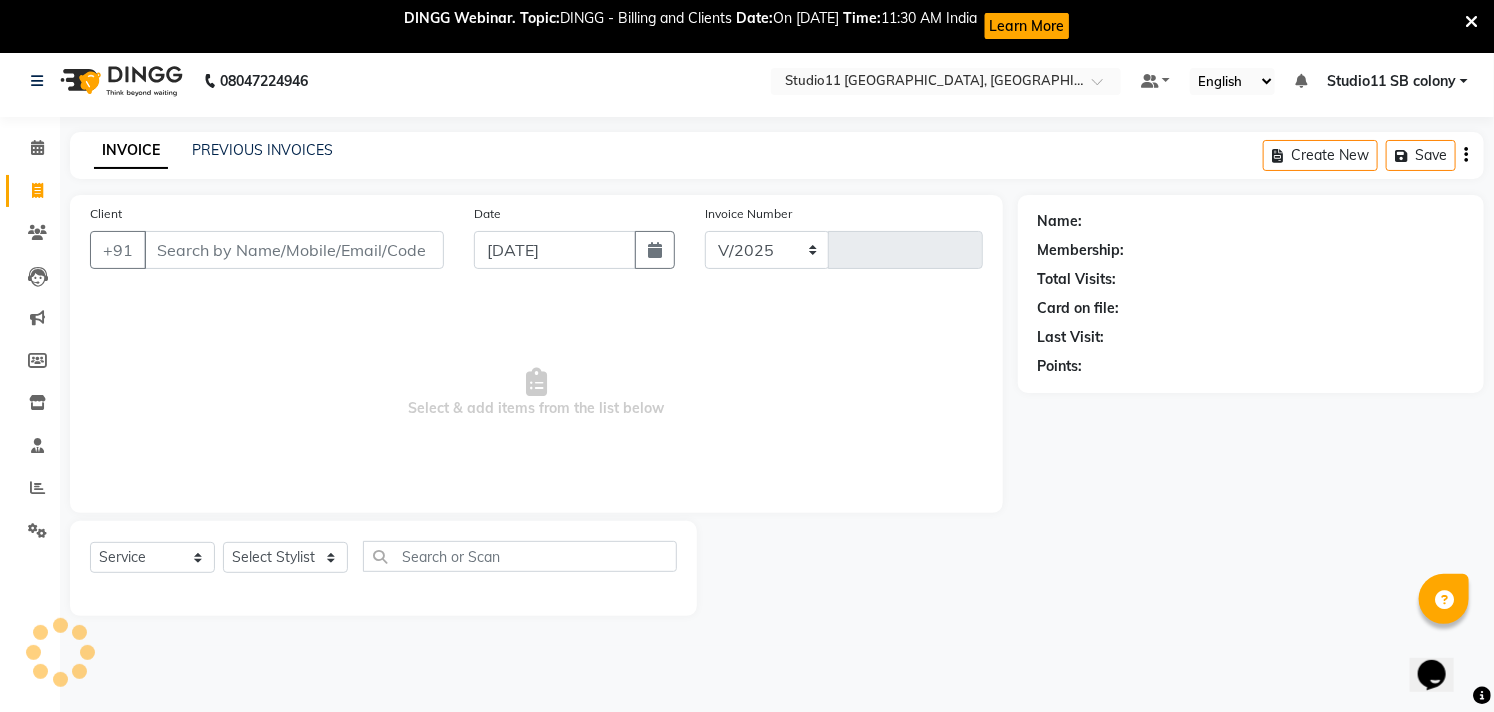 select on "7717" 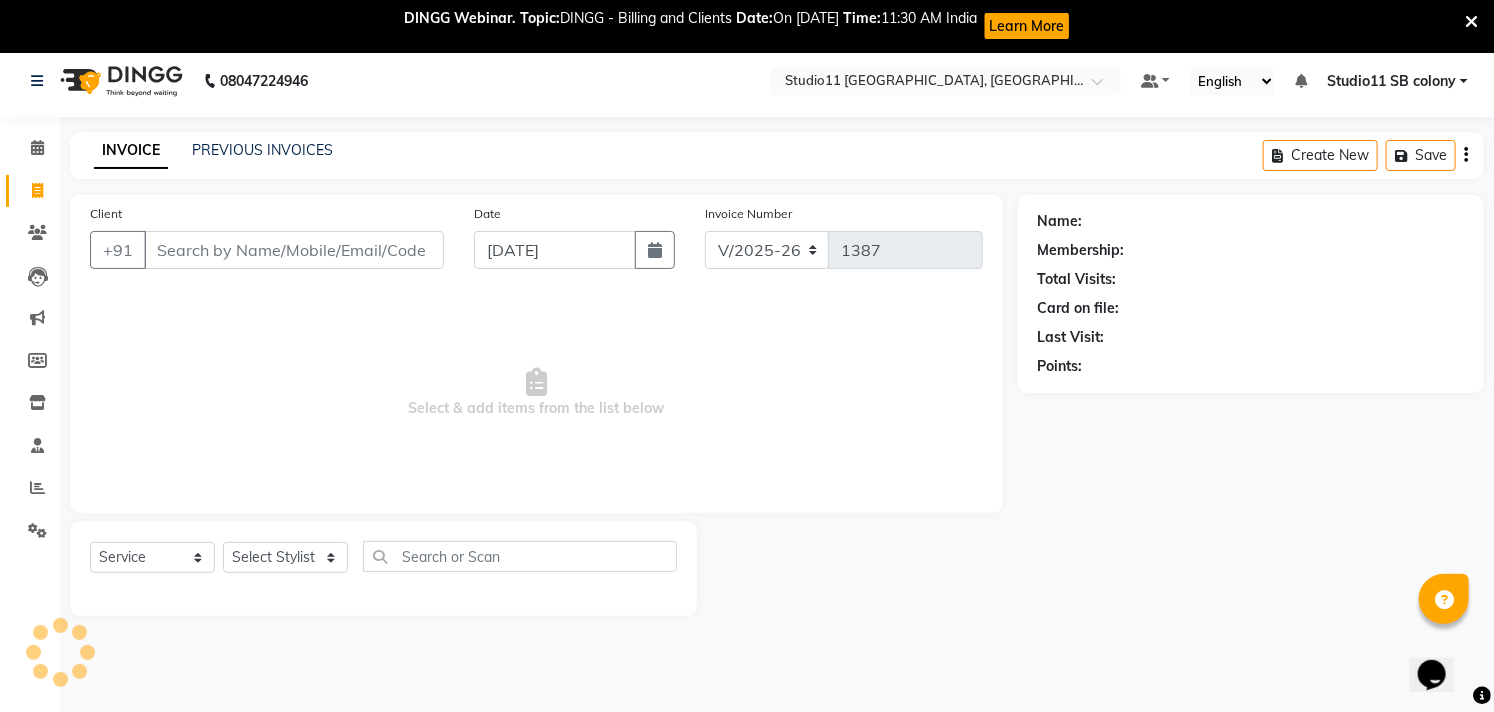 scroll, scrollTop: 53, scrollLeft: 0, axis: vertical 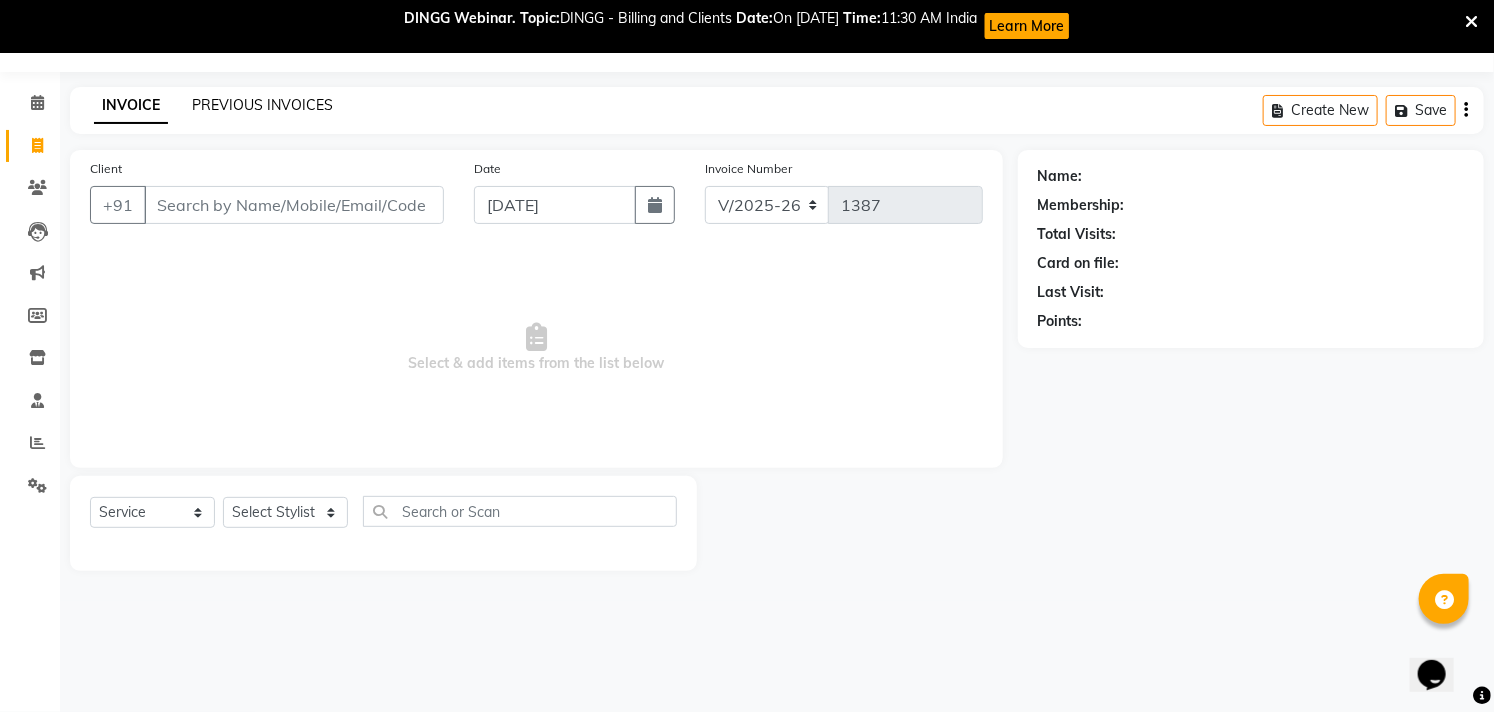 click on "PREVIOUS INVOICES" 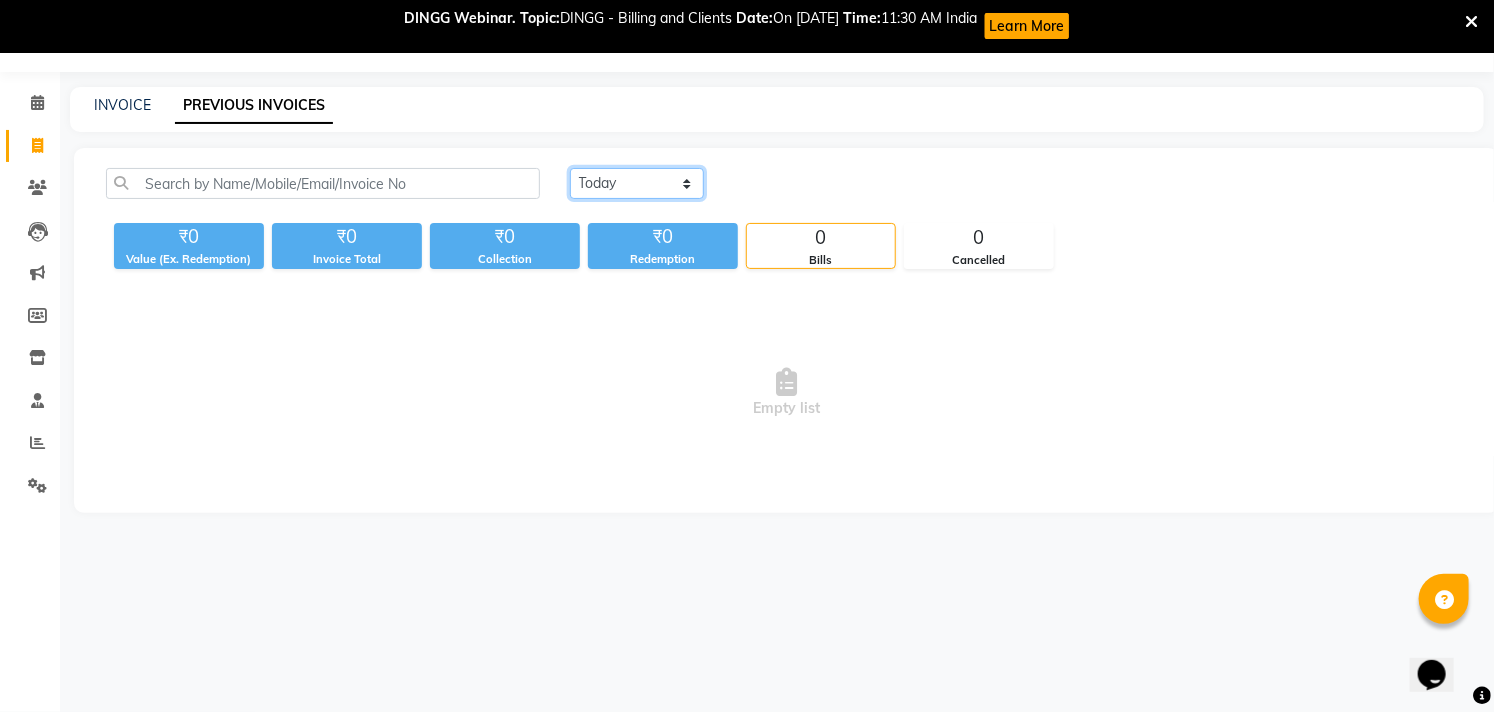 click on "Today Yesterday Custom Range" 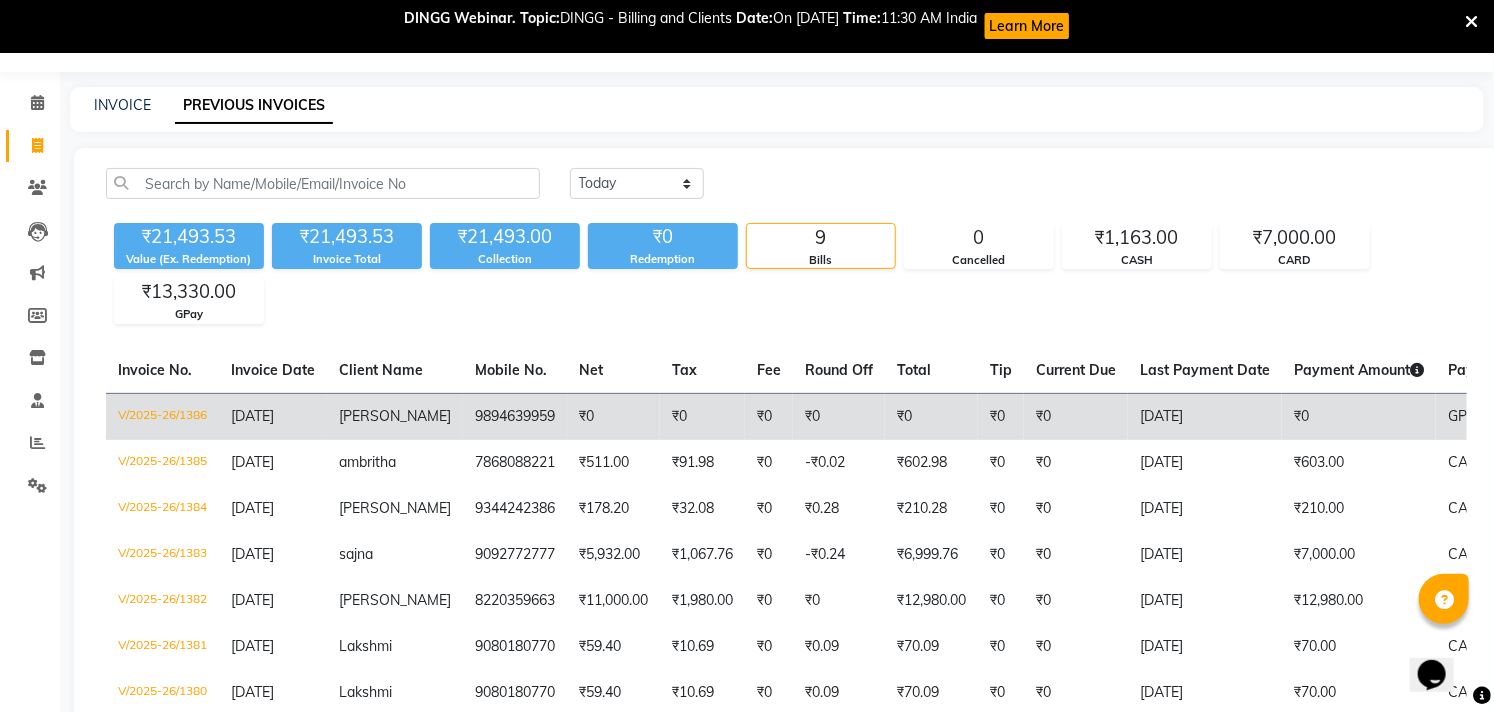 click on "₹0" 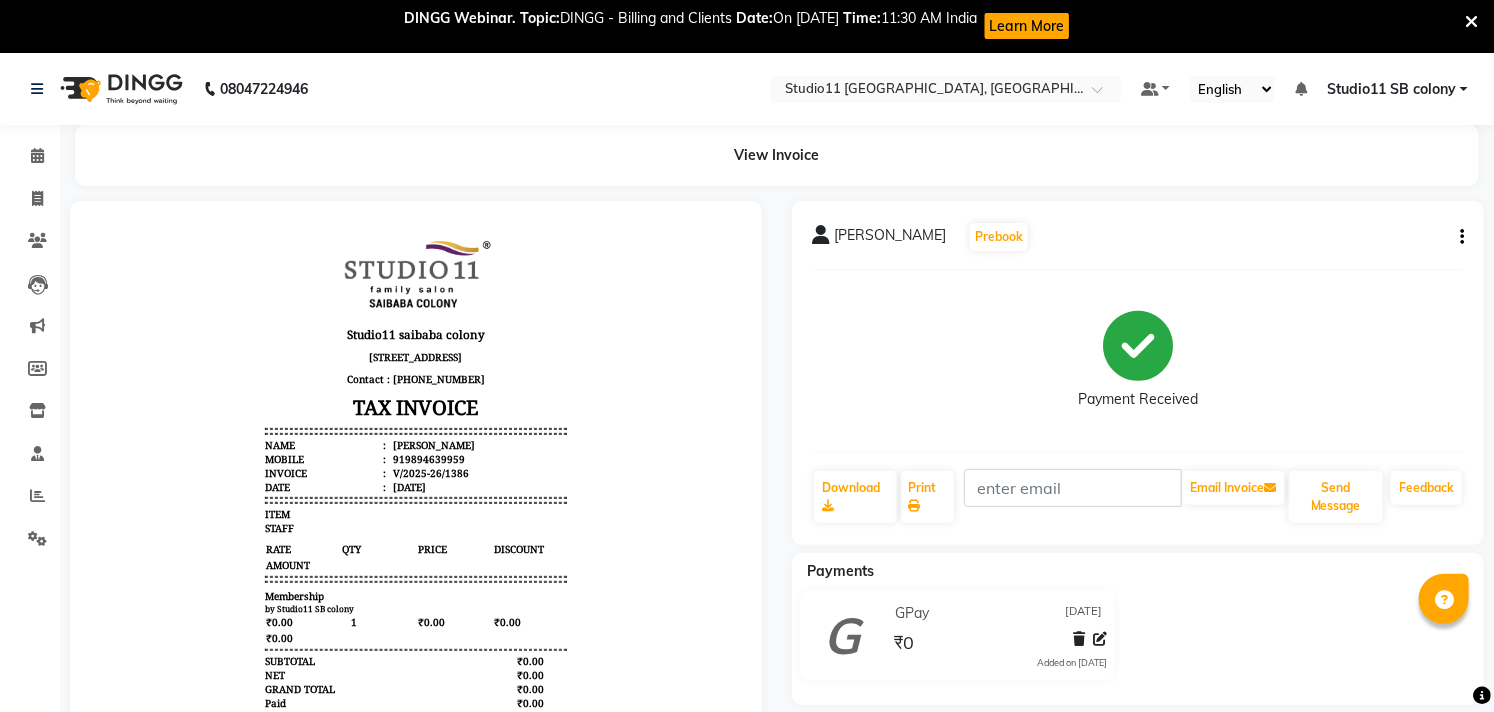 scroll, scrollTop: 0, scrollLeft: 0, axis: both 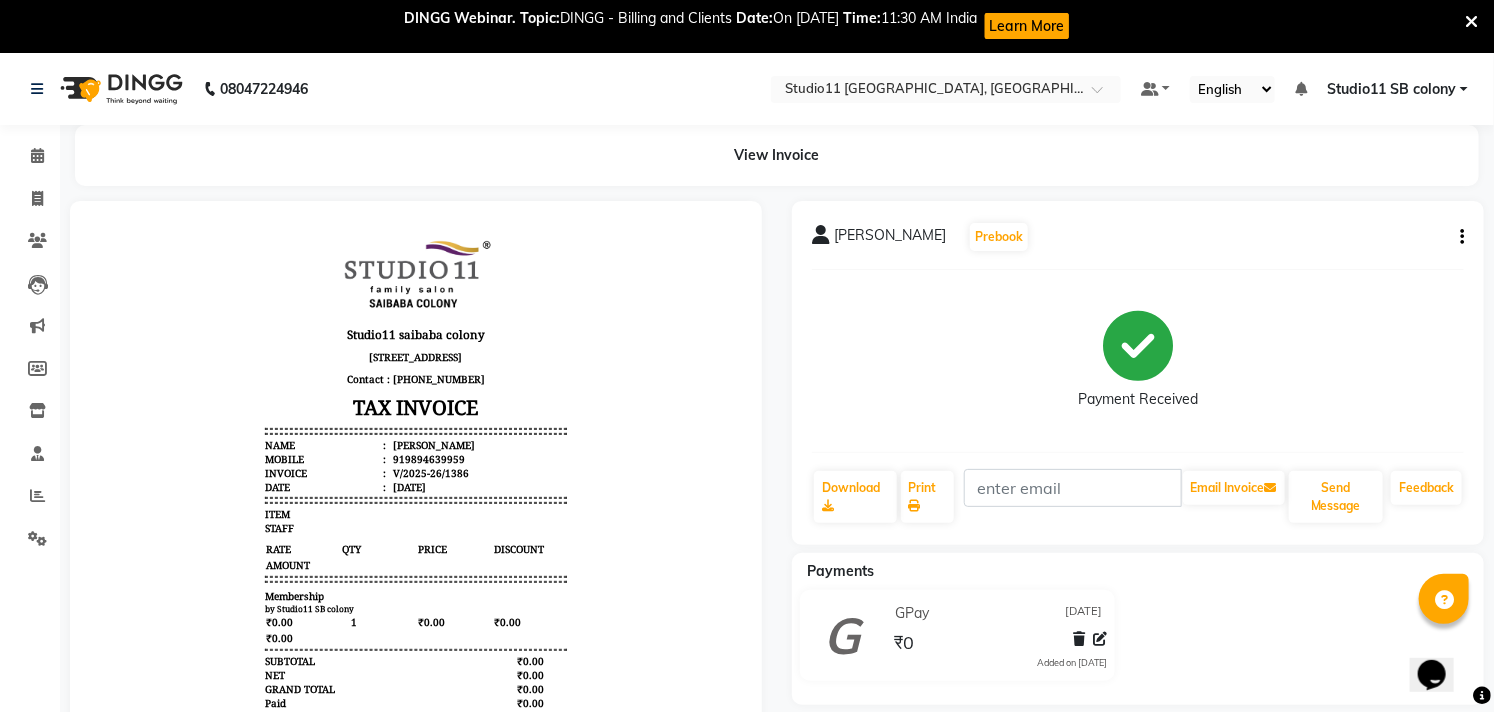 click on "[PERSON_NAME]   Prebook   Payment Received  Download  Print   Email Invoice   Send Message Feedback" 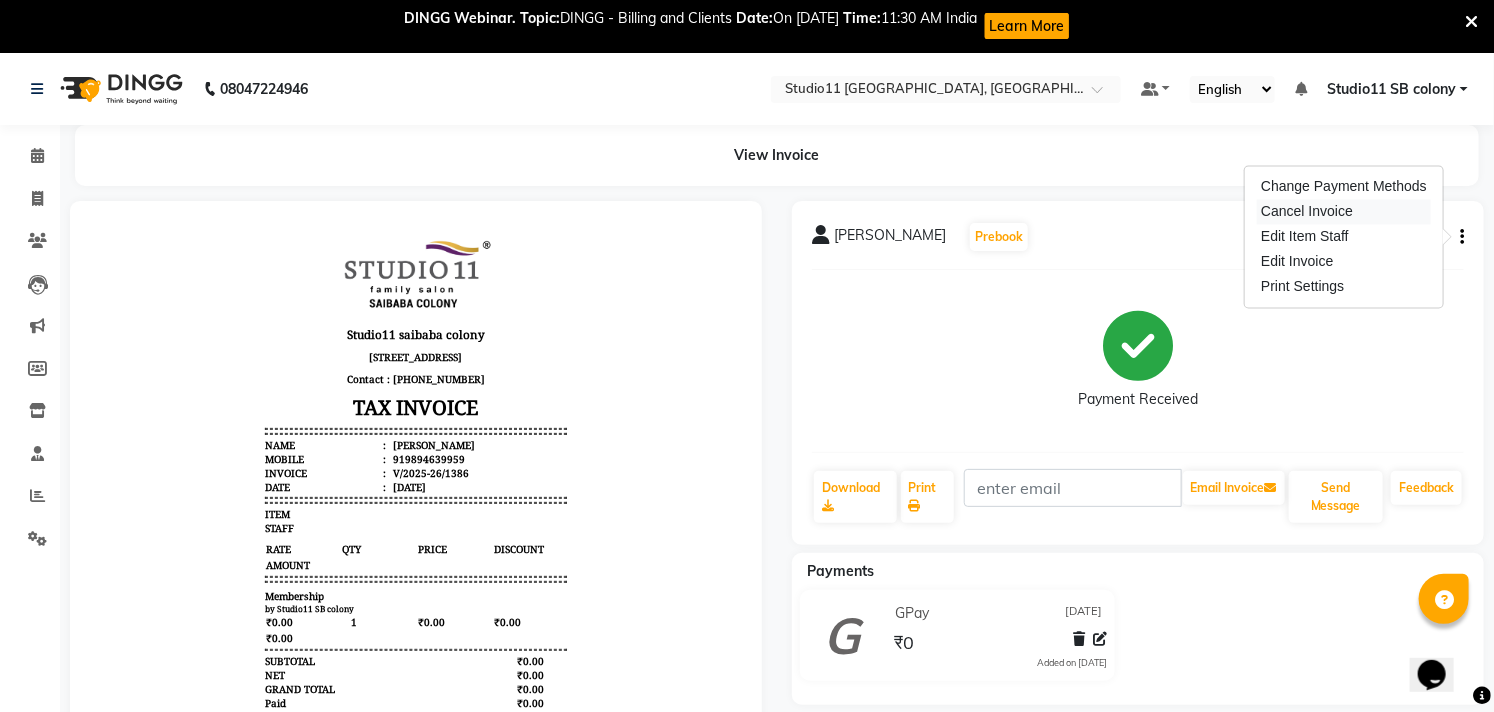 click on "Cancel Invoice" at bounding box center [1344, 212] 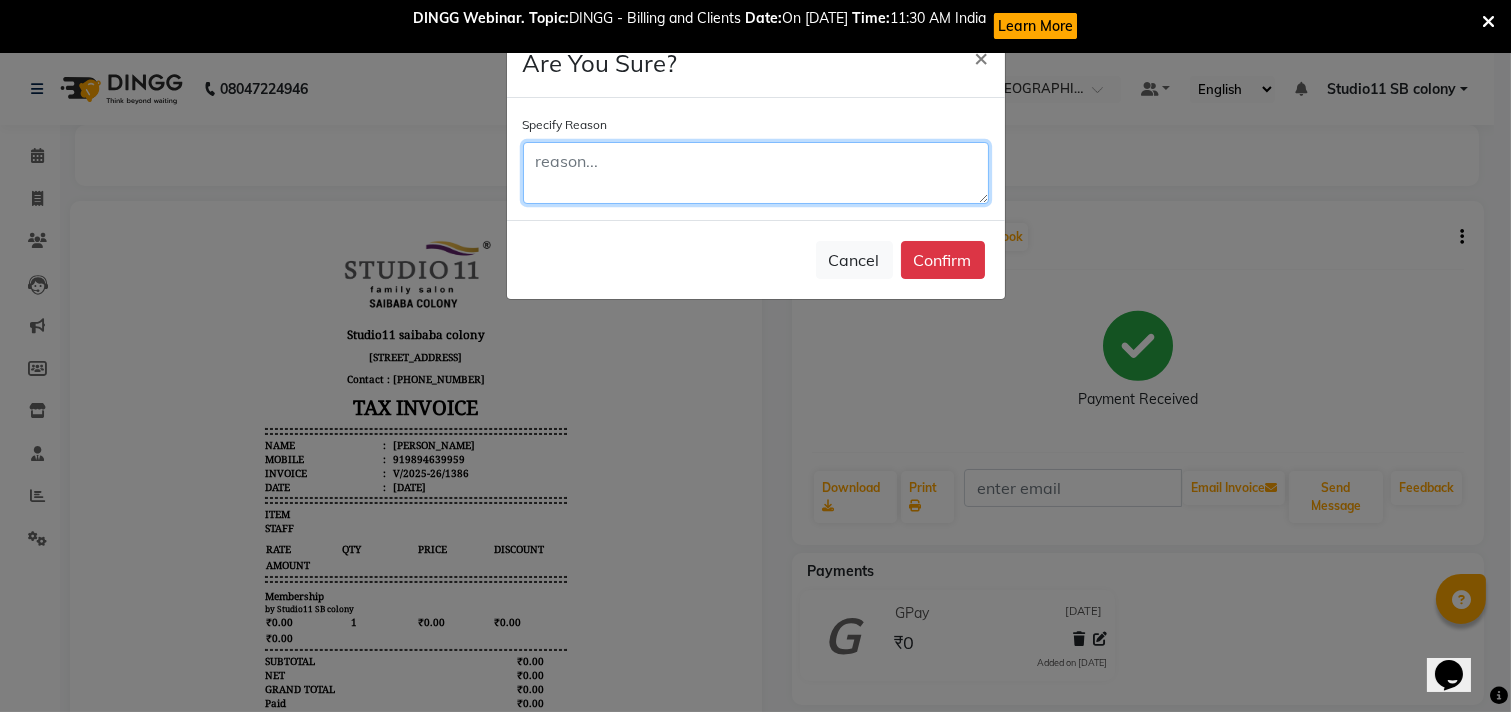 click 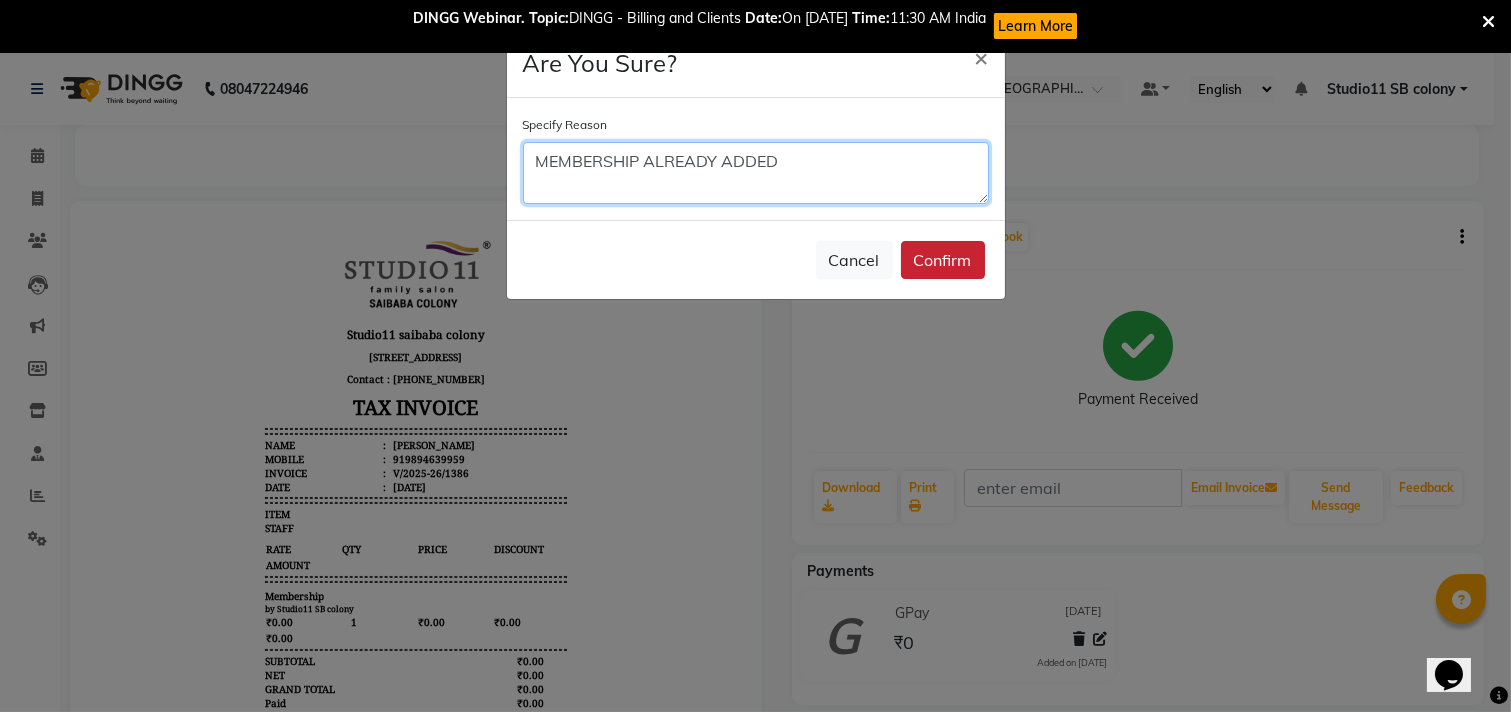 type on "MEMBERSHIP ALREADY ADDED" 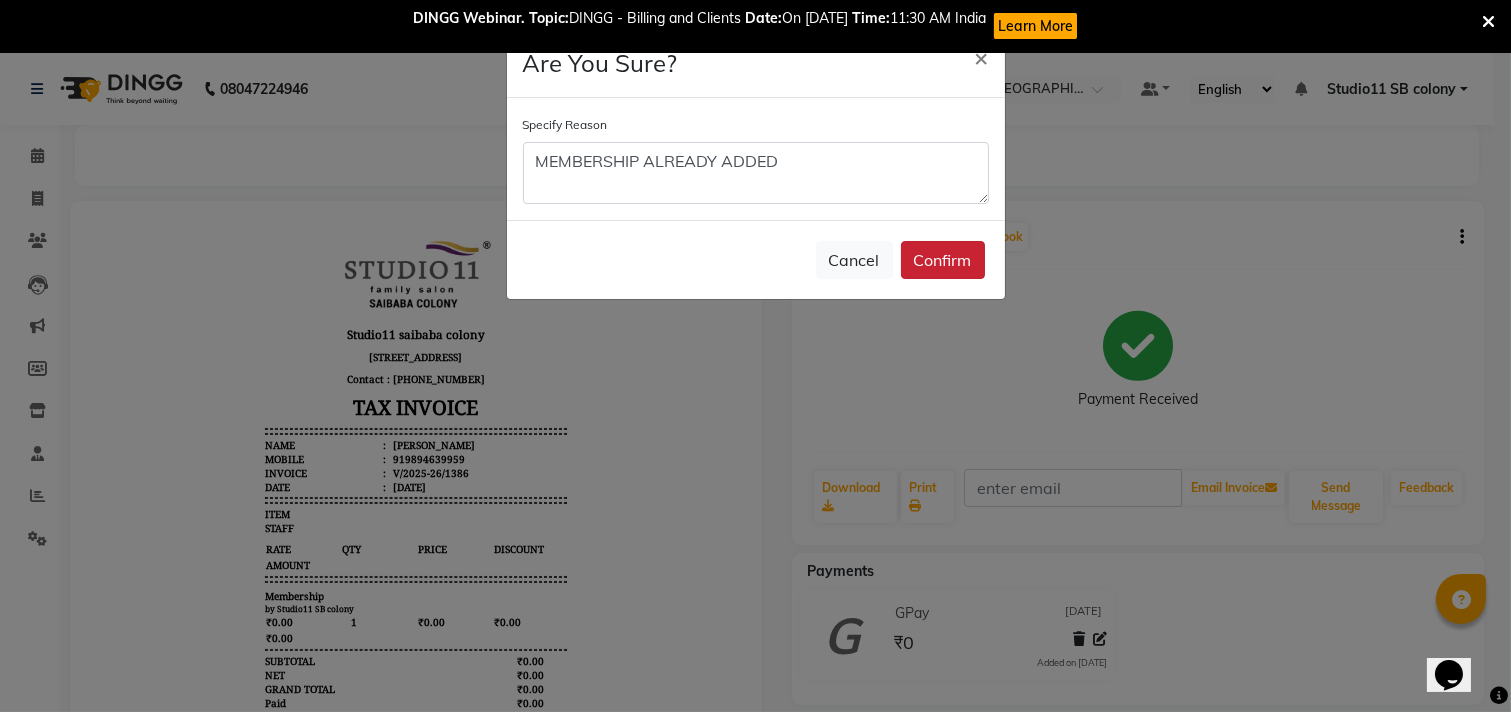 click on "Confirm" 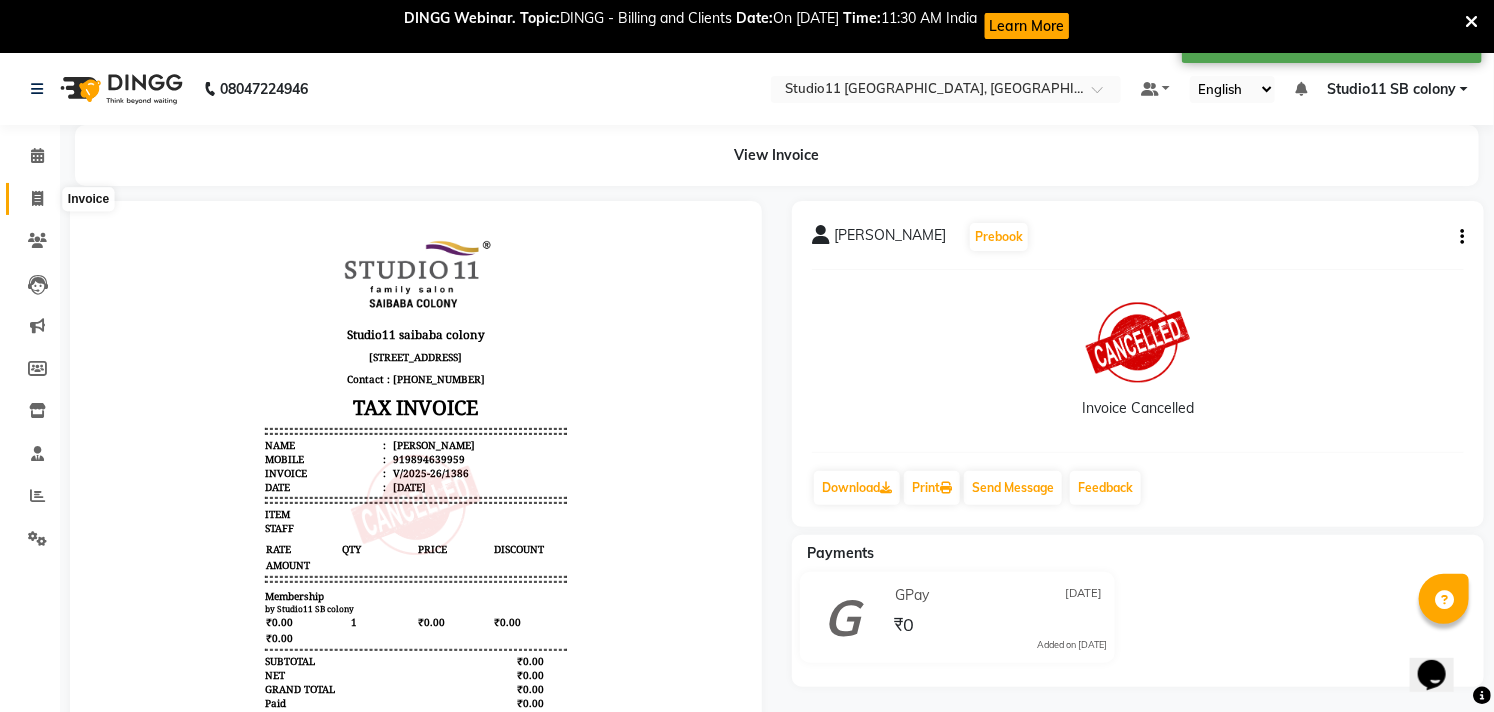 click 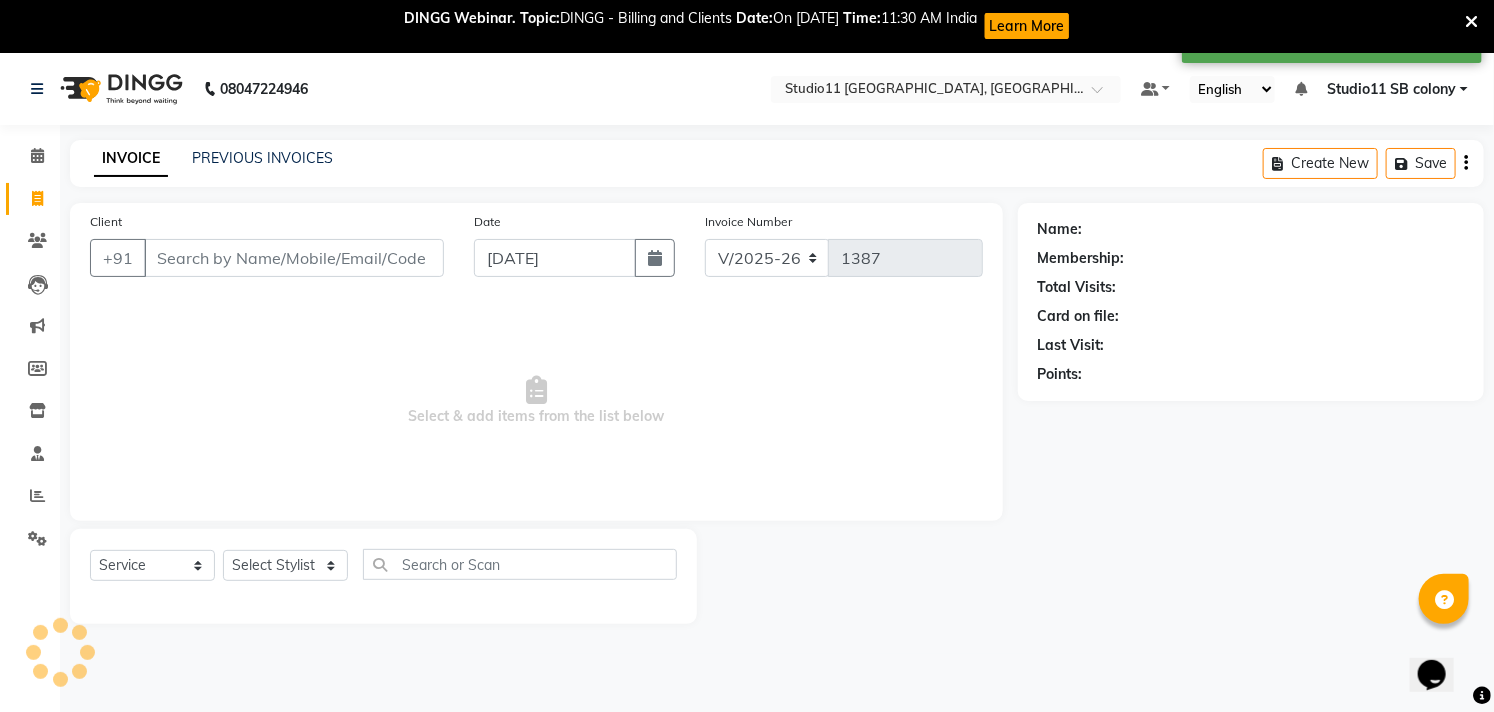 scroll, scrollTop: 53, scrollLeft: 0, axis: vertical 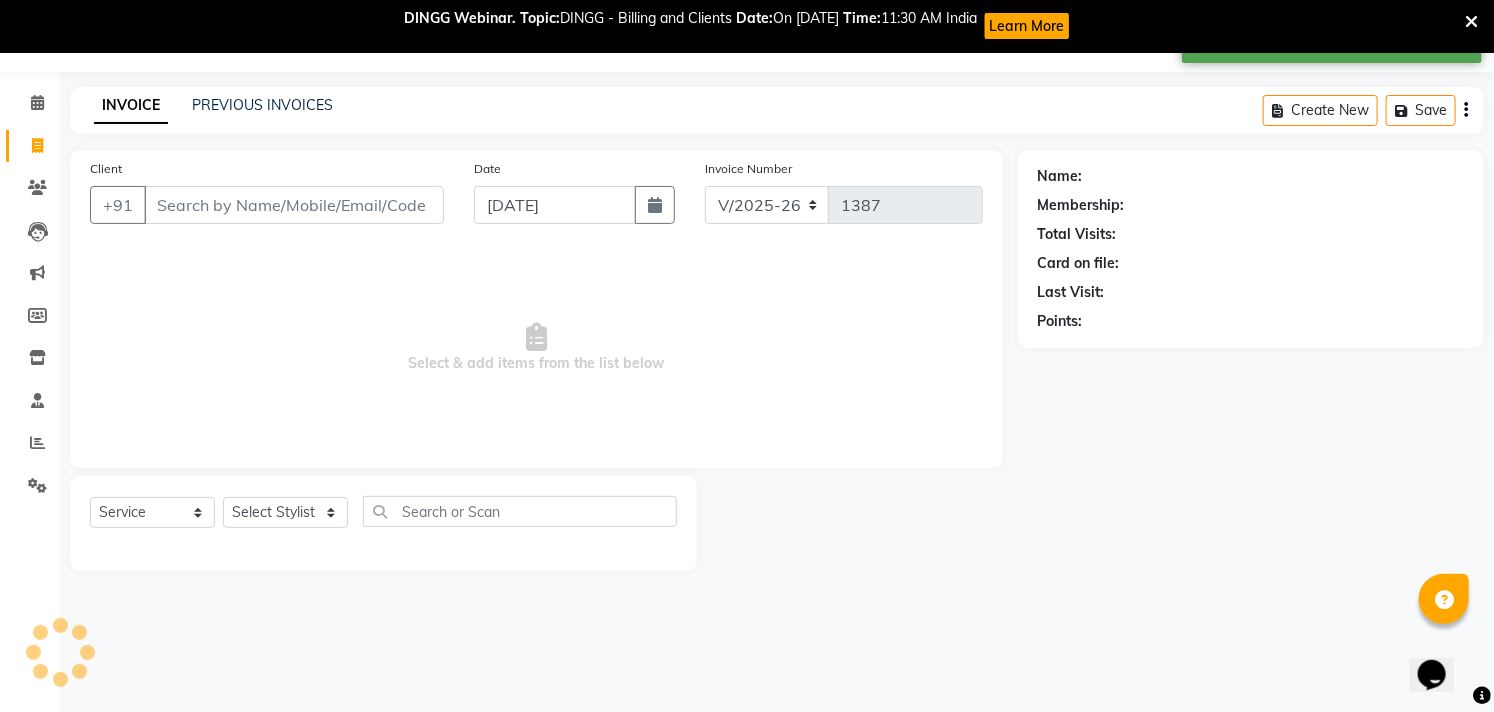 click on "PREVIOUS INVOICES" 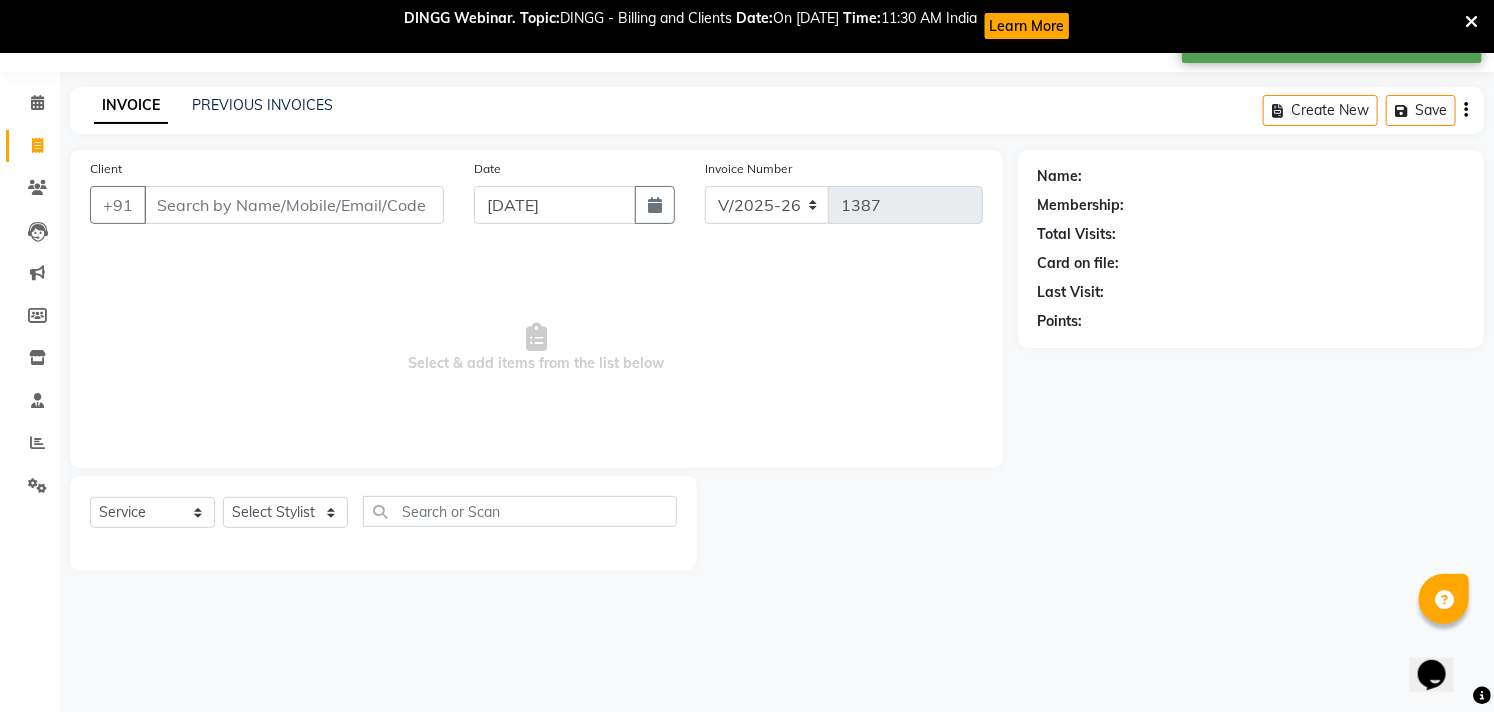click on "PREVIOUS INVOICES" 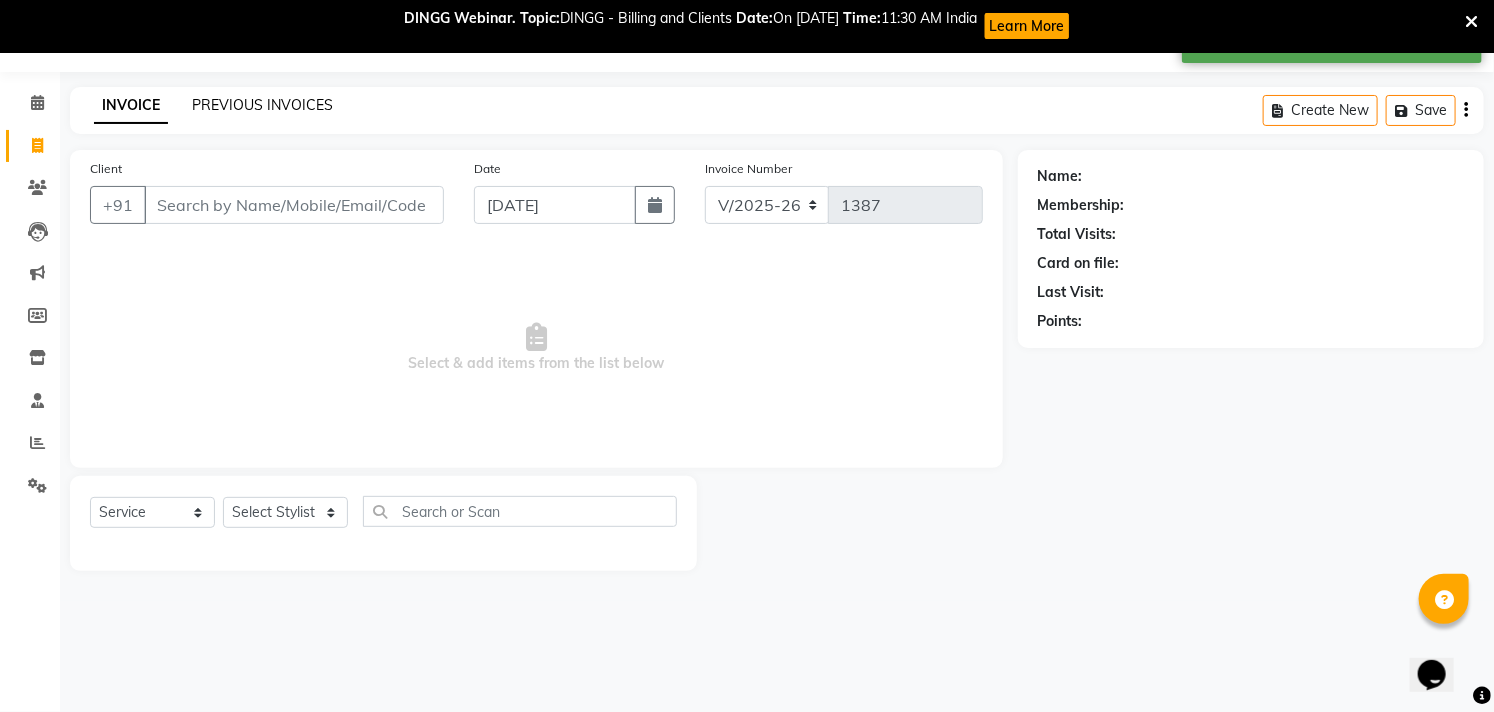click on "PREVIOUS INVOICES" 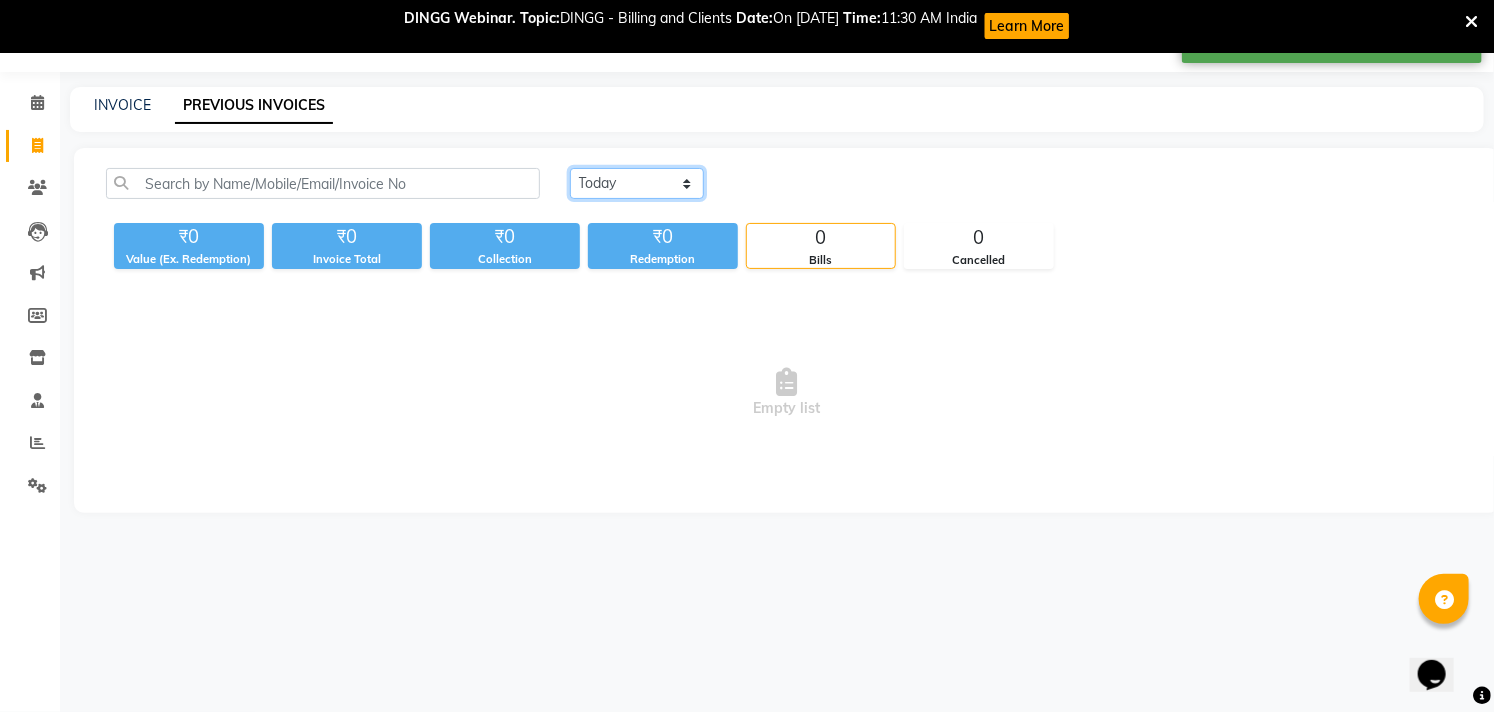 click on "Today Yesterday Custom Range" 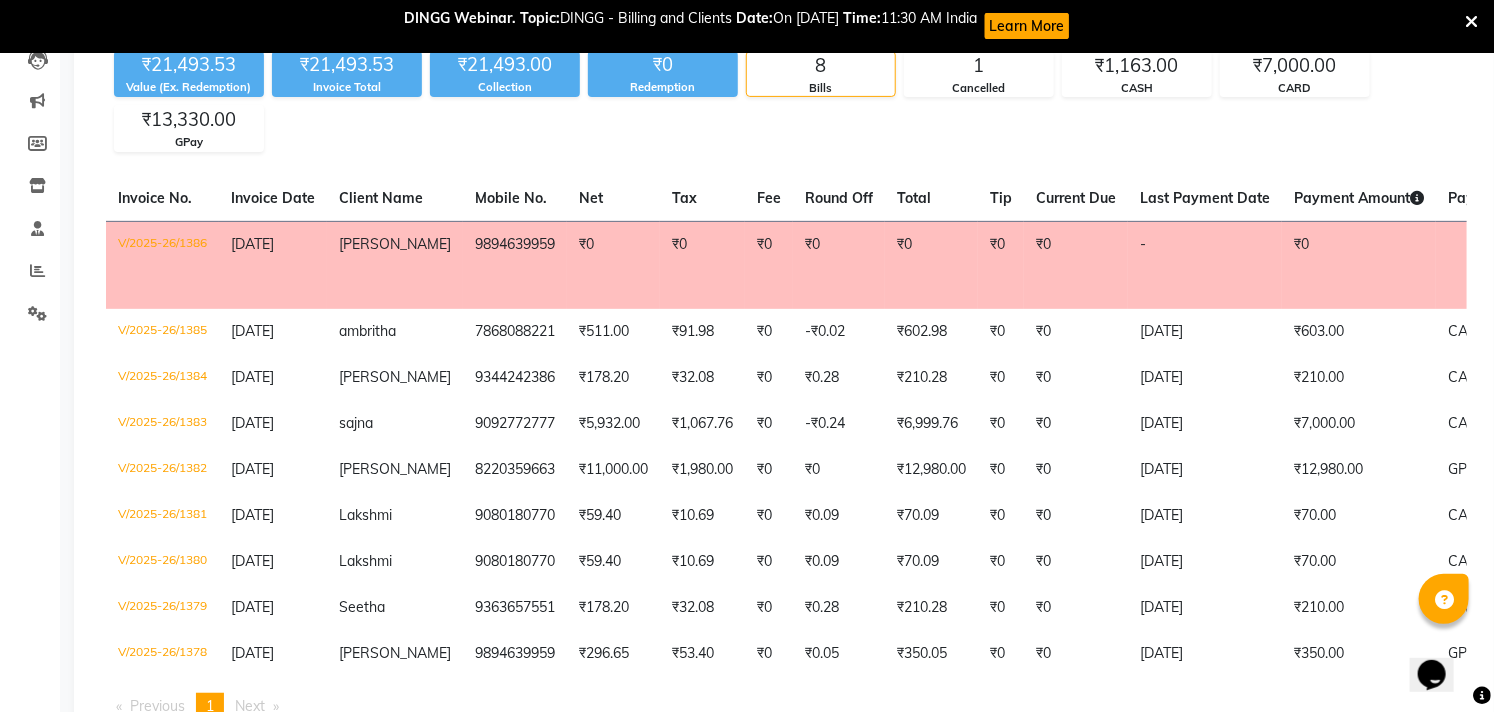scroll, scrollTop: 313, scrollLeft: 0, axis: vertical 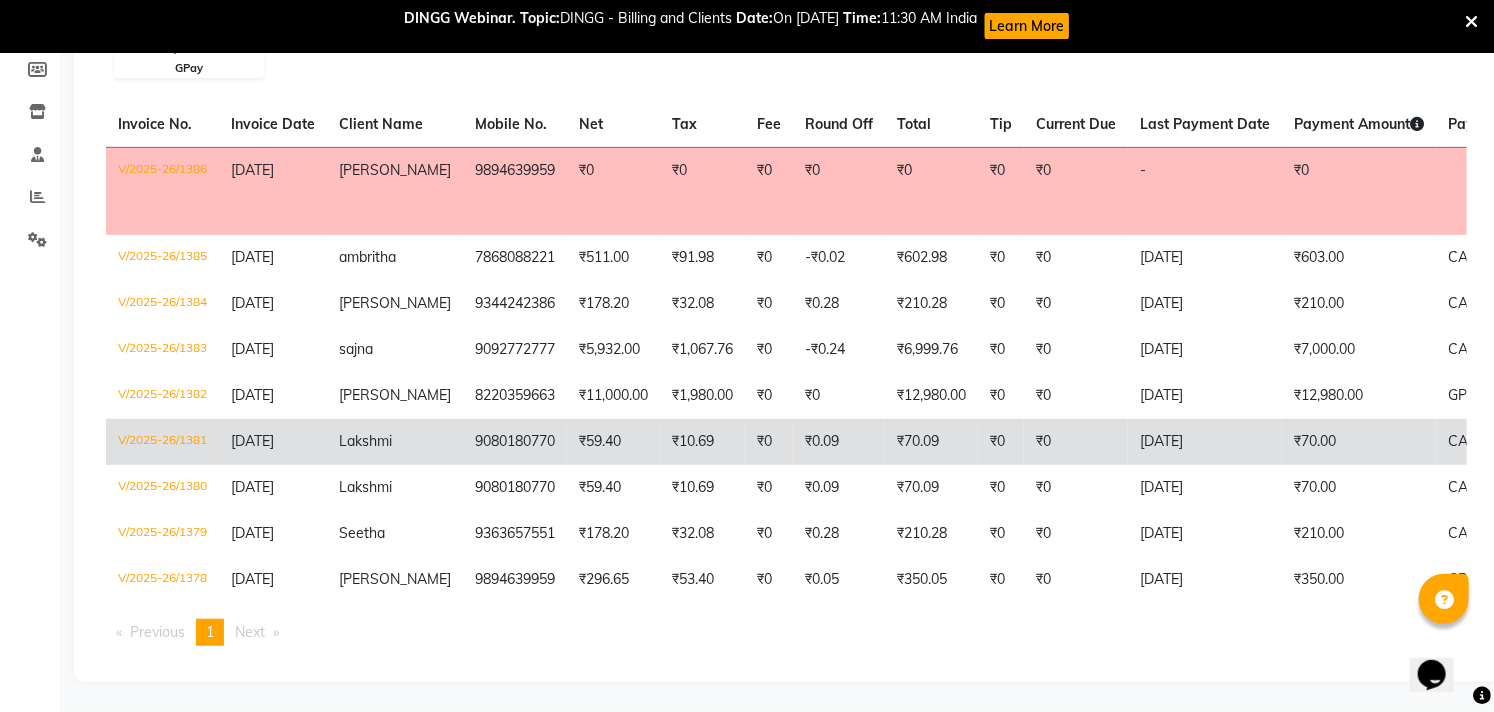 click on "₹59.40" 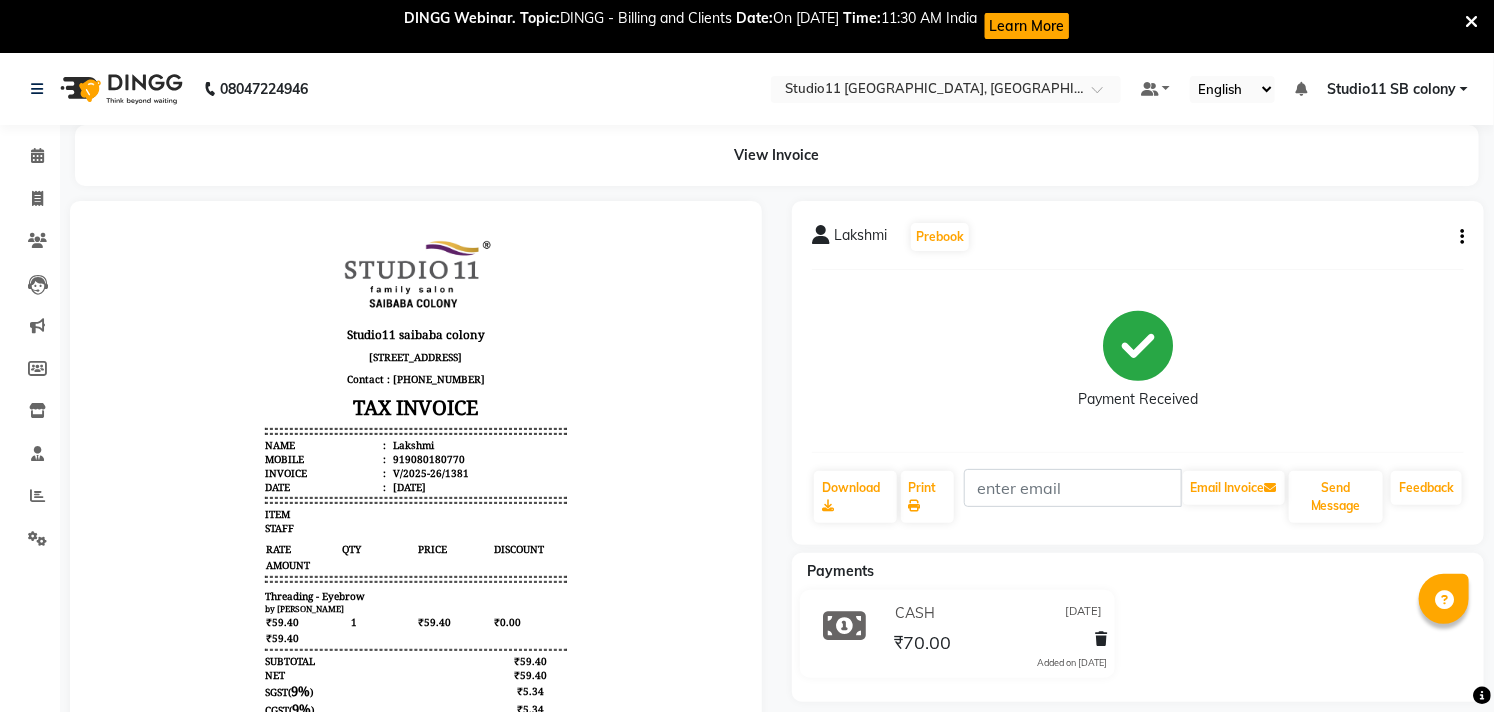 scroll, scrollTop: 0, scrollLeft: 0, axis: both 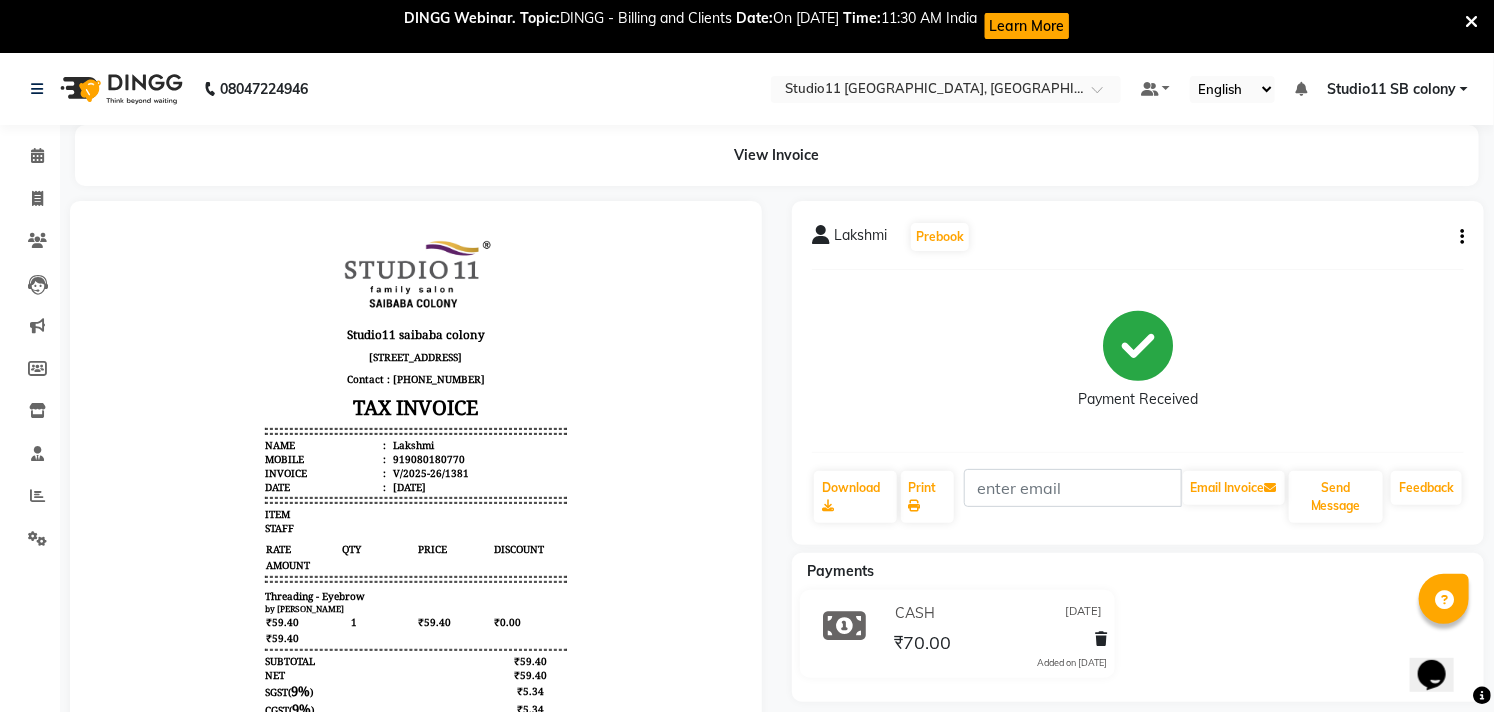 click 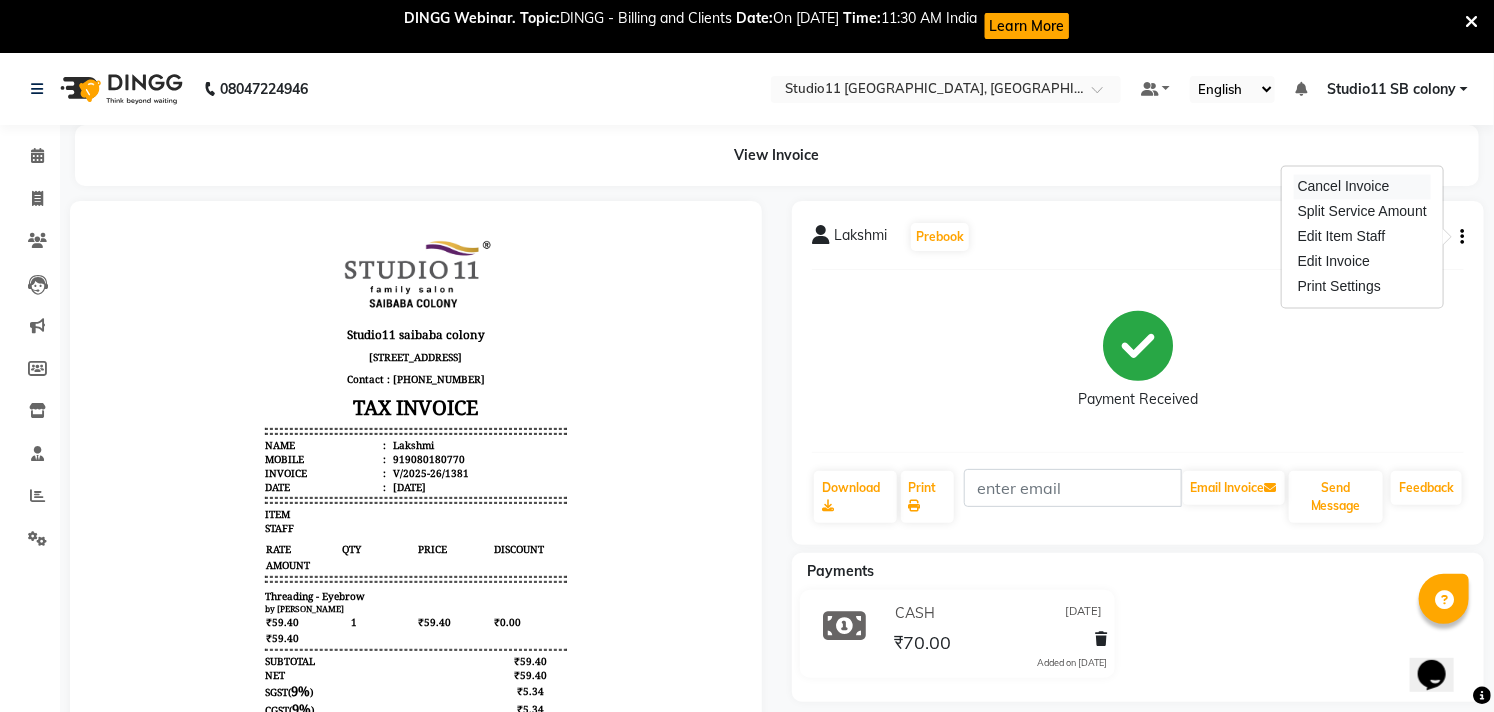 click on "Cancel Invoice" at bounding box center [1362, 187] 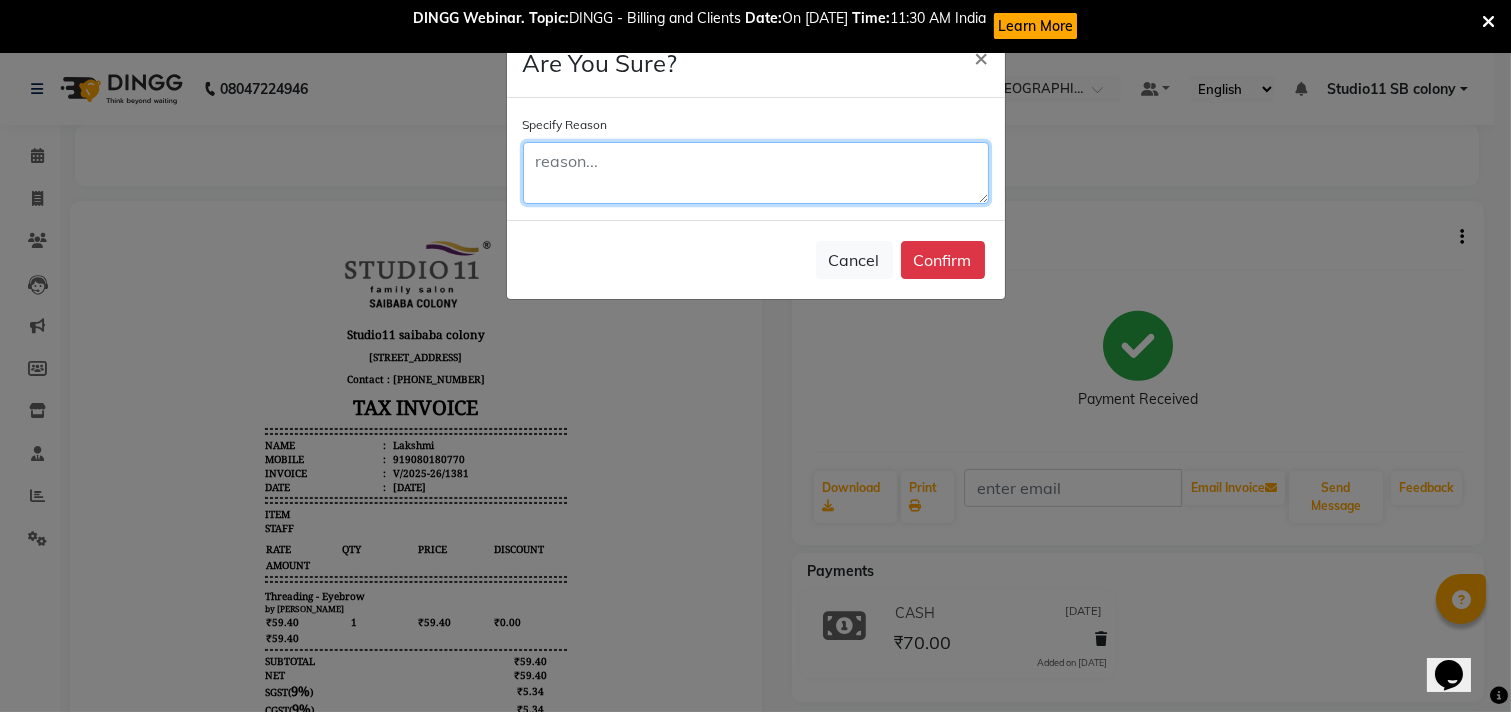 click 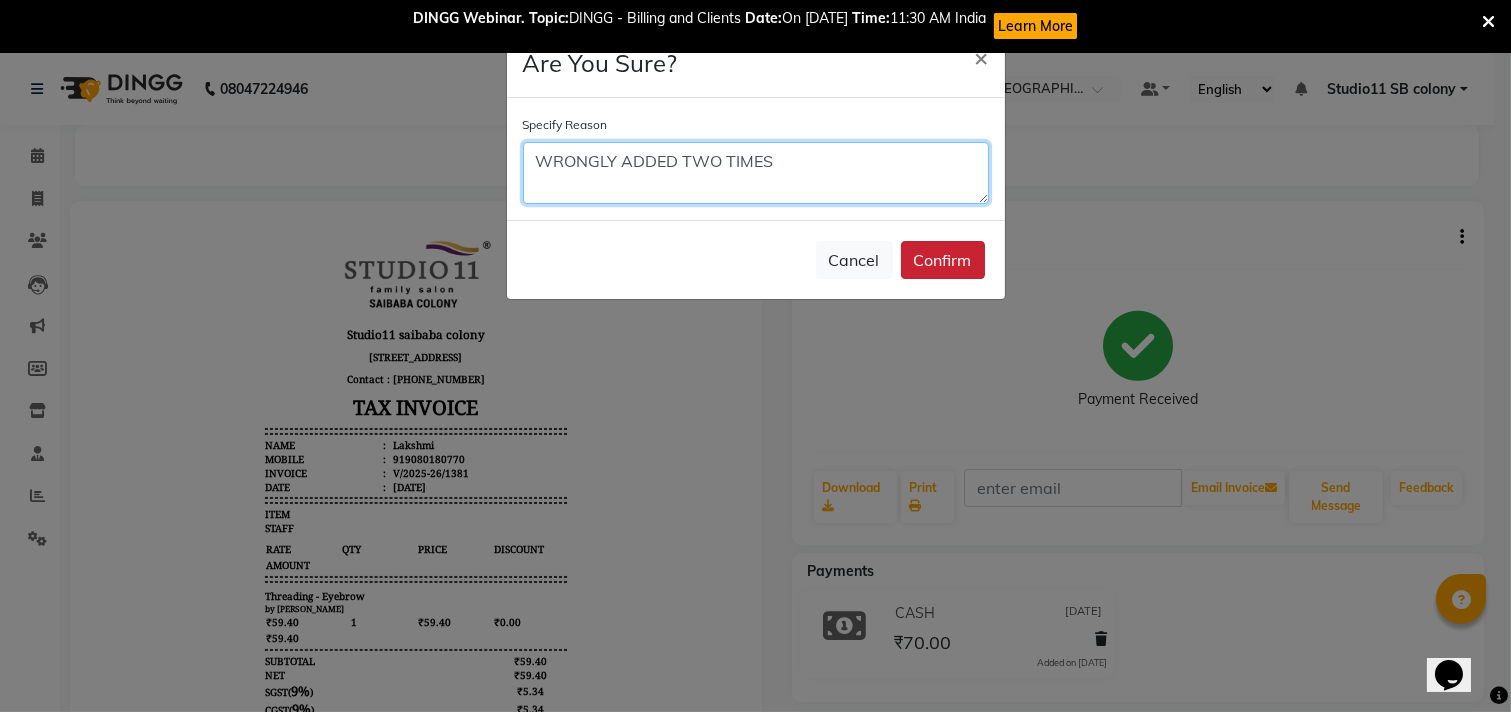 type on "WRONGLY ADDED TWO TIMES" 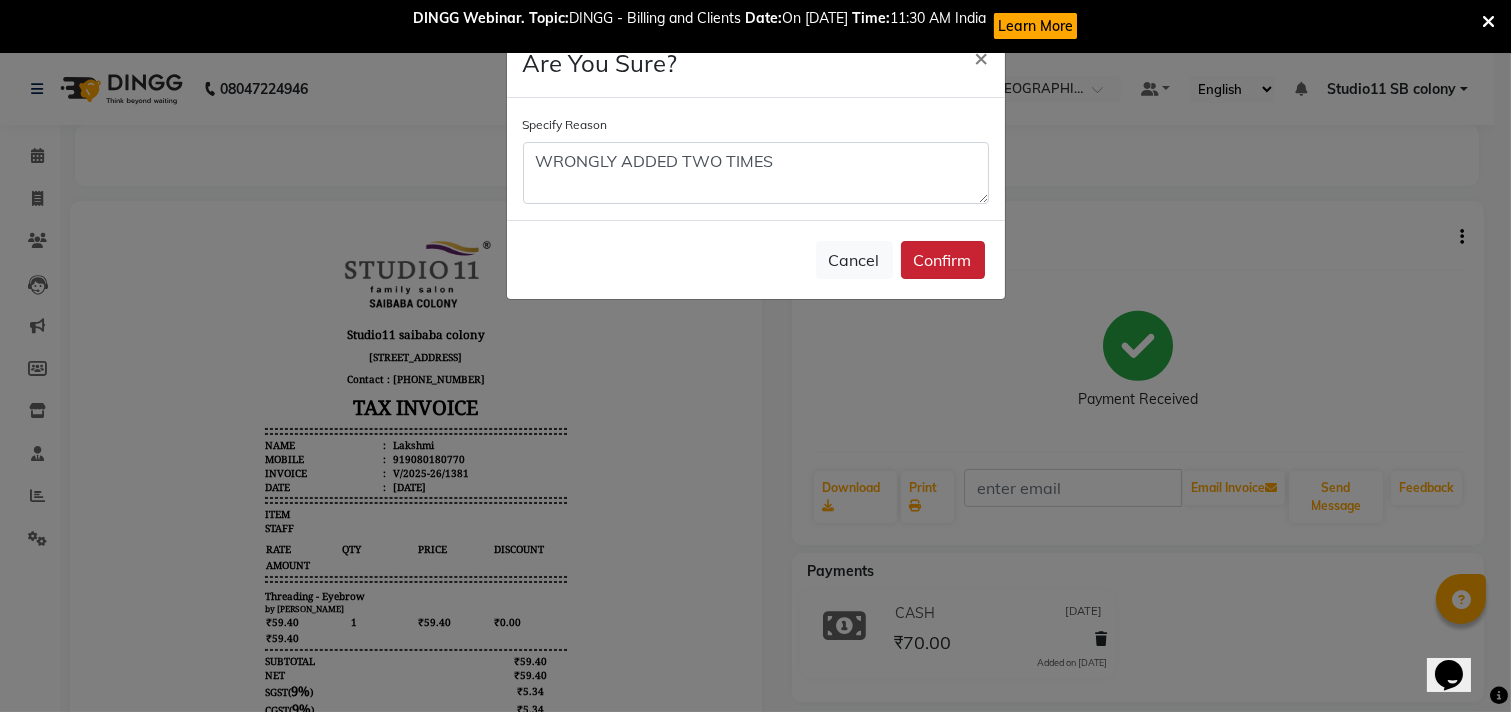 click on "Confirm" 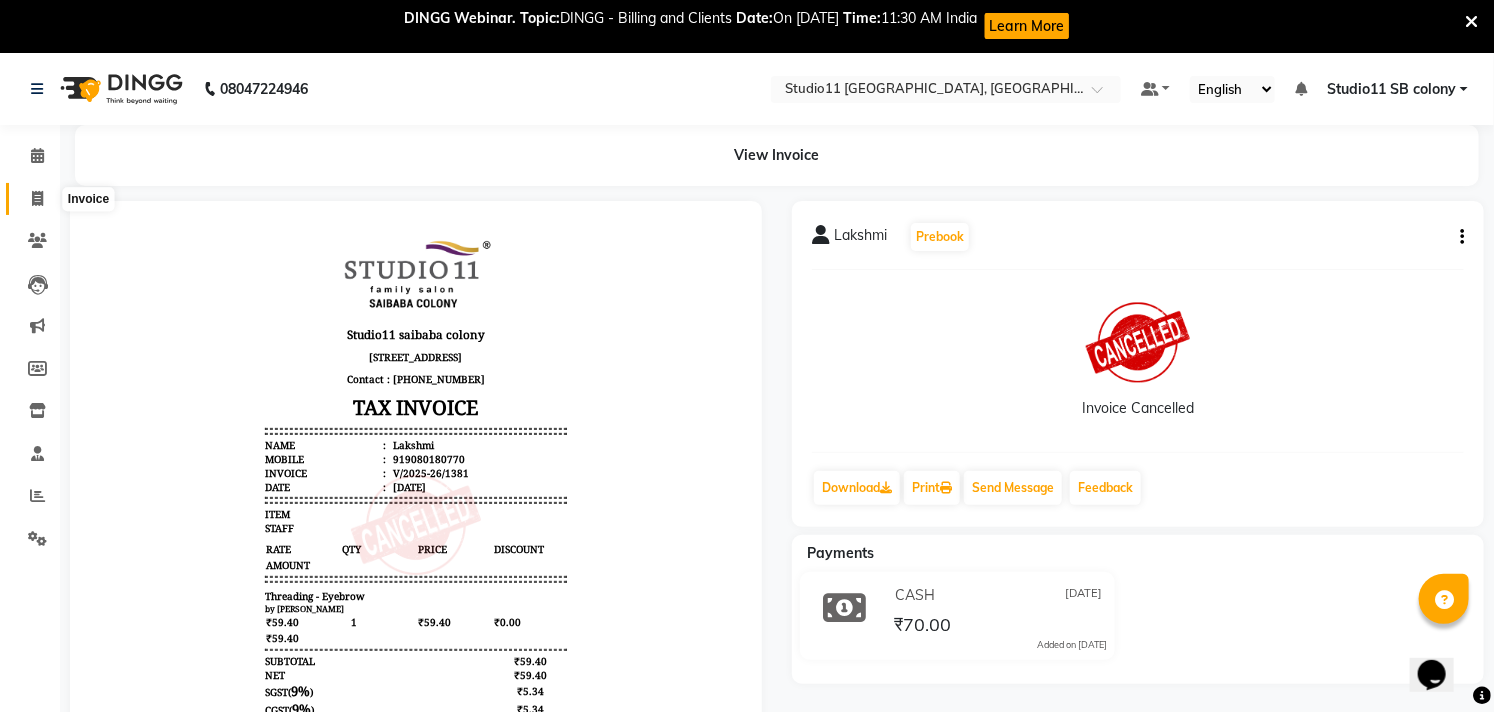 click 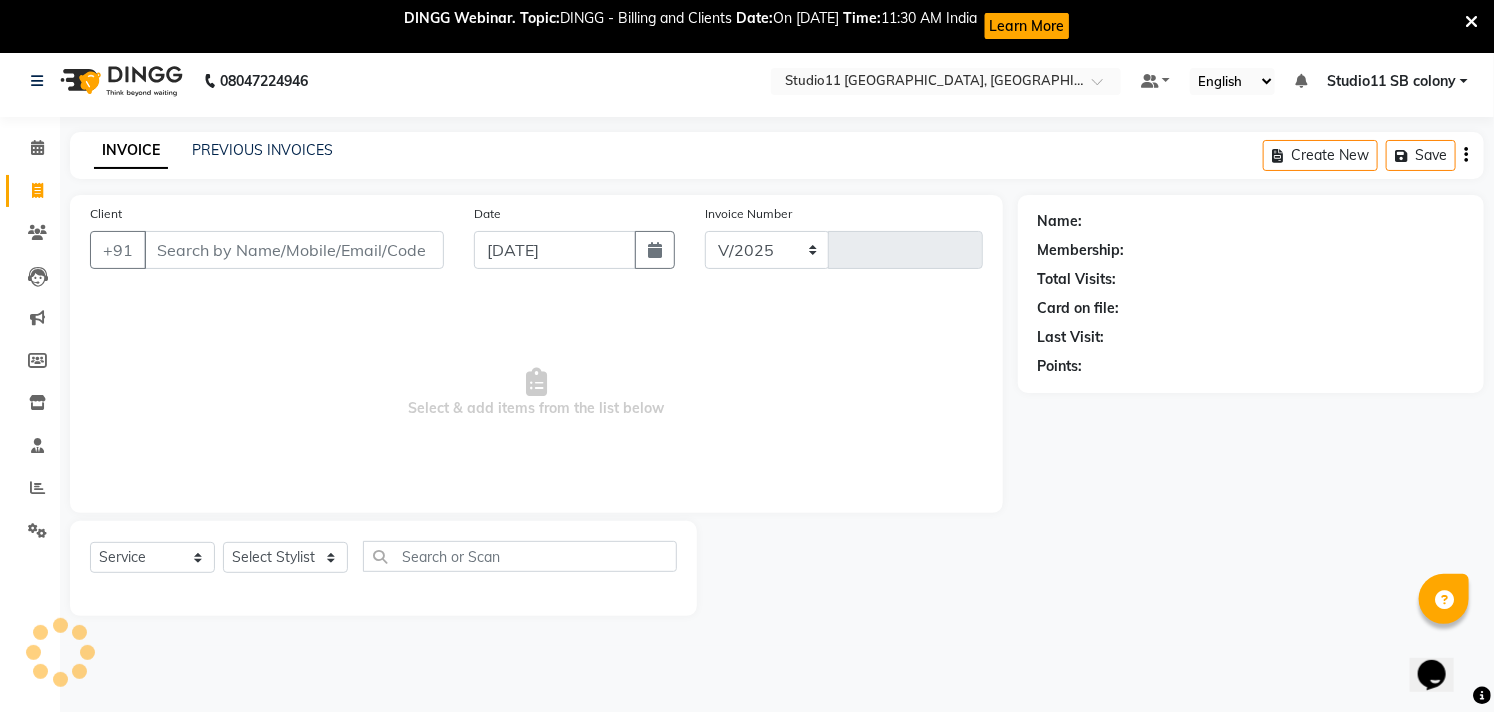 select on "7717" 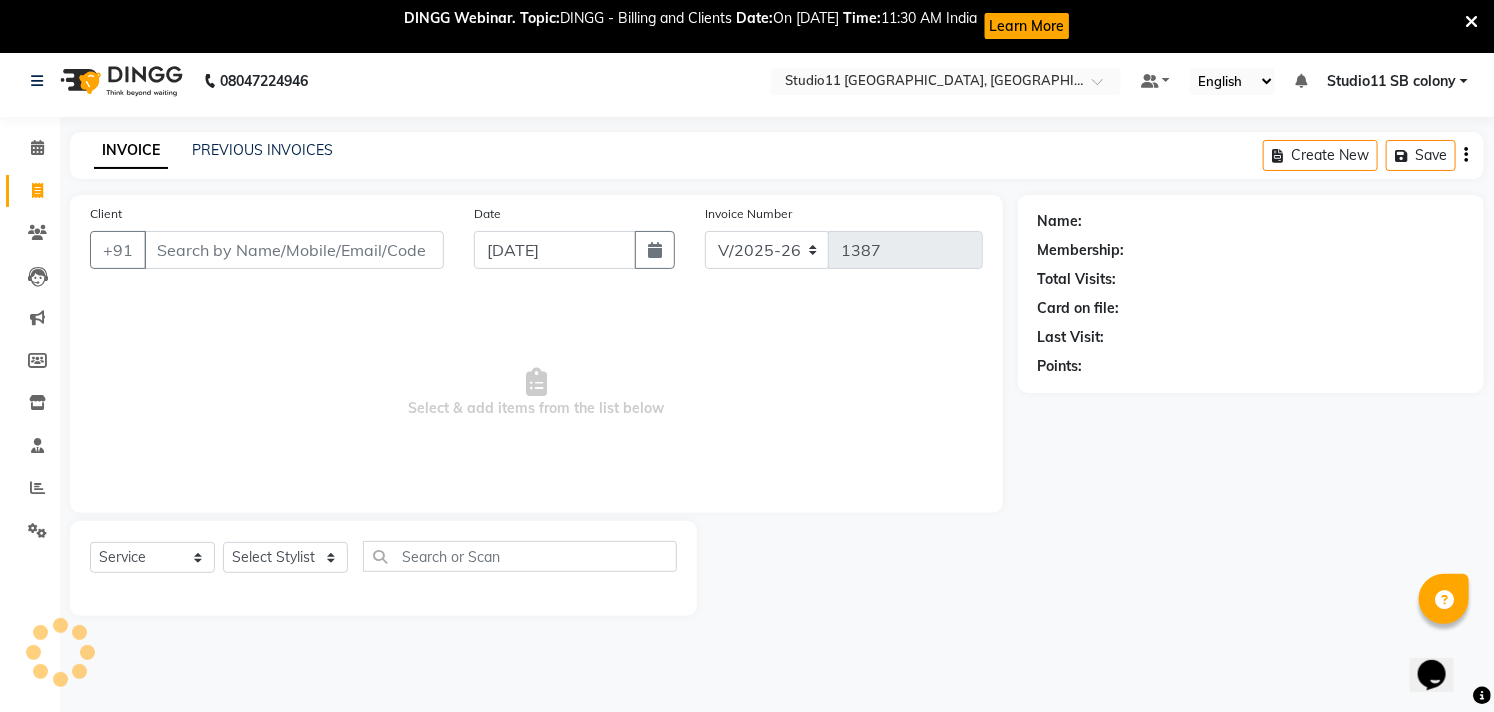 scroll, scrollTop: 53, scrollLeft: 0, axis: vertical 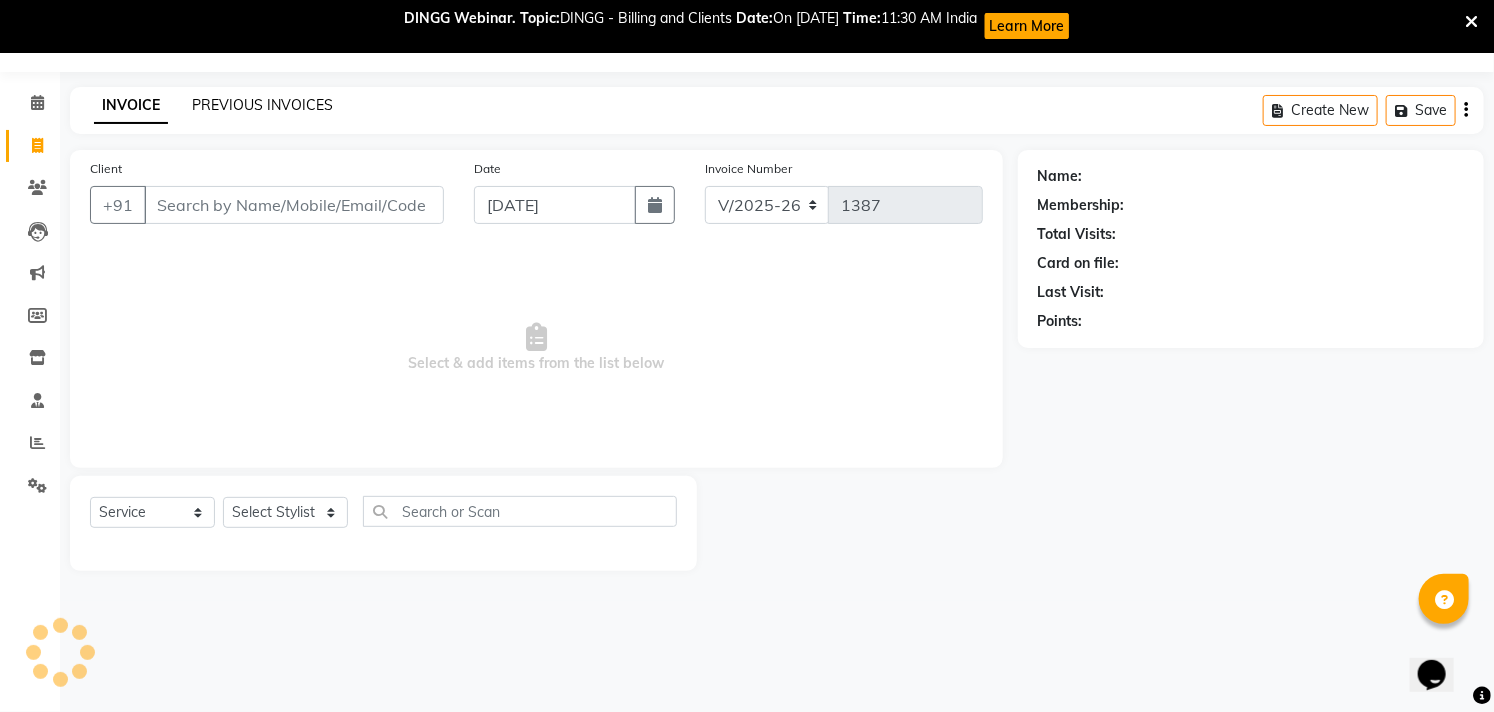 click on "PREVIOUS INVOICES" 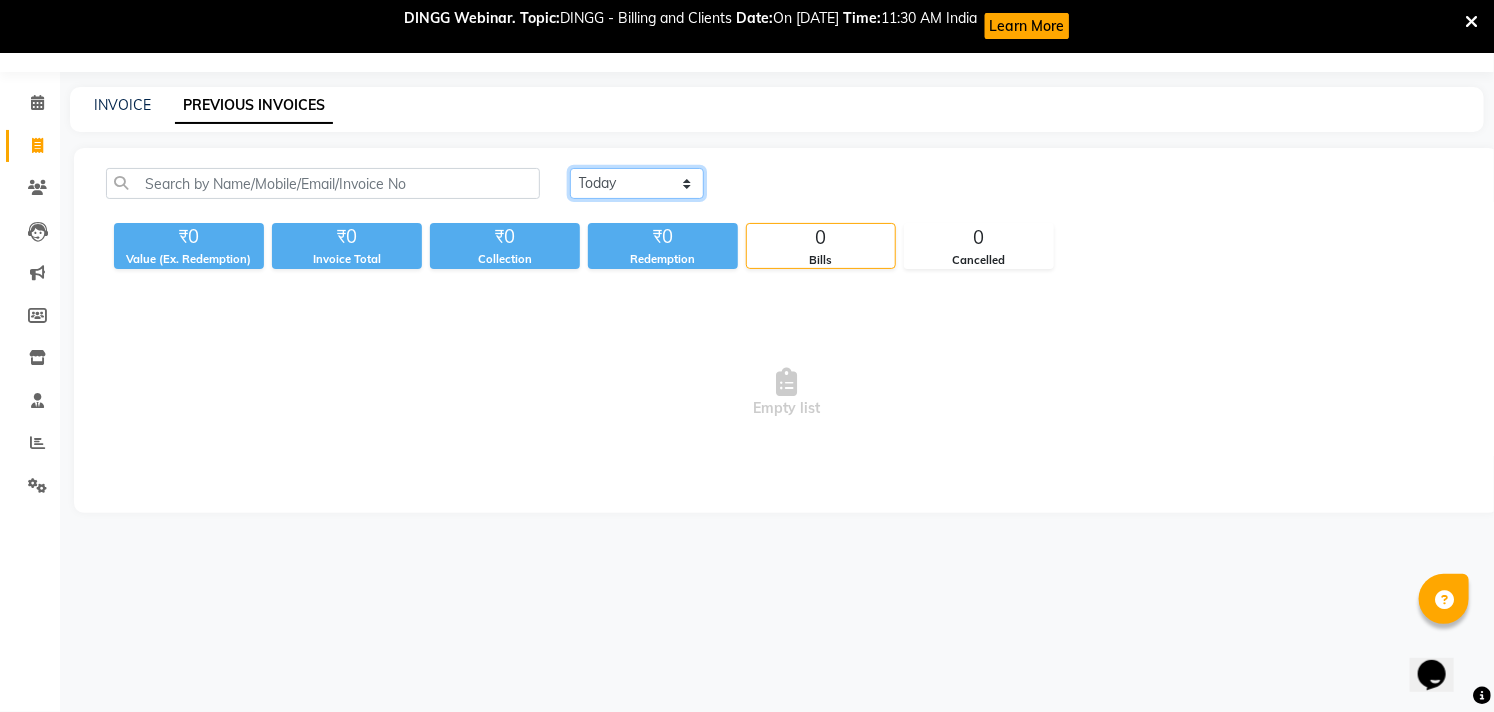 click on "[DATE] [DATE] Custom Range" 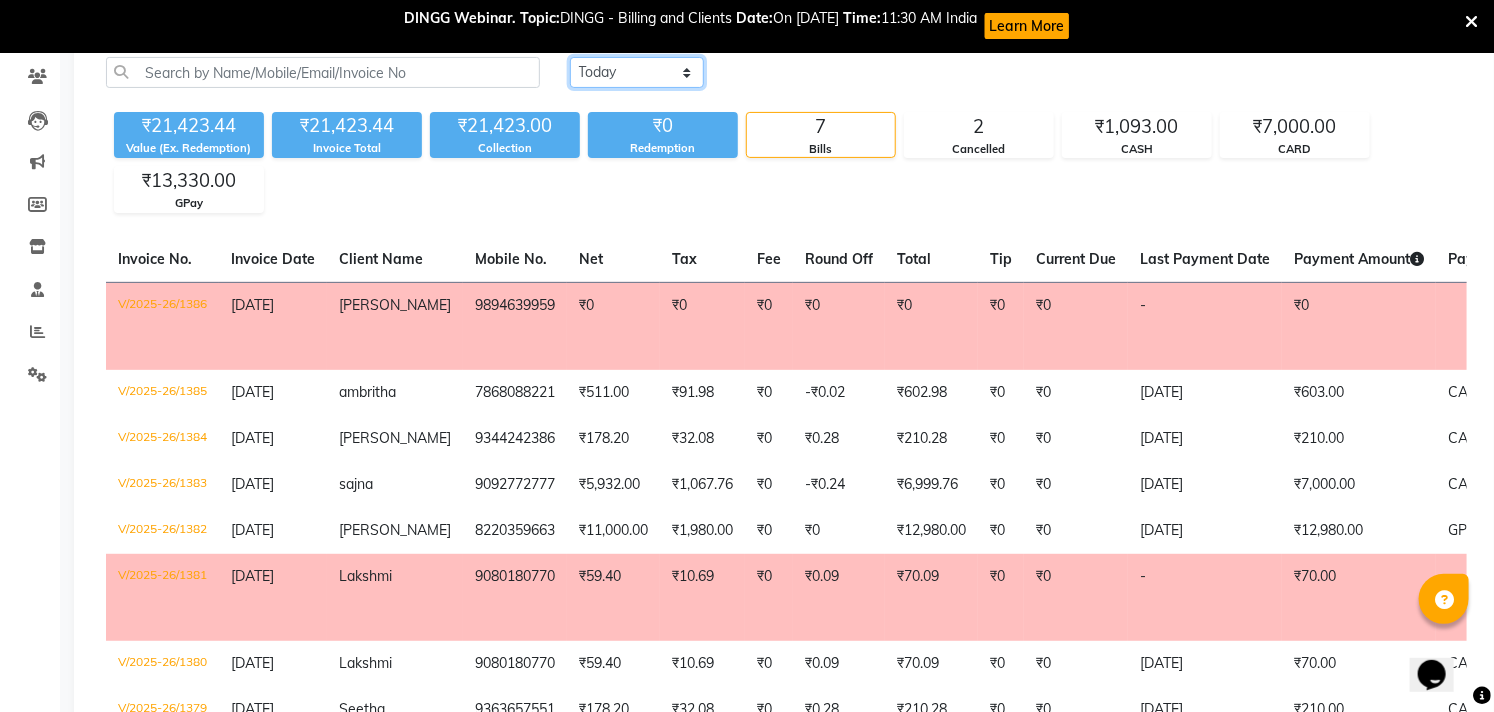 scroll, scrollTop: 0, scrollLeft: 0, axis: both 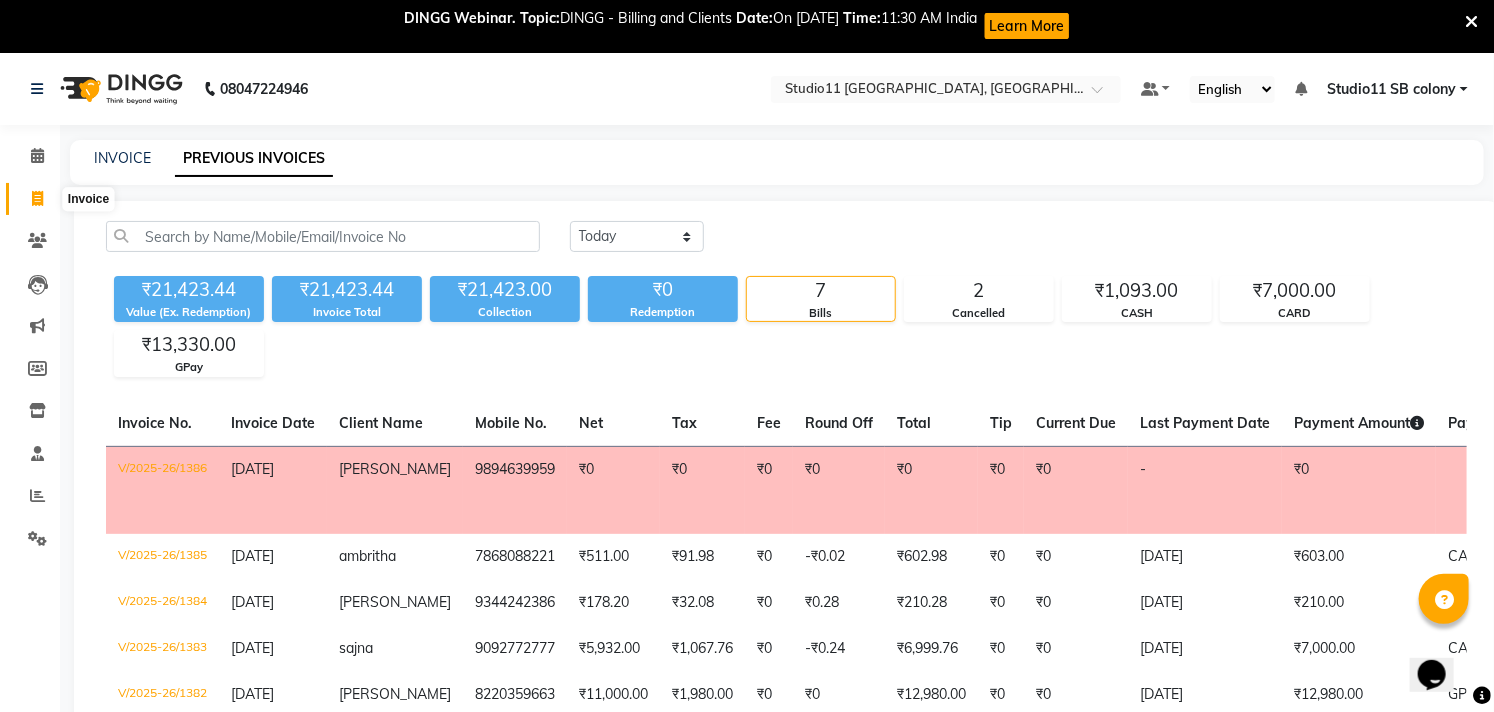 click 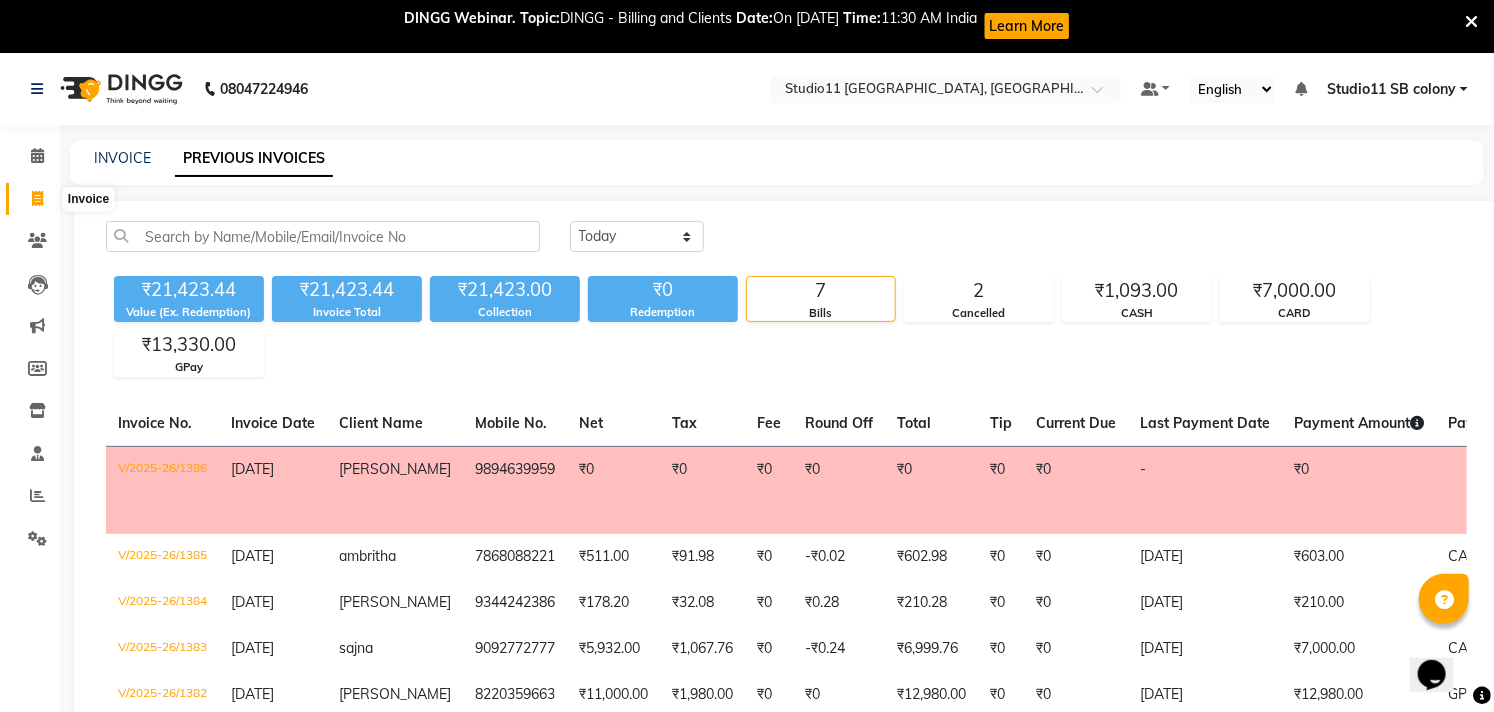 select on "service" 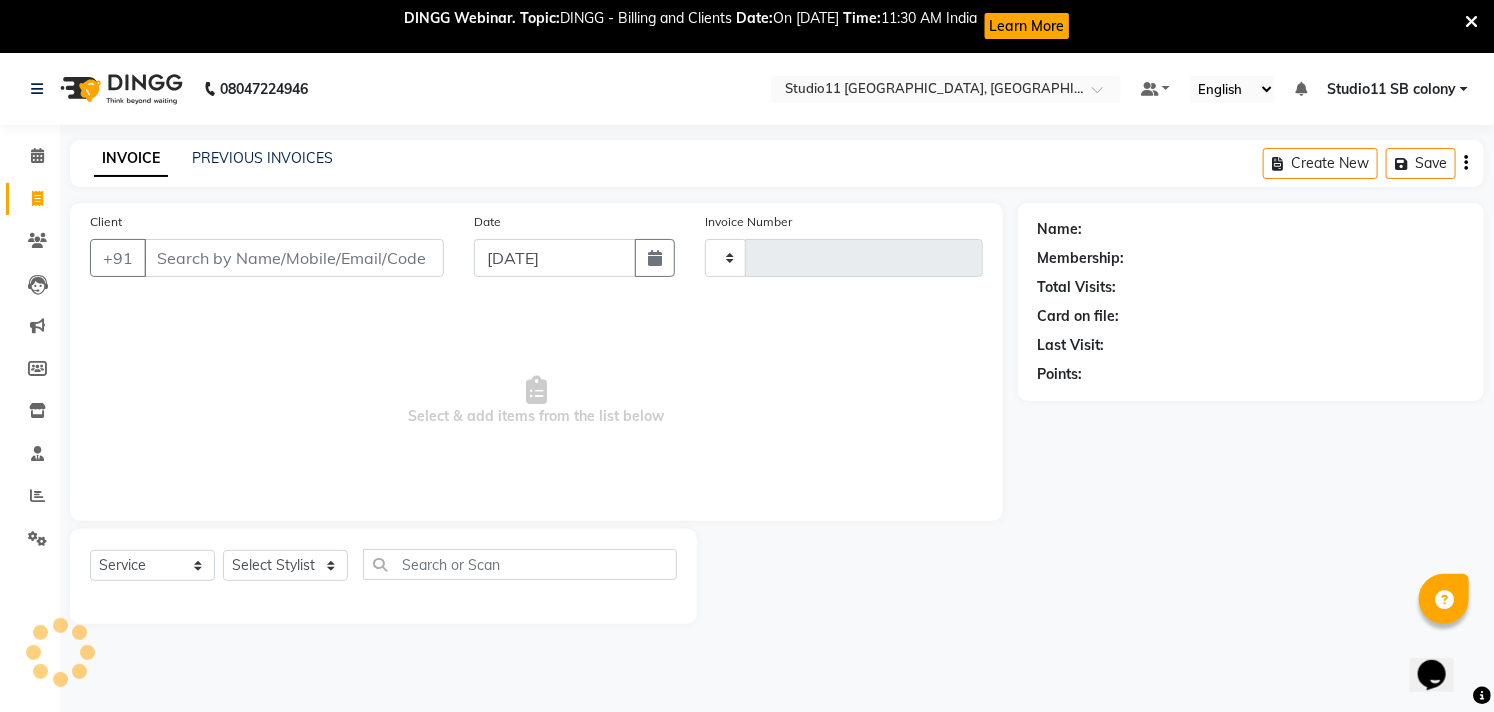 scroll, scrollTop: 53, scrollLeft: 0, axis: vertical 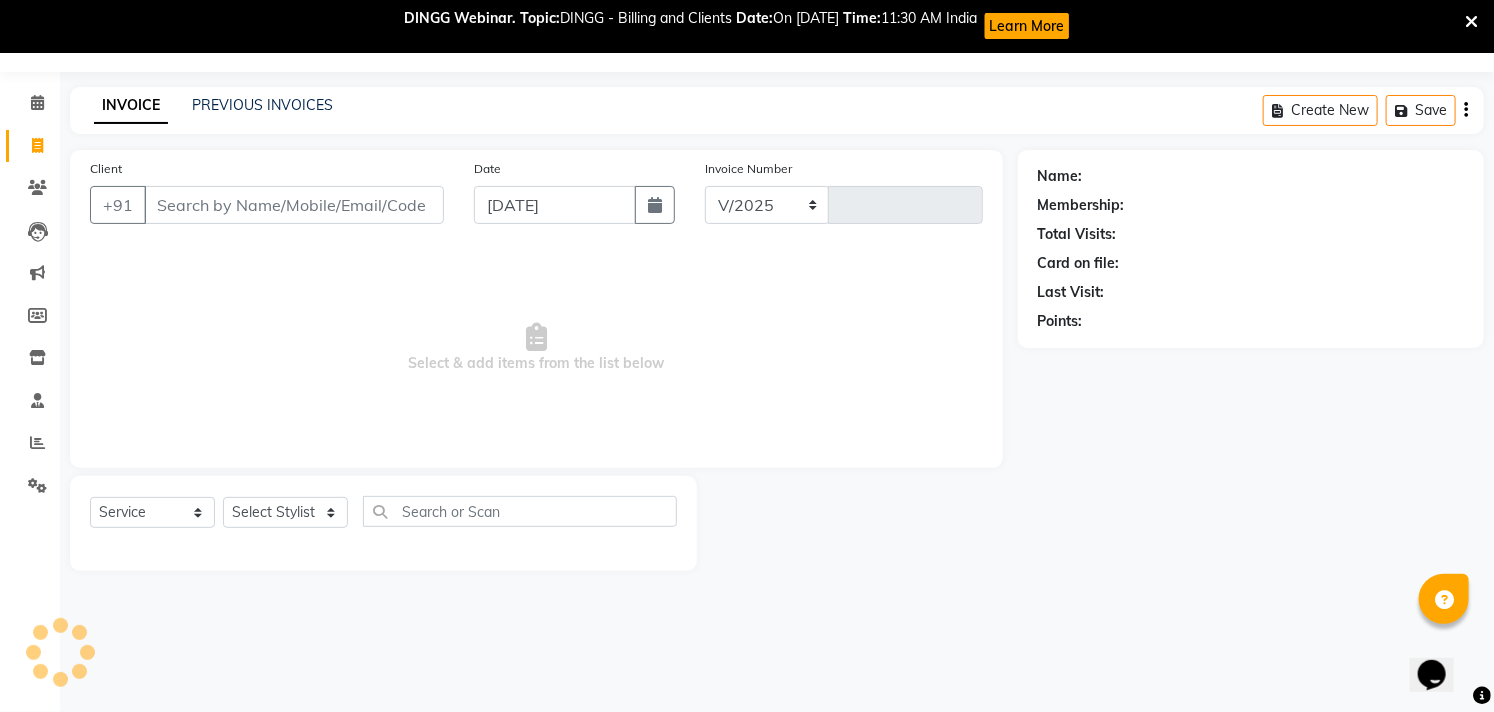 select on "7717" 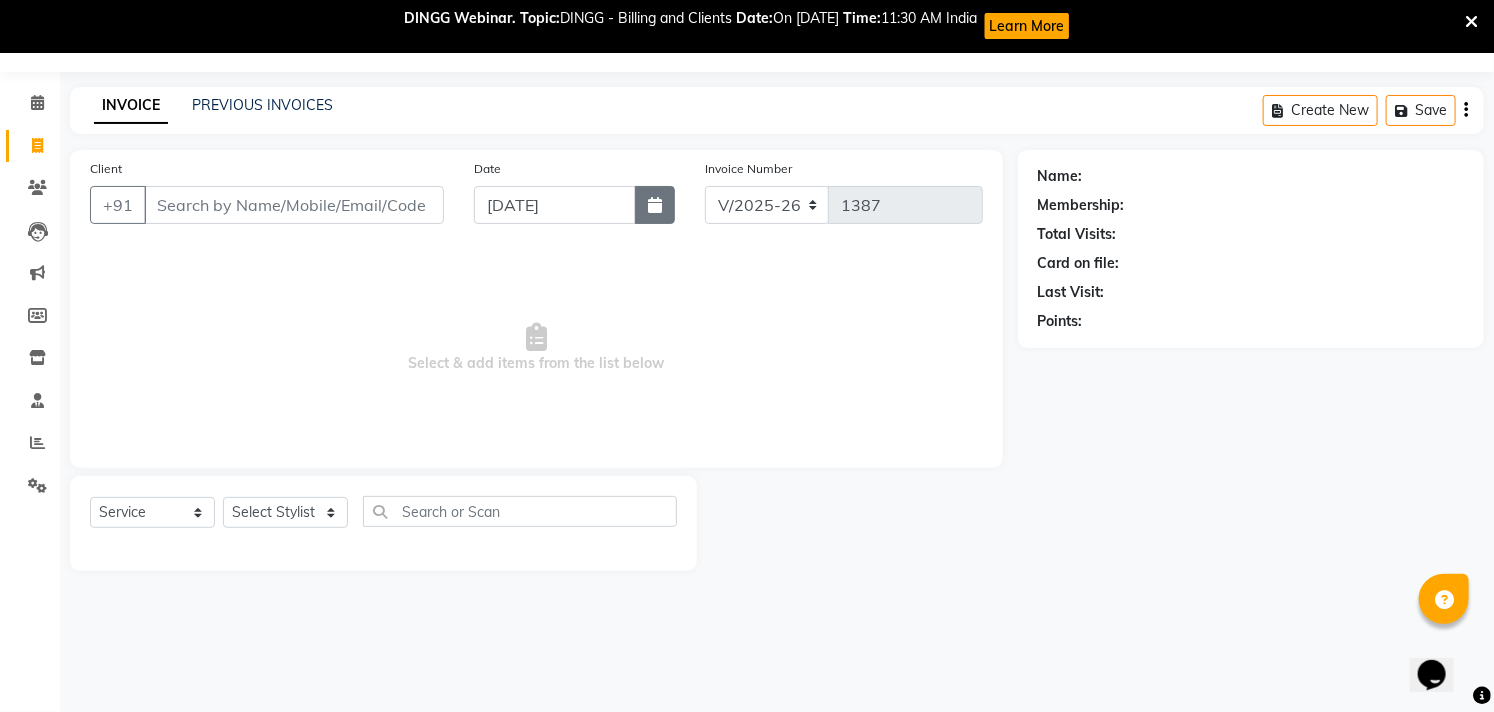 click 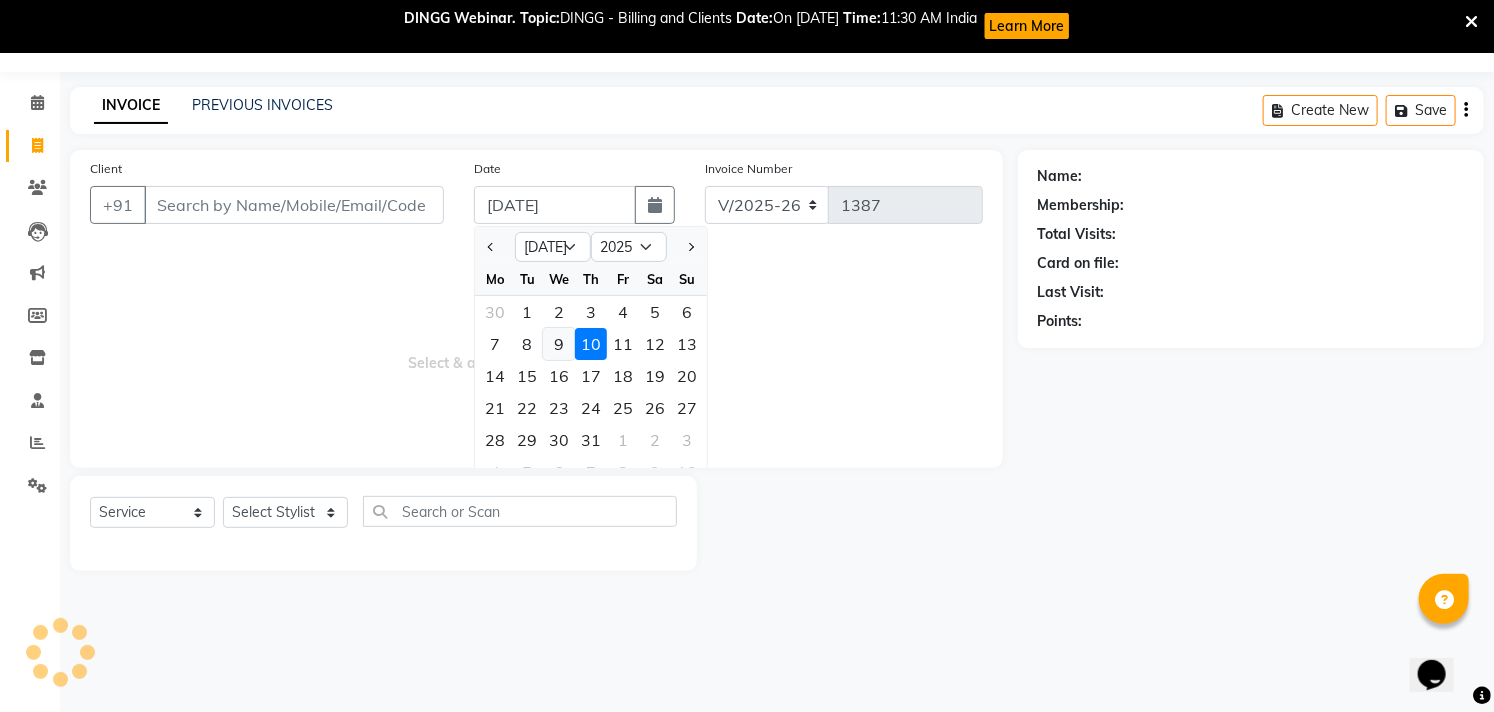 click on "9" 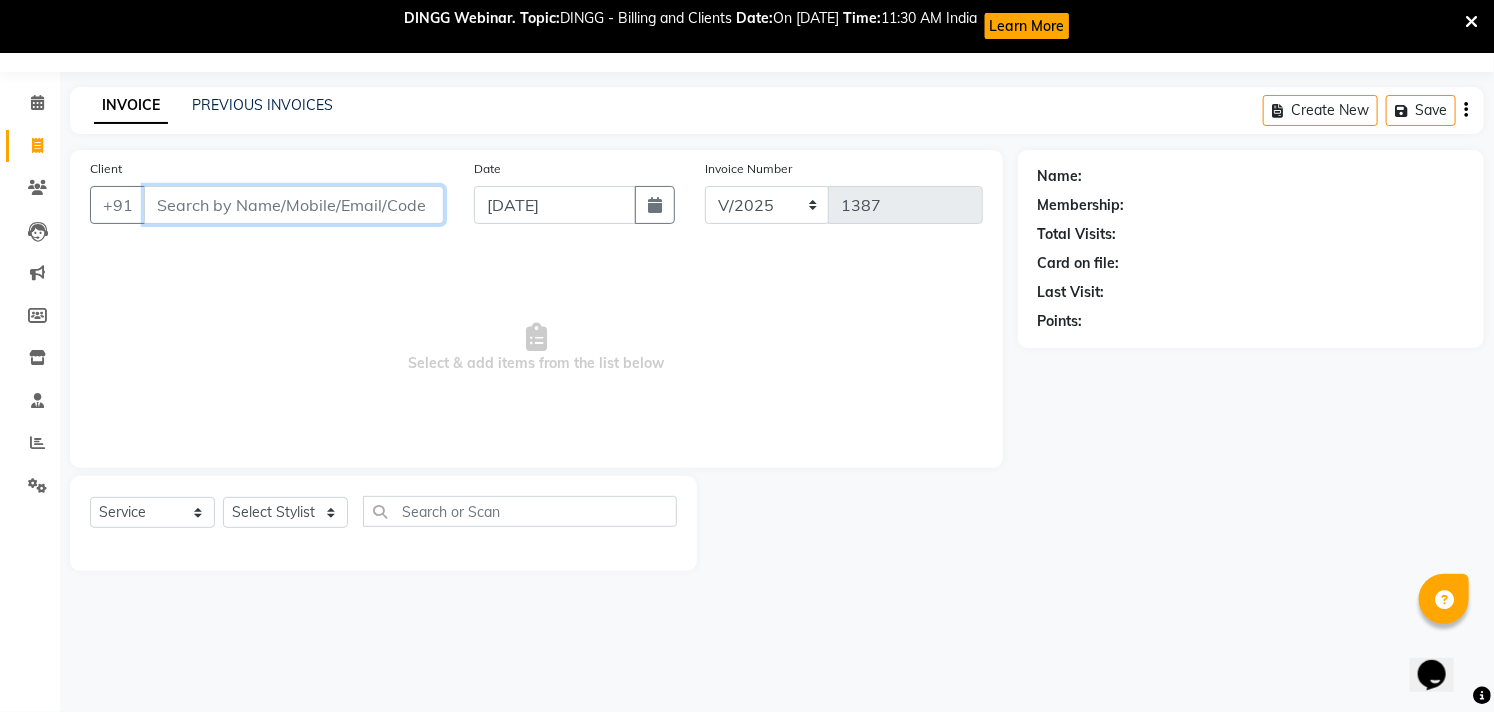 click on "Client" at bounding box center [294, 205] 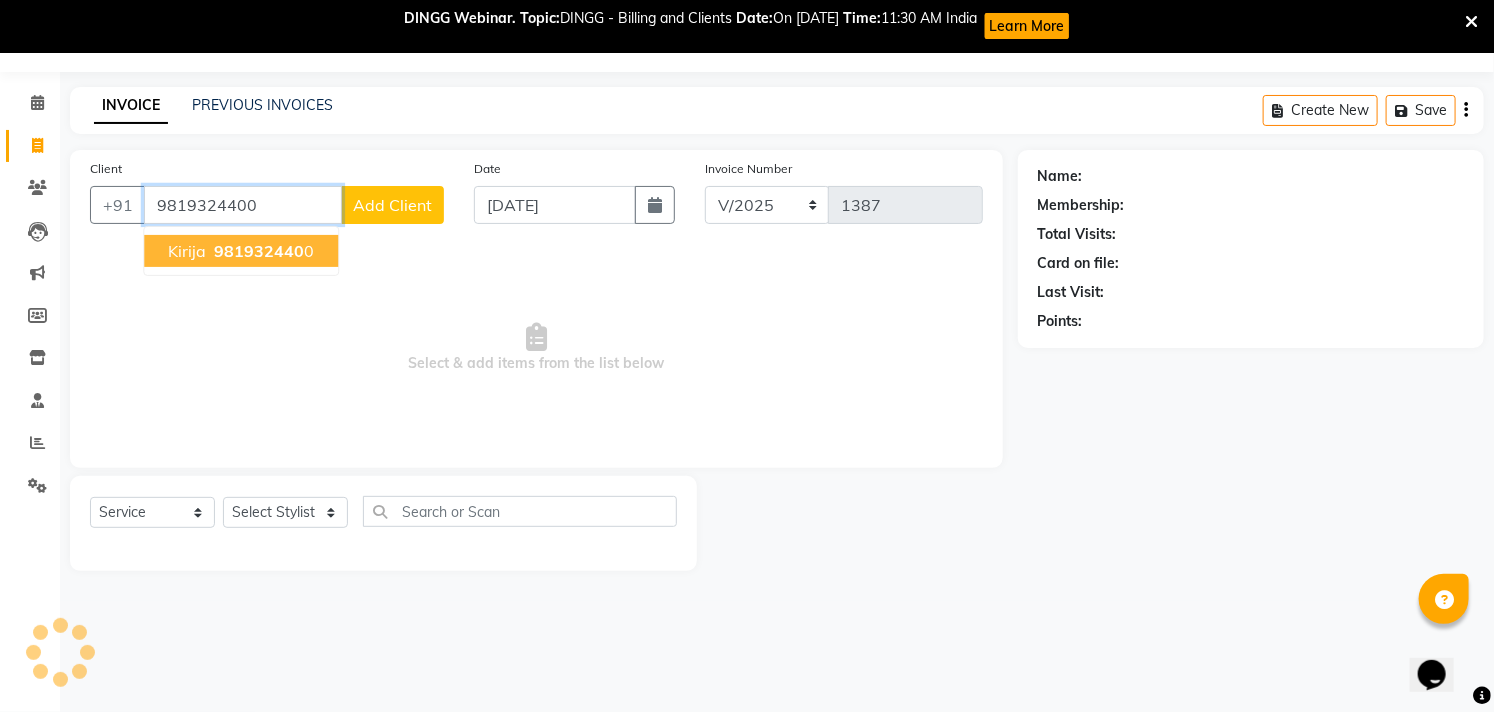 type on "9819324400" 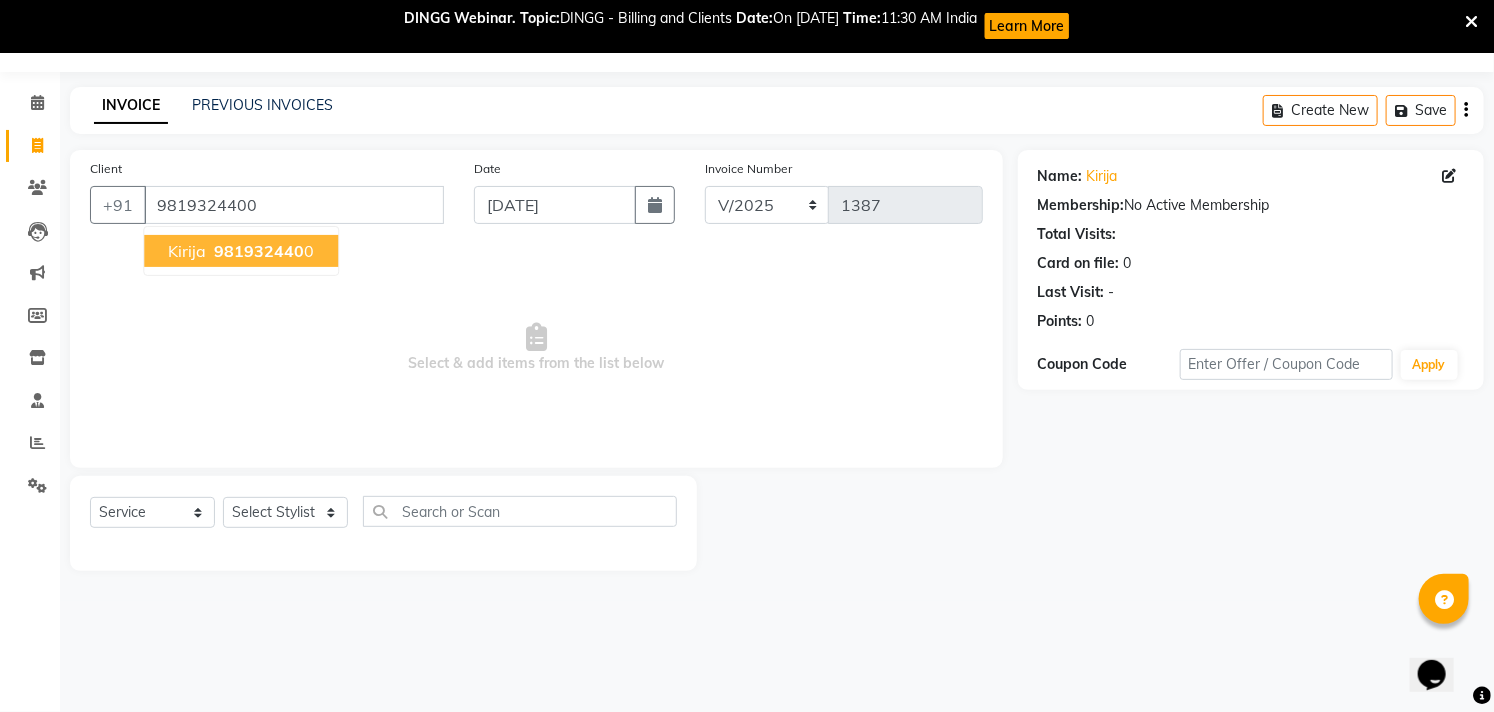 click on "981932440" at bounding box center [259, 251] 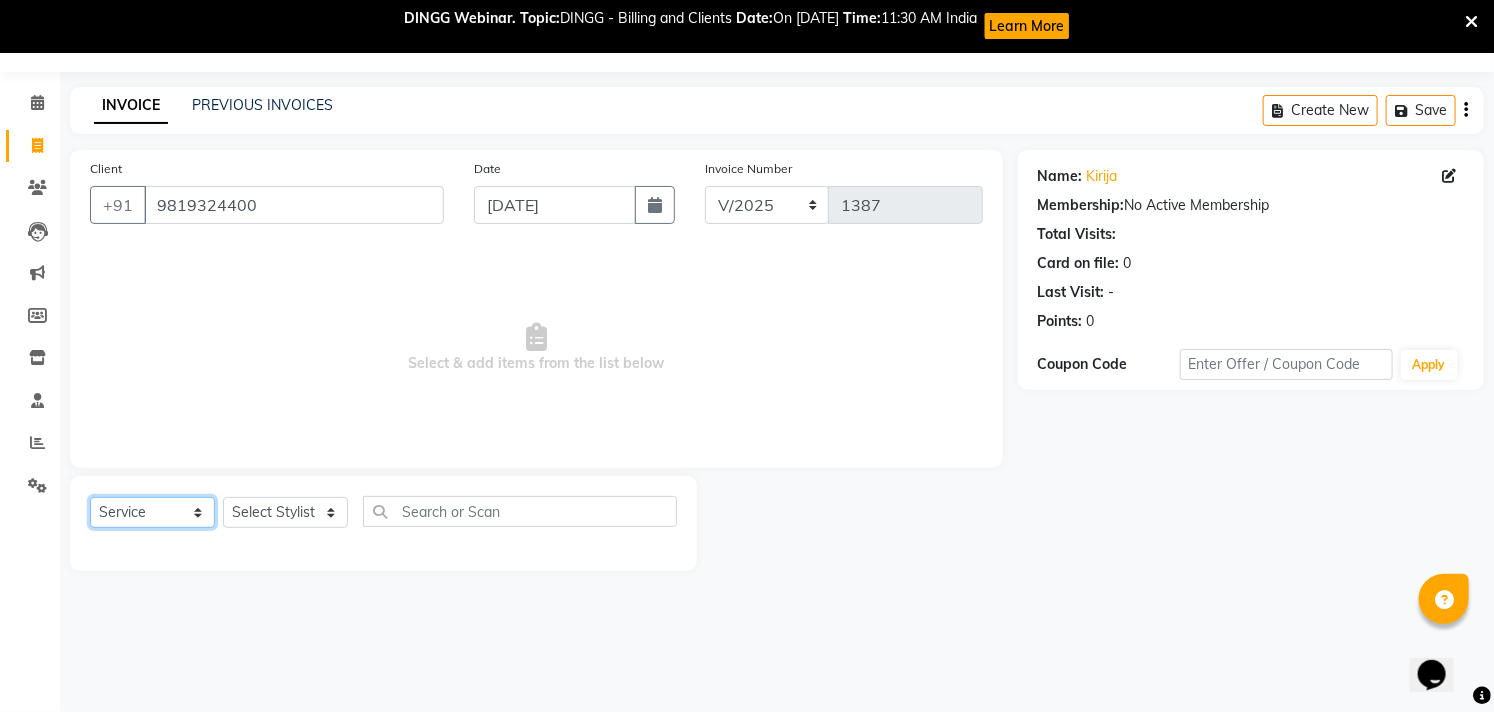 click on "Select  Service  Product  Membership  Package Voucher Prepaid Gift Card" 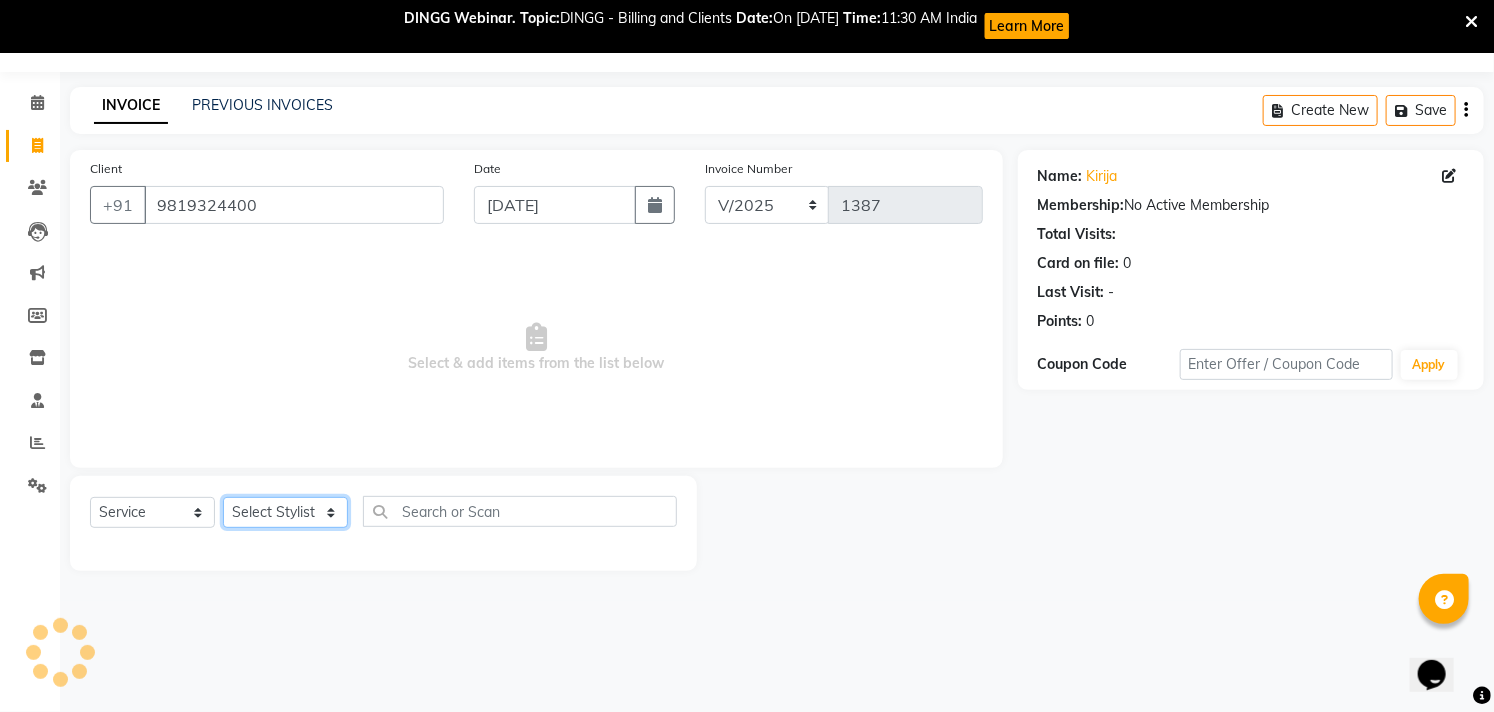 click on "Select Stylist [PERSON_NAME] Dani [PERSON_NAME] Josna kaif [PERSON_NAME] [PERSON_NAME] [PERSON_NAME] Studio11 SB colony Tahir tamil" 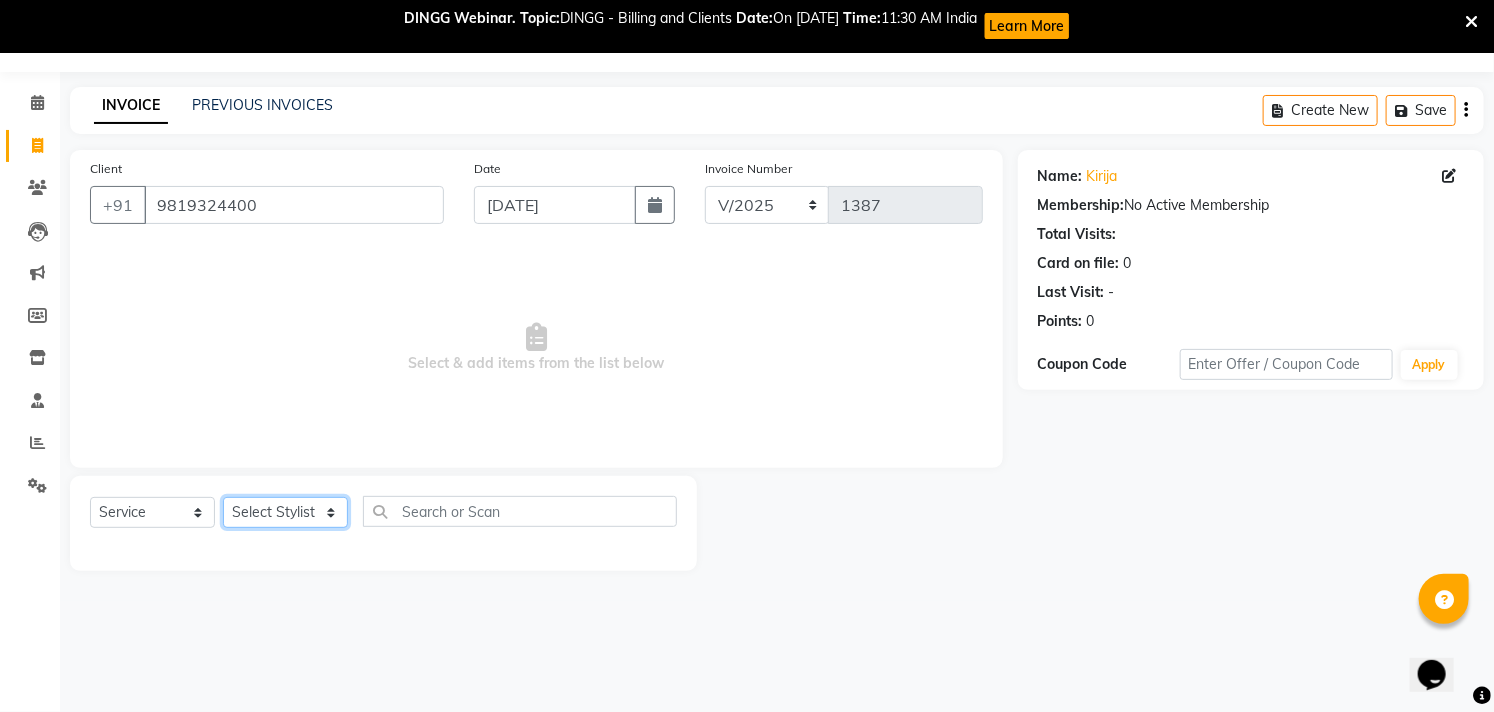 select on "68719" 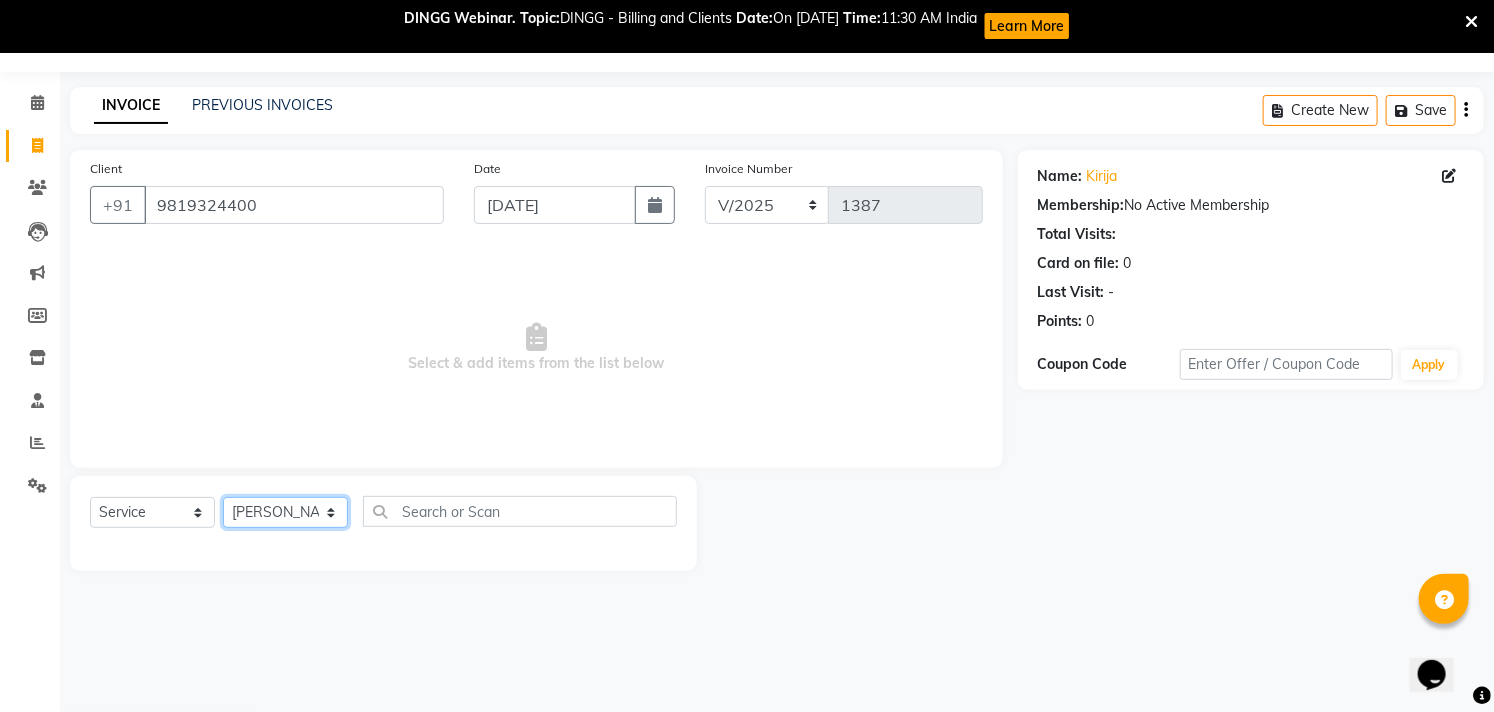 click on "Select Stylist [PERSON_NAME] Dani [PERSON_NAME] Josna kaif [PERSON_NAME] [PERSON_NAME] [PERSON_NAME] Studio11 SB colony Tahir tamil" 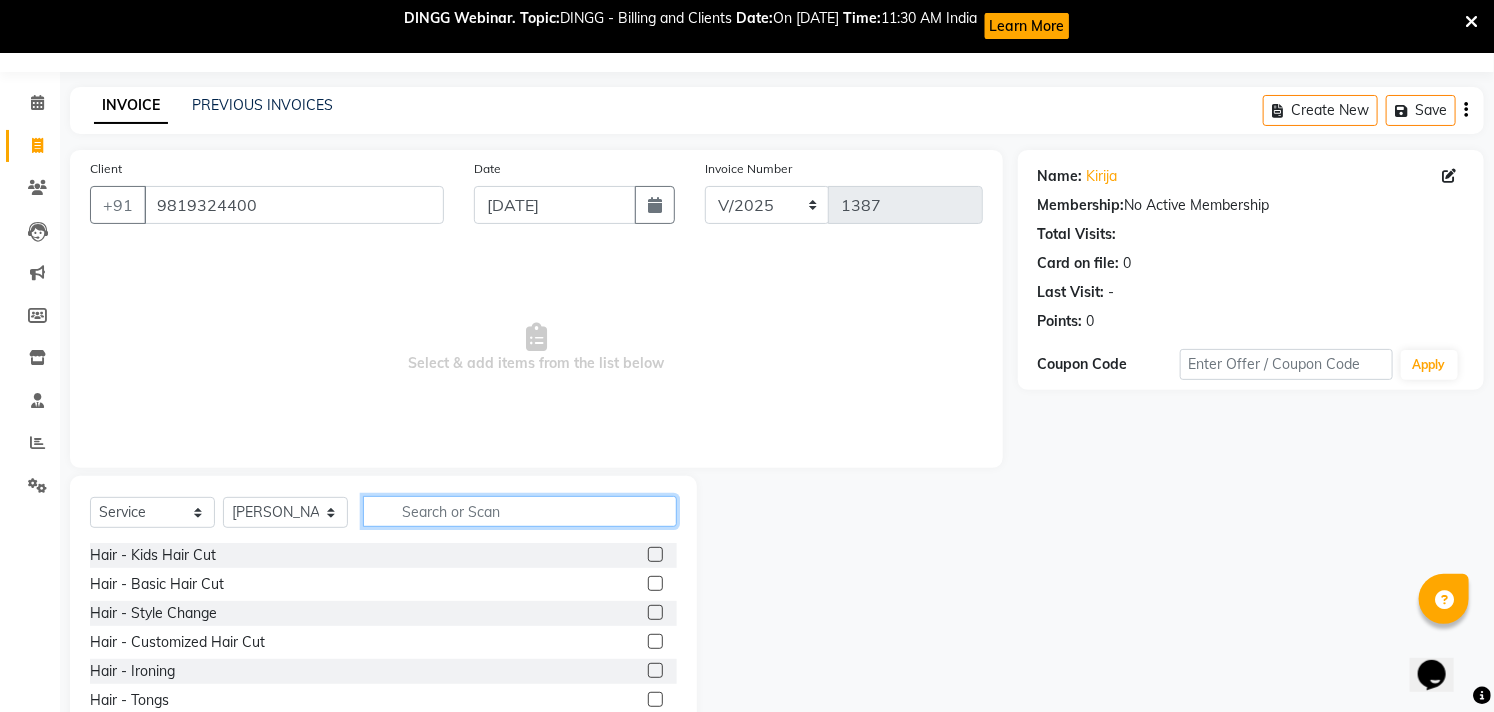 click 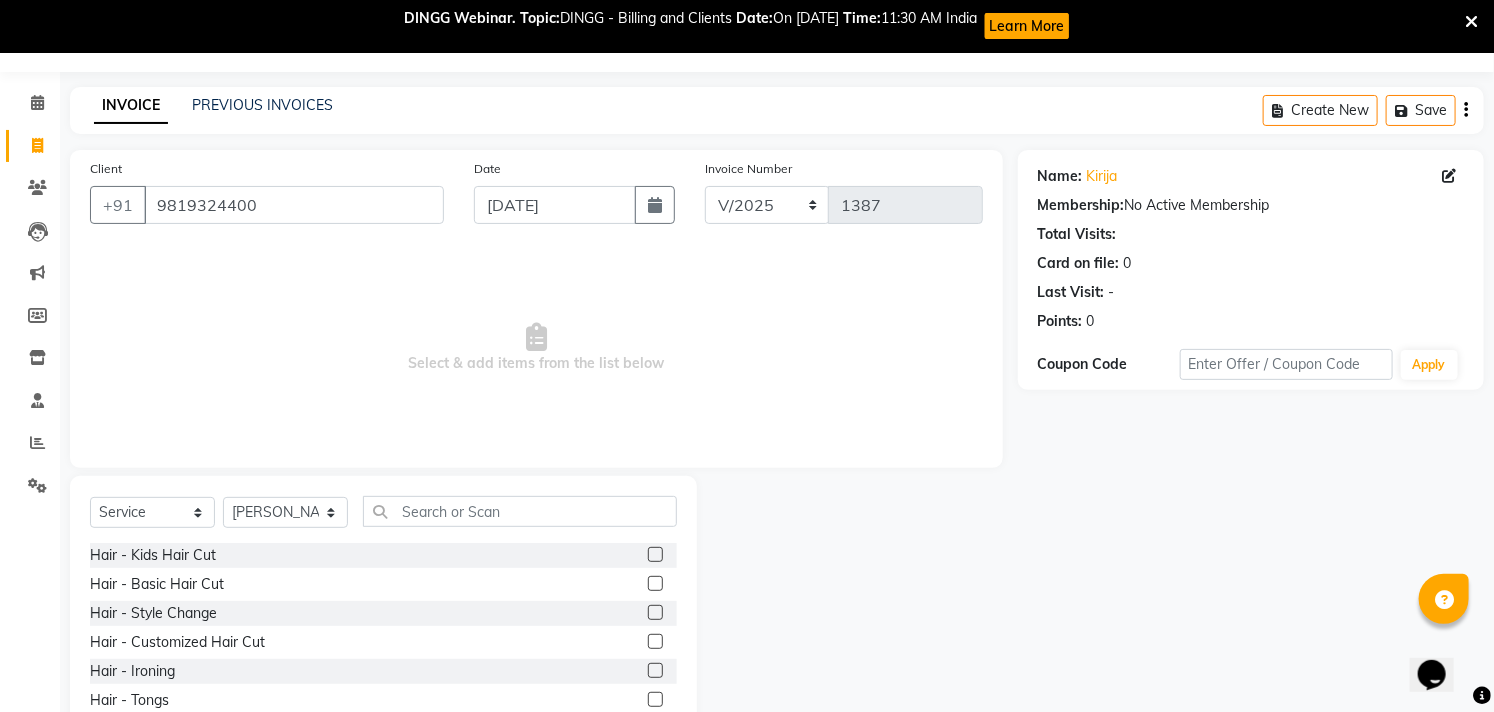 click 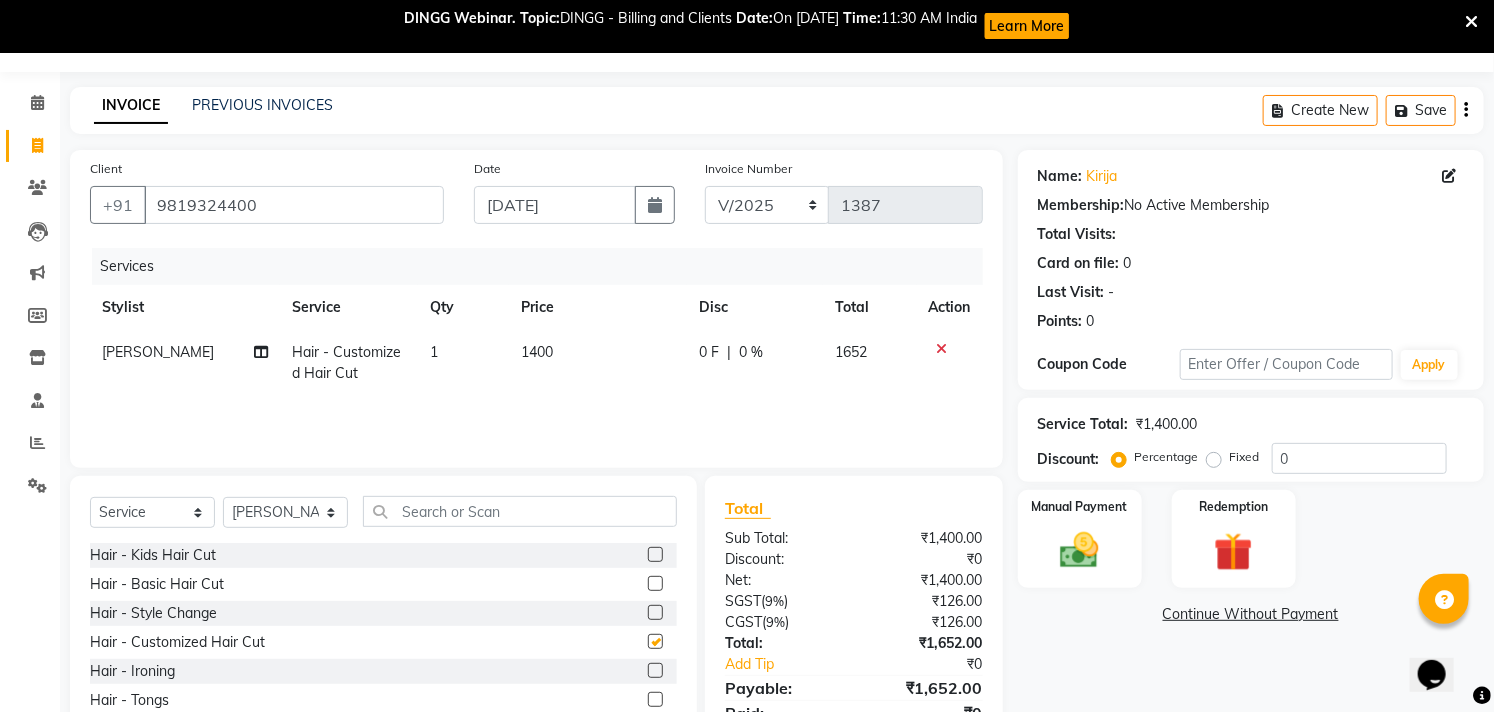 checkbox on "false" 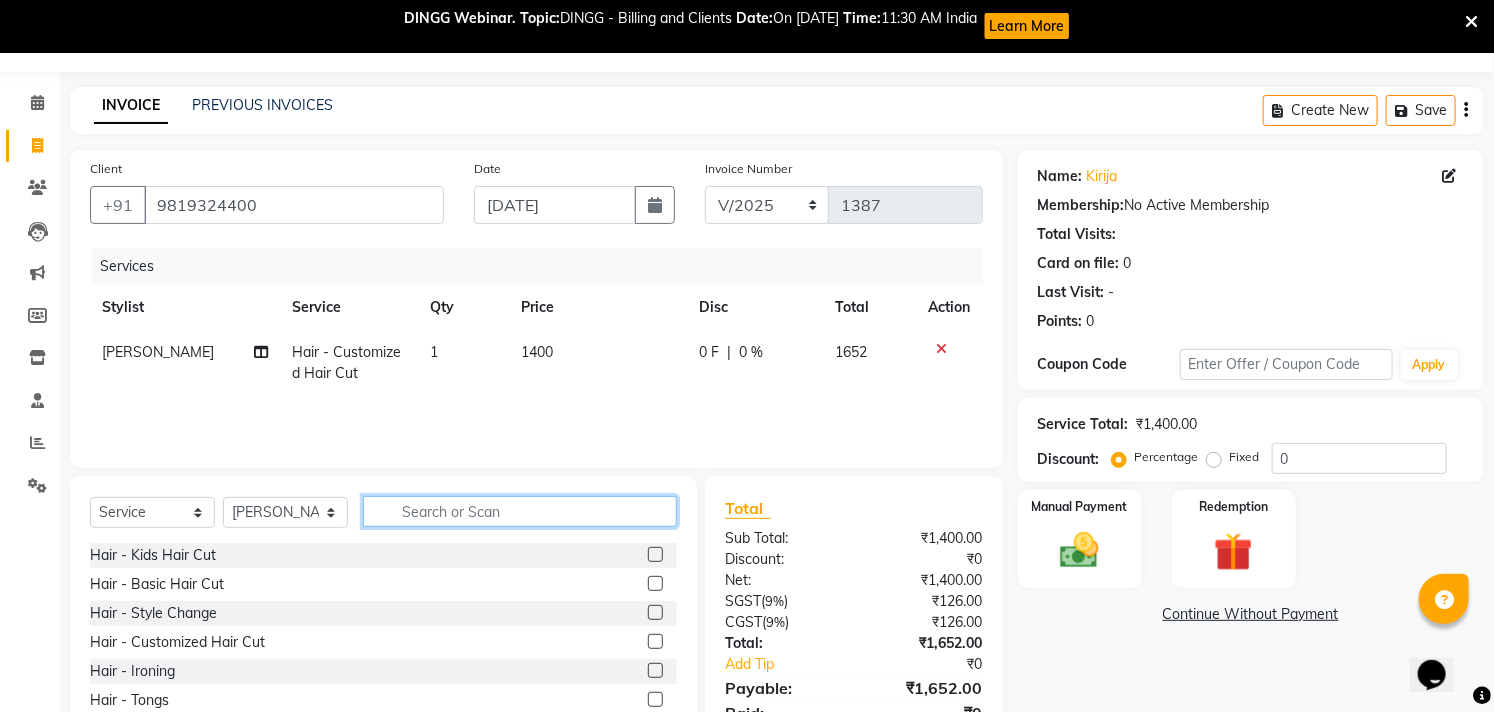 click 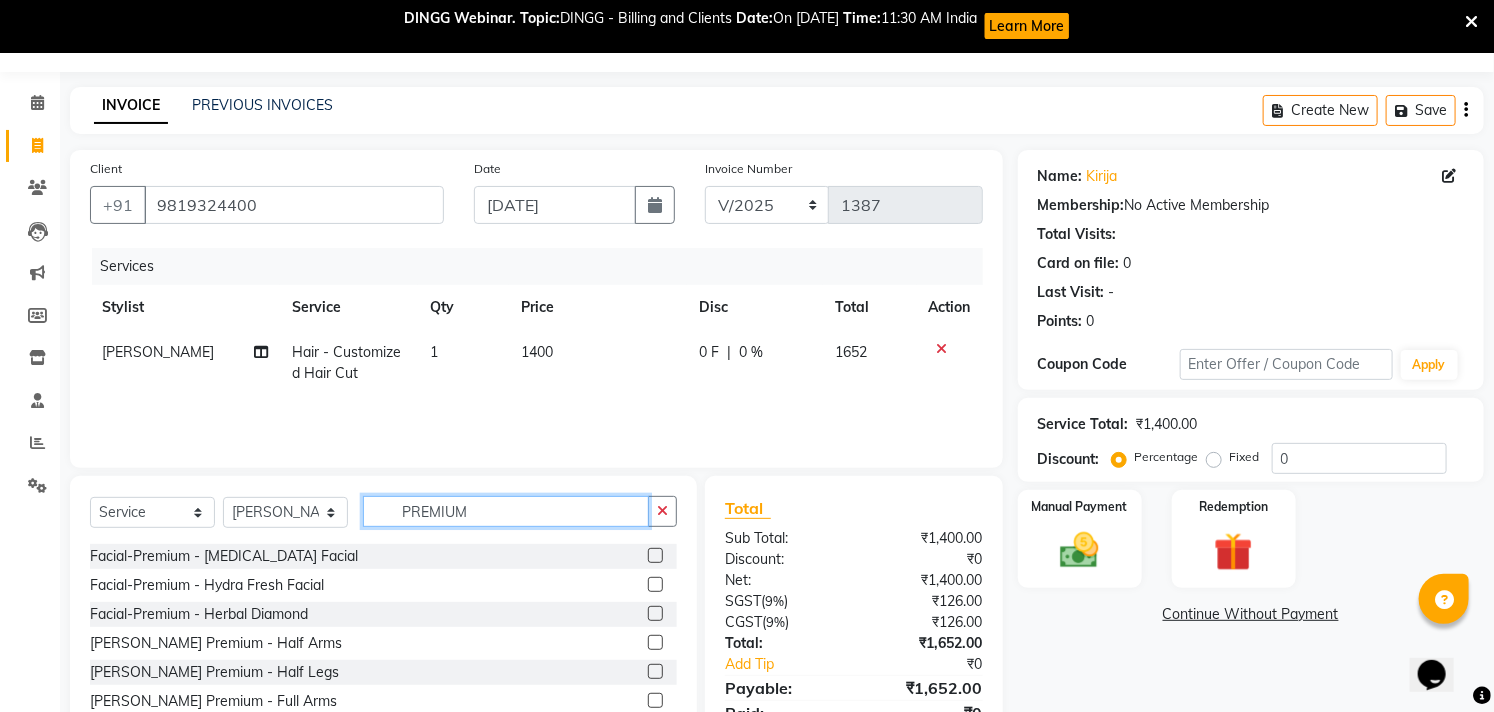 scroll, scrollTop: 111, scrollLeft: 0, axis: vertical 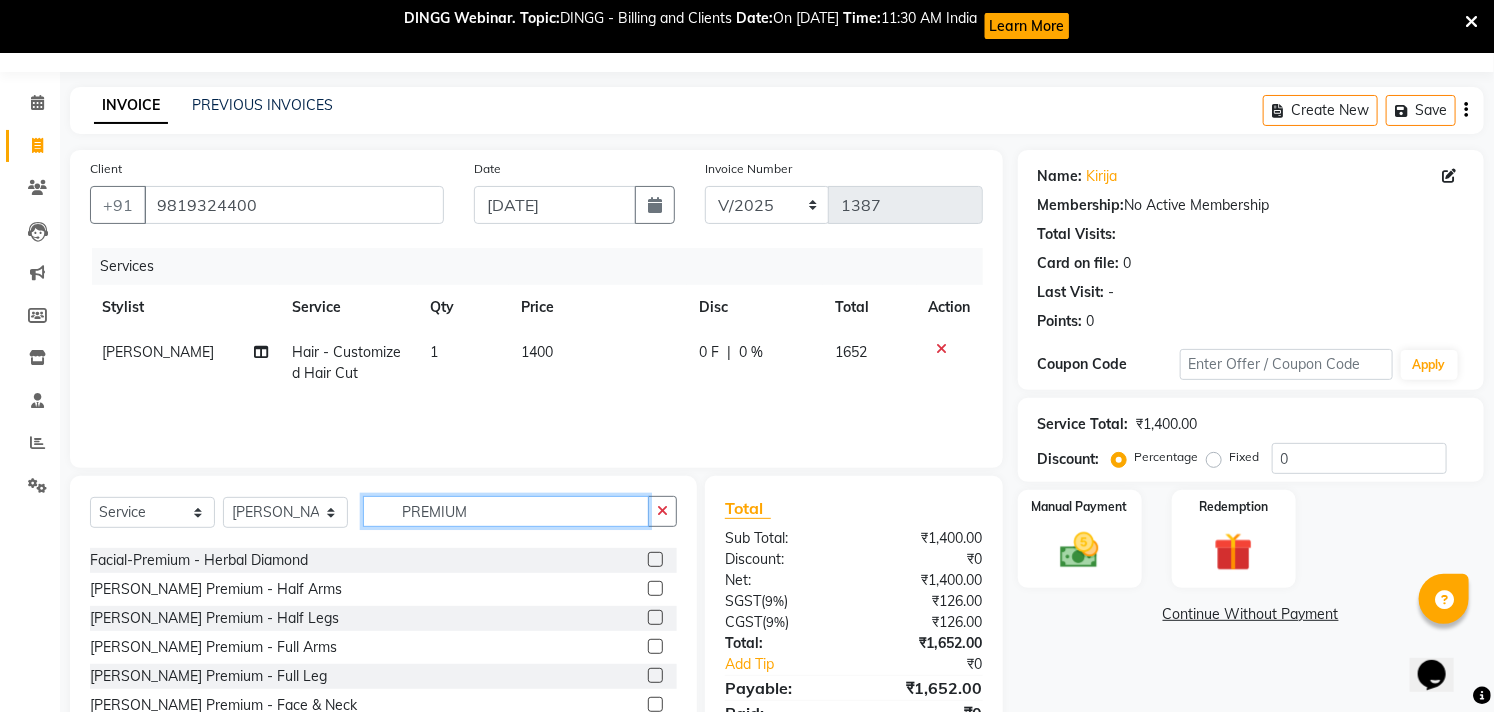 type on "PREMIUM" 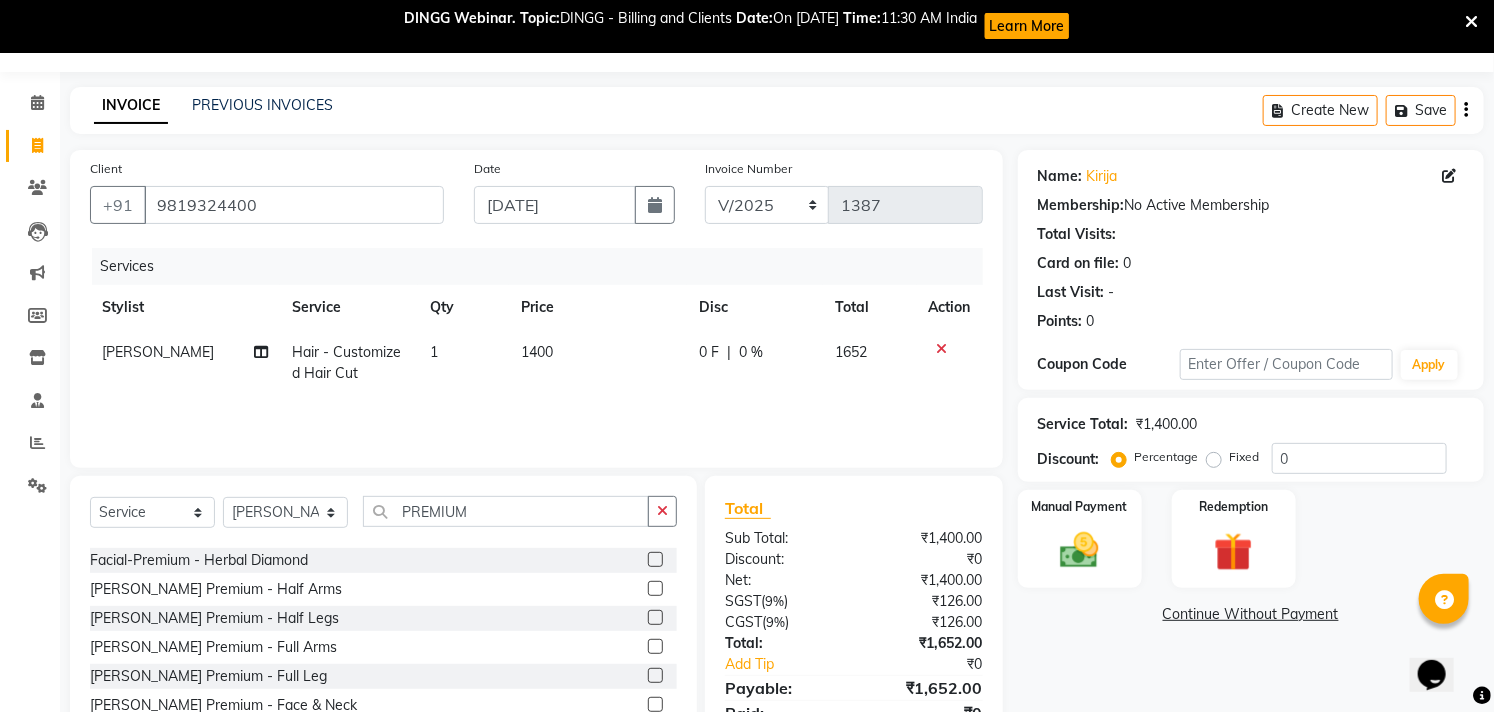click 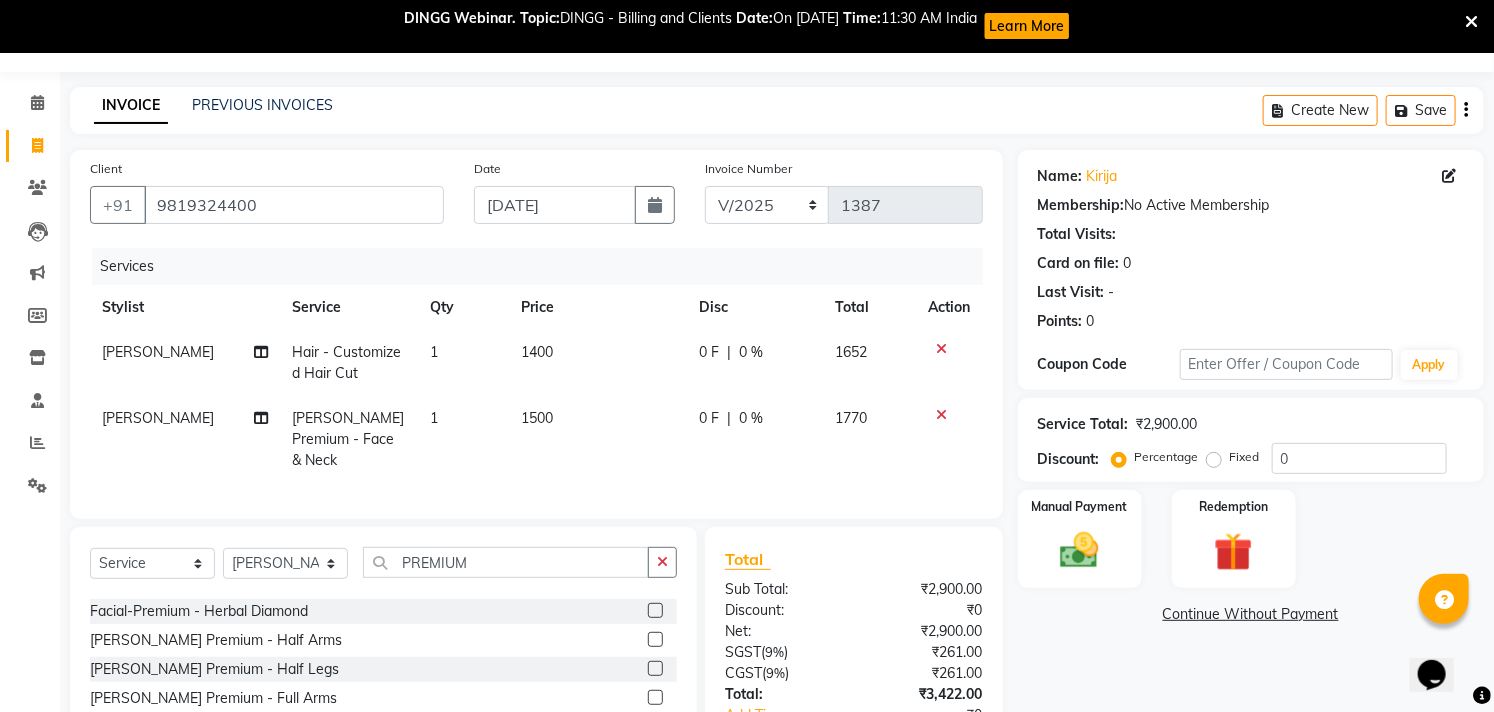checkbox on "false" 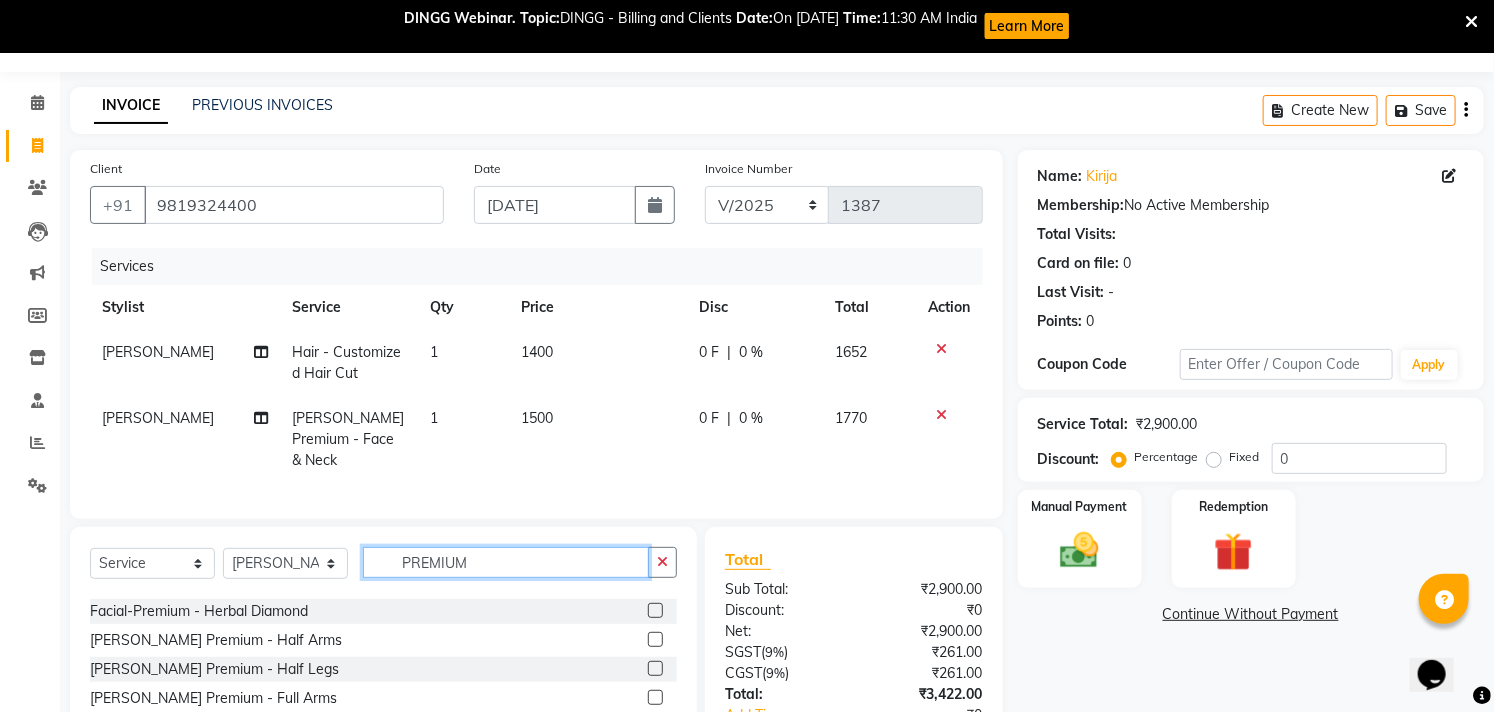 click on "PREMIUM" 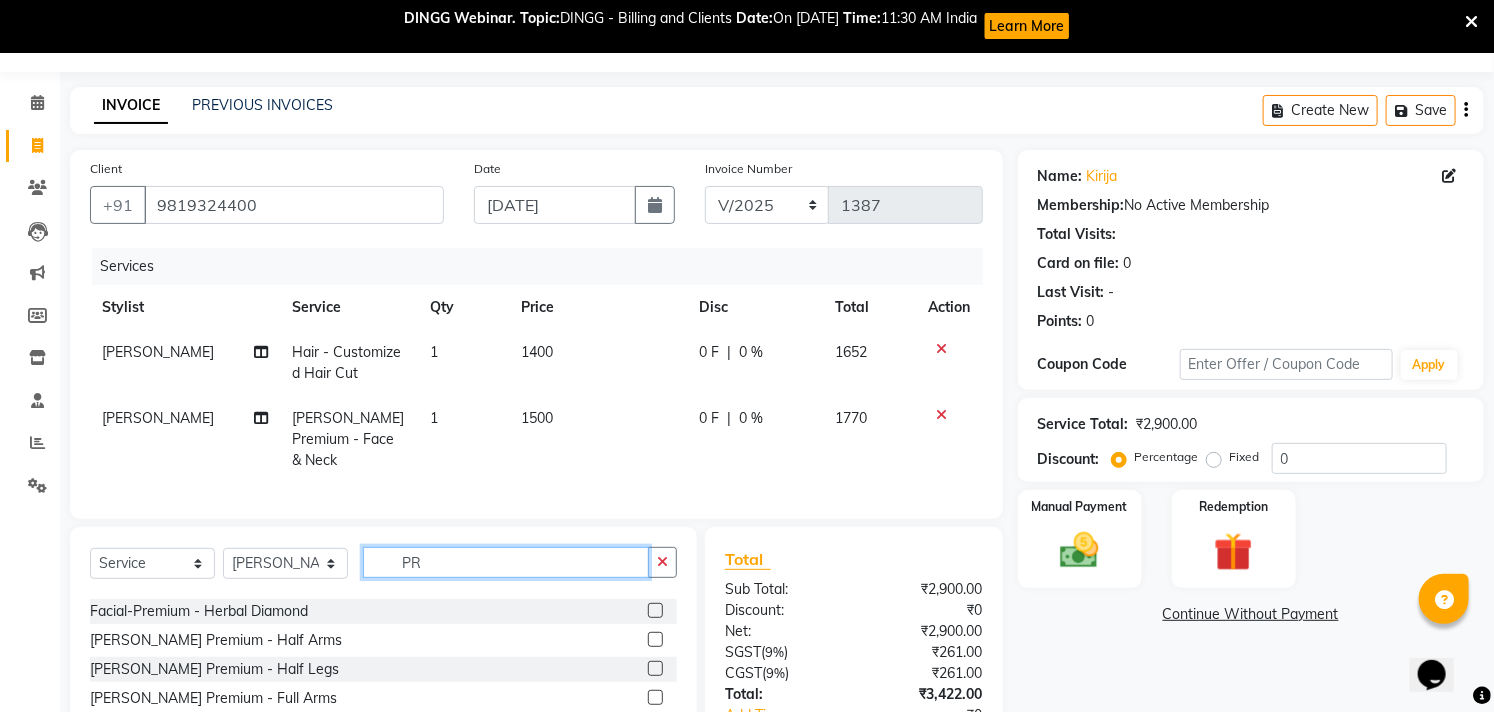 type on "P" 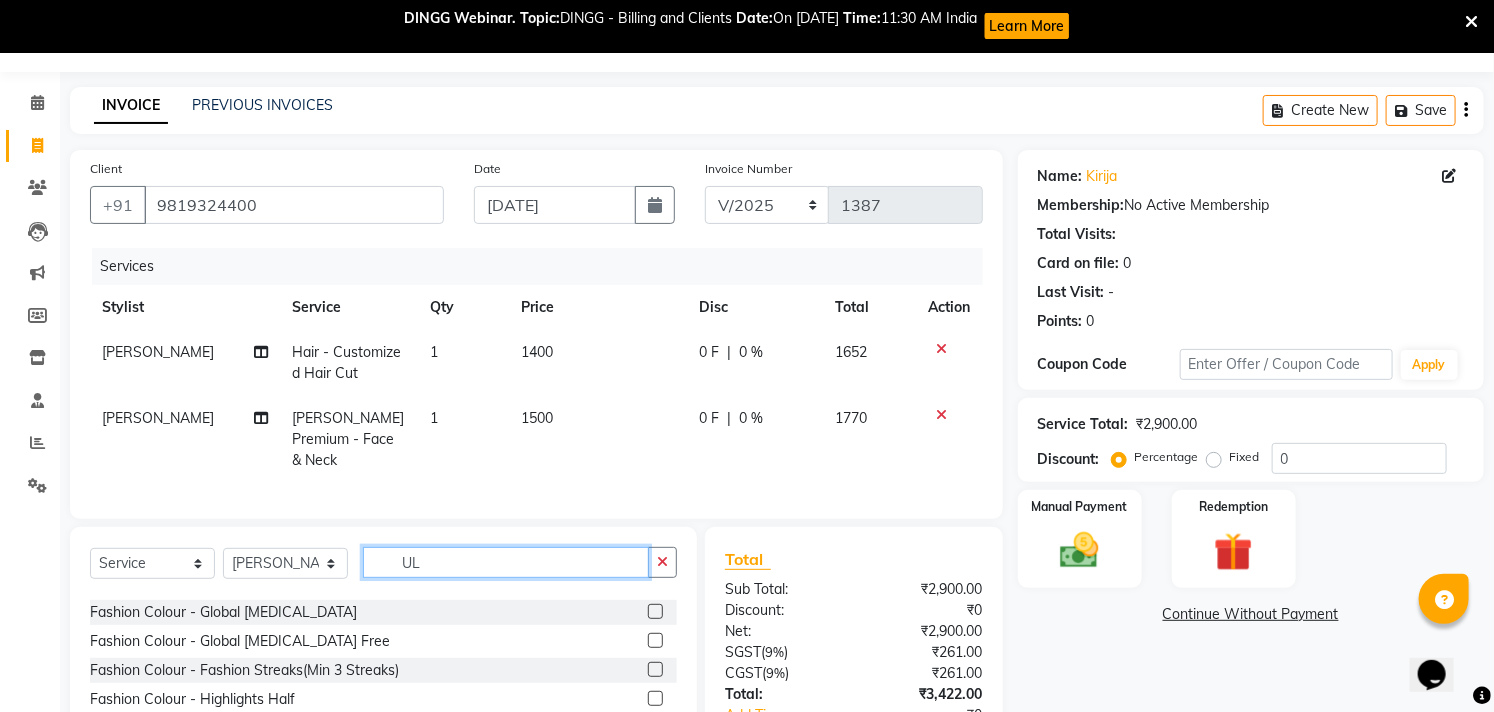 scroll, scrollTop: 0, scrollLeft: 0, axis: both 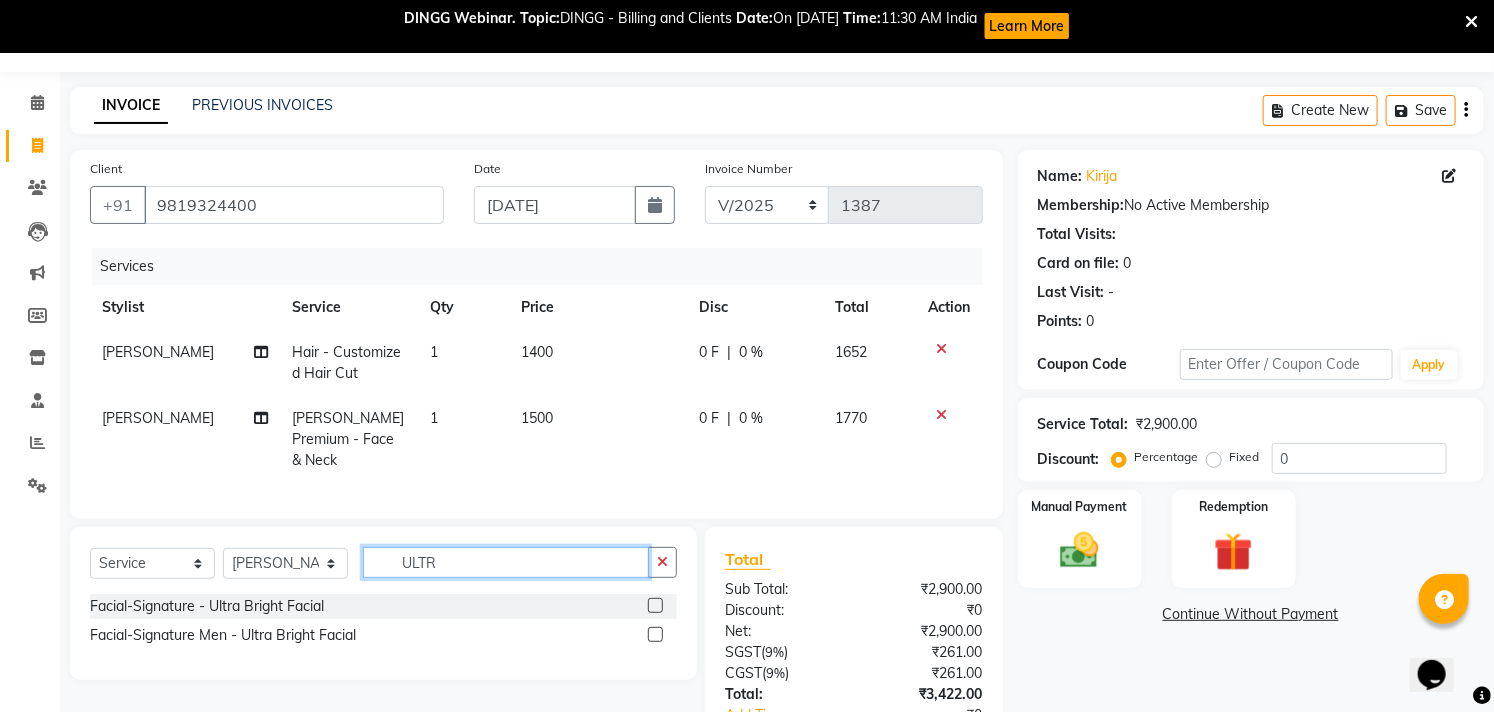 type on "ULTR" 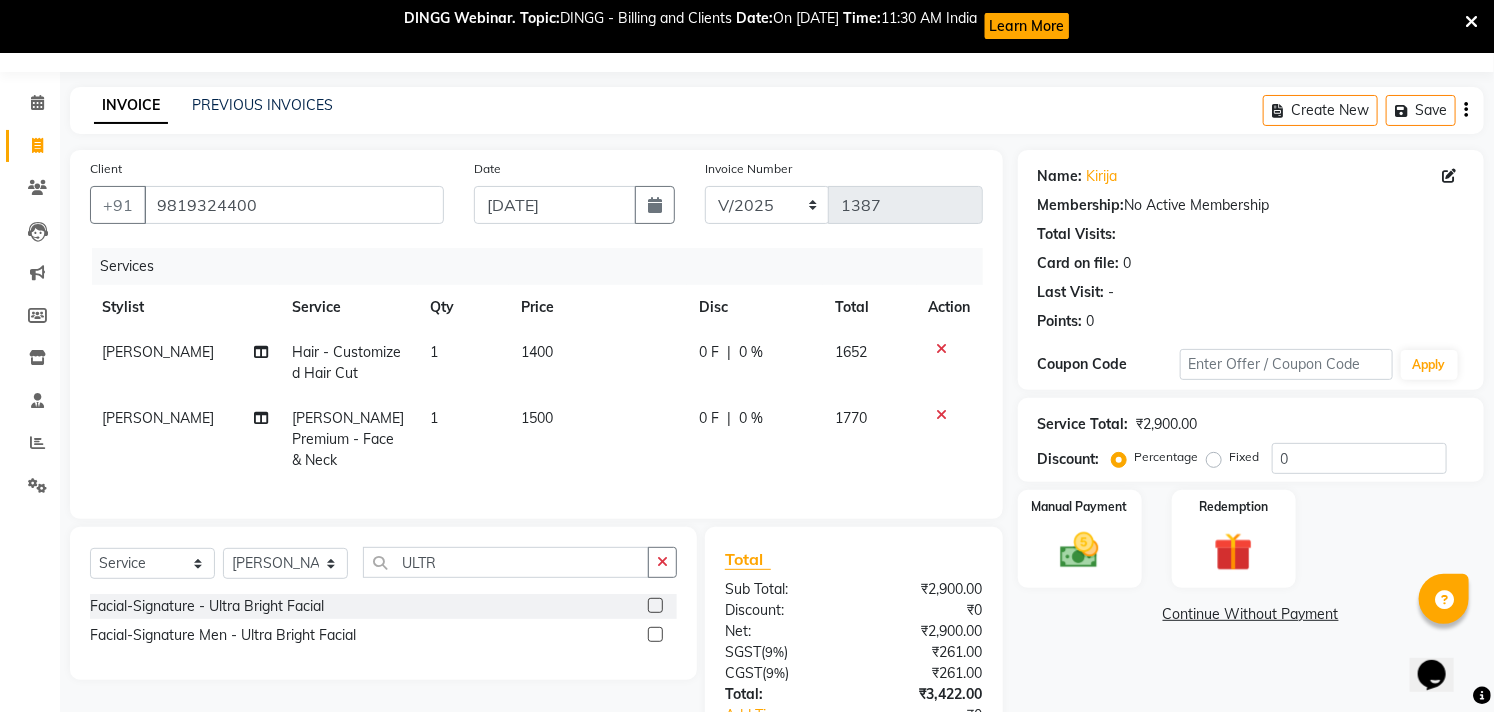 click 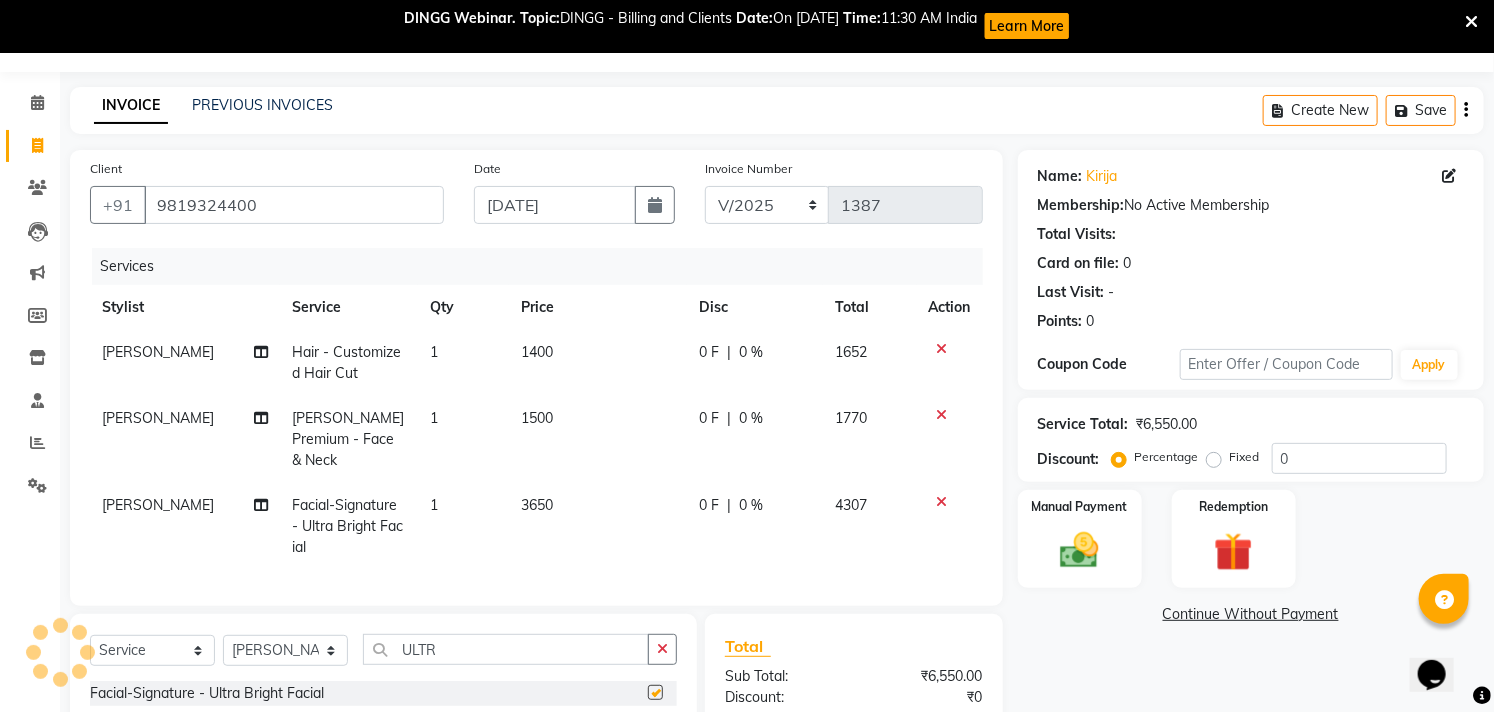 checkbox on "false" 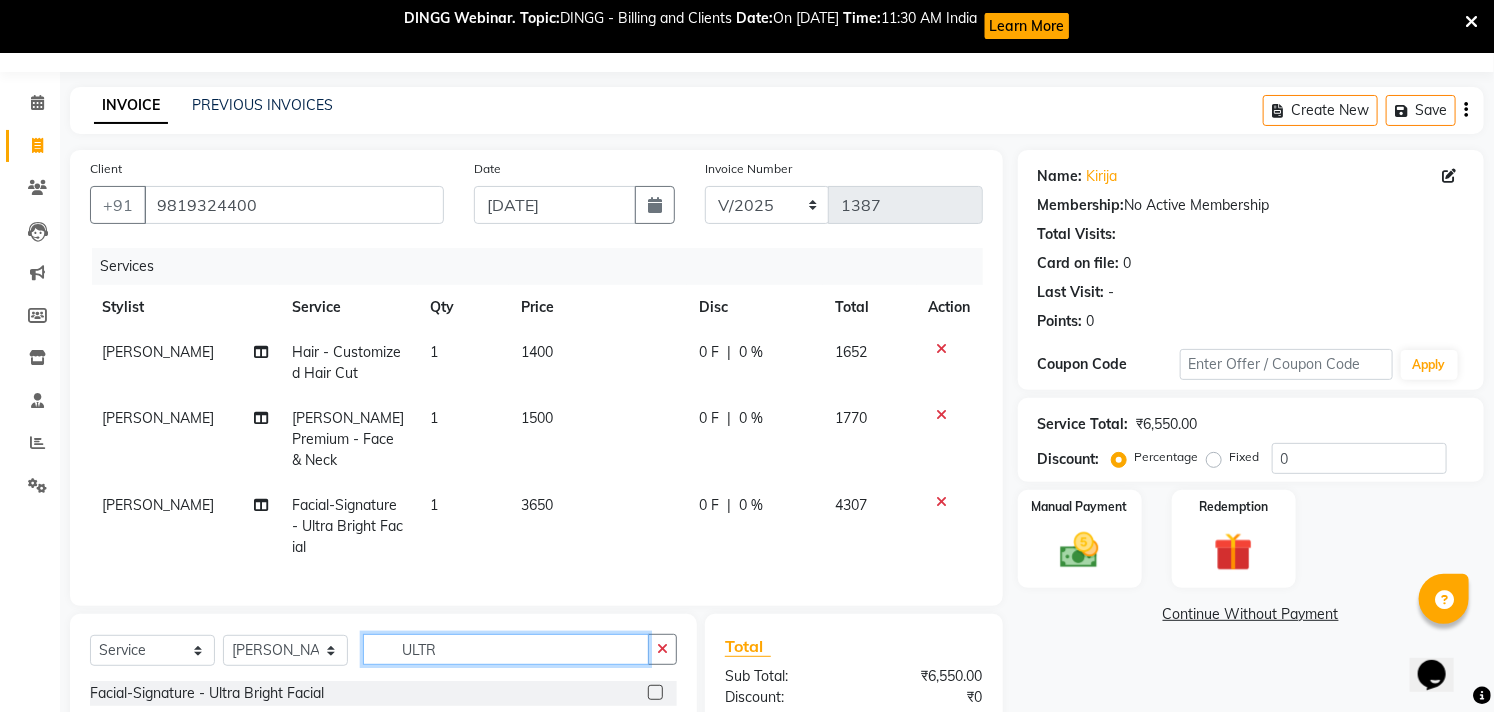 click on "ULTR" 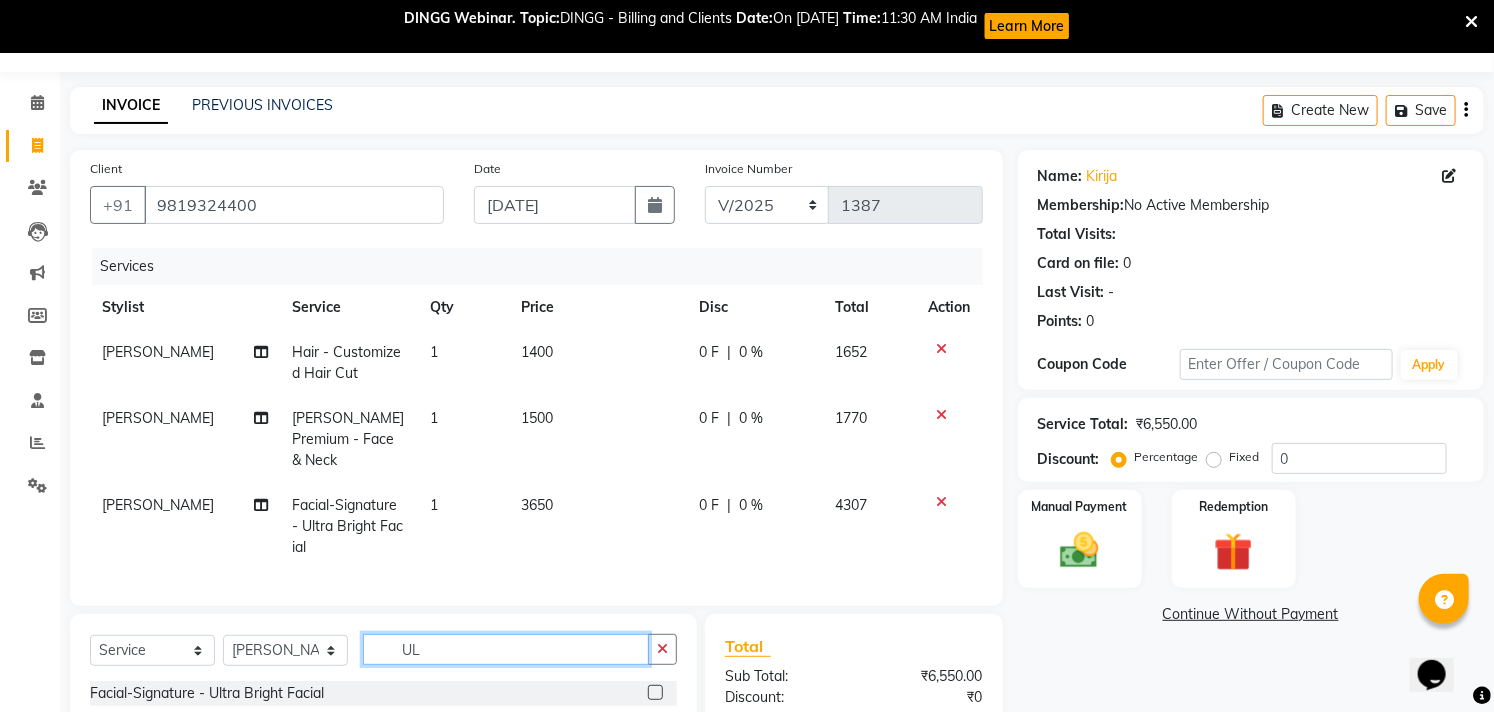 type on "U" 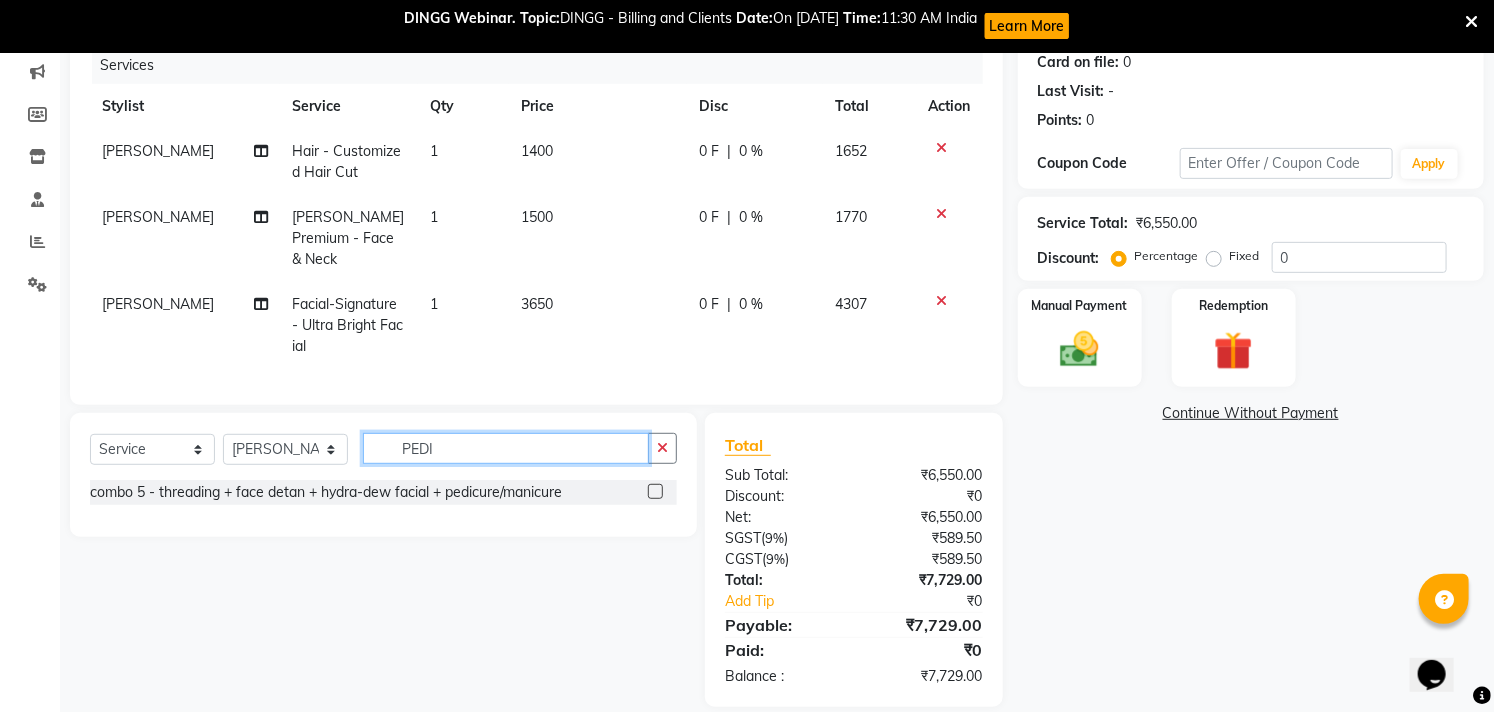 scroll, scrollTop: 274, scrollLeft: 0, axis: vertical 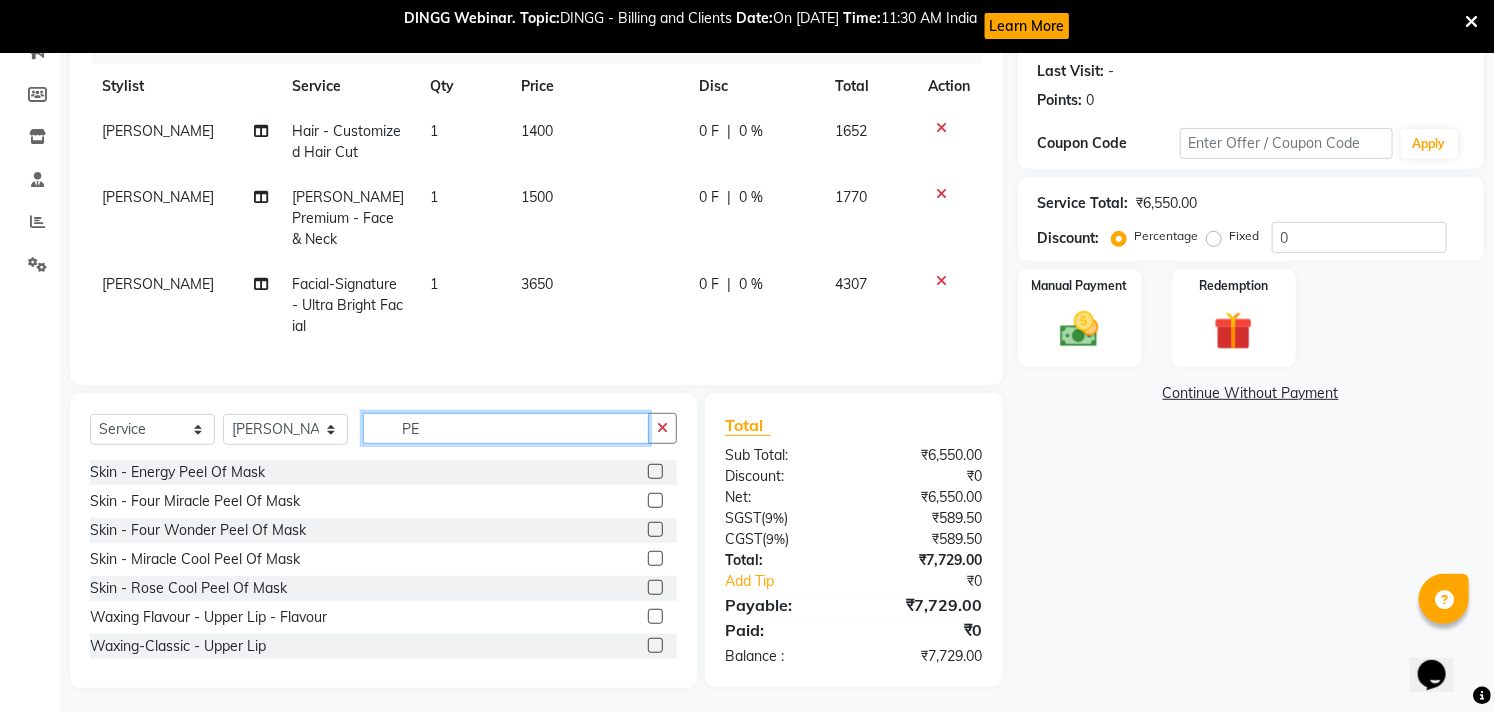 type on "P" 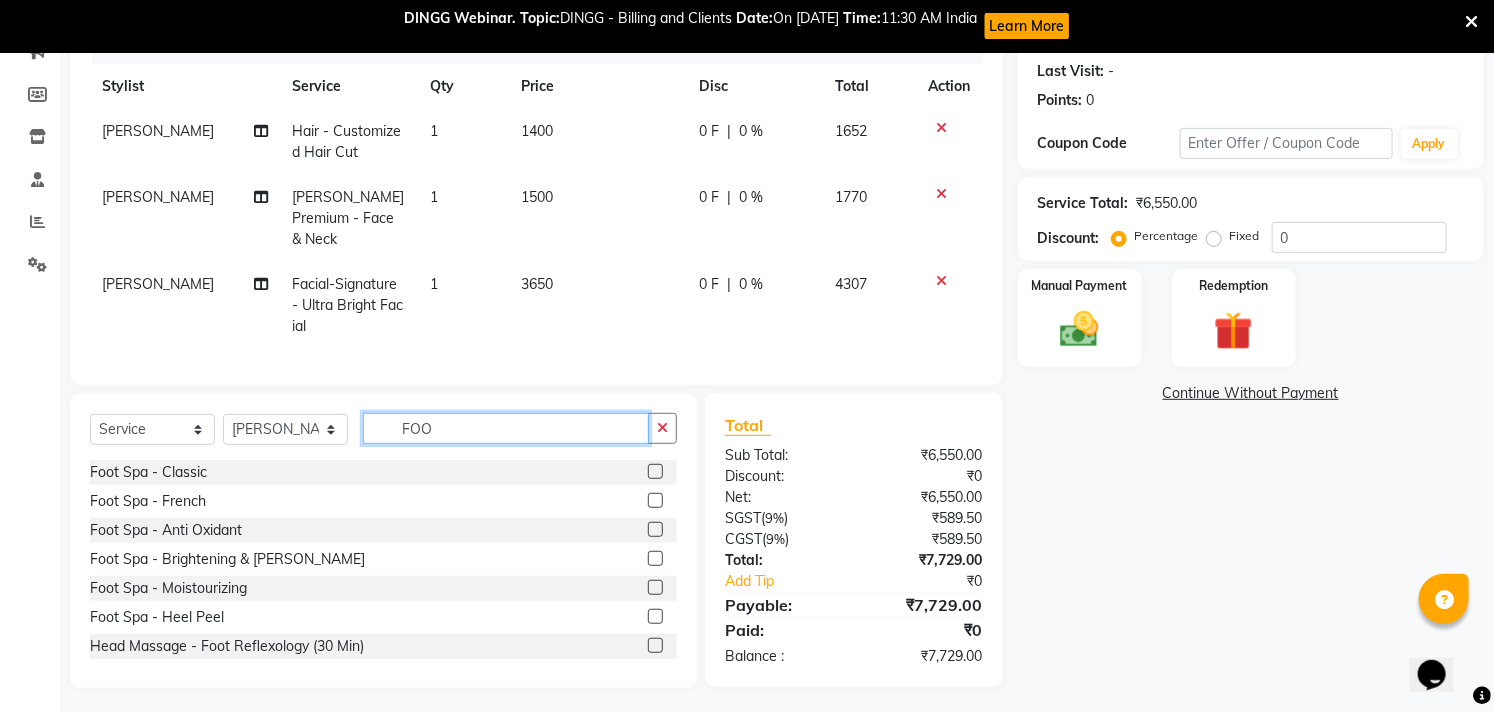 type on "FOO" 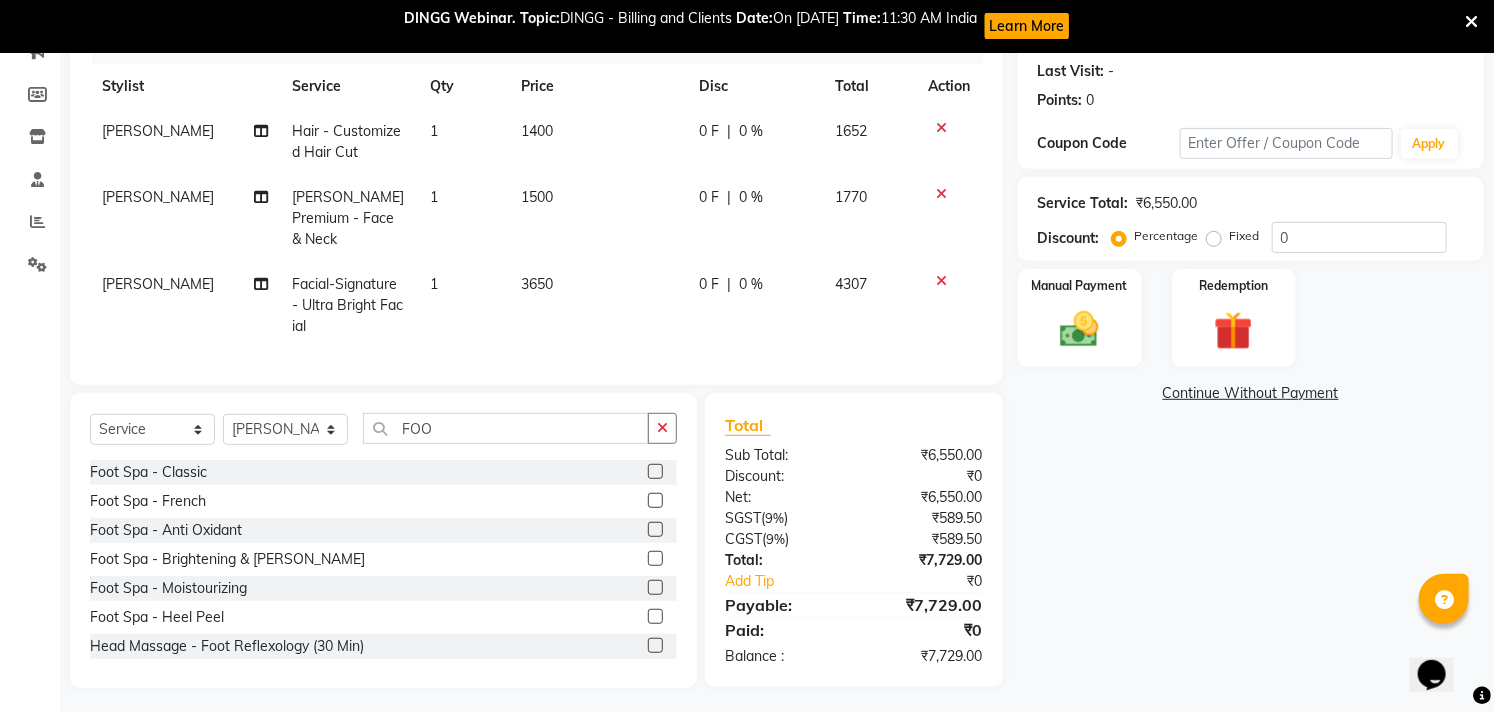 click 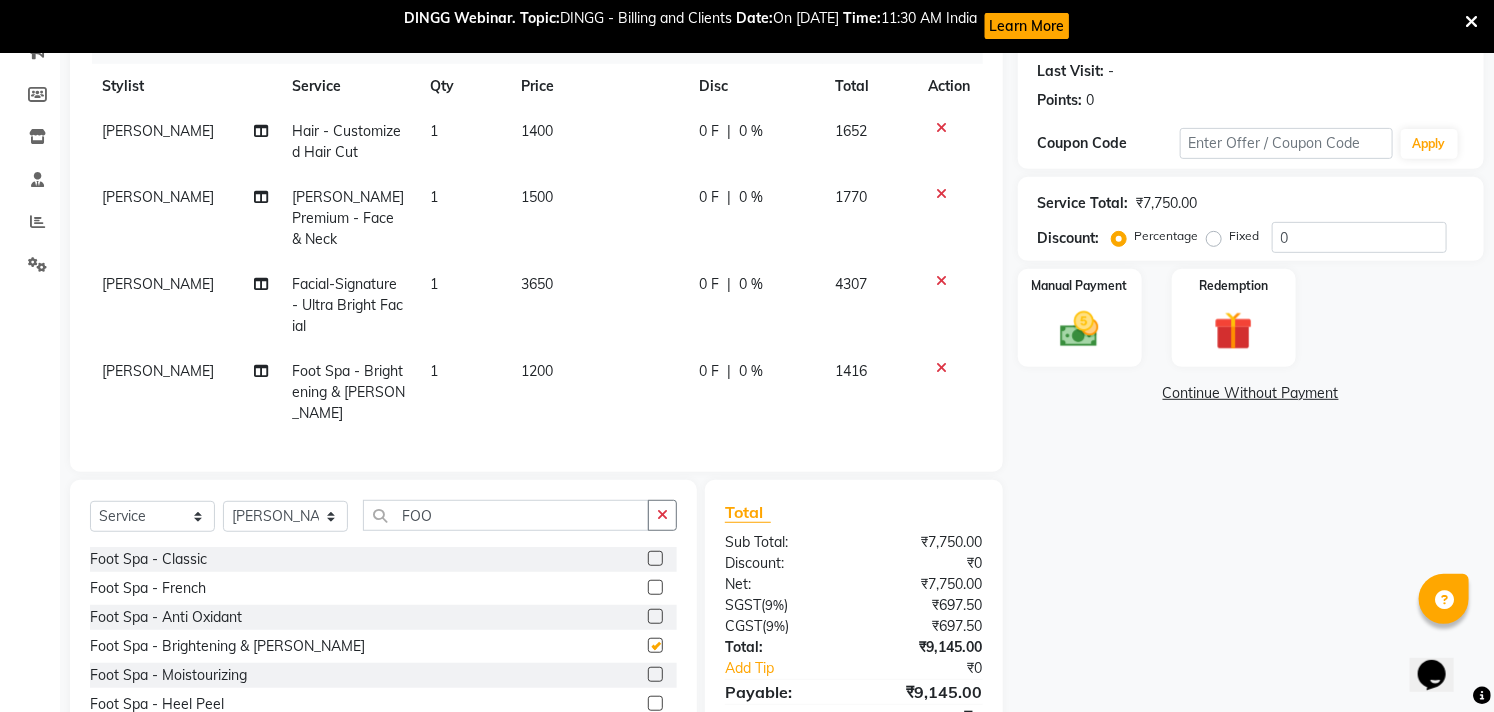checkbox on "false" 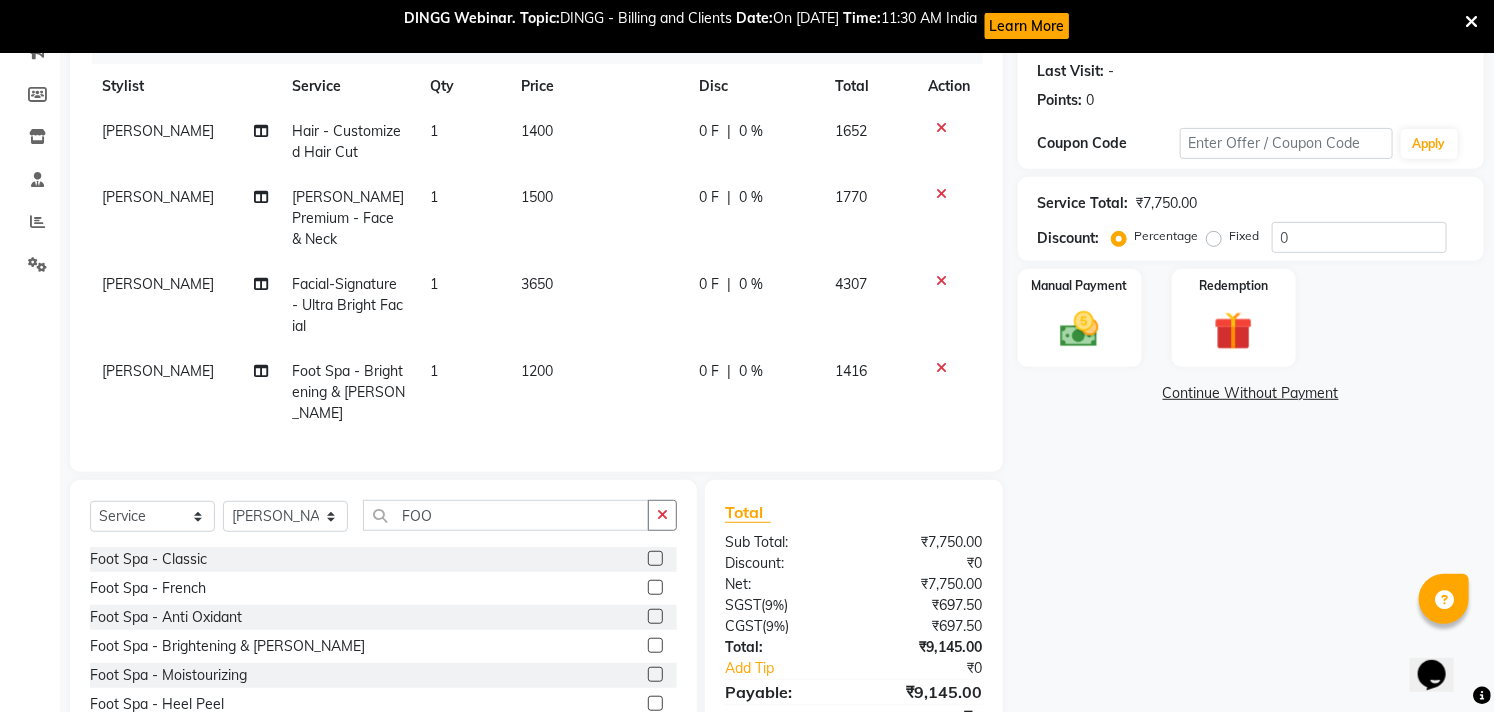 click on "1200" 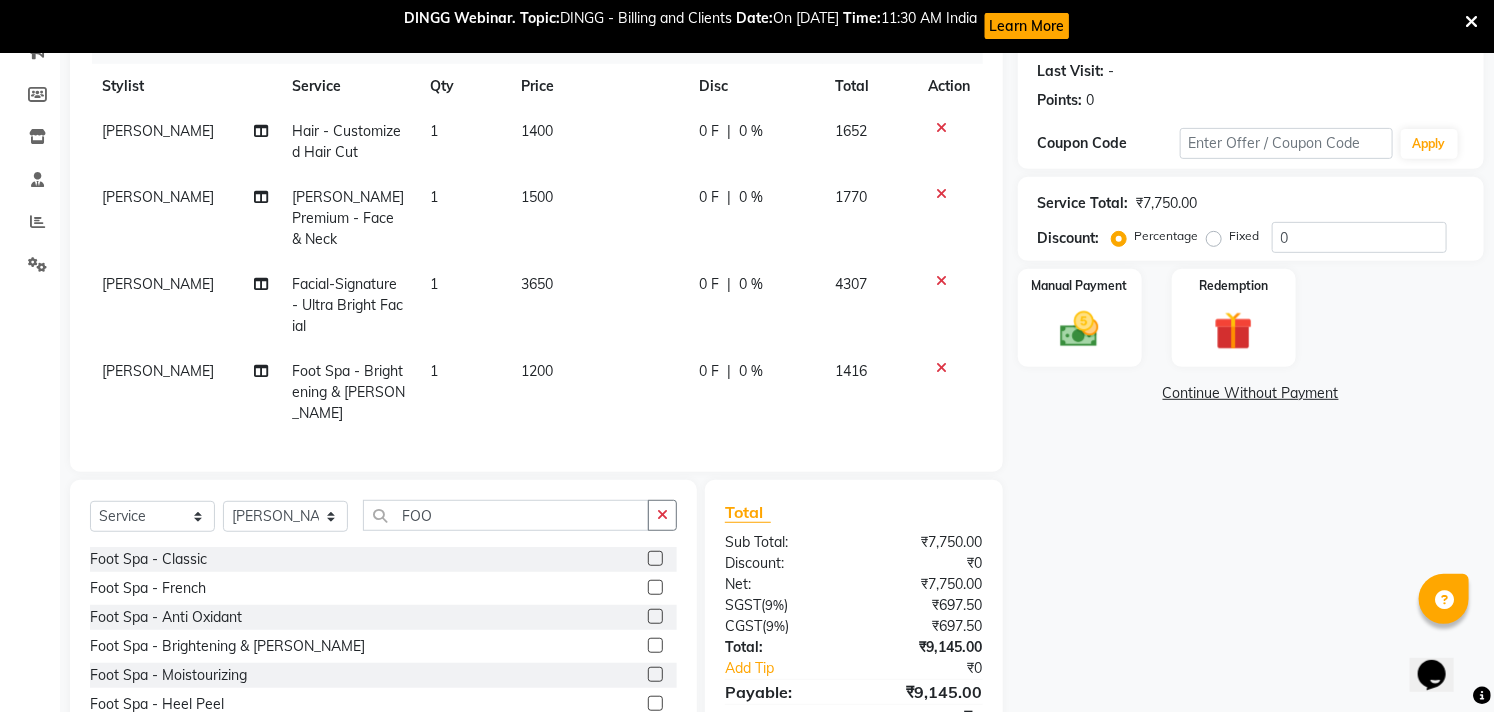 select on "68719" 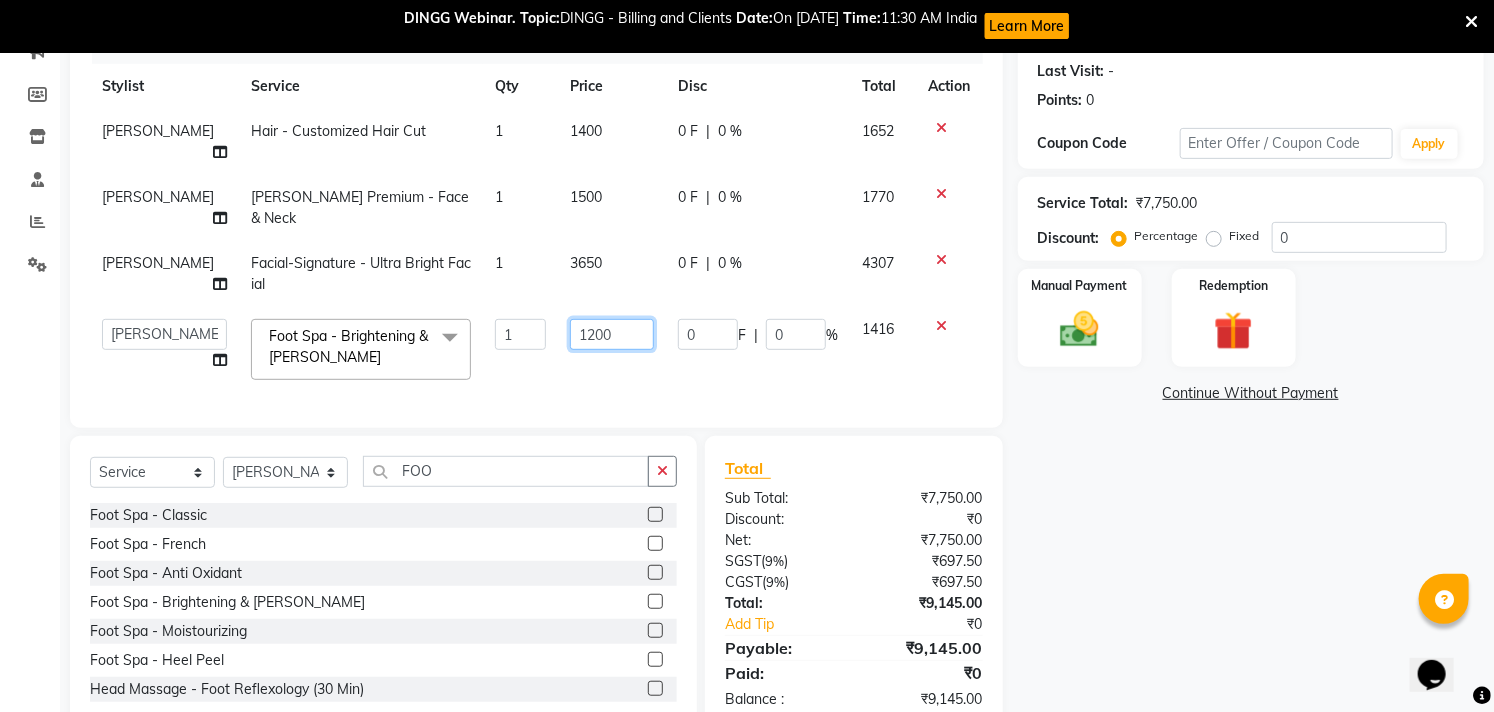 drag, startPoint x: 594, startPoint y: 295, endPoint x: 512, endPoint y: 301, distance: 82.219215 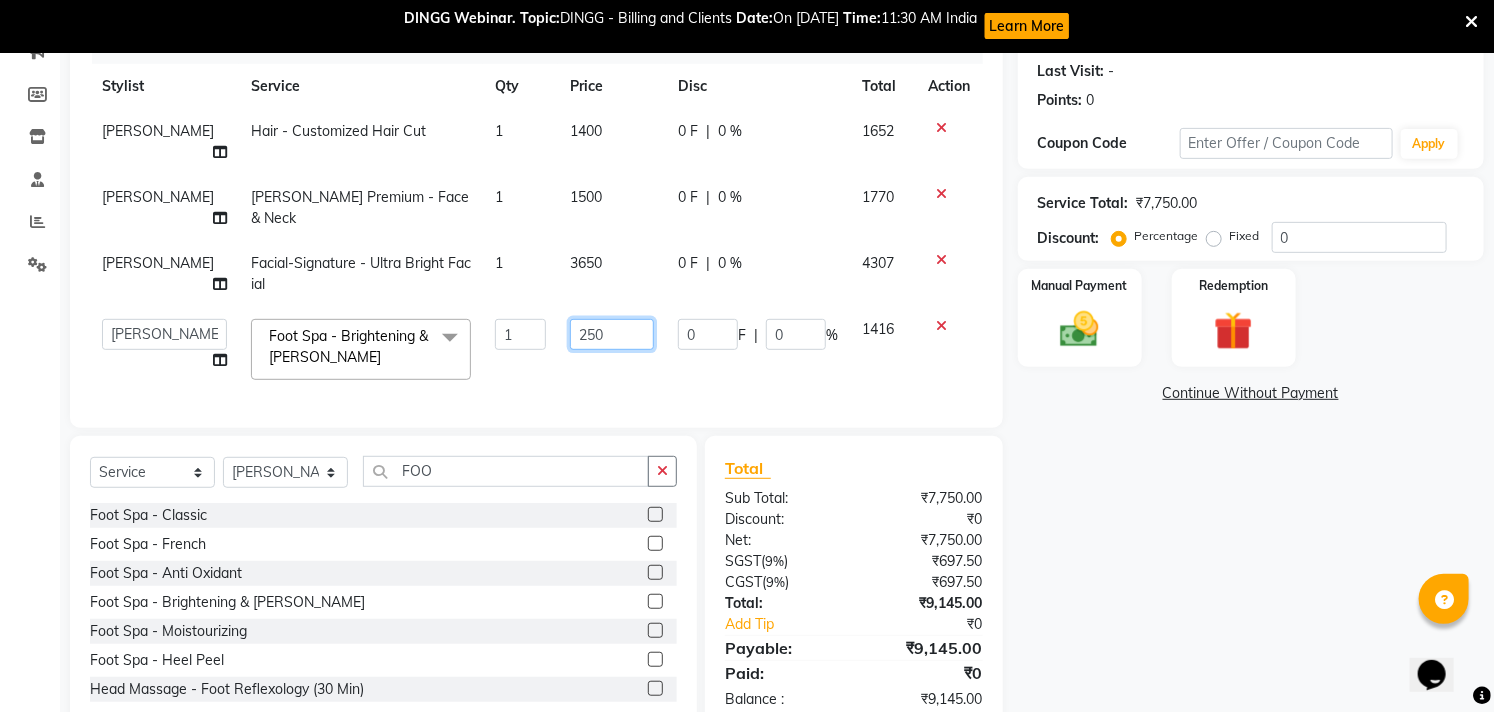 type on "2500" 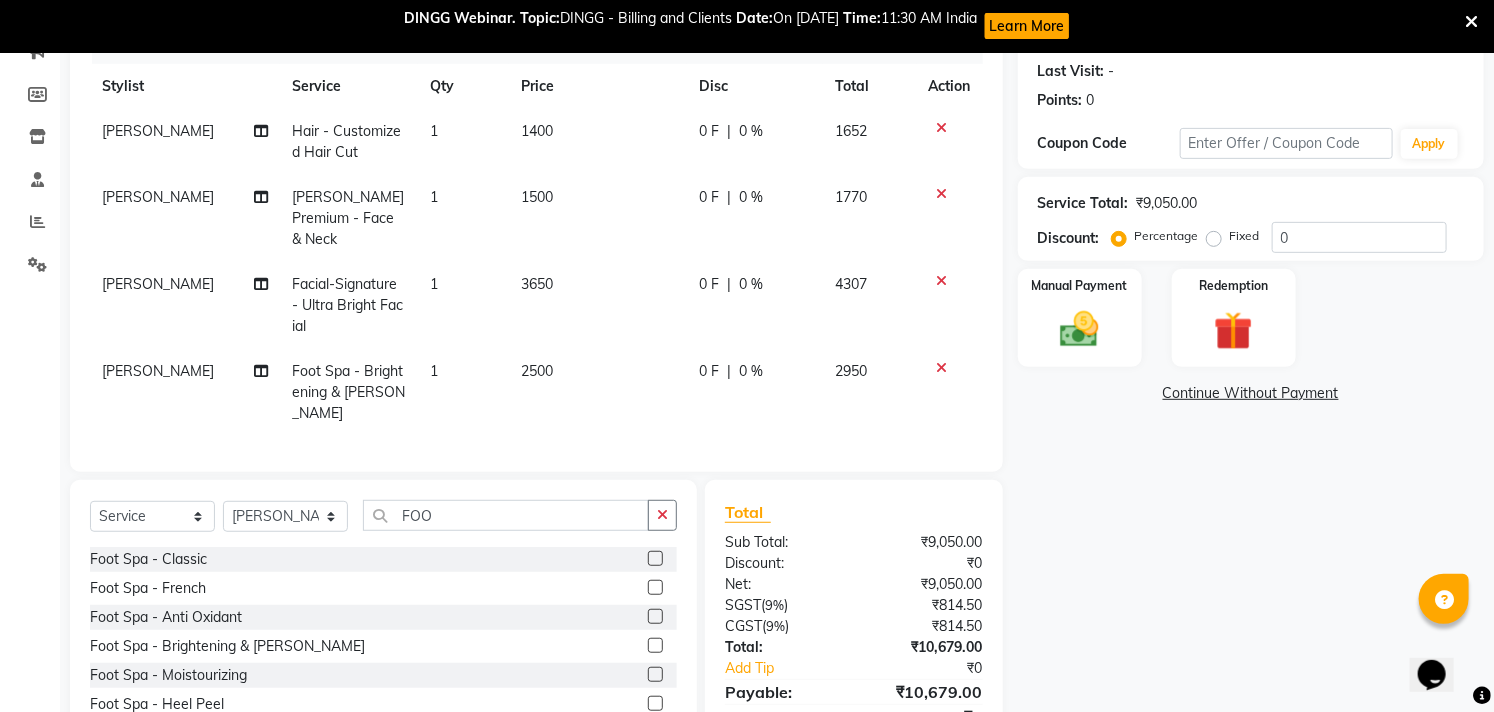 click on "2500" 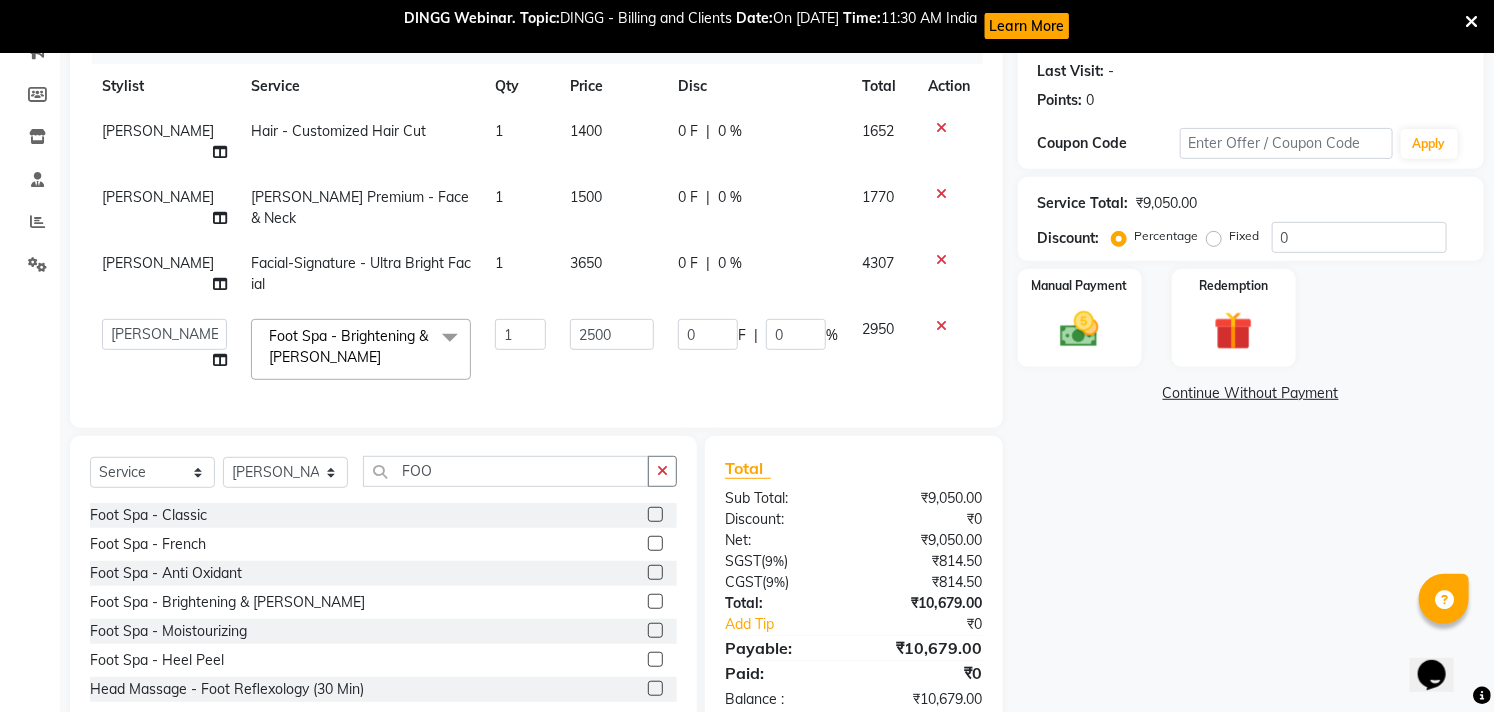click on "2500" 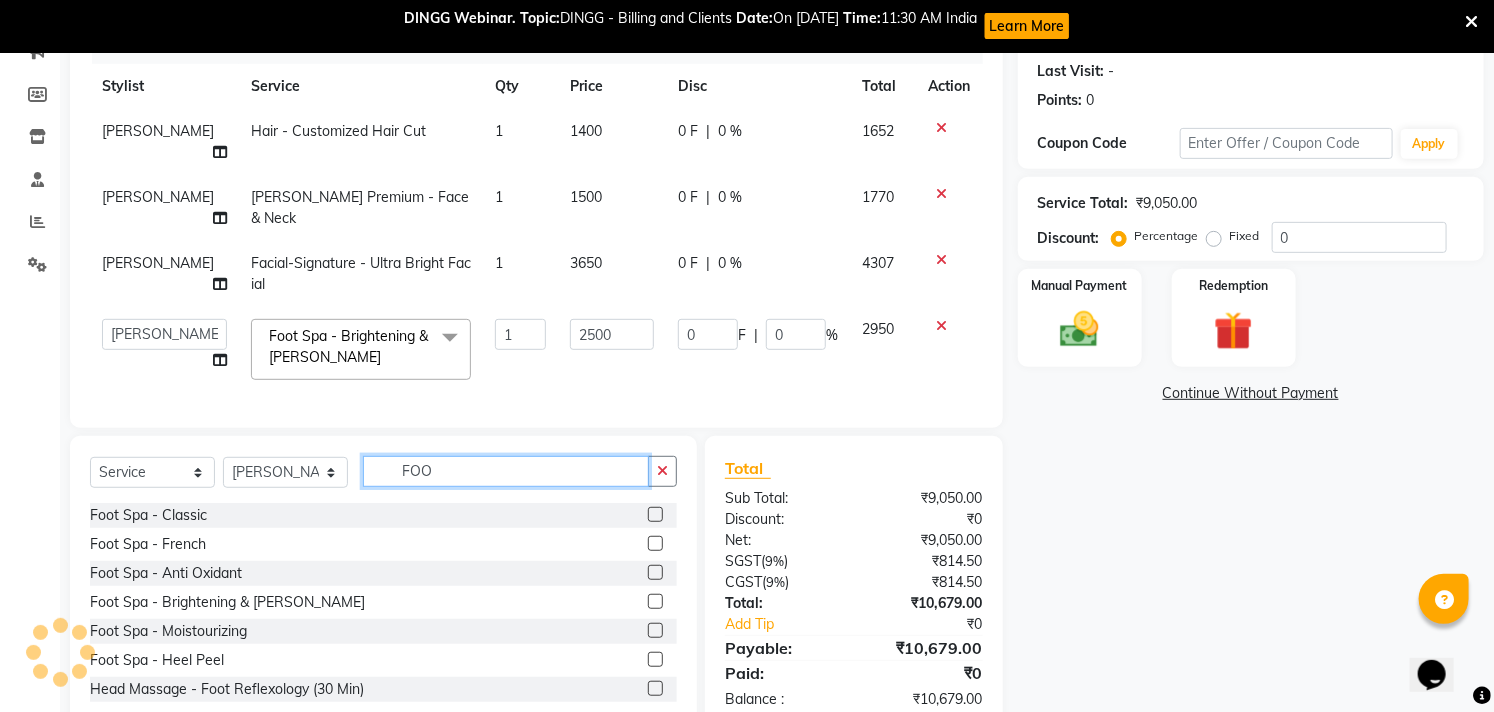 click on "FOO" 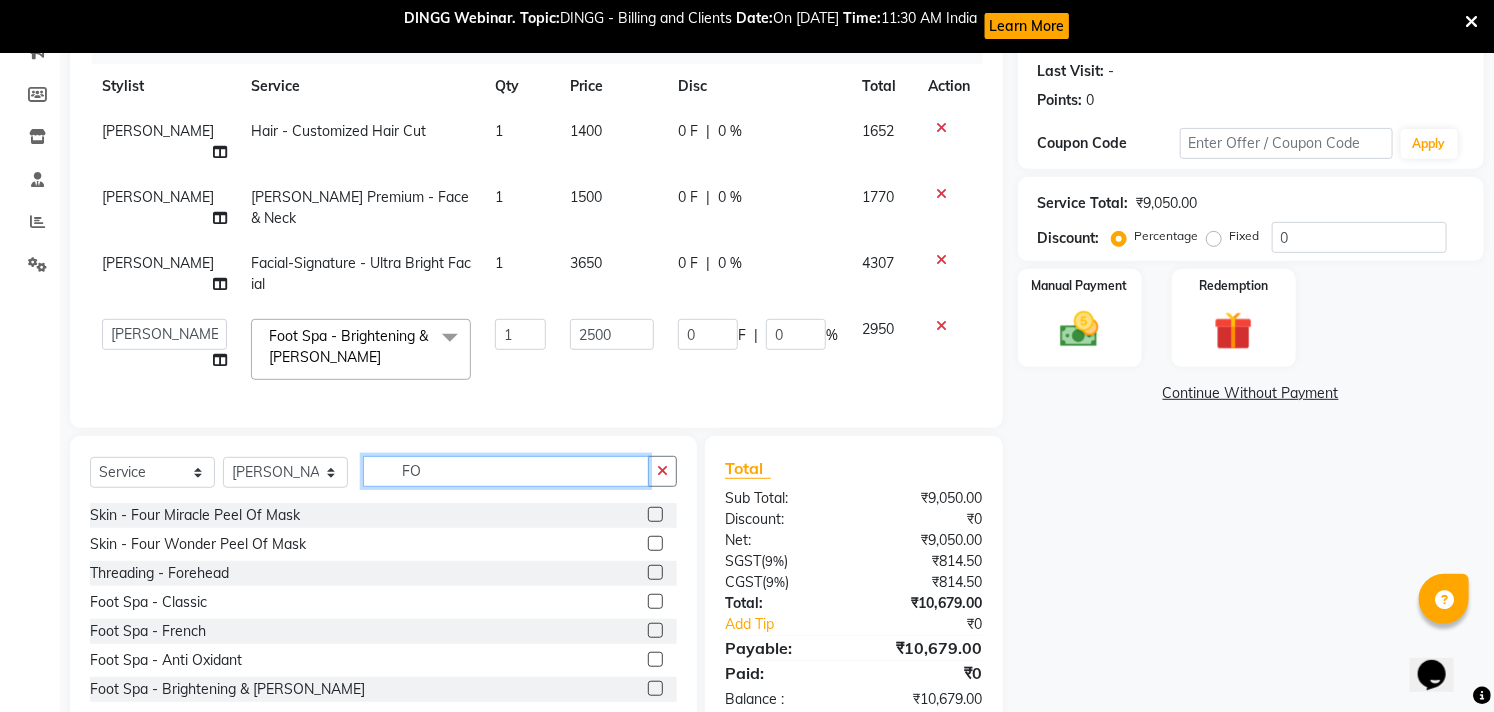 type on "F" 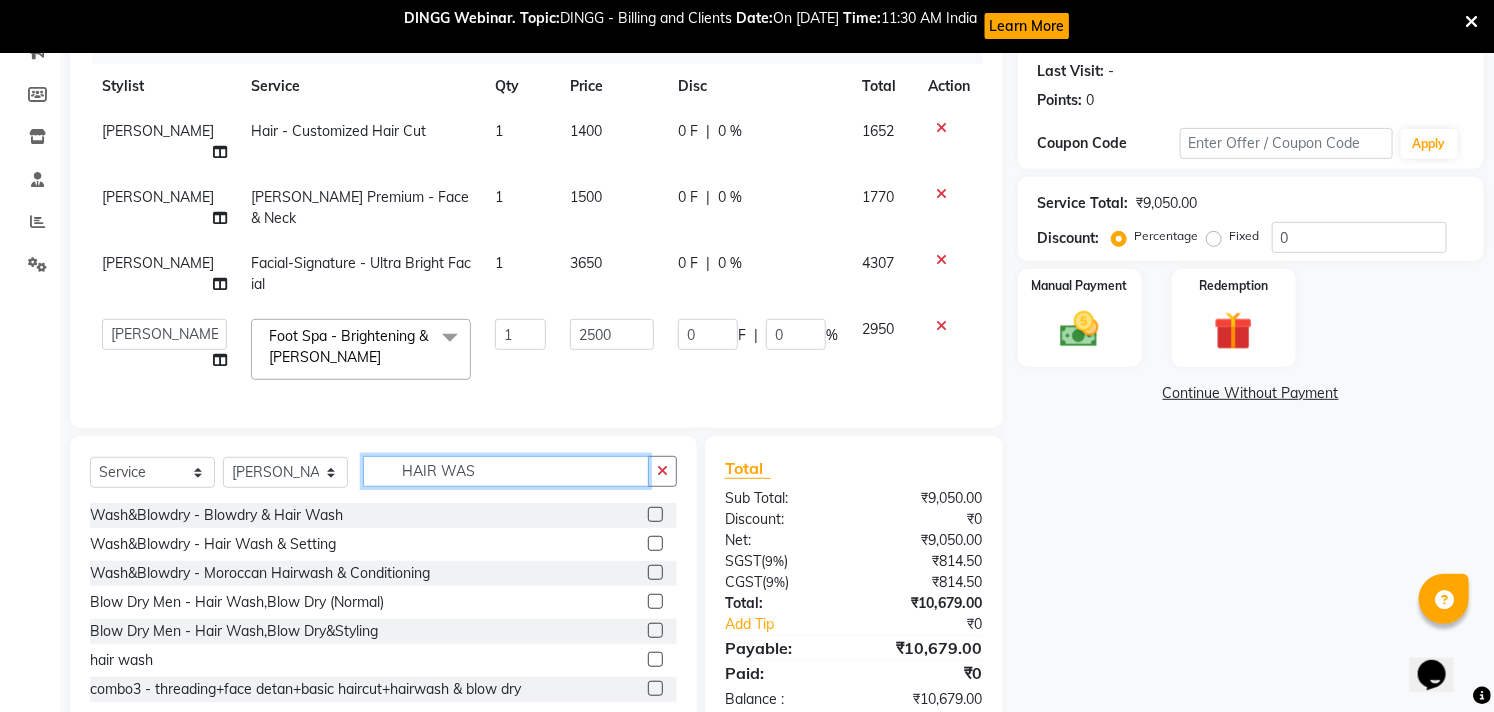 type on "HAIR WAS" 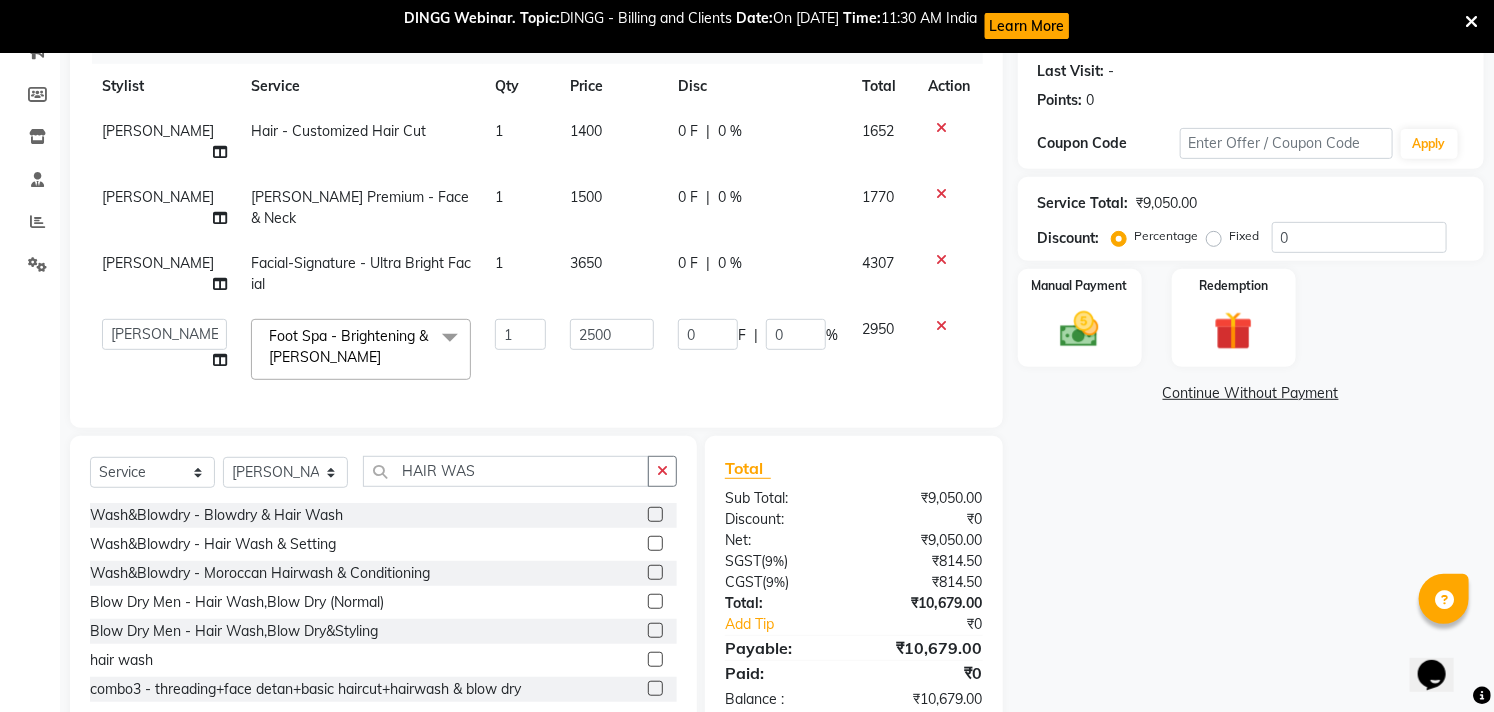 click on "hair wash" 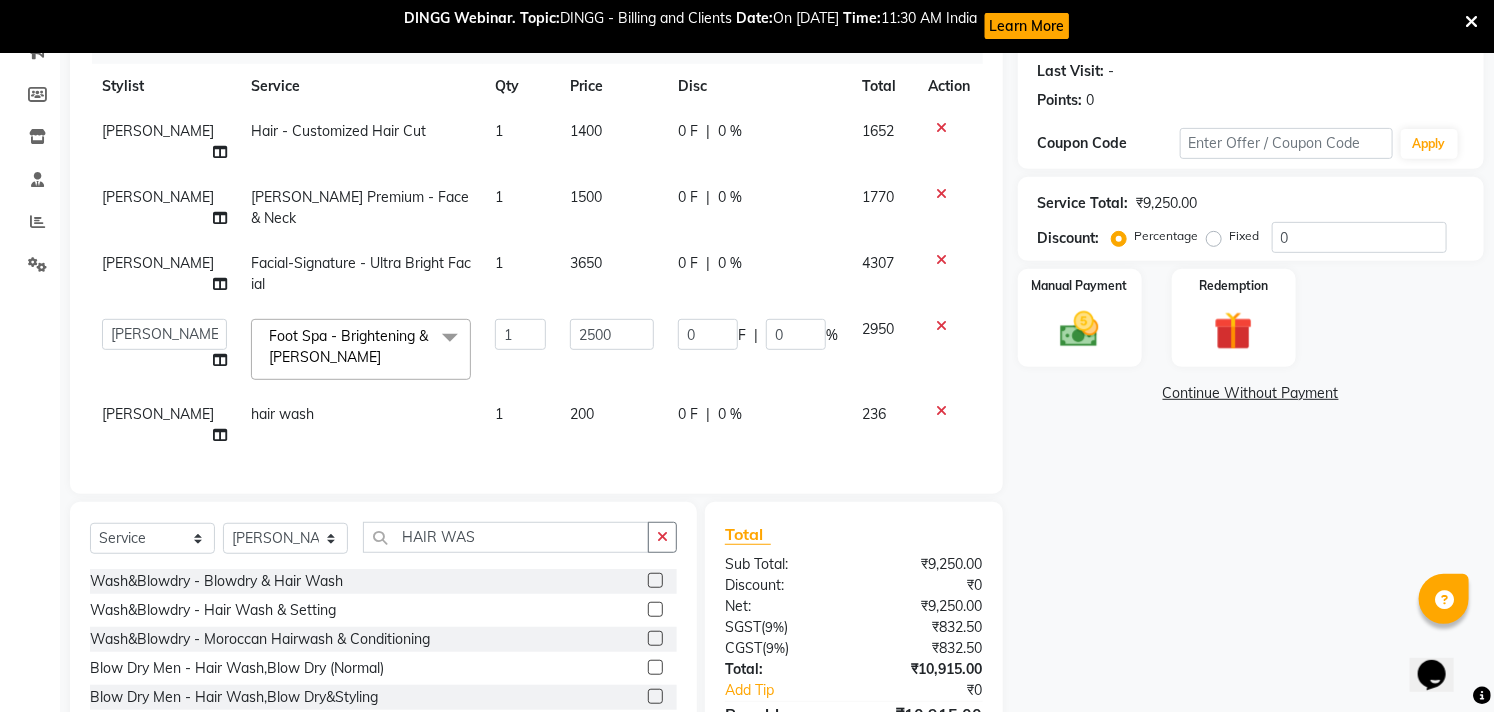 checkbox on "false" 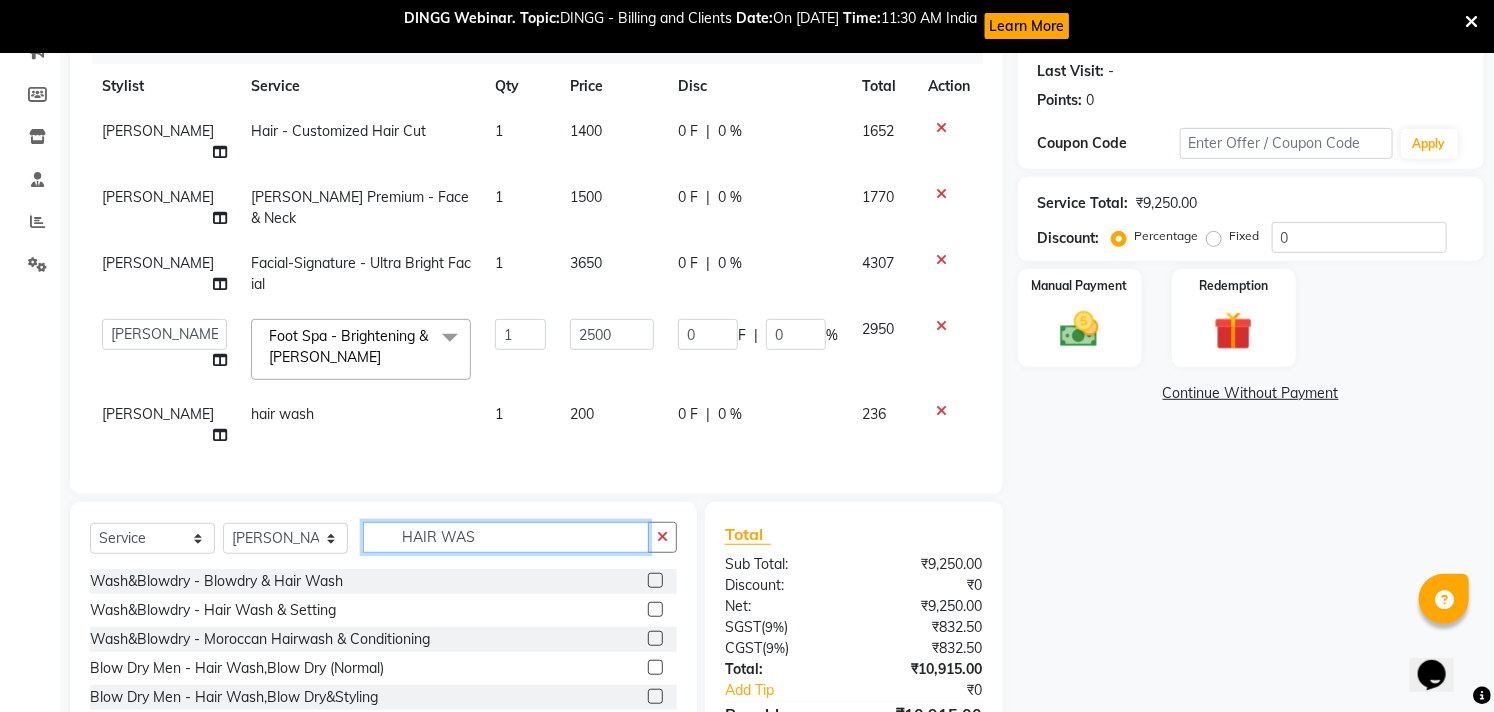 click on "HAIR WAS" 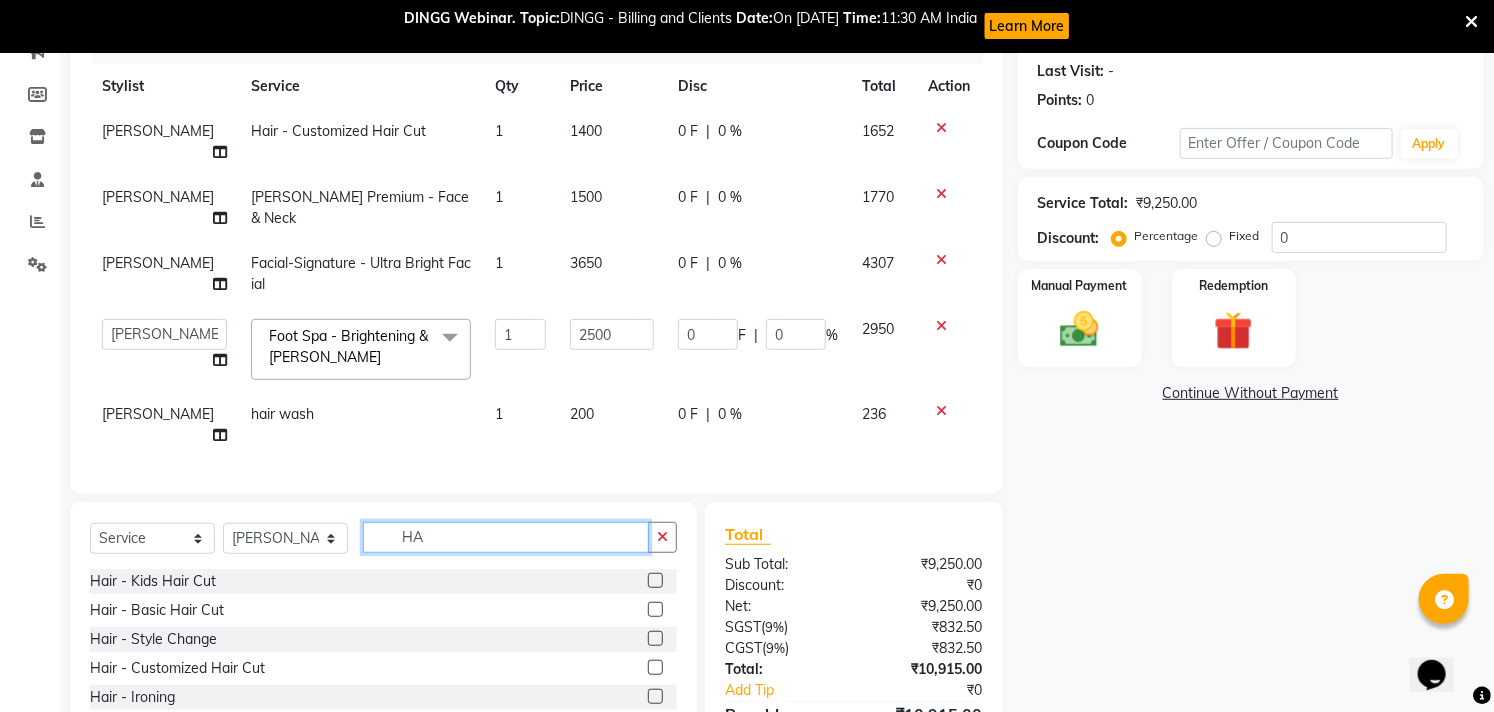 type on "H" 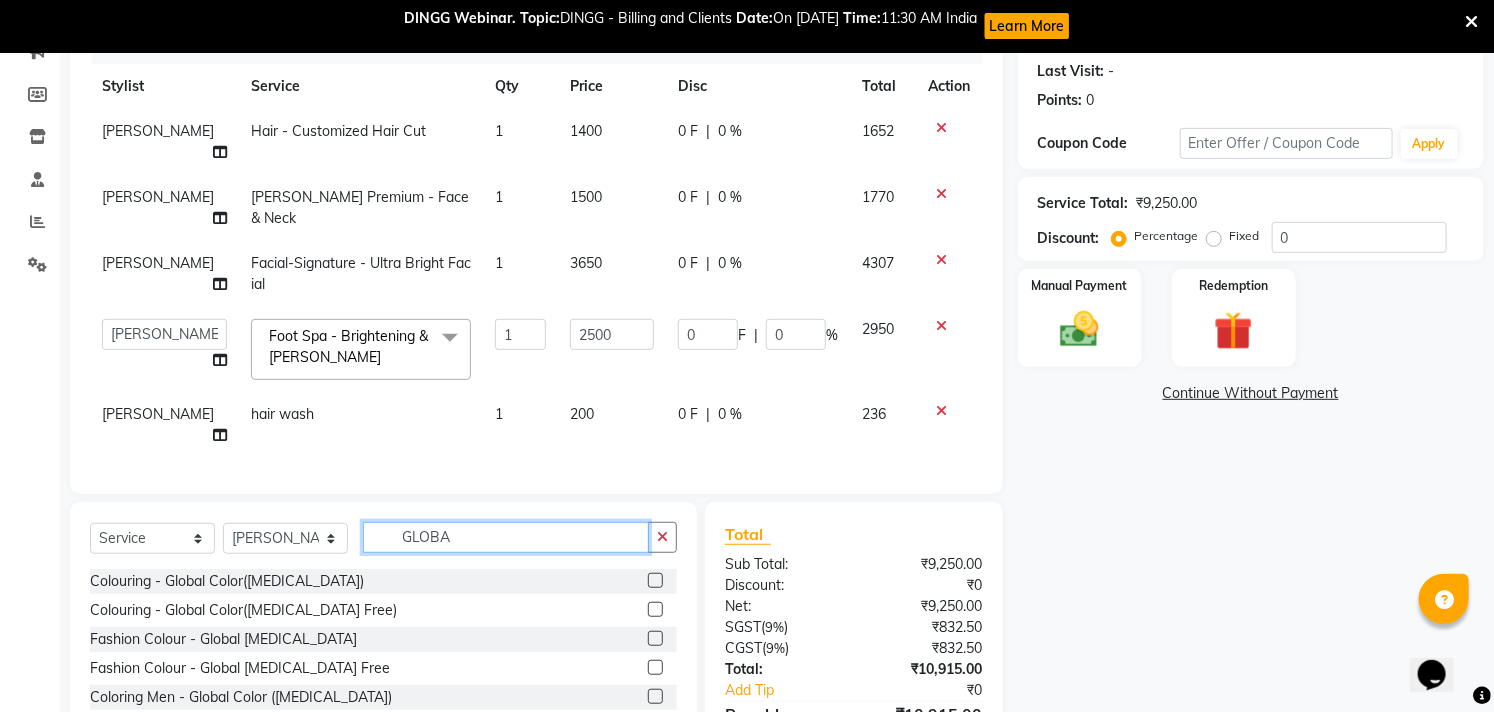 type on "GLOBA" 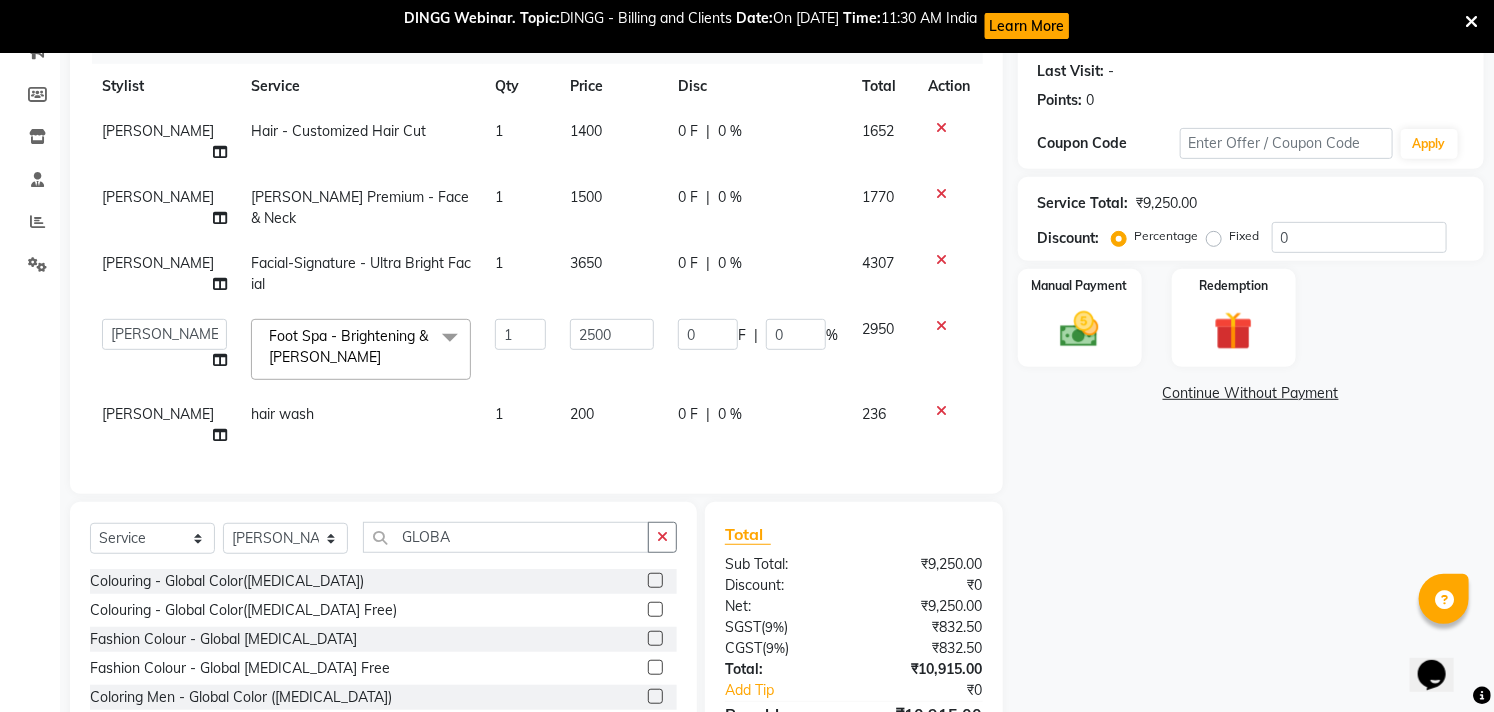 click 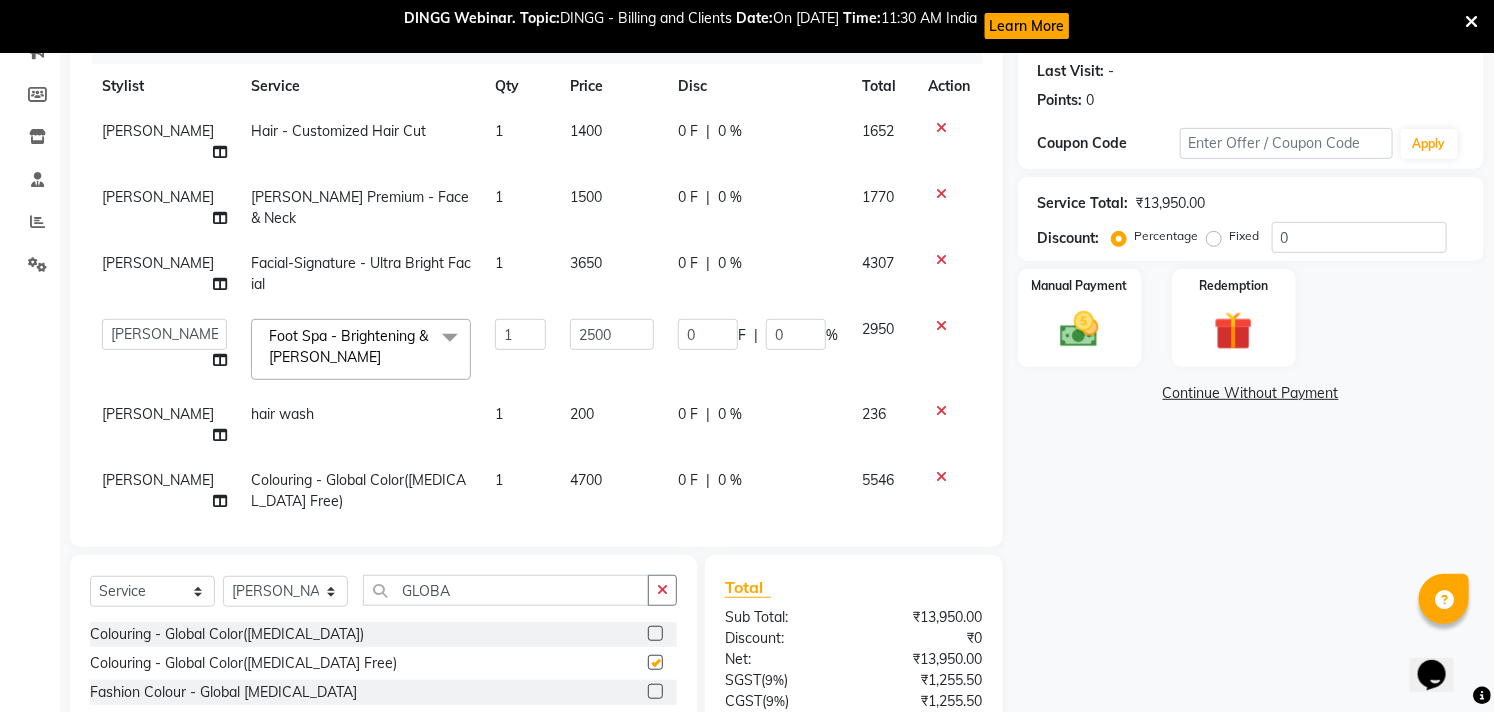 checkbox on "false" 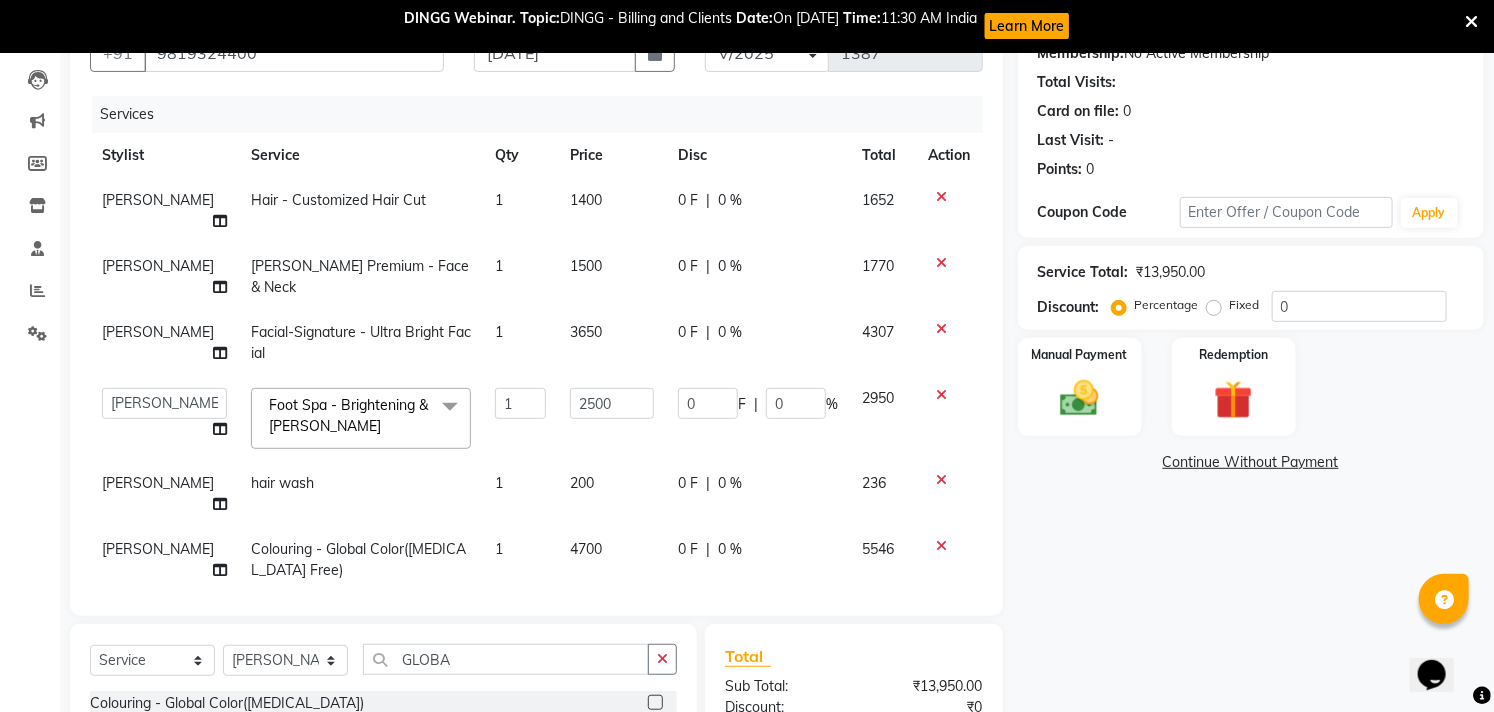 scroll, scrollTop: 186, scrollLeft: 0, axis: vertical 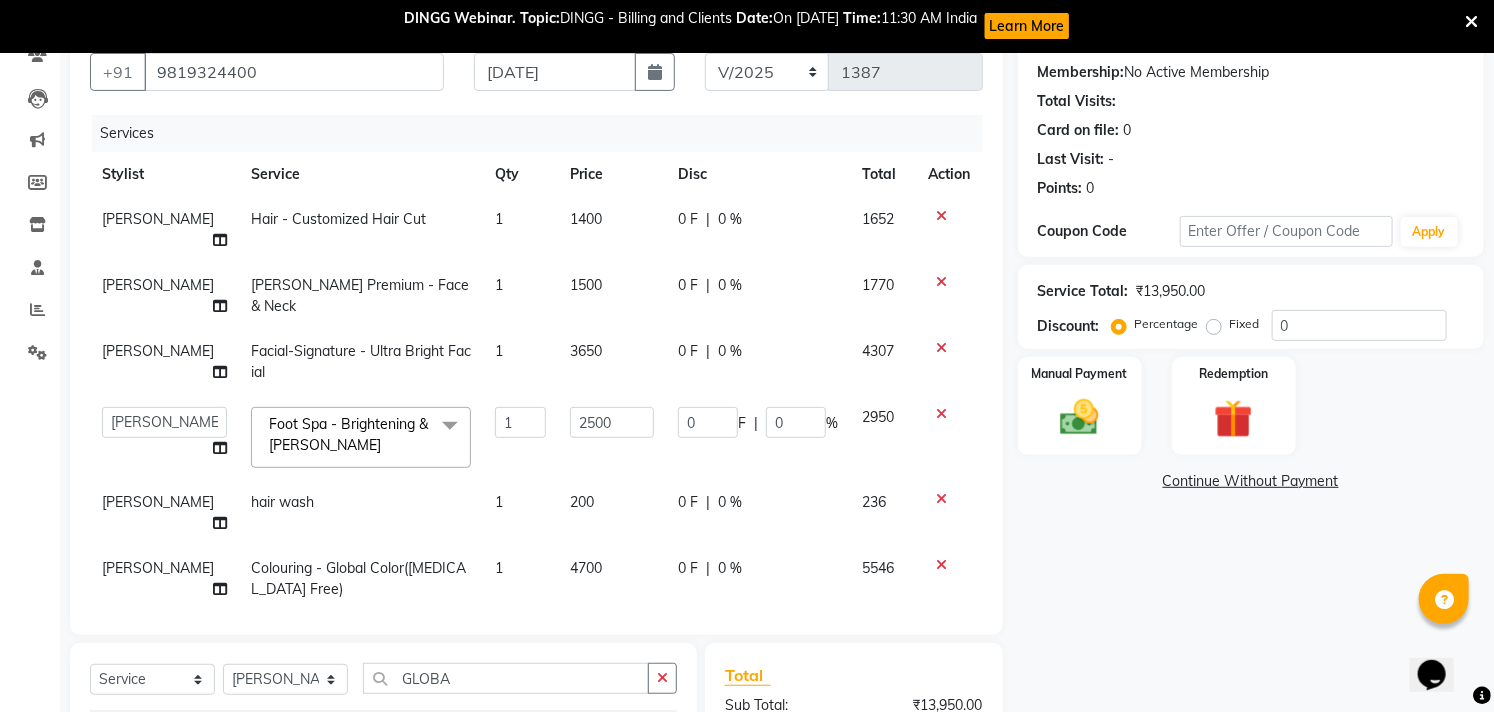 click on "200" 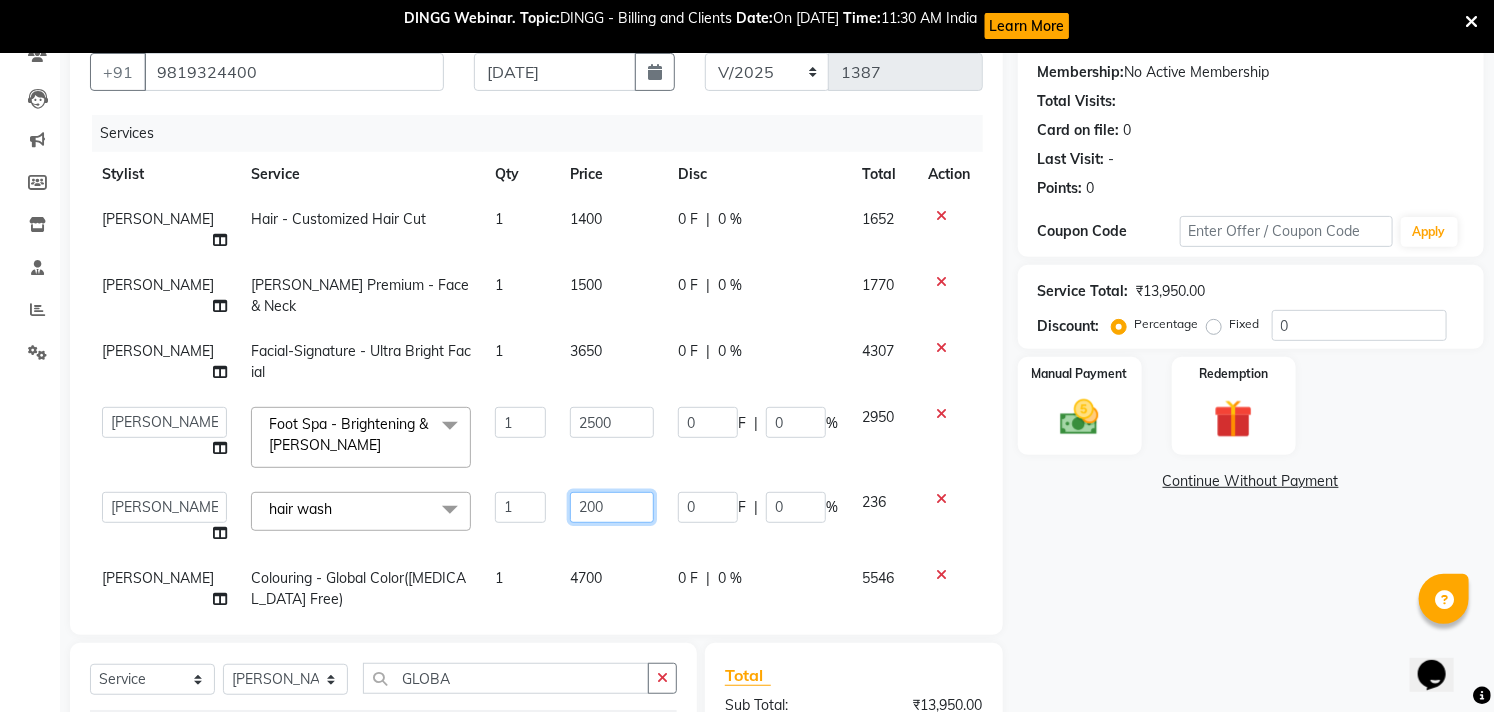 drag, startPoint x: 580, startPoint y: 456, endPoint x: 542, endPoint y: 467, distance: 39.56008 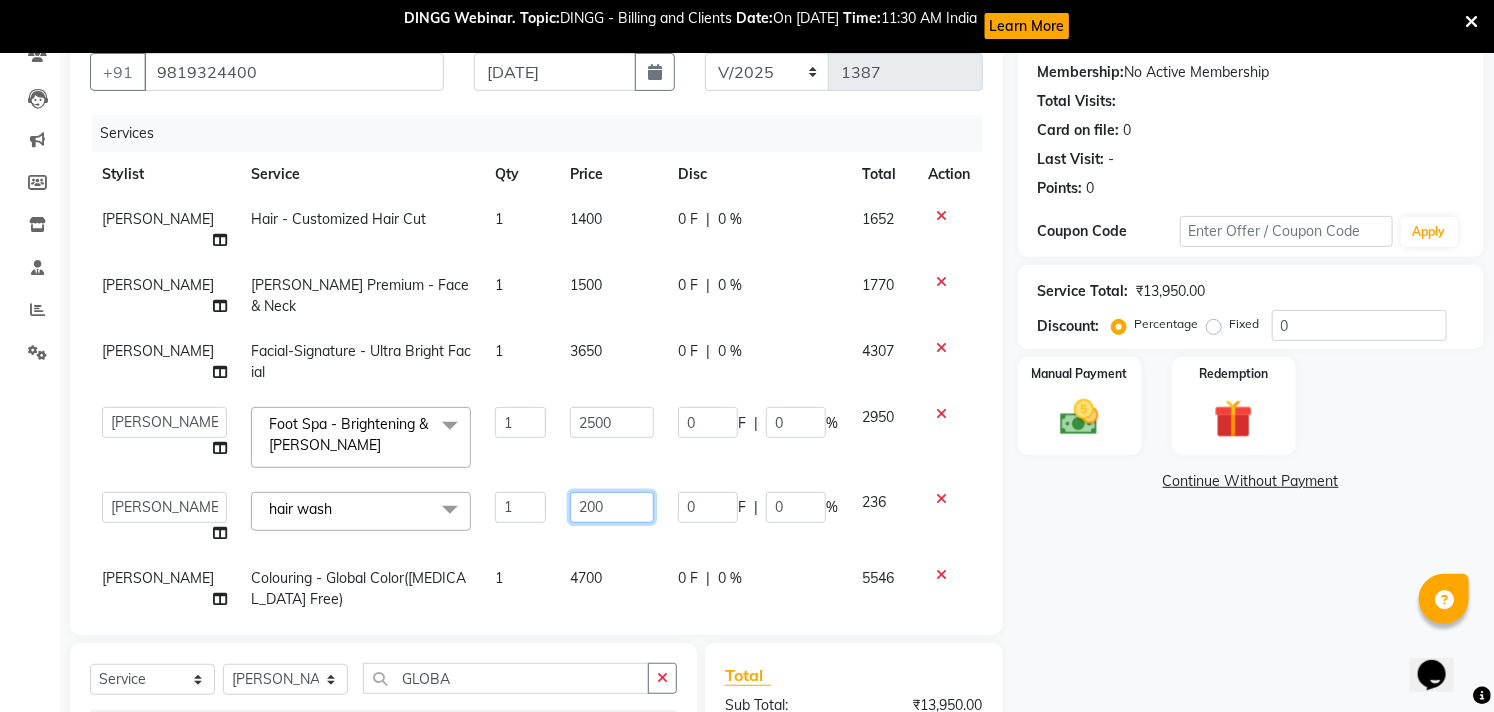 click on "200" 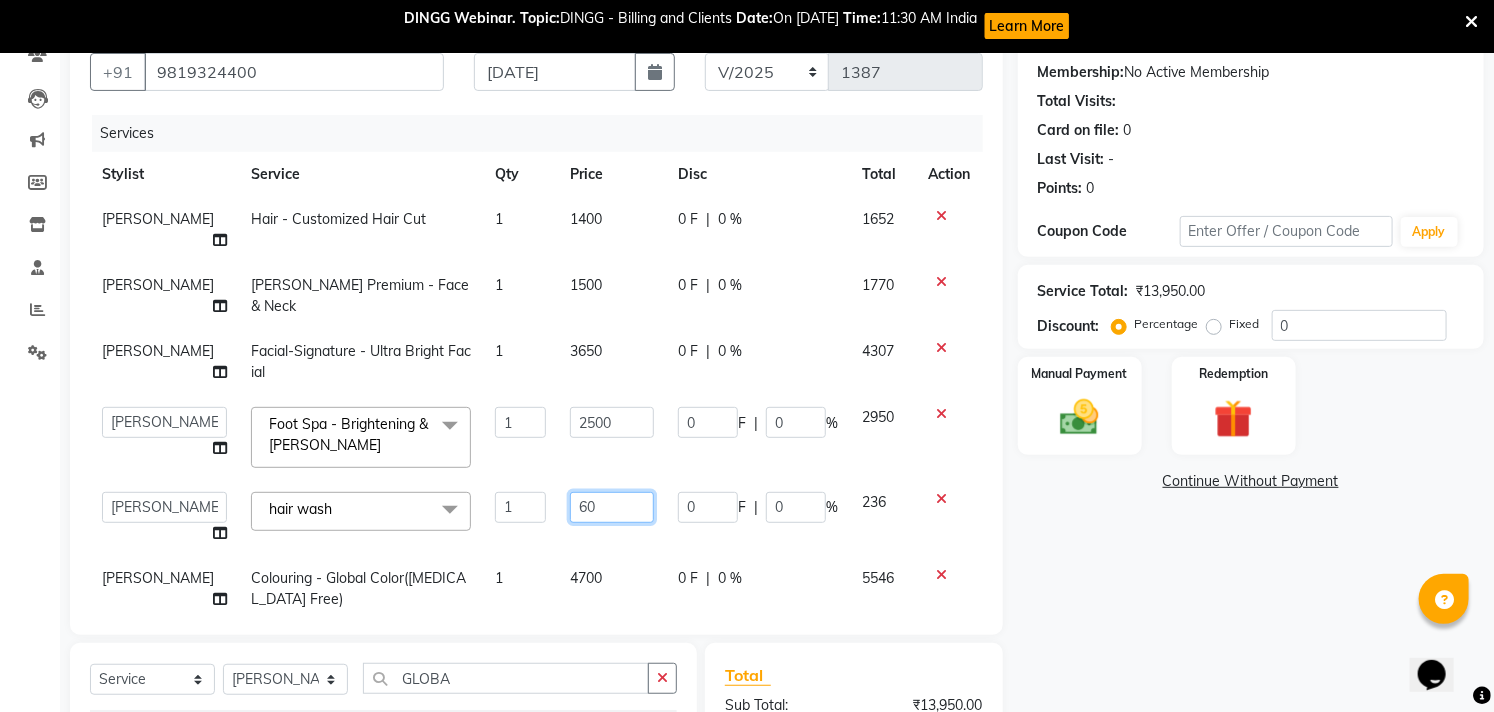 type on "600" 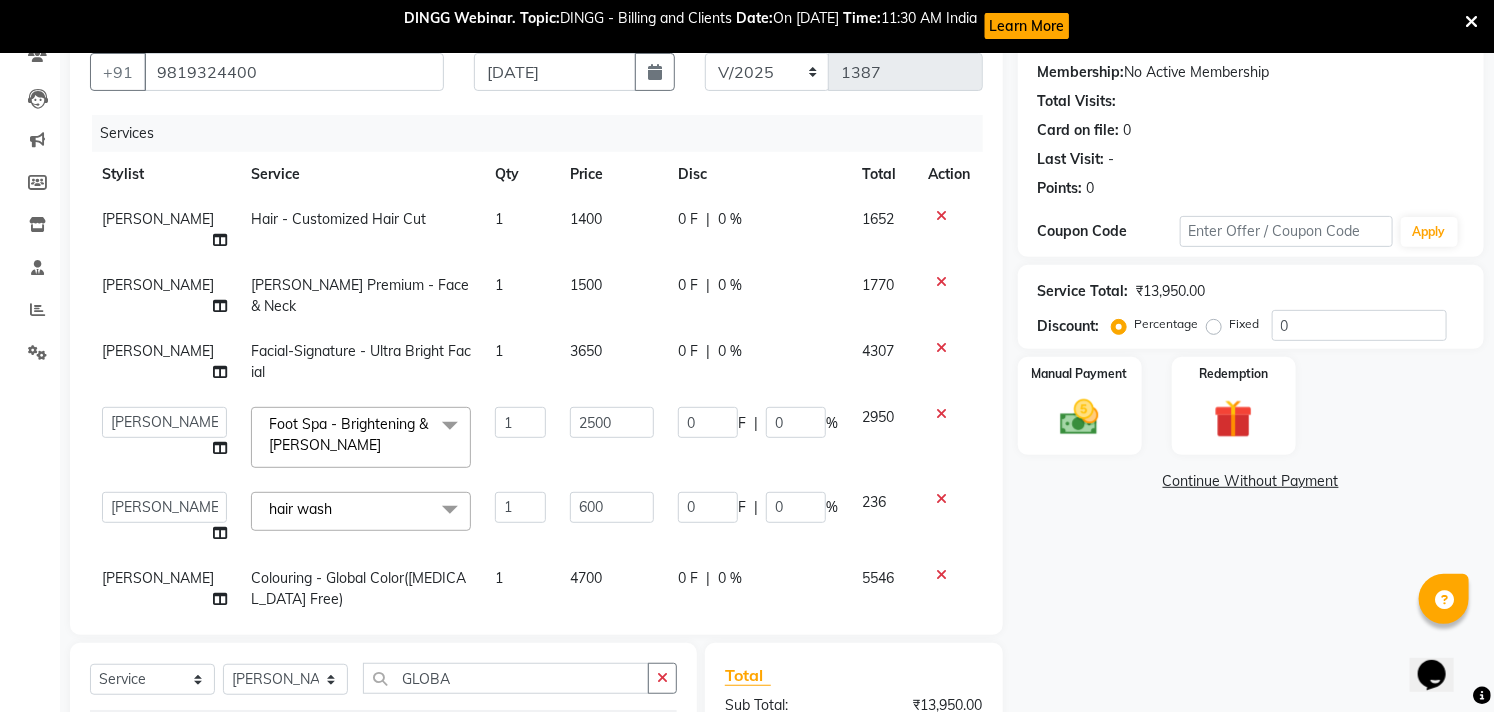 click on "Services Stylist Service Qty Price Disc Total Action Josna Hair - Customized Hair Cut 1 1400 0 F | 0 % 1652 Josna De-Tan Premium - Face & Neck 1 1500 0 F | 0 % 1770 Josna Facial-Signature - Ultra Bright Facial 1 3650 0 F | 0 % 4307  Afzal   Akbar   Dani   Jeni   Josna   kaif   lavanya   manimekalai   Praveen   Sonu   Studio11 SB colony   Tahir   tamil  Foot Spa - Brightening & De-Tan  x Hair - Kids Hair Cut Hair - Basic Hair Cut Hair - Style Change Hair - Customized Hair Cut Hair - Ironing Hair - Tongs Hair - Roller Sets Hair Advance - Hair Do-Basic Hair Advance - Hair -Up Do Hair Technical - Straightening Hair Technical - Smoothening Hair Technical - Rebonding Hair Technical - Keratin Hair Technical - Kera Smooth Colouring - Root Touch Up(Ammonia) Colouring - Root Touch Up(Ammonia Free) Colouring - Global Color(Ammonia) Colouring - Global Color(Ammonia Free) Fashion Colour - Global Ammonia Fashion Colour - Global Ammonia Free Fashion Colour - Fashion Streaks(Min 3 Streaks) Fashion Colour - Highlights Half 1" 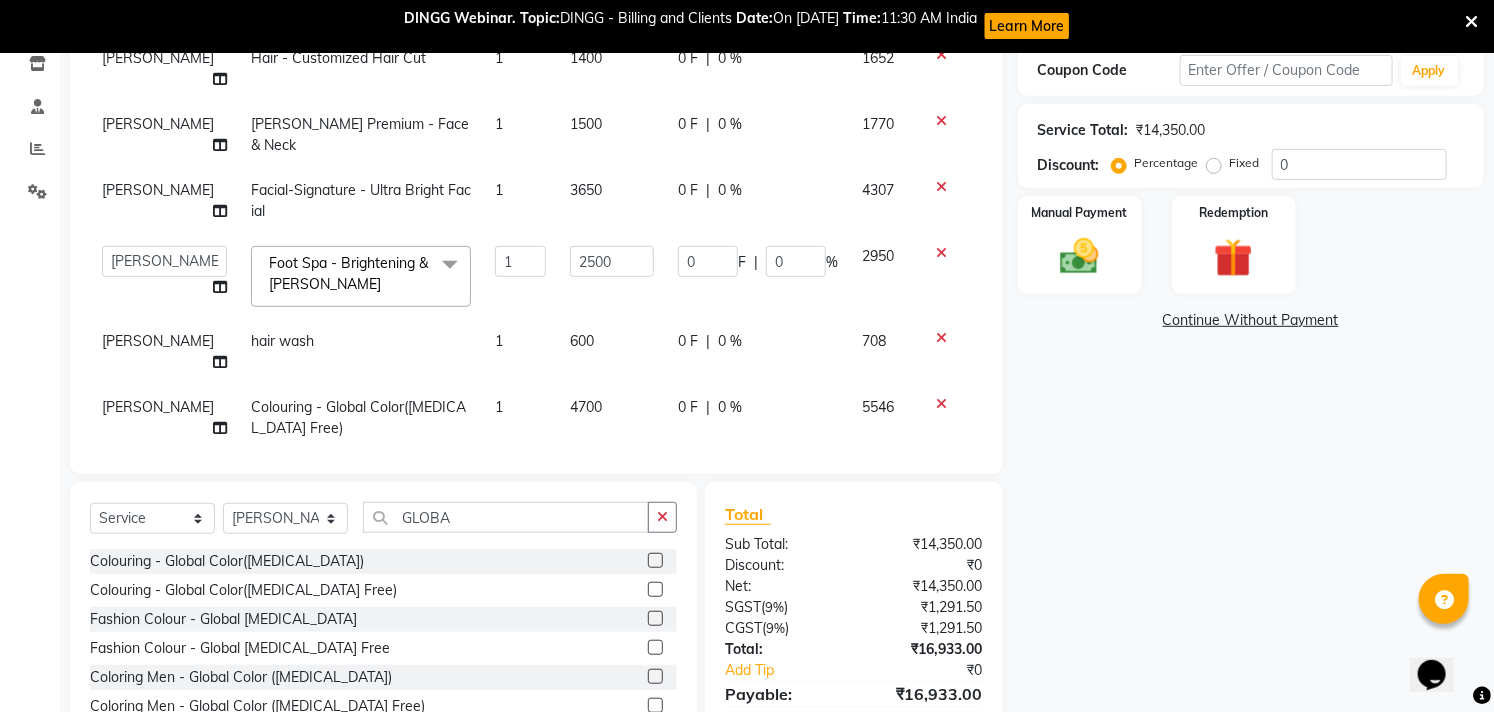 scroll, scrollTop: 297, scrollLeft: 0, axis: vertical 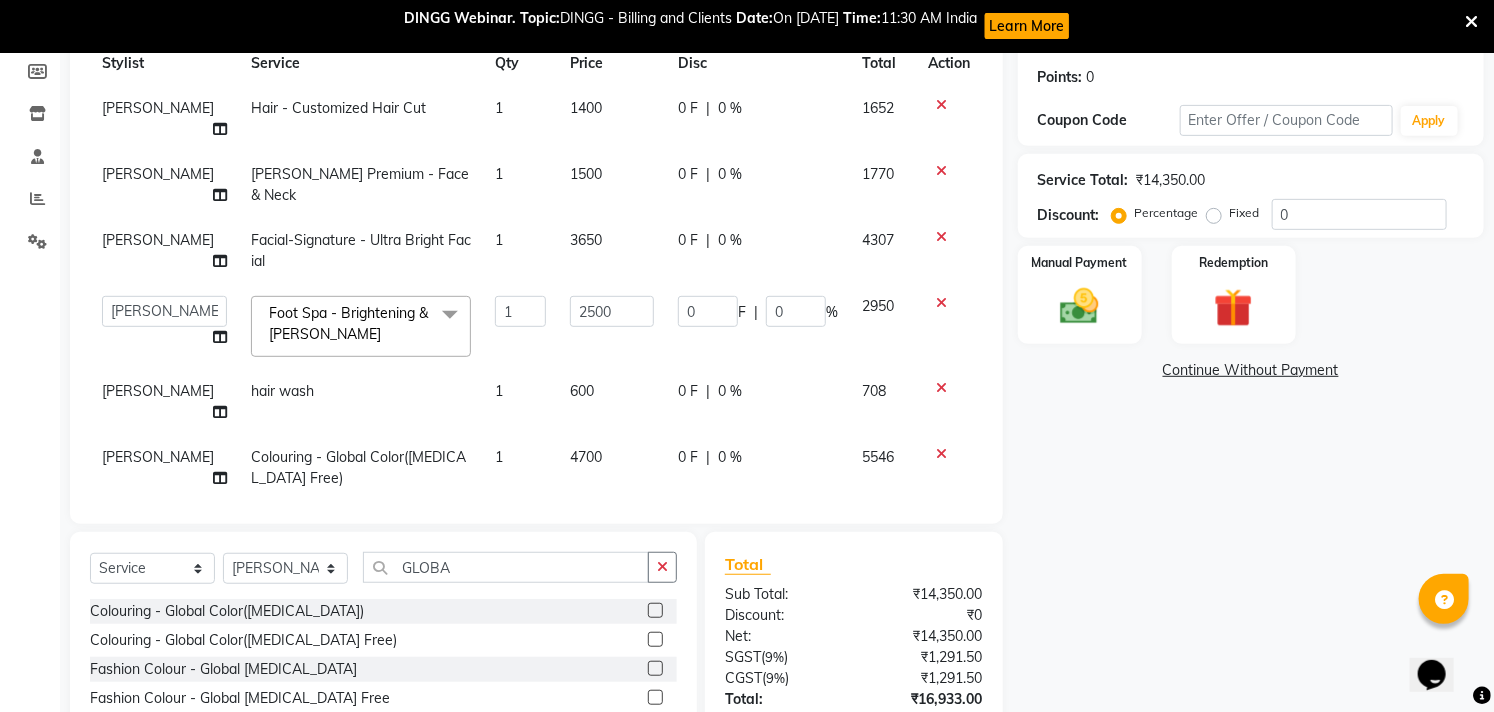 click on "4700" 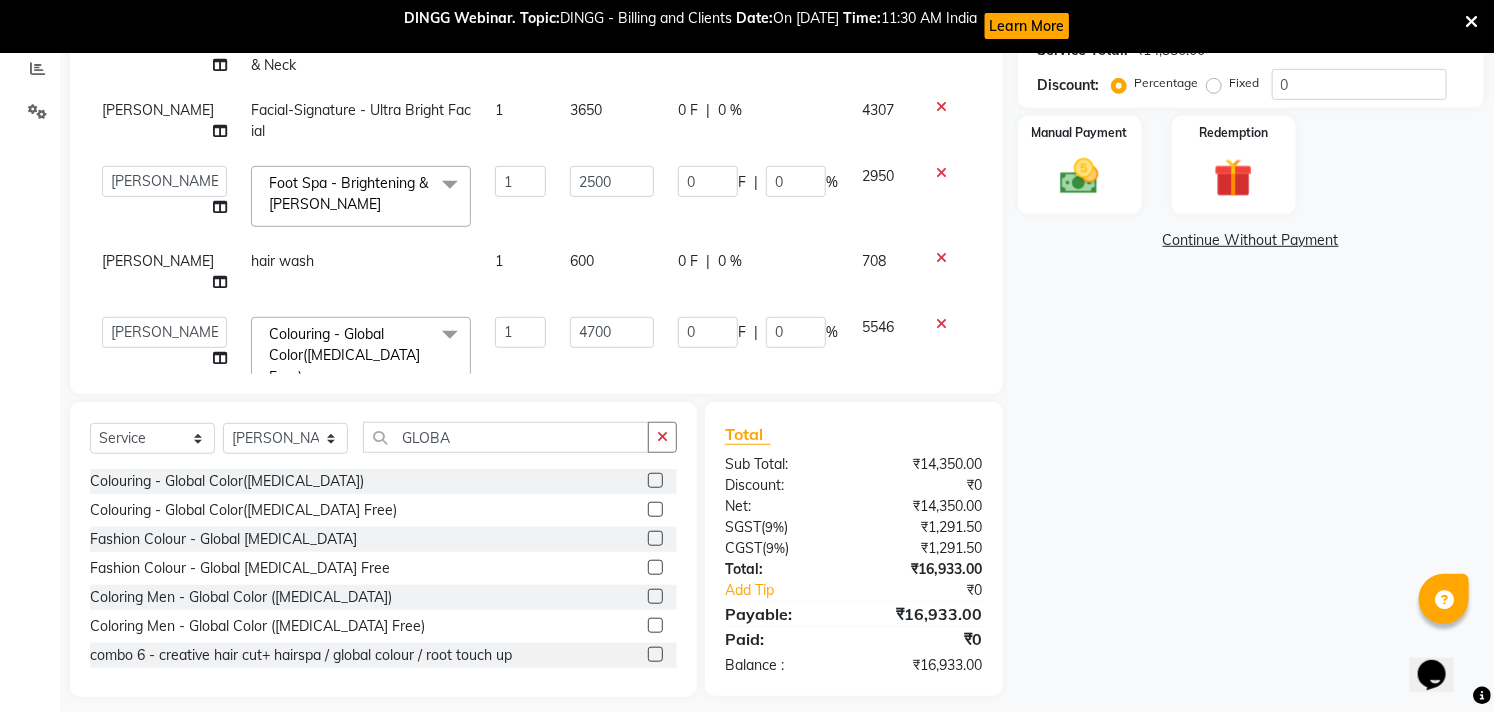 scroll, scrollTop: 316, scrollLeft: 0, axis: vertical 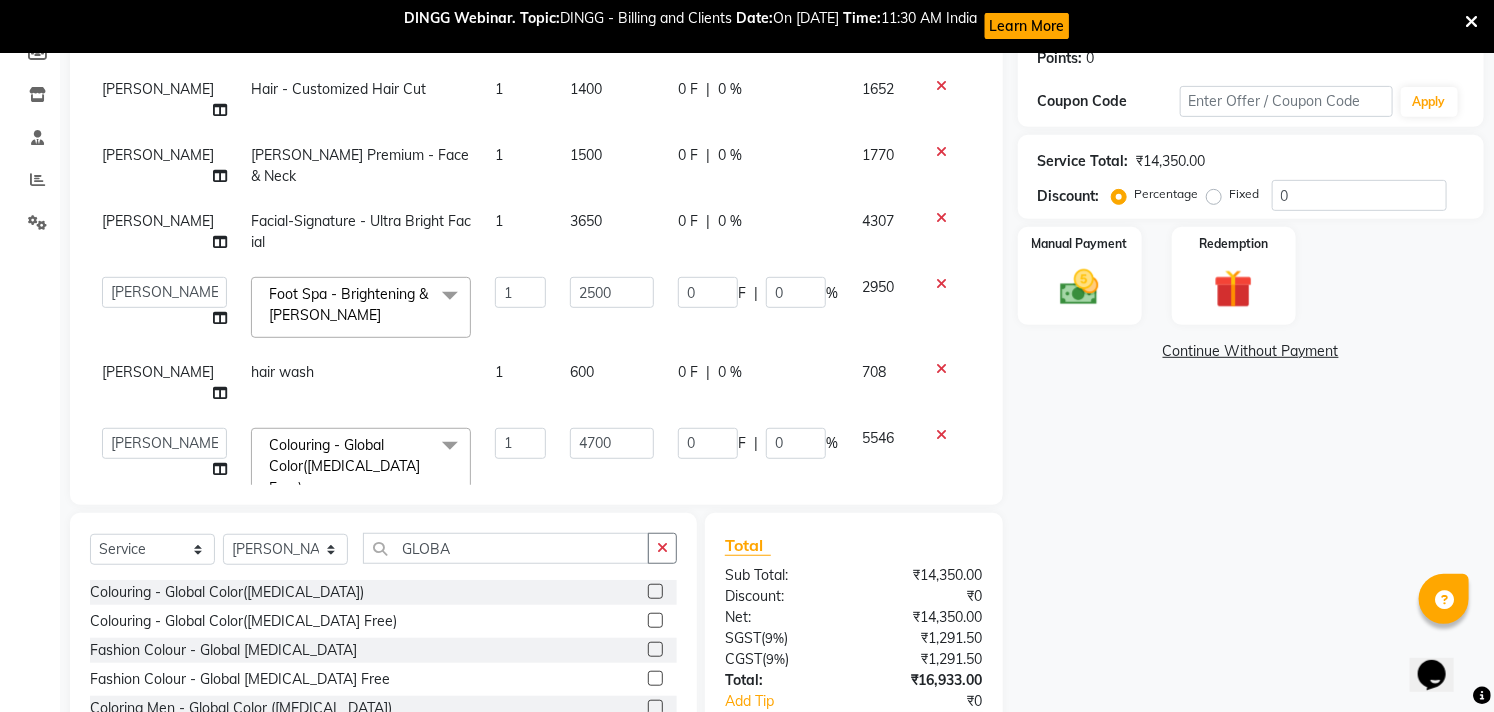 click on "4700" 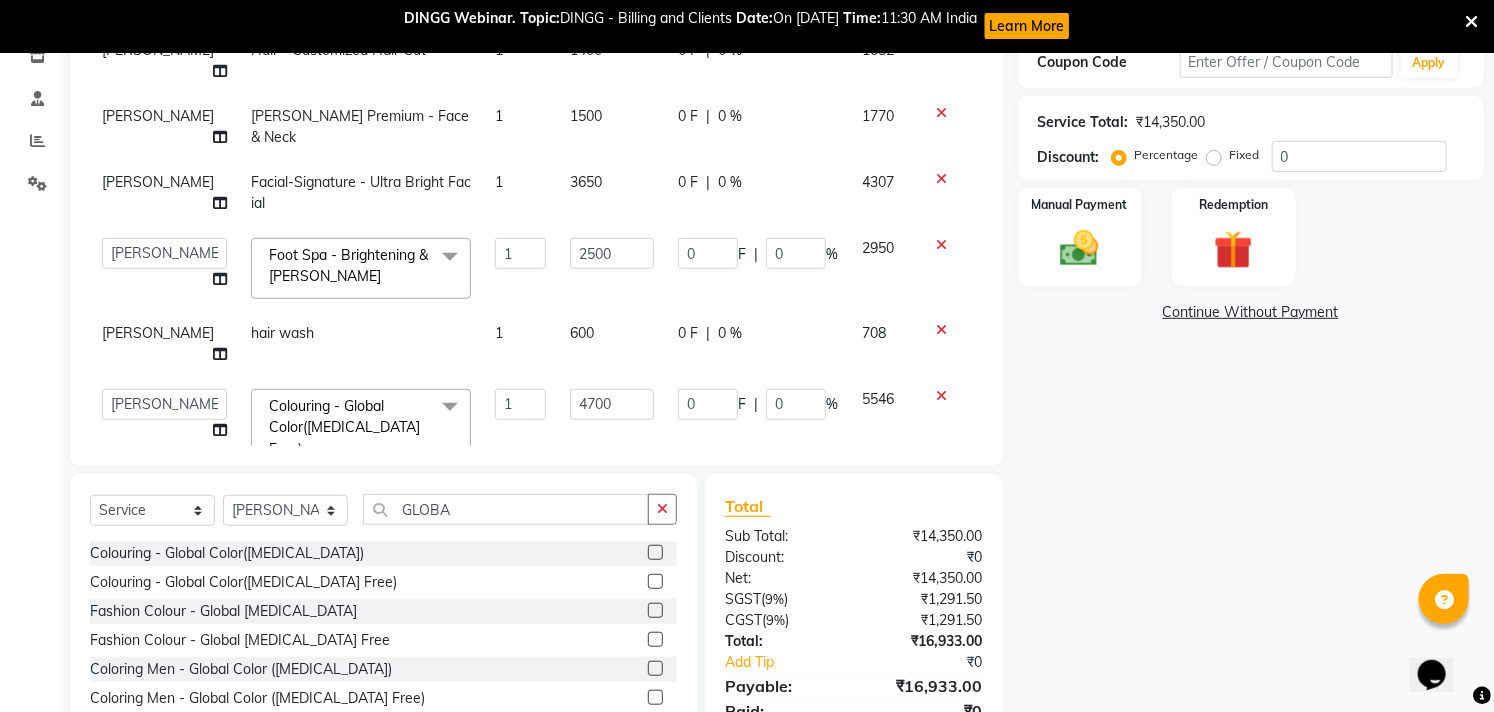 scroll, scrollTop: 316, scrollLeft: 0, axis: vertical 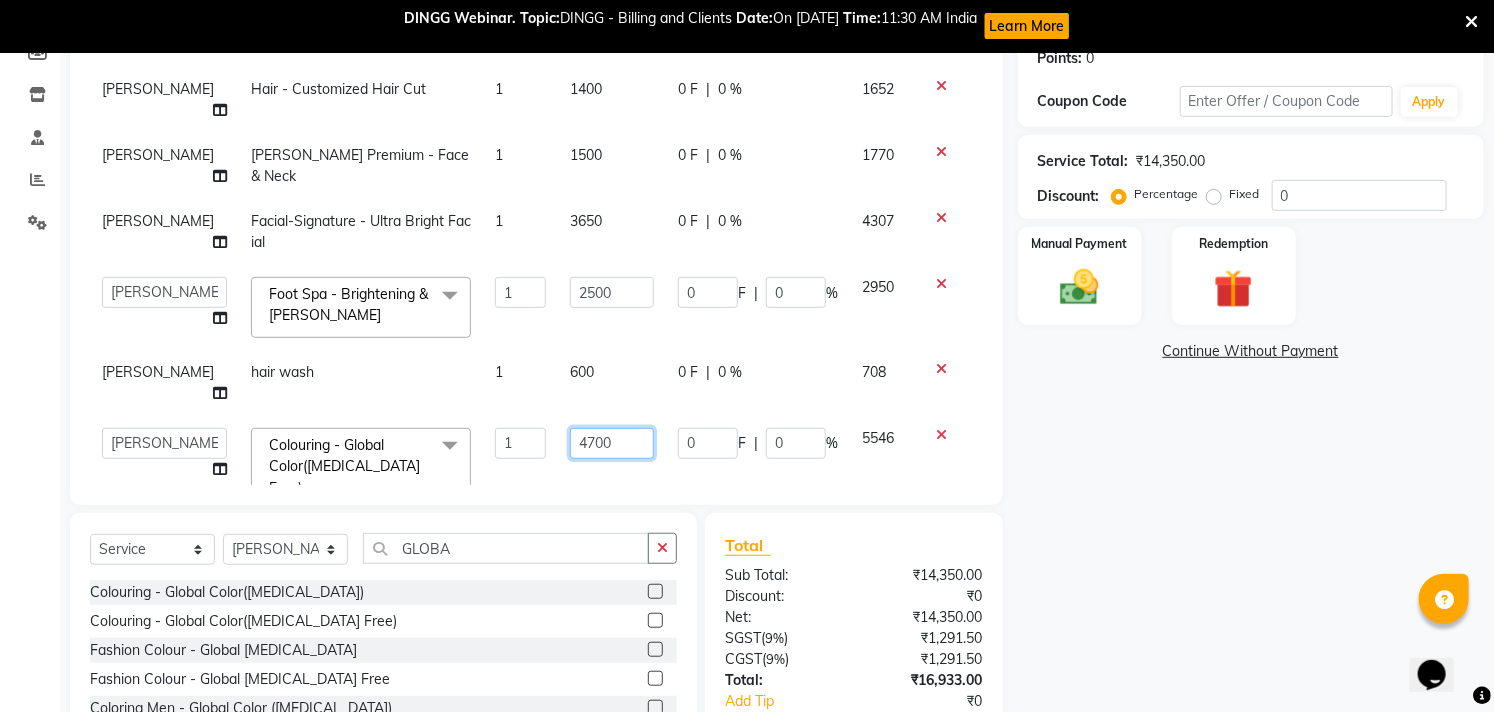 click on "4700" 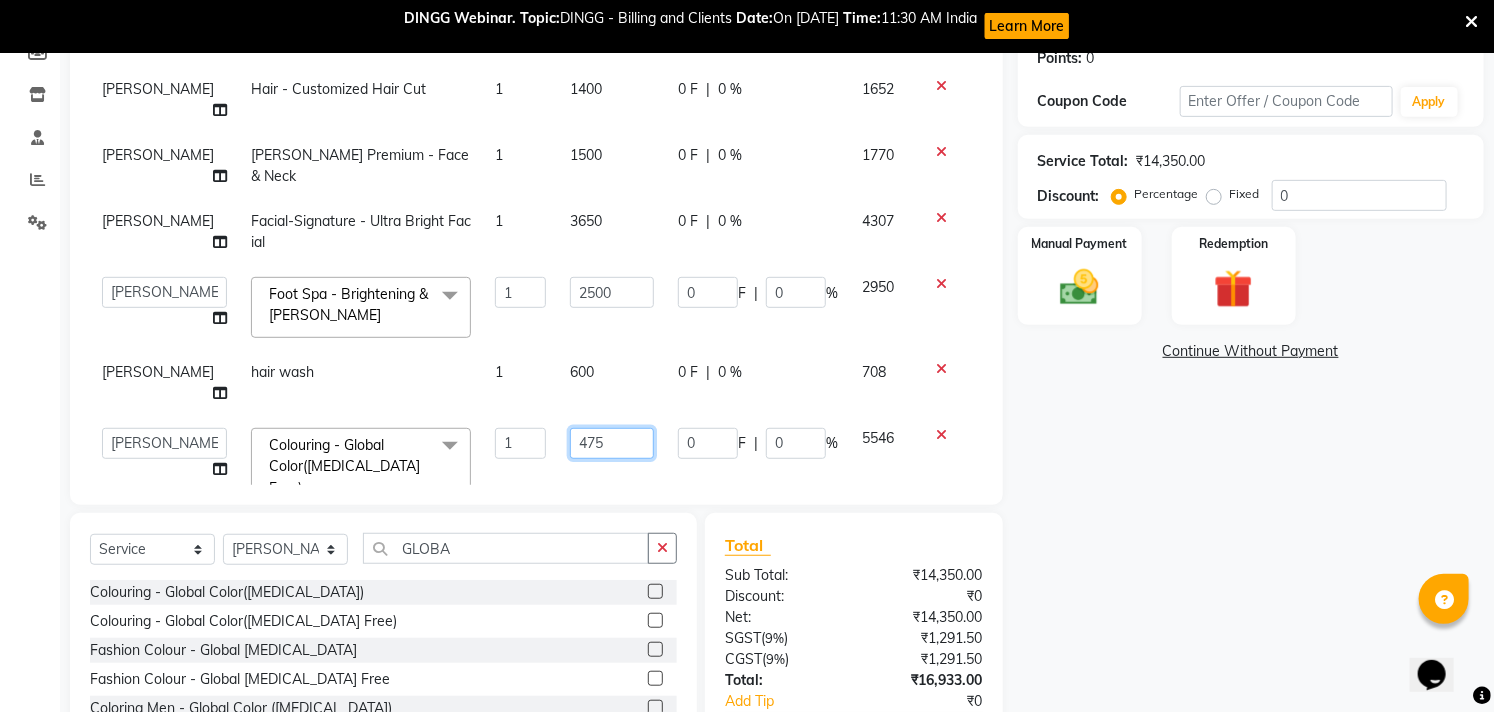 type on "4750" 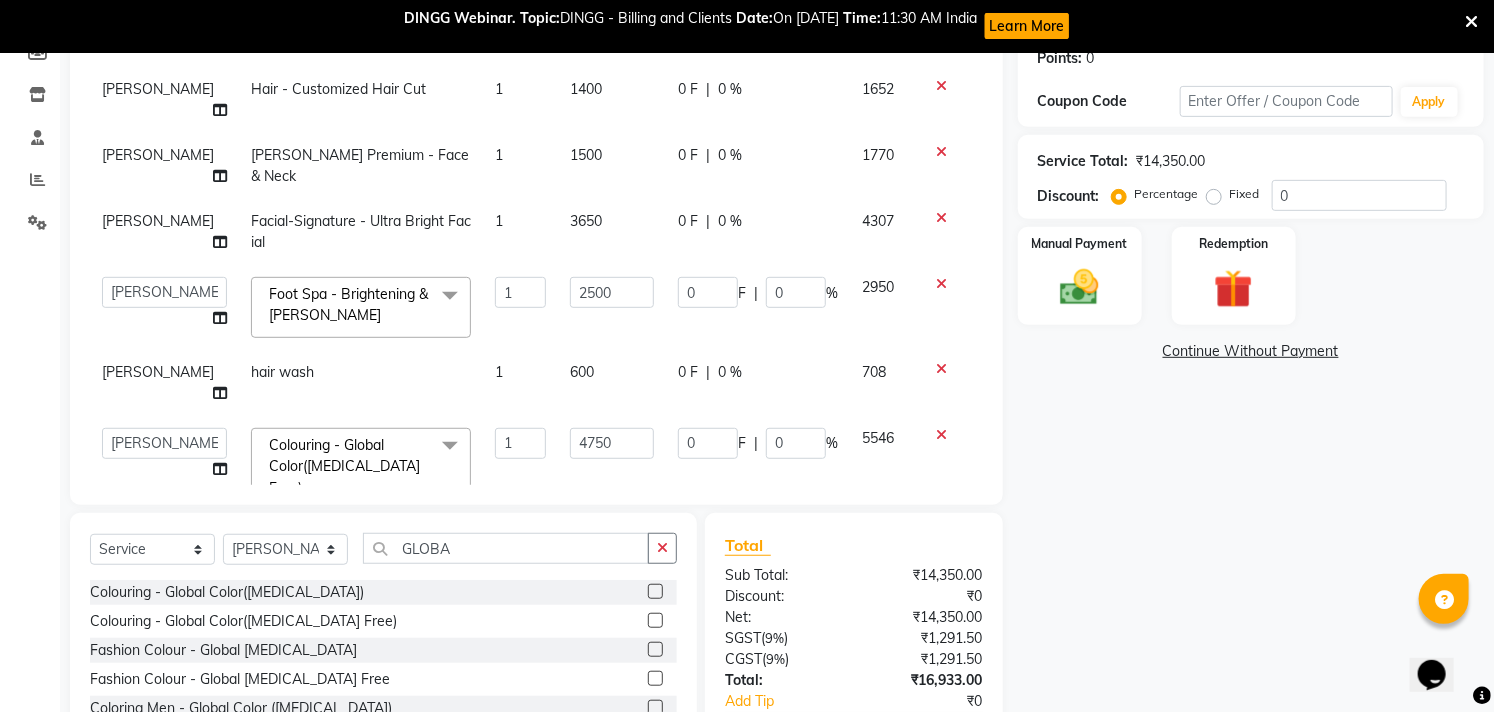 click on "0 F | 0 %" 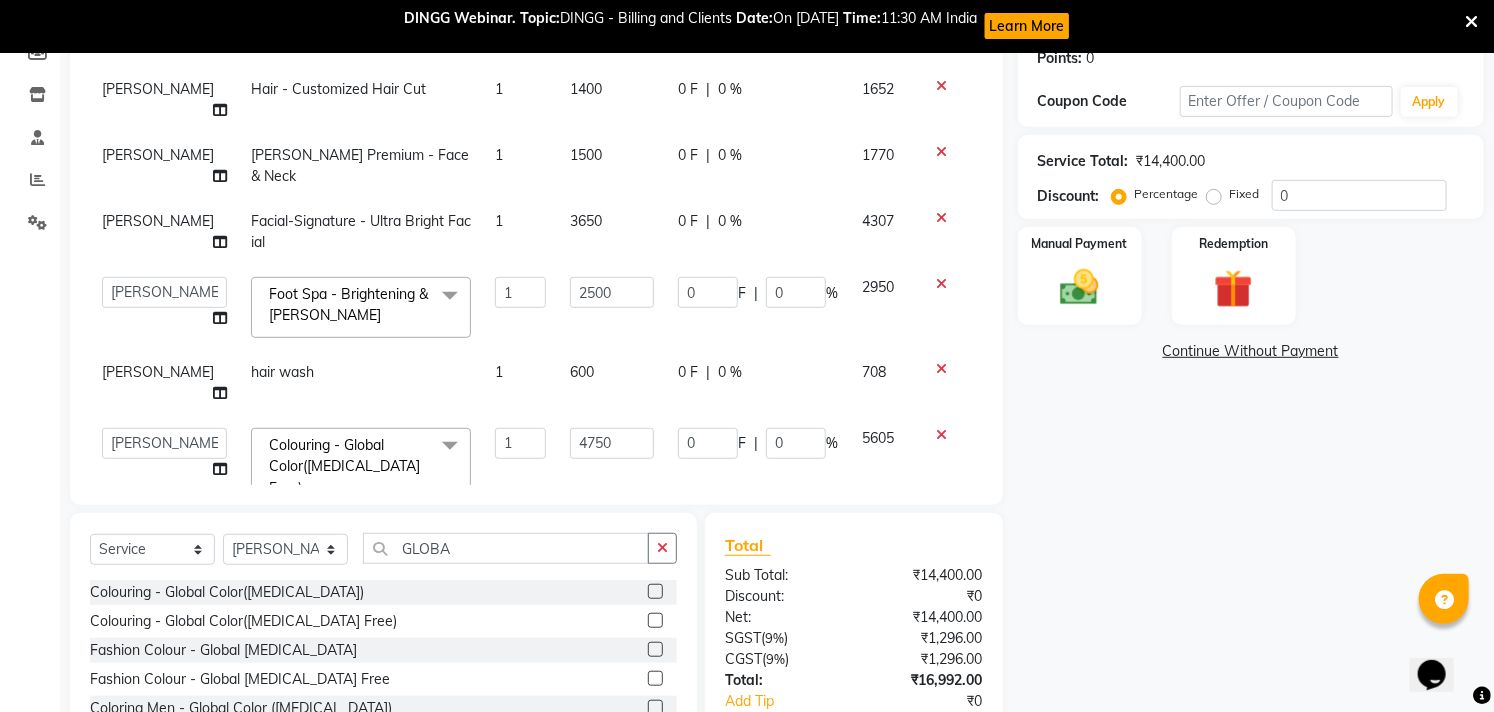 scroll, scrollTop: 205, scrollLeft: 0, axis: vertical 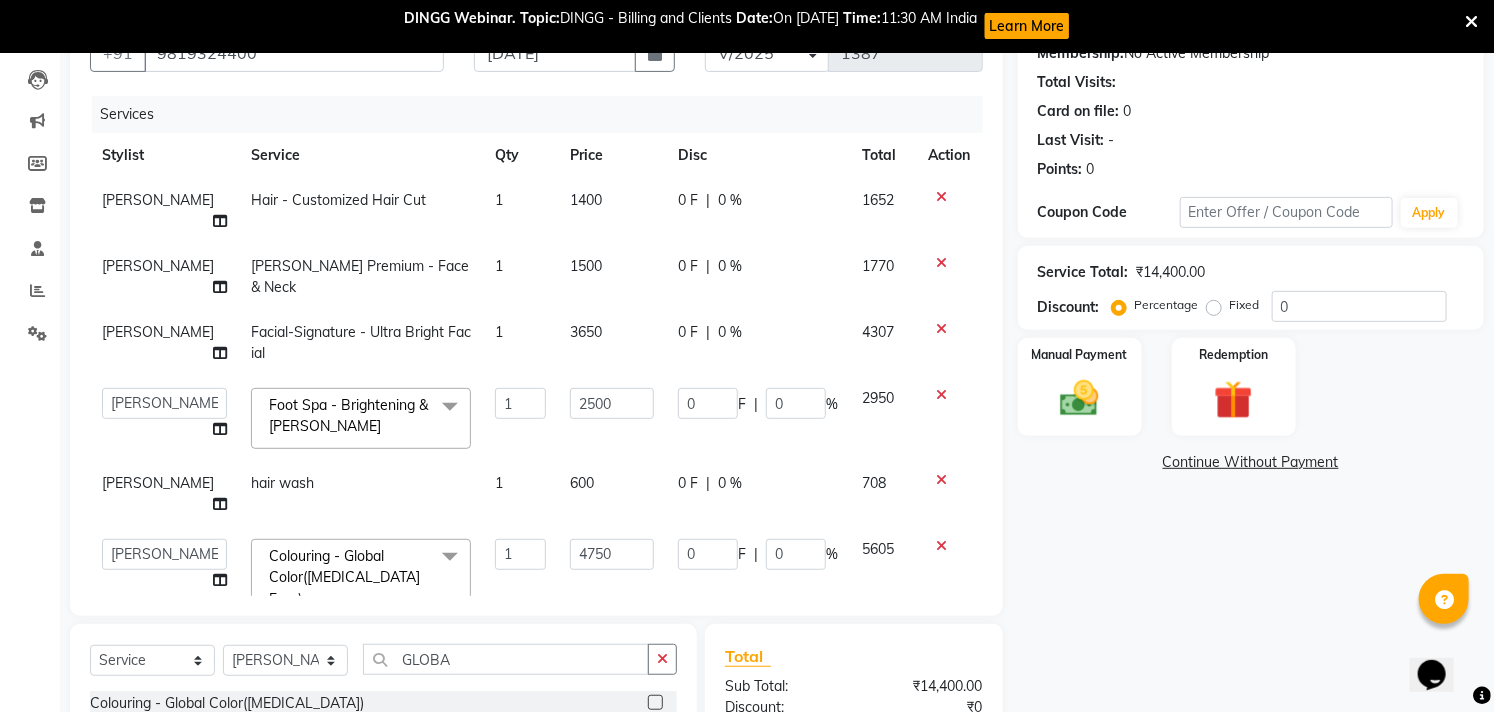 click on "1400" 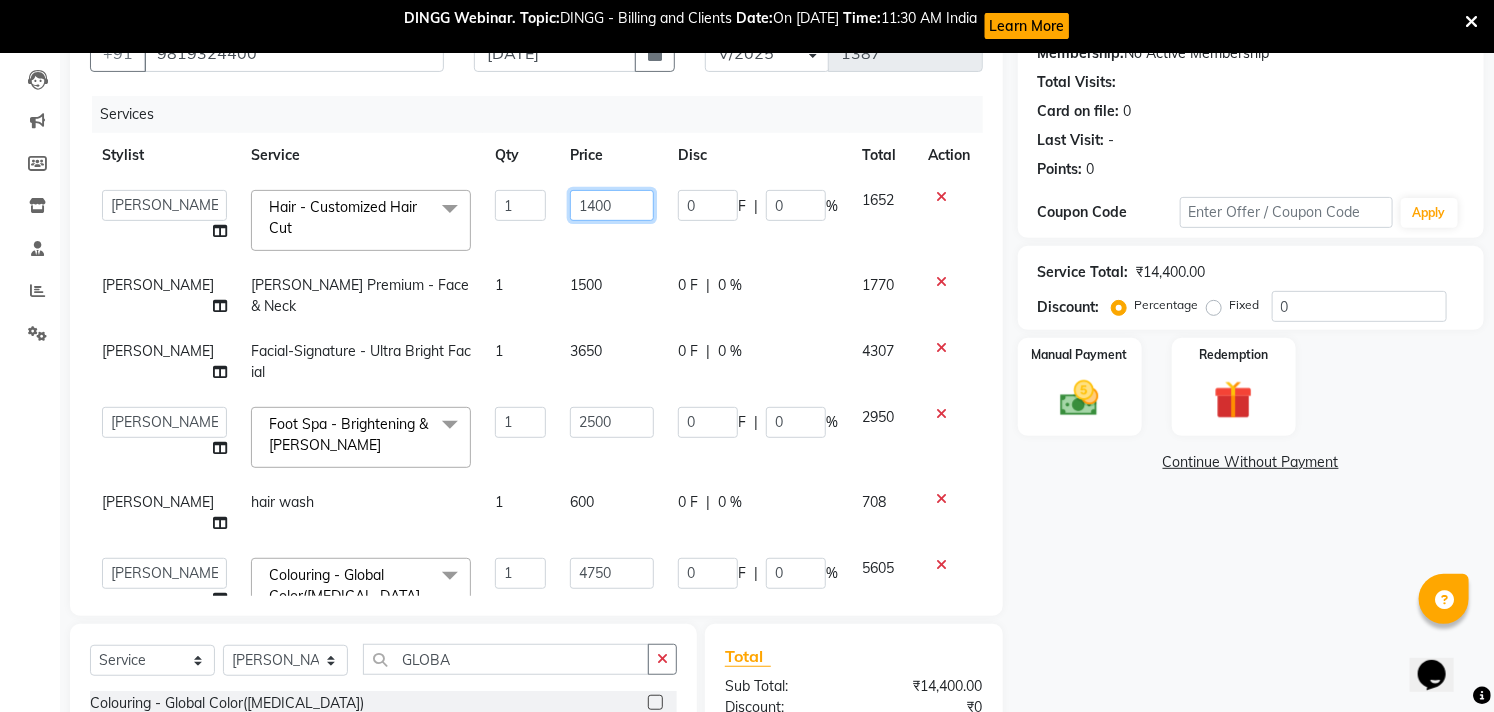 drag, startPoint x: 612, startPoint y: 198, endPoint x: 500, endPoint y: 207, distance: 112.36102 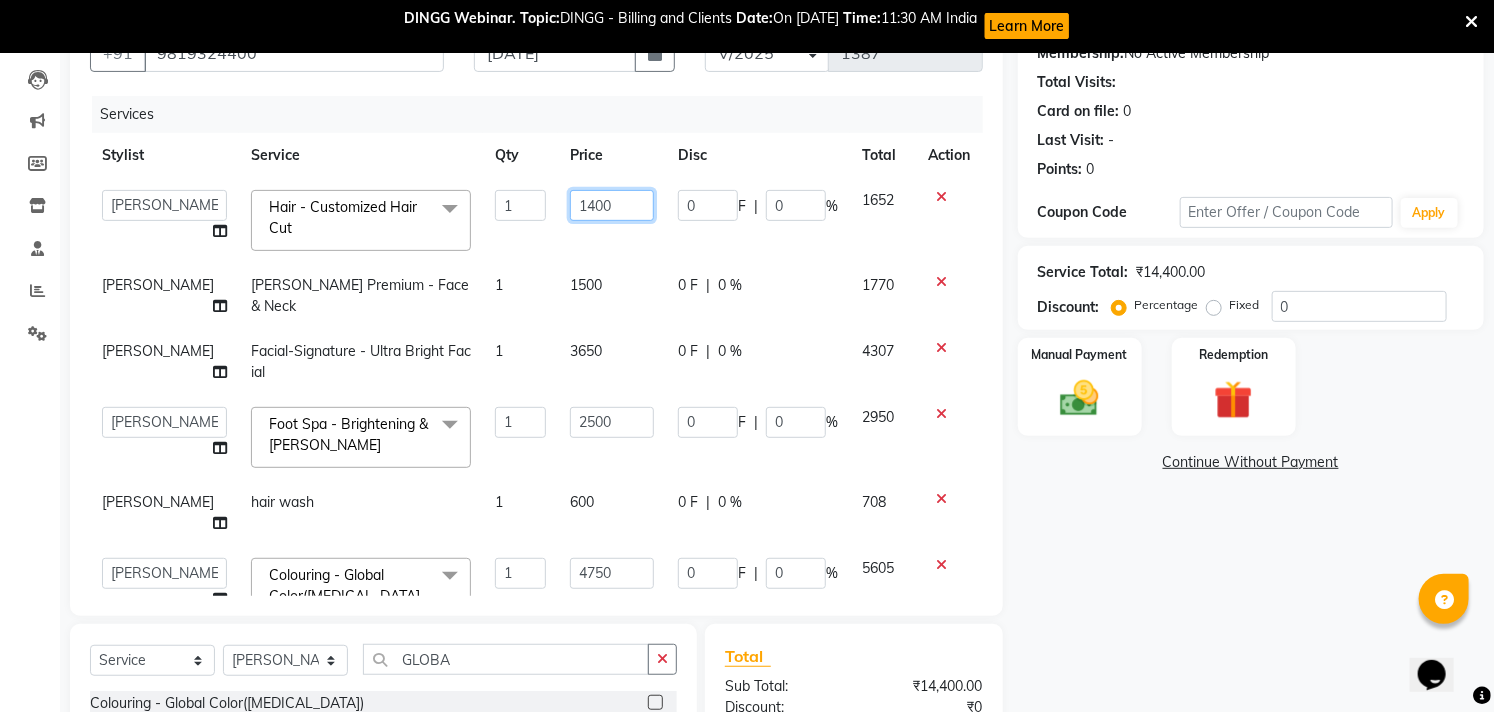 click on "Afzal   Akbar   Dani   Jeni   Josna   kaif   lavanya   manimekalai   Praveen   Sonu   Studio11 SB colony   Tahir   tamil  Hair - Customized Hair Cut  x Hair - Kids Hair Cut Hair - Basic Hair Cut Hair - Style Change Hair - Customized Hair Cut Hair - Ironing Hair - Tongs Hair - Roller Sets Hair Advance - Hair Do-Basic Hair Advance - Hair -Up Do Hair Technical - Straightening Hair Technical - Smoothening Hair Technical - Rebonding Hair Technical - Keratin Hair Technical - Kera Smooth Colouring - Root Touch Up(Ammonia) Colouring - Root Touch Up(Ammonia Free) Colouring - Global Color(Ammonia) Colouring - Global Color(Ammonia Free) Fashion Colour - Global Ammonia Fashion Colour - Global Ammonia Free Fashion Colour - Fashion Streaks(Min 3 Streaks) Fashion Colour - Highlights Half Fashion Colour - Highlights Full Wash&Blowdry - Blowdry Wash&Blowdry - Blowdry & Hair Wash Wash&Blowdry - Hair Wash & Setting Wash&Blowdry - Moroccan Hairwash & Conditioning Hair Spa - Repairing Hair Spa Hair Spa - Smoothening Hair Spa 1" 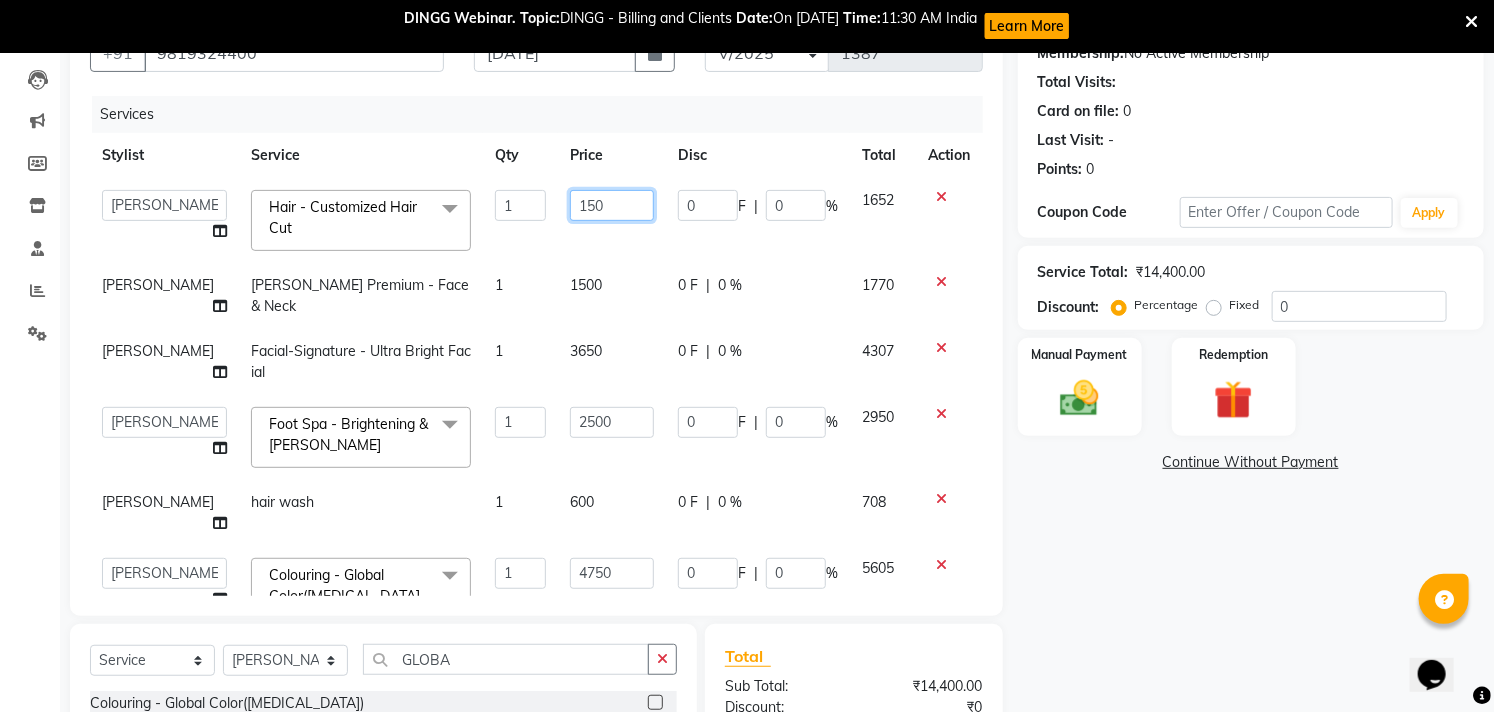 type on "1500" 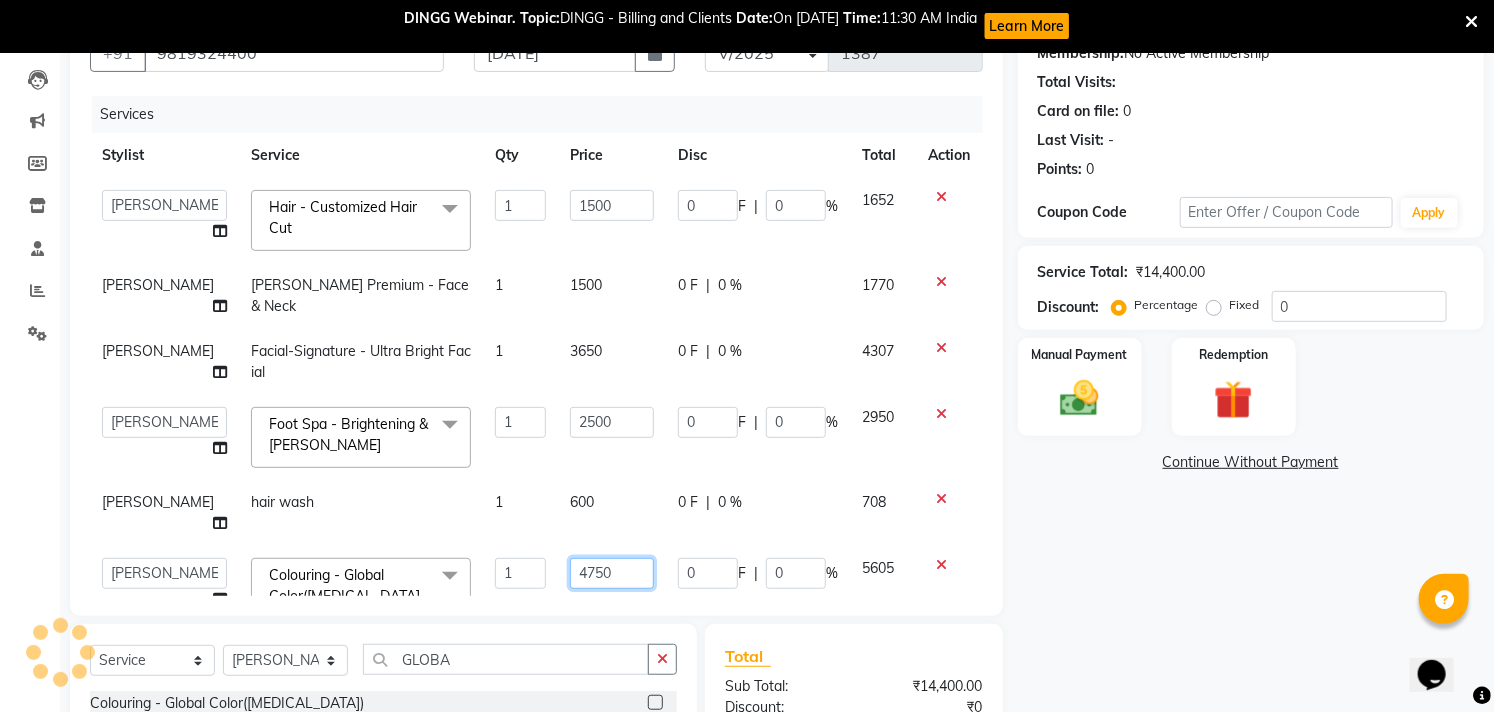 click on "4750" 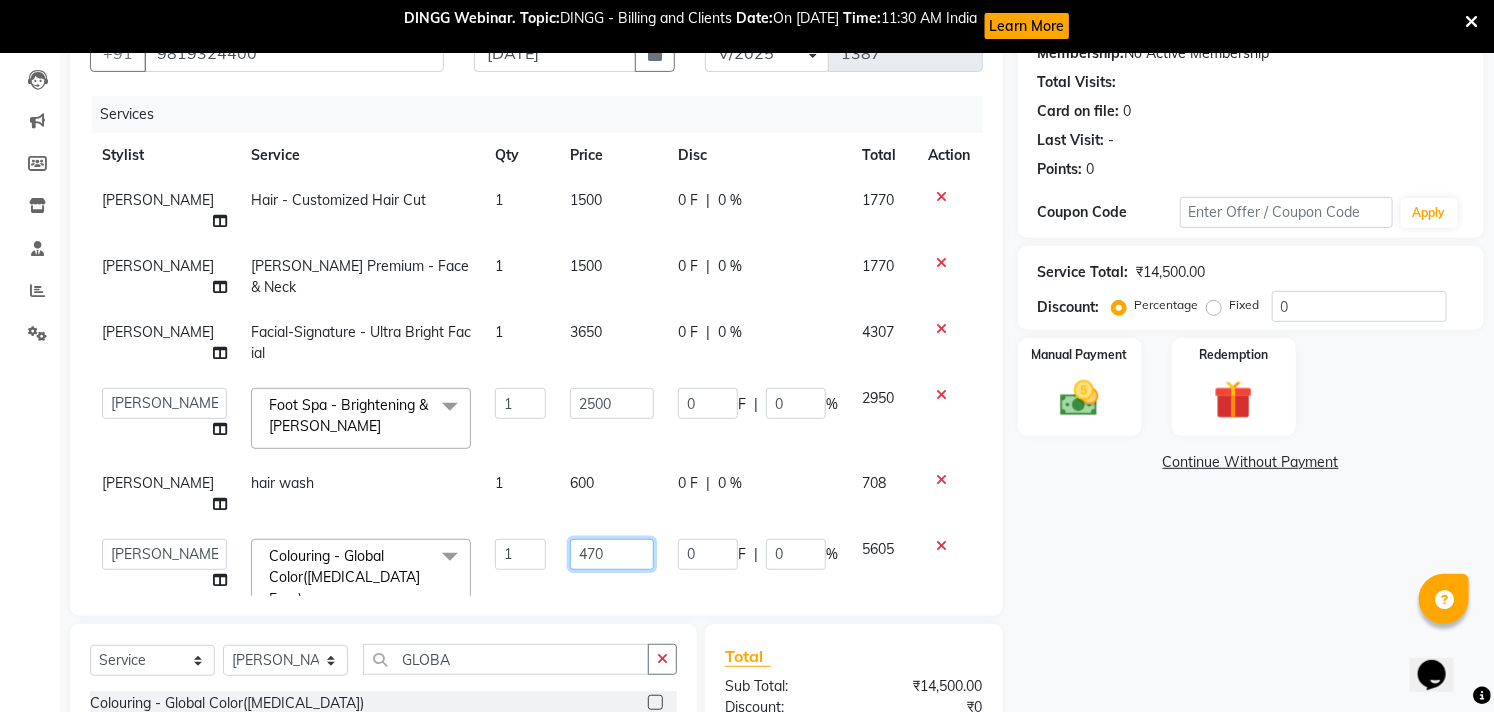 type on "4700" 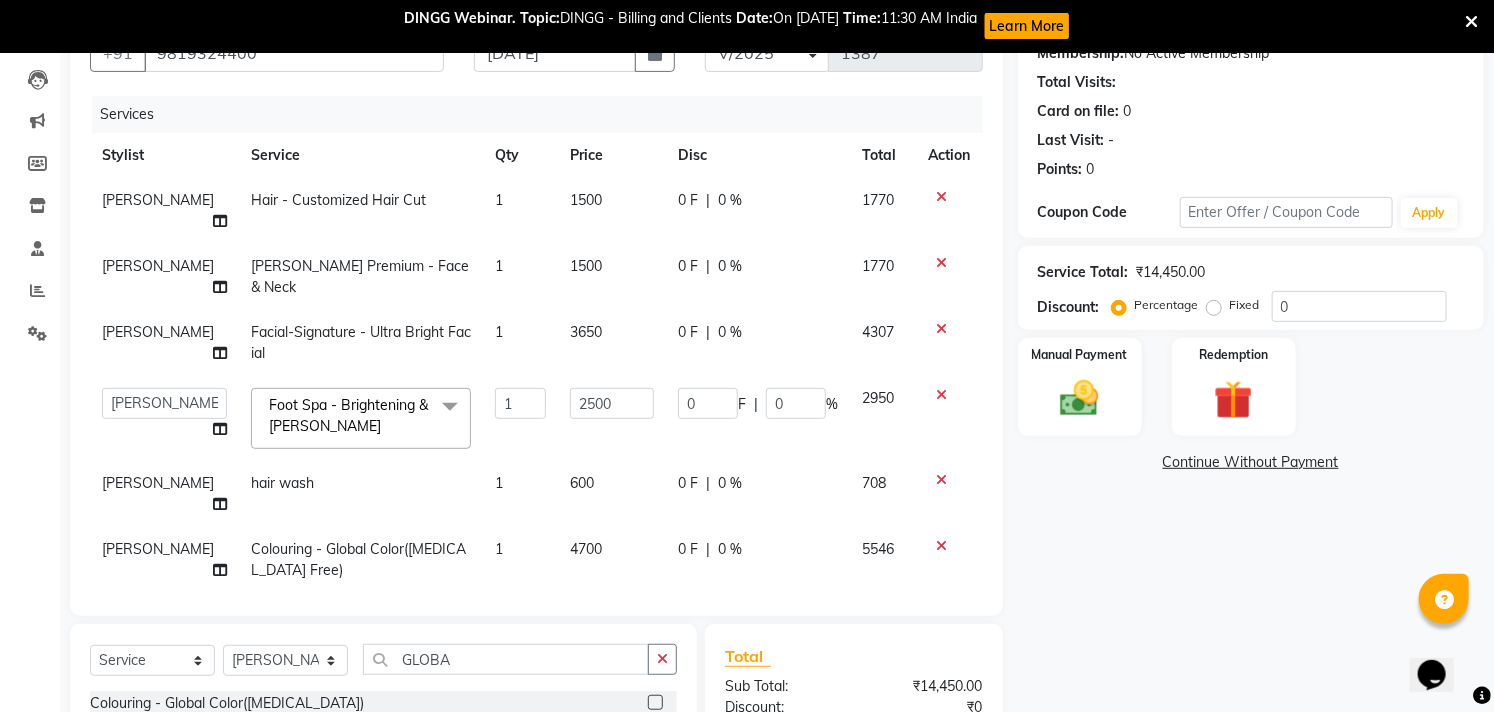 click on "4700" 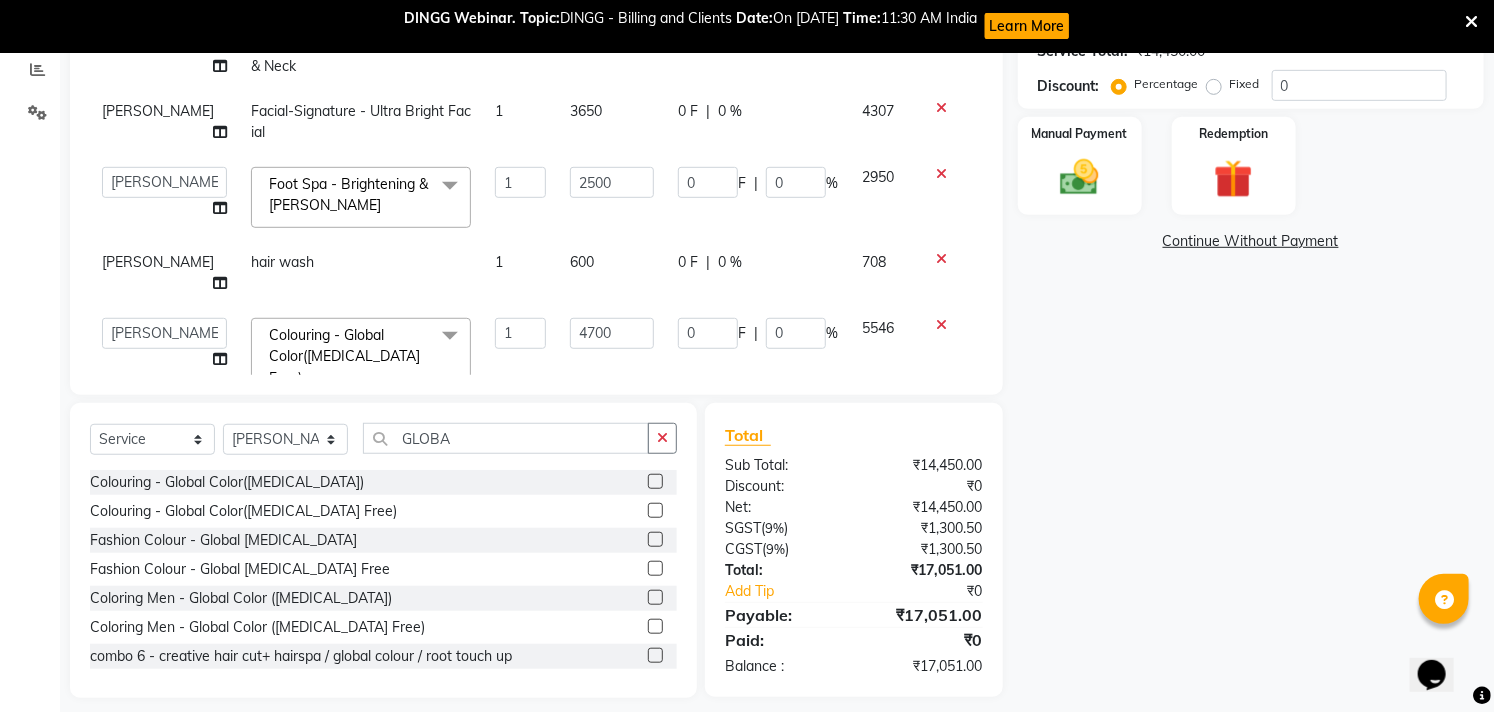 scroll, scrollTop: 427, scrollLeft: 0, axis: vertical 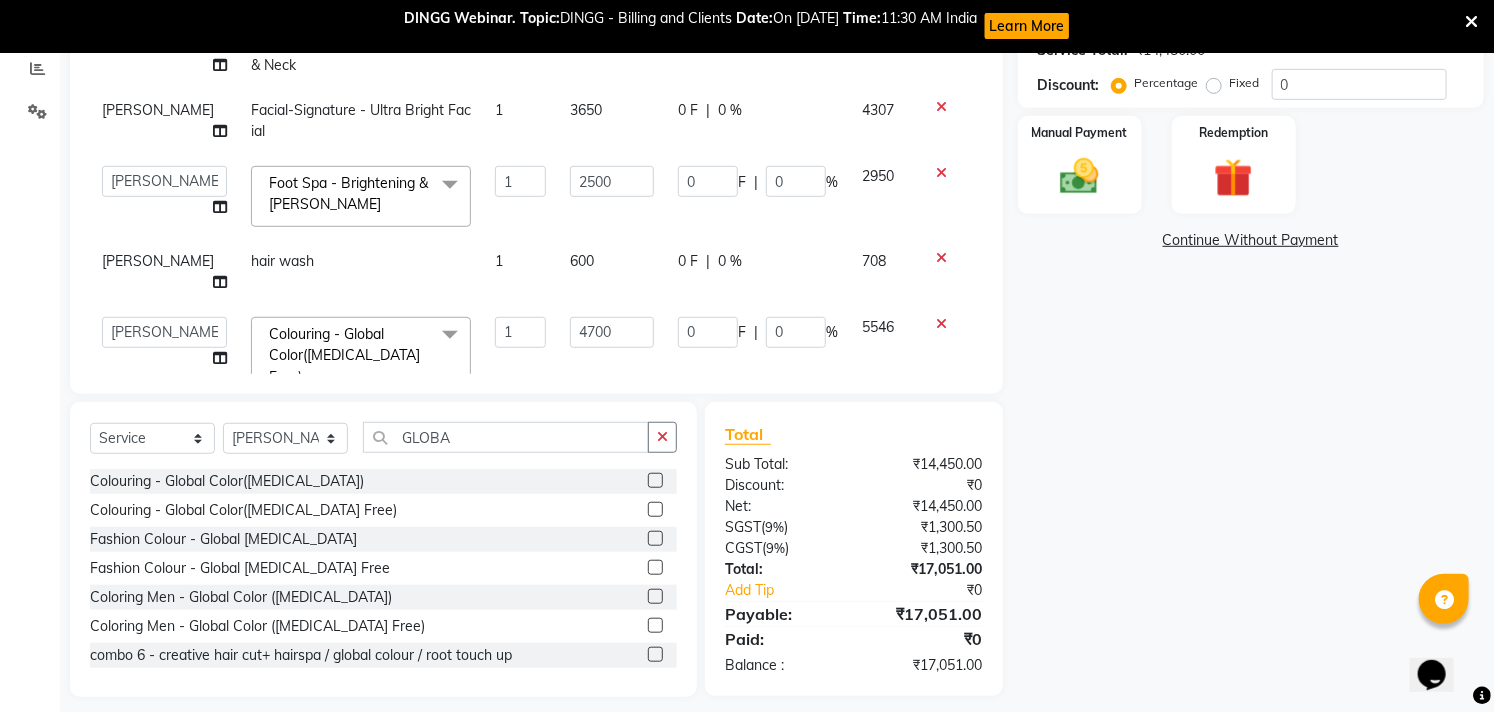 click on "Services Stylist Service Qty Price Disc Total Action Josna Hair - Customized Hair Cut 1 1500 0 F | 0 % 1770 Josna De-Tan Premium - Face & Neck 1 1500 0 F | 0 % 1770 Josna Facial-Signature - Ultra Bright Facial 1 3650 0 F | 0 % 4307  Afzal   Akbar   Dani   Jeni   Josna   kaif   lavanya   manimekalai   Praveen   Sonu   Studio11 SB colony   Tahir   tamil  Foot Spa - Brightening & De-Tan  x Hair - Kids Hair Cut Hair - Basic Hair Cut Hair - Style Change Hair - Customized Hair Cut Hair - Ironing Hair - Tongs Hair - Roller Sets Hair Advance - Hair Do-Basic Hair Advance - Hair -Up Do Hair Technical - Straightening Hair Technical - Smoothening Hair Technical - Rebonding Hair Technical - Keratin Hair Technical - Kera Smooth Colouring - Root Touch Up(Ammonia) Colouring - Root Touch Up(Ammonia Free) Colouring - Global Color(Ammonia) Colouring - Global Color(Ammonia Free) Fashion Colour - Global Ammonia Fashion Colour - Global Ammonia Free Fashion Colour - Fashion Streaks(Min 3 Streaks) Fashion Colour - Highlights Half 1" 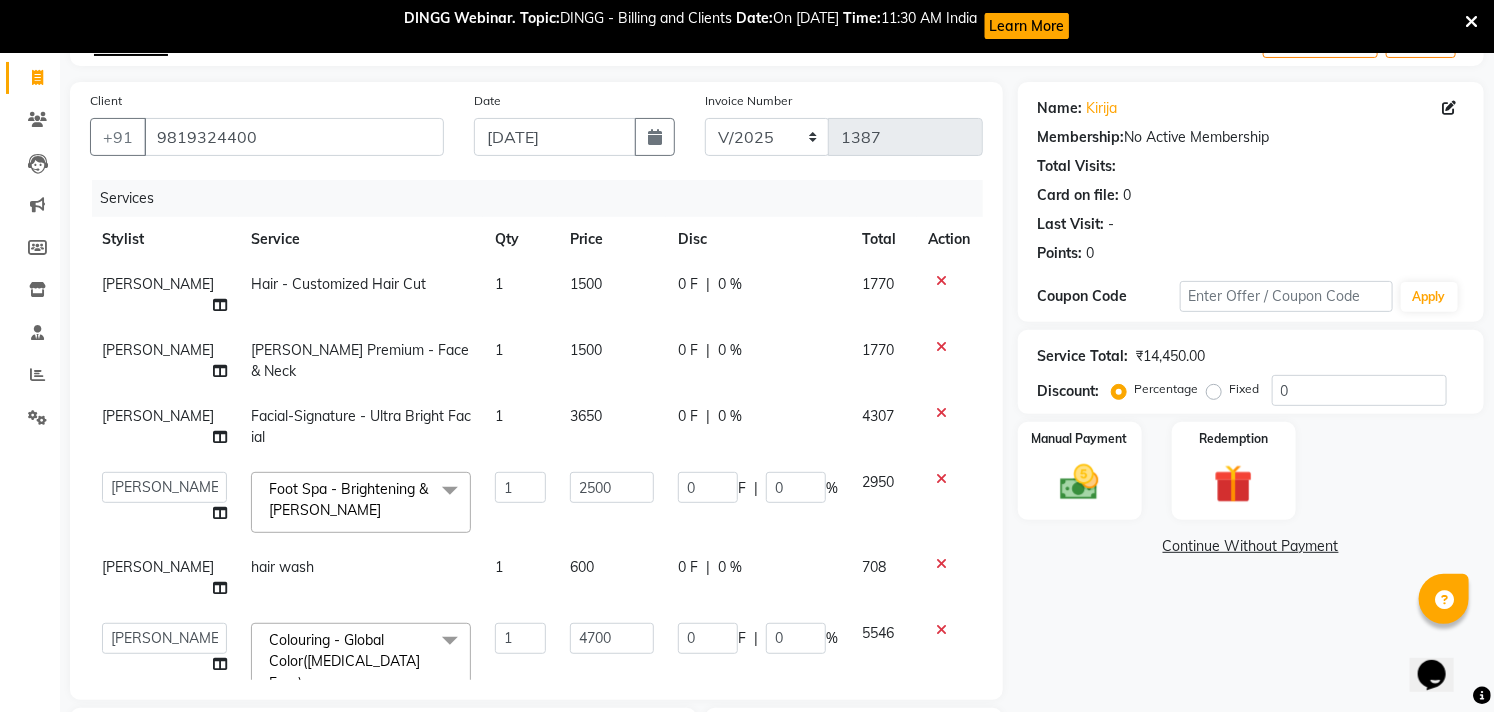 scroll, scrollTop: 94, scrollLeft: 0, axis: vertical 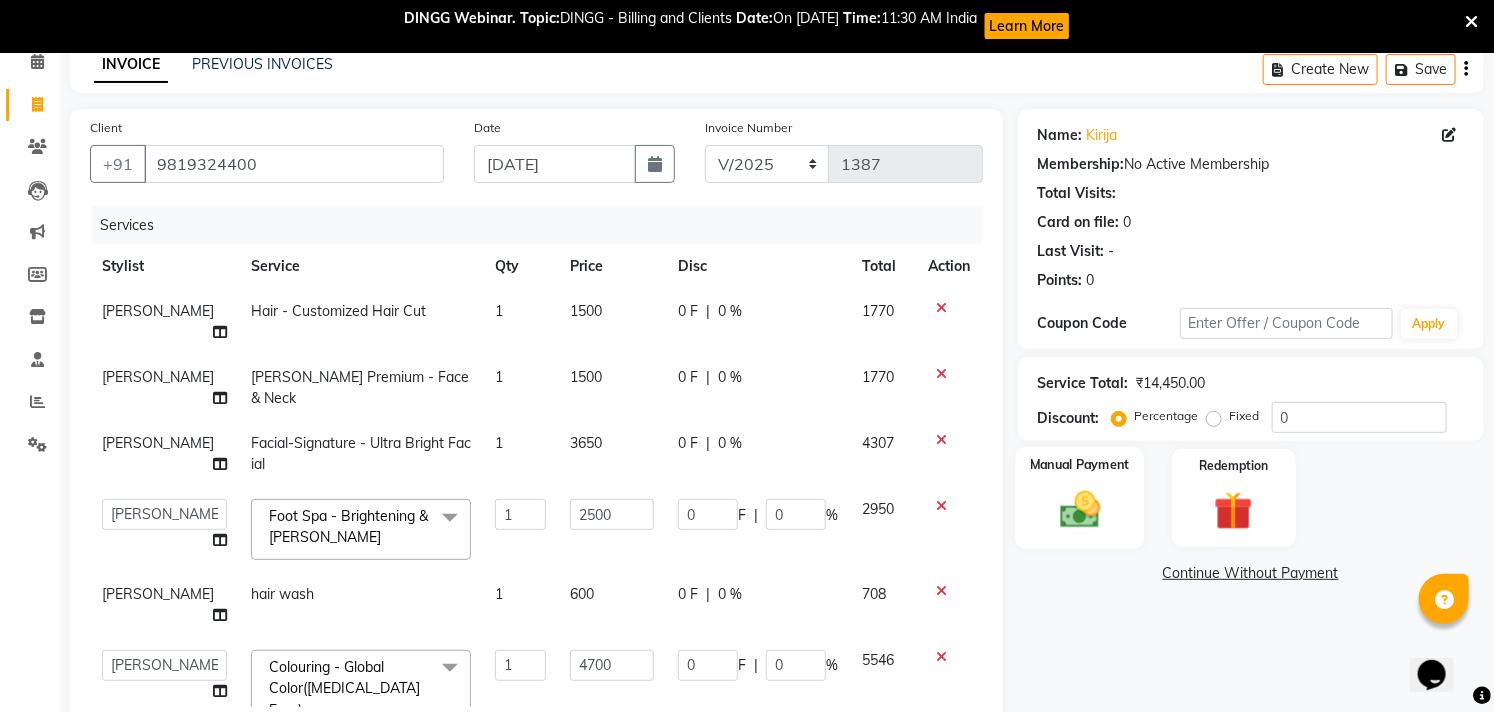 click 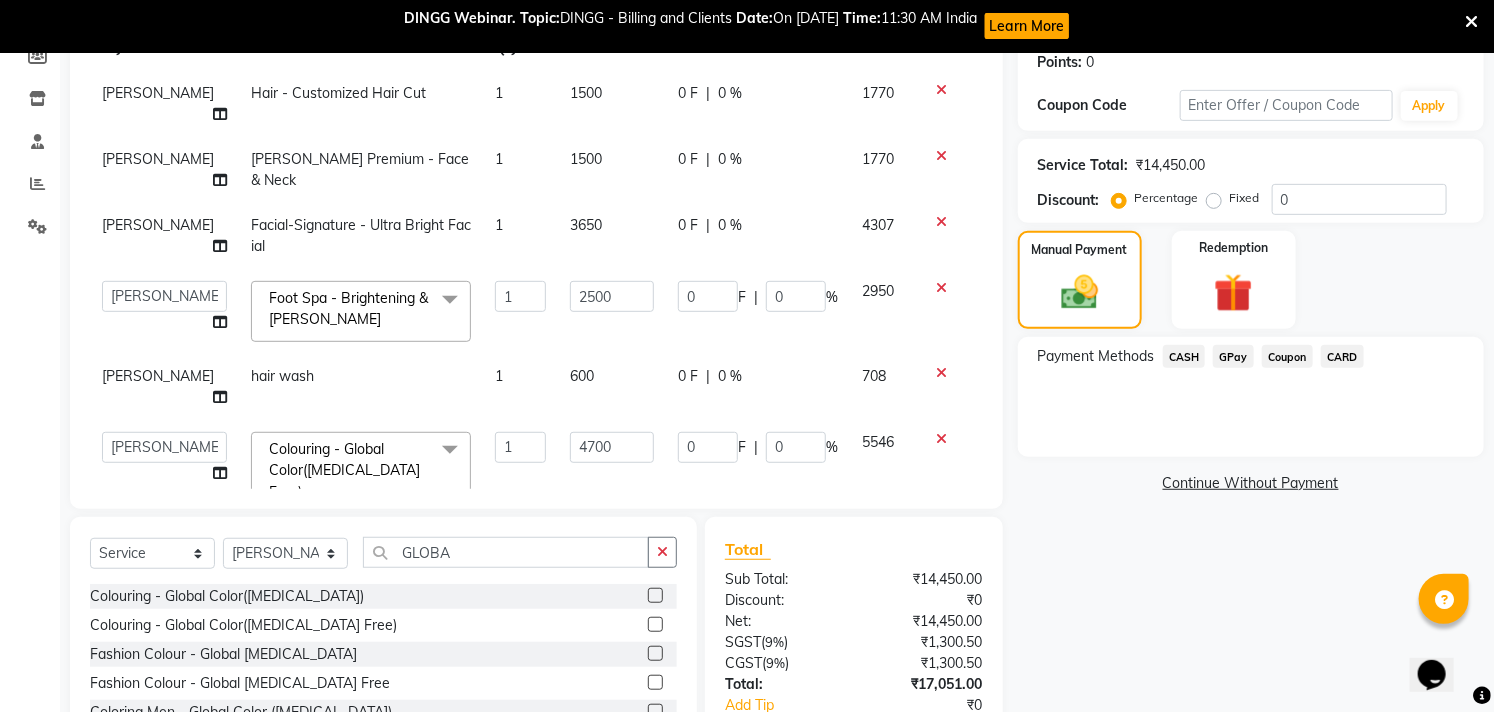 scroll, scrollTop: 316, scrollLeft: 0, axis: vertical 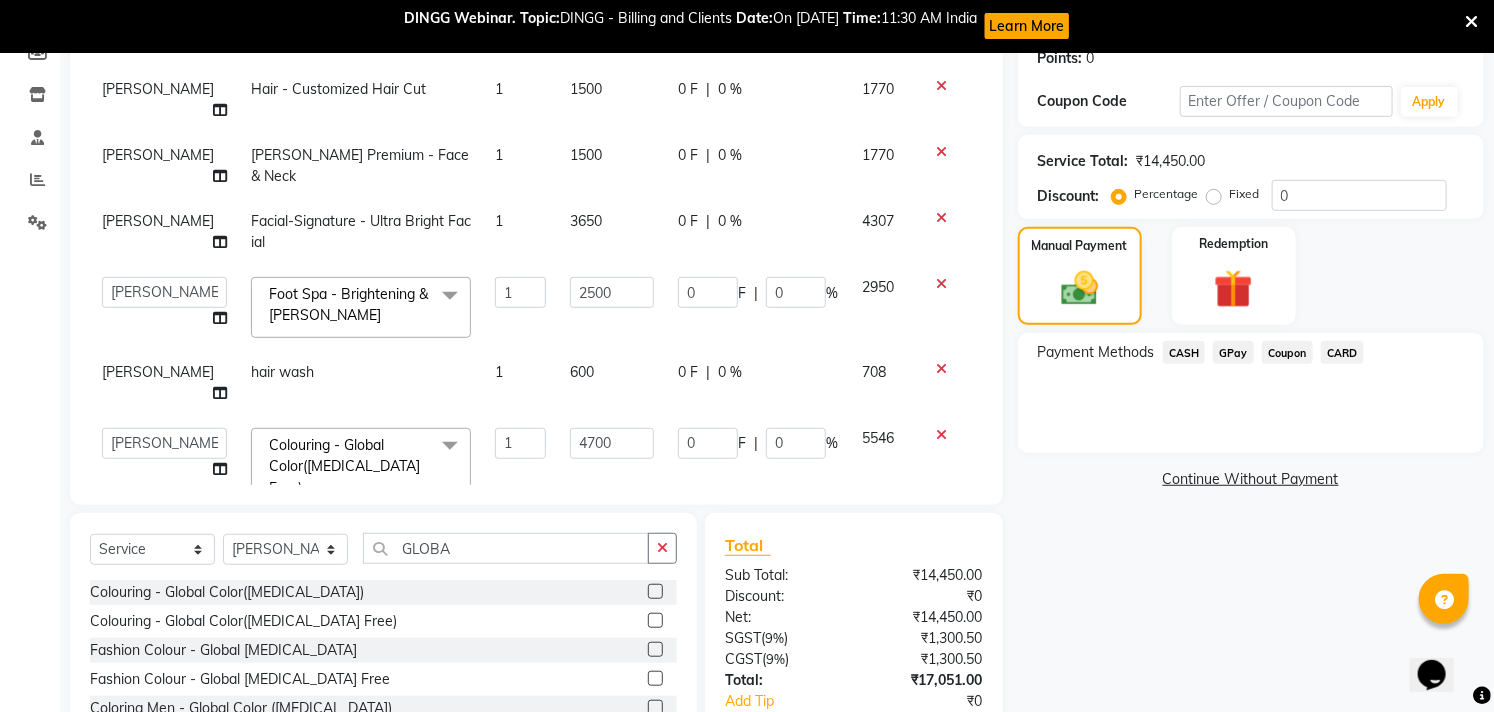 click on "CARD" 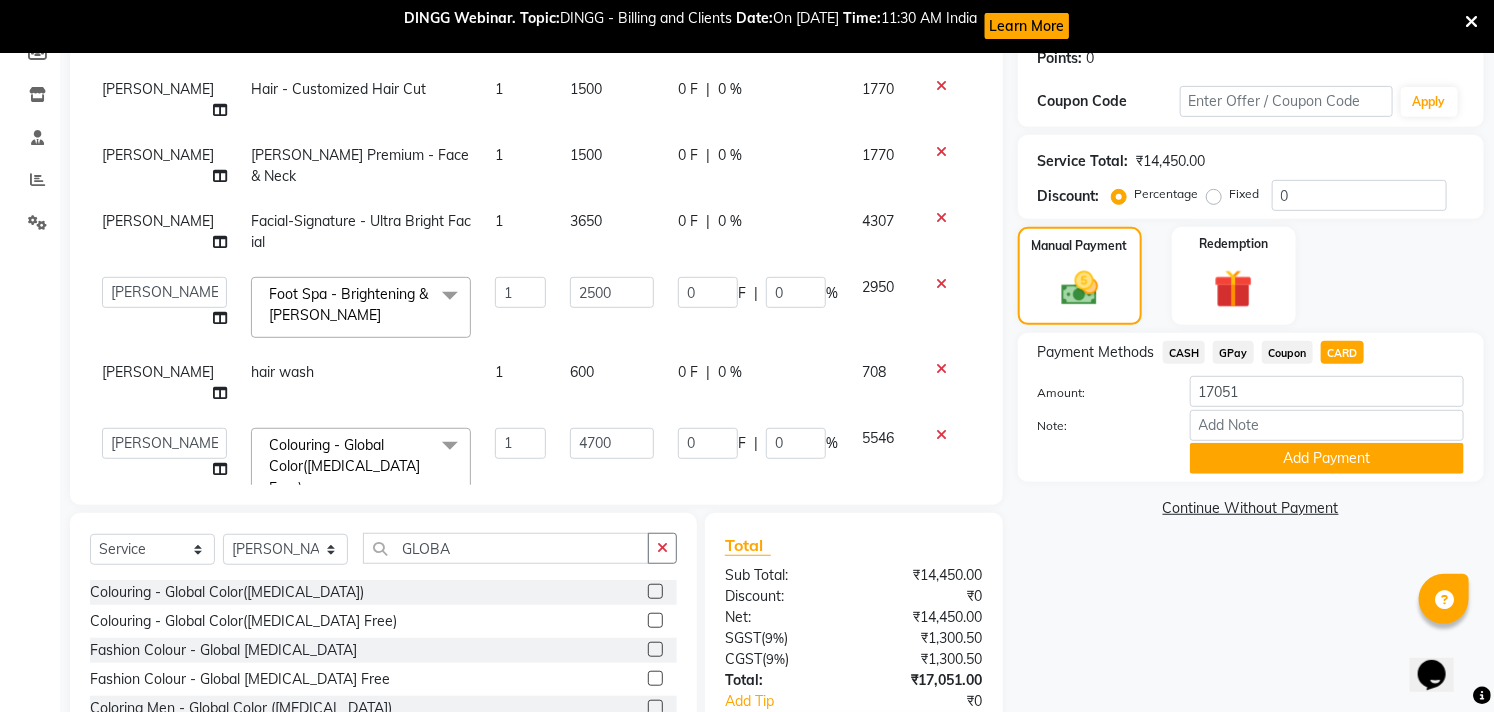 scroll, scrollTop: 427, scrollLeft: 0, axis: vertical 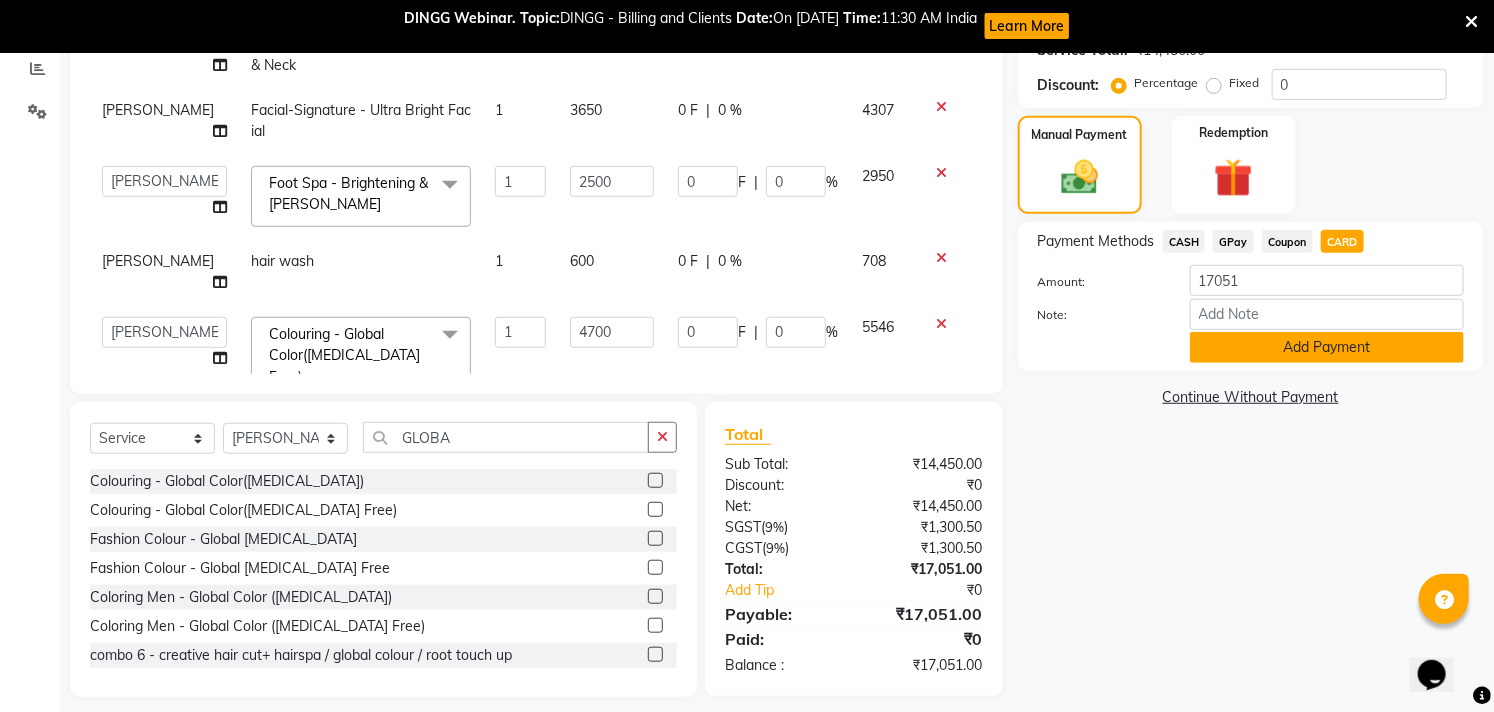 click on "Add Payment" 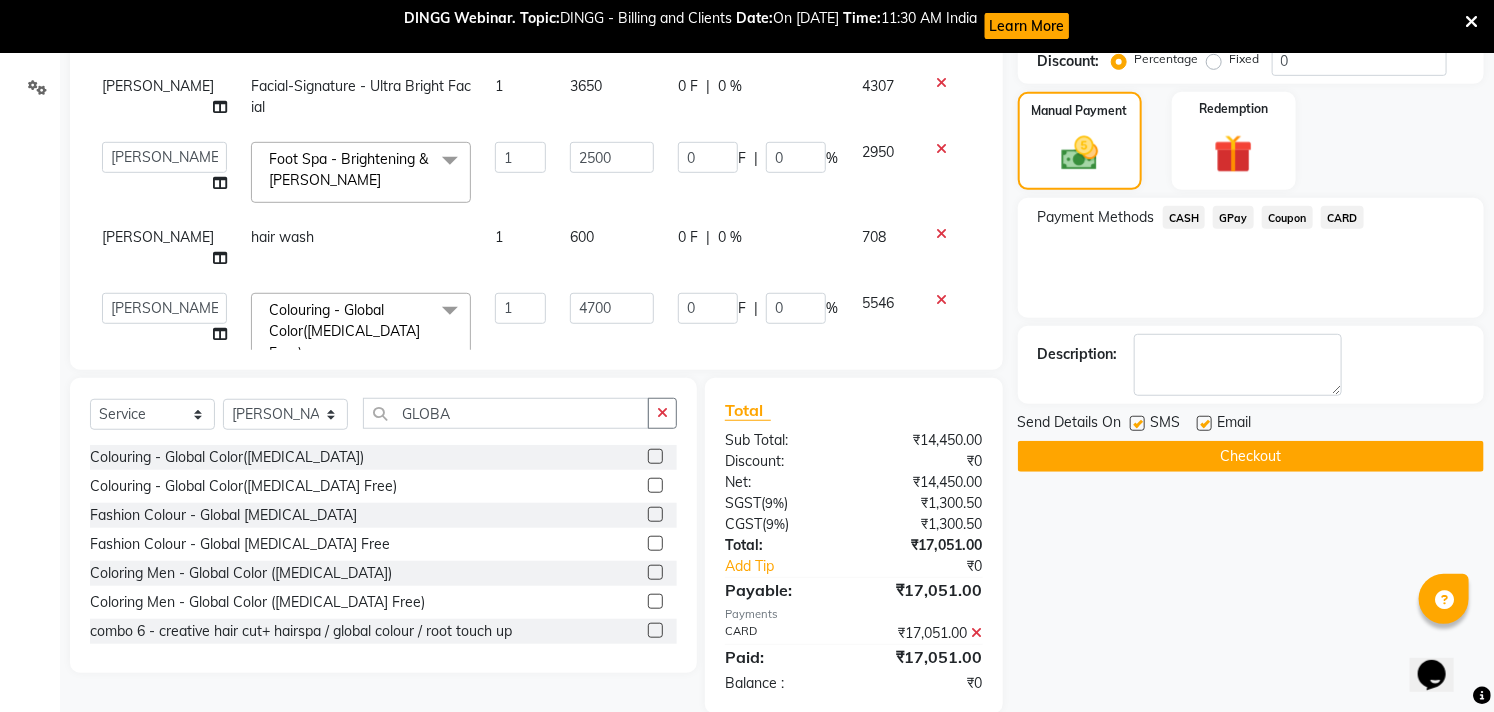 scroll, scrollTop: 468, scrollLeft: 0, axis: vertical 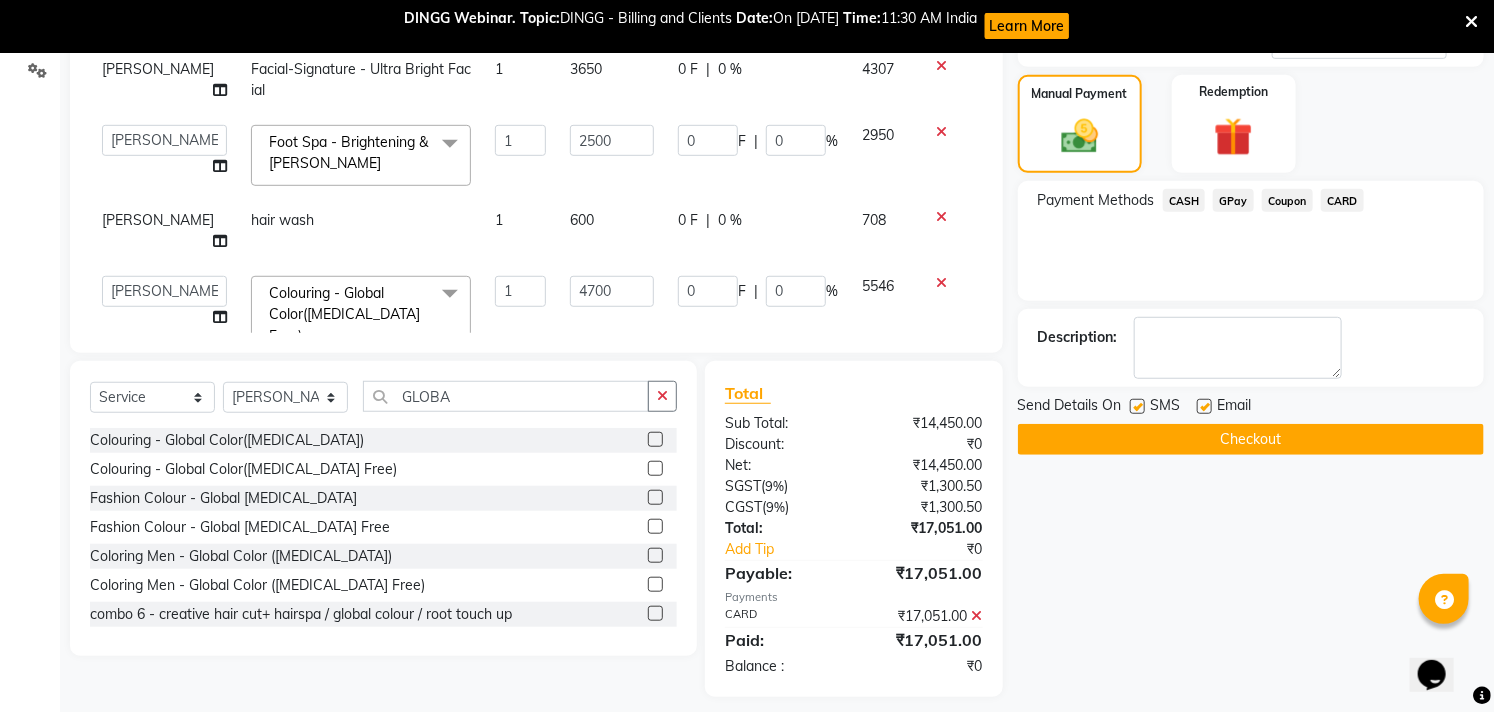 click 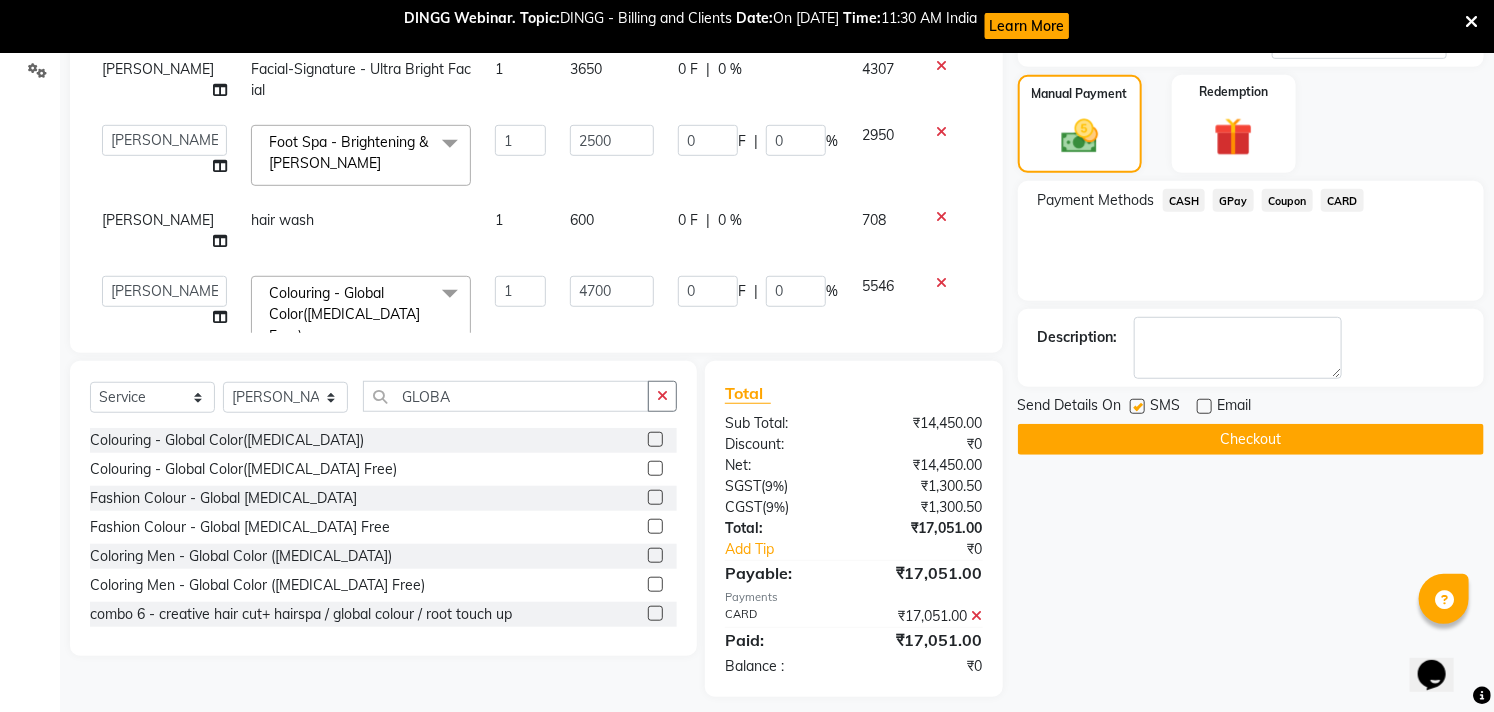 click 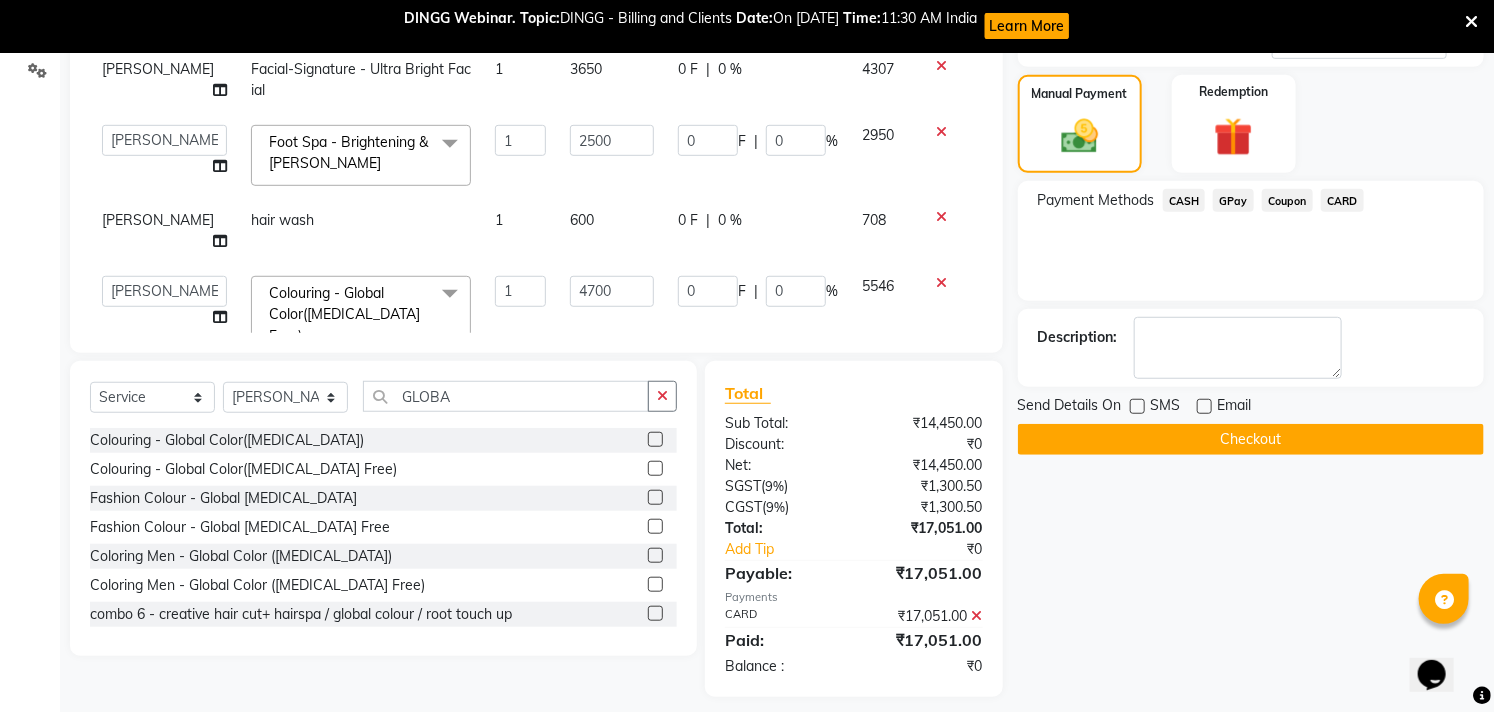 click on "Checkout" 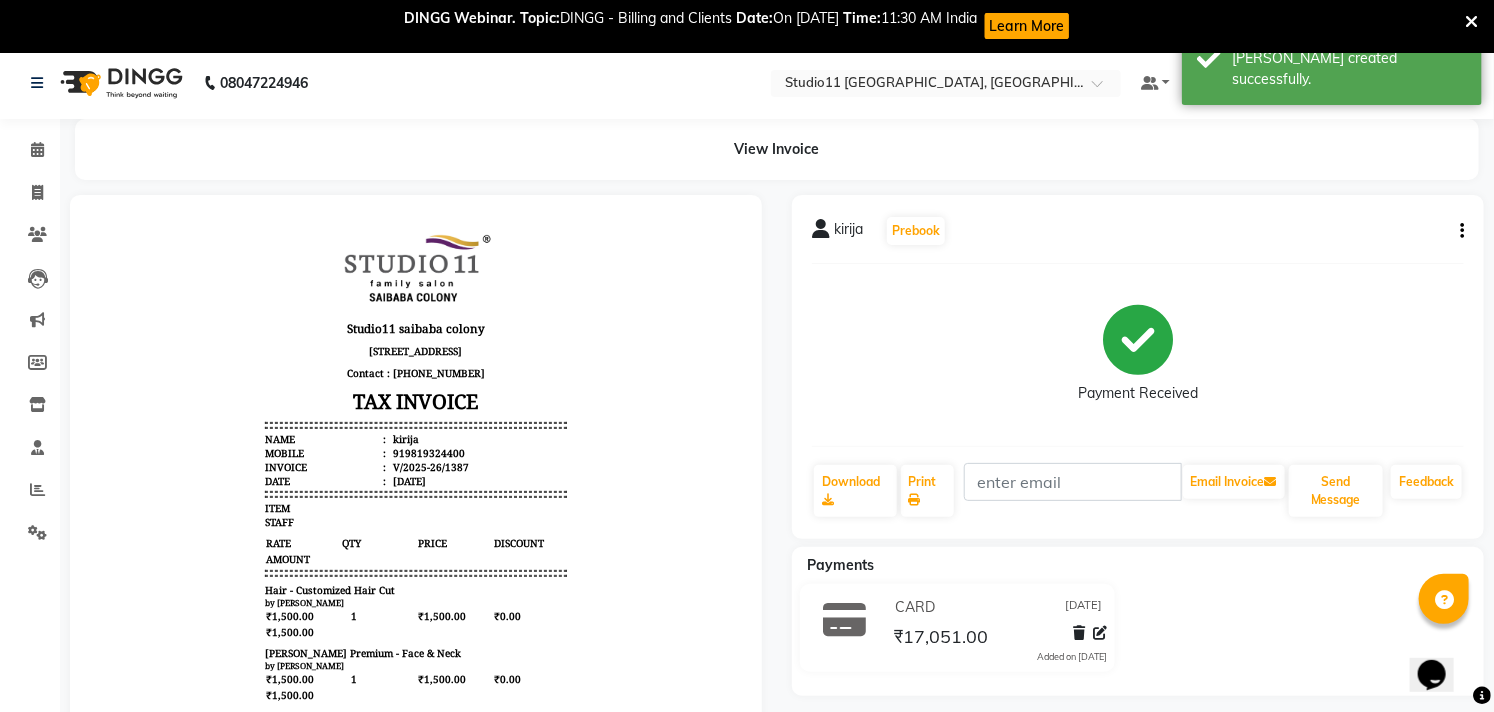 scroll, scrollTop: 0, scrollLeft: 0, axis: both 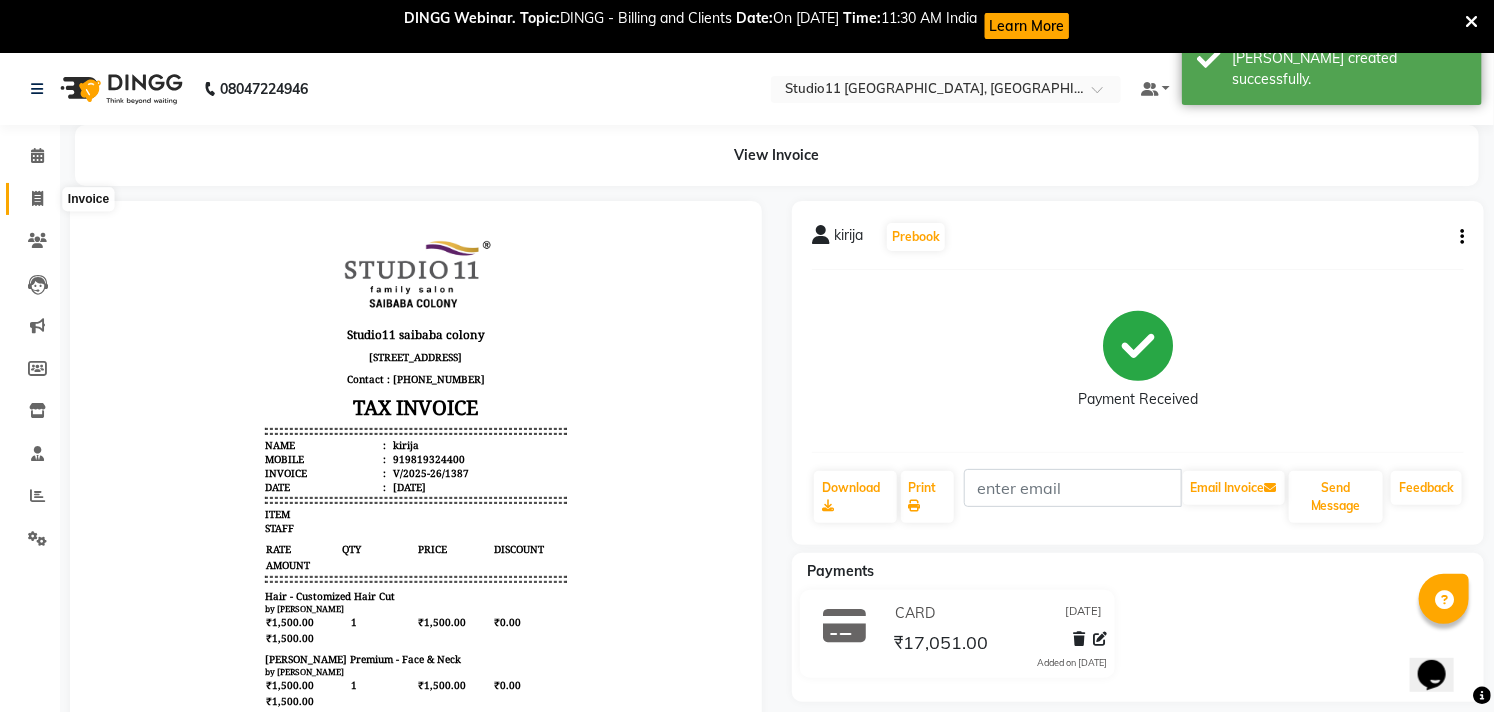click 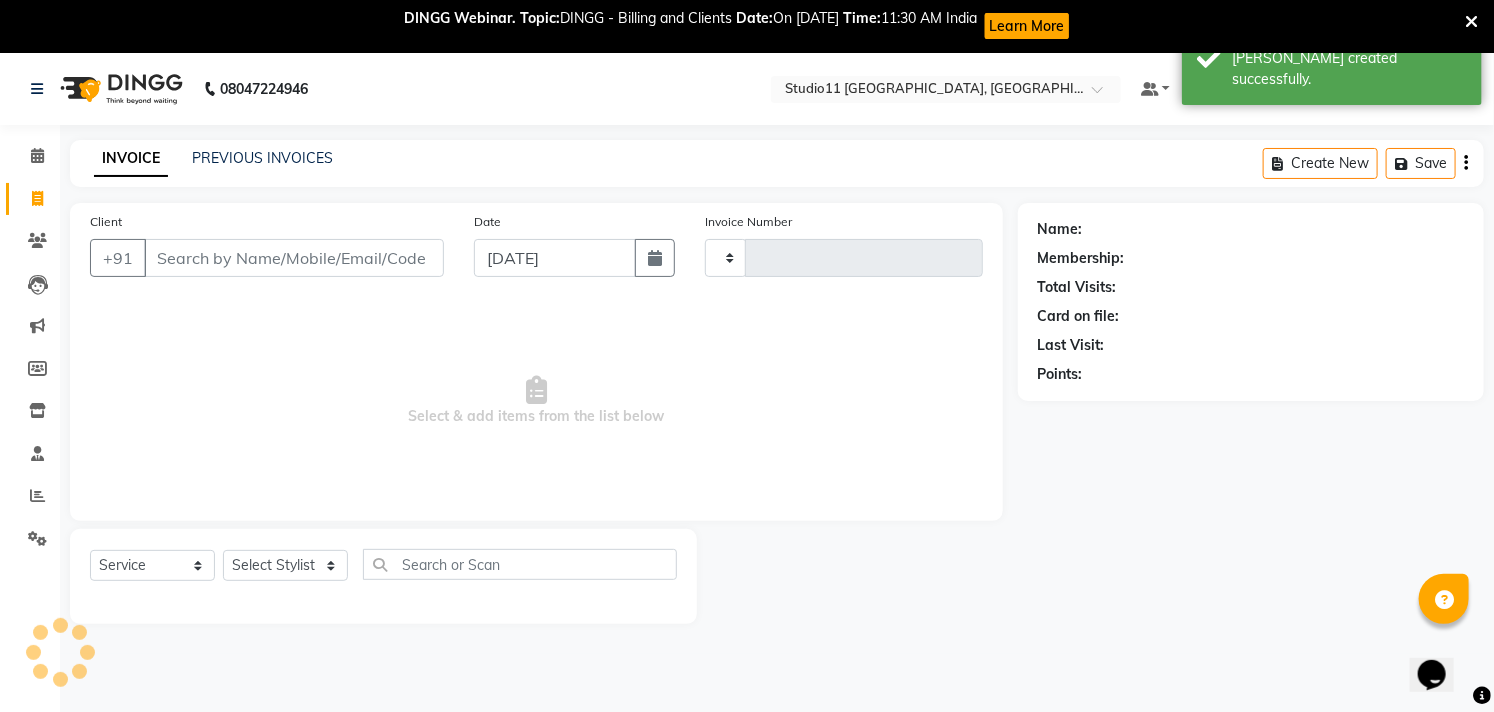 scroll, scrollTop: 53, scrollLeft: 0, axis: vertical 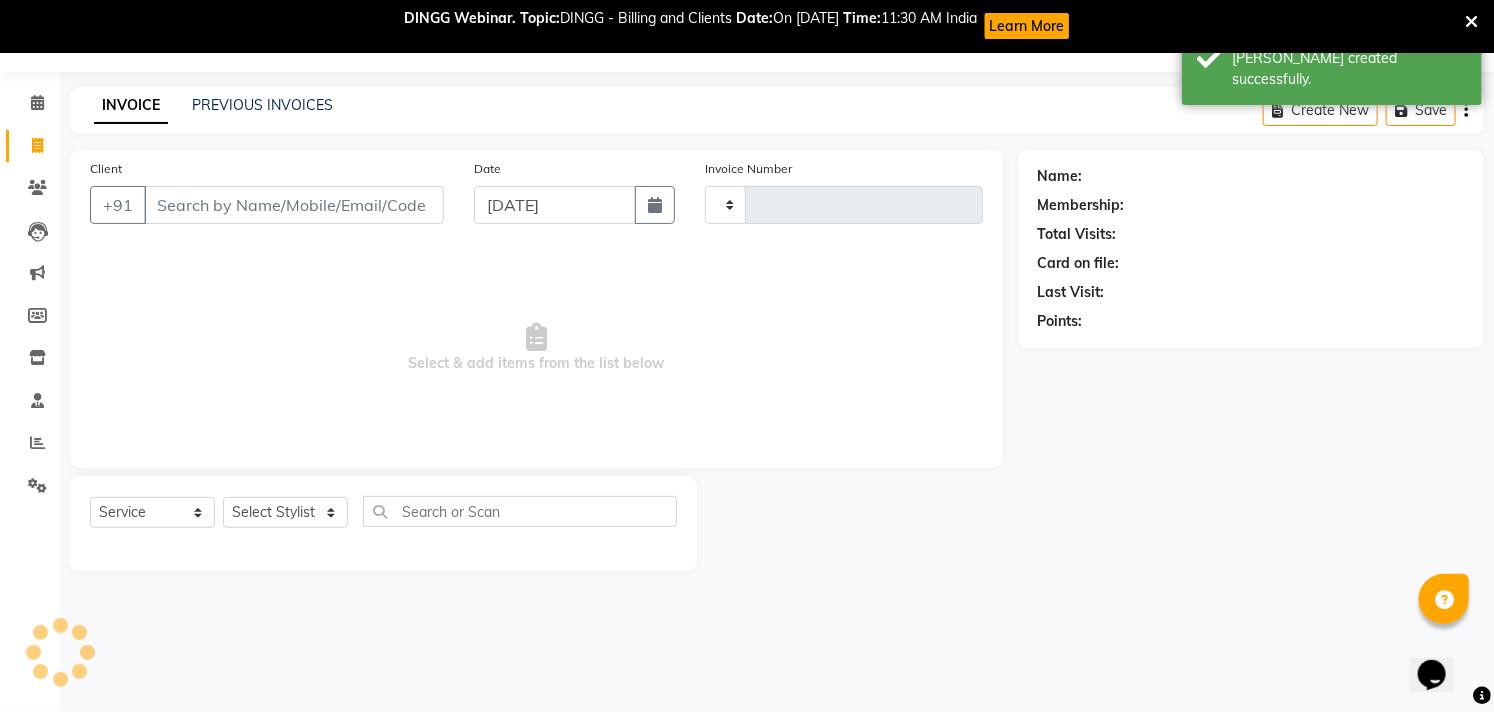 type on "1388" 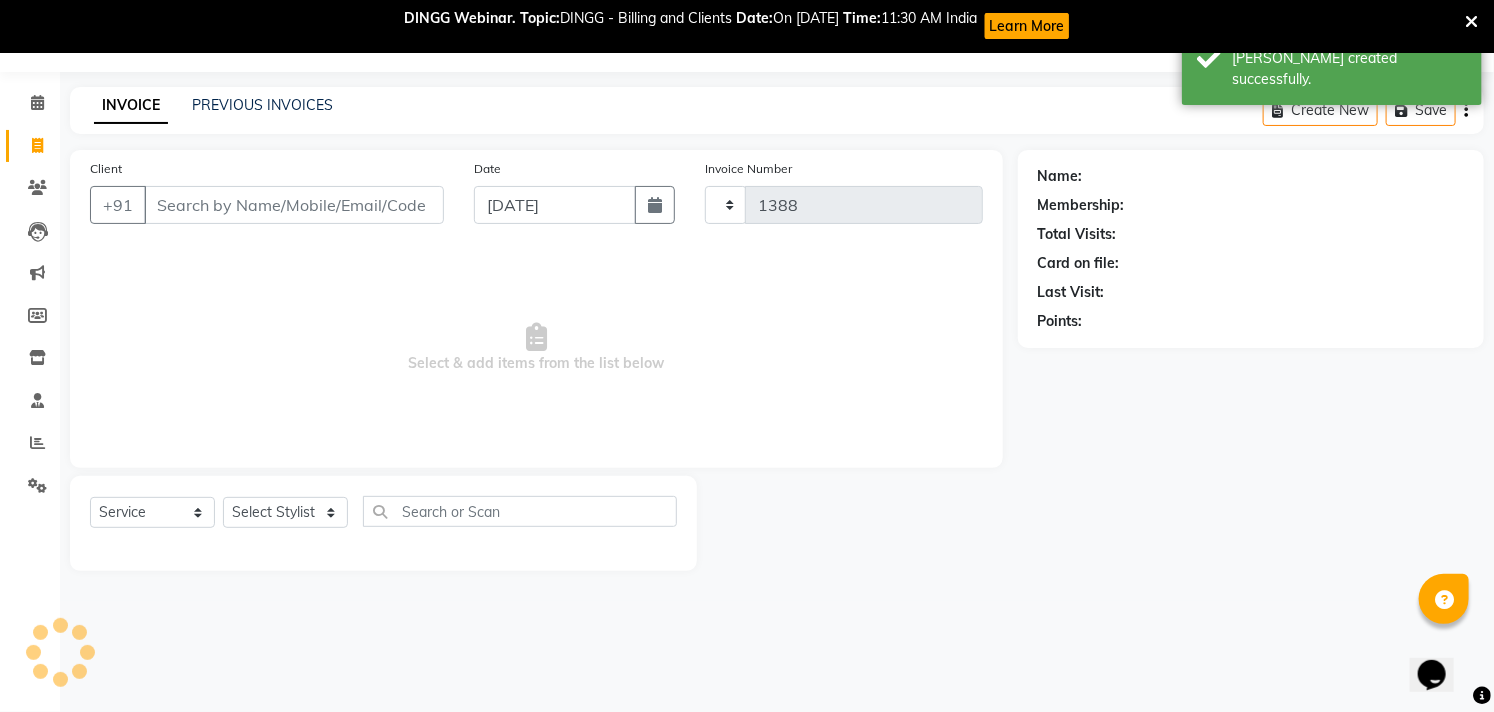 select on "7717" 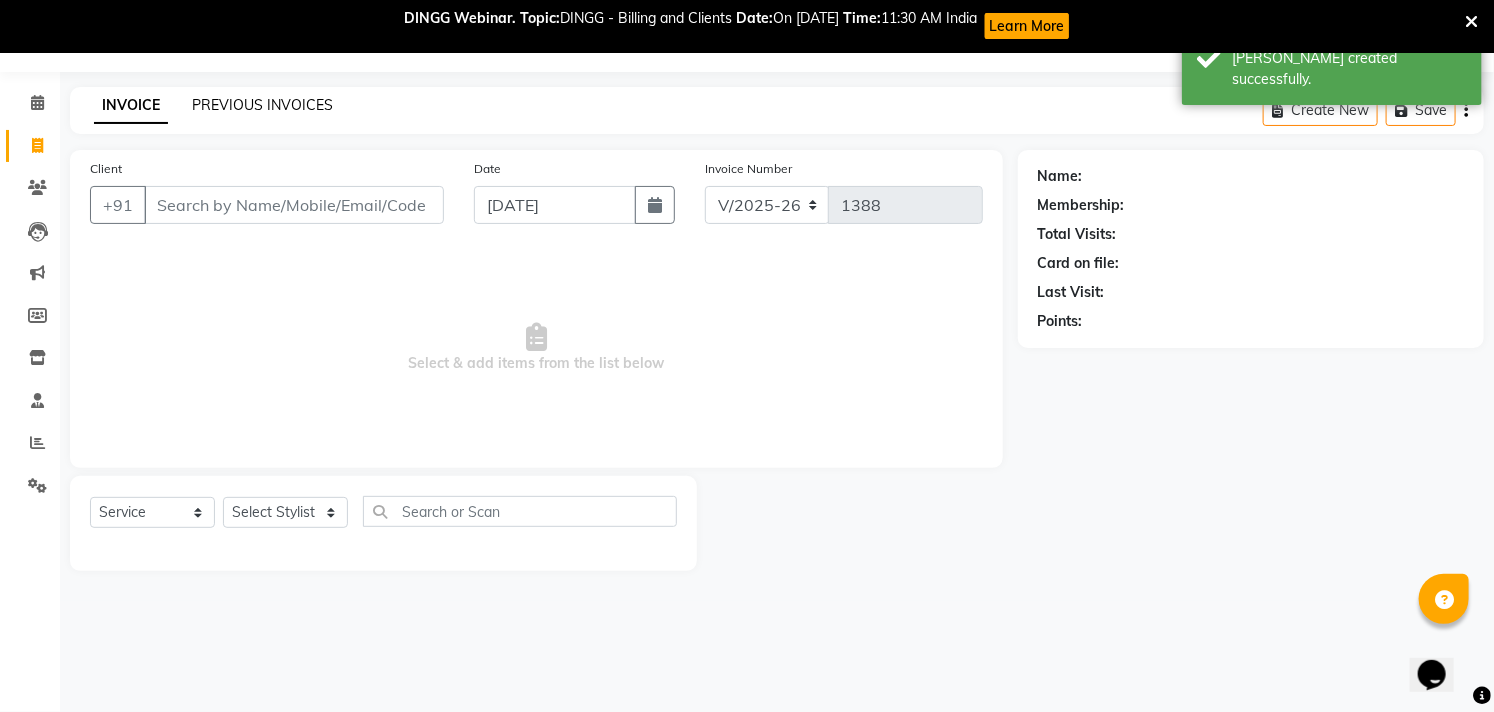 click on "PREVIOUS INVOICES" 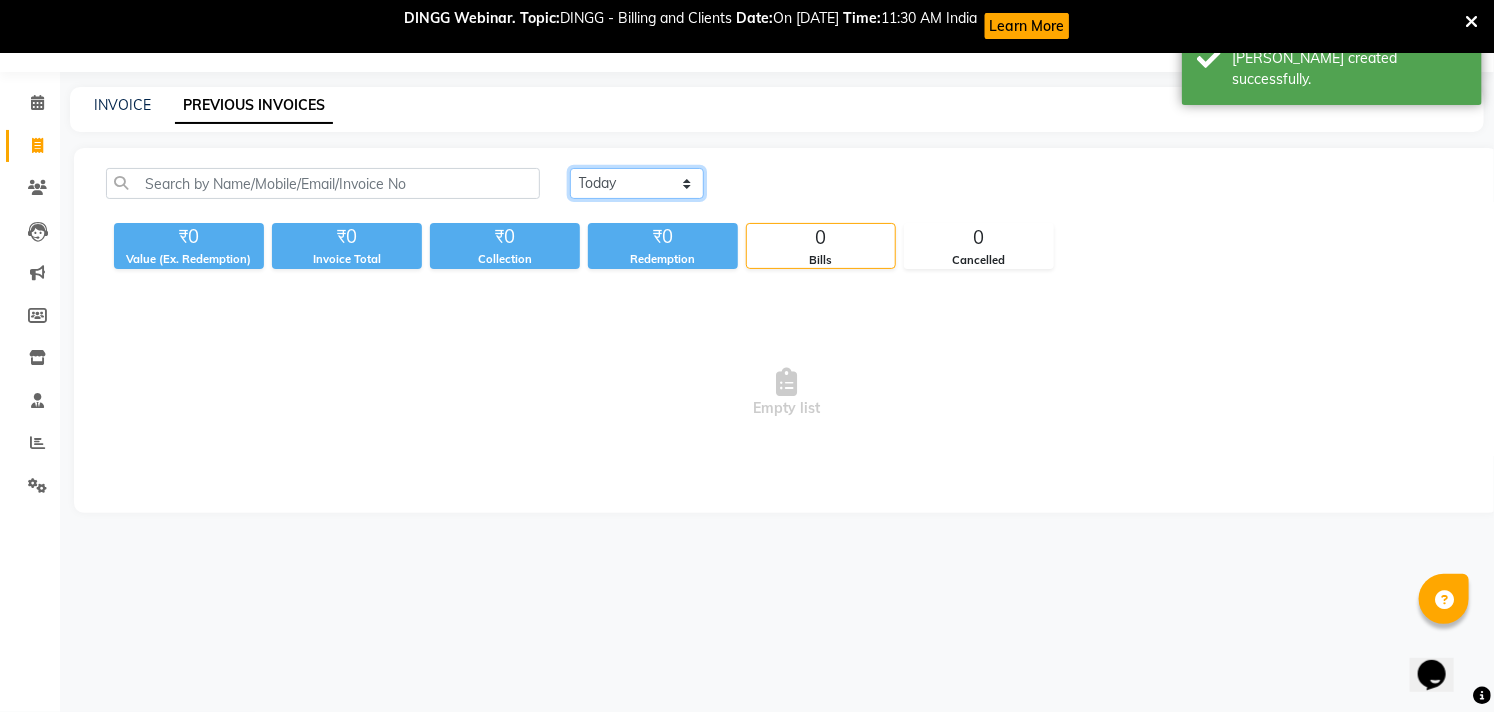 click on "Today Yesterday Custom Range" 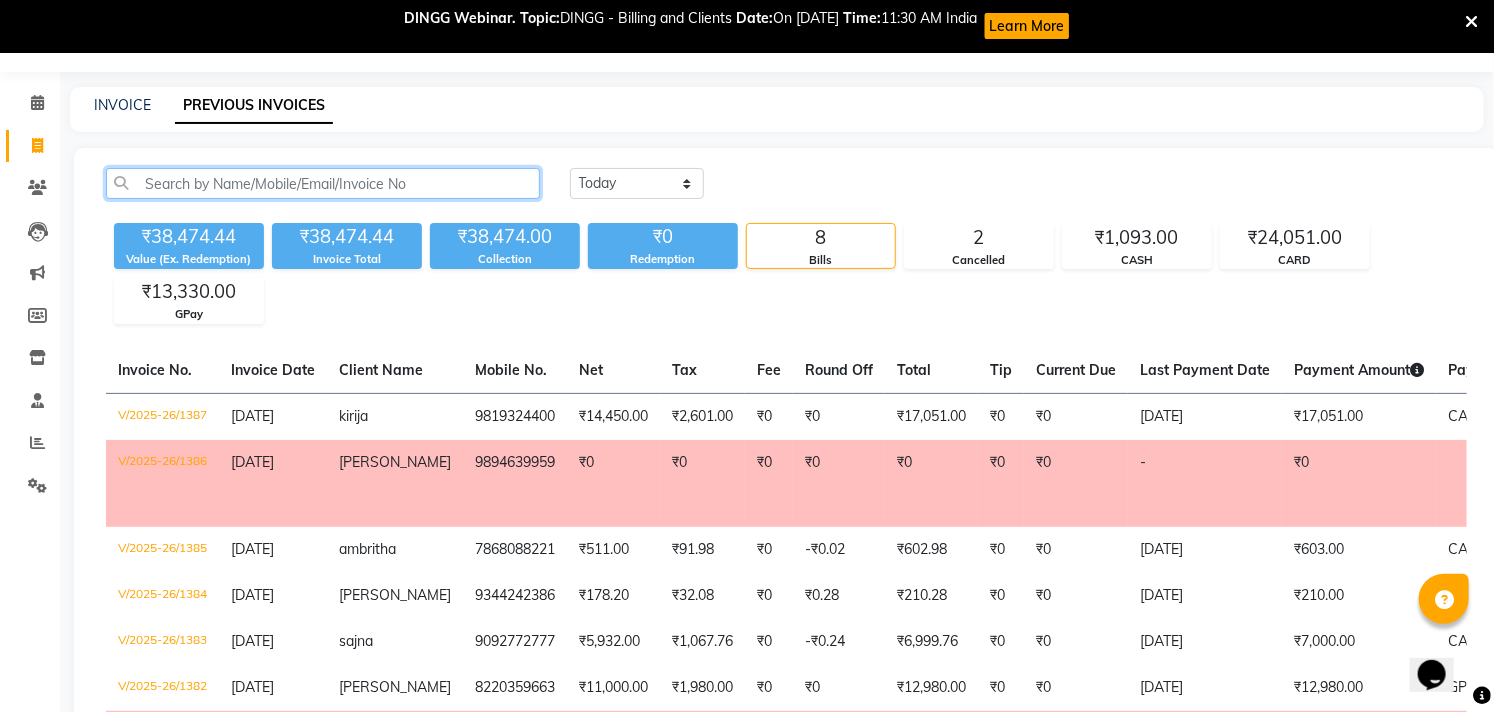 click 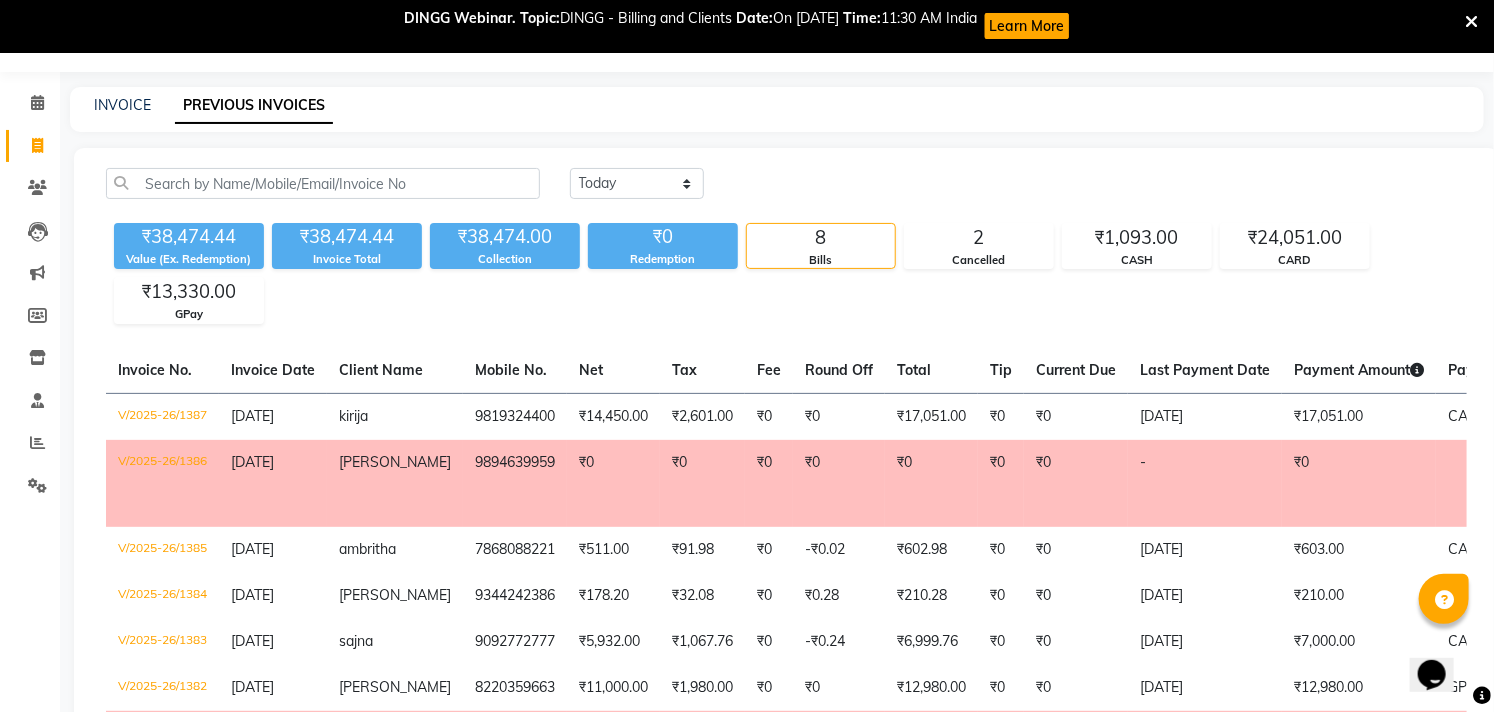 click on "INVOICE PREVIOUS INVOICES" 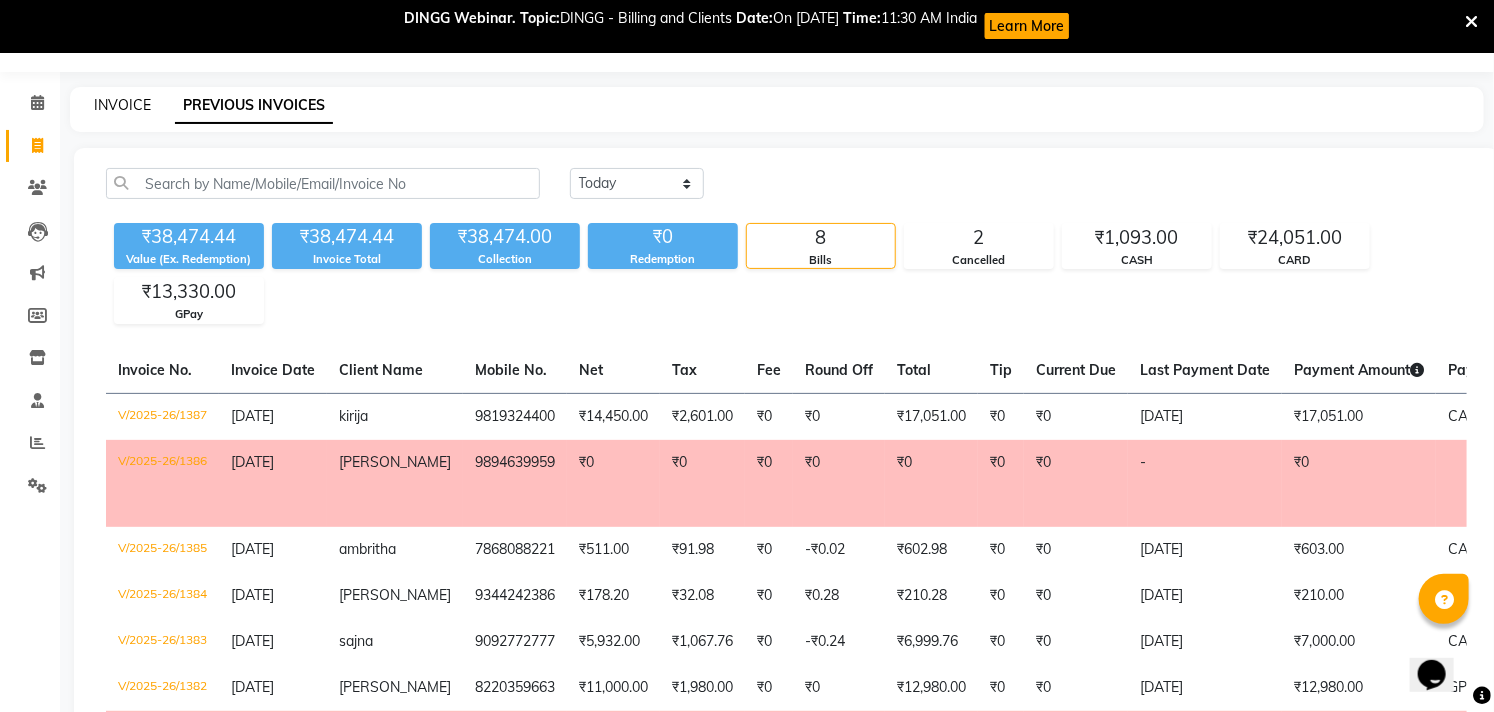 click on "INVOICE" 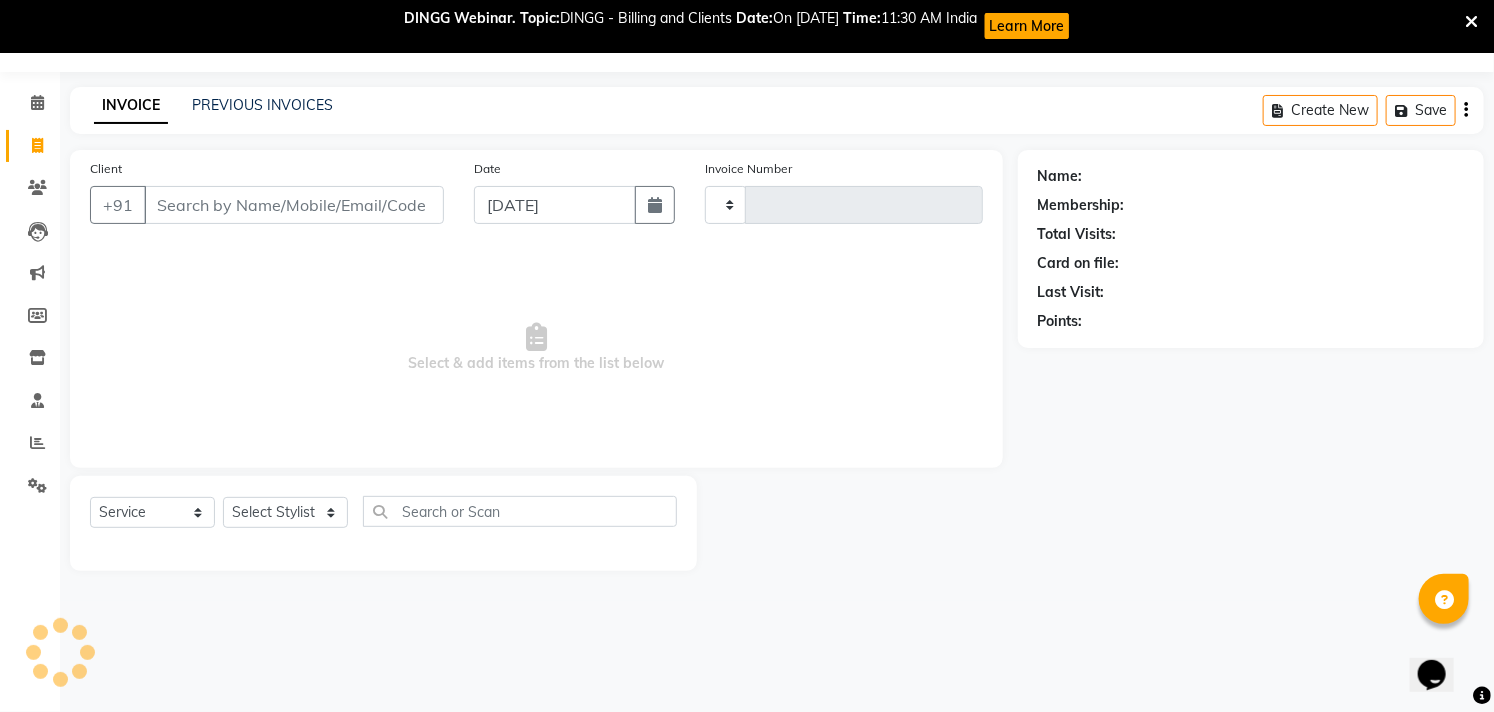 type on "1388" 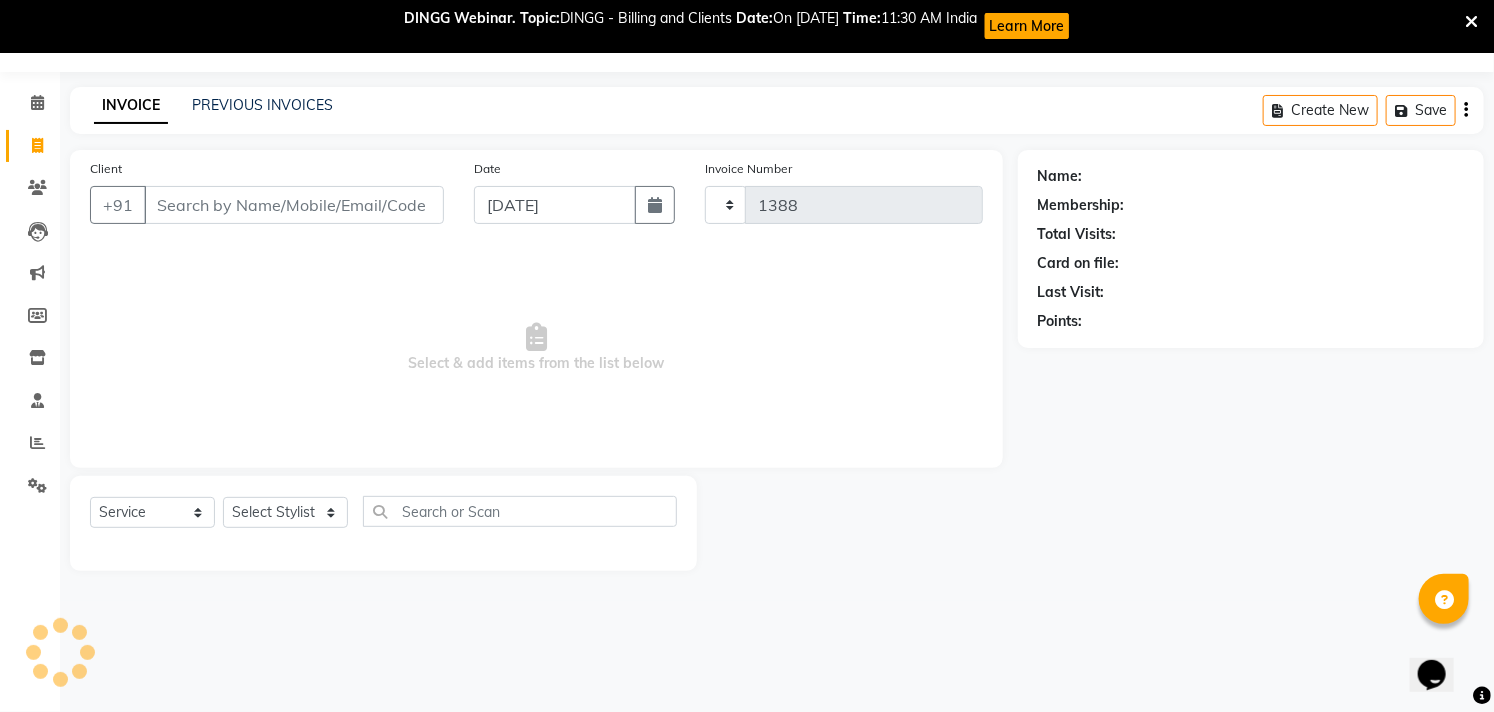 select on "7717" 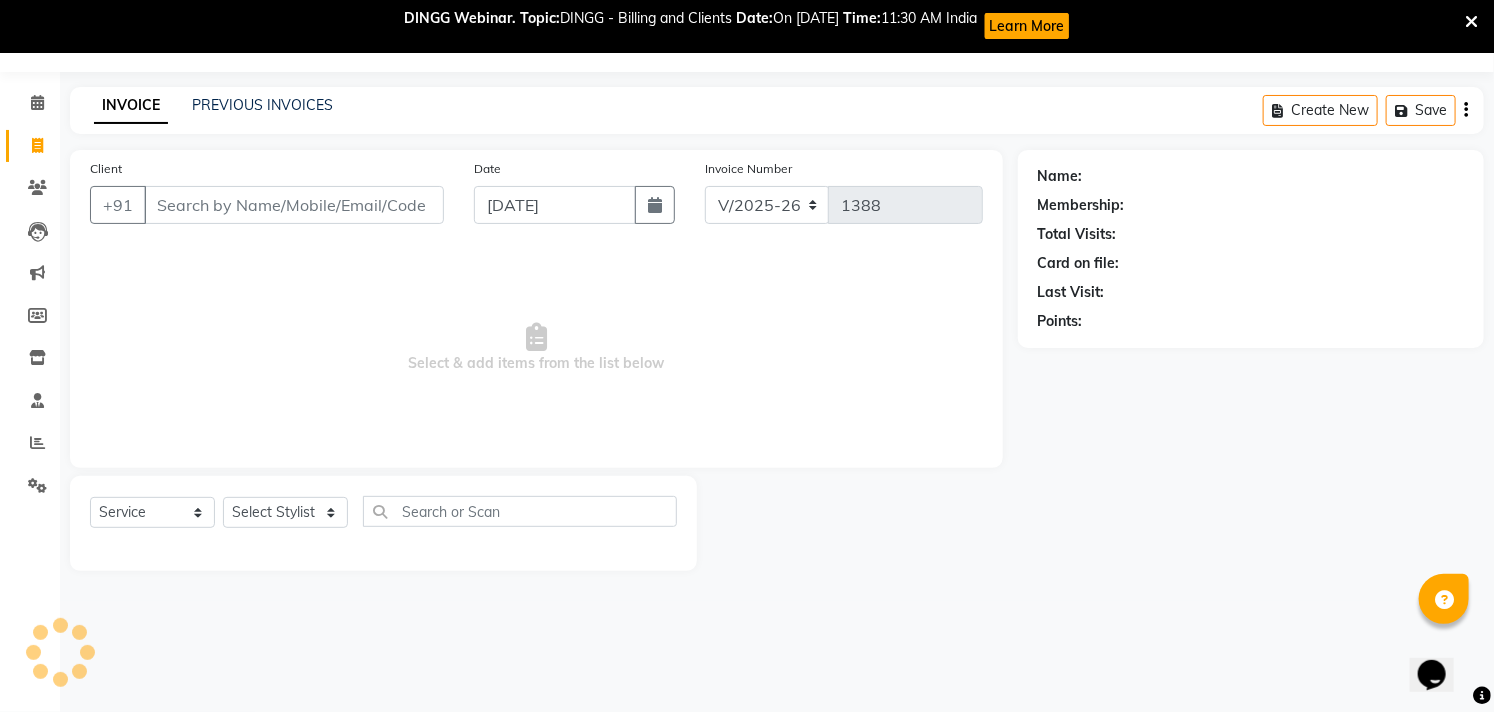click on "Client" at bounding box center (294, 205) 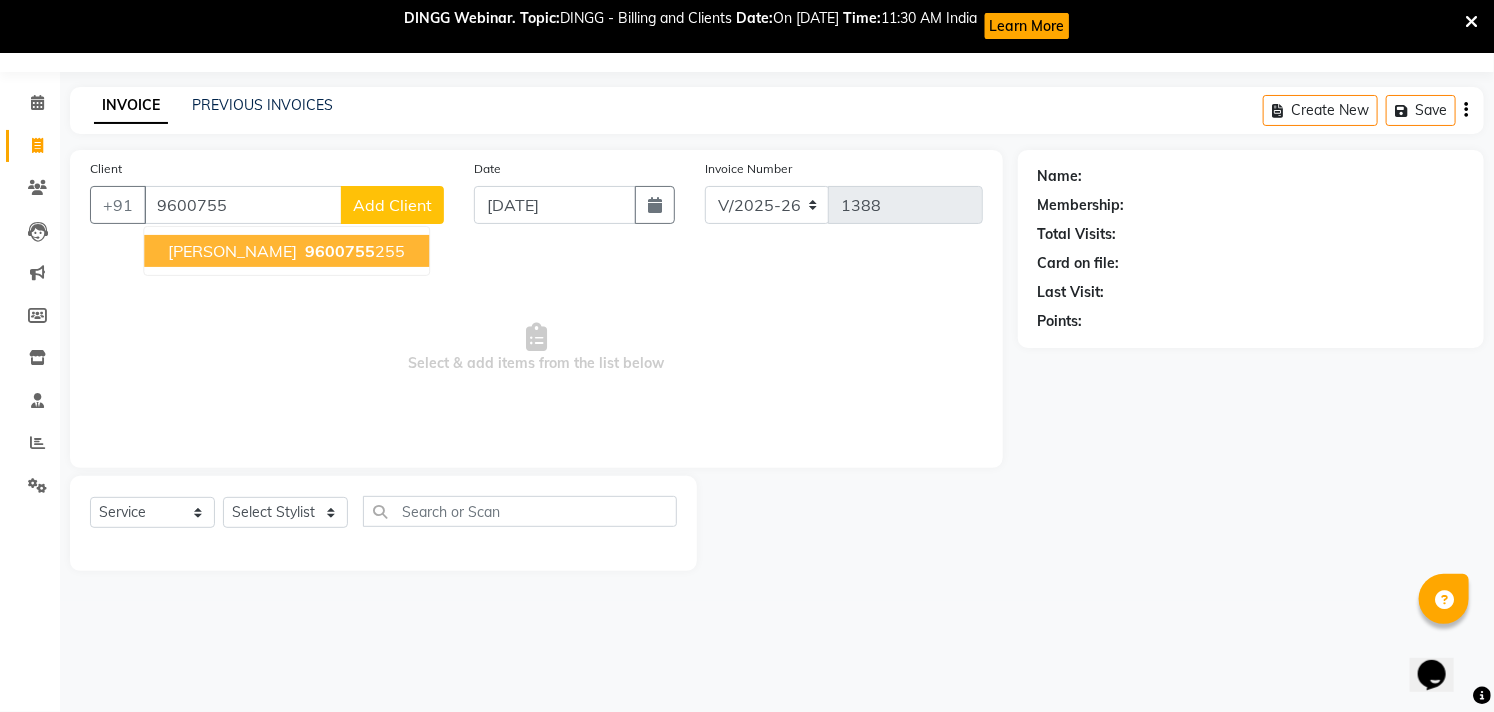 click on "9600755" at bounding box center [340, 251] 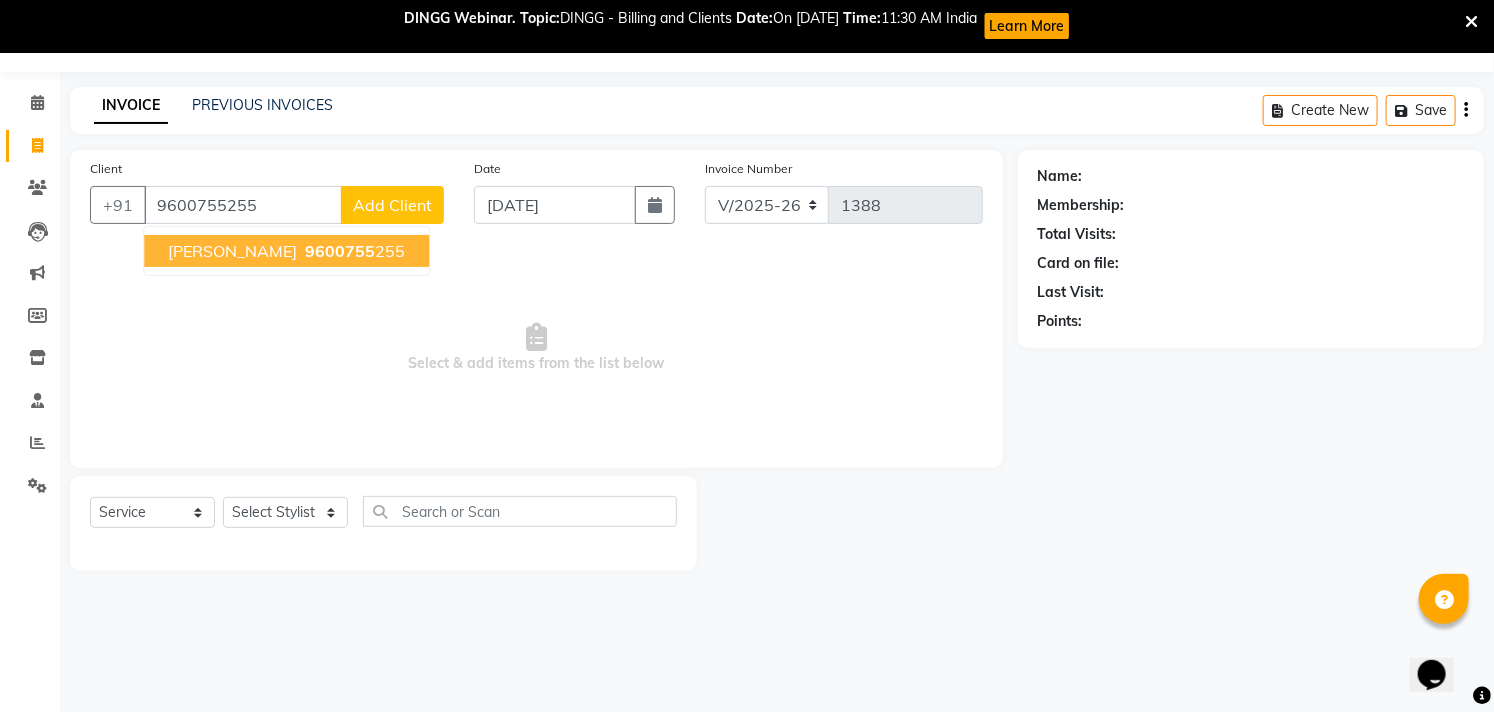 type on "9600755255" 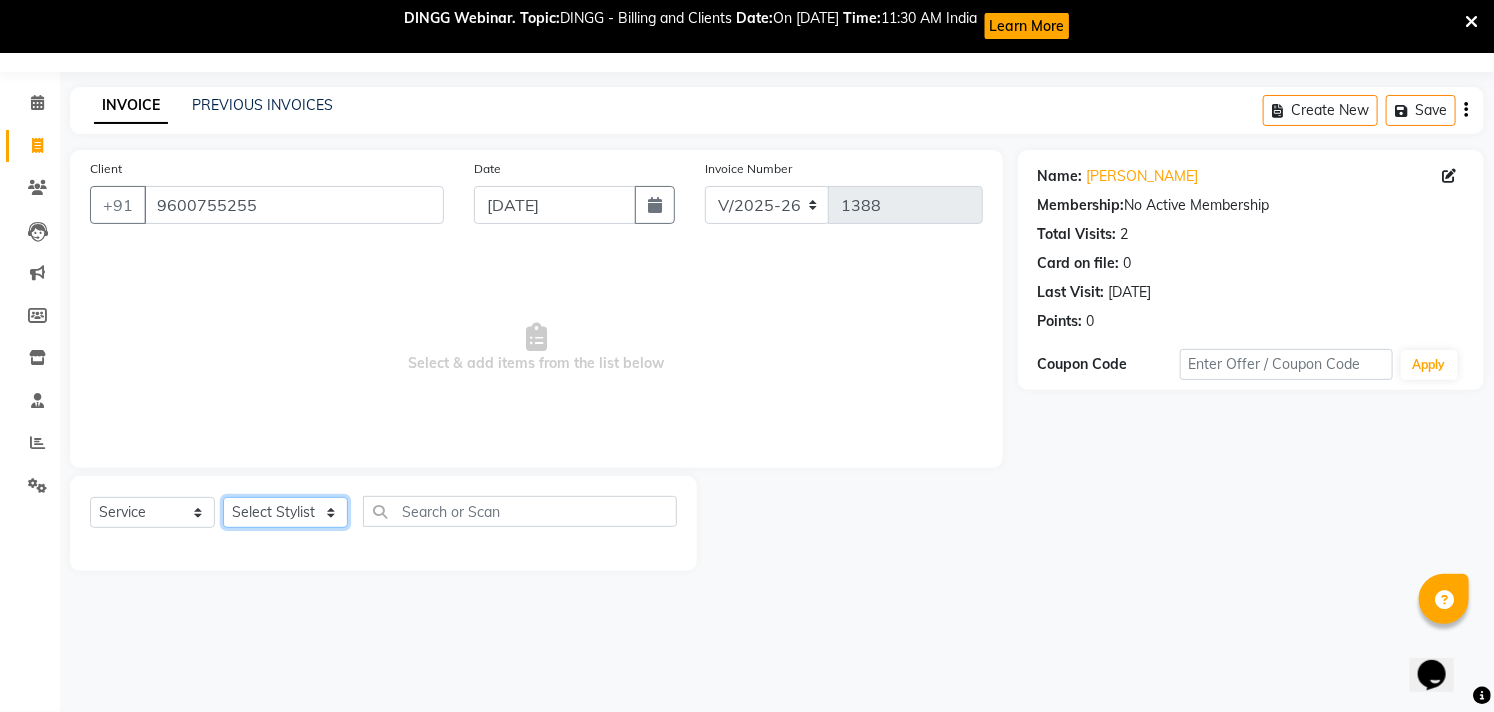 click on "Select Stylist Afzal Akbar Dani Jeni Josna kaif lavanya manimekalai Praveen Sonu Studio11 SB colony Tahir tamil" 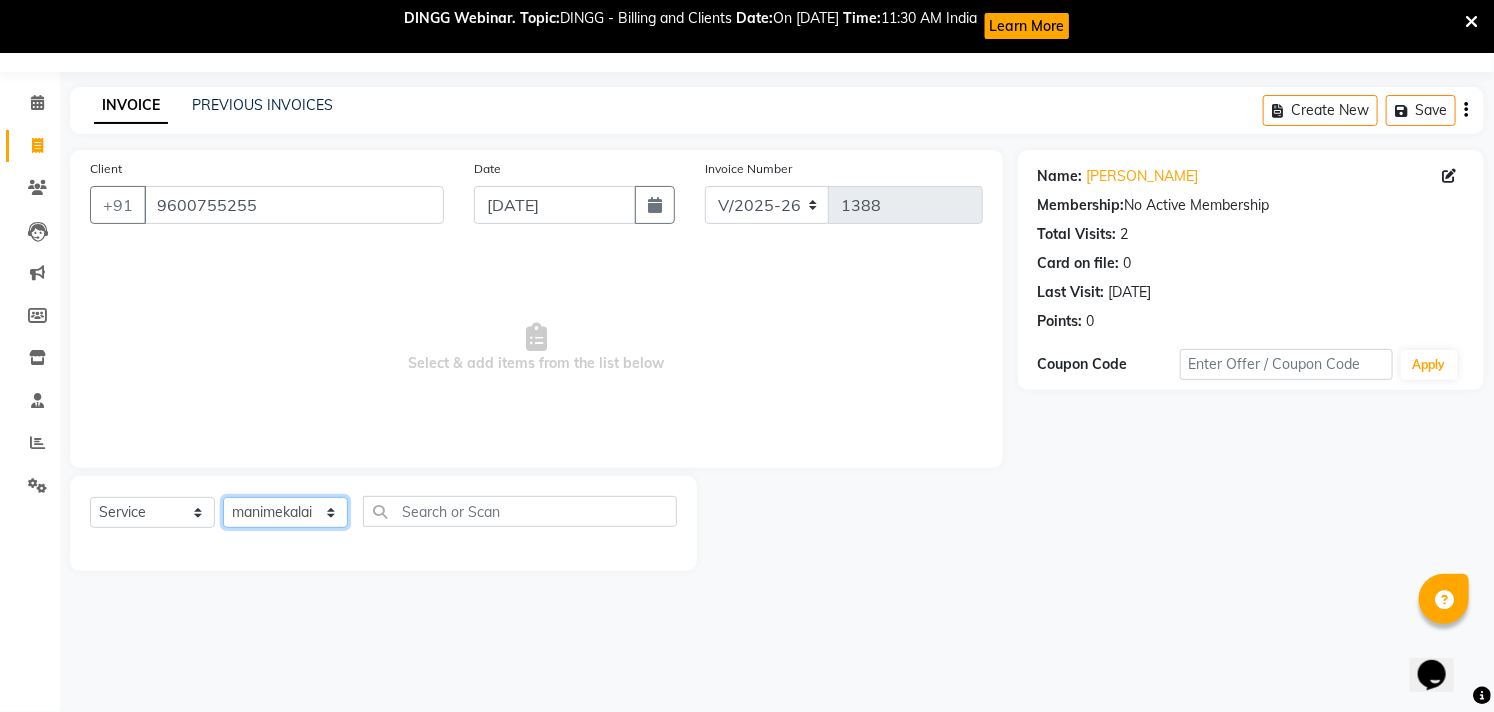 click on "Select Stylist Afzal Akbar Dani Jeni Josna kaif lavanya manimekalai Praveen Sonu Studio11 SB colony Tahir tamil" 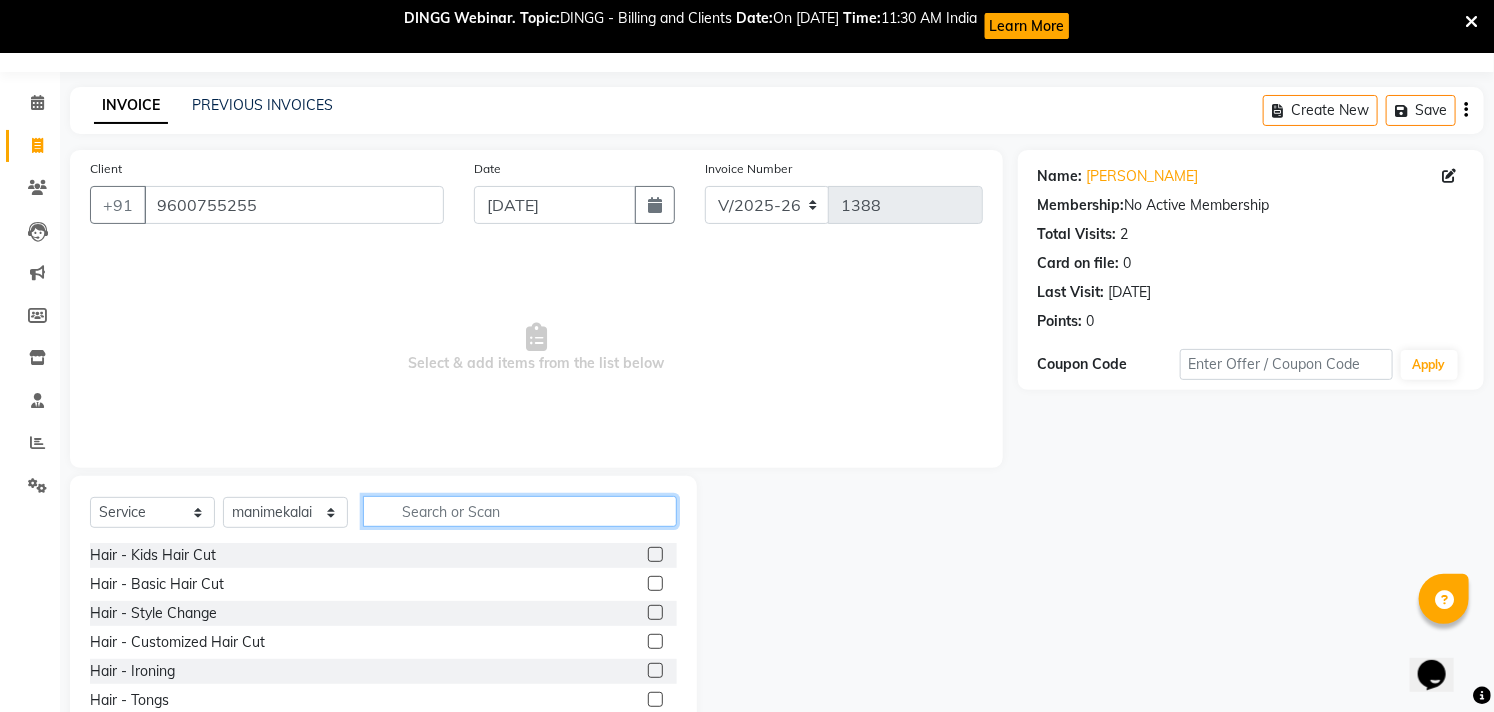 click 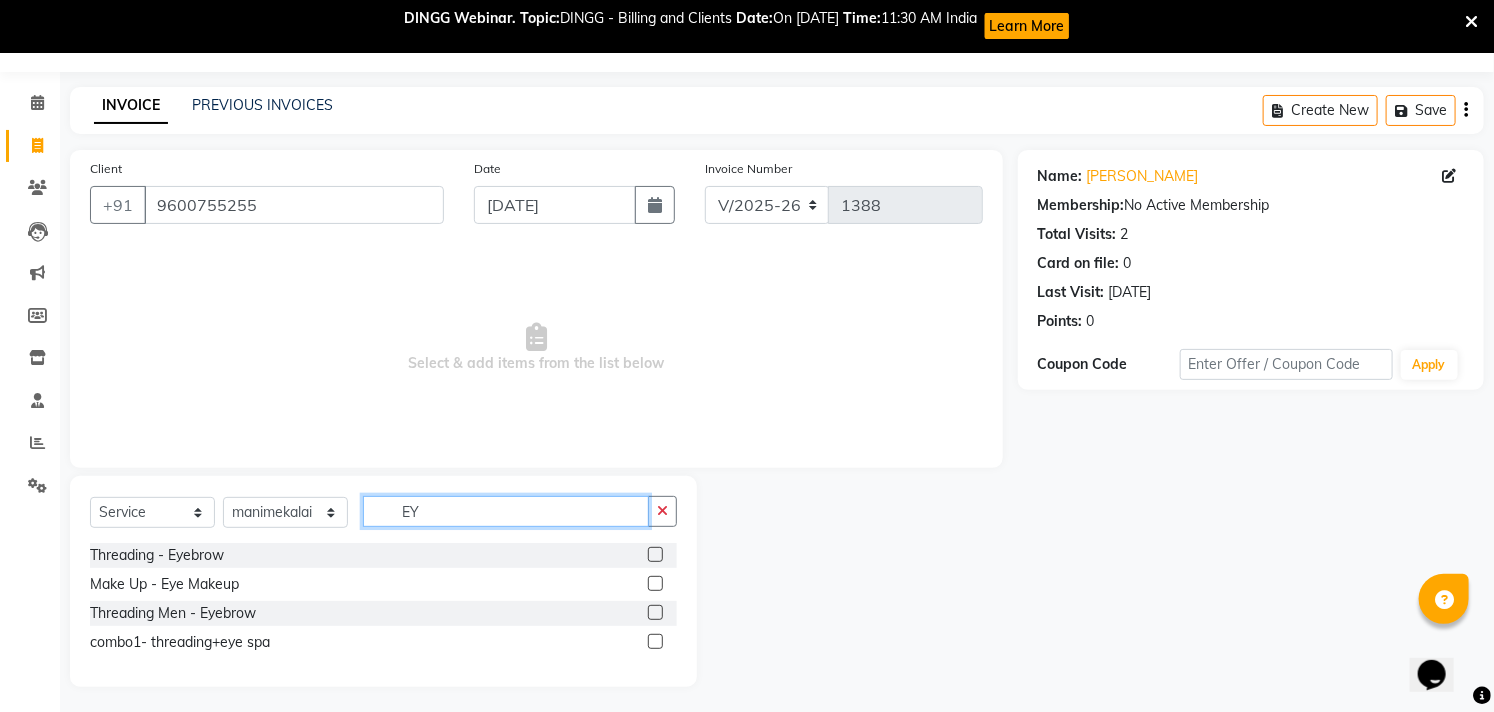 type on "EY" 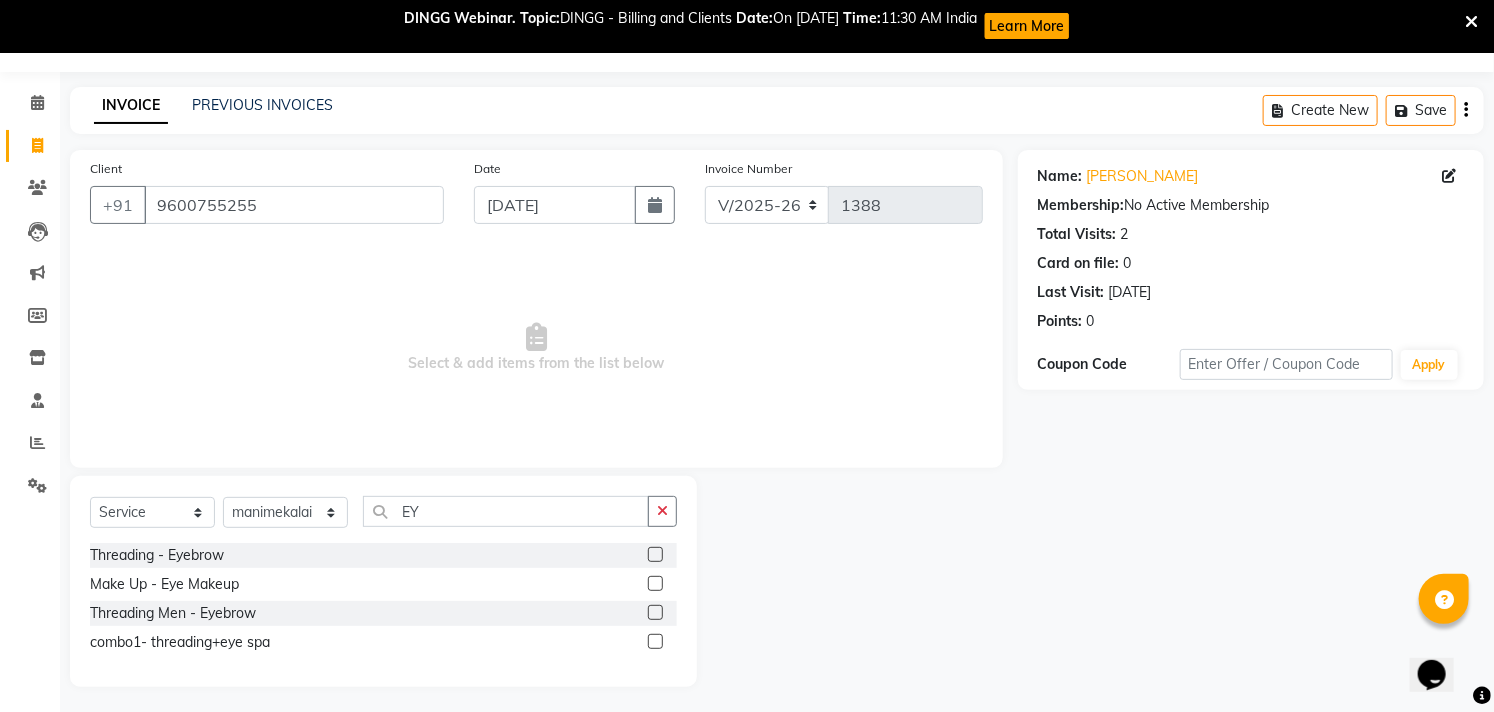 click 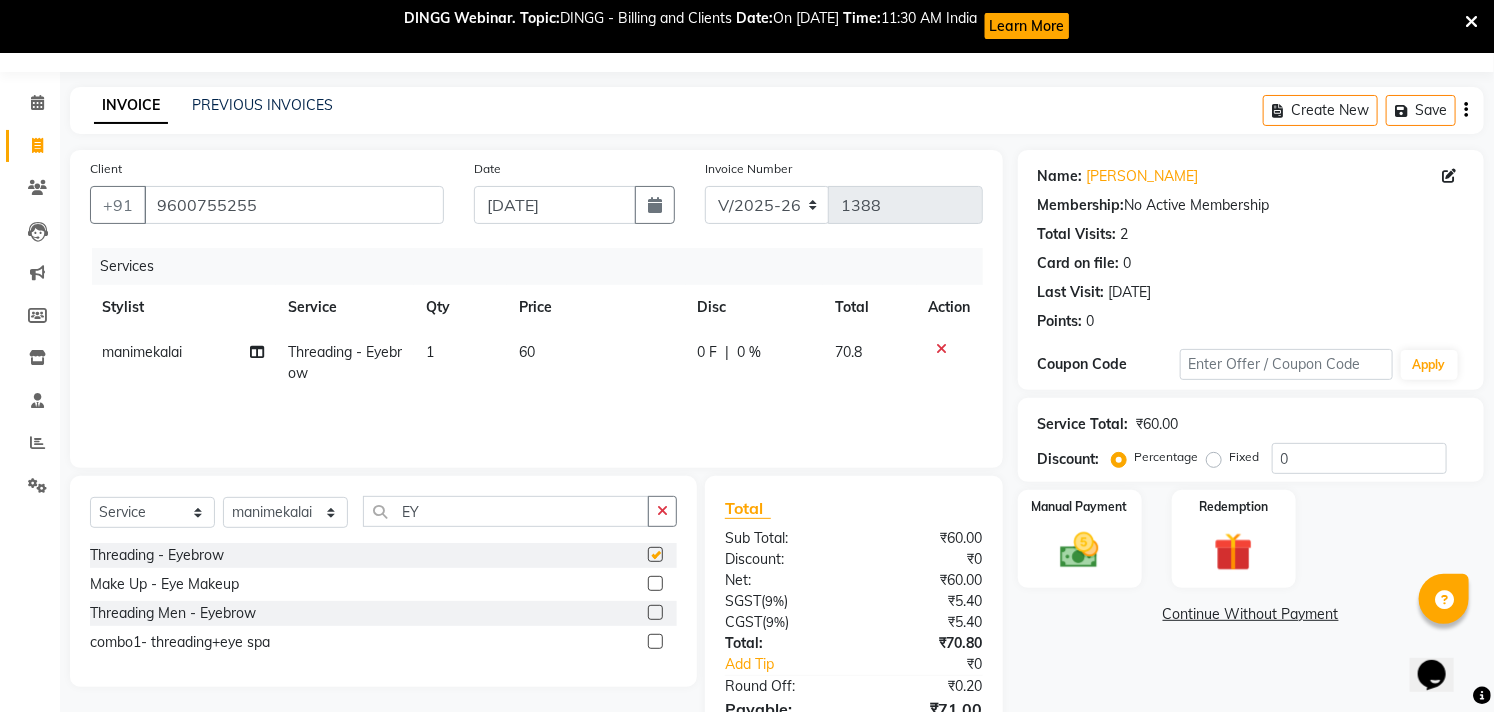 checkbox on "false" 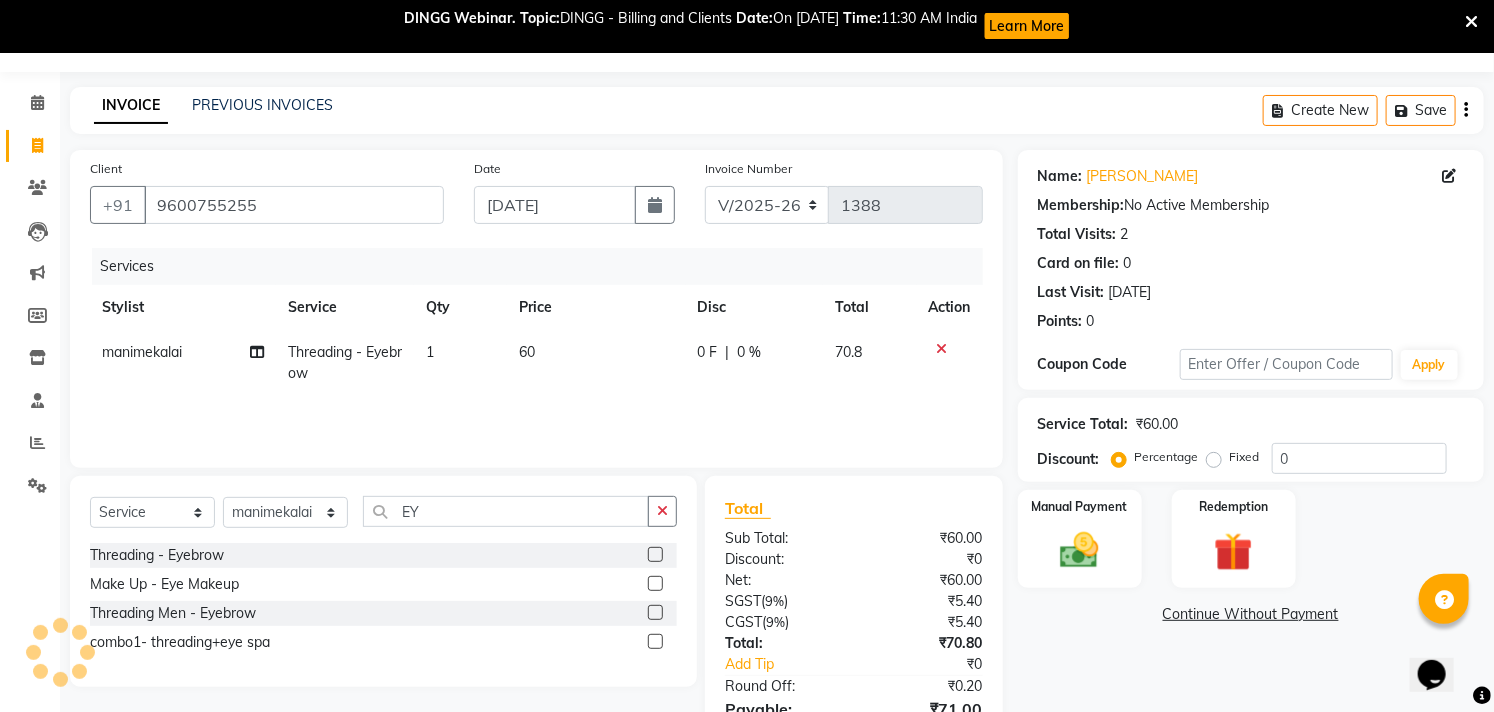 click on "60" 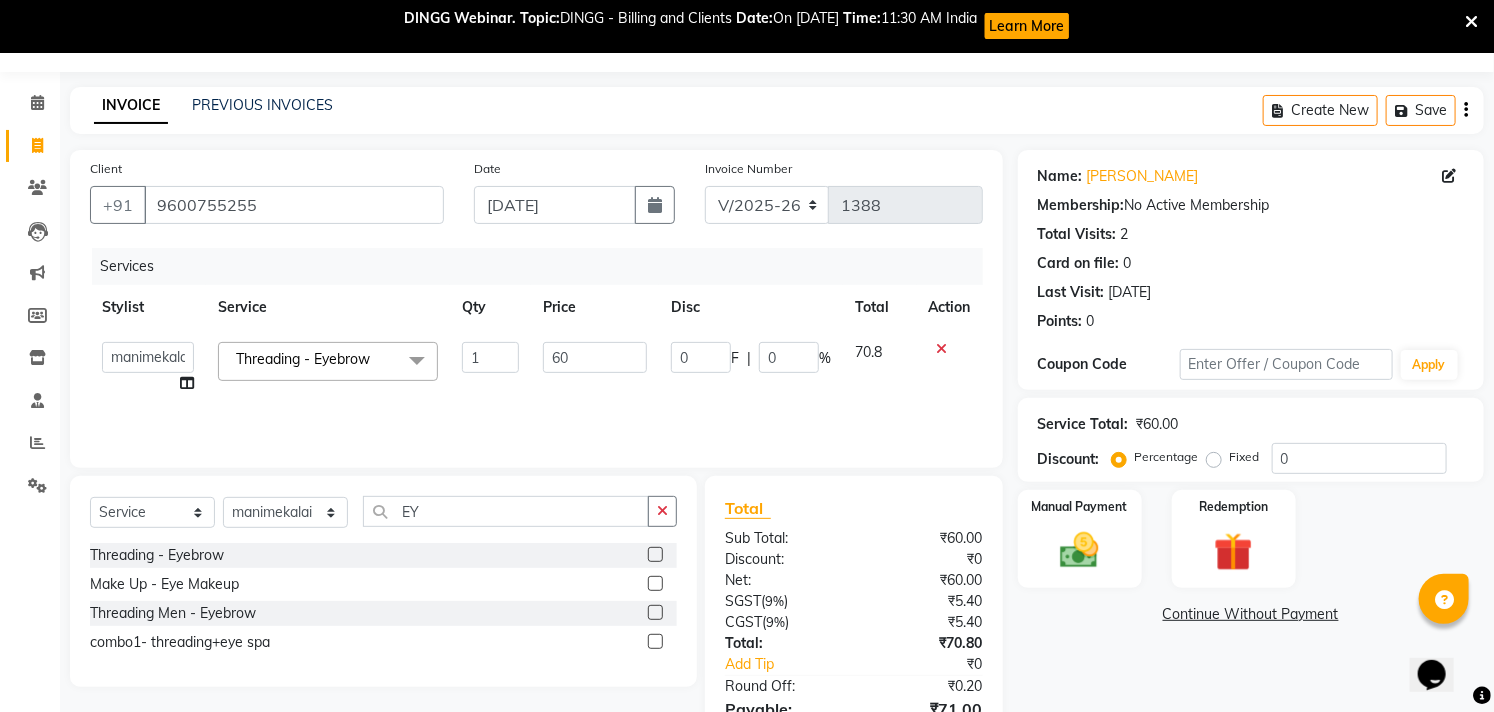 scroll, scrollTop: 162, scrollLeft: 0, axis: vertical 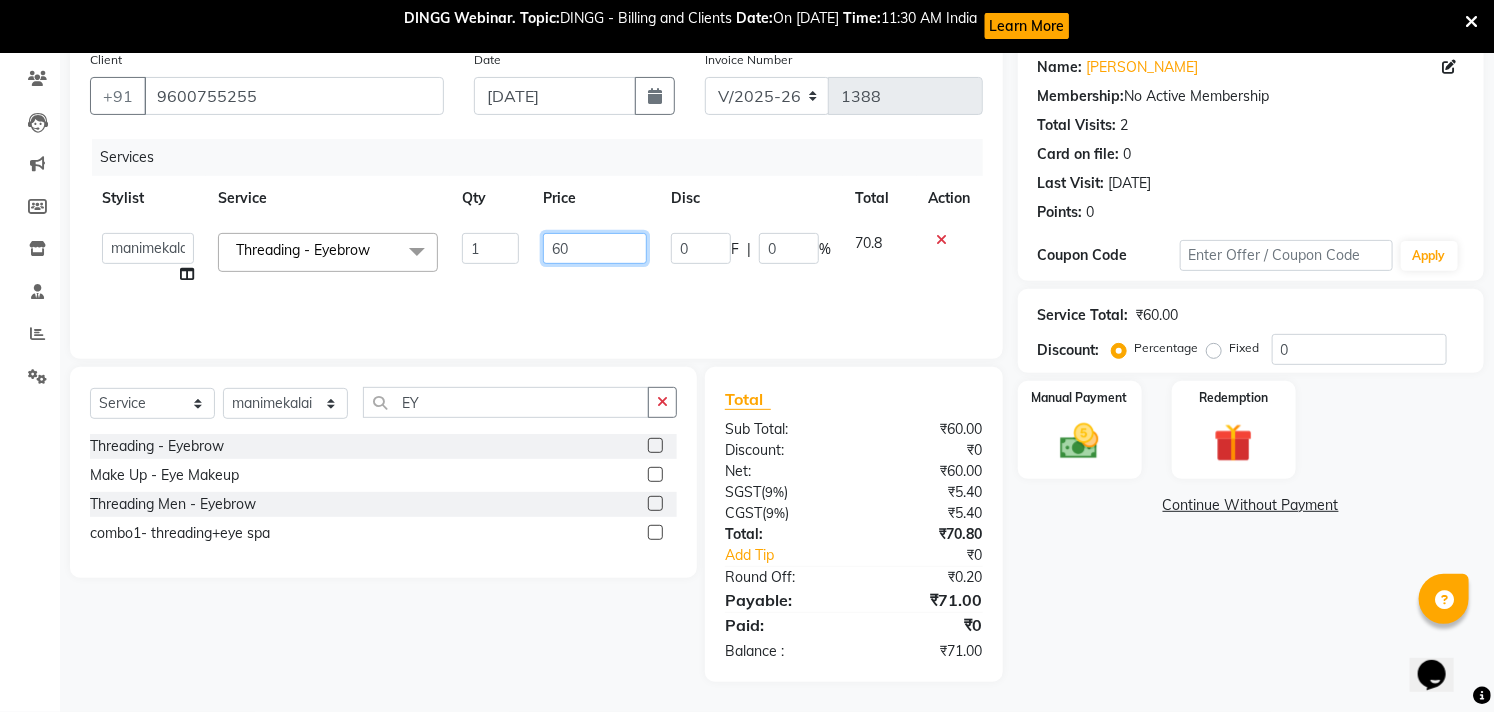 drag, startPoint x: 601, startPoint y: 245, endPoint x: 526, endPoint y: 258, distance: 76.11833 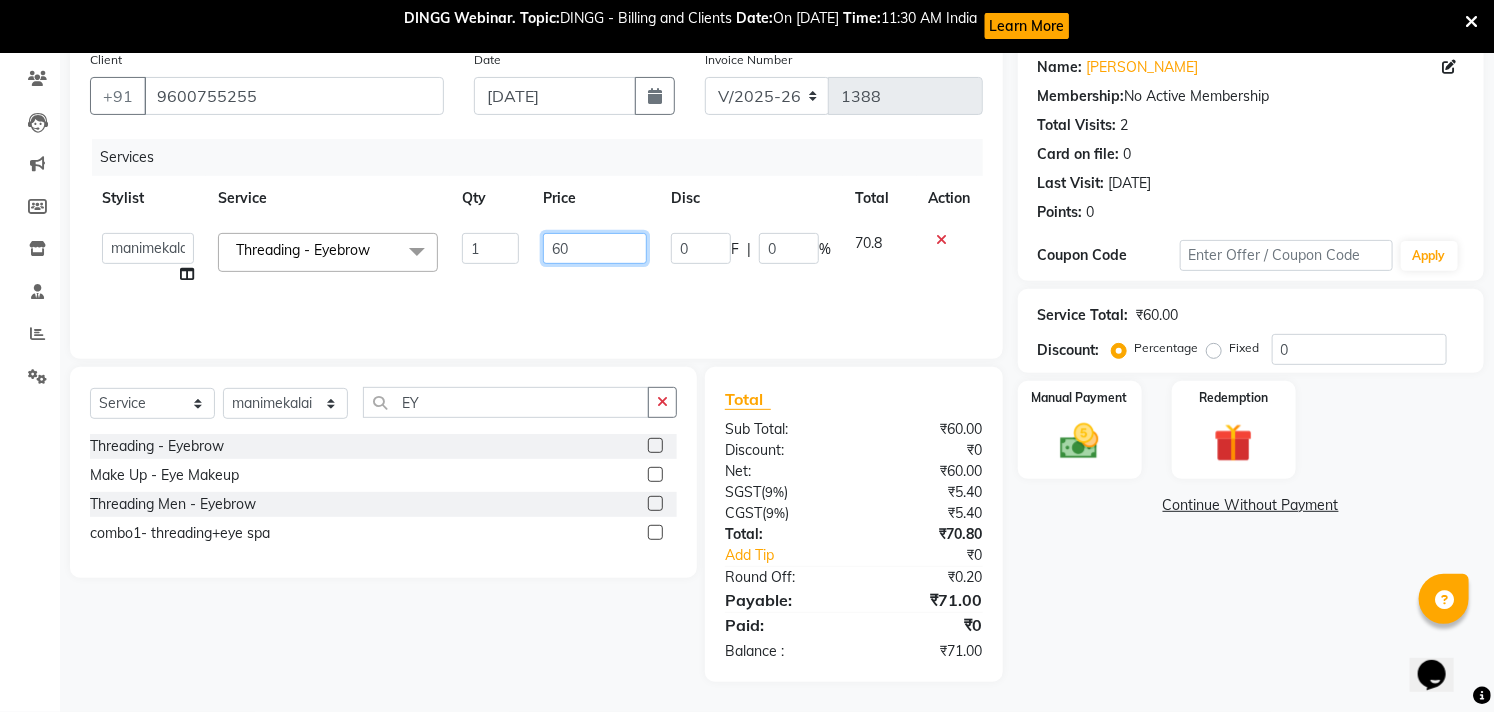 click on "Afzal   Akbar   Dani   Jeni   Josna   kaif   lavanya   manimekalai   Praveen   Sonu   Studio11 SB colony   Tahir   tamil  Threading - Eyebrow  x Hair - Kids Hair Cut Hair - Basic Hair Cut Hair - Style Change Hair - Customized Hair Cut Hair - Ironing Hair - Tongs Hair - Roller Sets Hair Advance - Hair Do-Basic Hair Advance - Hair -Up Do Hair Technical - Straightening Hair Technical - Smoothening Hair Technical - Rebonding Hair Technical - Keratin Hair Technical - Kera Smooth Colouring - Root Touch Up(Ammonia) Colouring - Root Touch Up(Ammonia Free) Colouring - Global Color(Ammonia) Colouring - Global Color(Ammonia Free) Fashion Colour - Global Ammonia Fashion Colour - Global Ammonia Free Fashion Colour - Fashion Streaks(Min 3 Streaks) Fashion Colour - Highlights Half Fashion Colour - Highlights Full Wash&Blowdry - Blowdry Wash&Blowdry - Blowdry & Hair Wash Wash&Blowdry - Hair Wash & Setting Wash&Blowdry - Moroccan Hairwash & Conditioning Hair Spa - Repairing Hair Spa Hair Spa - Smoothening Hair Spa hair wash" 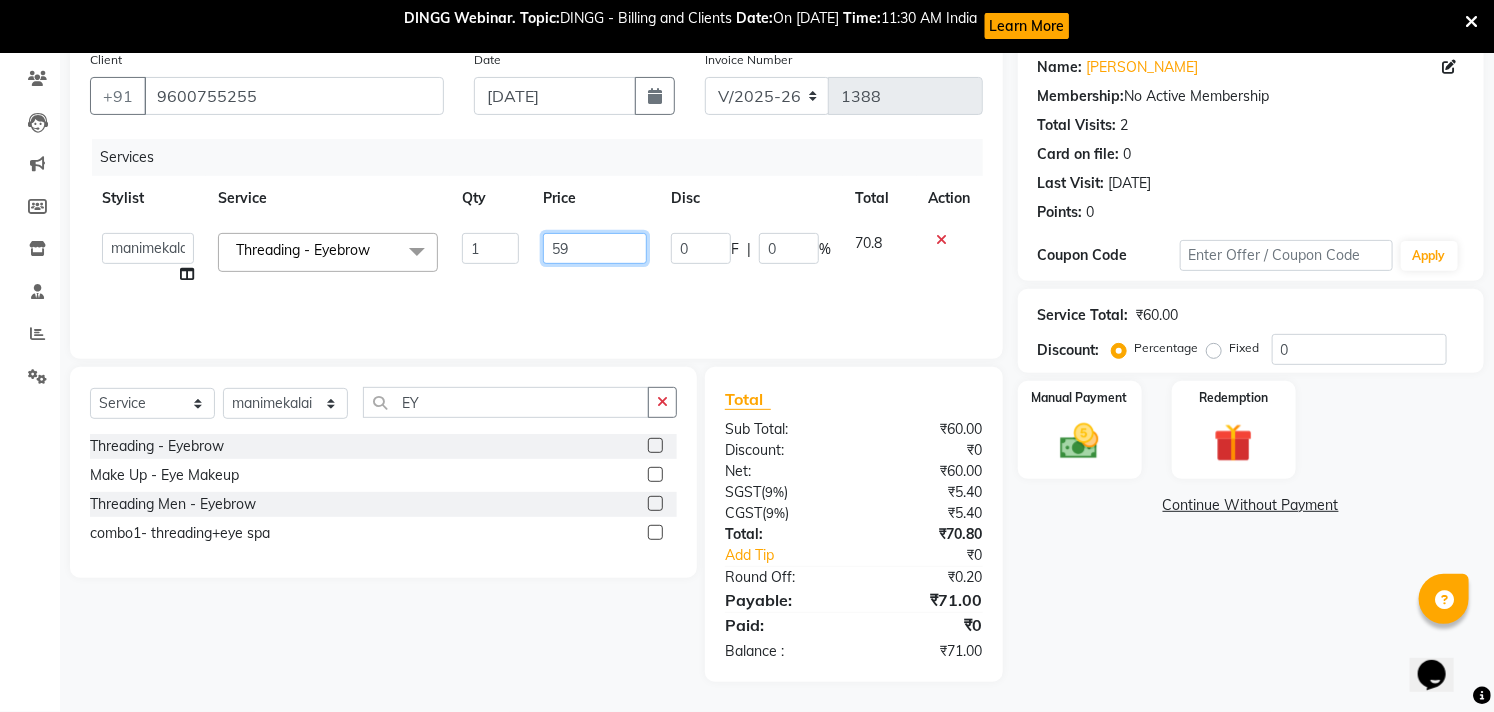 type on "59.5" 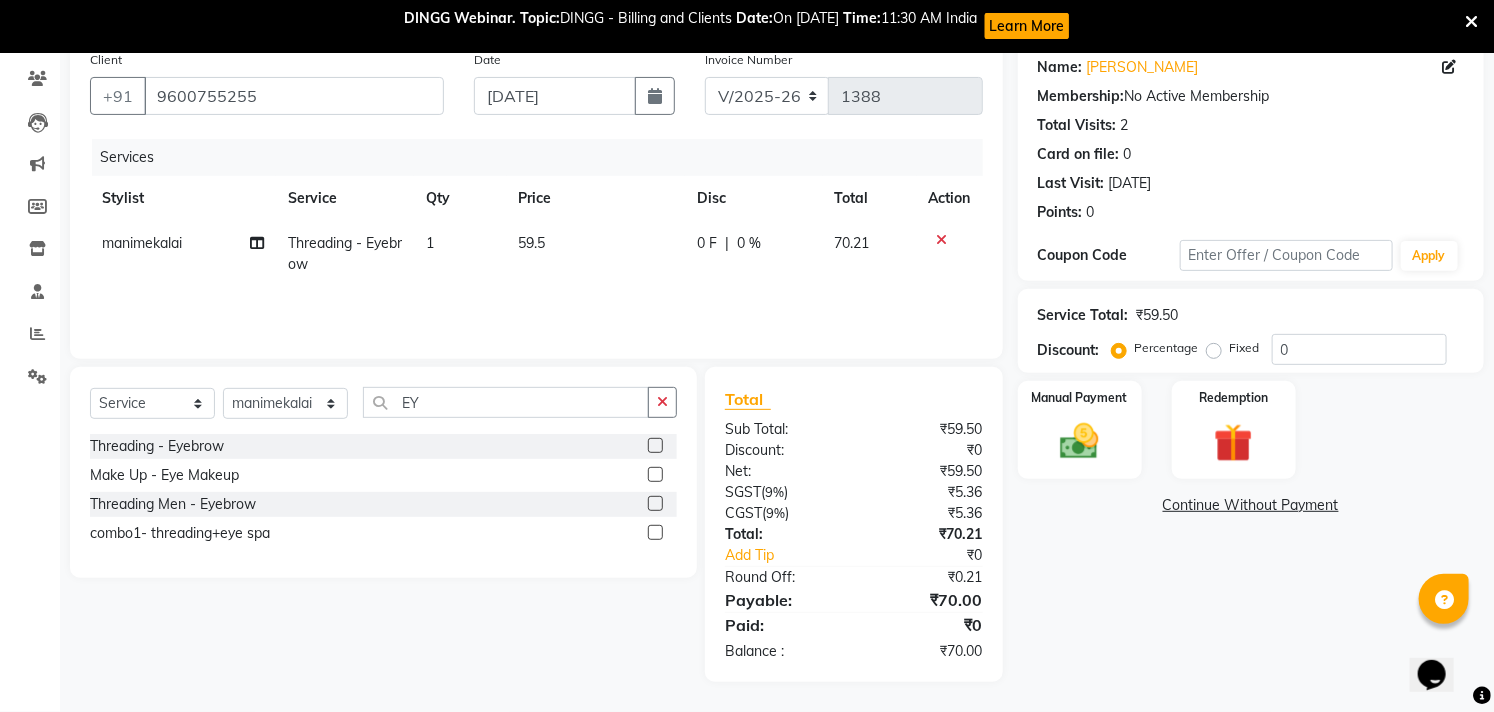 click on "Services Stylist Service Qty Price Disc Total Action manimekalai Threading - Eyebrow 1 59.5 0 F | 0 % 70.21" 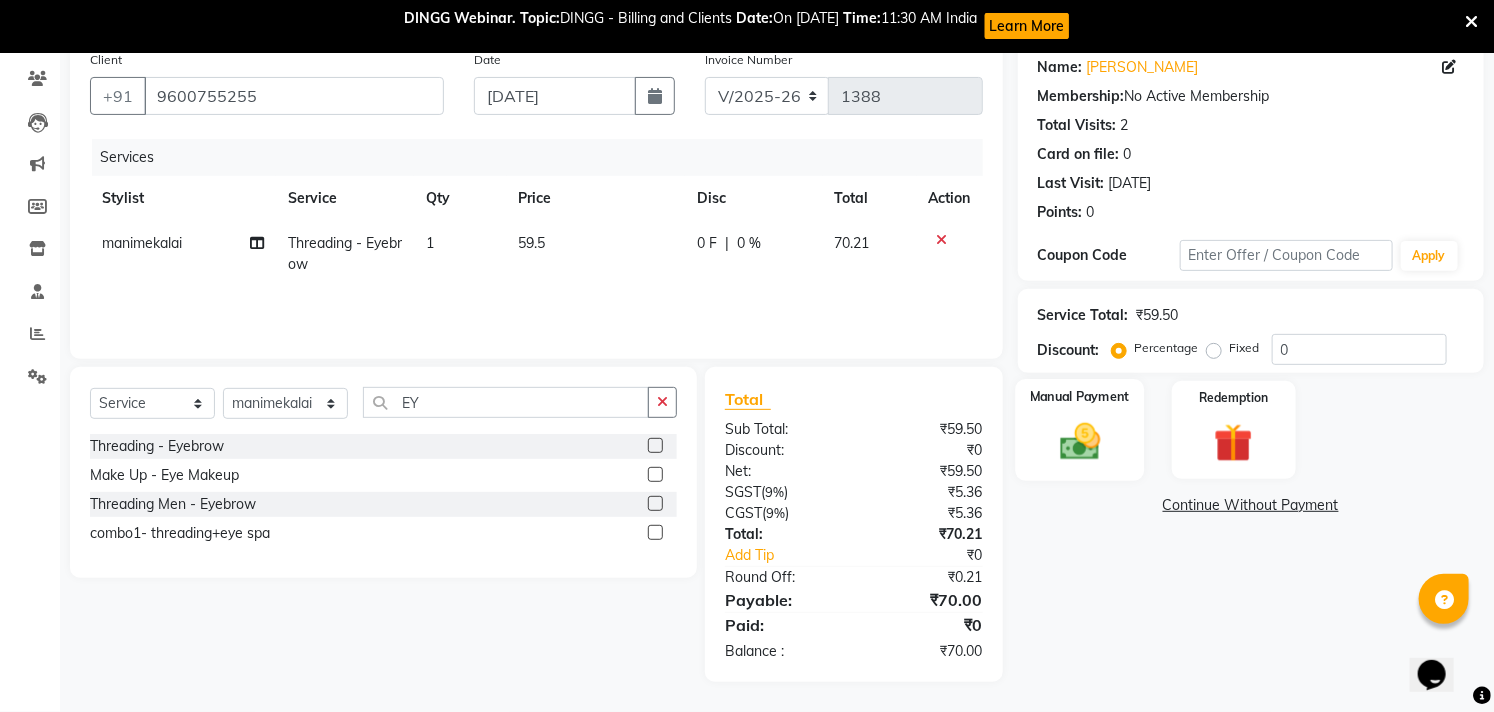 click 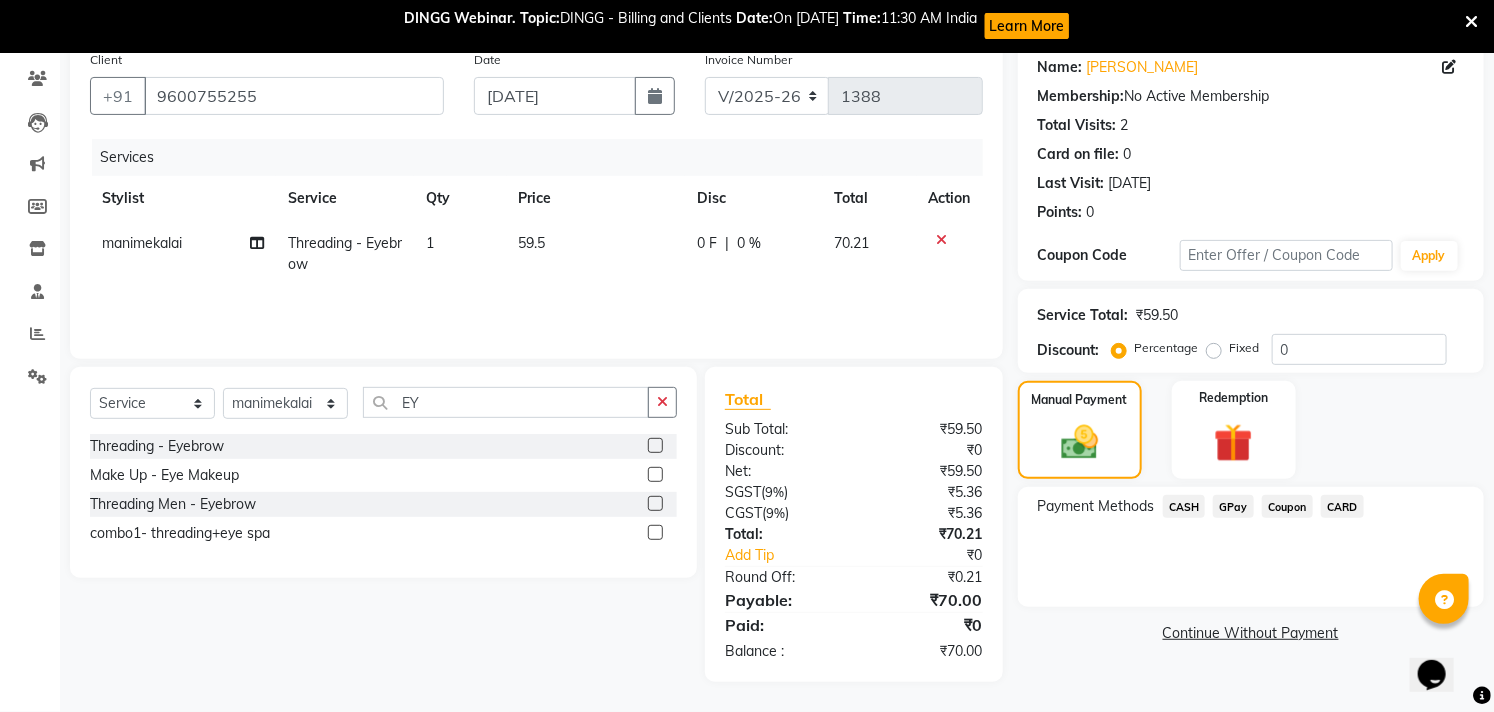click on "GPay" 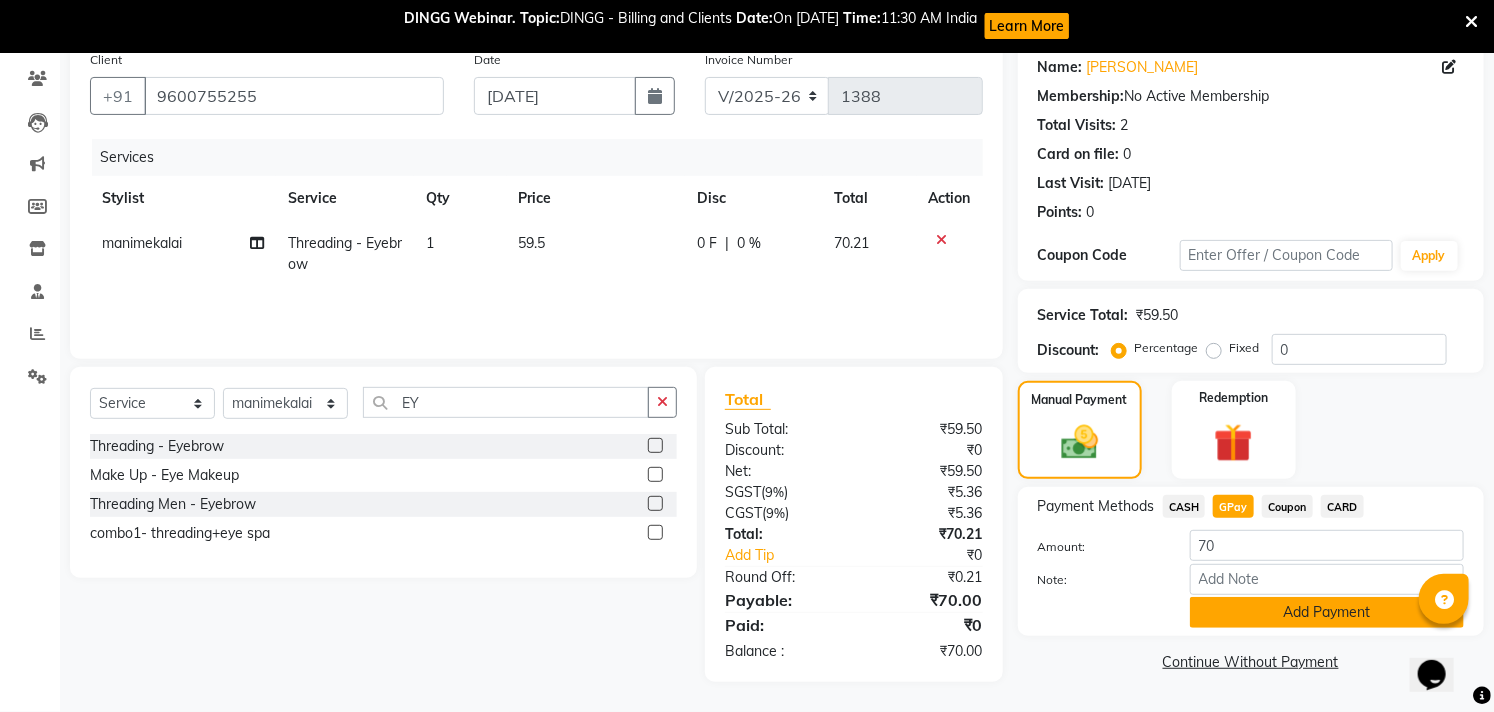 click on "Add Payment" 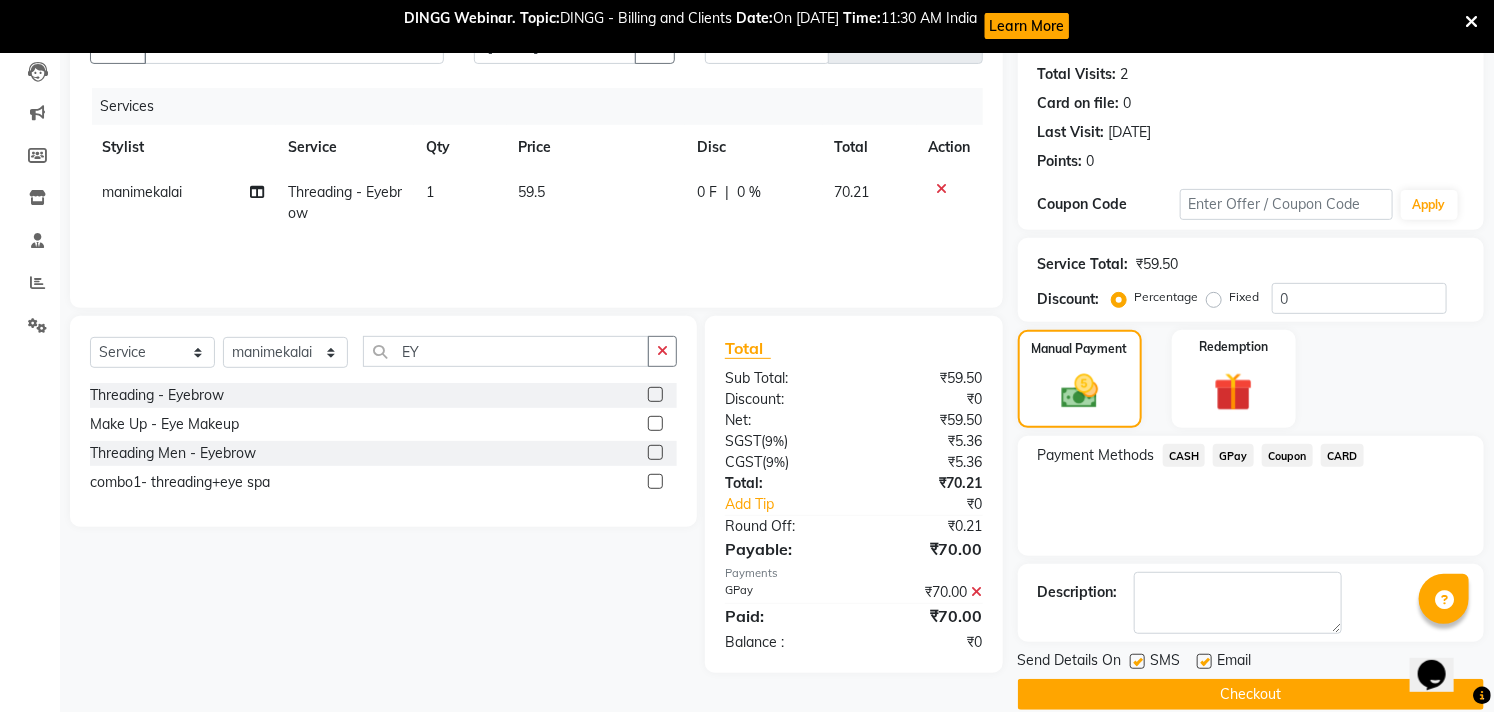 scroll, scrollTop: 241, scrollLeft: 0, axis: vertical 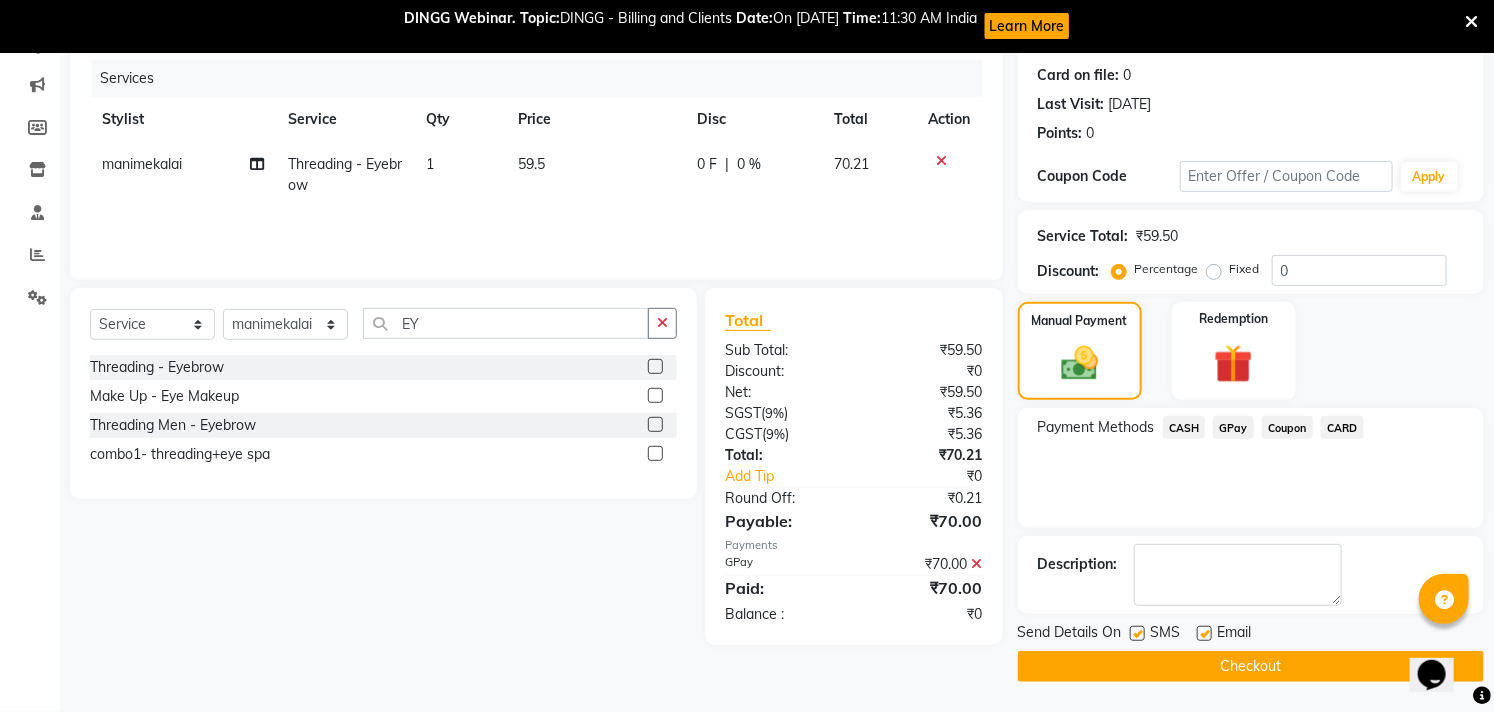 click 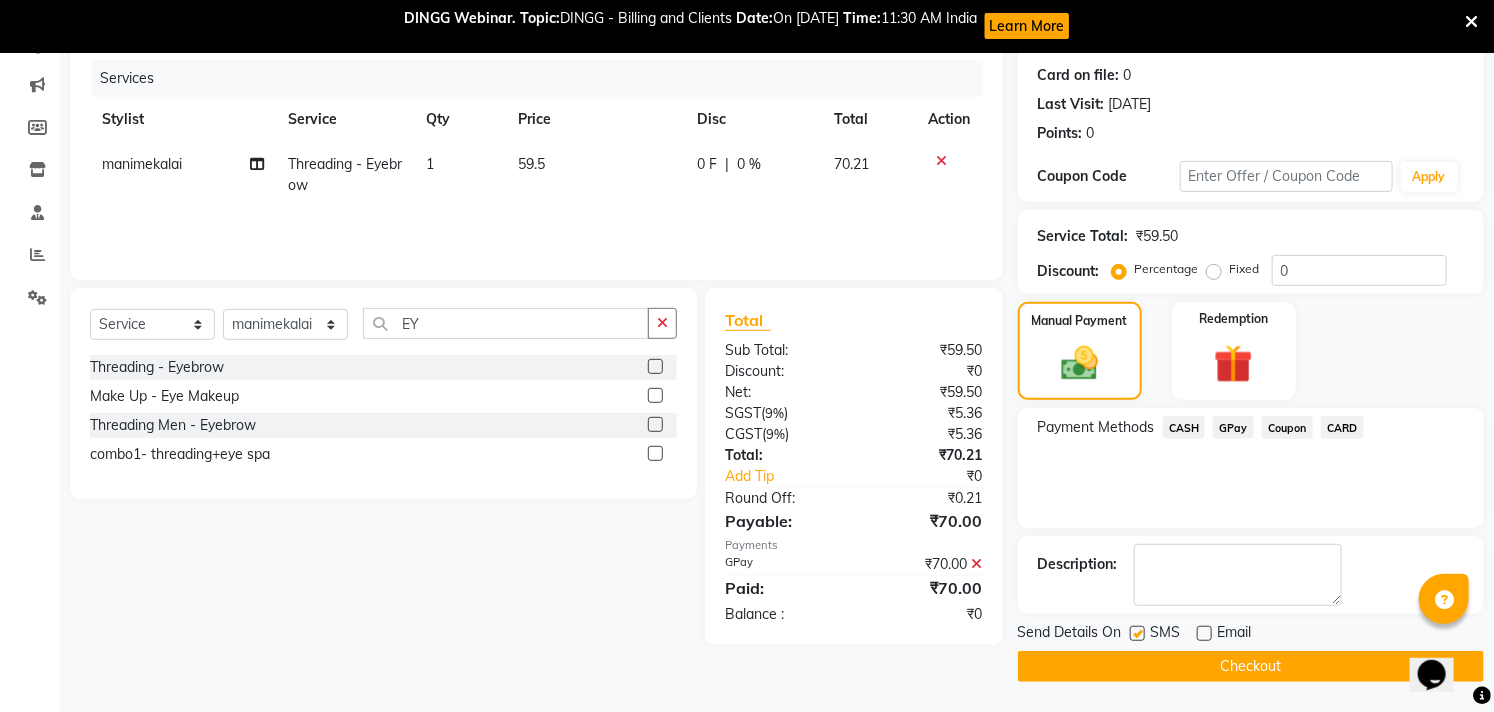 click 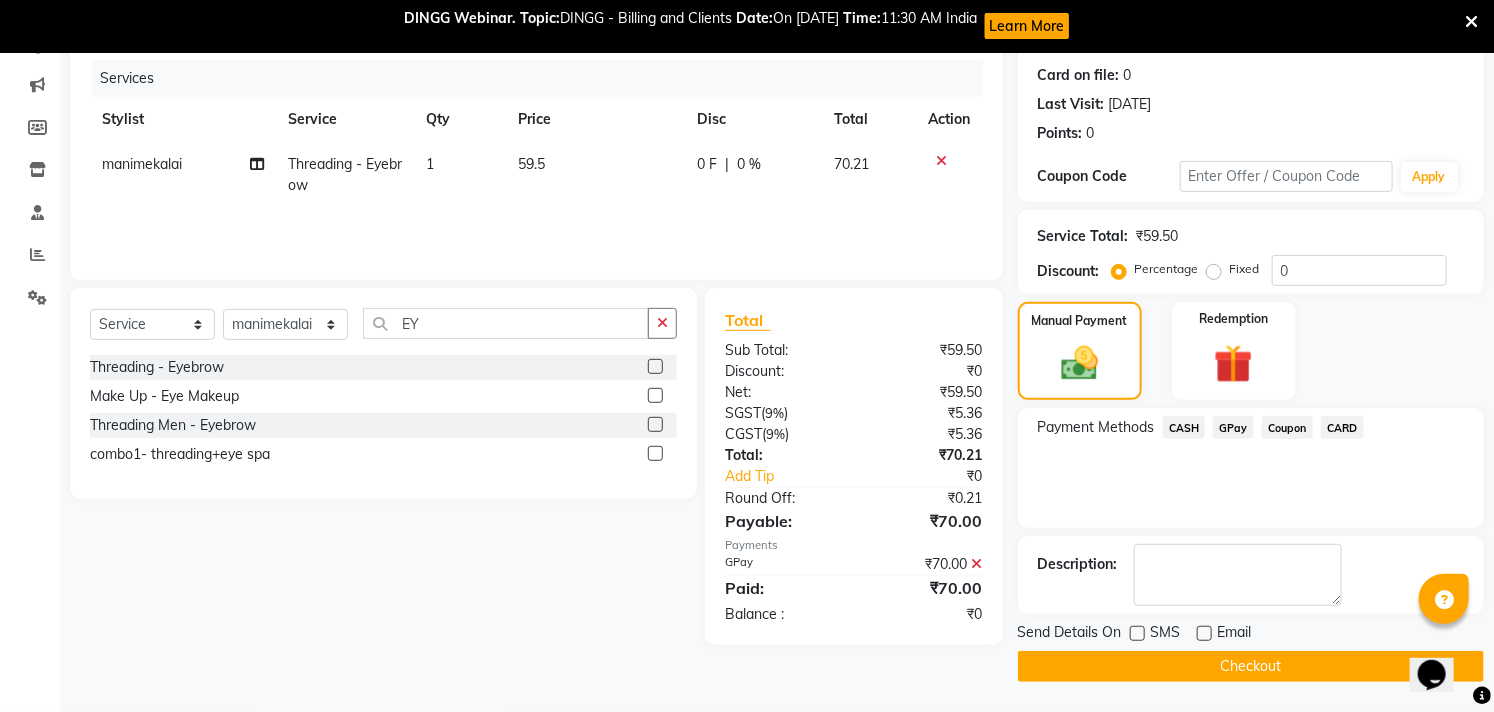 click on "Checkout" 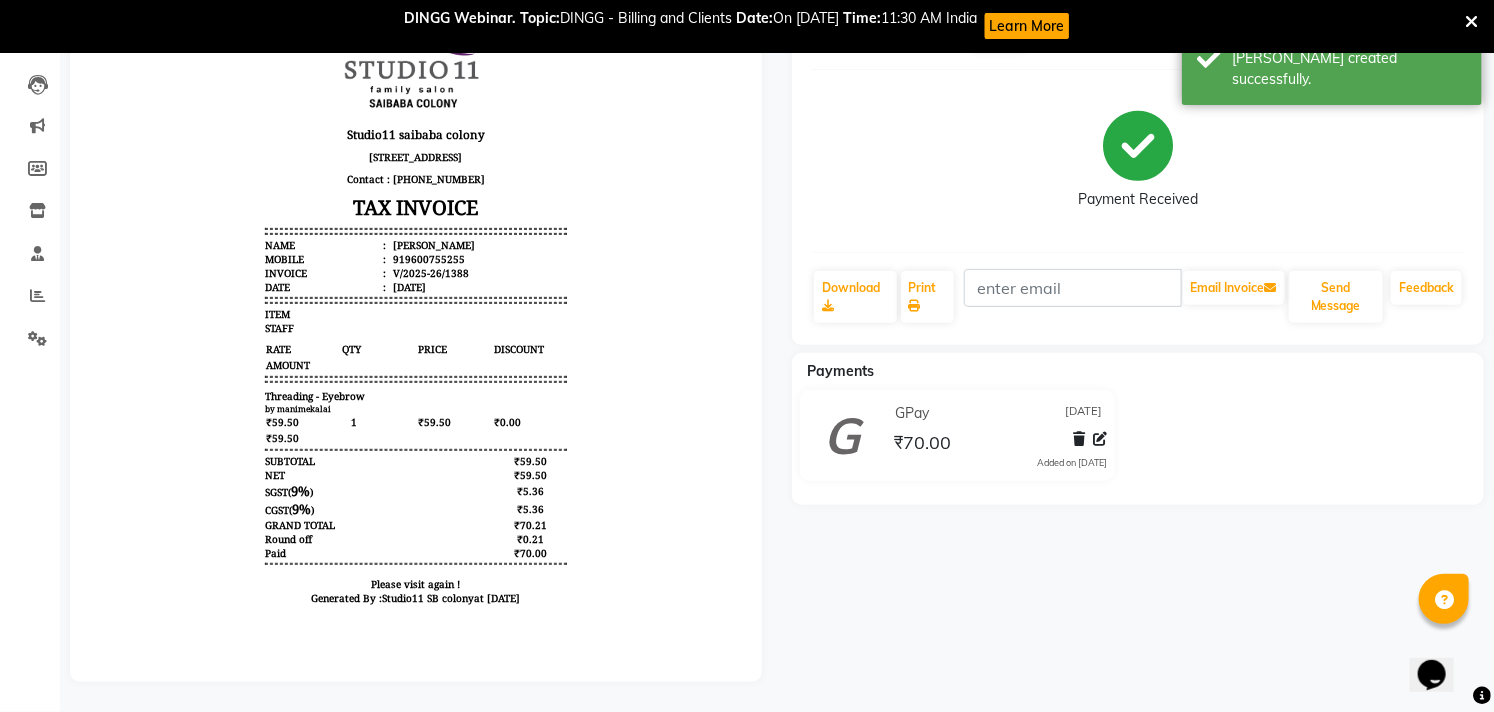 scroll, scrollTop: 0, scrollLeft: 0, axis: both 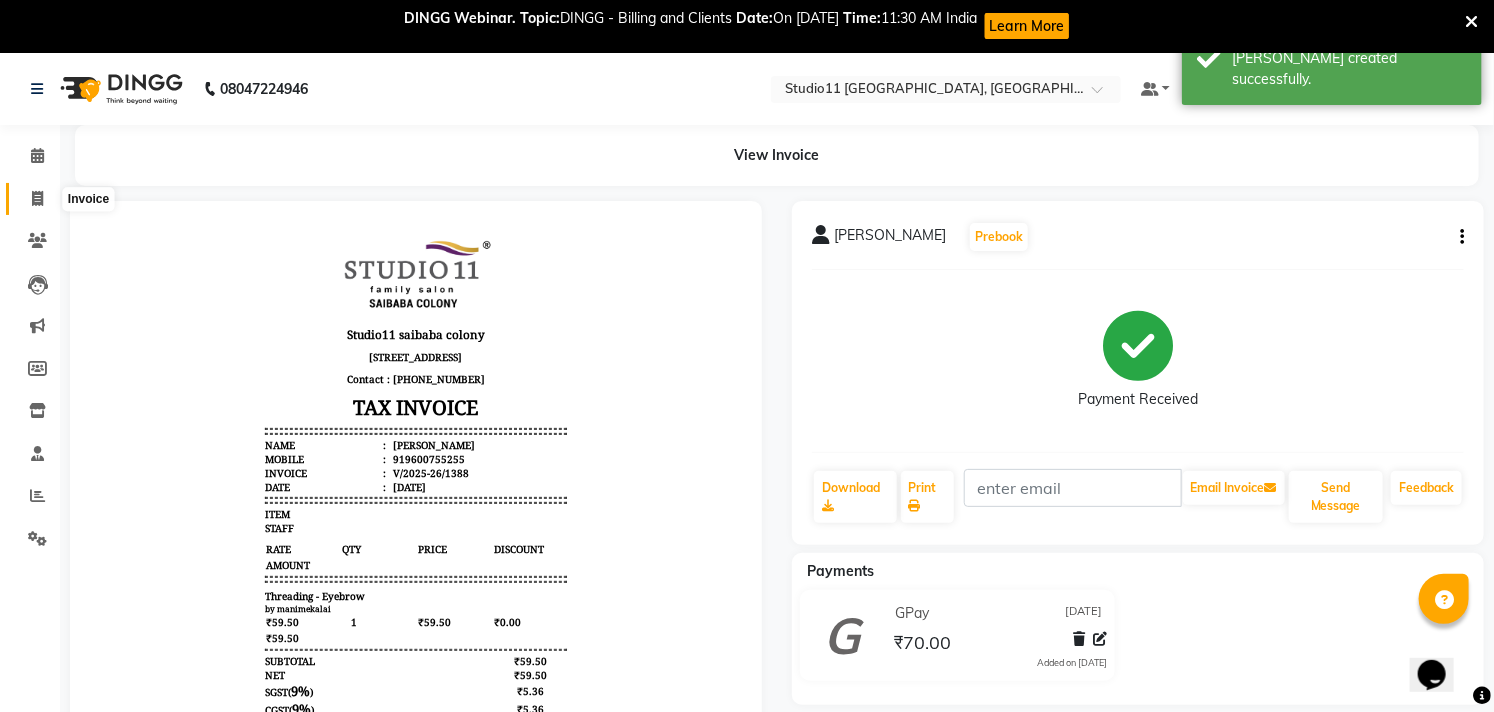 click 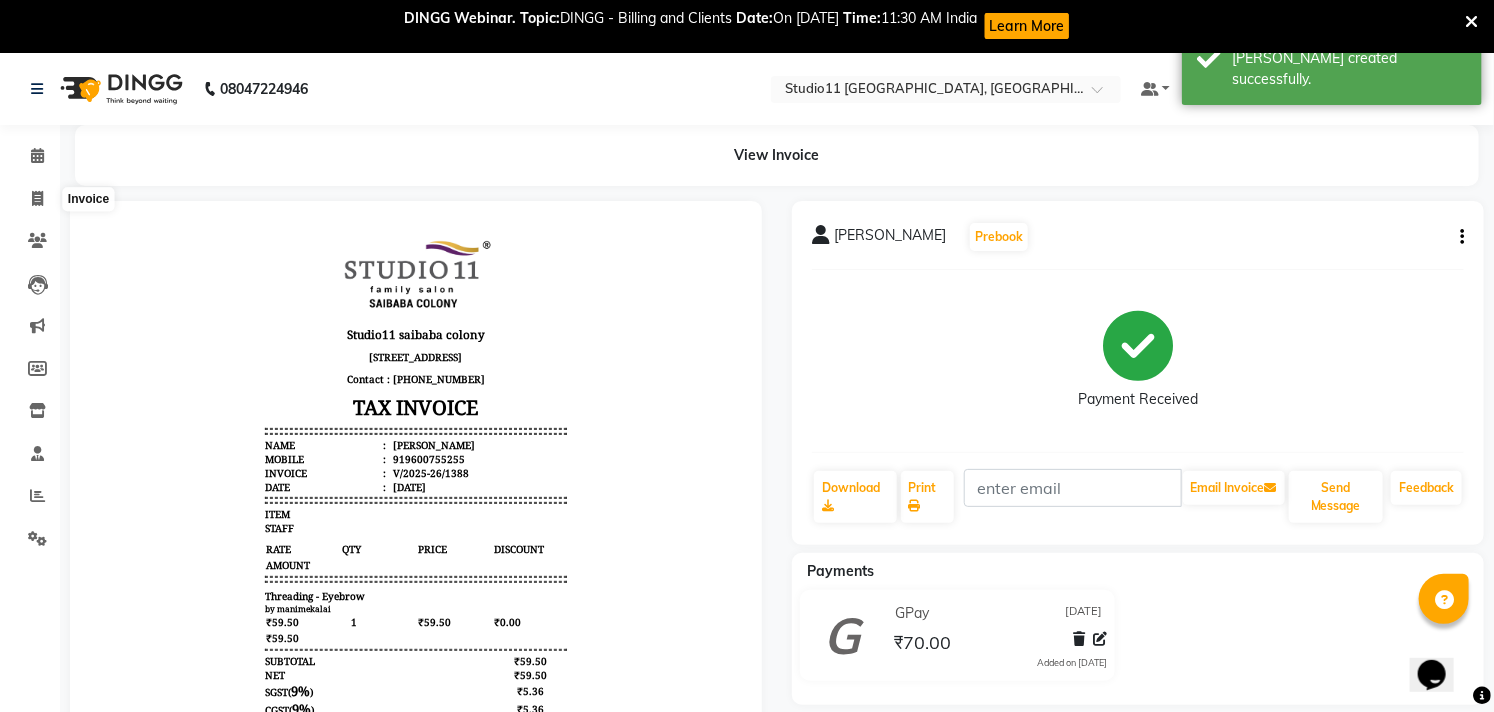 select on "service" 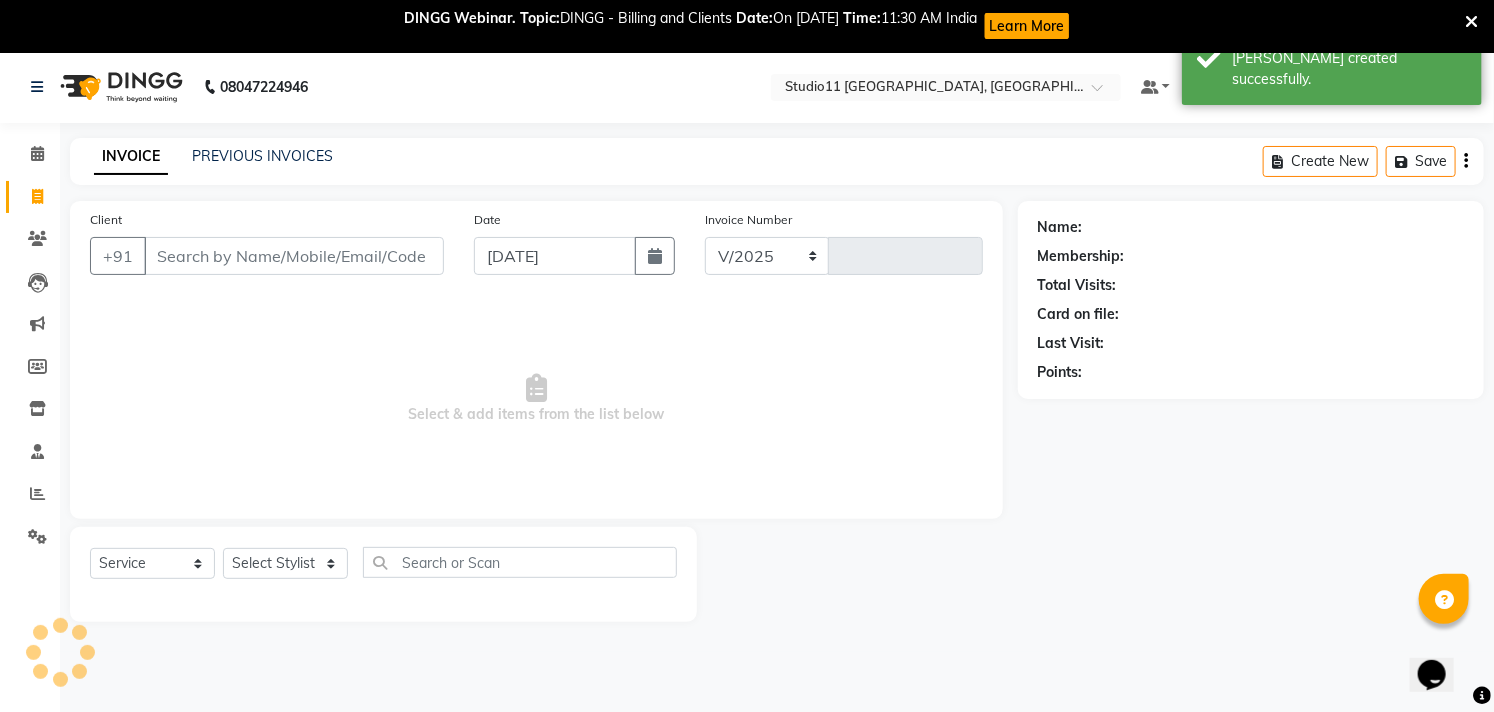 select on "7717" 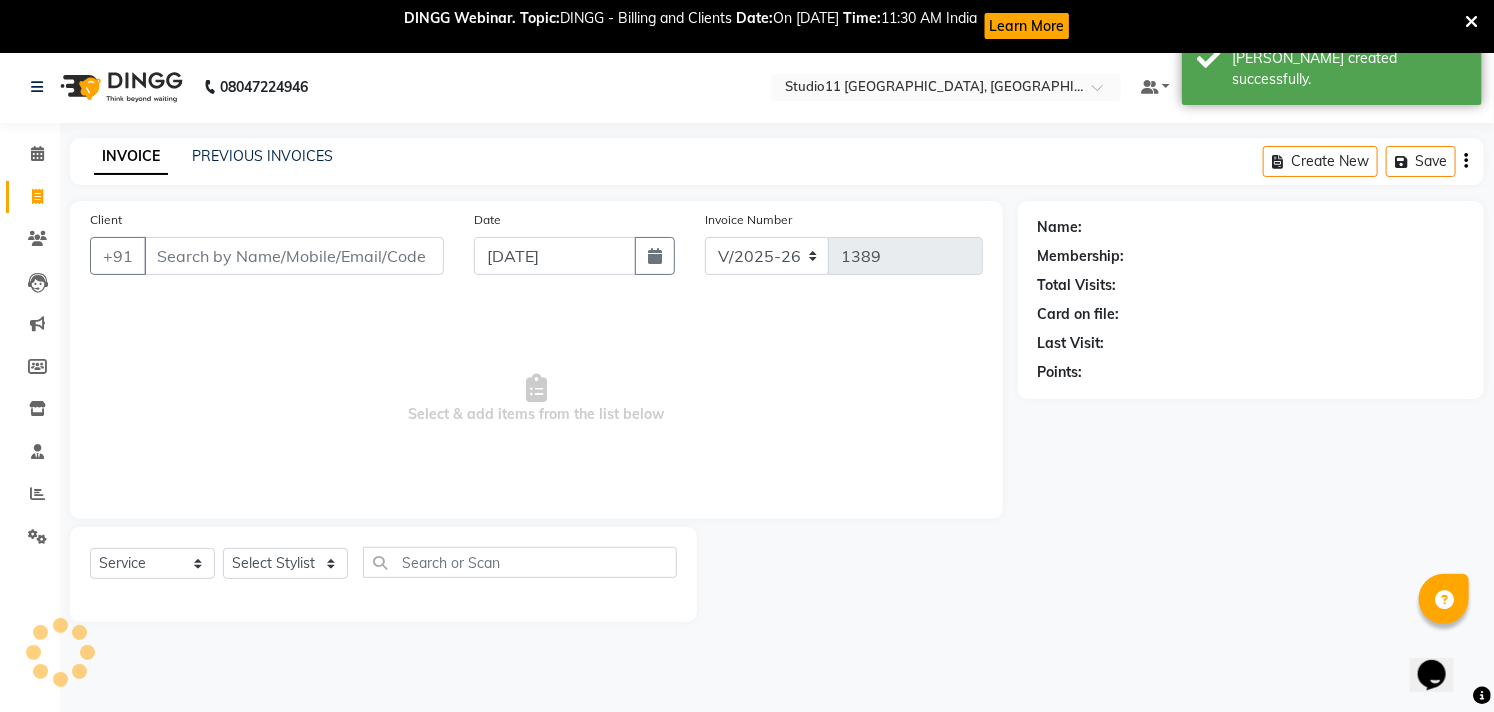 scroll, scrollTop: 53, scrollLeft: 0, axis: vertical 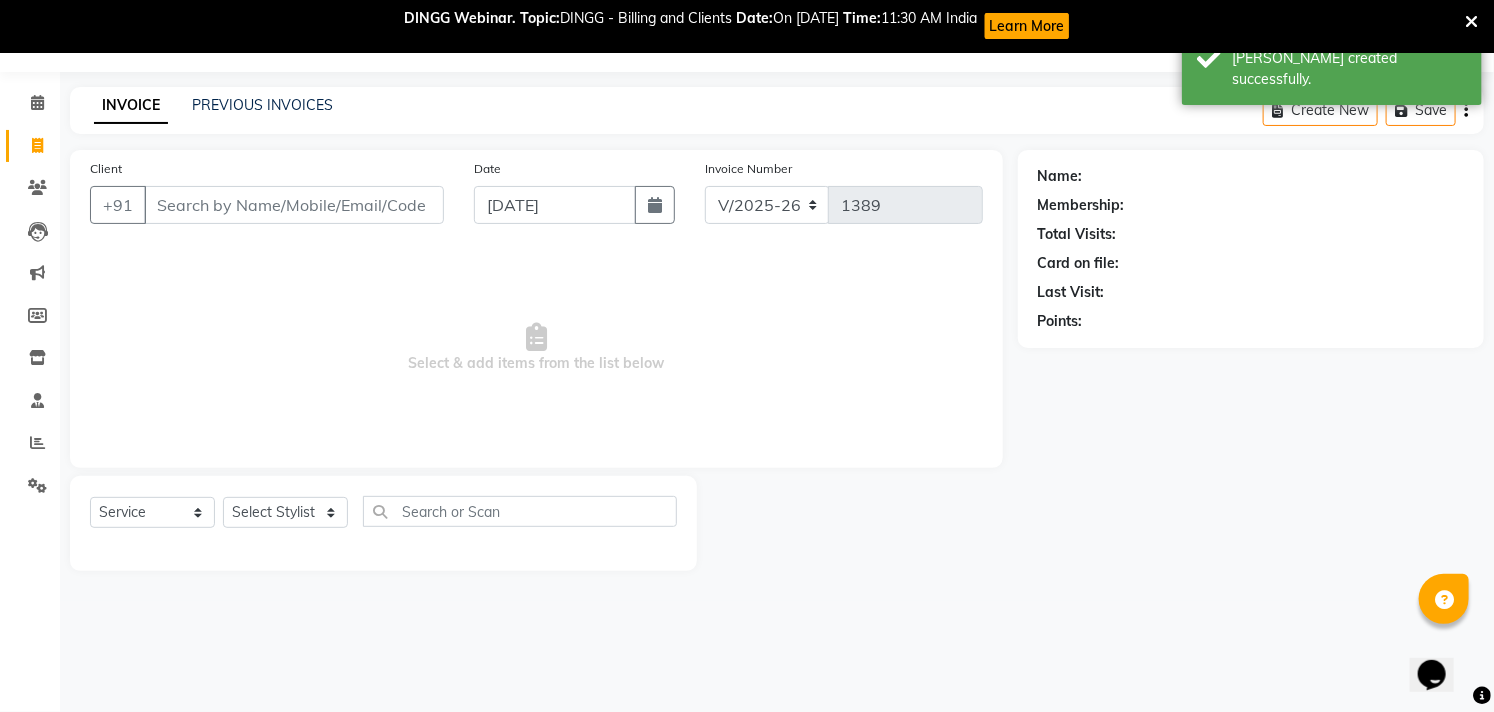 click on "Client" at bounding box center (294, 205) 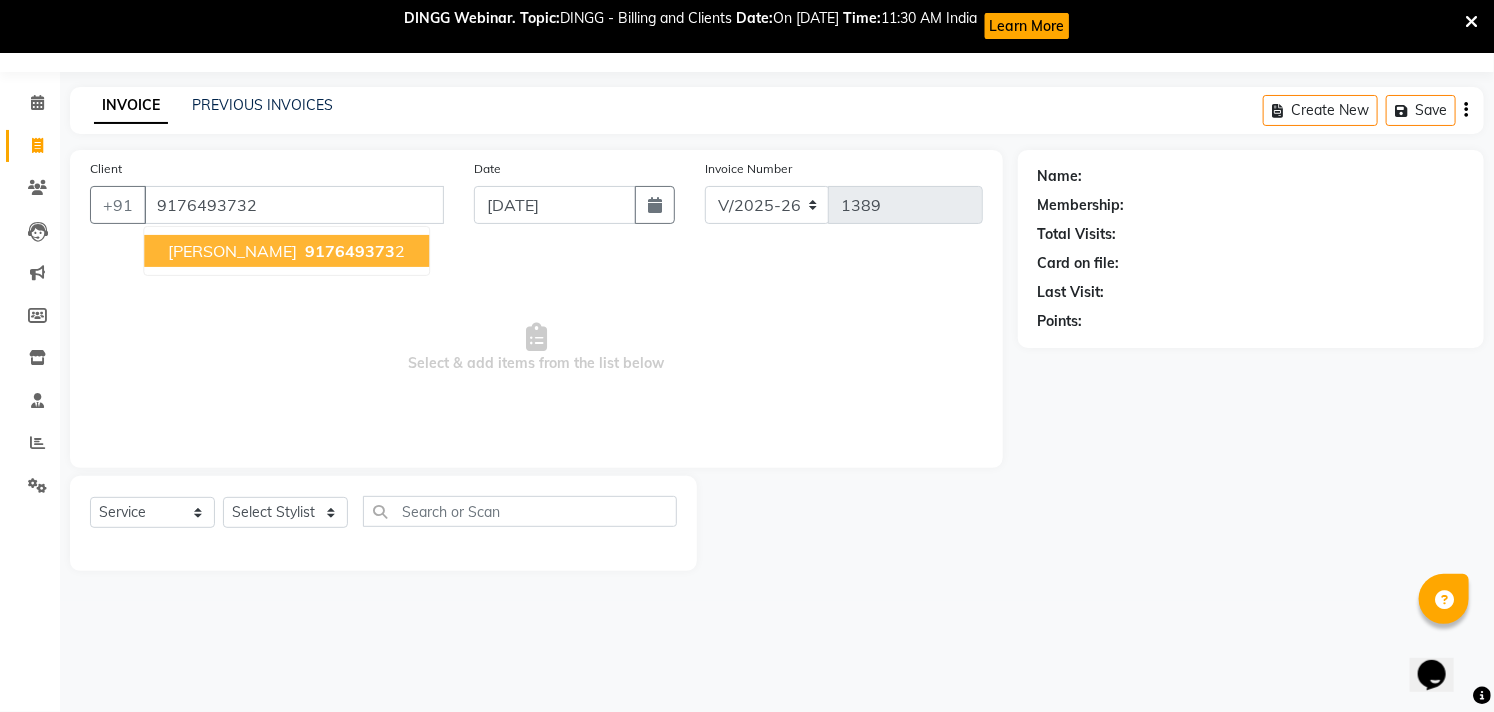type on "9176493732" 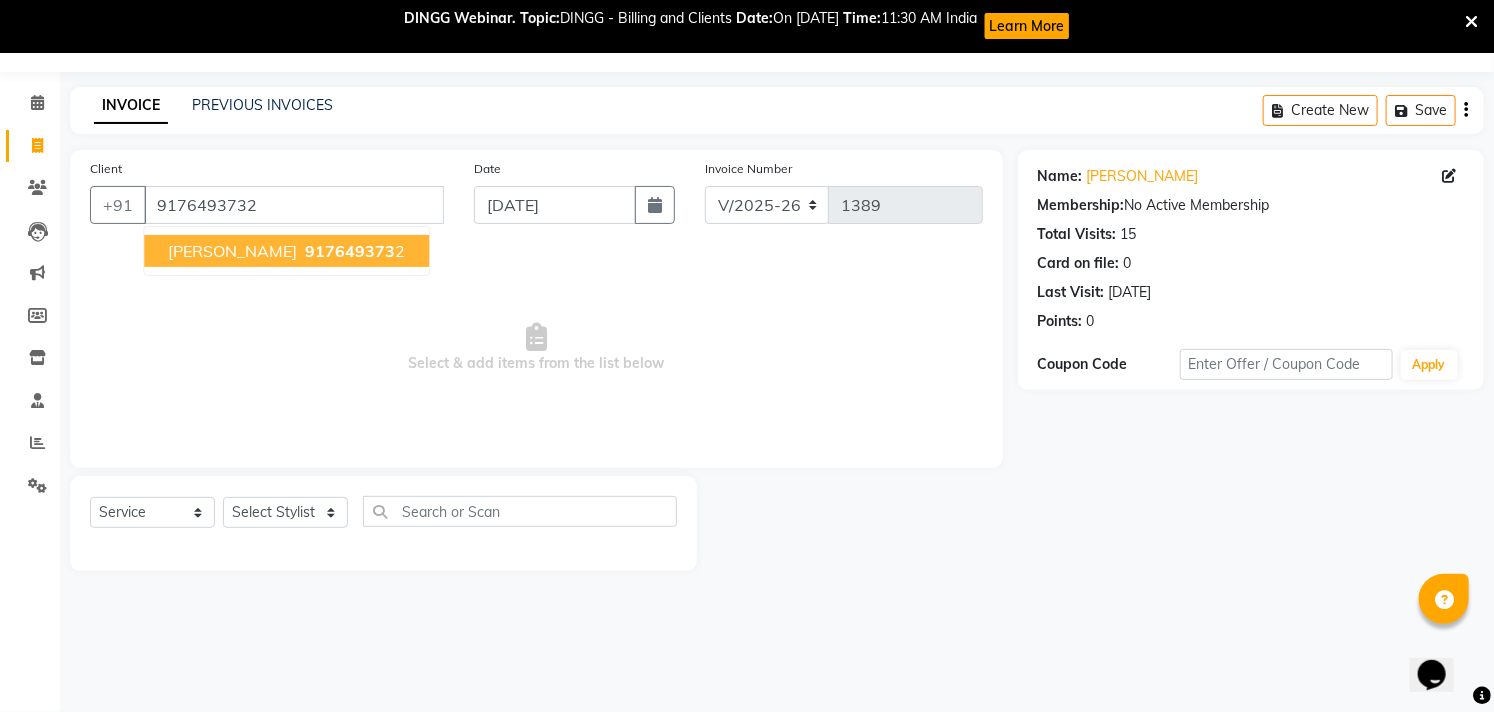 click on "917649373" at bounding box center [350, 251] 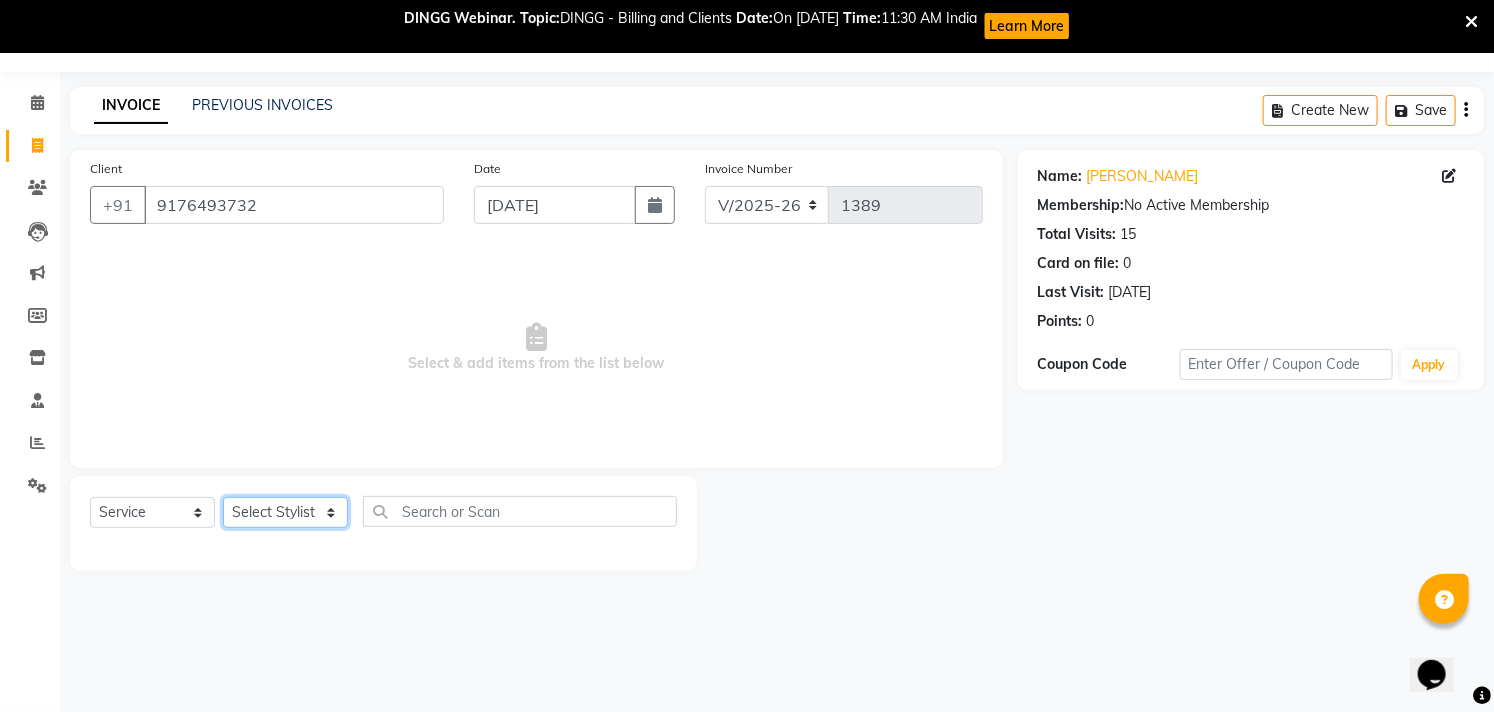 click on "Select Stylist Afzal Akbar Dani Jeni Josna kaif lavanya manimekalai Praveen Sonu Studio11 SB colony Tahir tamil" 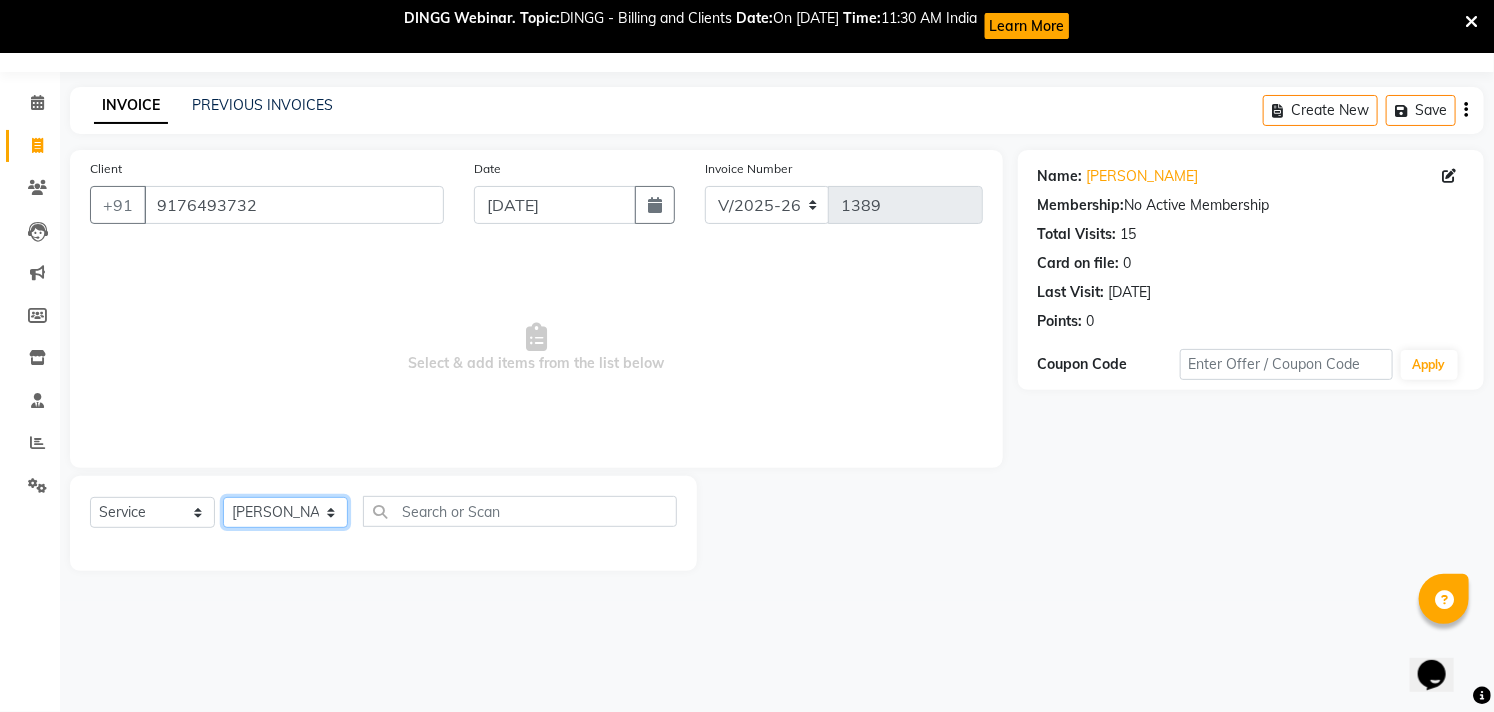 click on "Select Stylist Afzal Akbar Dani Jeni Josna kaif lavanya manimekalai Praveen Sonu Studio11 SB colony Tahir tamil" 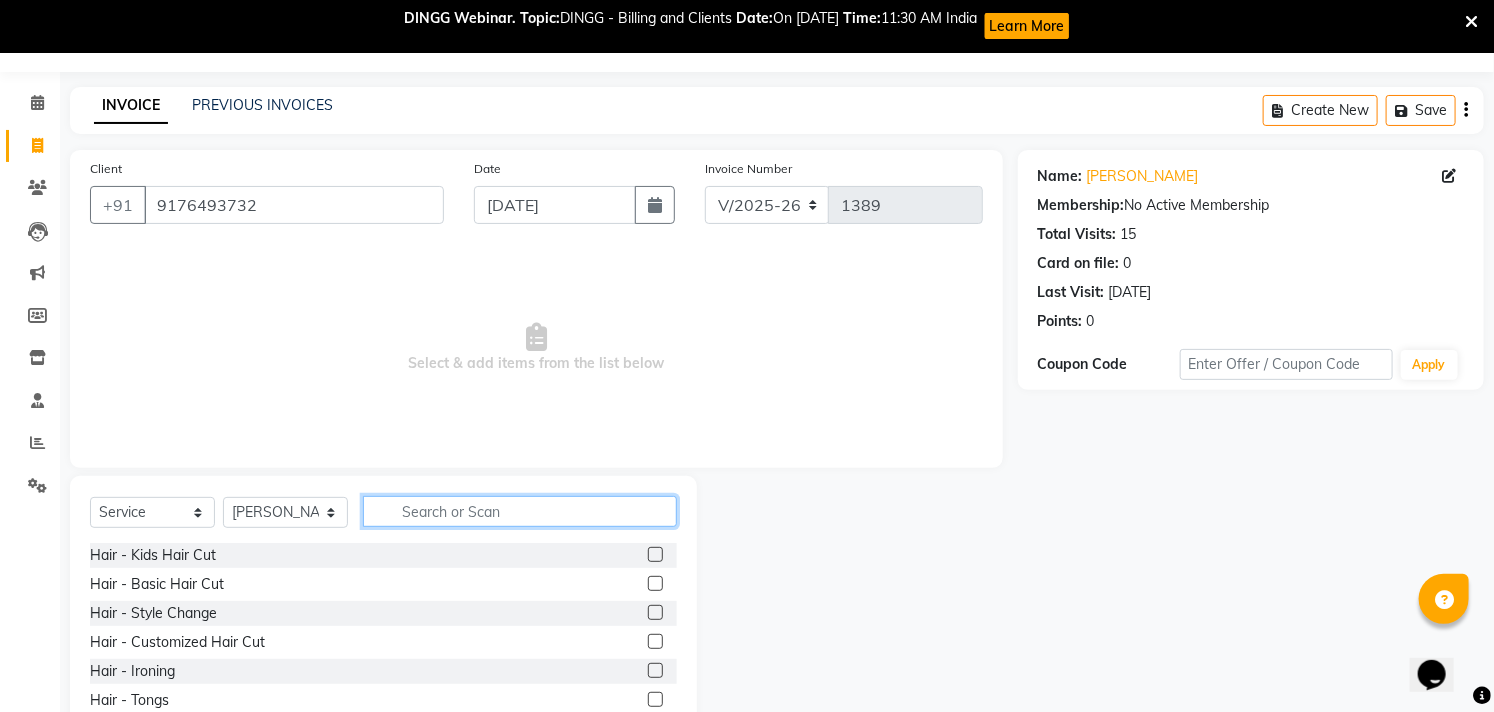 click 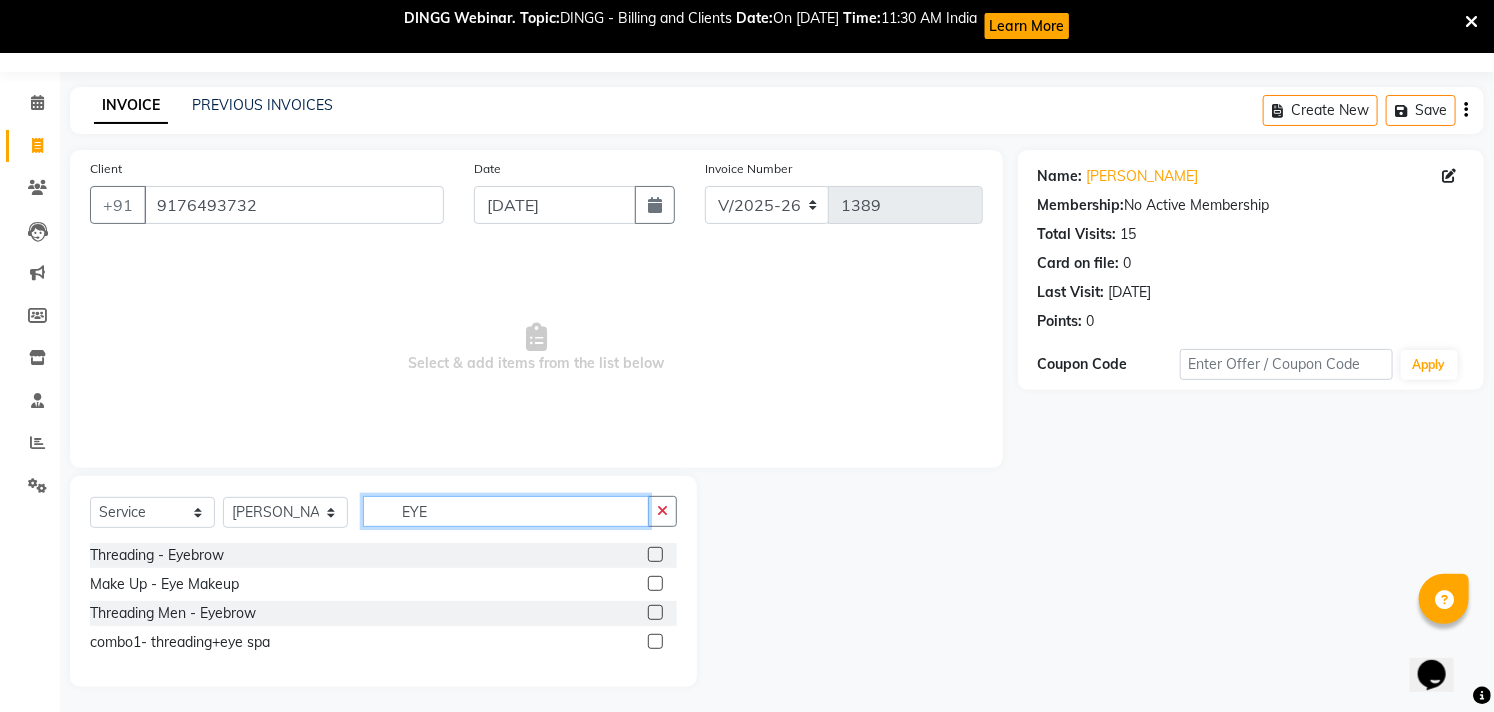 type on "EYE" 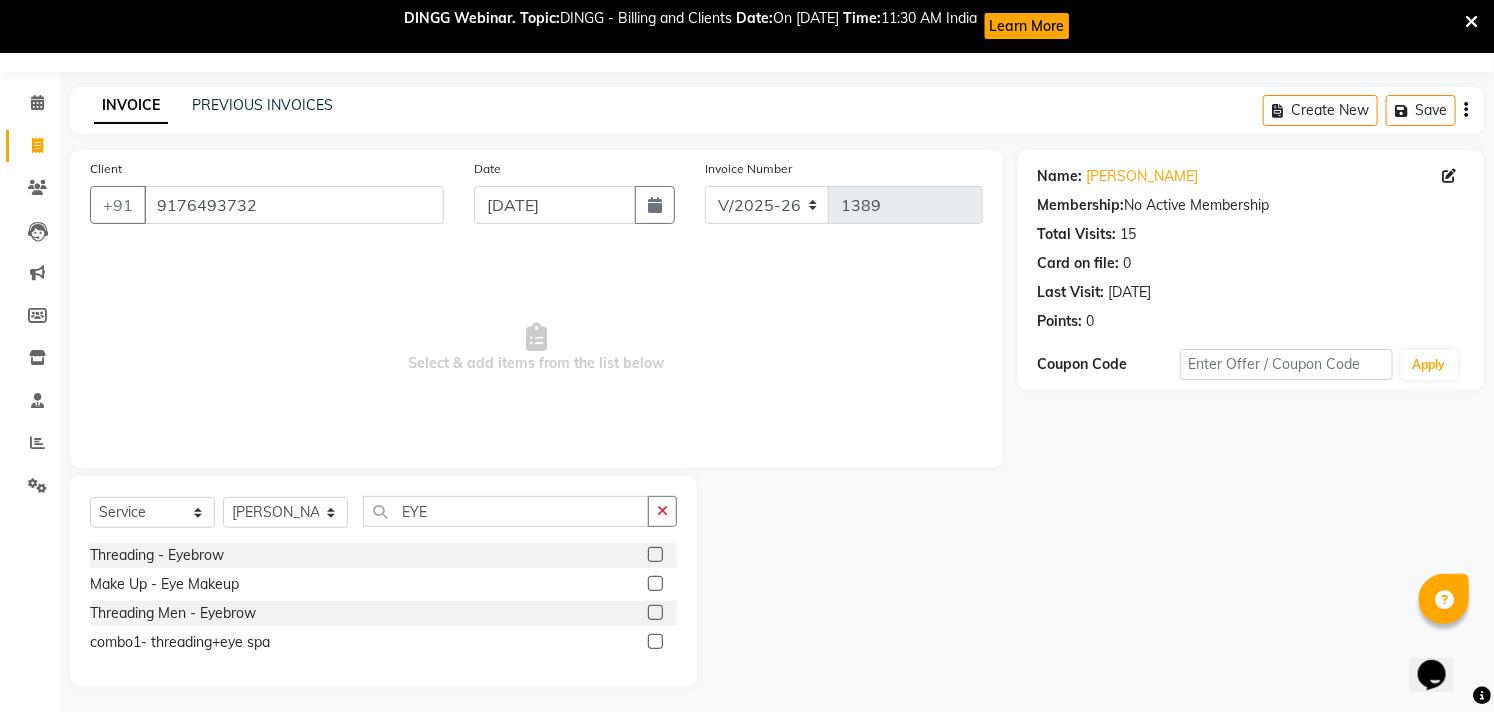 click 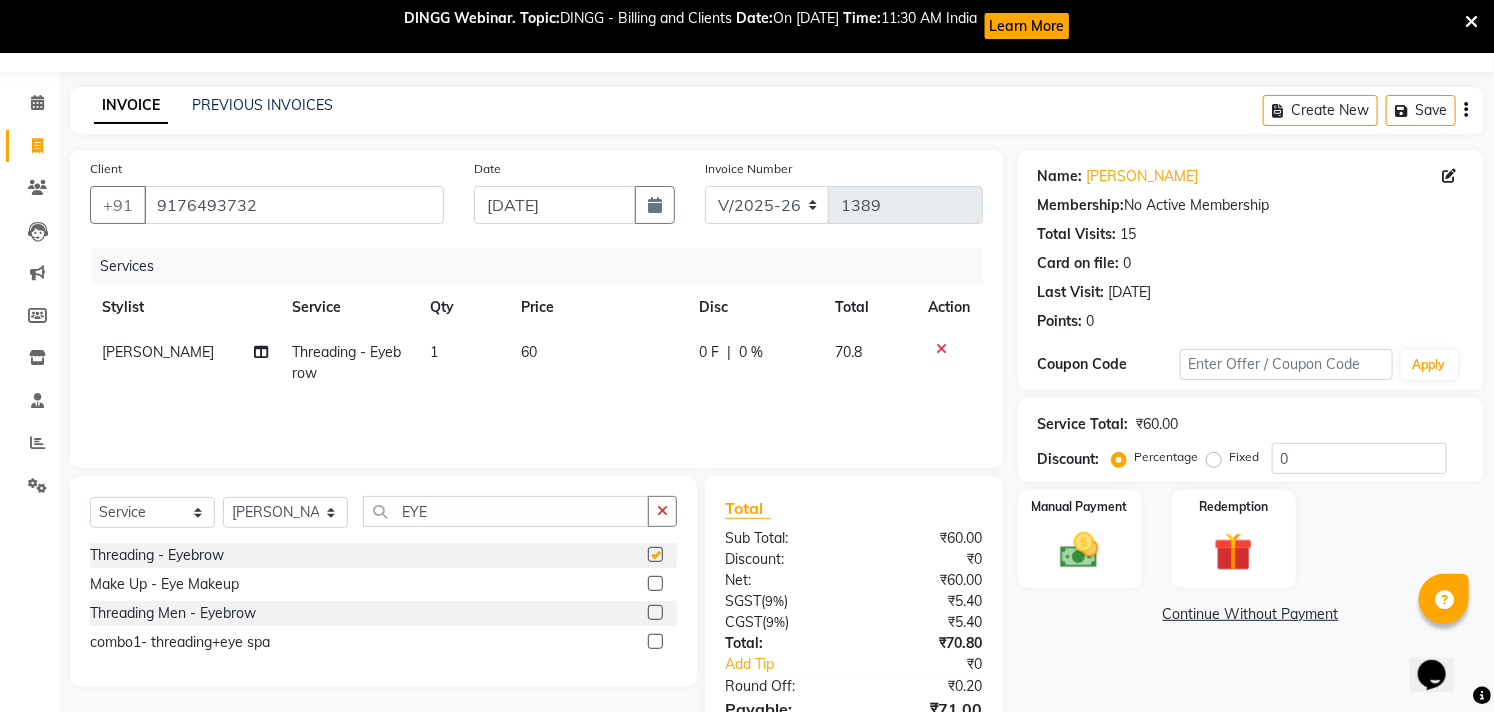 checkbox on "false" 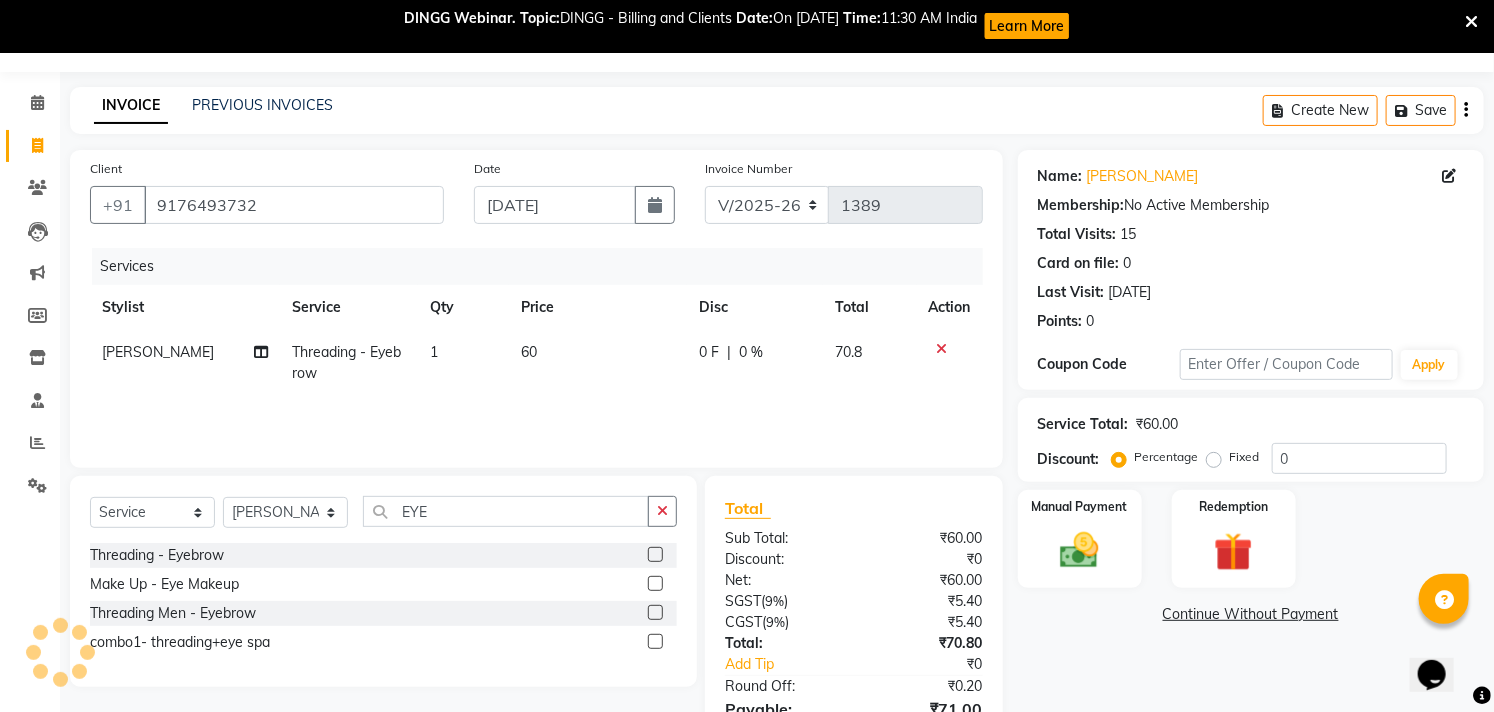 click on "60" 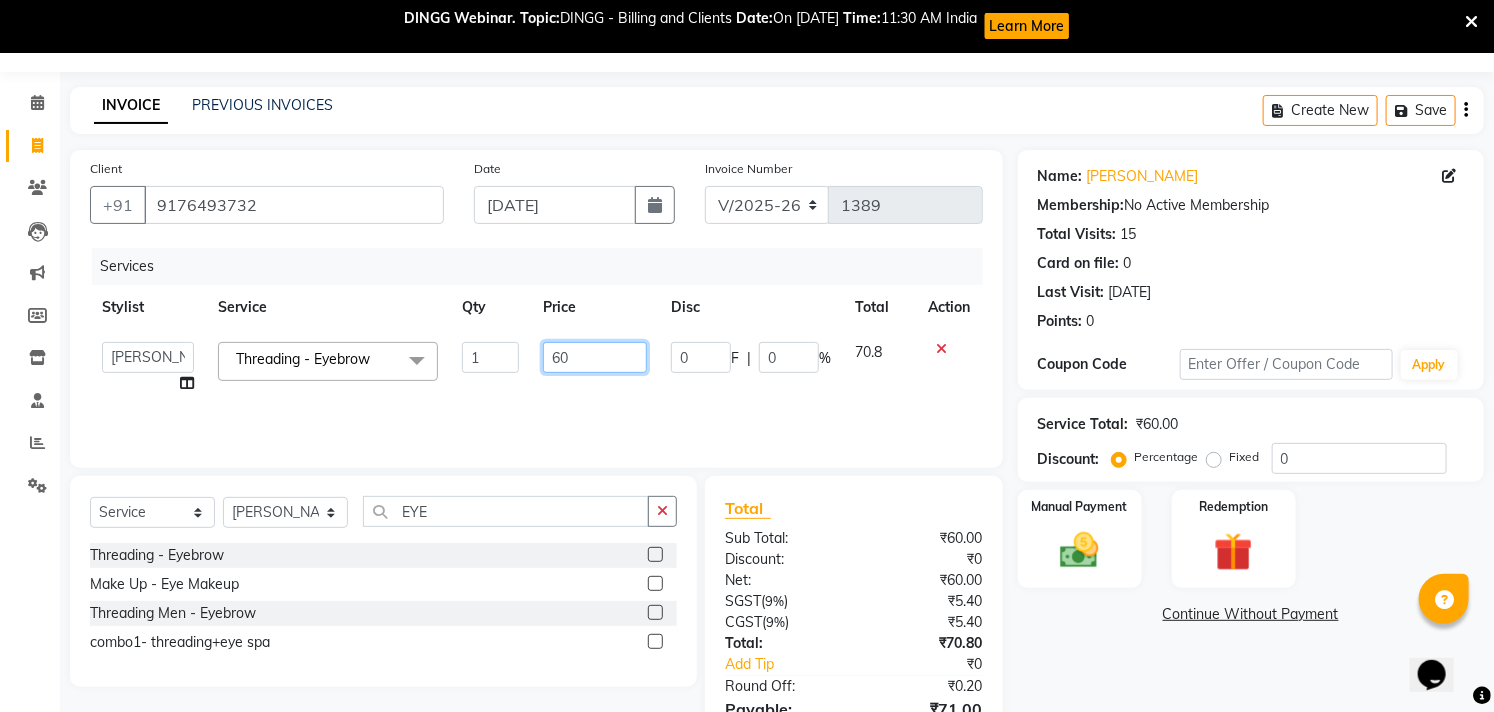 drag, startPoint x: 588, startPoint y: 357, endPoint x: 514, endPoint y: 354, distance: 74.06078 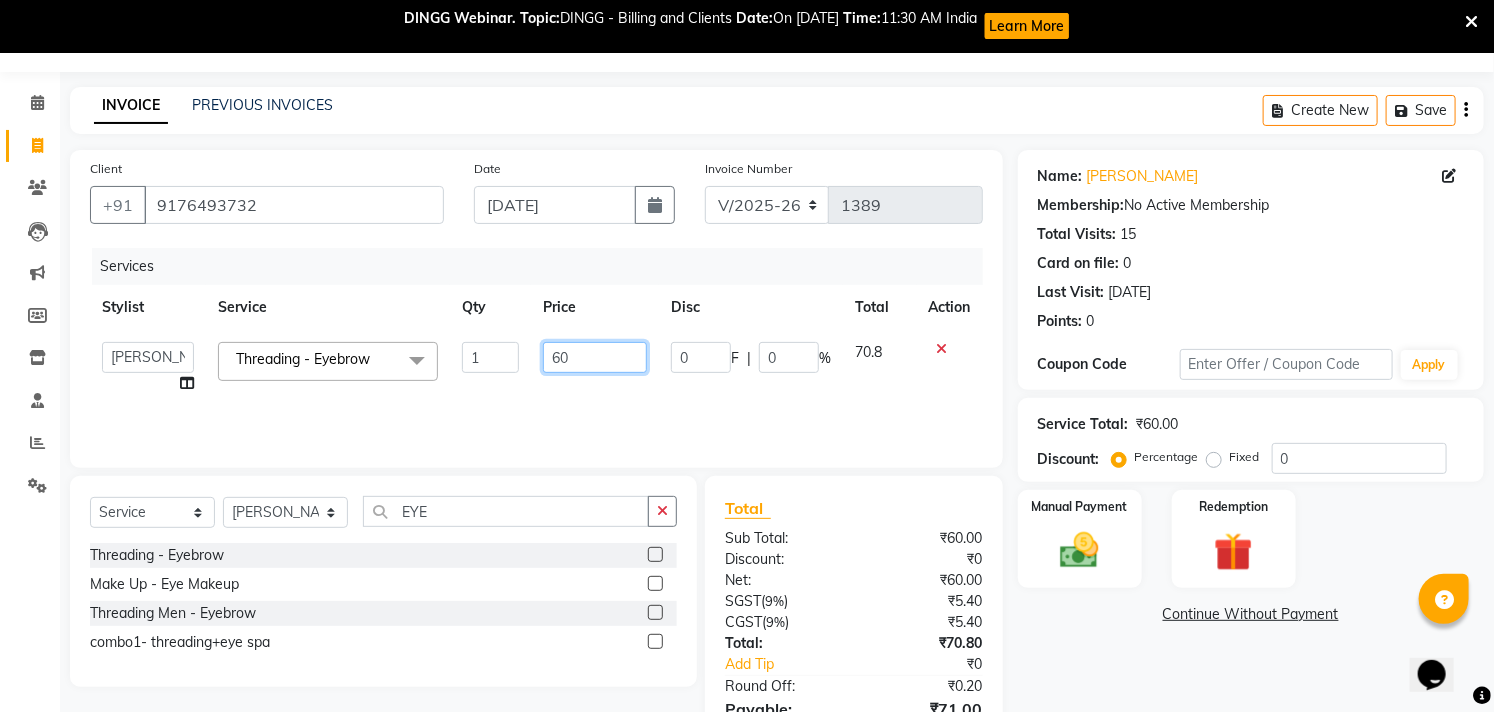 click on "Afzal   Akbar   Dani   Jeni   Josna   kaif   lavanya   manimekalai   Praveen   Sonu   Studio11 SB colony   Tahir   tamil  Threading - Eyebrow  x Hair - Kids Hair Cut Hair - Basic Hair Cut Hair - Style Change Hair - Customized Hair Cut Hair - Ironing Hair - Tongs Hair - Roller Sets Hair Advance - Hair Do-Basic Hair Advance - Hair -Up Do Hair Technical - Straightening Hair Technical - Smoothening Hair Technical - Rebonding Hair Technical - Keratin Hair Technical - Kera Smooth Colouring - Root Touch Up(Ammonia) Colouring - Root Touch Up(Ammonia Free) Colouring - Global Color(Ammonia) Colouring - Global Color(Ammonia Free) Fashion Colour - Global Ammonia Fashion Colour - Global Ammonia Free Fashion Colour - Fashion Streaks(Min 3 Streaks) Fashion Colour - Highlights Half Fashion Colour - Highlights Full Wash&Blowdry - Blowdry Wash&Blowdry - Blowdry & Hair Wash Wash&Blowdry - Hair Wash & Setting Wash&Blowdry - Moroccan Hairwash & Conditioning Hair Spa - Repairing Hair Spa Hair Spa - Smoothening Hair Spa hair wash" 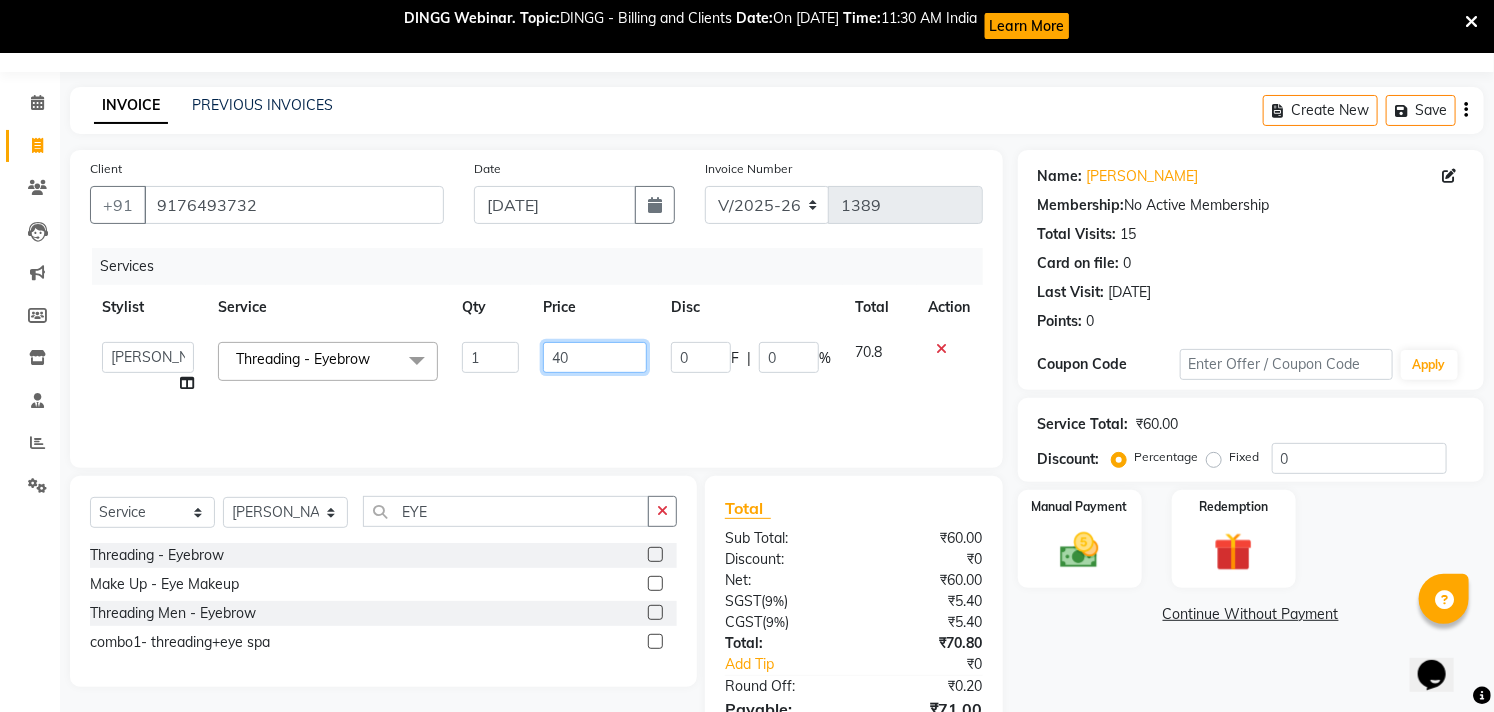 type on "400" 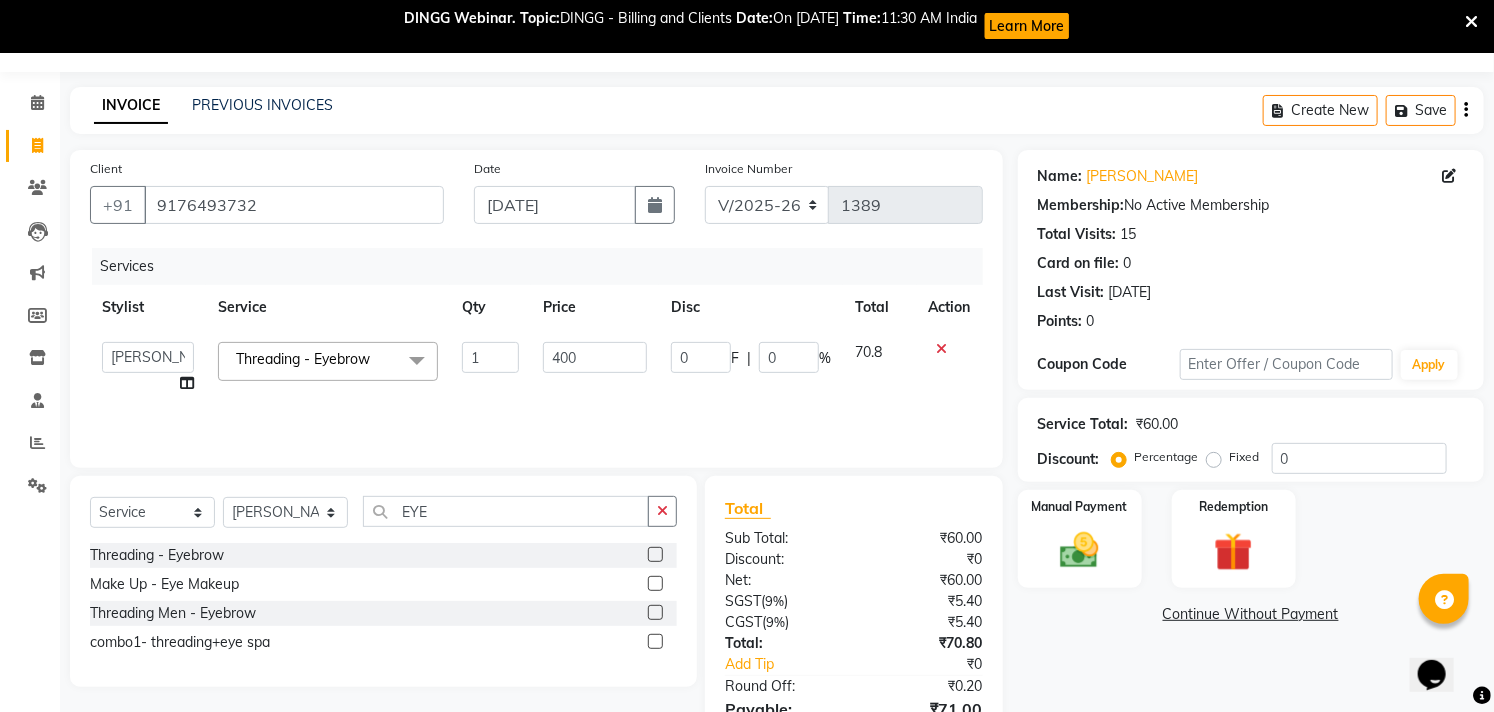 click on "Services Stylist Service Qty Price Disc Total Action  Afzal   Akbar   Dani   Jeni   Josna   kaif   lavanya   manimekalai   Praveen   Sonu   Studio11 SB colony   Tahir   tamil  Threading - Eyebrow  x Hair - Kids Hair Cut Hair - Basic Hair Cut Hair - Style Change Hair - Customized Hair Cut Hair - Ironing Hair - Tongs Hair - Roller Sets Hair Advance - Hair Do-Basic Hair Advance - Hair -Up Do Hair Technical - Straightening Hair Technical - Smoothening Hair Technical - Rebonding Hair Technical - Keratin Hair Technical - Kera Smooth Colouring - Root Touch Up(Ammonia) Colouring - Root Touch Up(Ammonia Free) Colouring - Global Color(Ammonia) Colouring - Global Color(Ammonia Free) Fashion Colour - Global Ammonia Fashion Colour - Global Ammonia Free Fashion Colour - Fashion Streaks(Min 3 Streaks) Fashion Colour - Highlights Half Fashion Colour - Highlights Full Wash&Blowdry - Blowdry Wash&Blowdry - Blowdry & Hair Wash Wash&Blowdry - Hair Wash & Setting Wash&Blowdry - Moroccan Hairwash & Conditioning Threading - Chin 1" 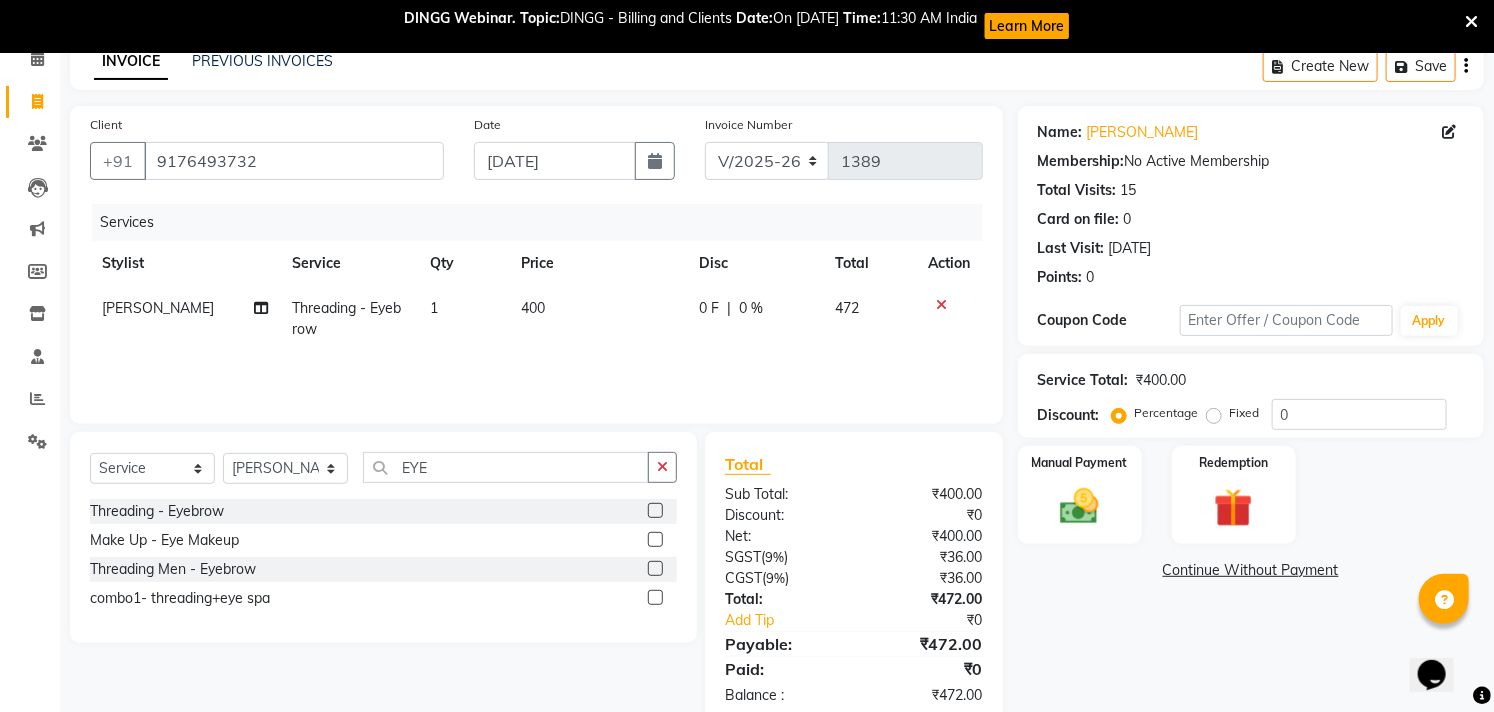 scroll, scrollTop: 141, scrollLeft: 0, axis: vertical 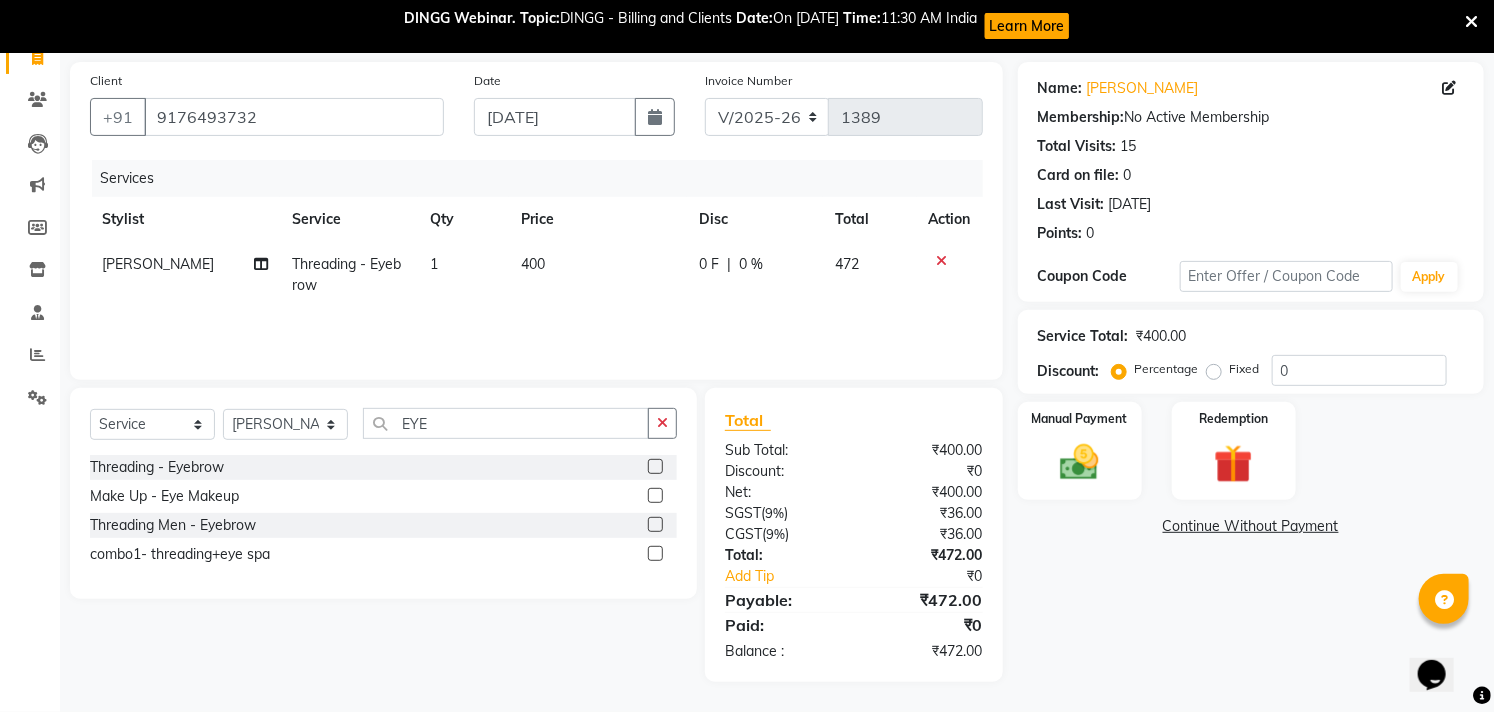 click on "400" 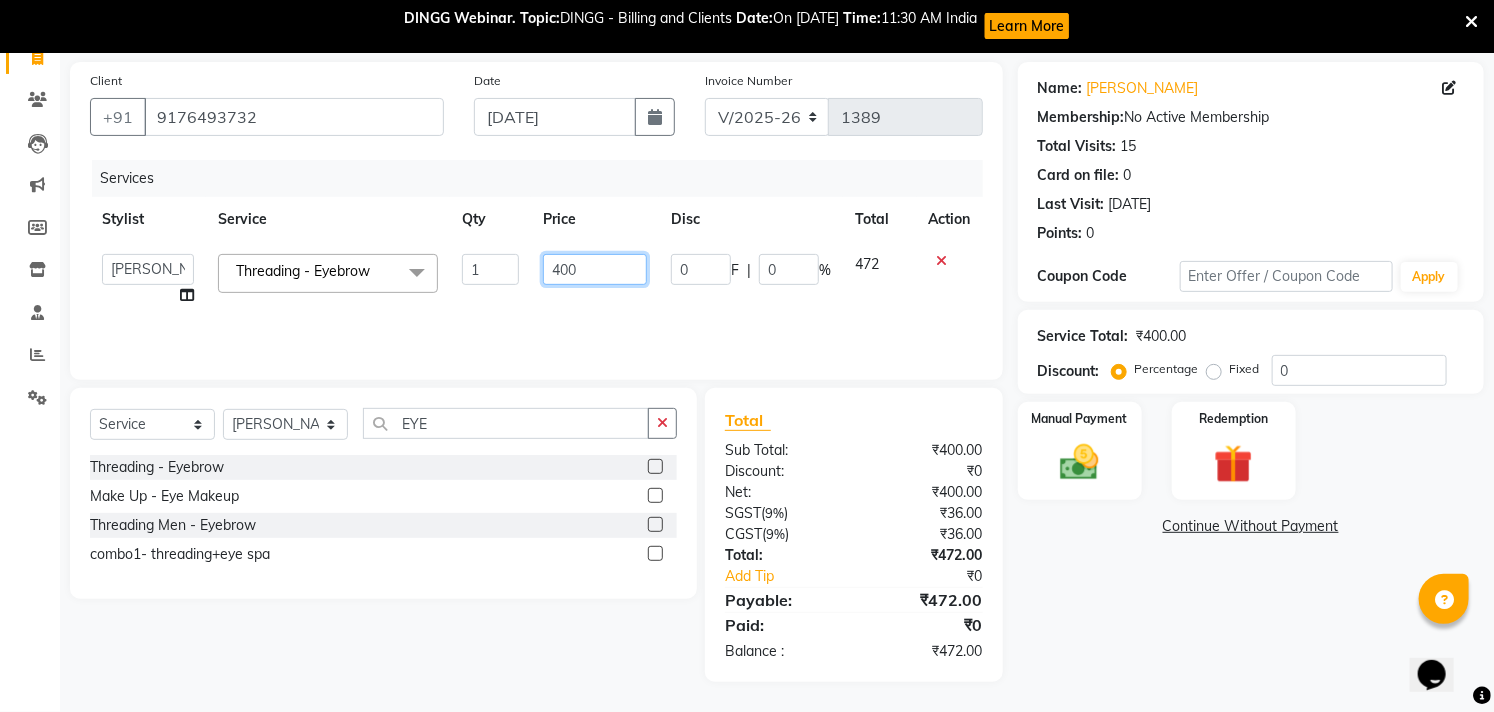 drag, startPoint x: 584, startPoint y: 271, endPoint x: 557, endPoint y: 278, distance: 27.89265 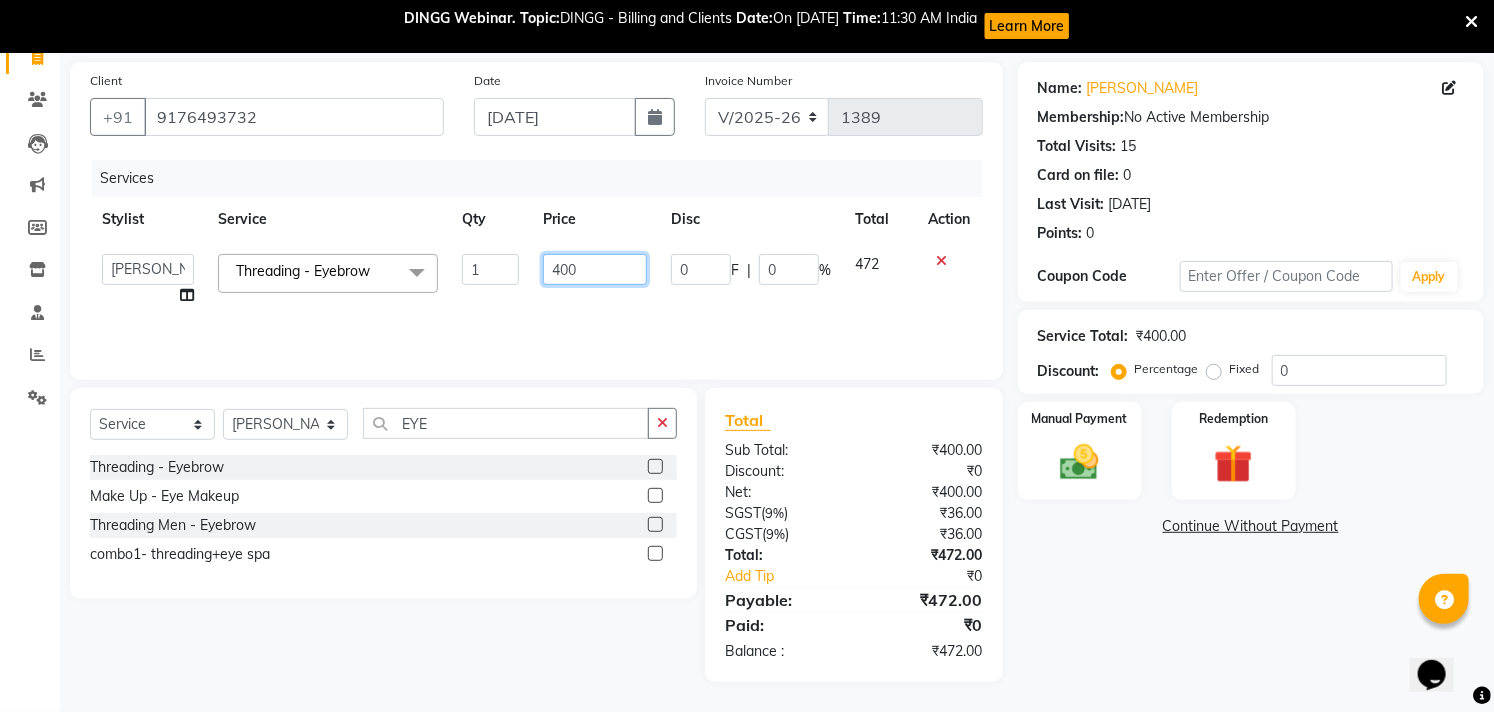 click on "400" 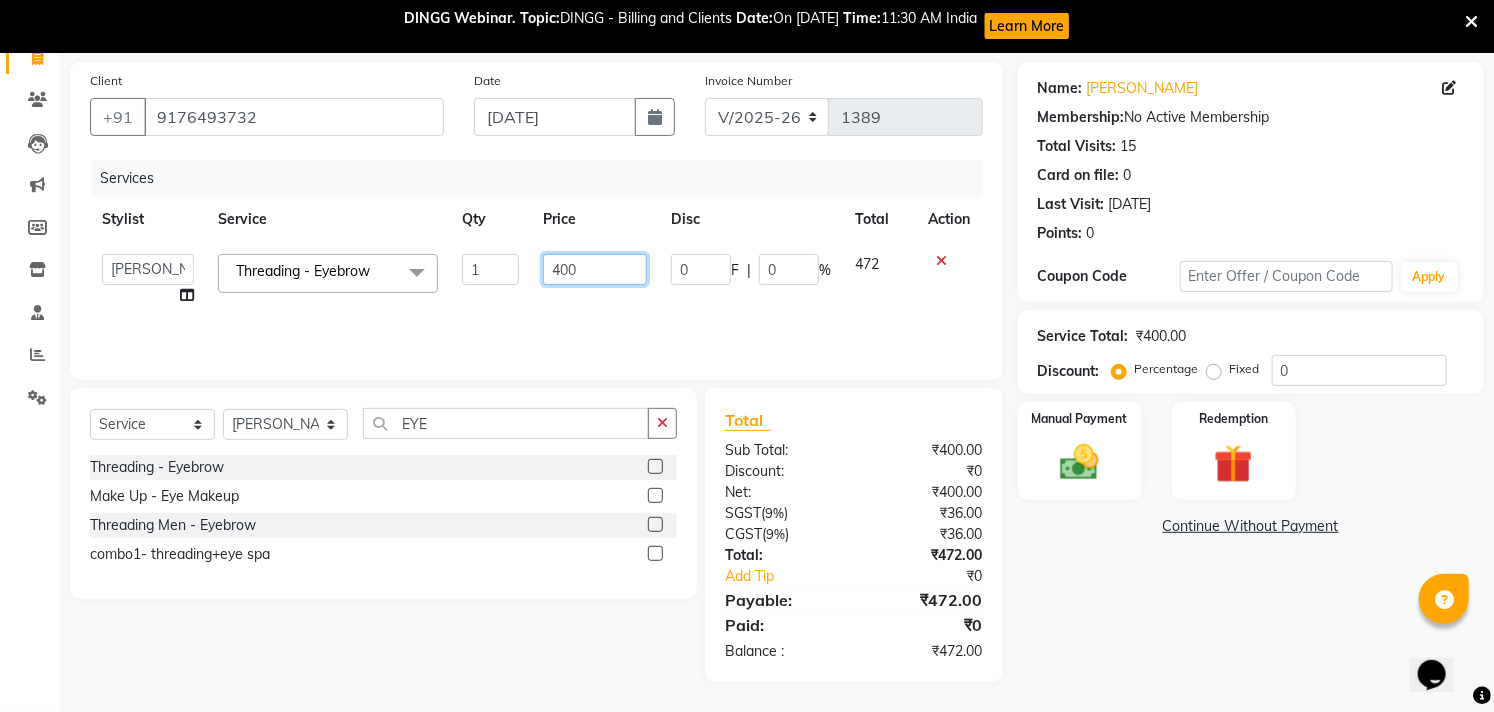 type on "4" 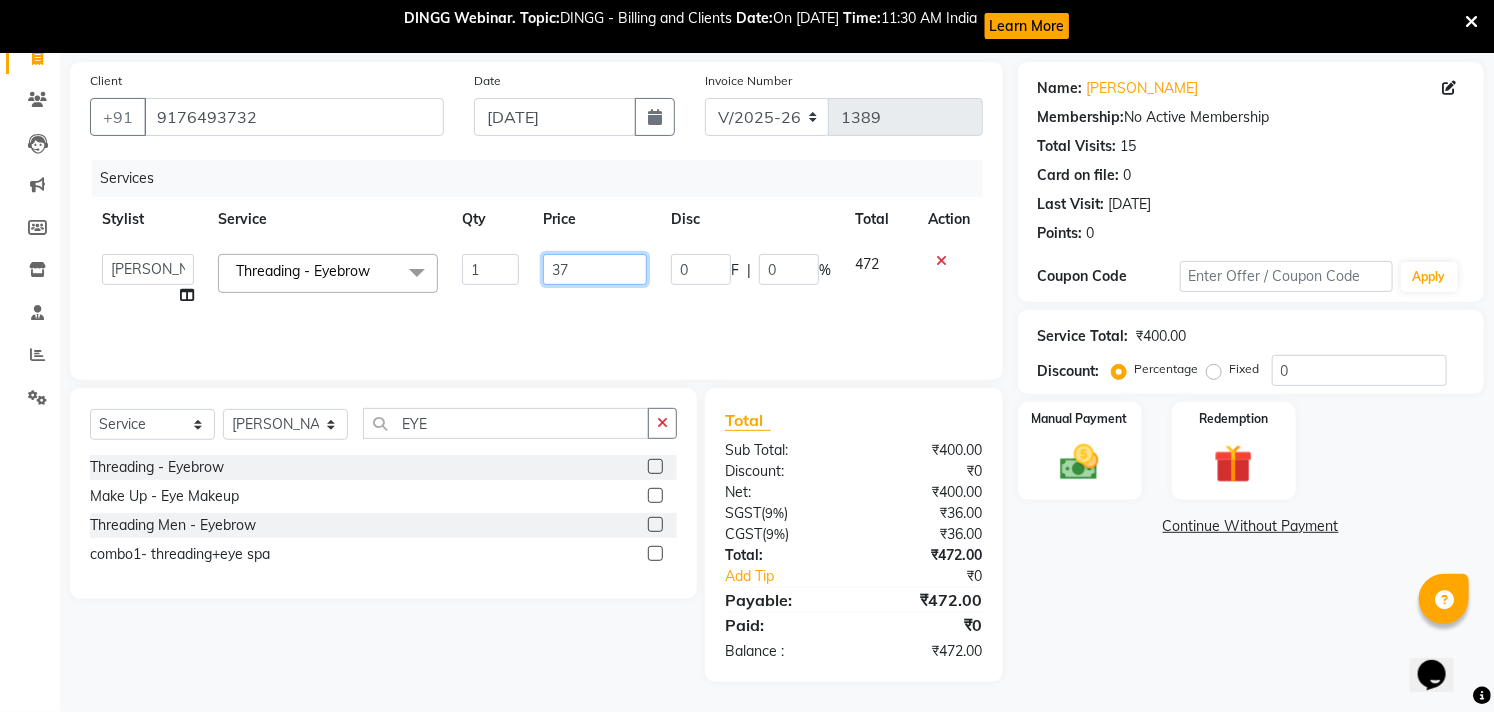 type on "378" 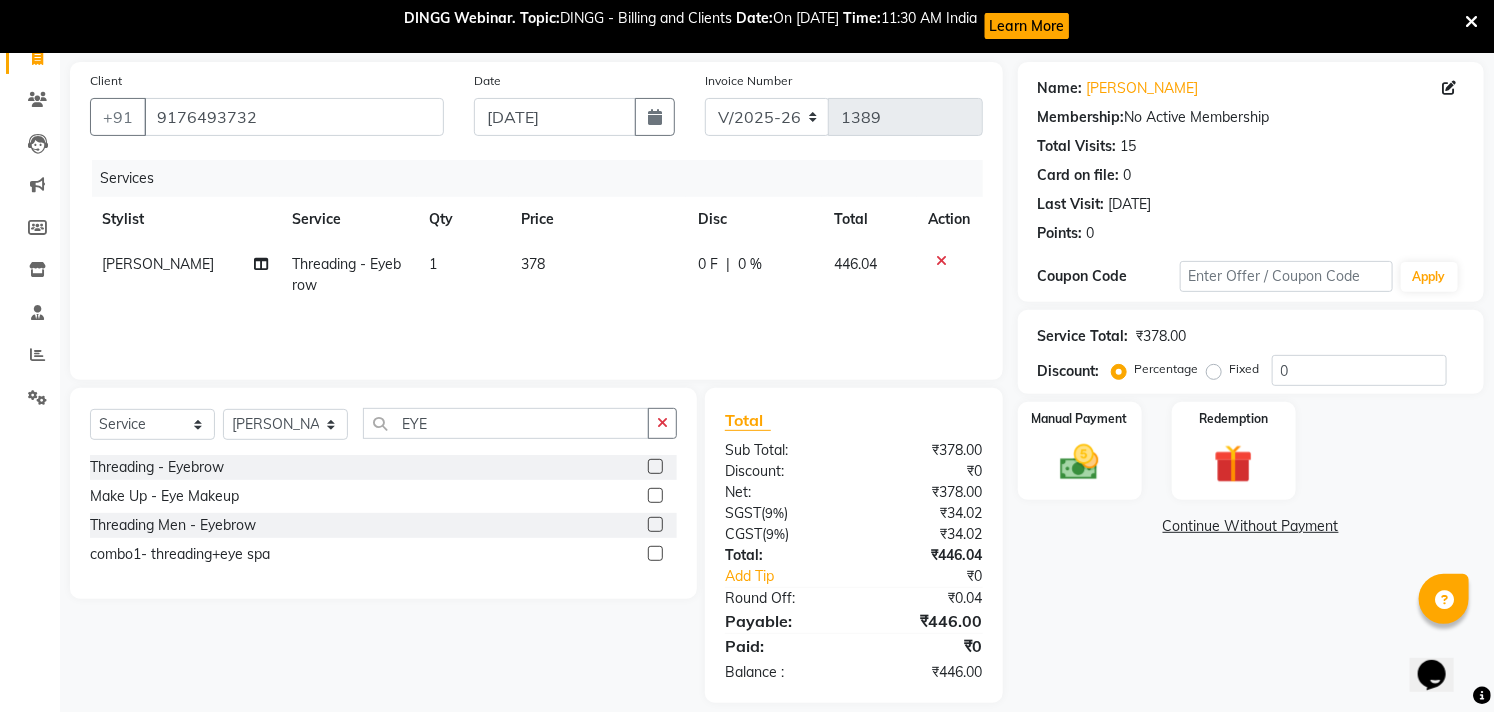 click on "Services Stylist Service Qty Price Disc Total Action lavanya Threading - Eyebrow 1 378 0 F | 0 % 446.04" 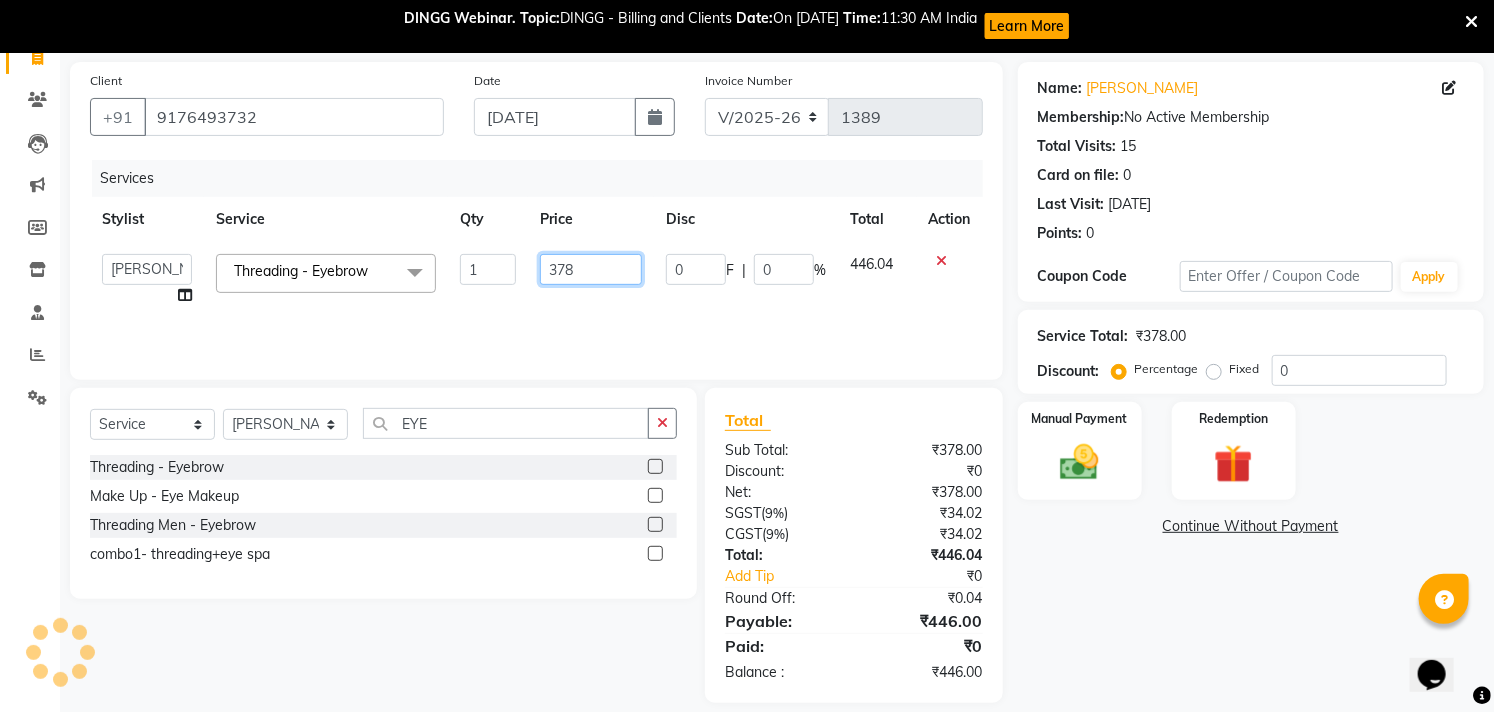 drag, startPoint x: 585, startPoint y: 260, endPoint x: 554, endPoint y: 268, distance: 32.01562 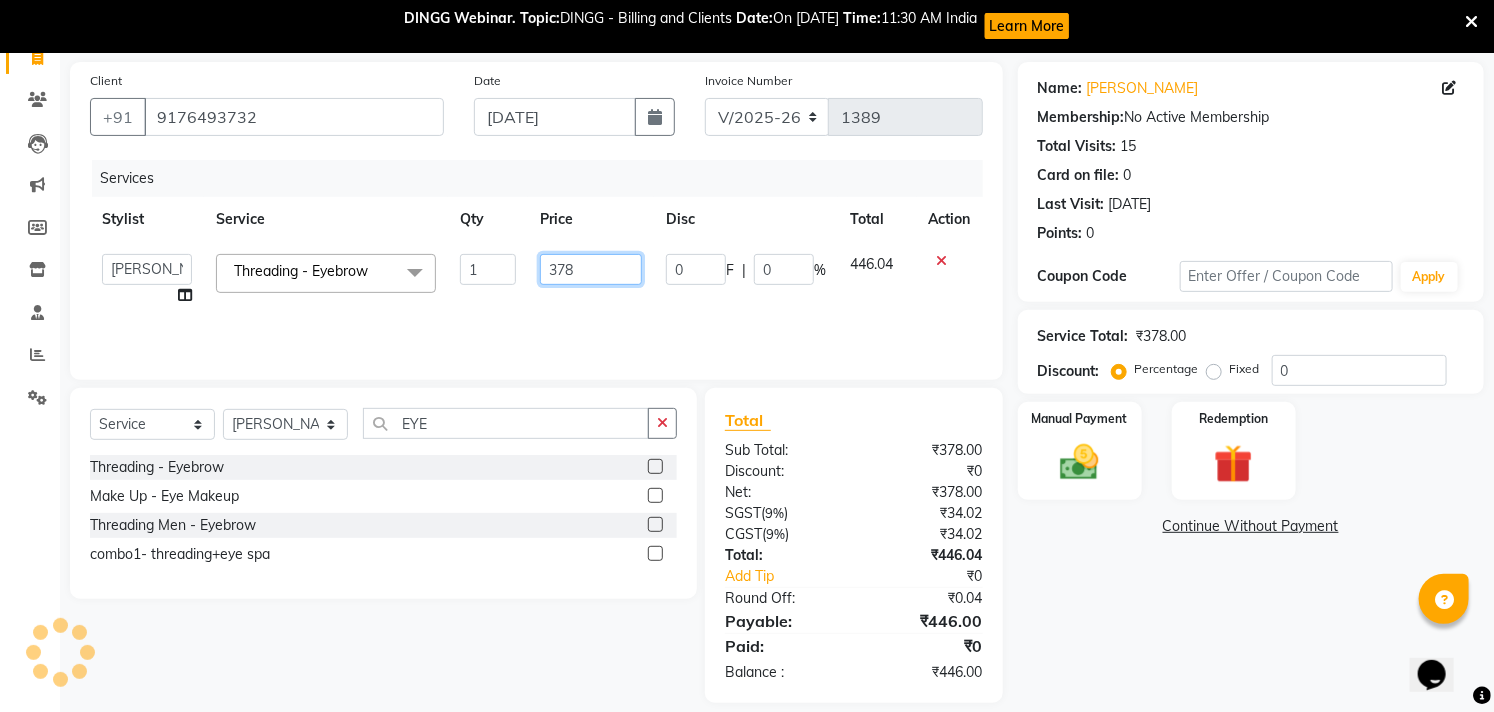 click on "378" 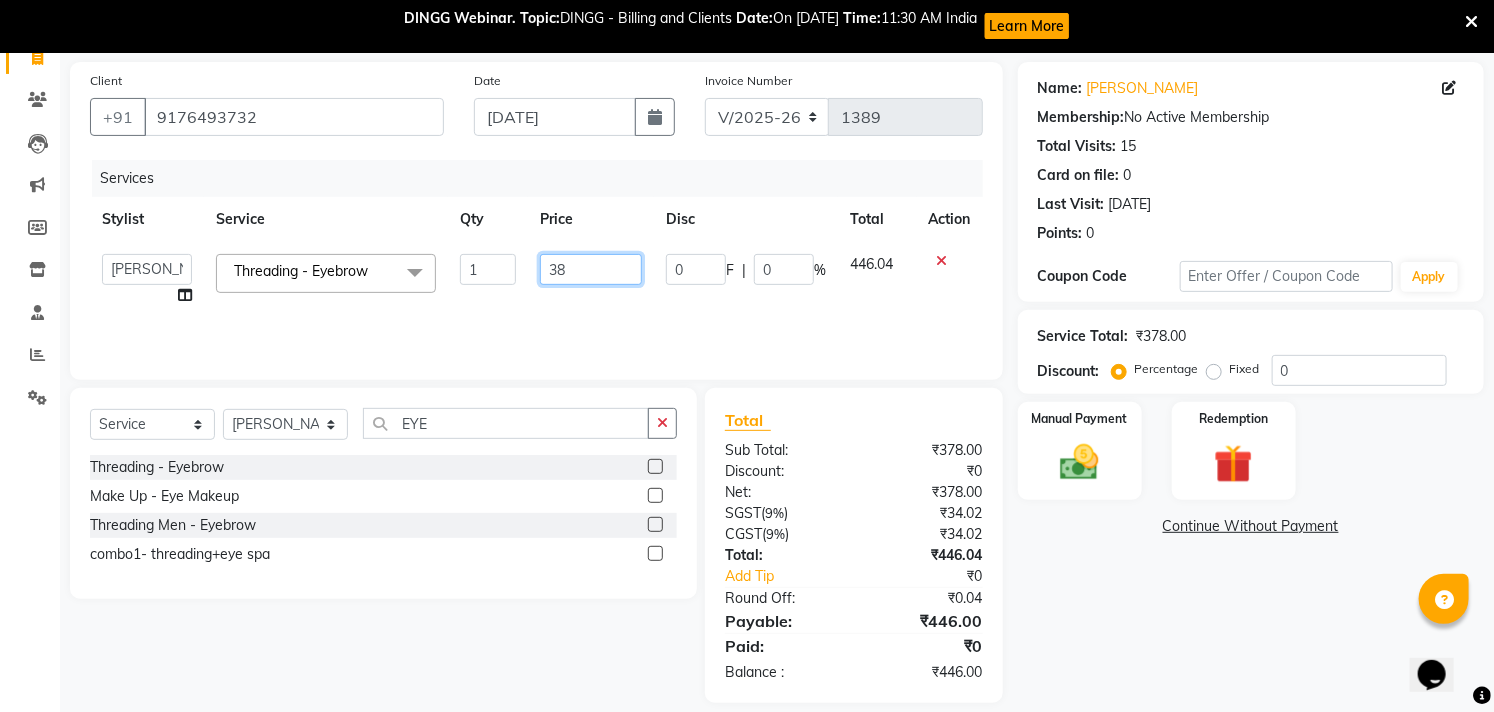 type on "380" 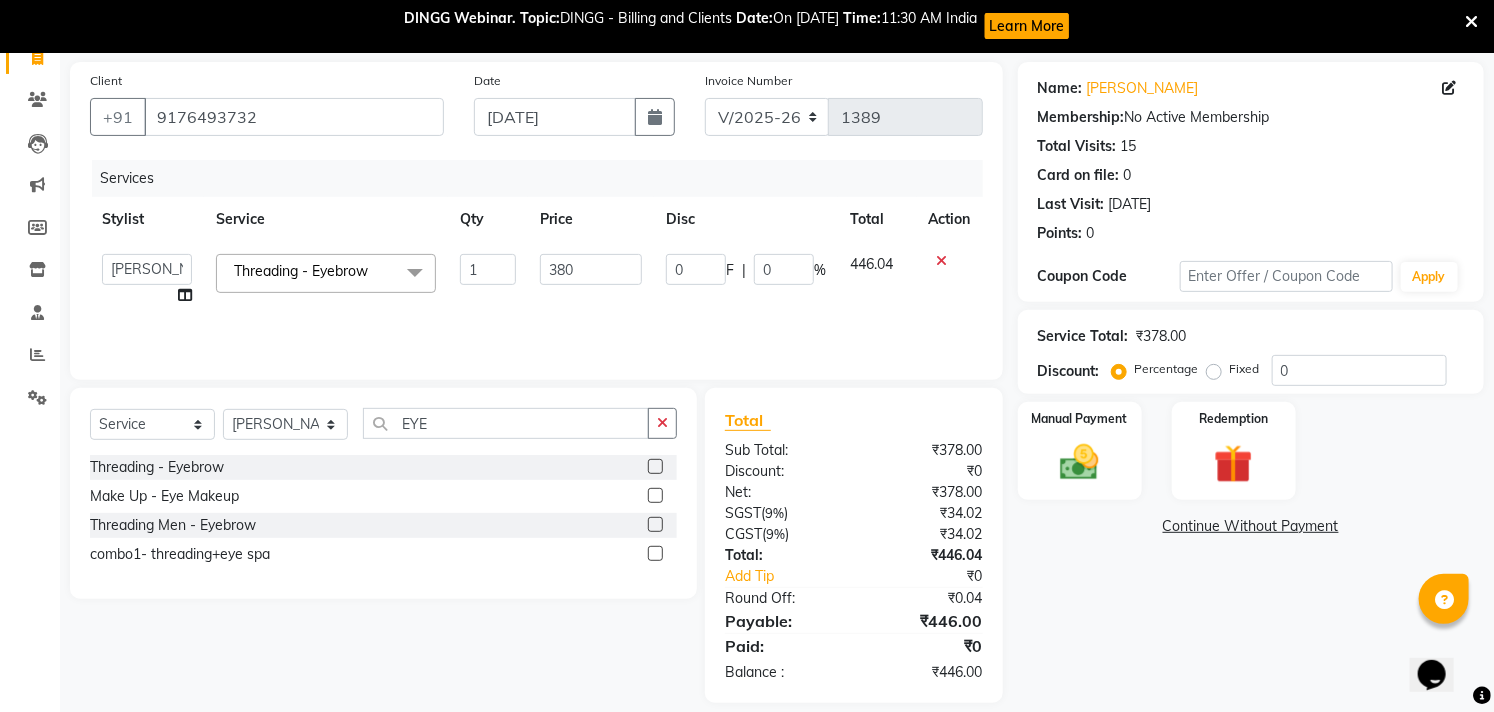 click on "380" 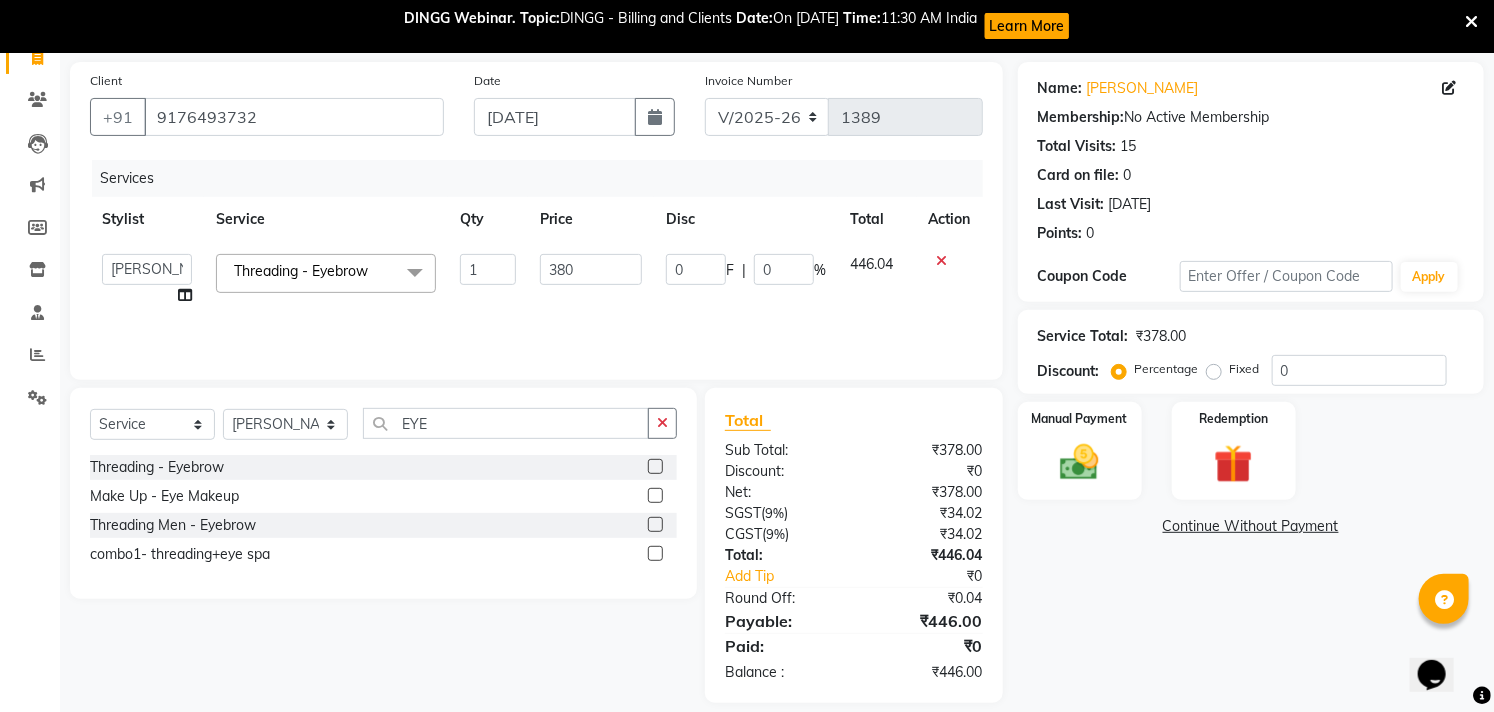 select on "68835" 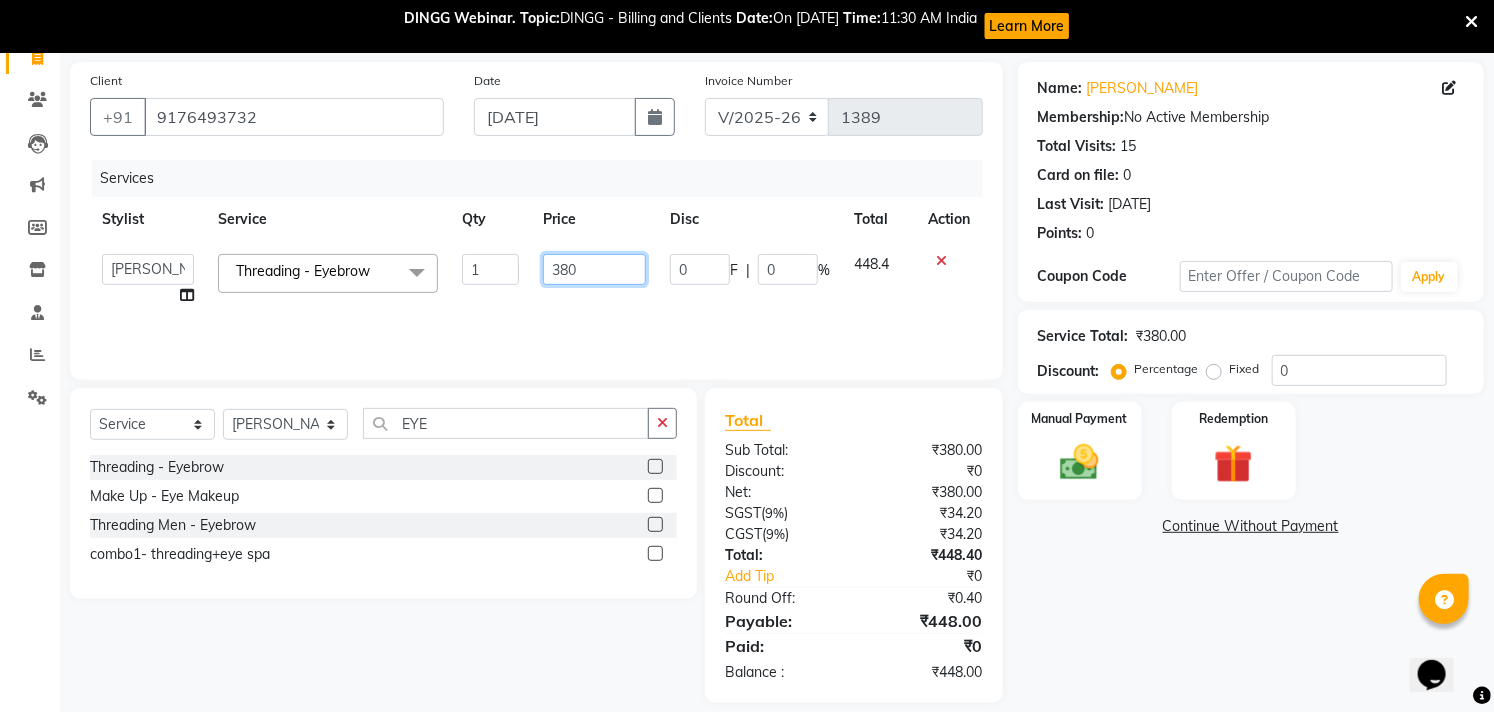 click on "380" 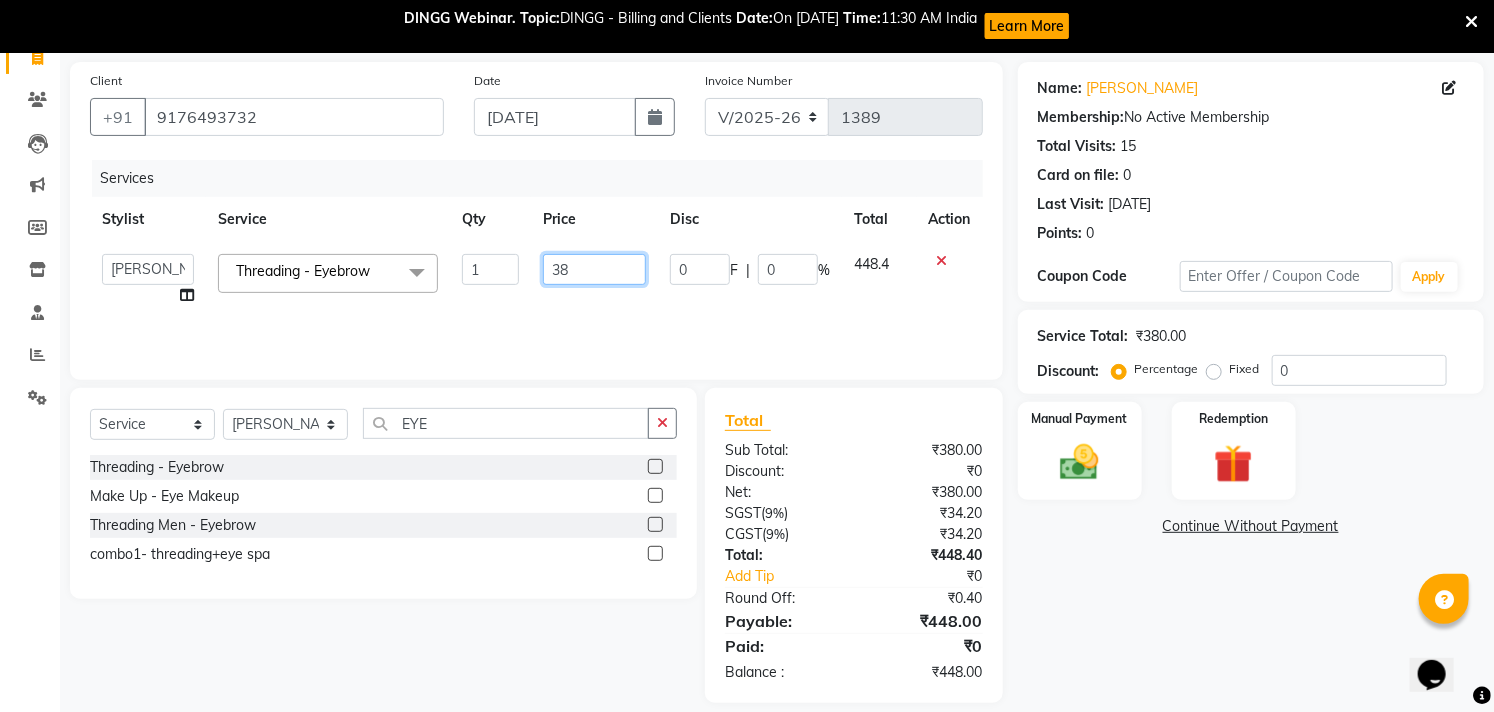 type on "381" 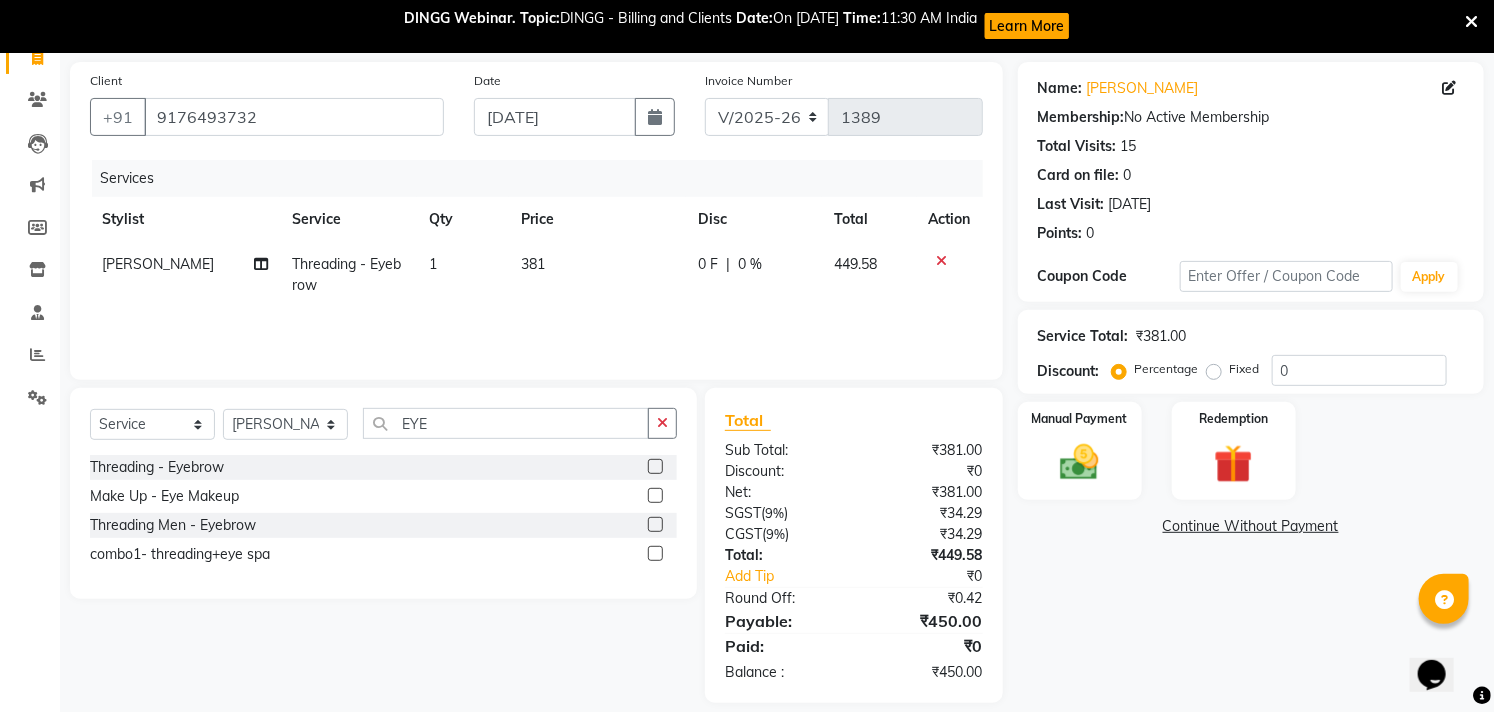 click on "381" 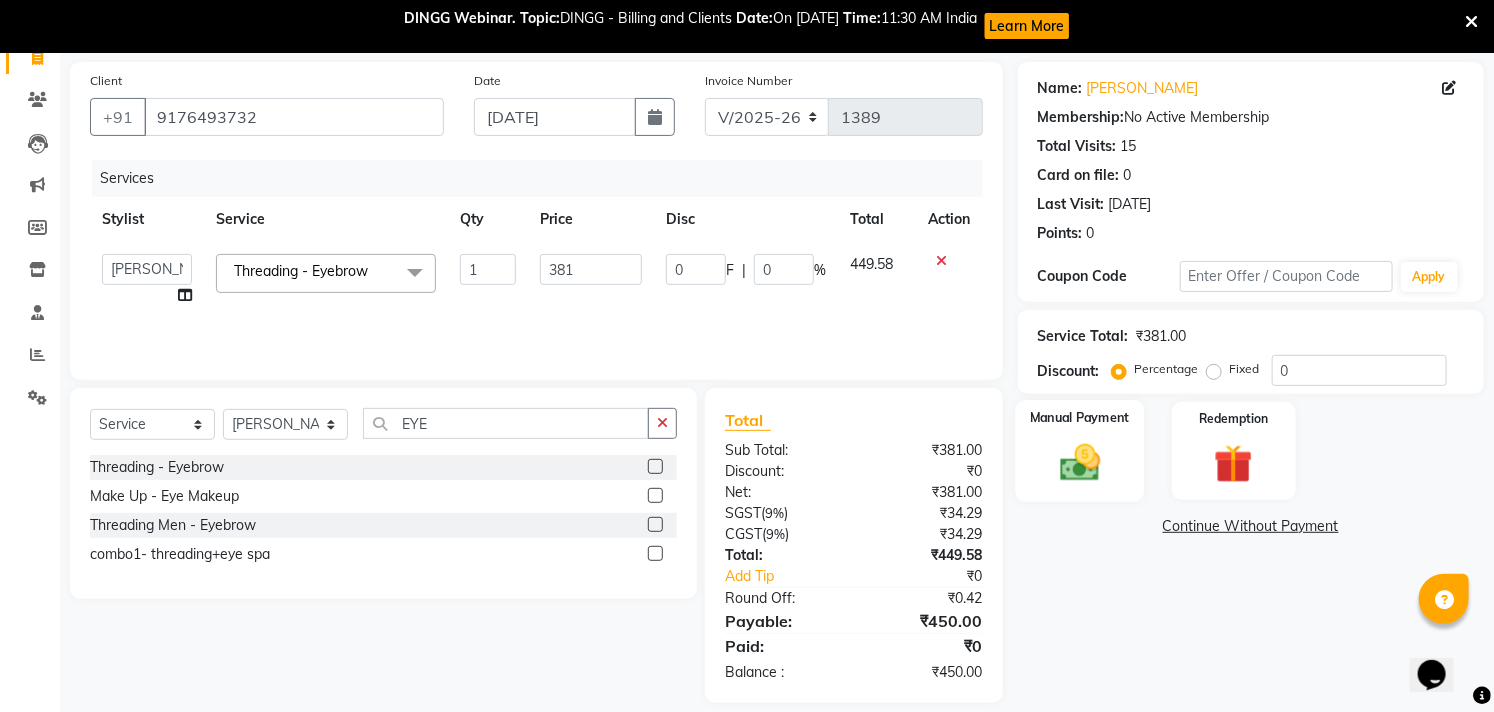 click on "Manual Payment" 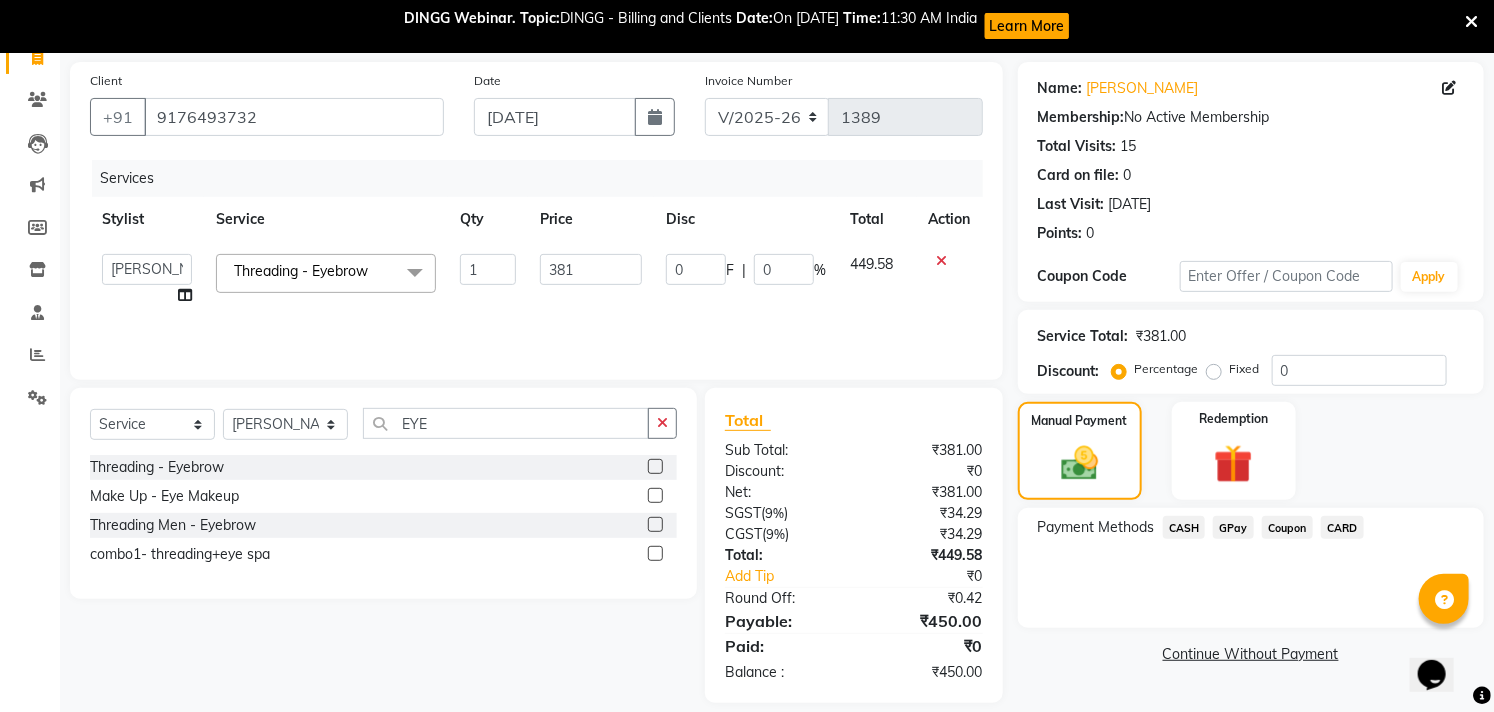 click on "GPay" 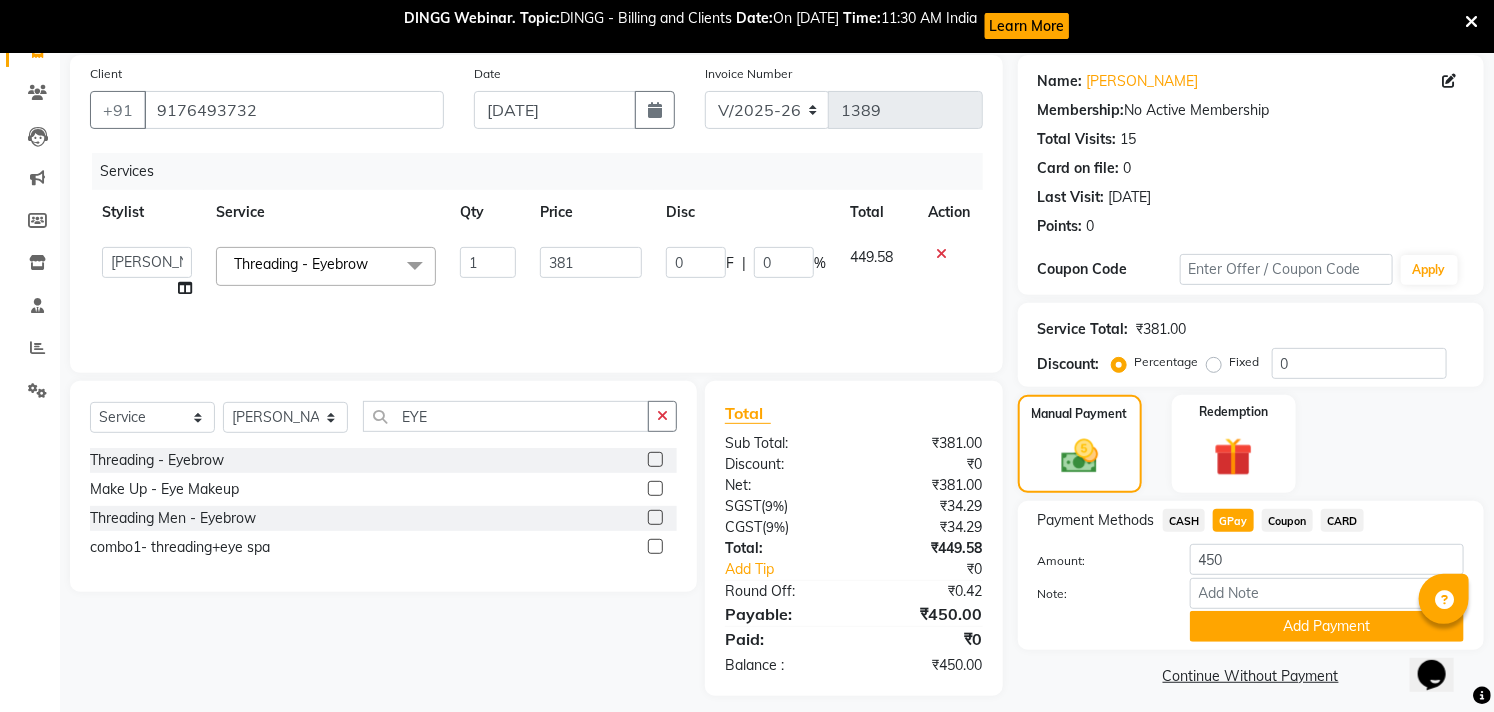 scroll, scrollTop: 162, scrollLeft: 0, axis: vertical 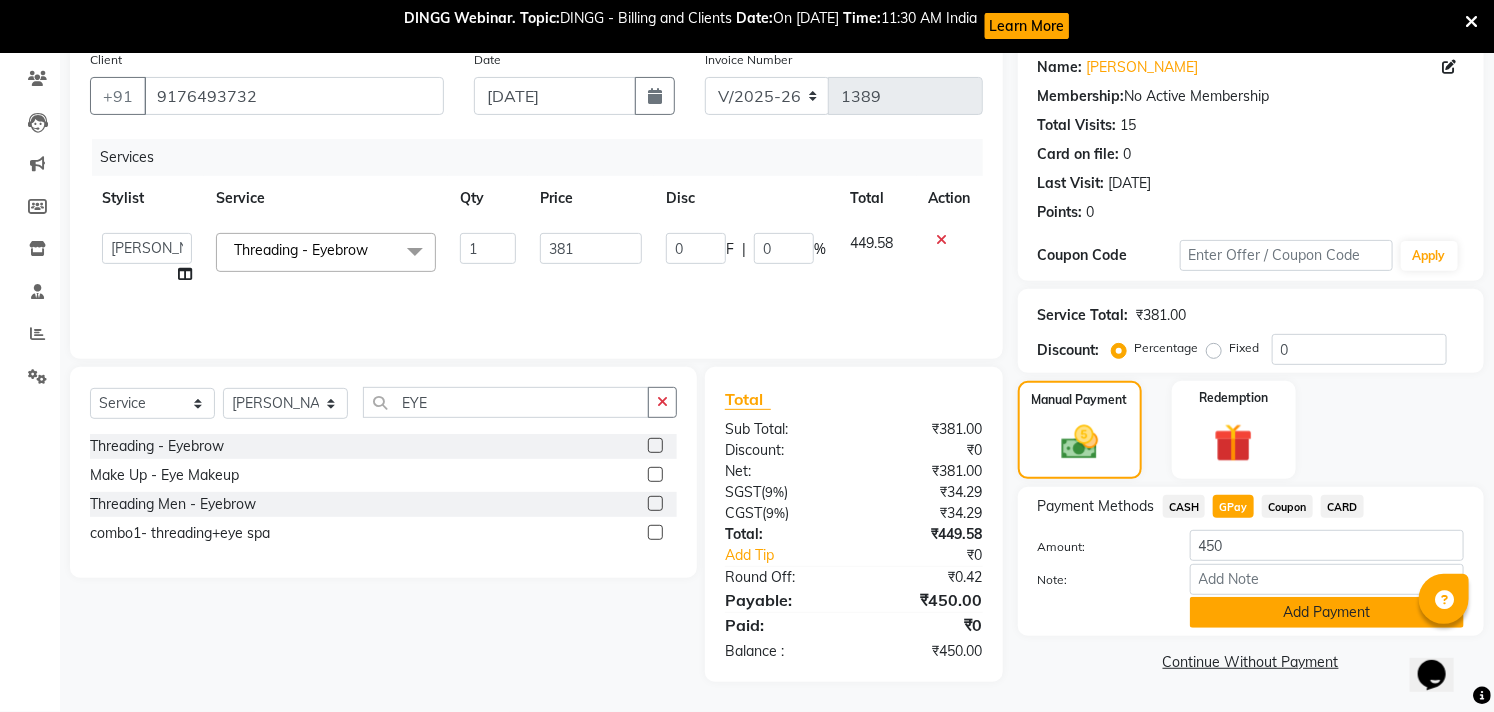 click on "Add Payment" 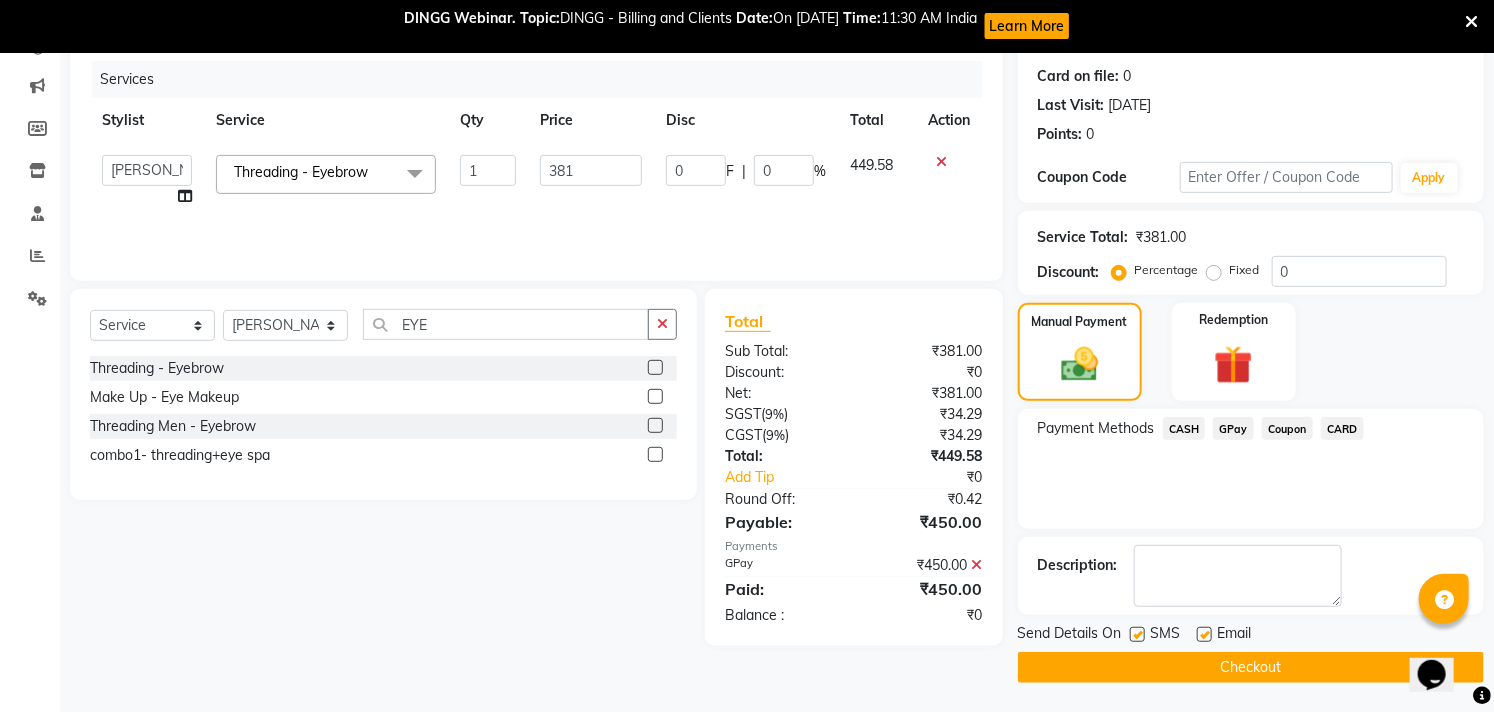 scroll, scrollTop: 241, scrollLeft: 0, axis: vertical 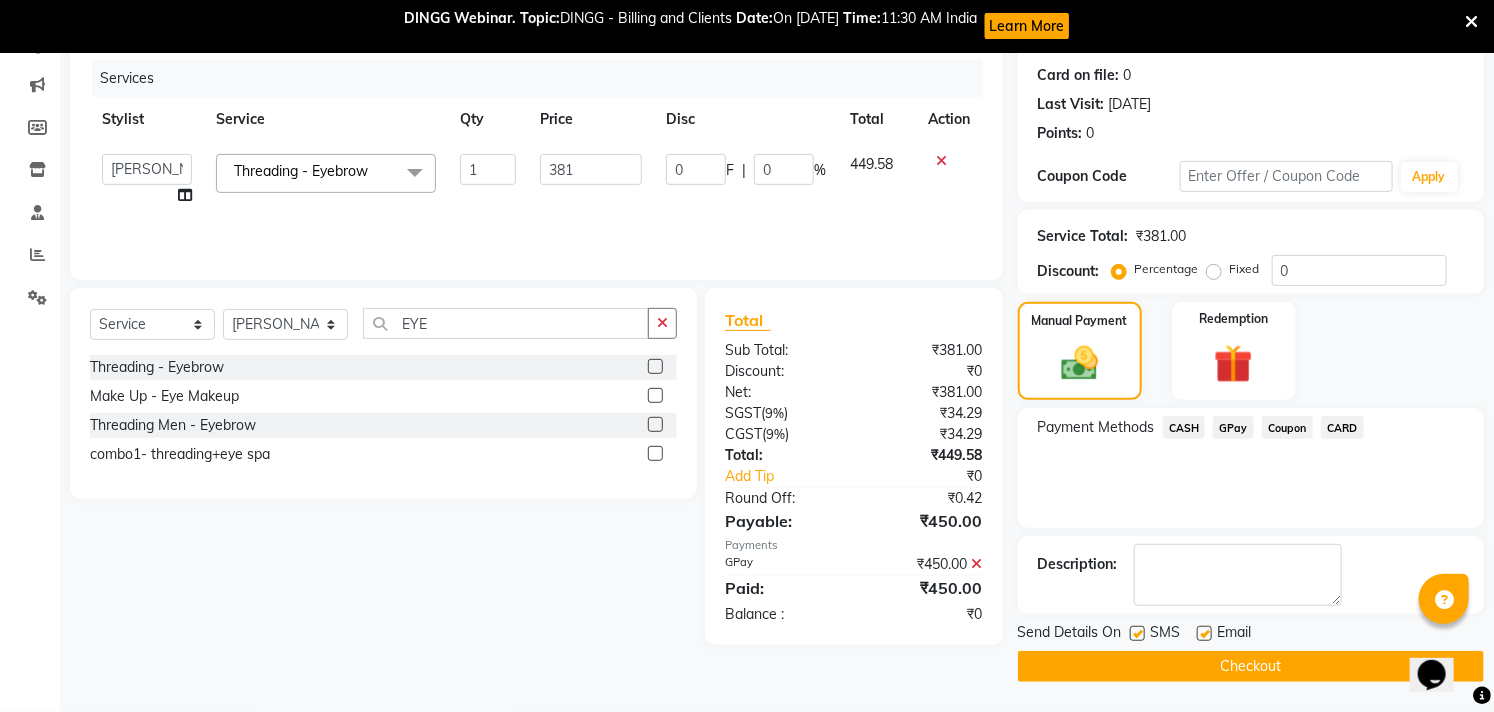 click 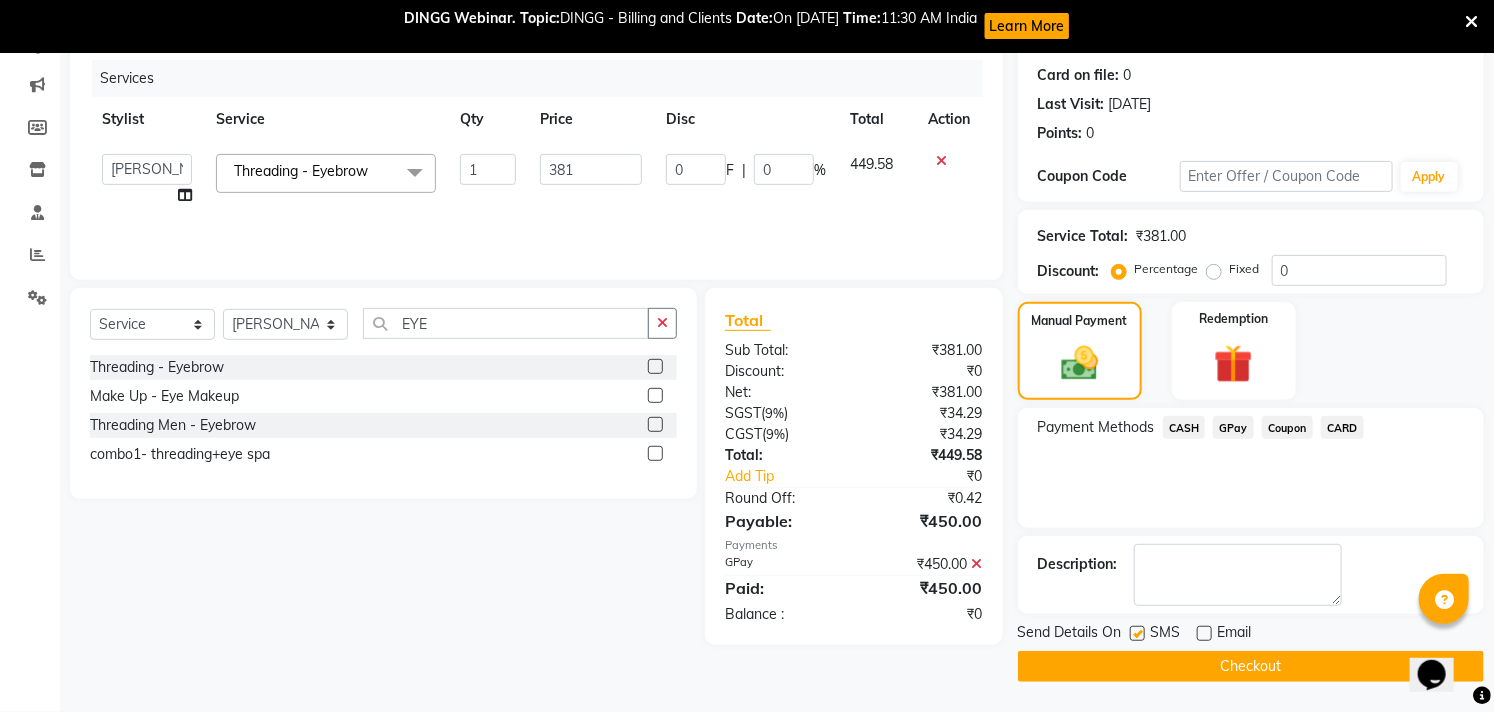 click 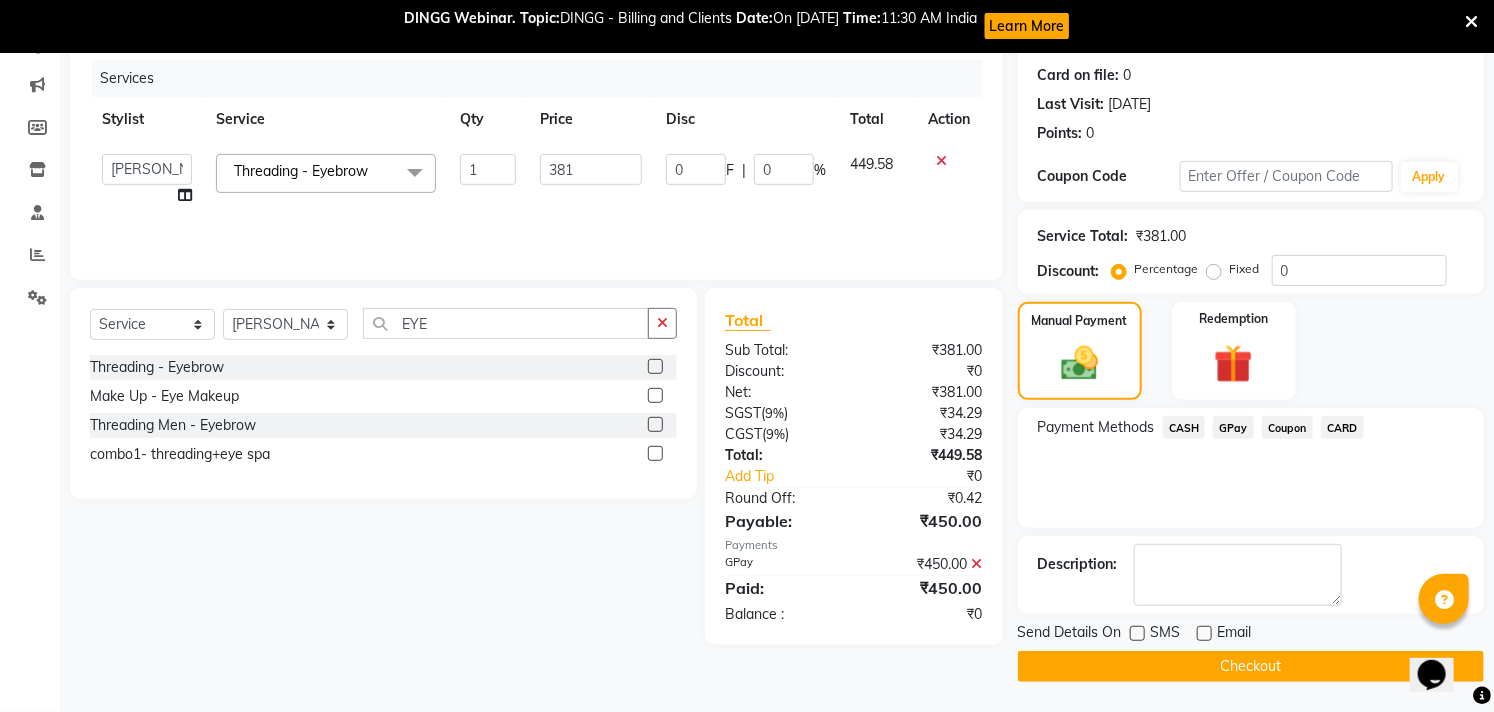 click on "Checkout" 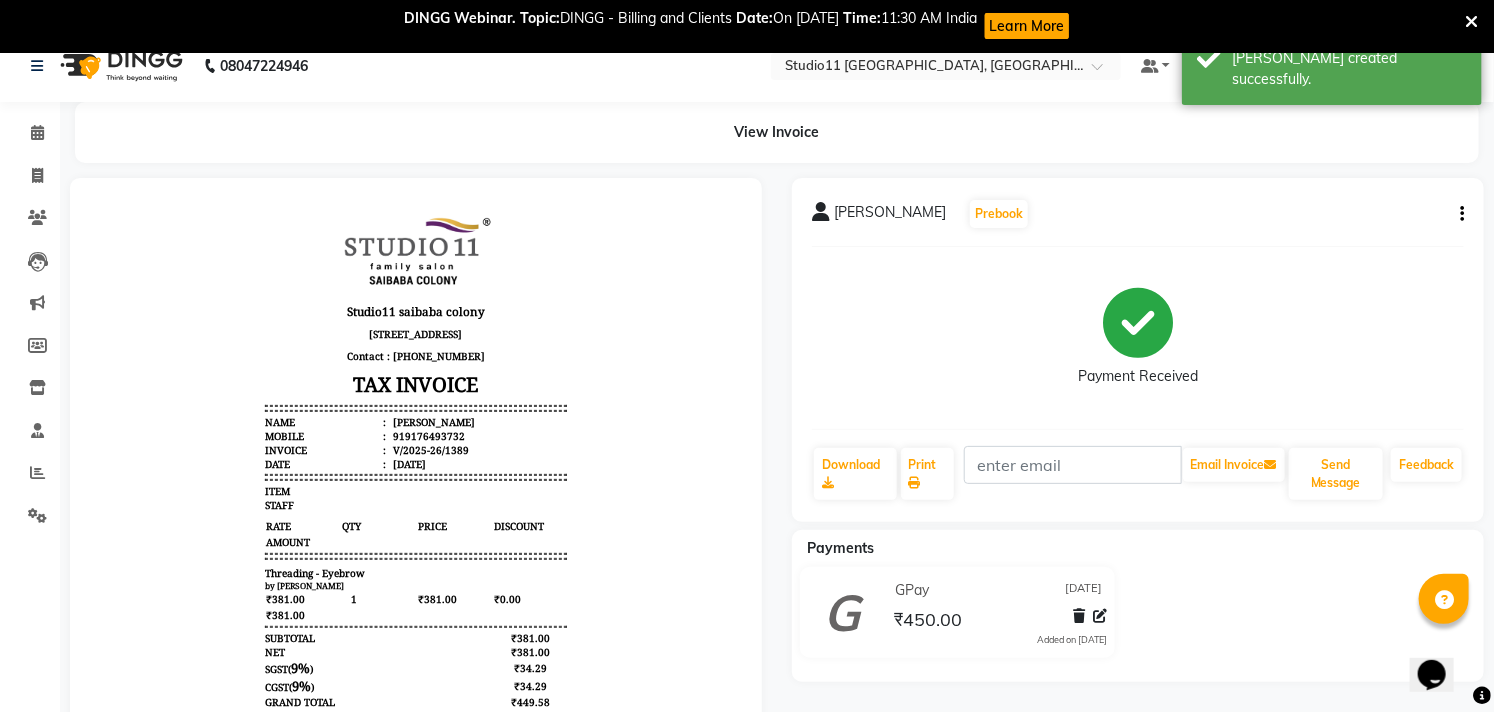 scroll, scrollTop: 0, scrollLeft: 0, axis: both 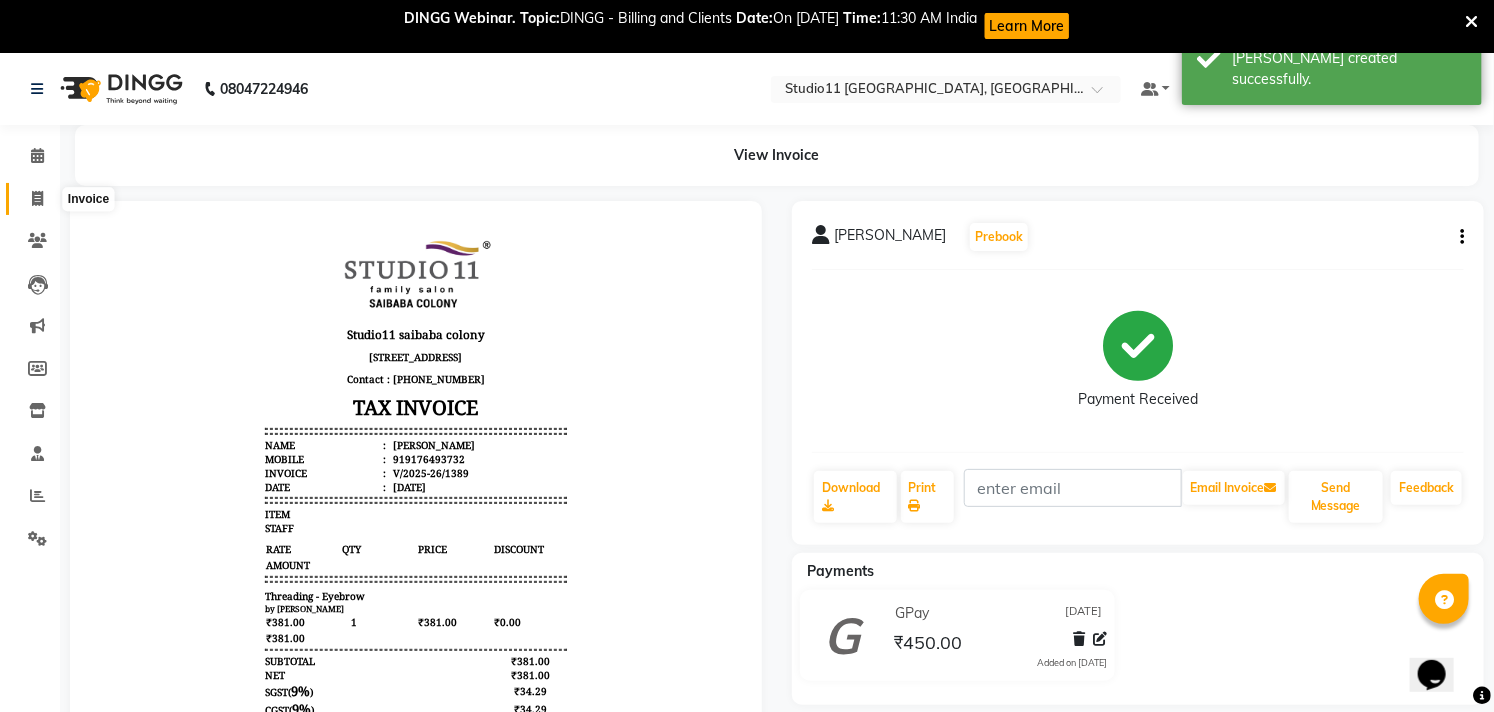 click 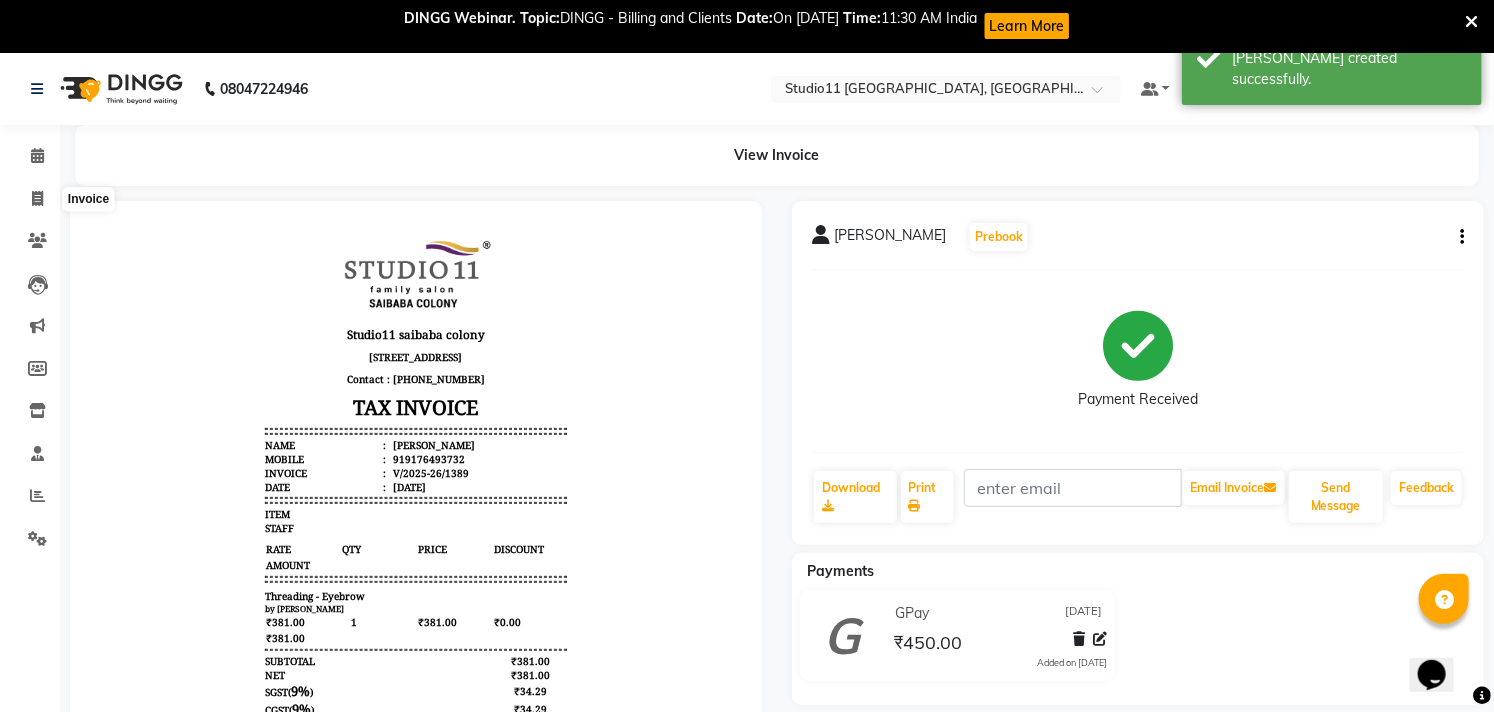 select on "service" 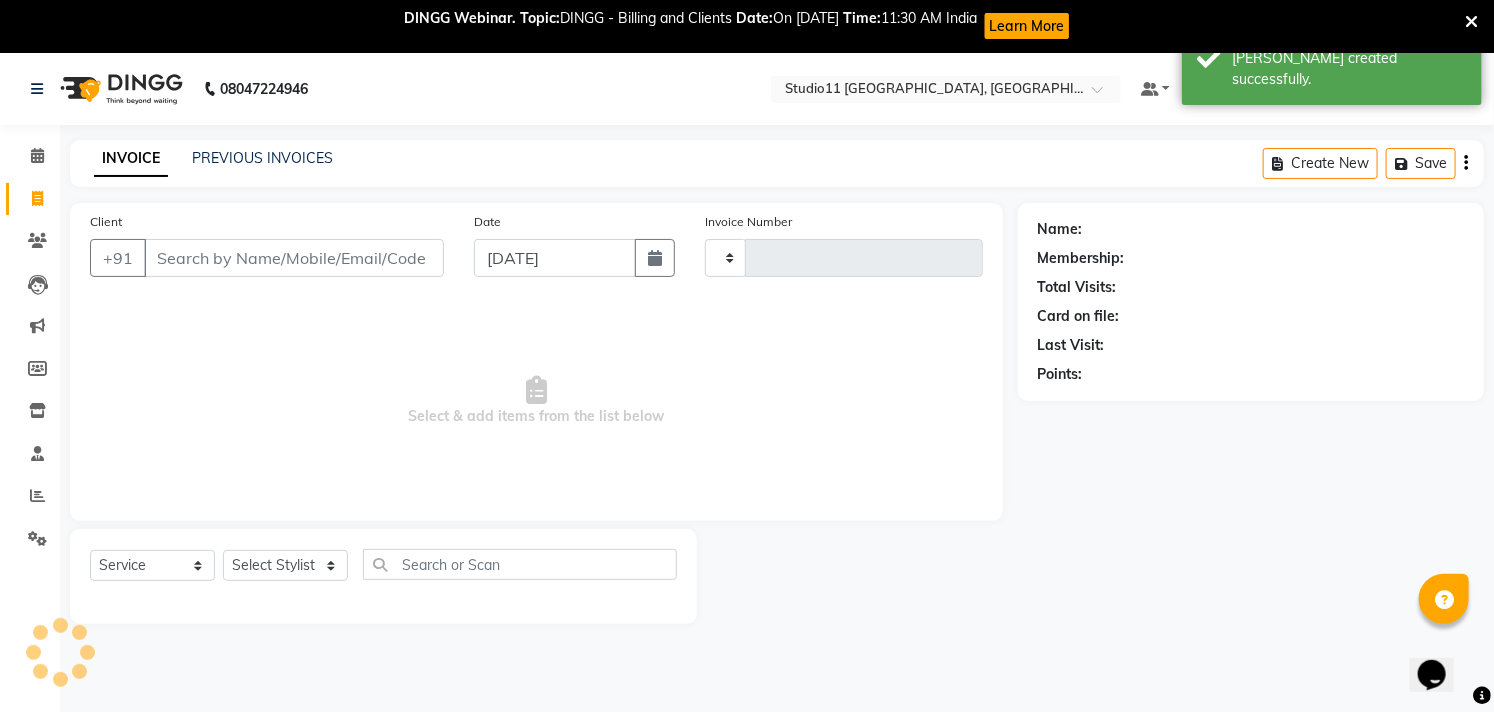 type on "1390" 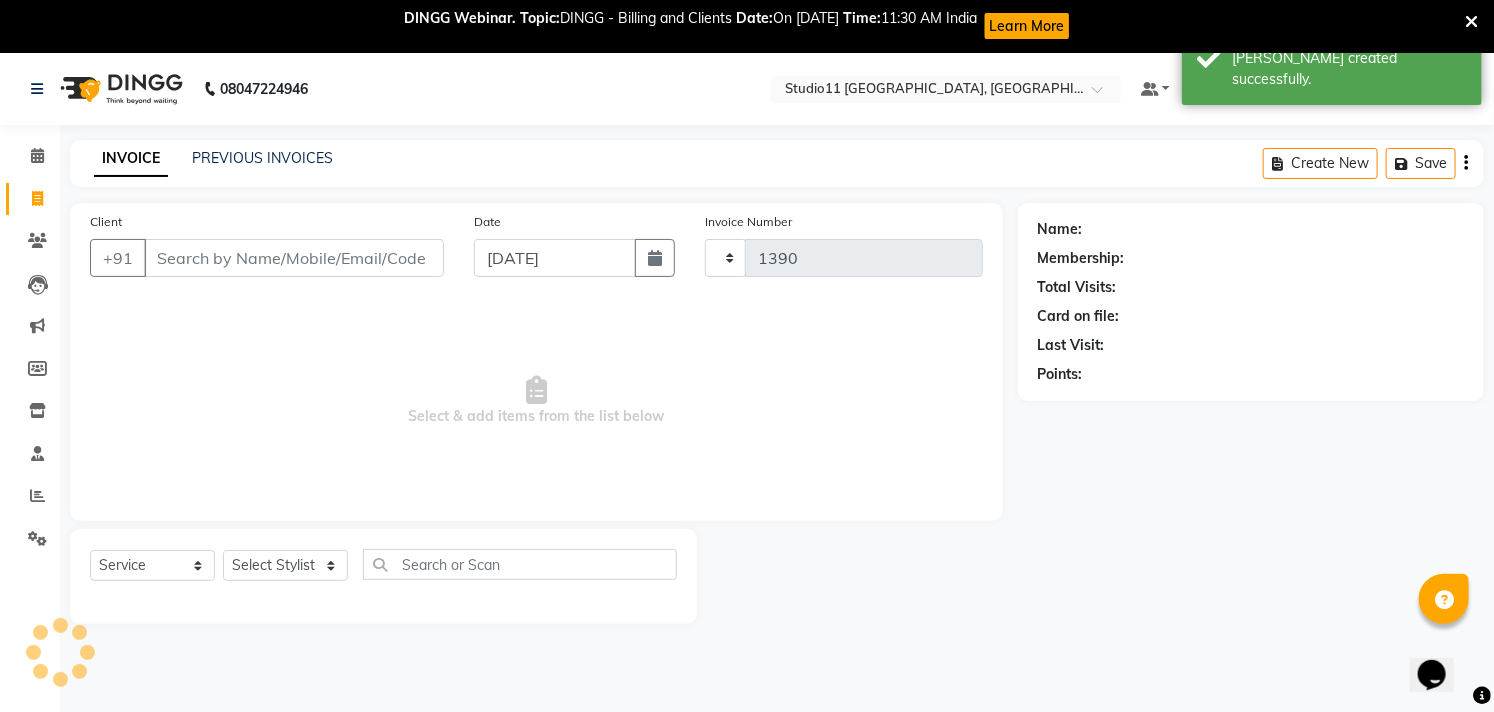 scroll, scrollTop: 53, scrollLeft: 0, axis: vertical 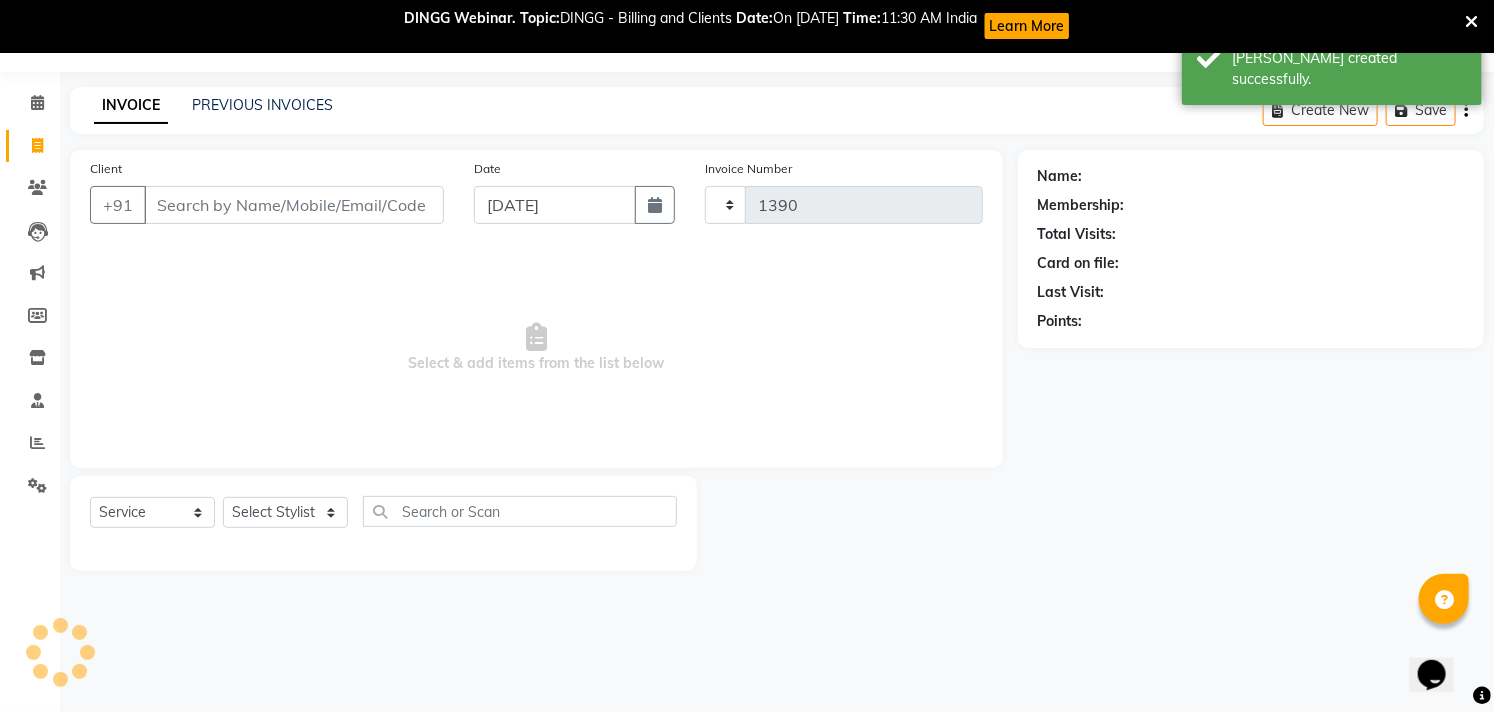 select on "7717" 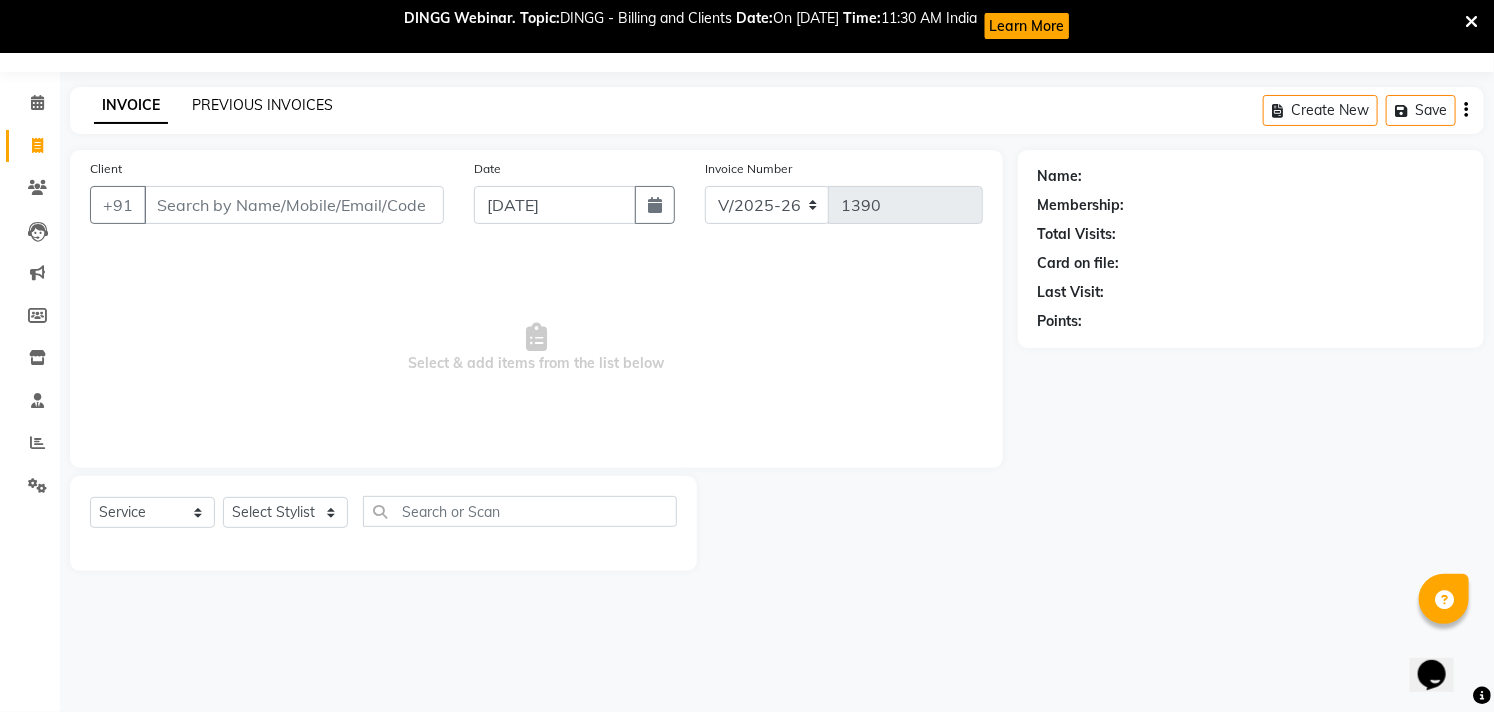 click on "PREVIOUS INVOICES" 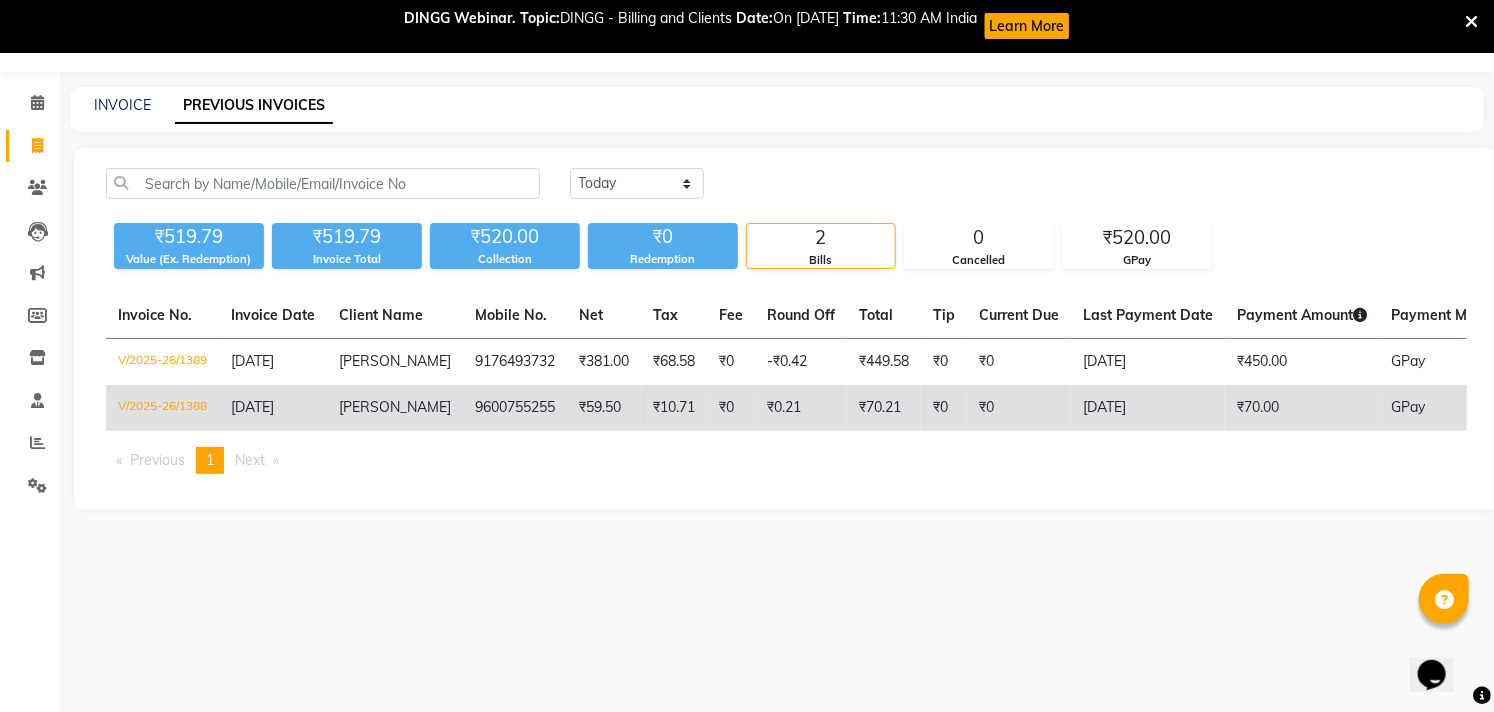 click on "₹59.50" 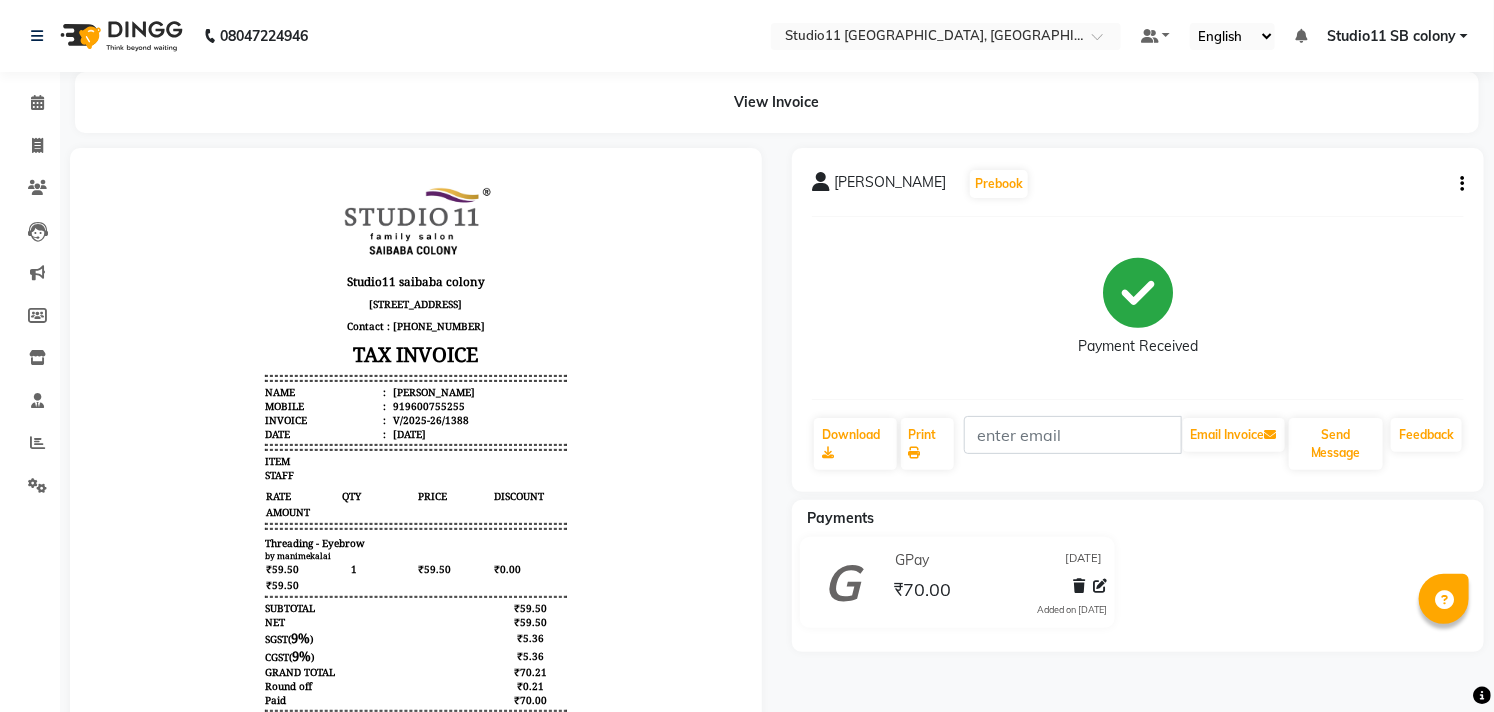 scroll, scrollTop: 0, scrollLeft: 0, axis: both 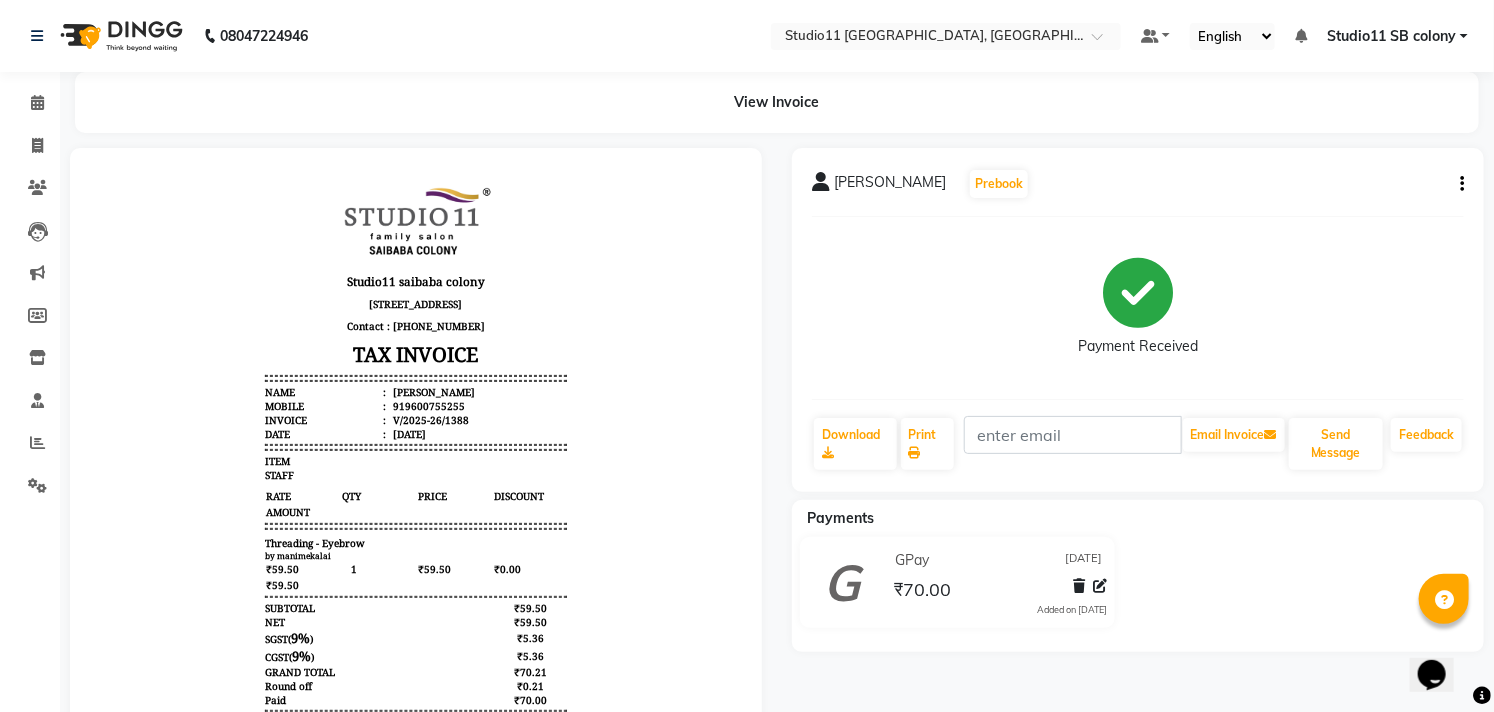 click on "[PERSON_NAME]   Prebook   Payment Received  Download  Print   Email Invoice   Send Message Feedback" 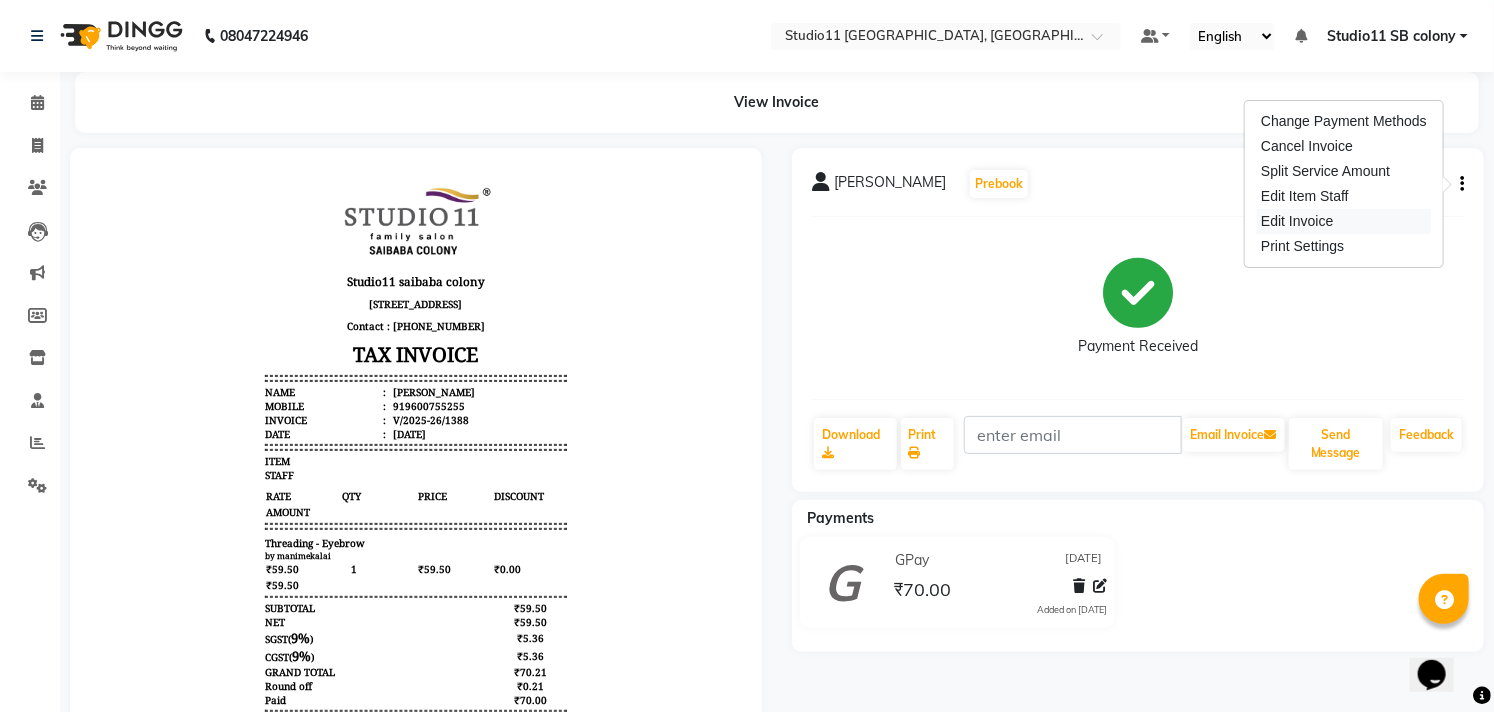 click on "Edit Invoice" at bounding box center (1344, 221) 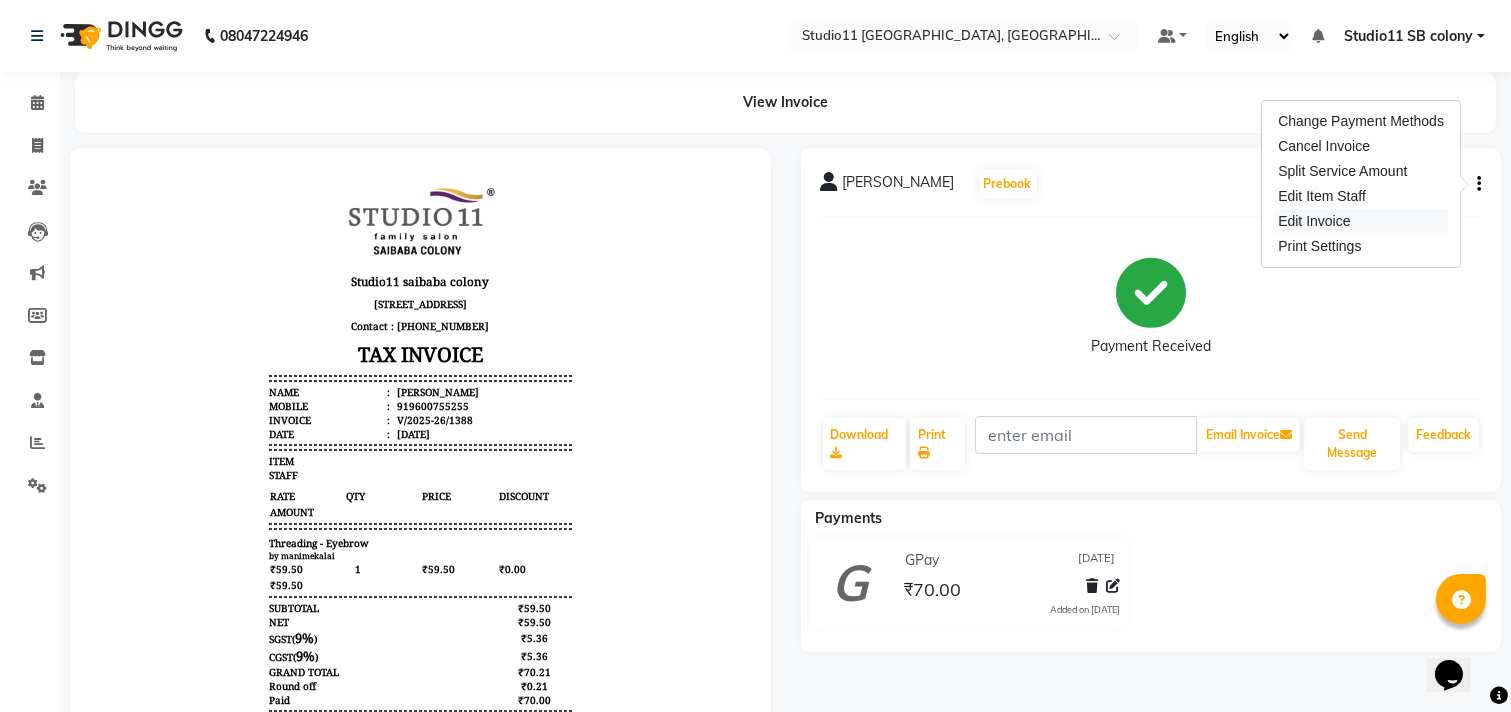 select on "service" 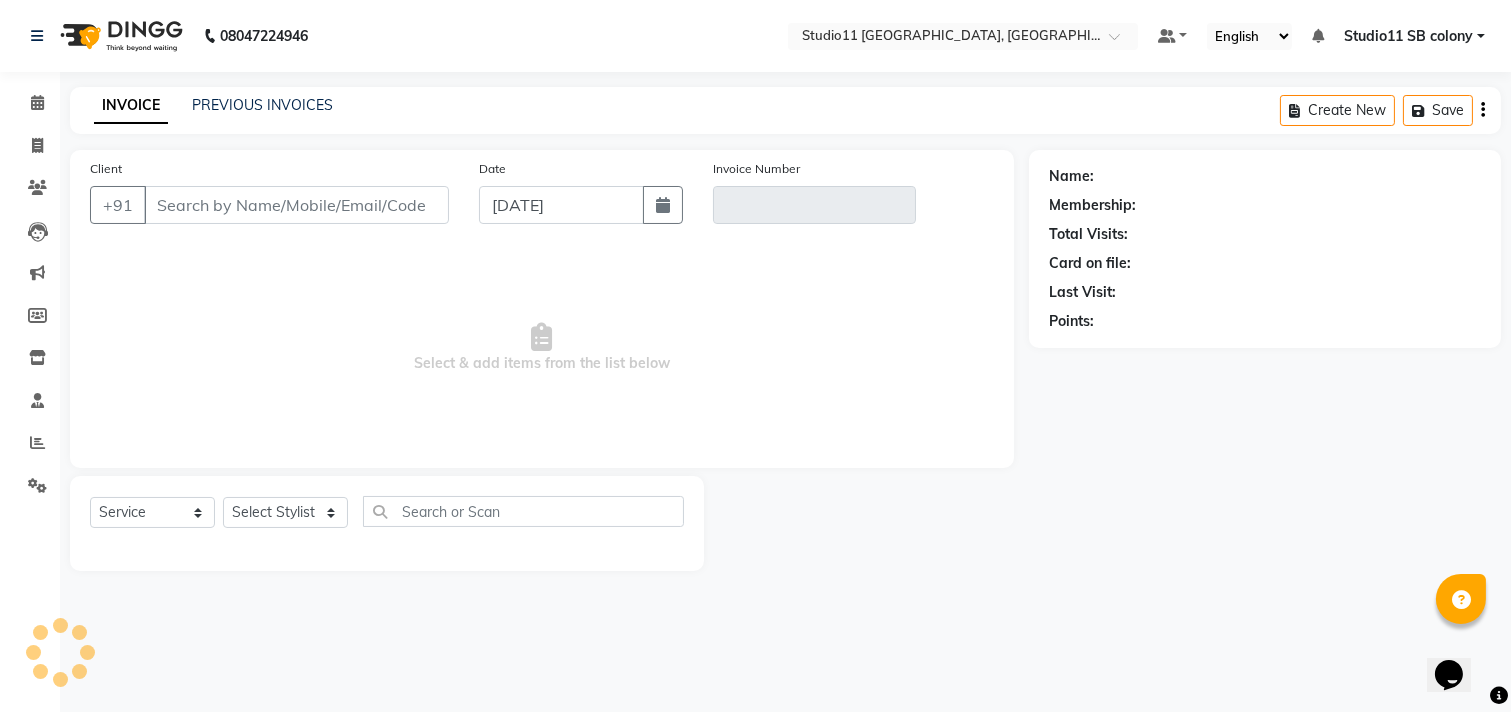 type on "9600755255" 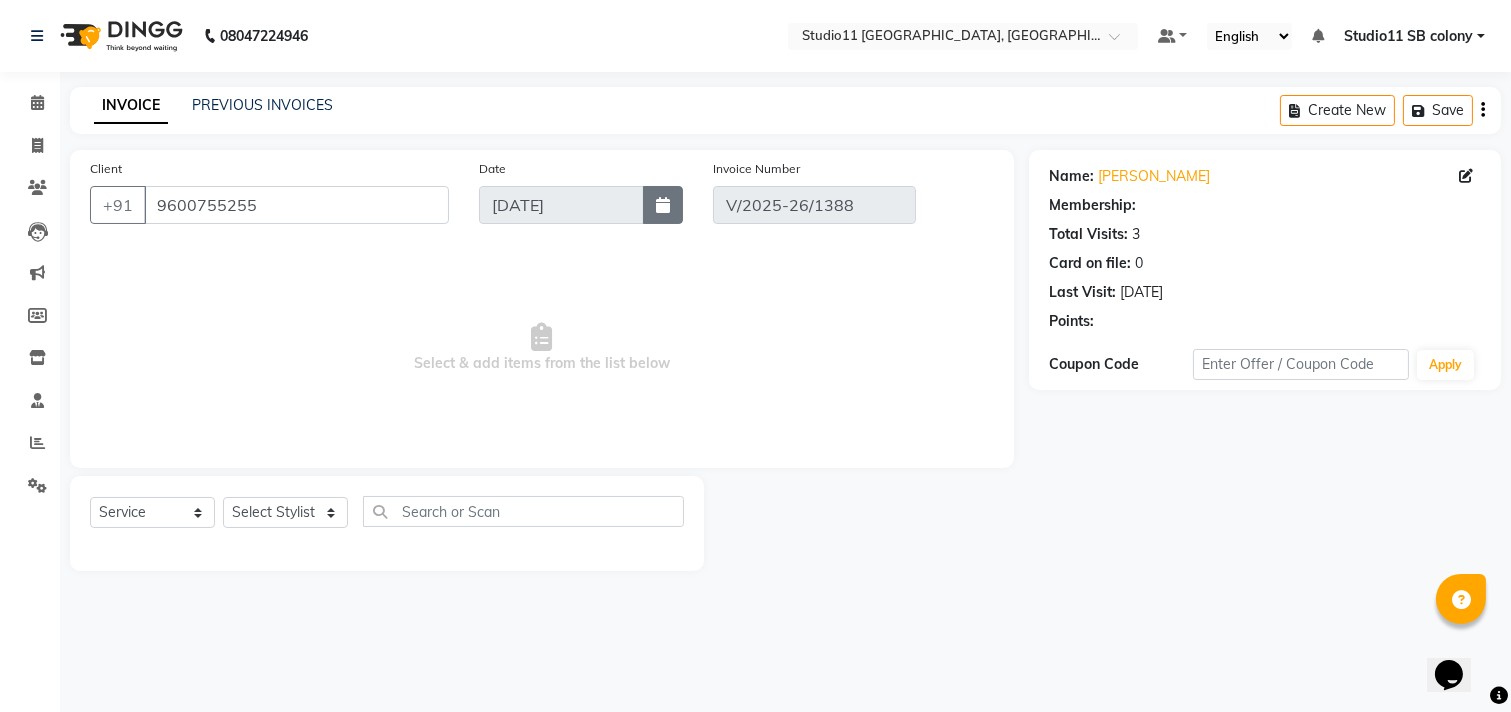 select on "select" 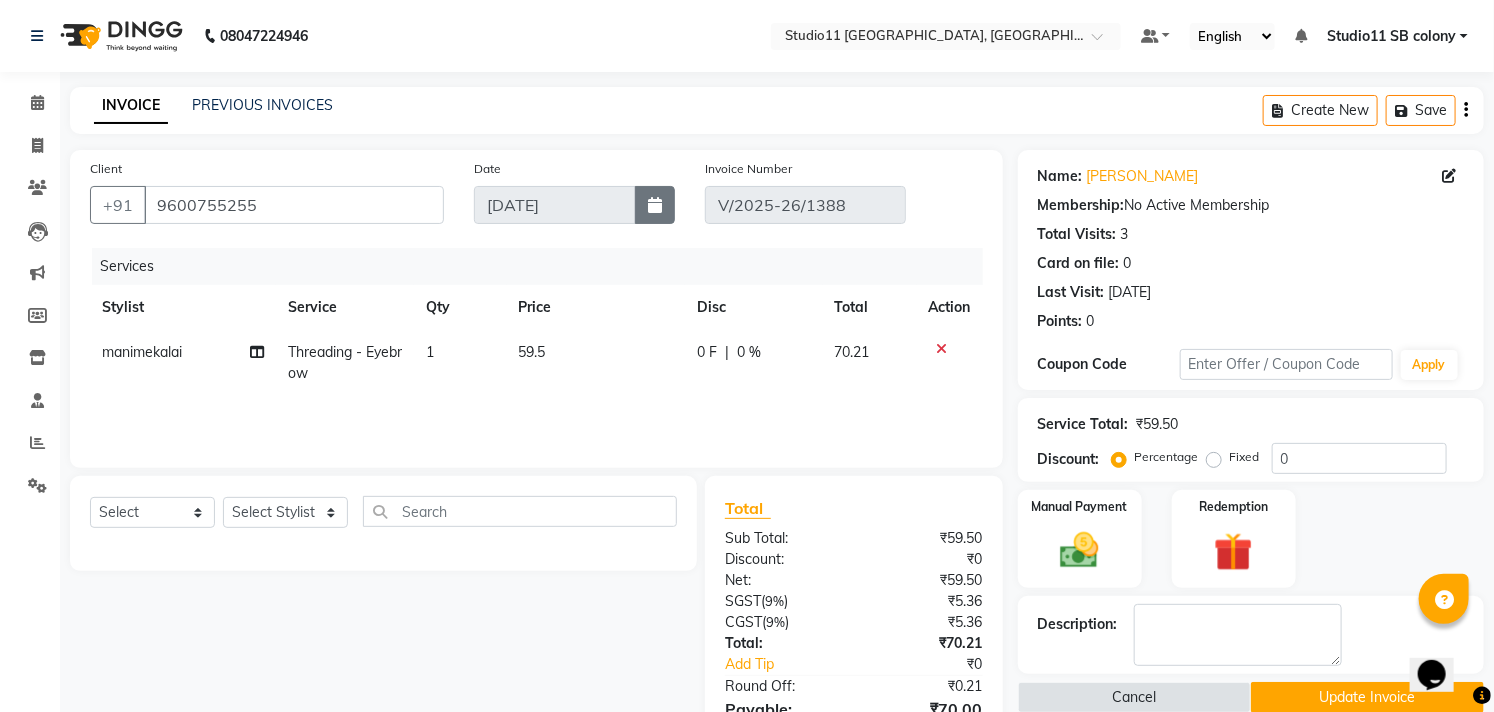 click 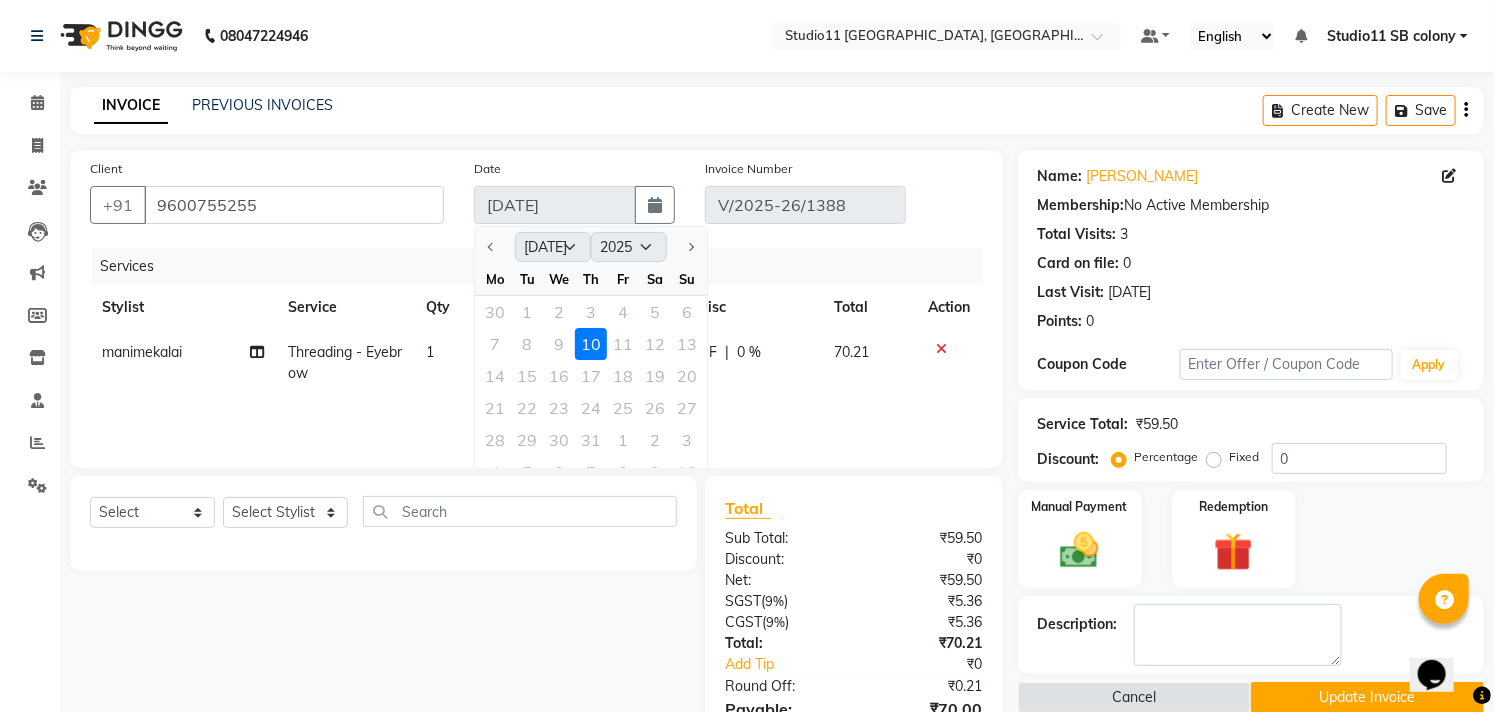 click on "7 8 9 10 11 12 13" 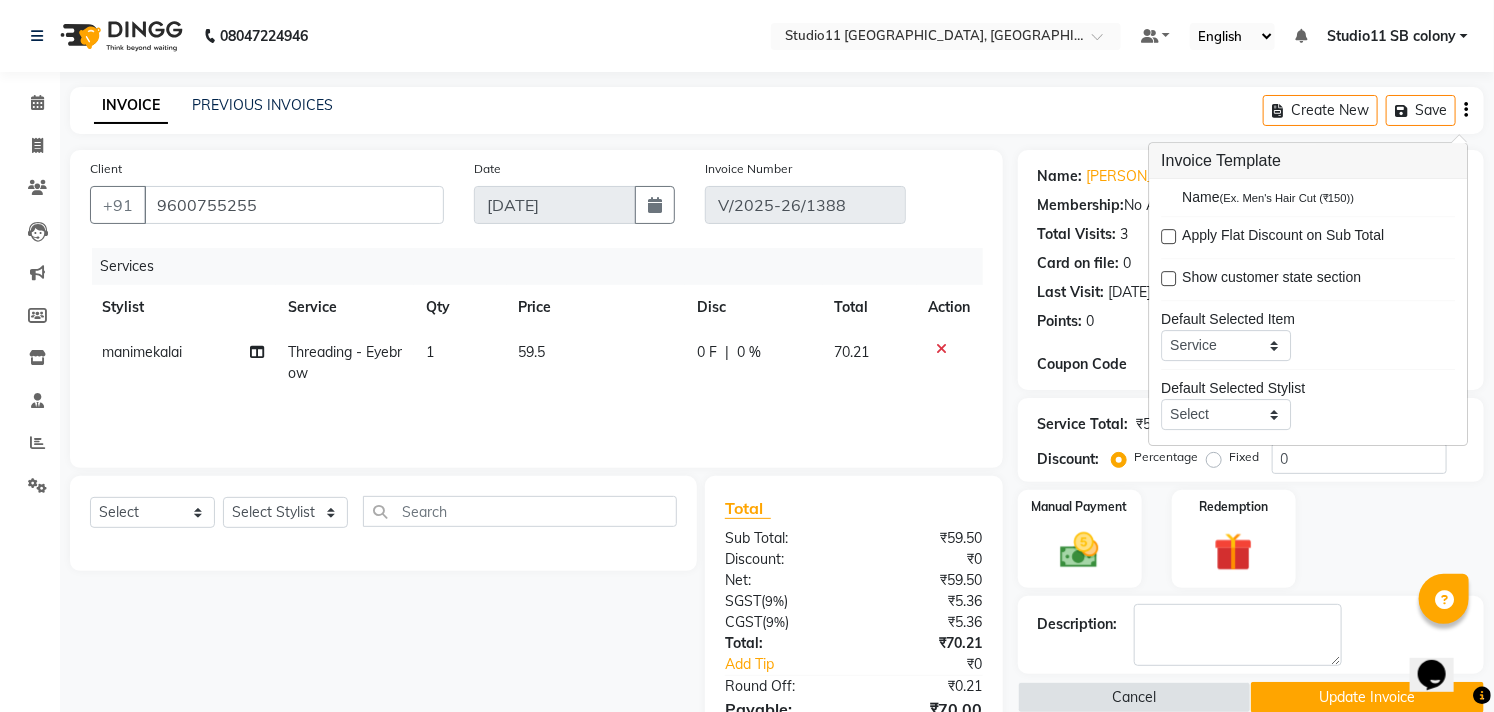 scroll, scrollTop: 97, scrollLeft: 0, axis: vertical 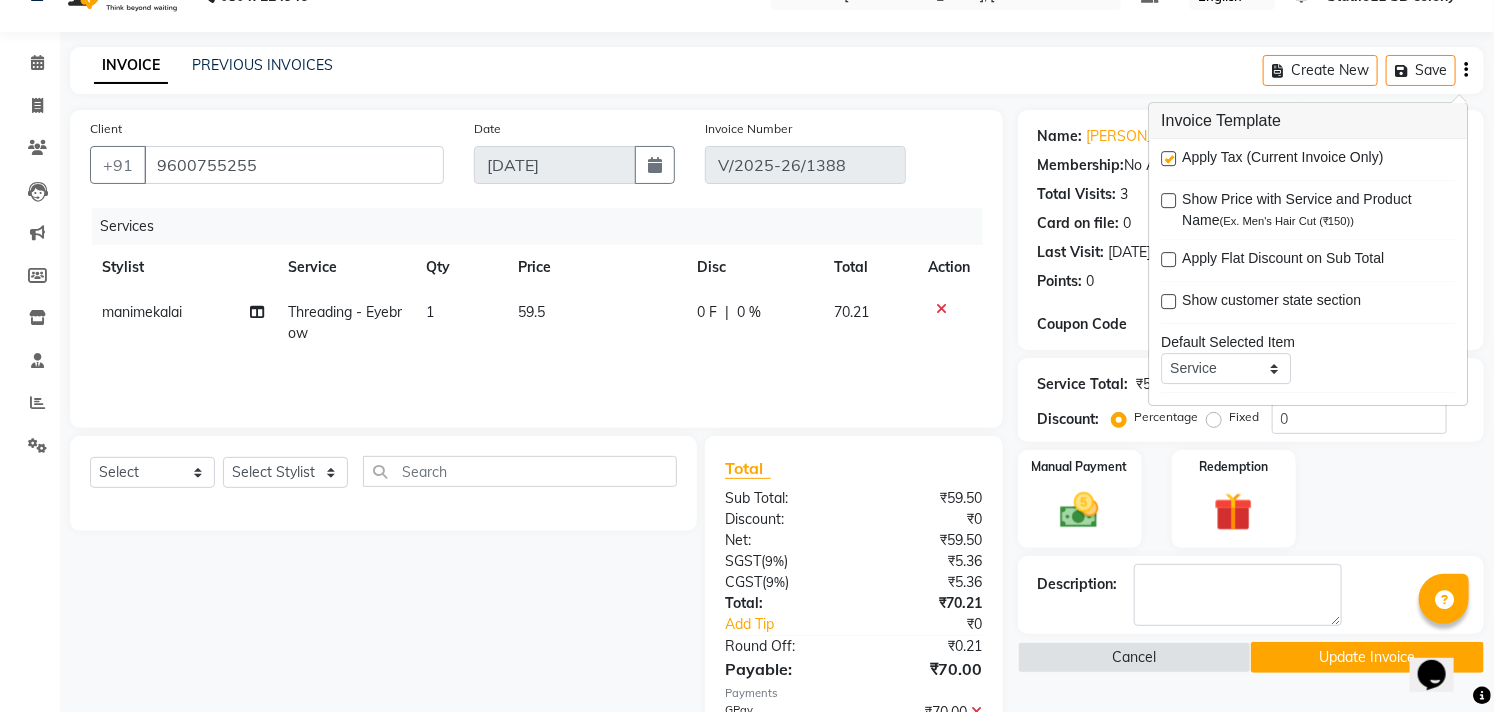 click on "INVOICE PREVIOUS INVOICES Create New   Save" 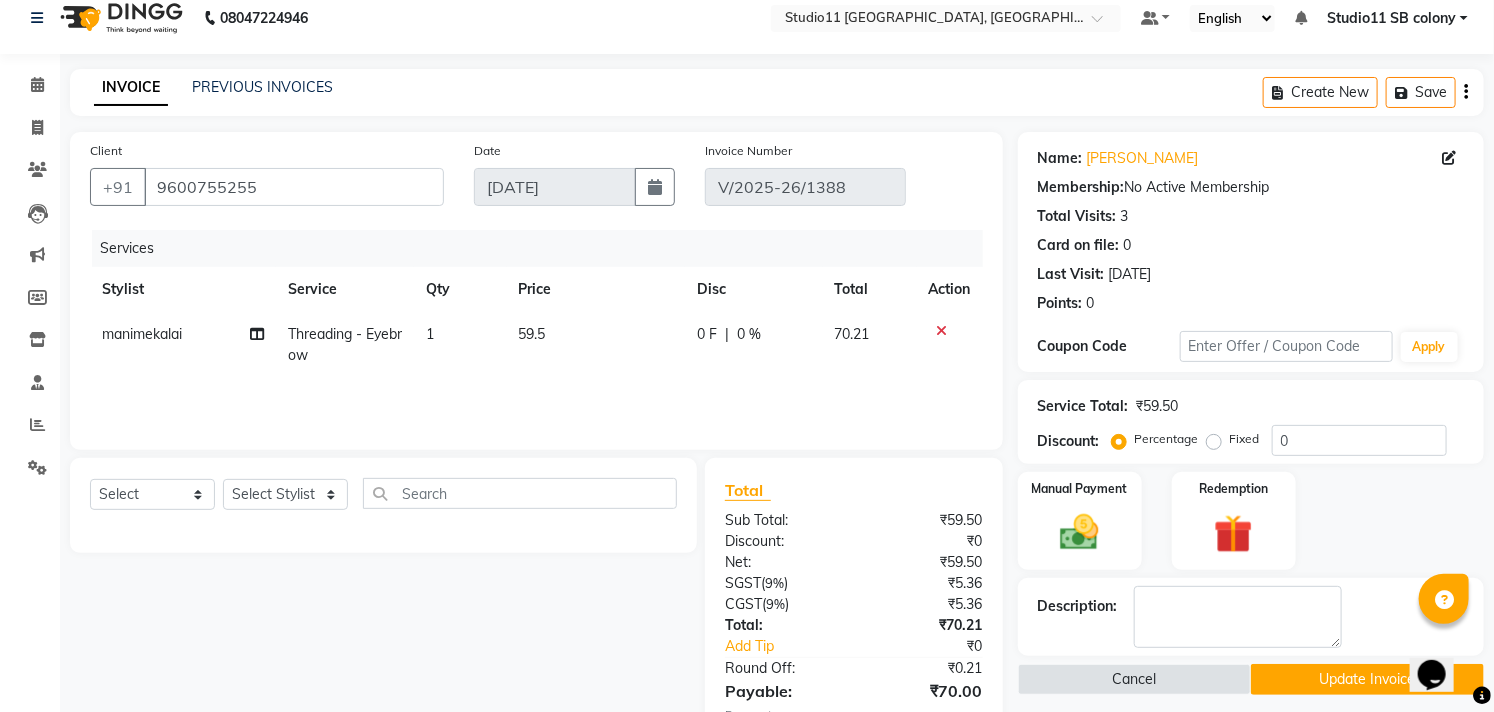 scroll, scrollTop: 0, scrollLeft: 0, axis: both 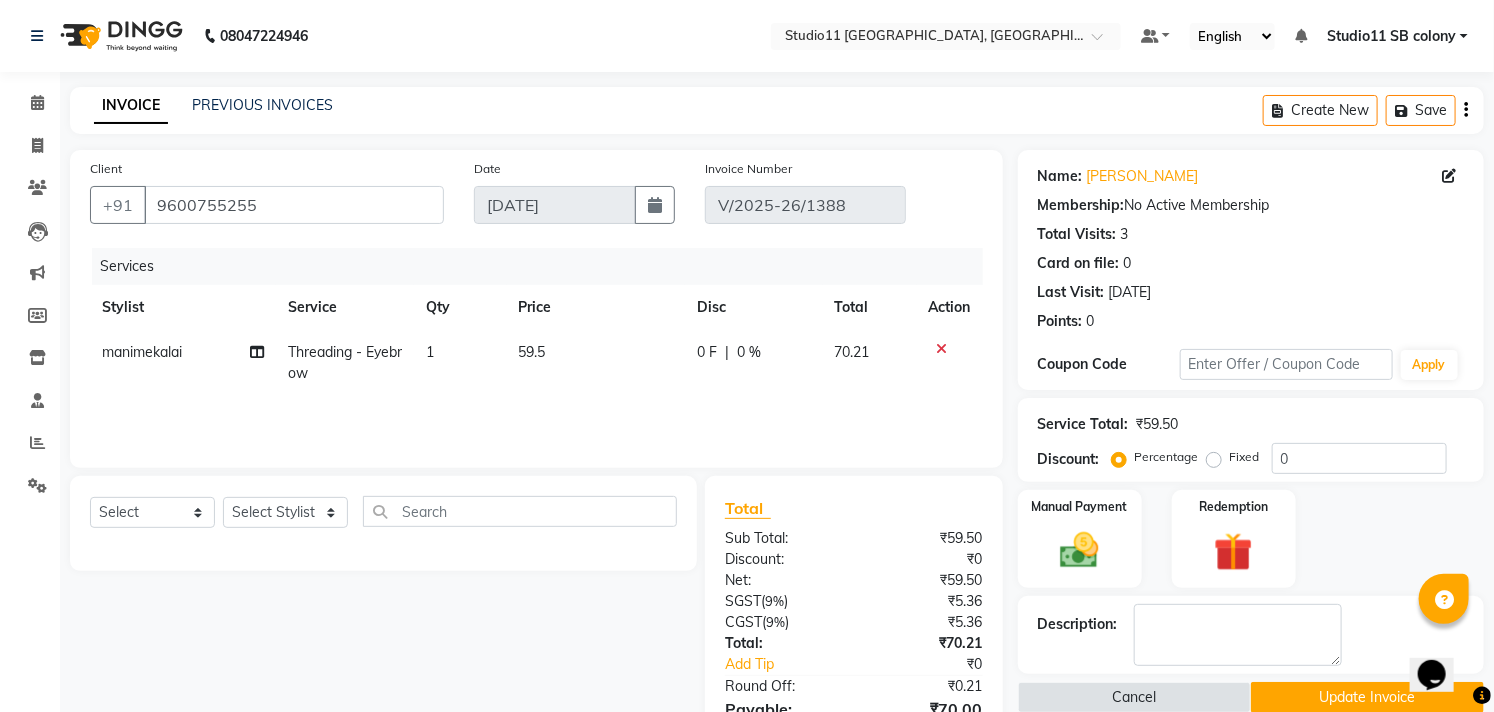 click 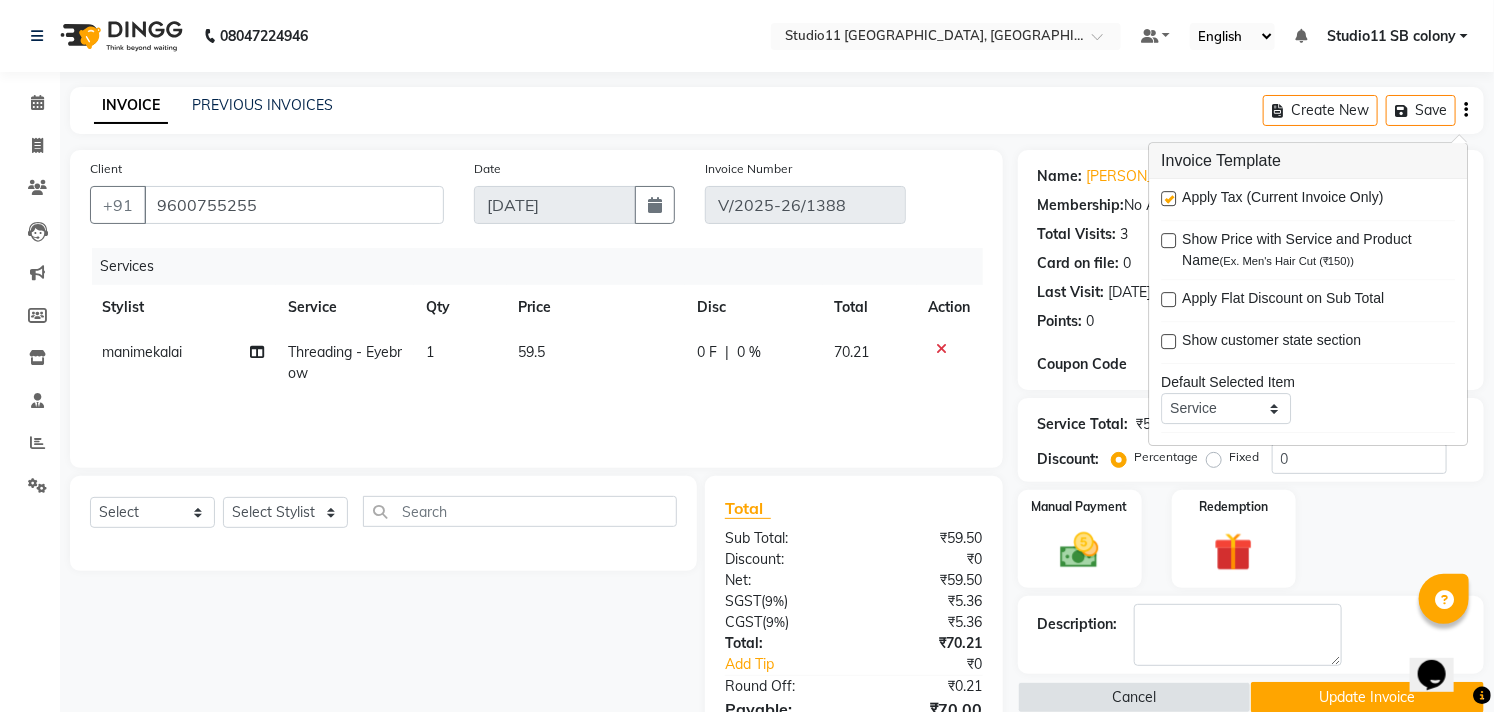 click on "INVOICE PREVIOUS INVOICES Create New   Save" 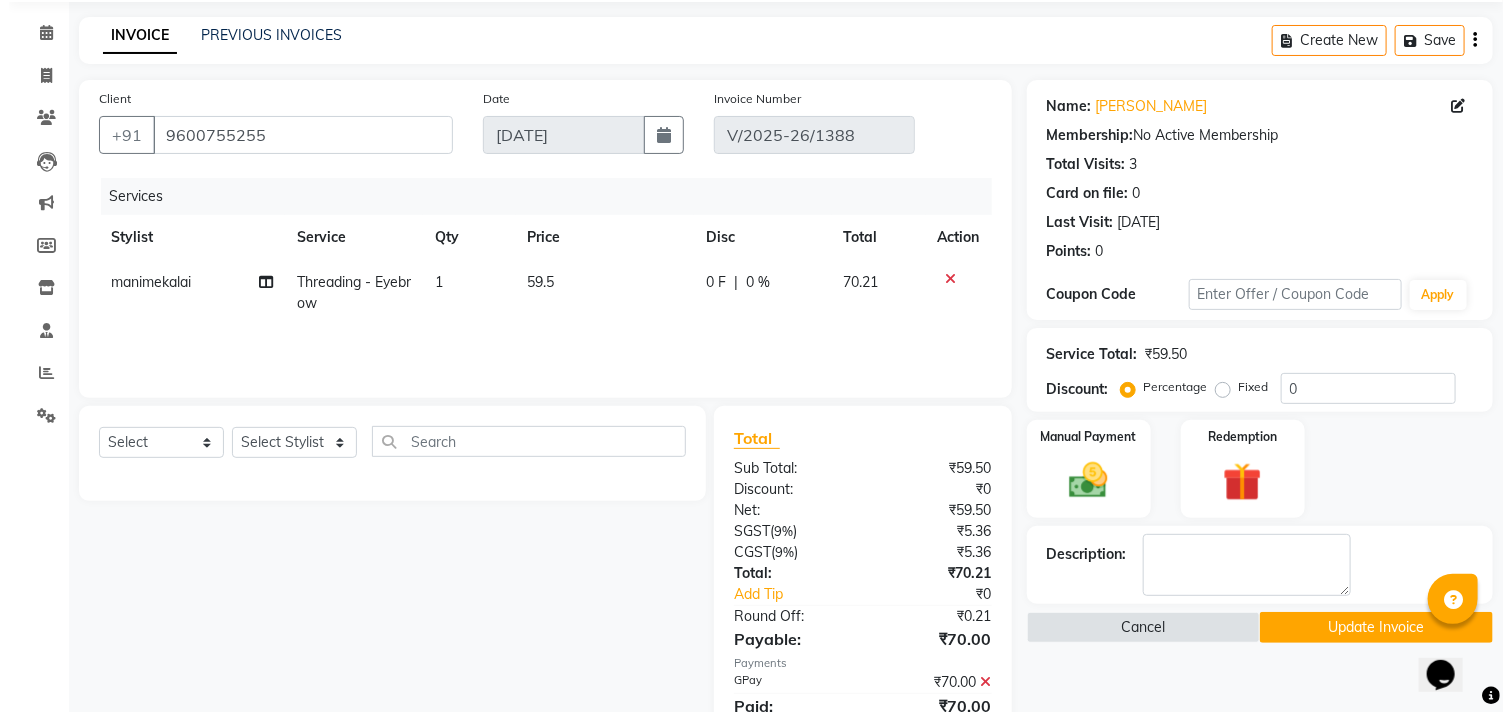 scroll, scrollTop: 151, scrollLeft: 0, axis: vertical 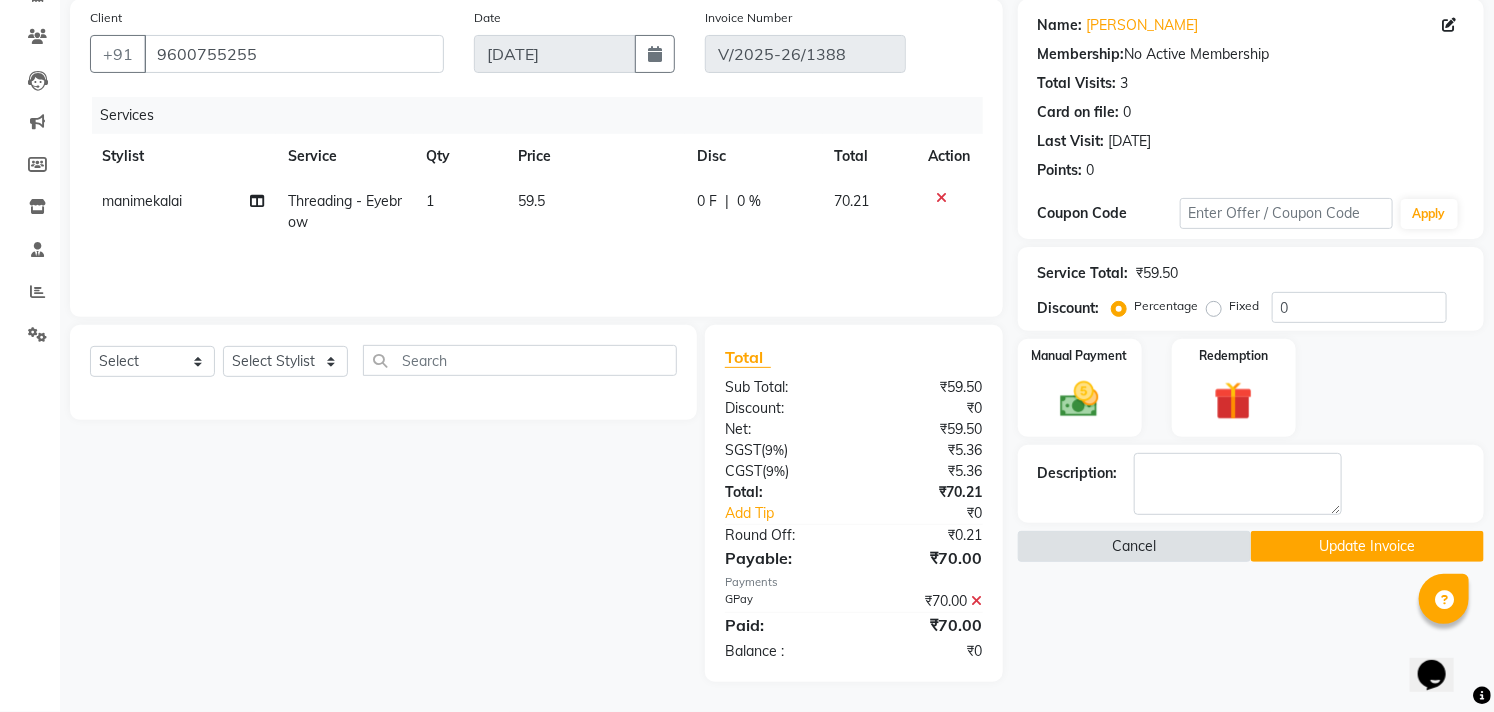 click on "Cancel" 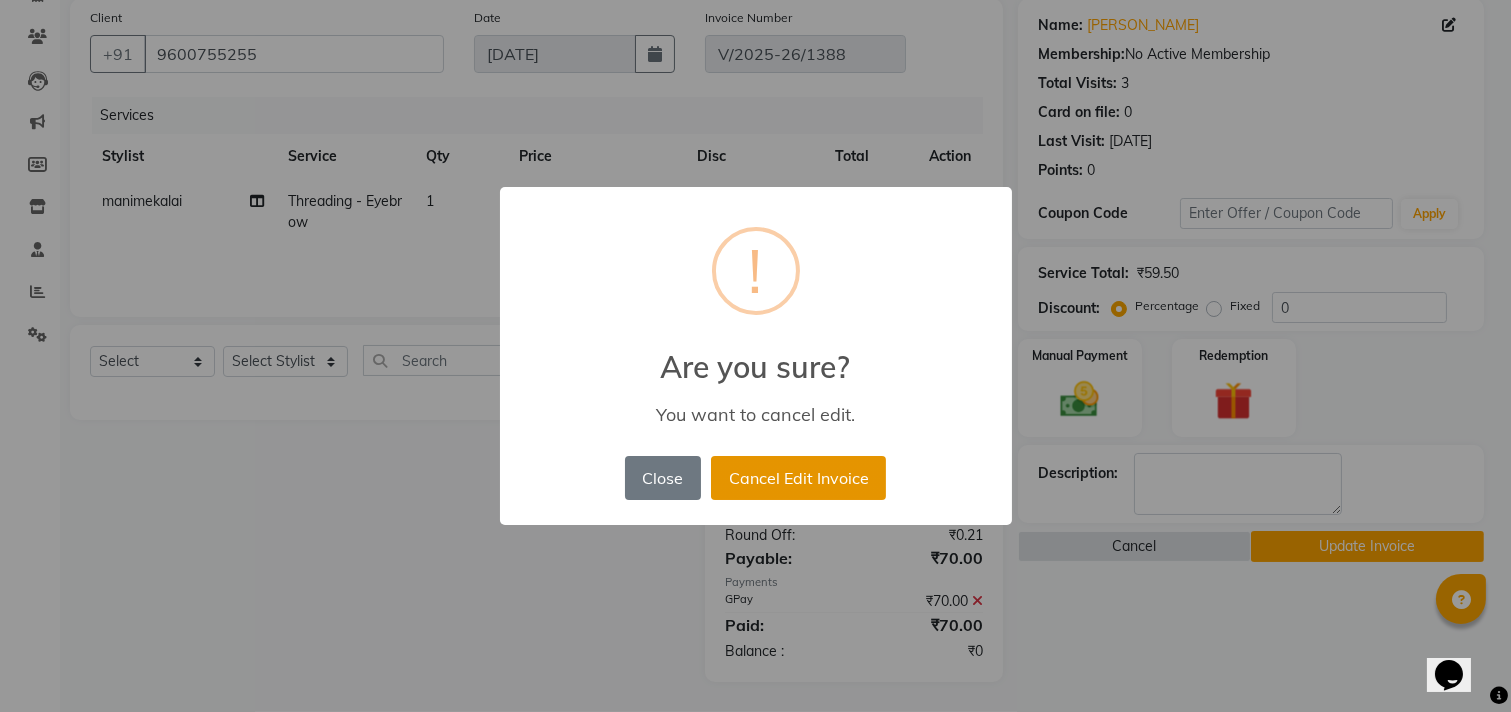 click on "Cancel Edit Invoice" at bounding box center [798, 478] 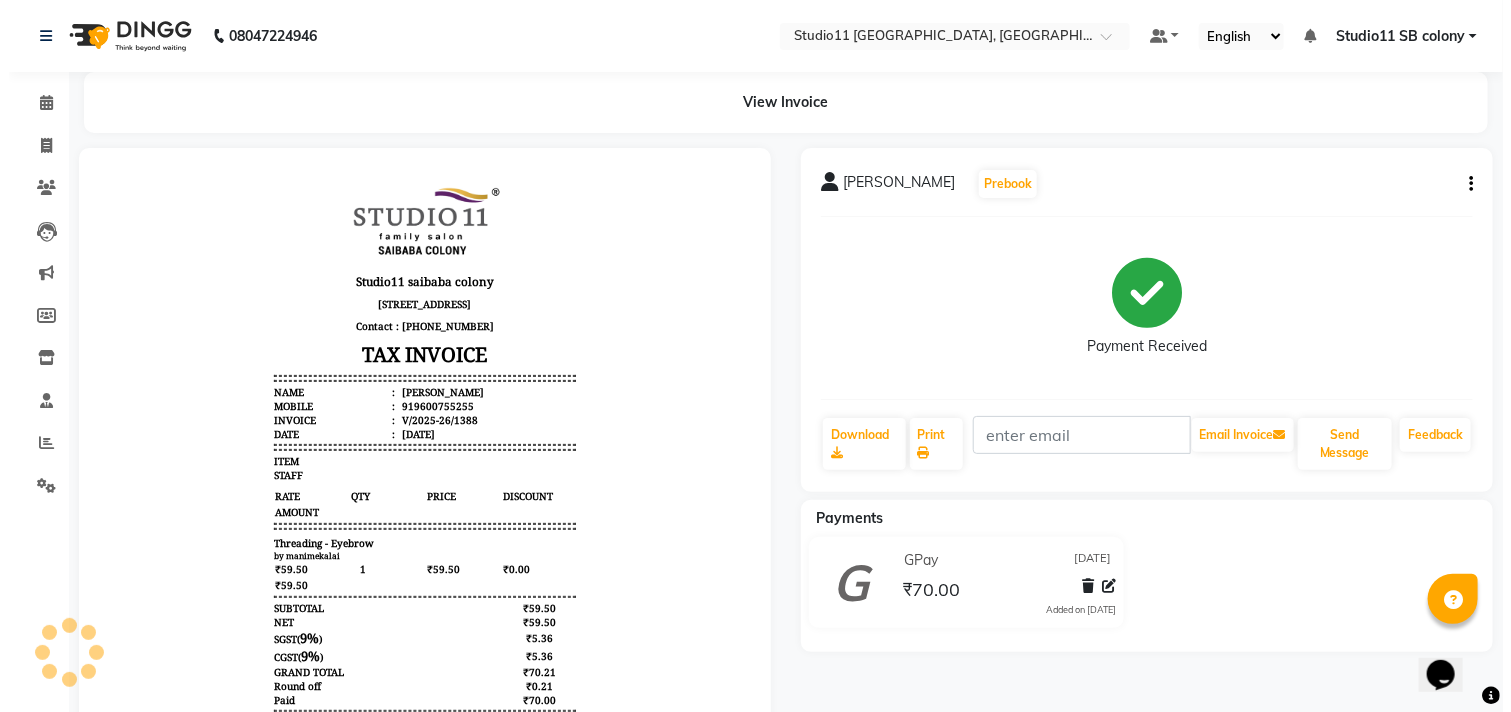 scroll, scrollTop: 0, scrollLeft: 0, axis: both 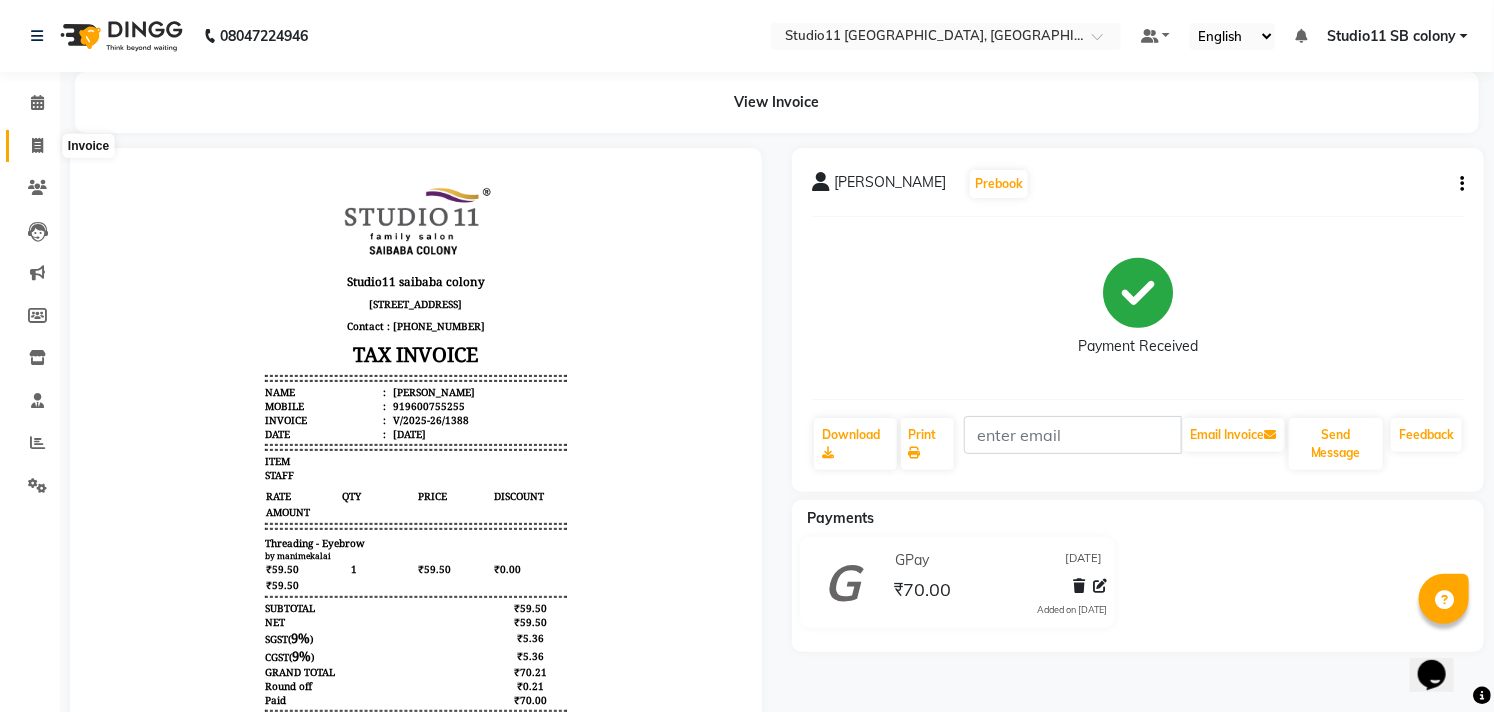 click 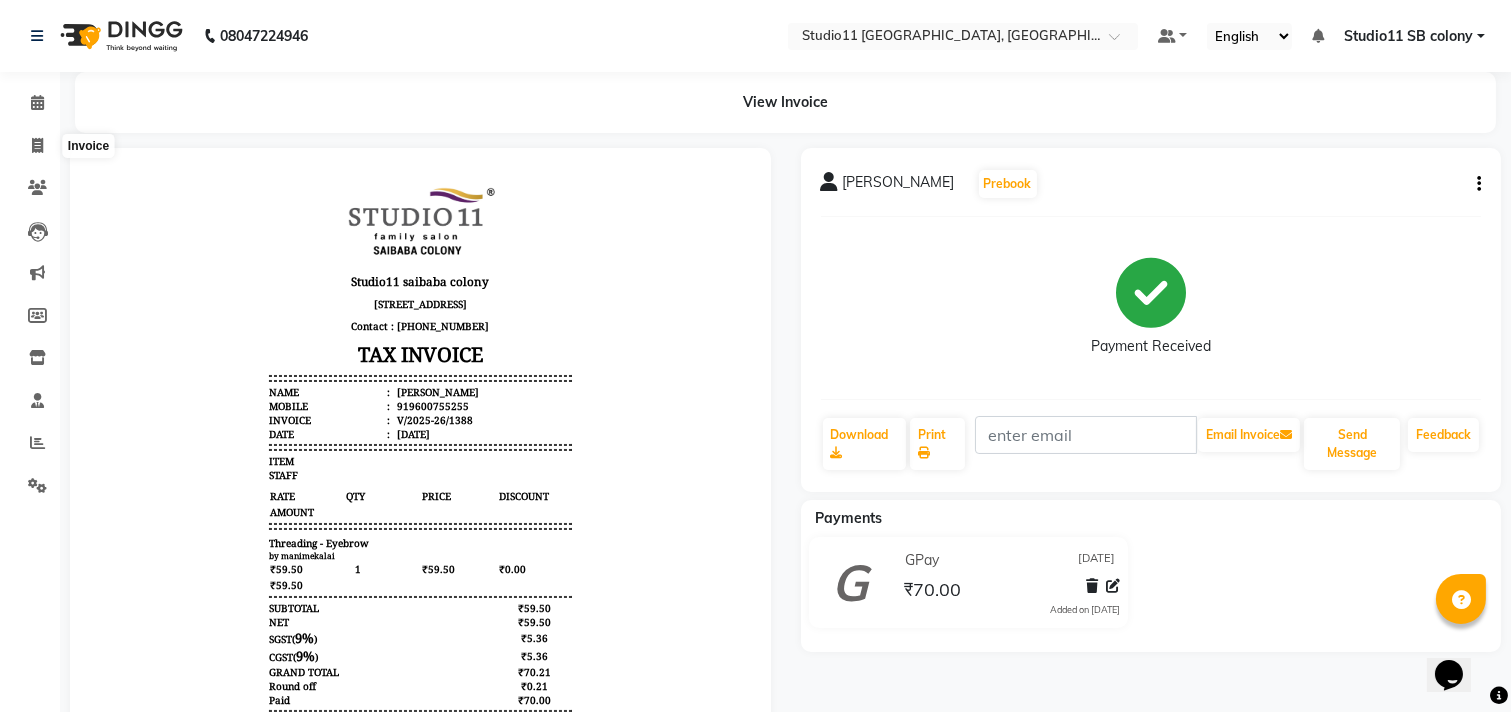 select on "7717" 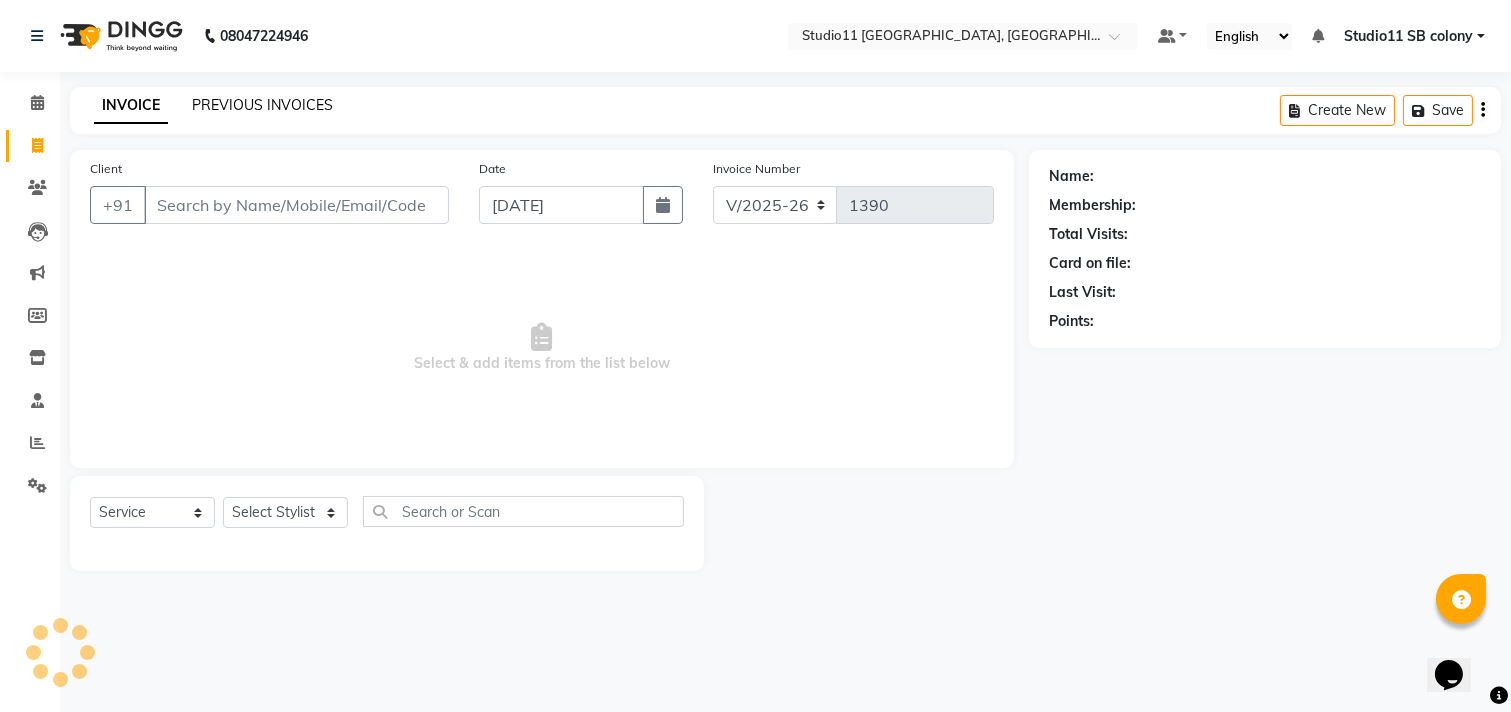 click on "PREVIOUS INVOICES" 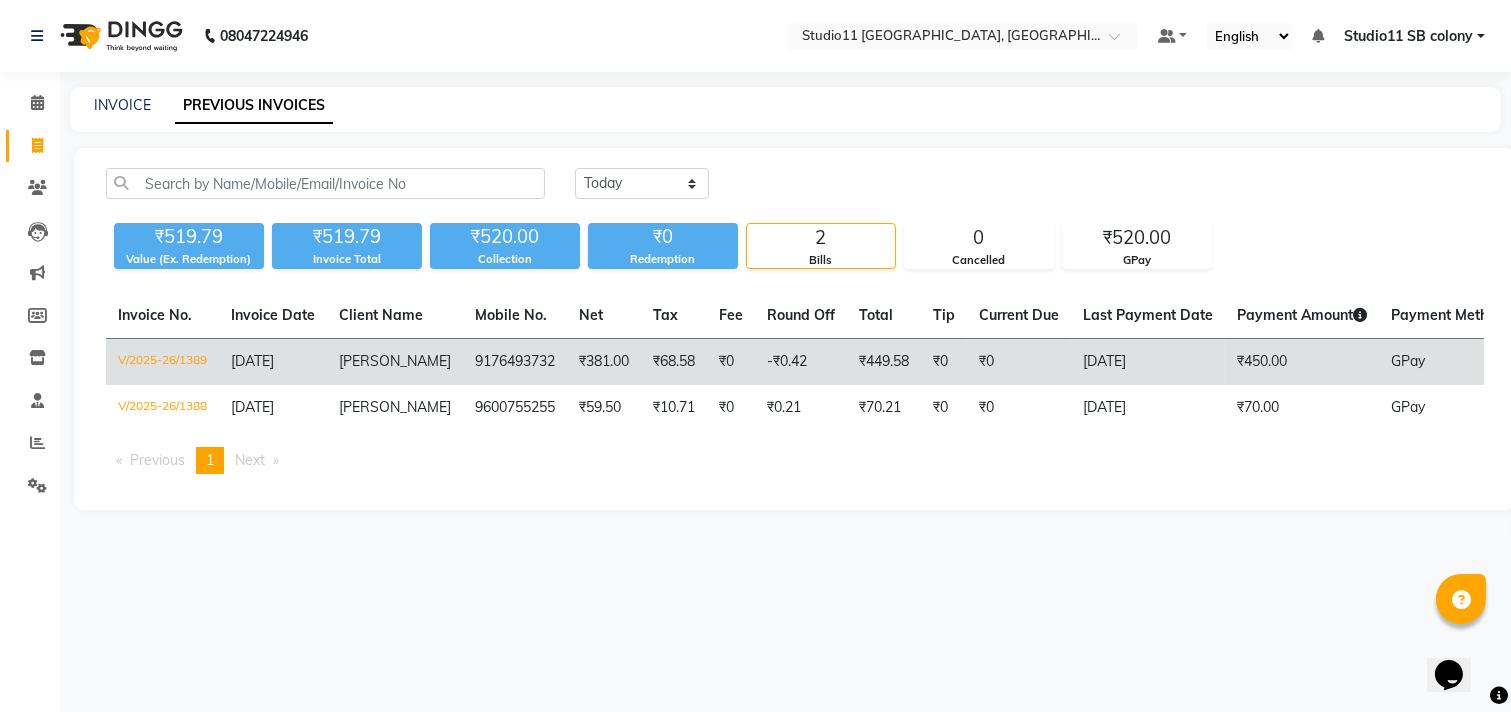 click on "₹450.00" 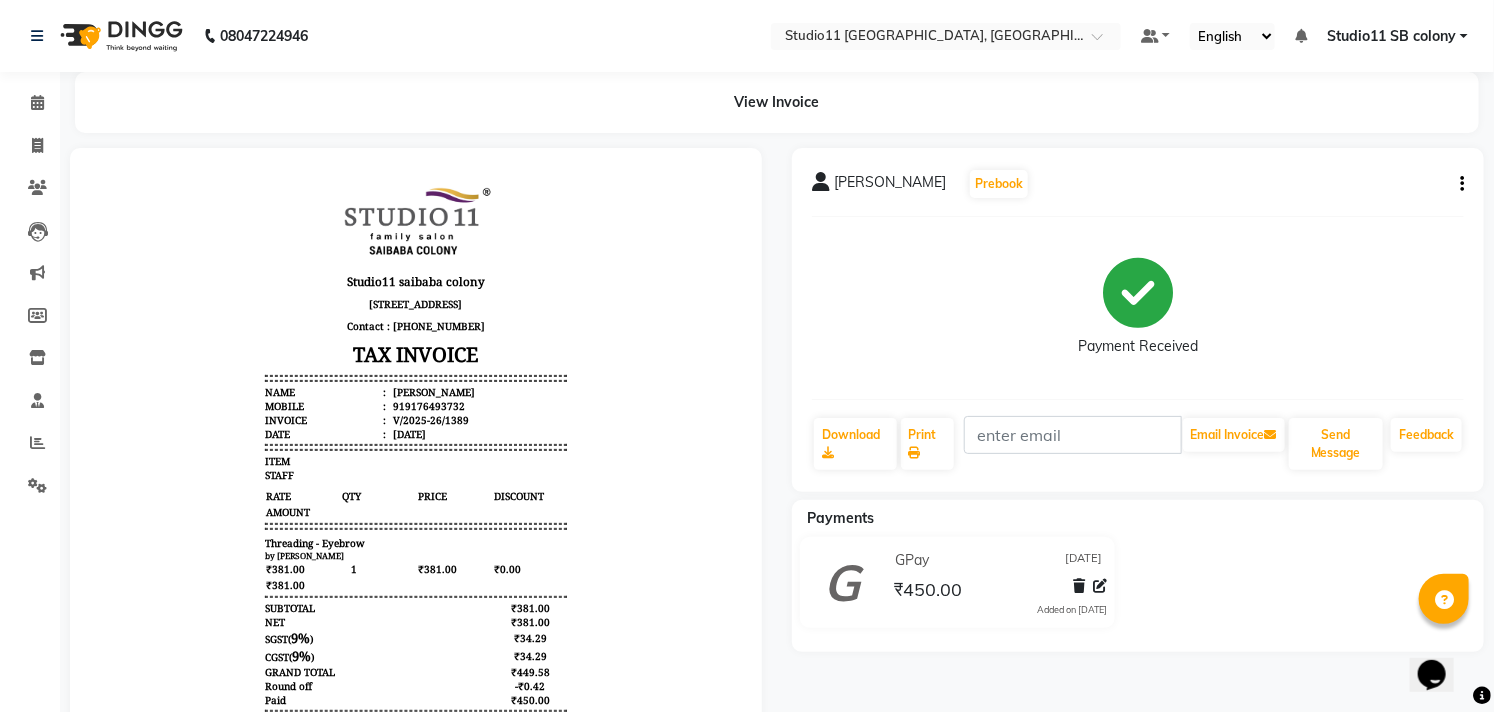 scroll, scrollTop: 0, scrollLeft: 0, axis: both 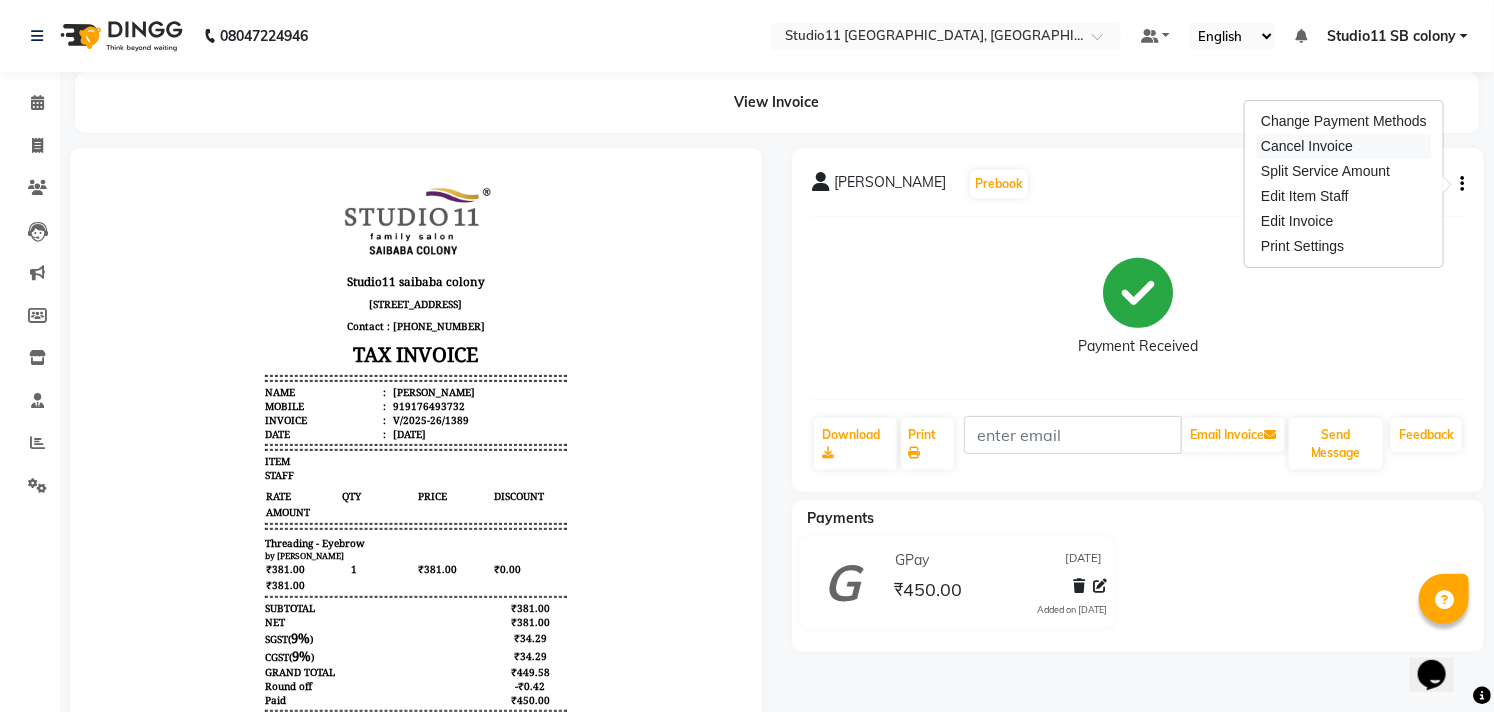 click on "Cancel Invoice" at bounding box center [1344, 146] 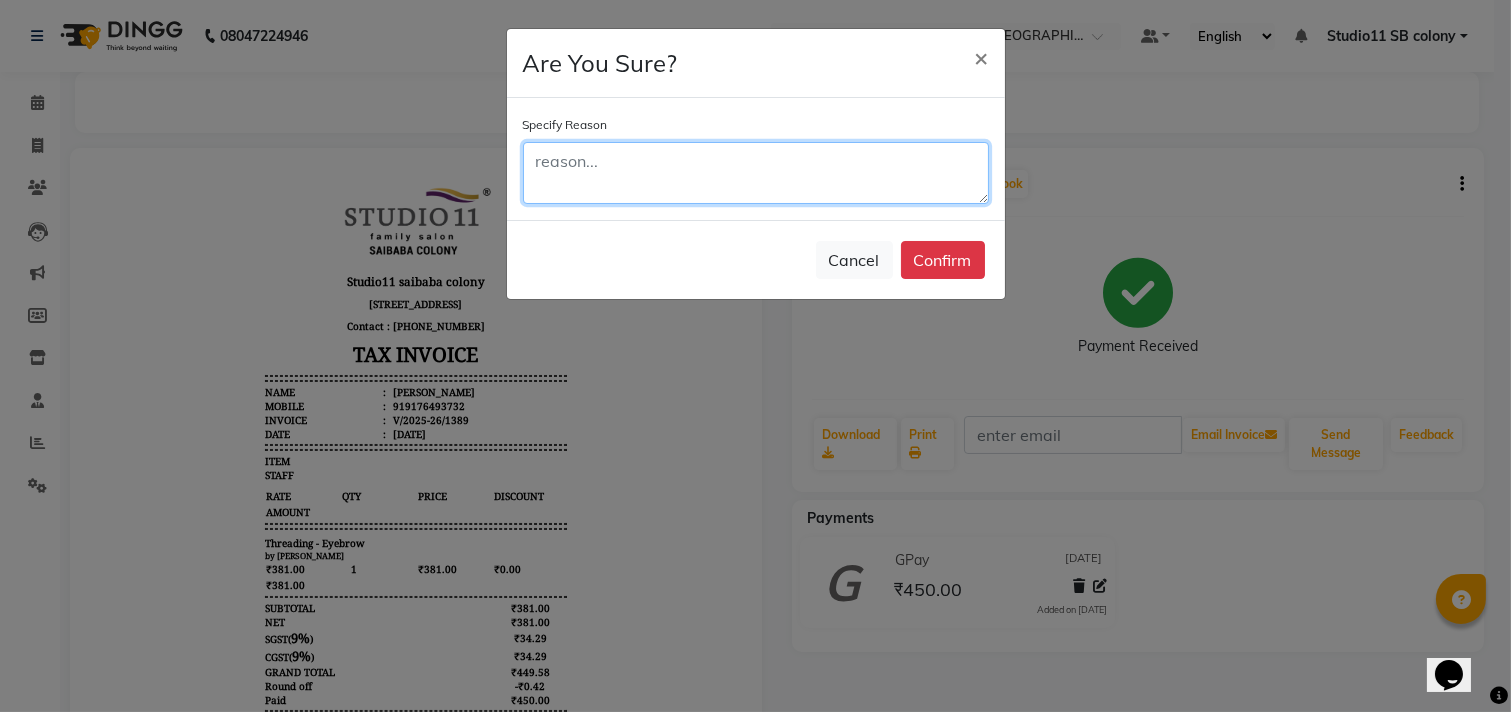 click 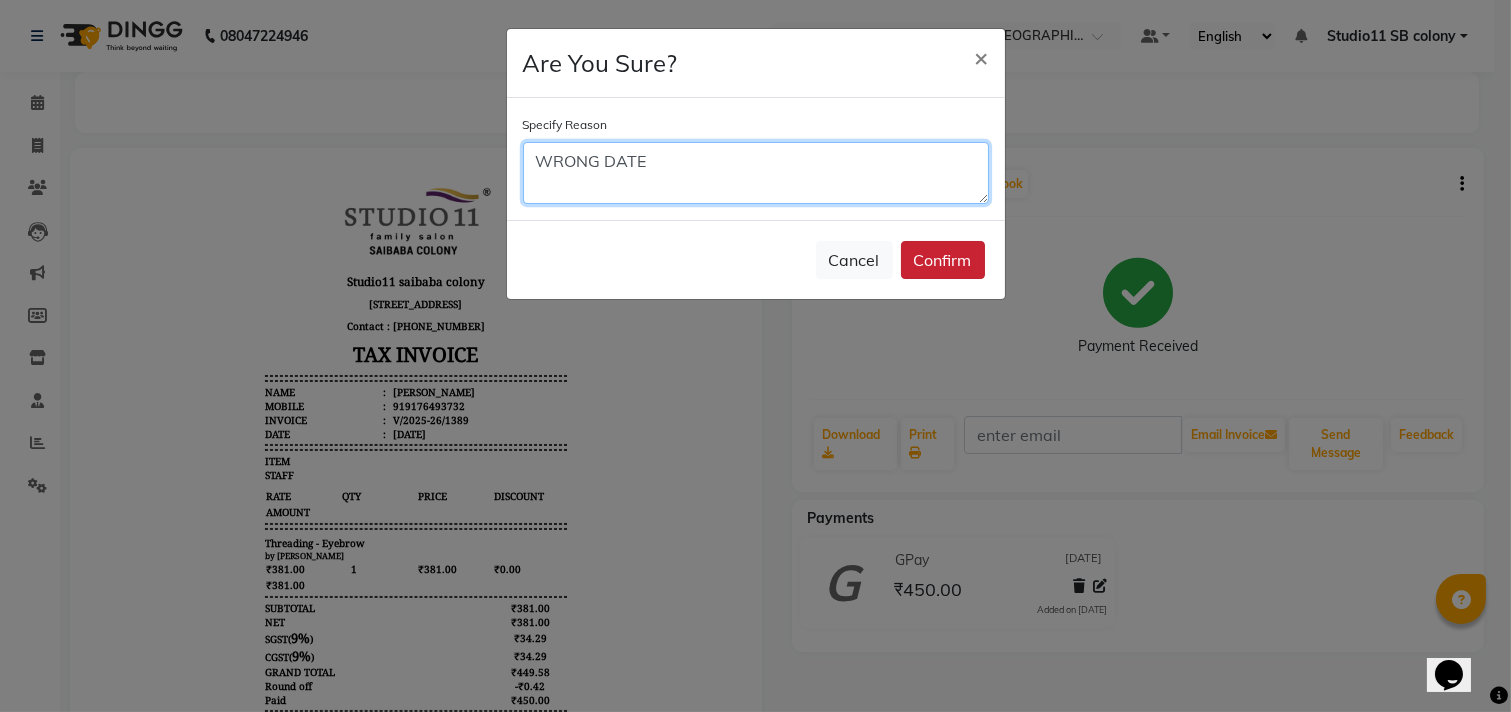 type on "WRONG DATE" 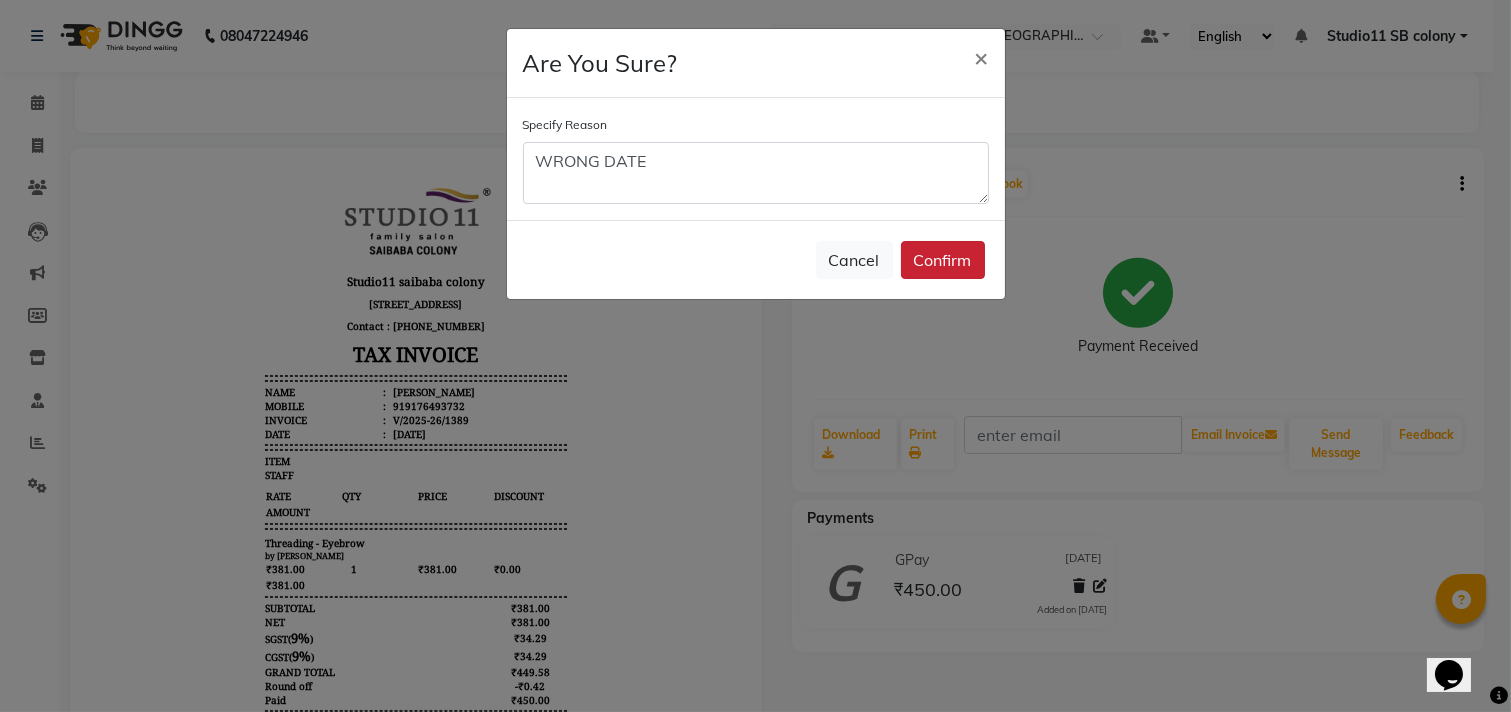click on "Confirm" 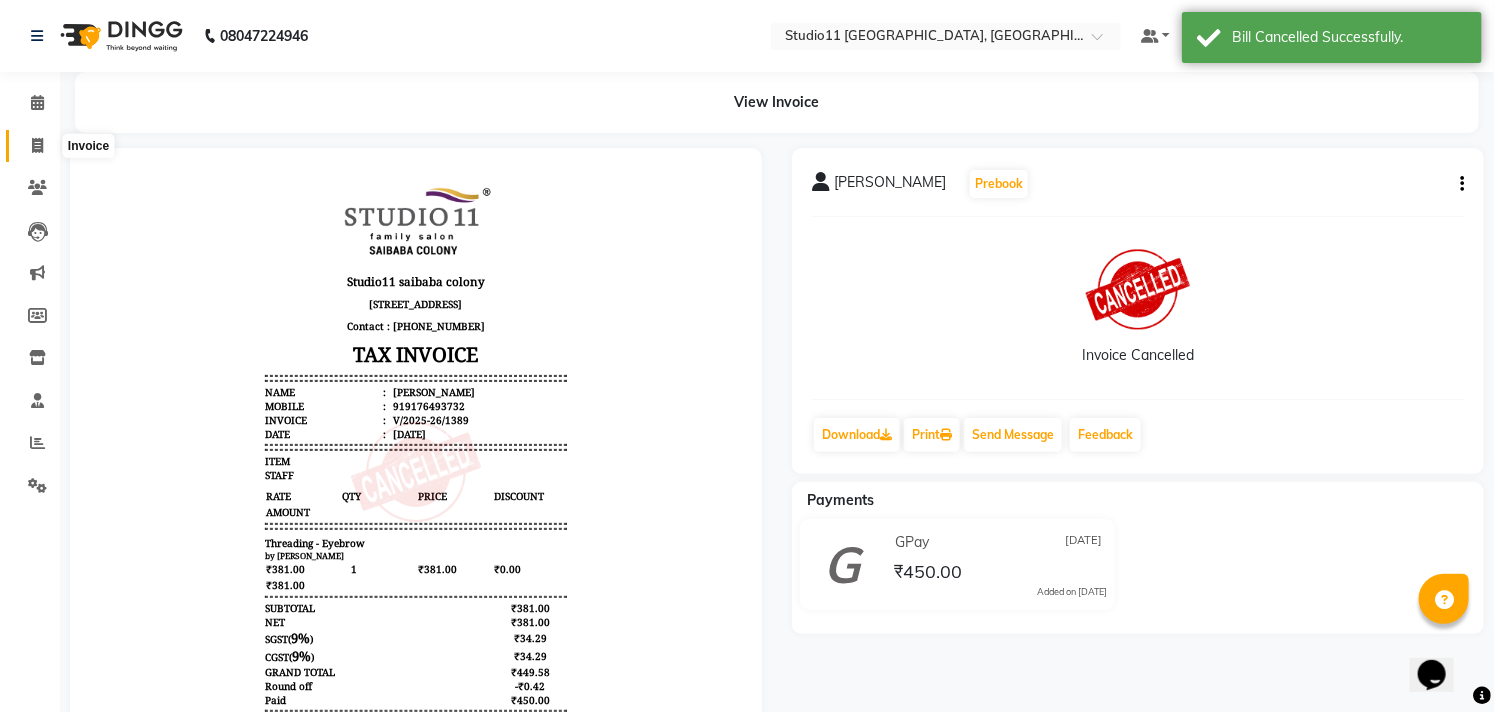click 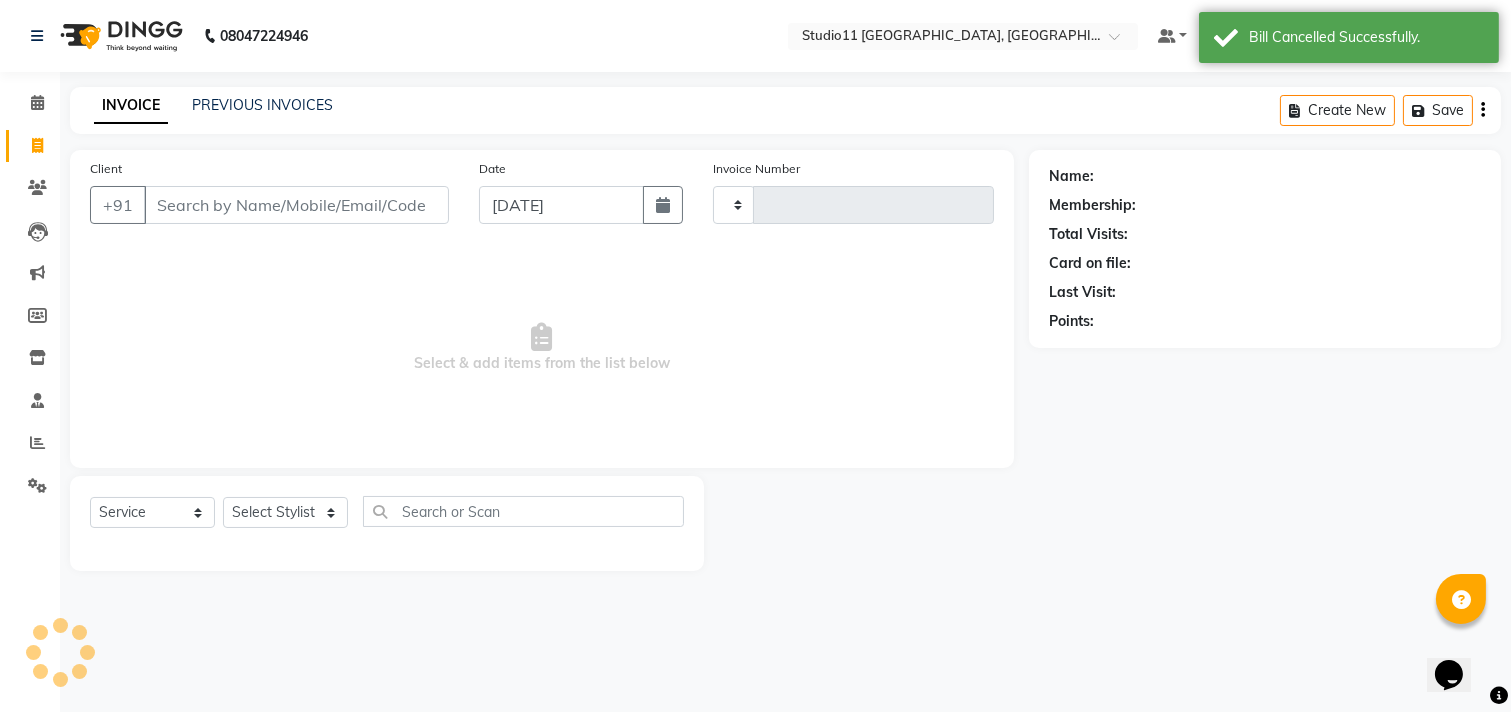 type on "1390" 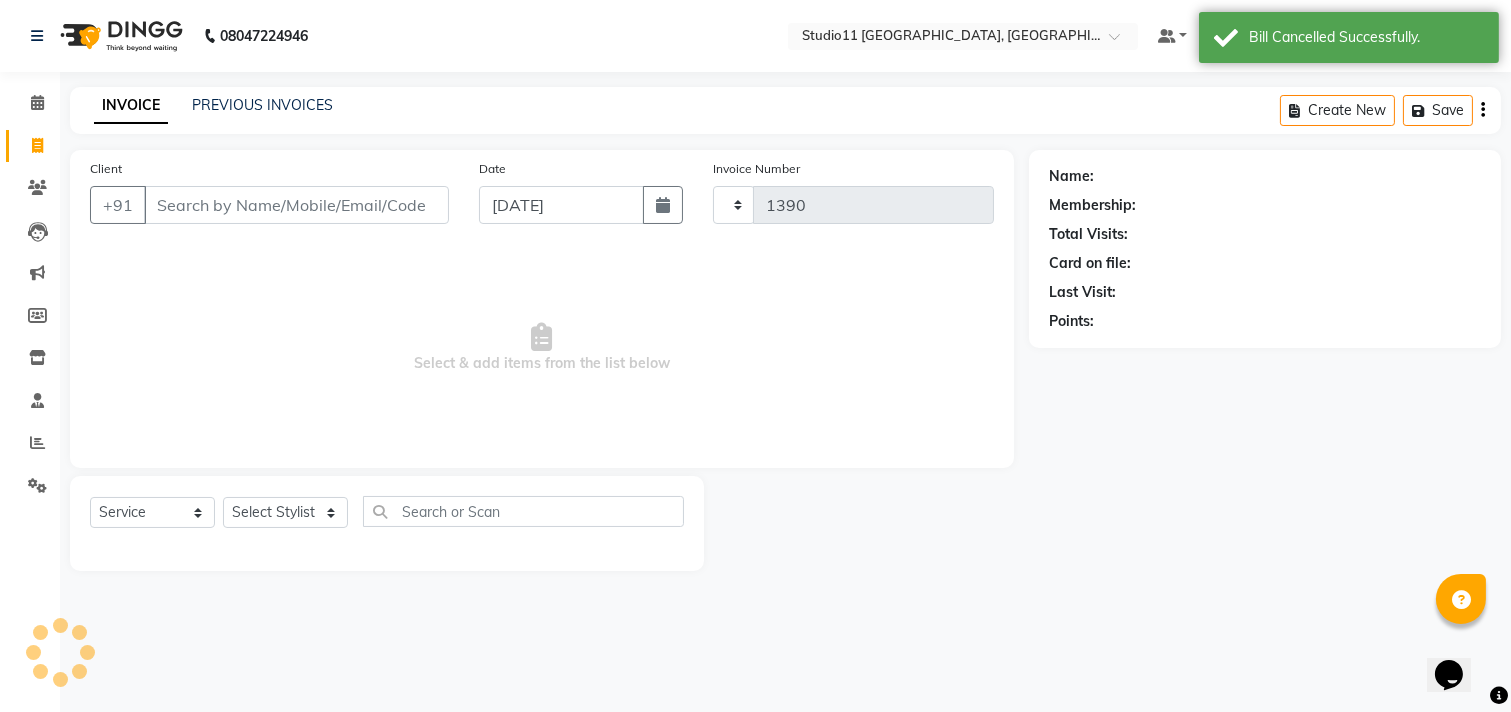 select on "7717" 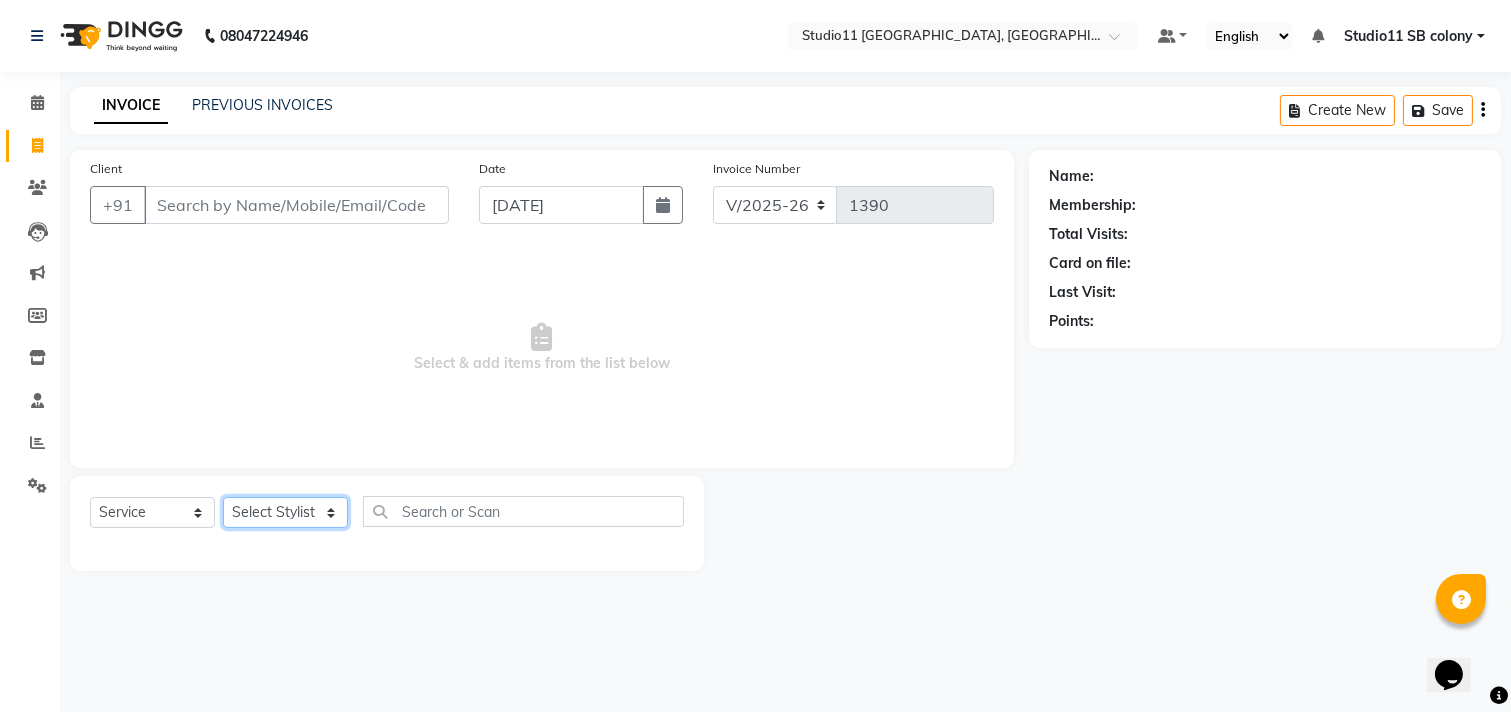 click on "Select Stylist [PERSON_NAME] Dani [PERSON_NAME] Josna kaif [PERSON_NAME] [PERSON_NAME] [PERSON_NAME] Studio11 SB colony Tahir tamil" 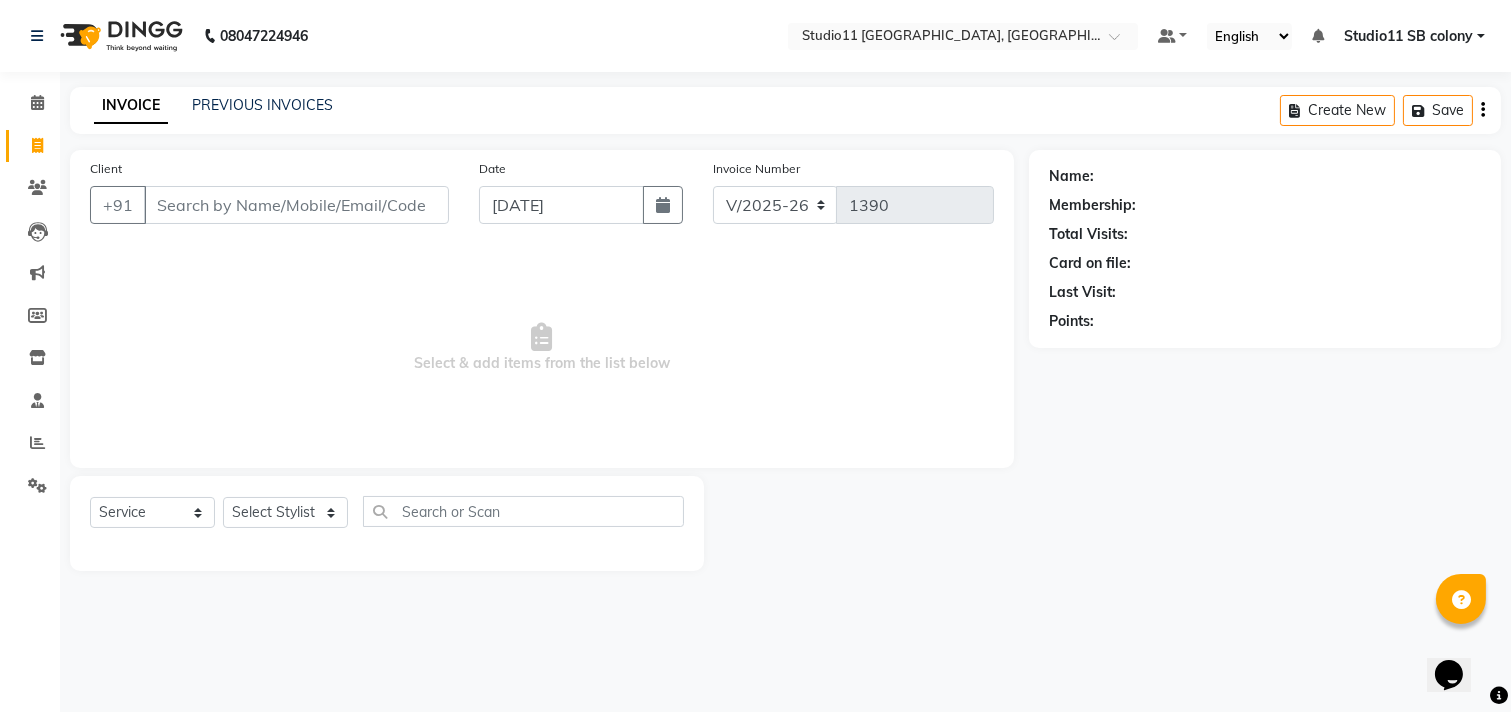 click on "Select & add items from the list below" at bounding box center (542, 348) 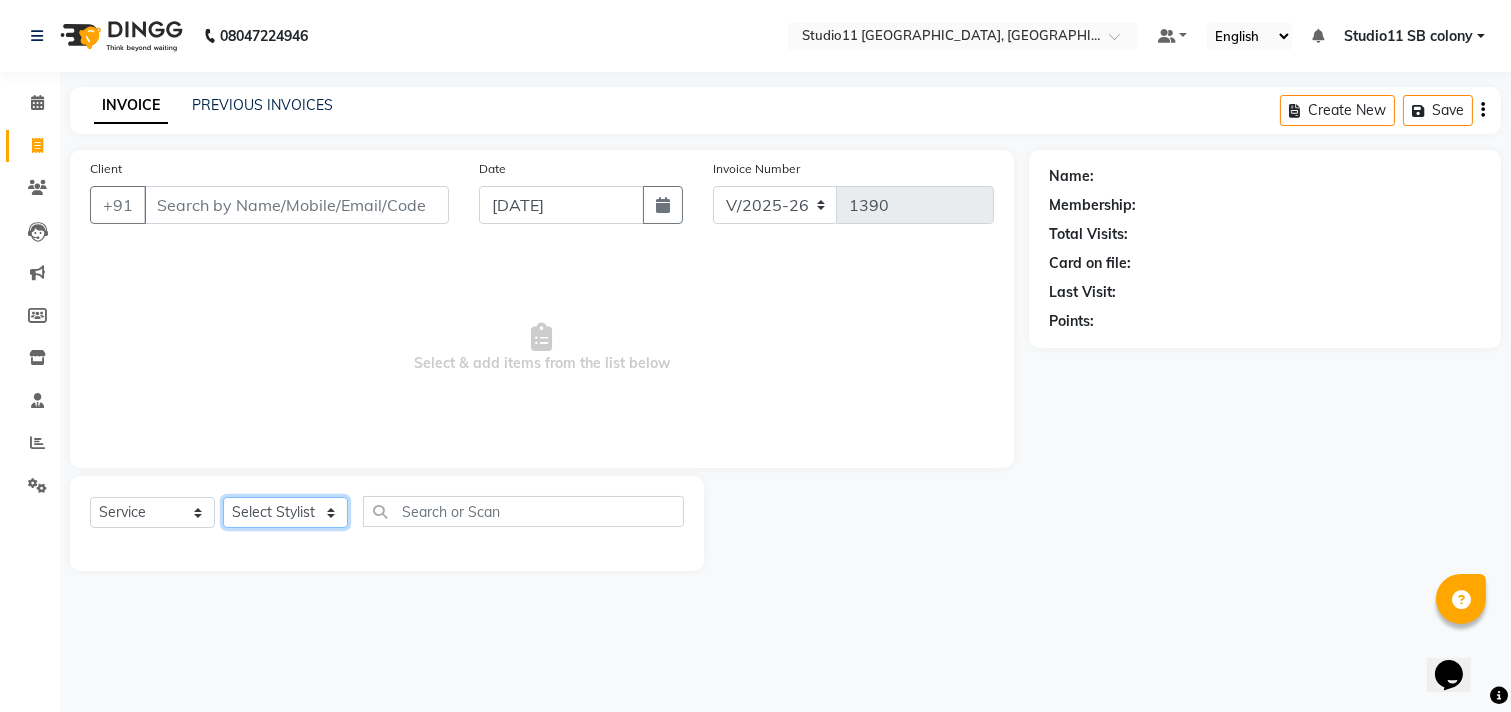 click on "Select Stylist [PERSON_NAME] Dani [PERSON_NAME] Josna kaif [PERSON_NAME] [PERSON_NAME] [PERSON_NAME] Studio11 SB colony Tahir tamil" 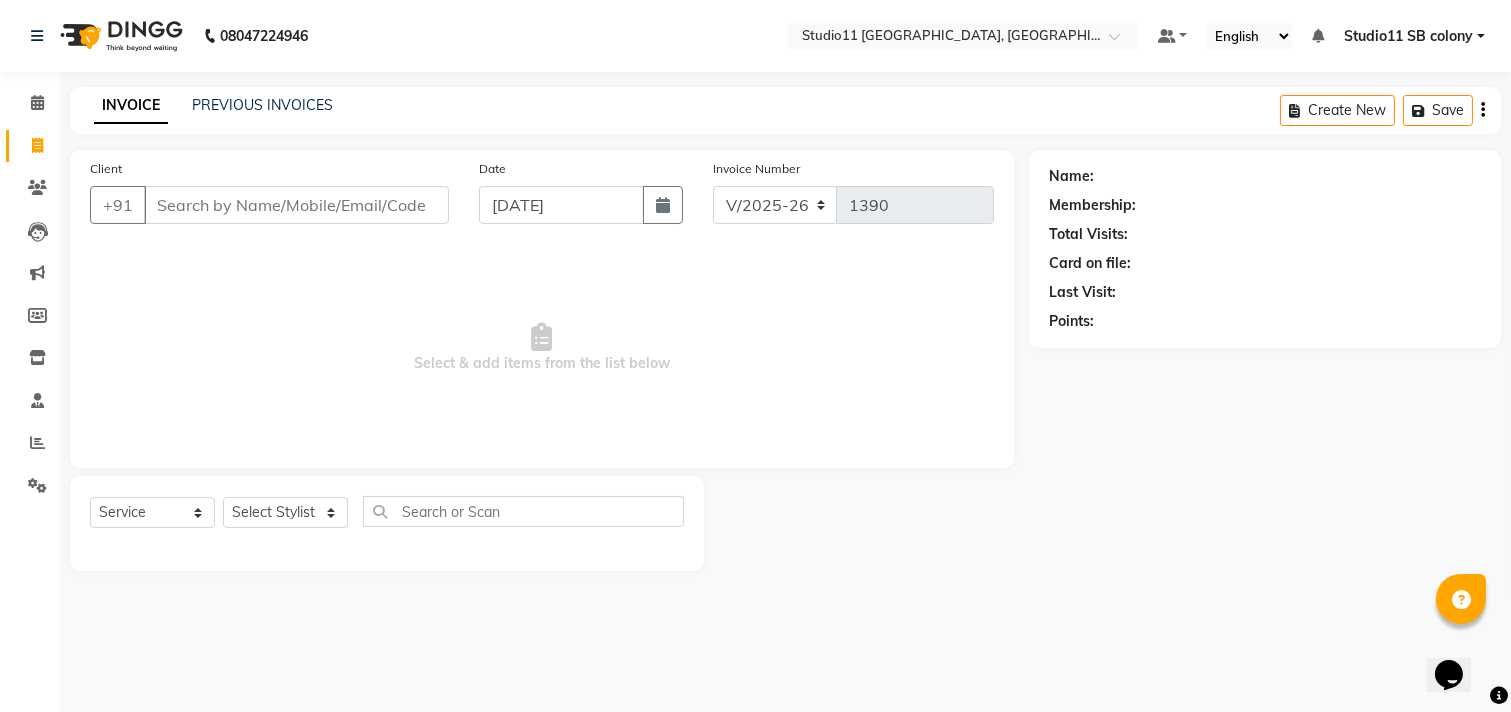 click on "Select & add items from the list below" at bounding box center (542, 348) 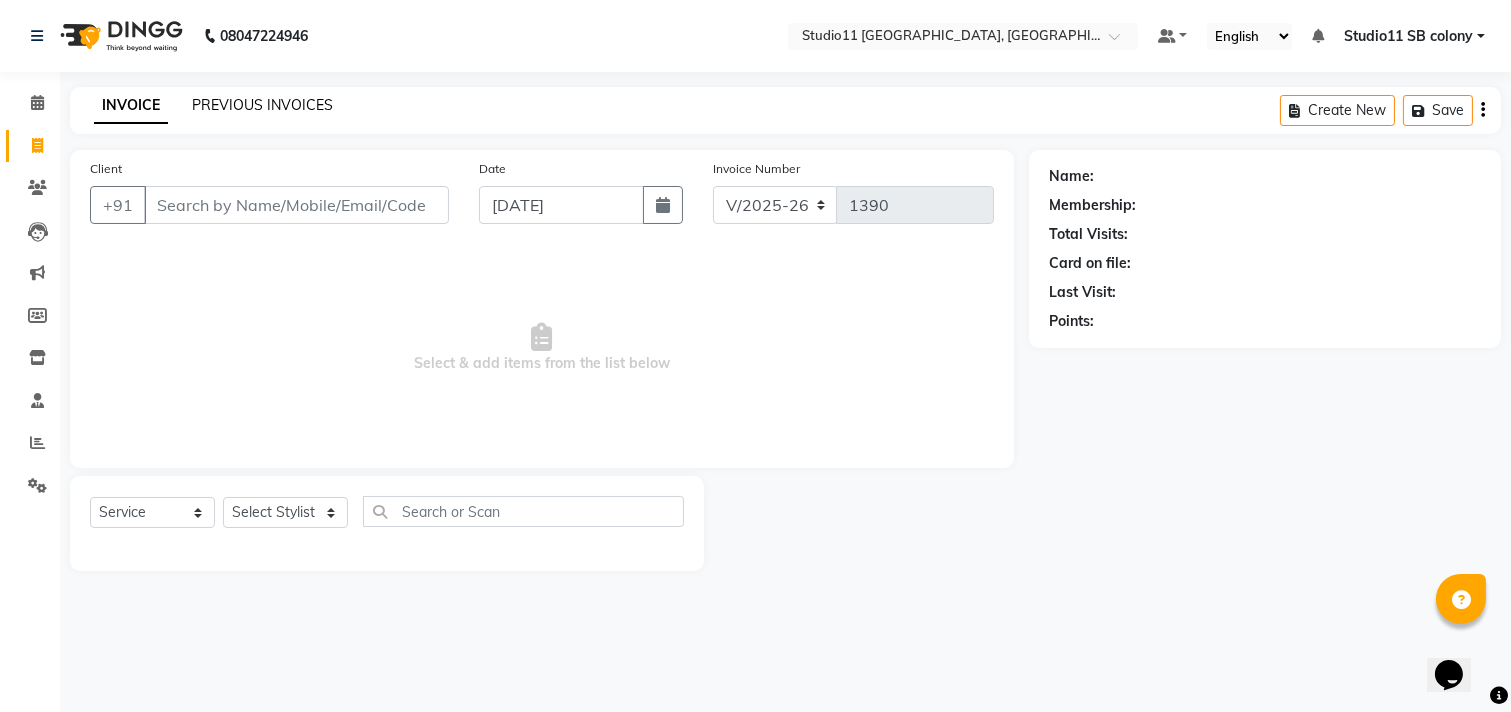 click on "PREVIOUS INVOICES" 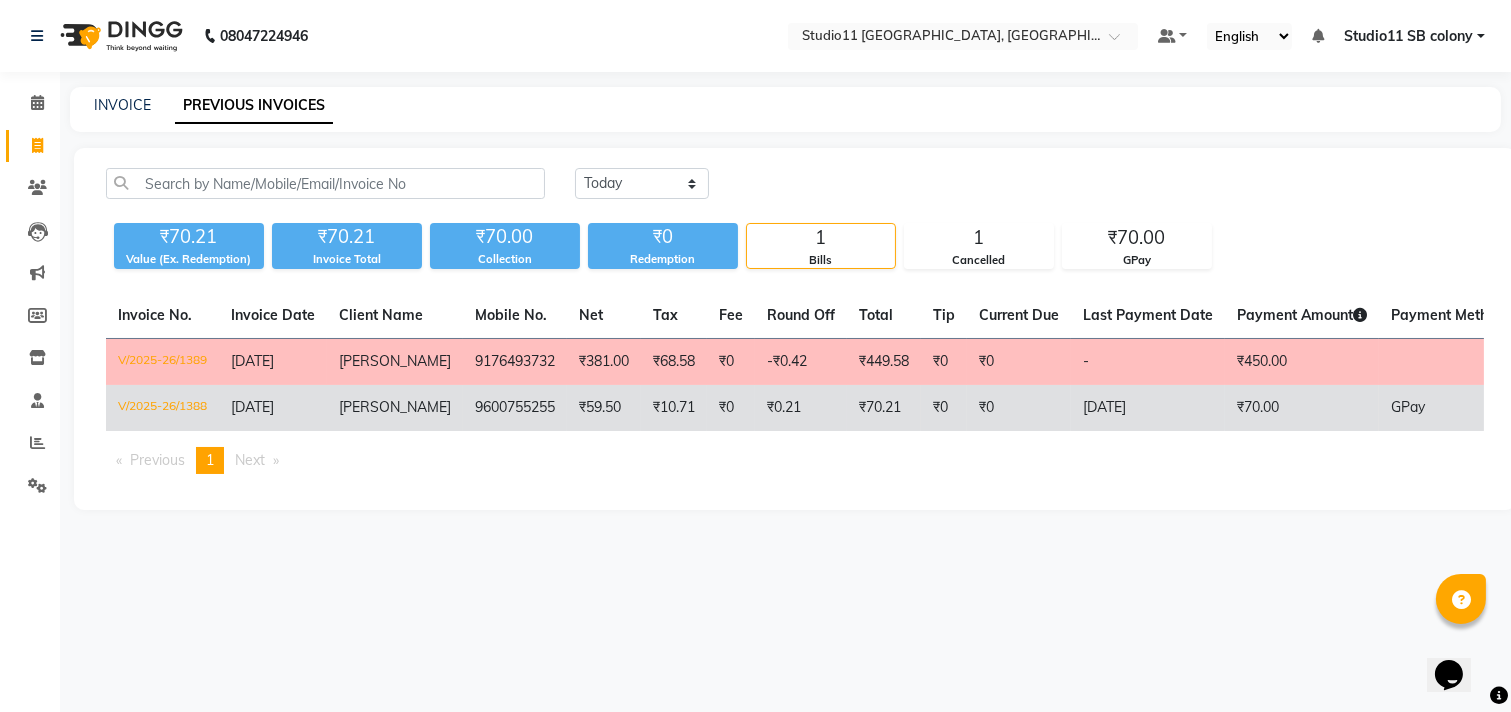 click on "GPay" 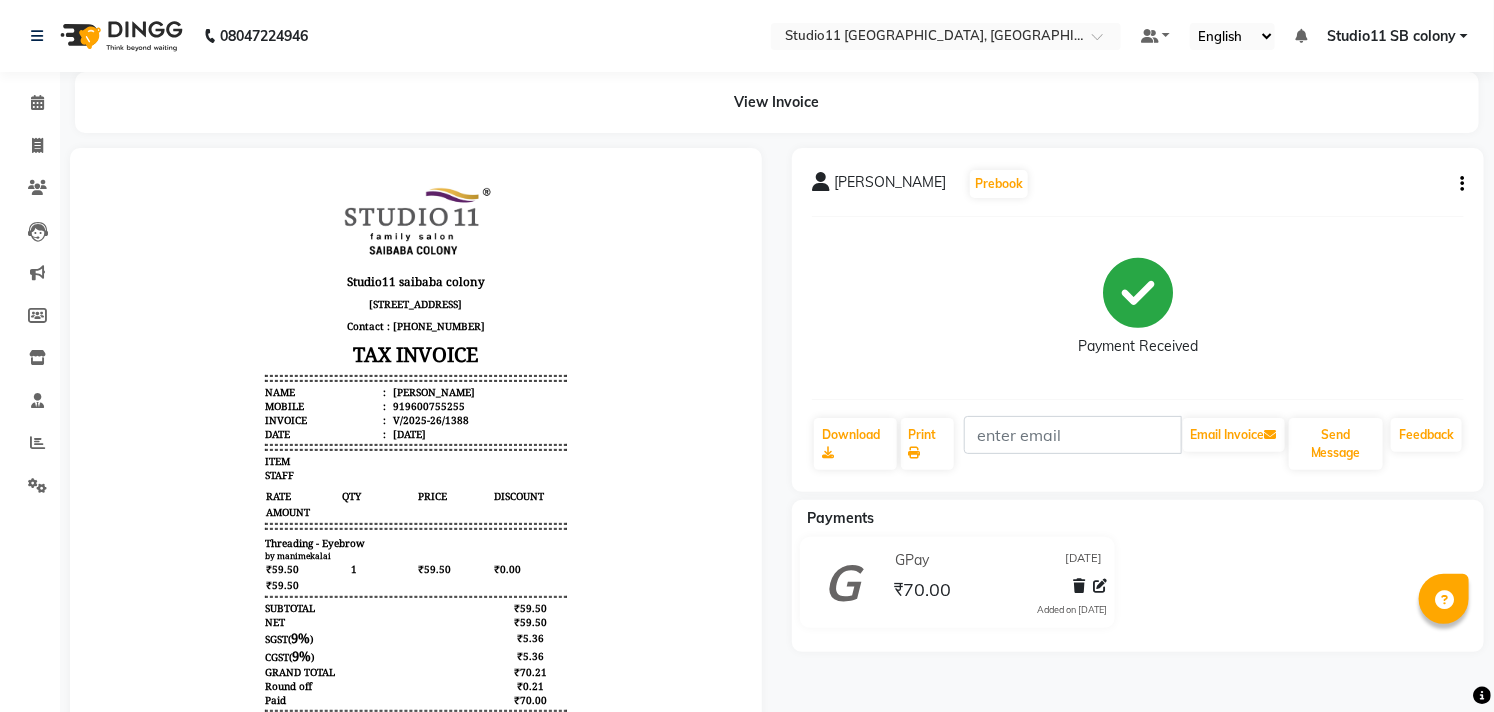 scroll, scrollTop: 0, scrollLeft: 0, axis: both 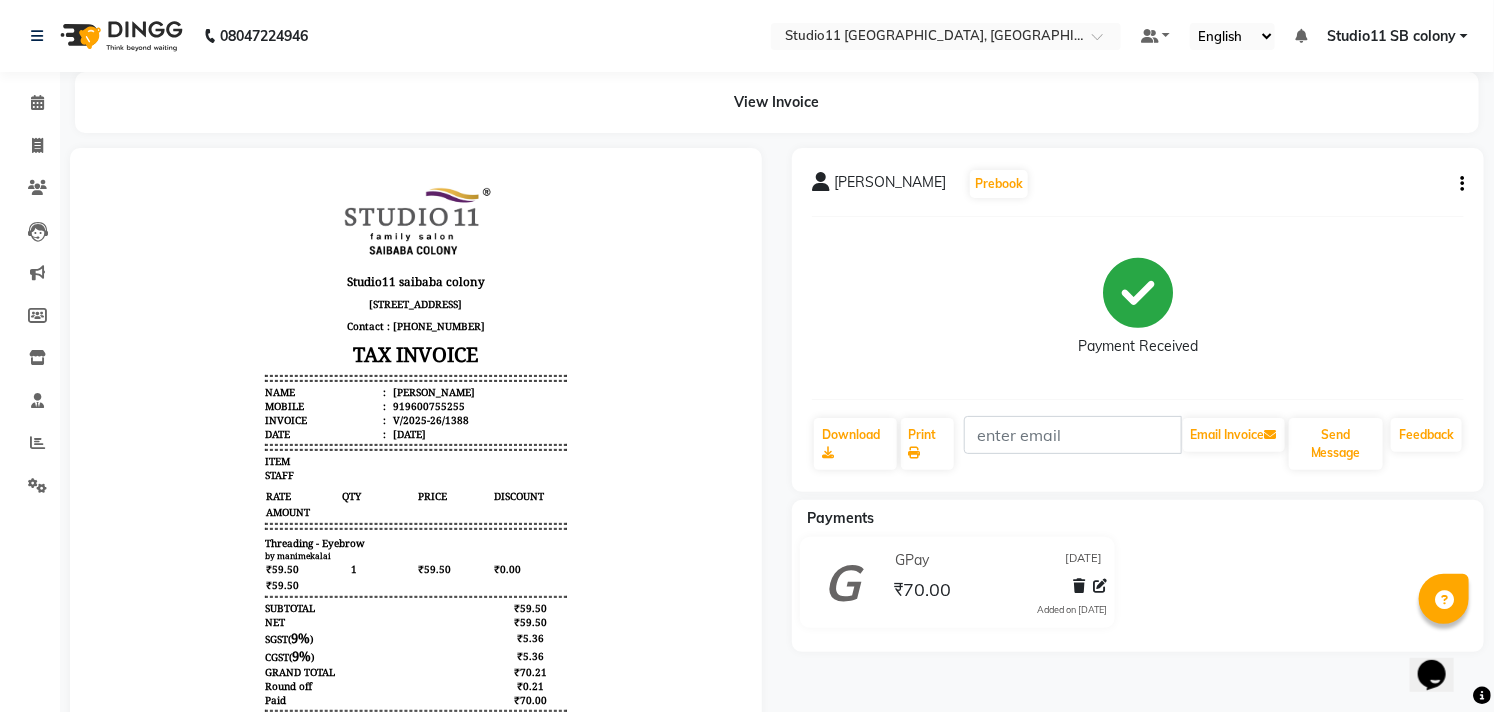 click 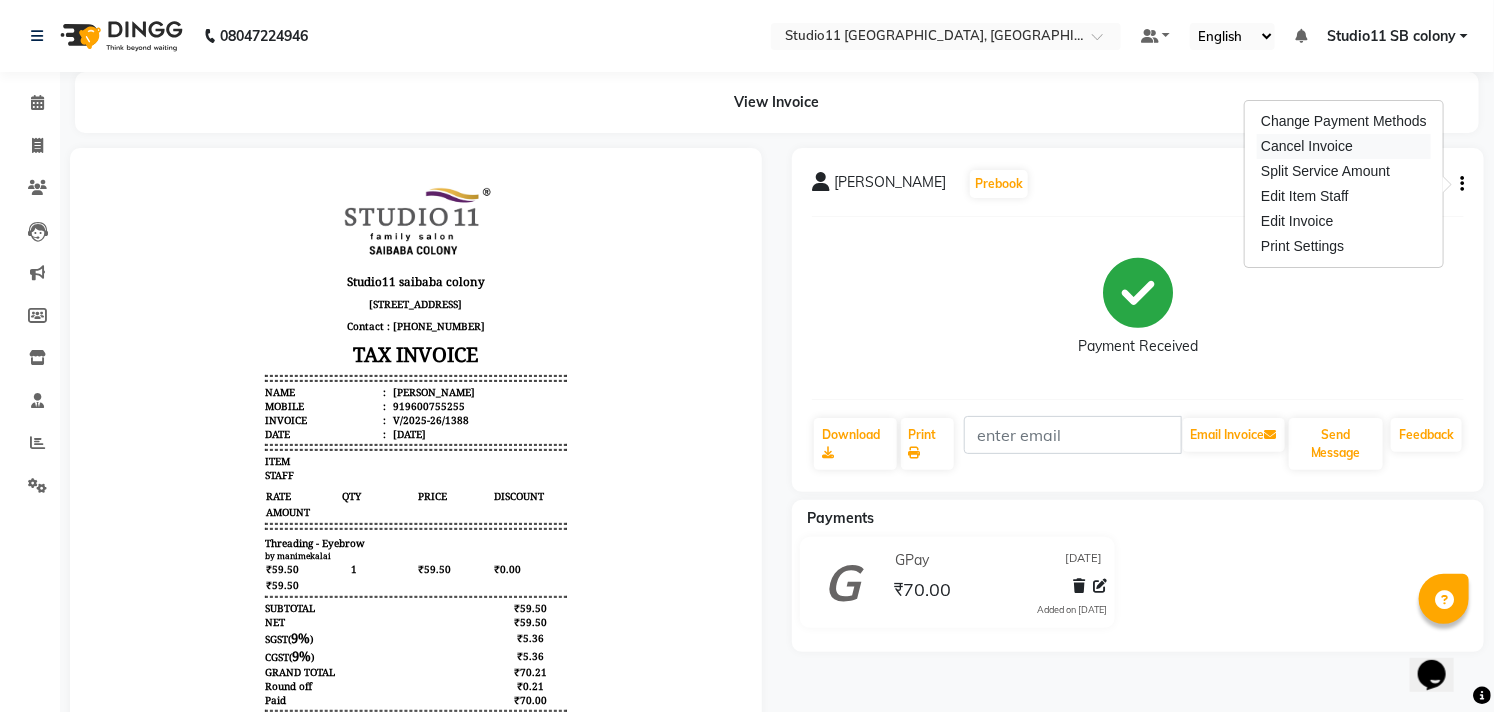 click on "Cancel Invoice" at bounding box center (1344, 146) 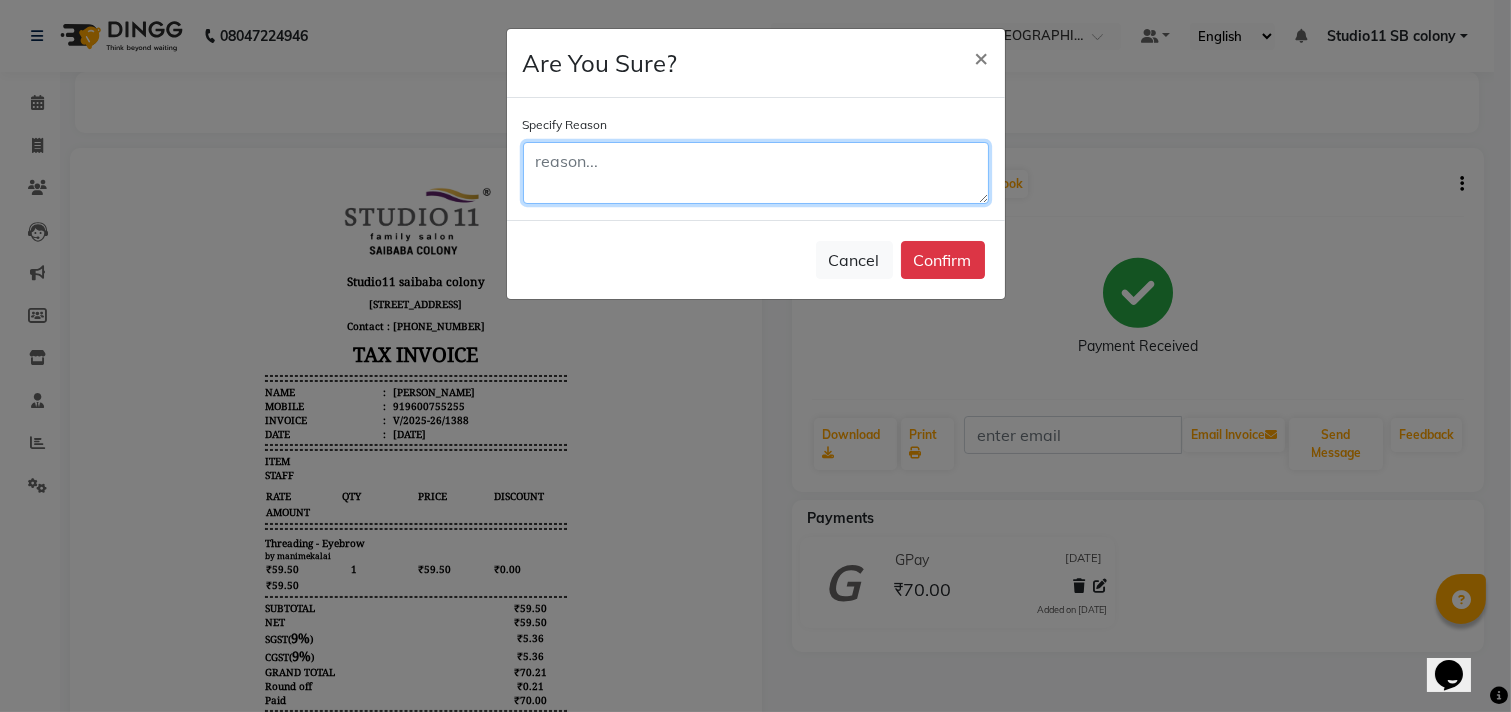 click 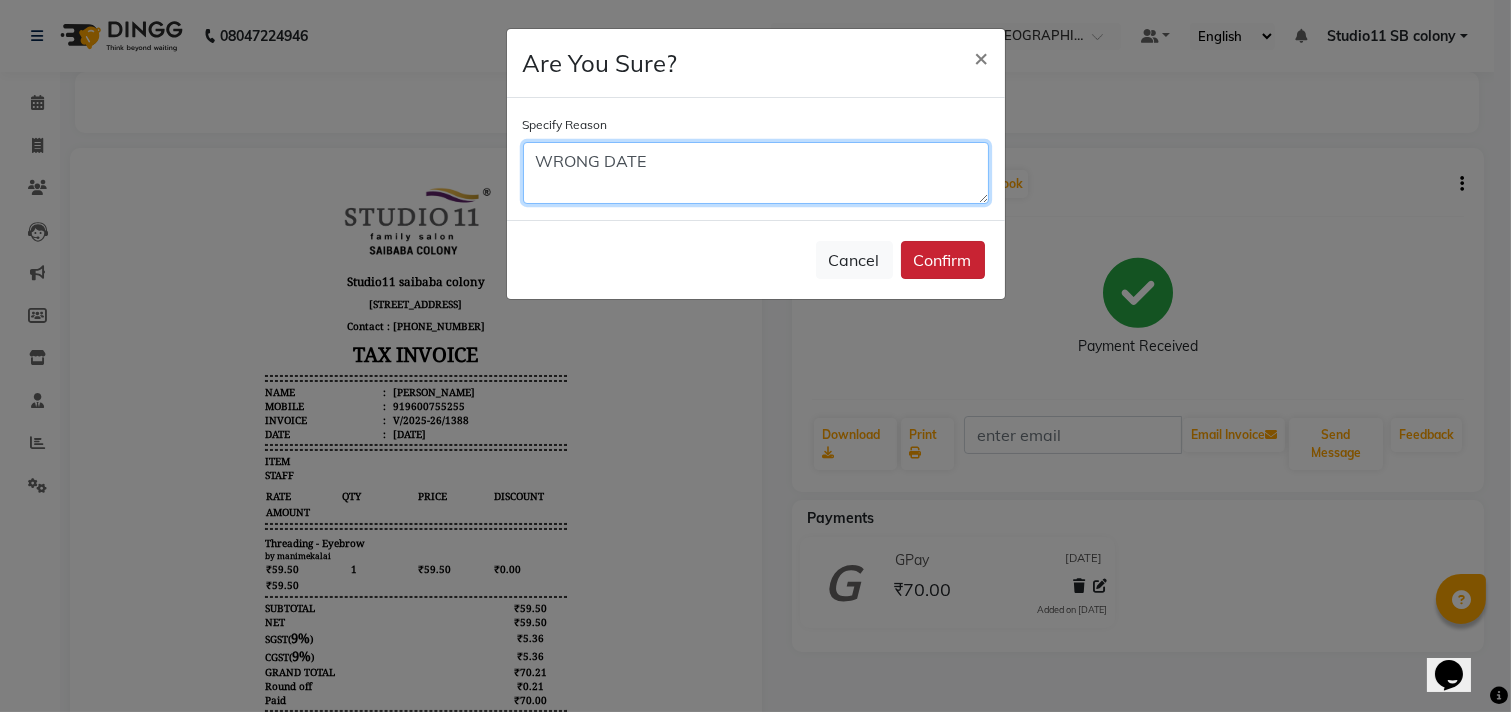type on "WRONG DATE" 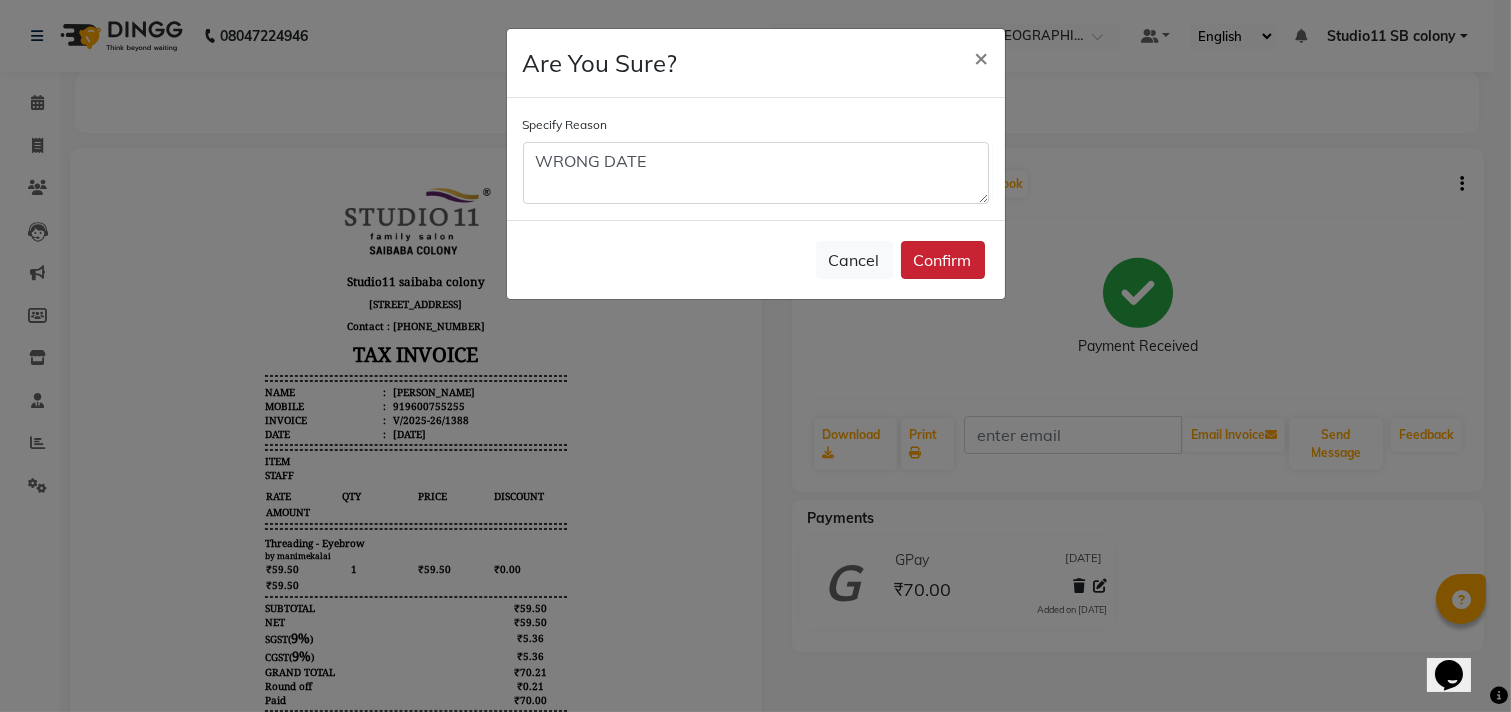 click on "Confirm" 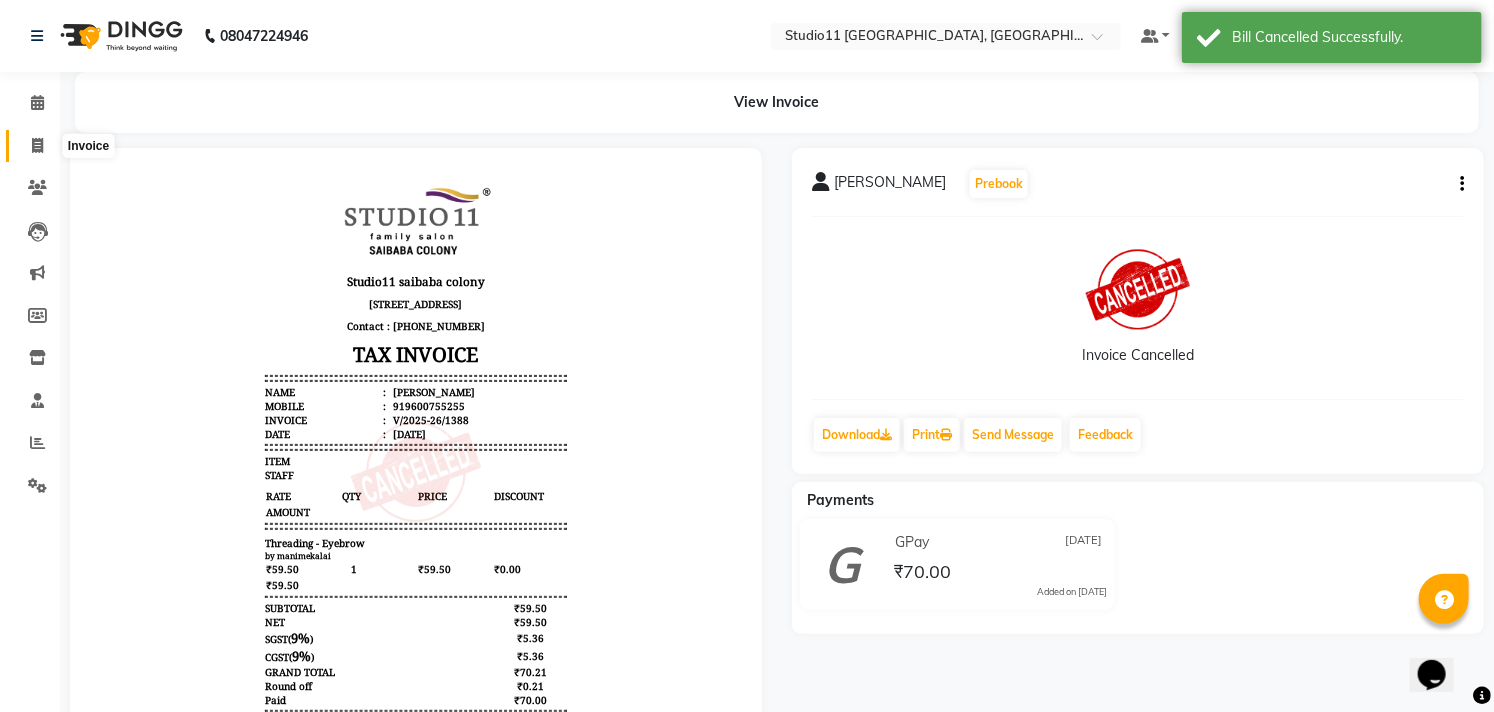click 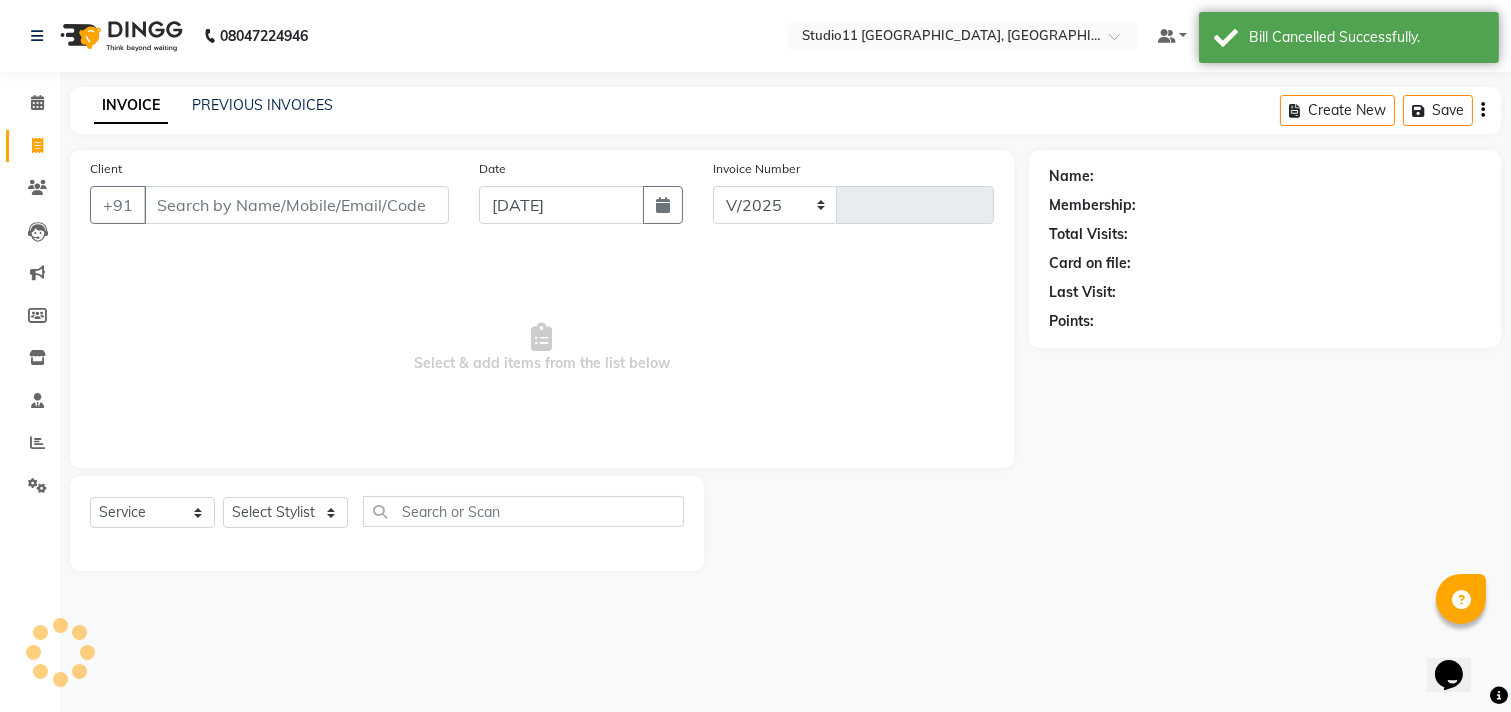 select on "7717" 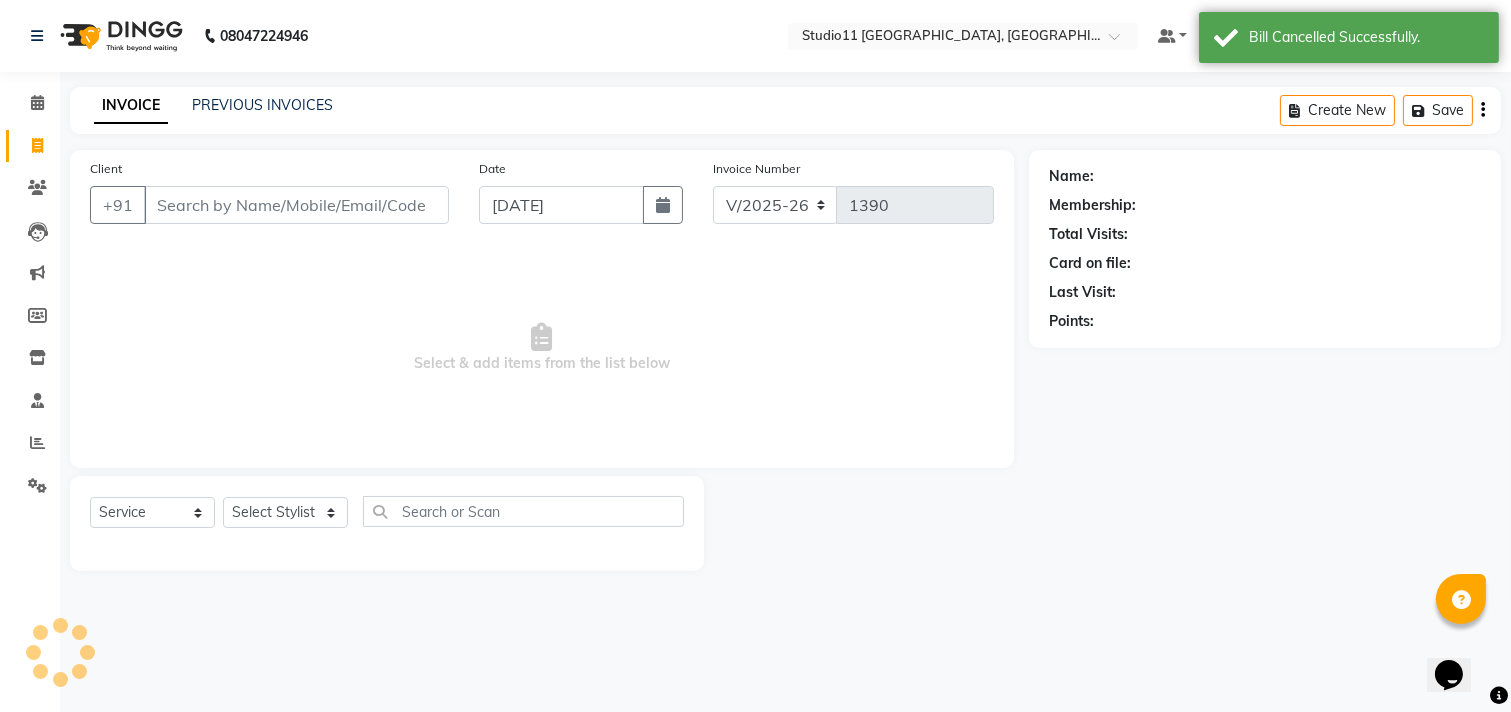 click on "PREVIOUS INVOICES" 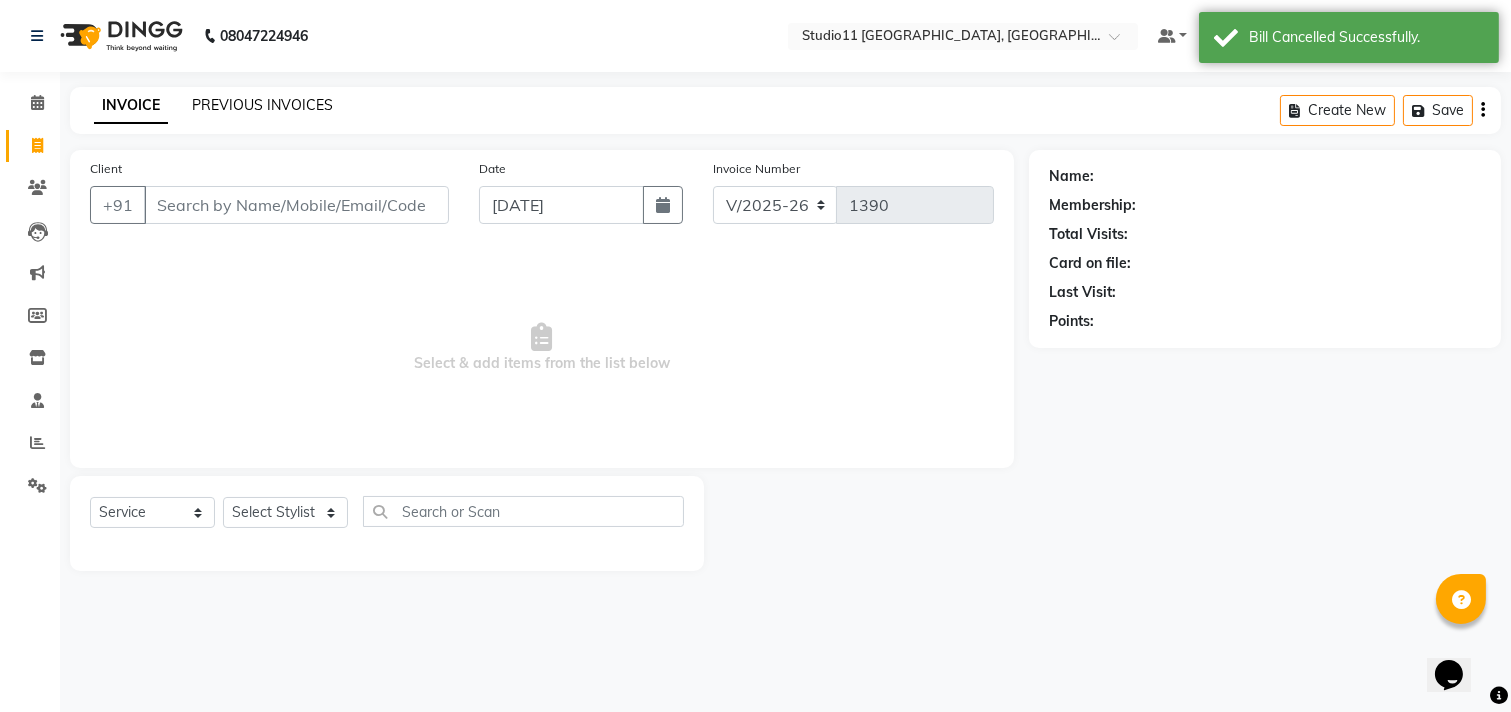 click on "PREVIOUS INVOICES" 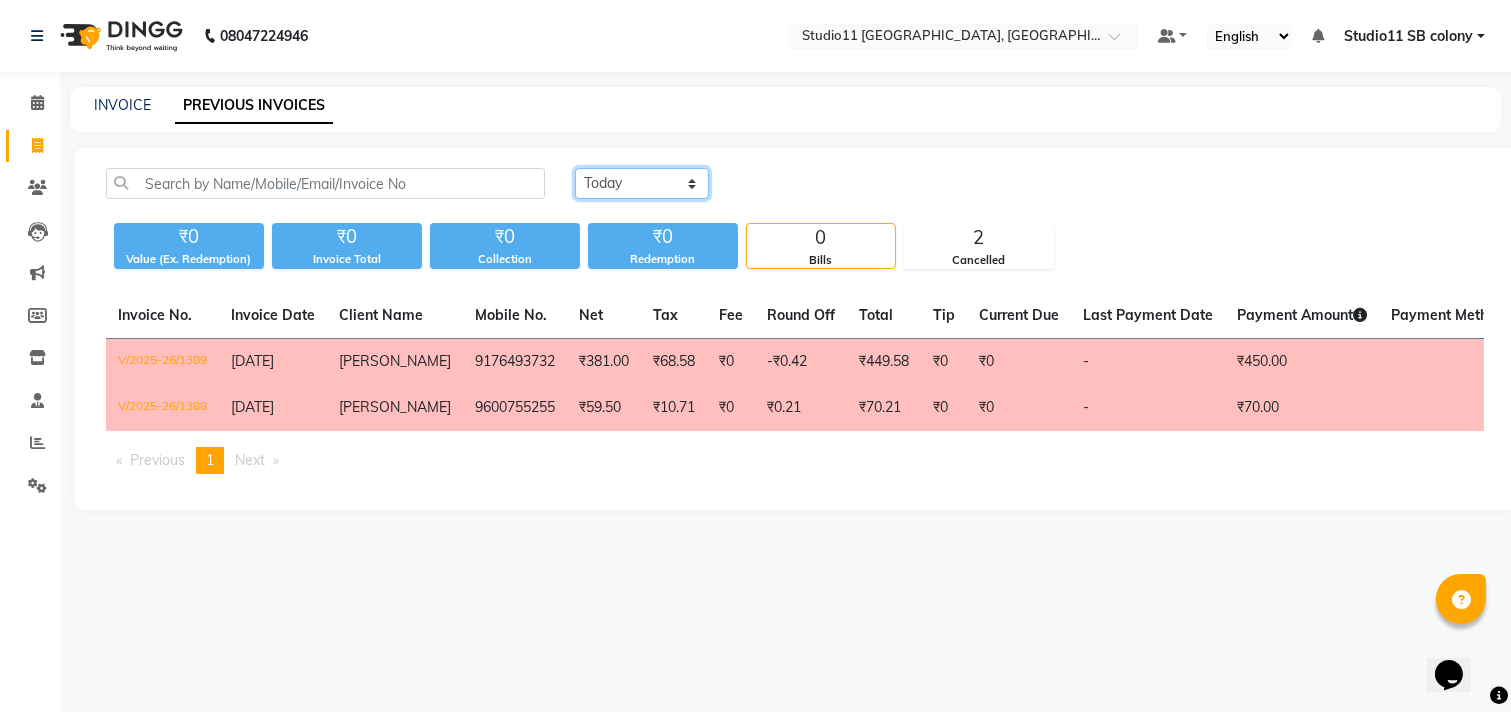 click on "[DATE] [DATE] Custom Range" 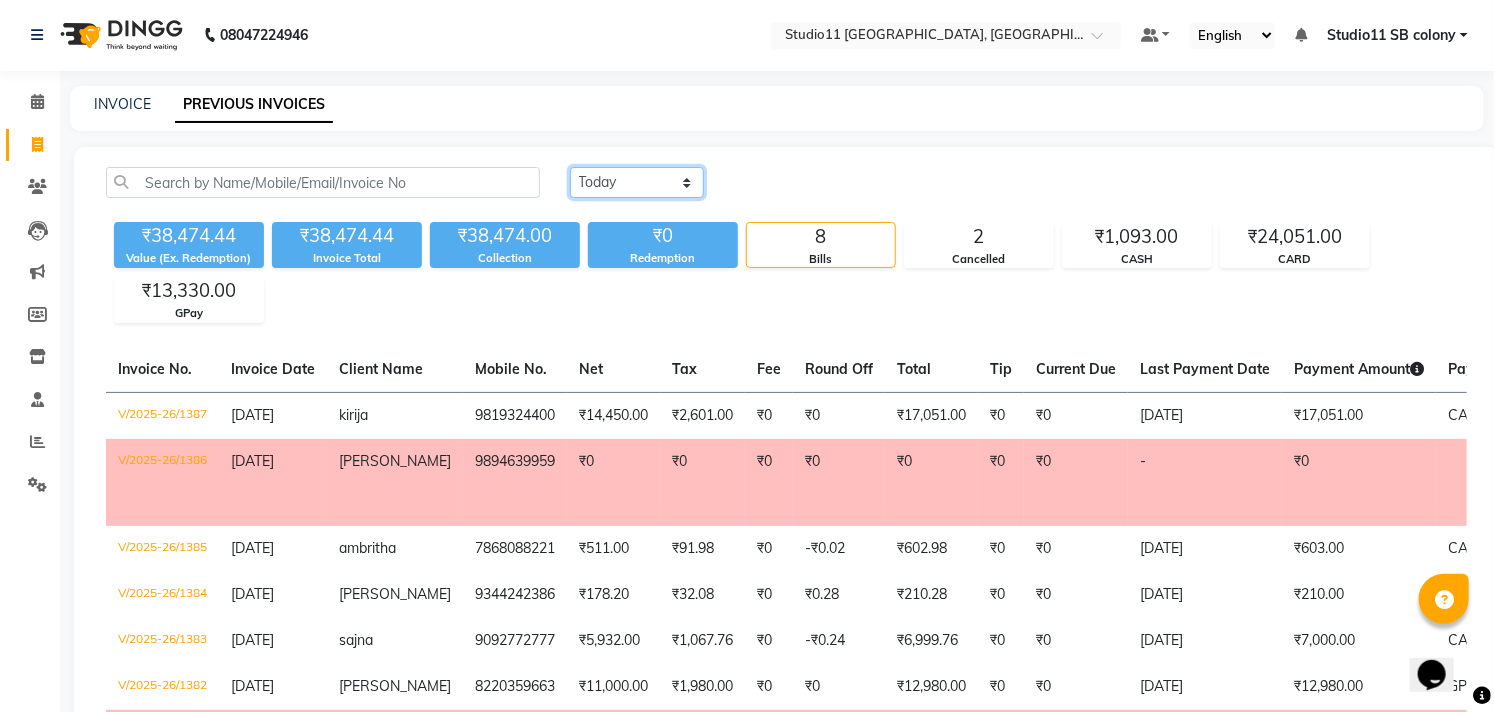 scroll, scrollTop: 0, scrollLeft: 0, axis: both 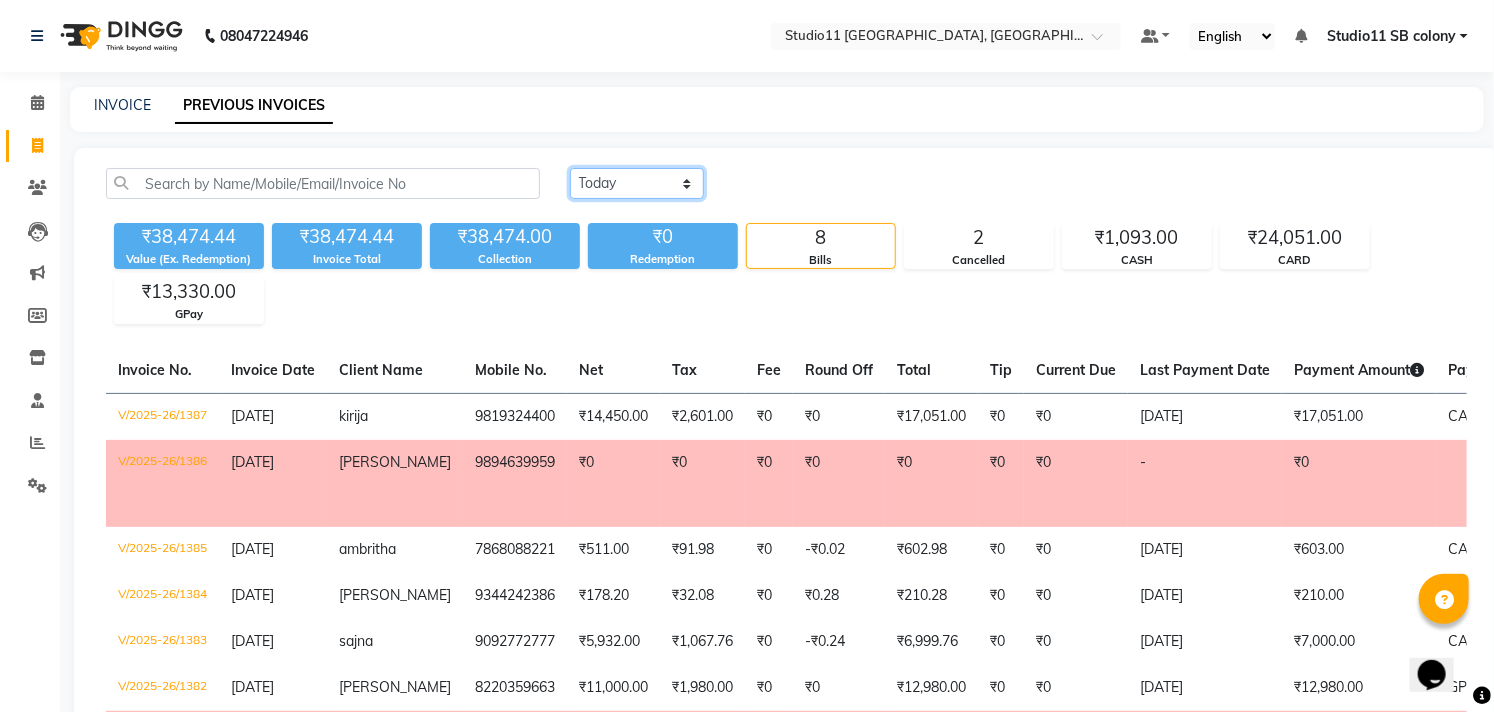 click on "[DATE] [DATE] Custom Range" 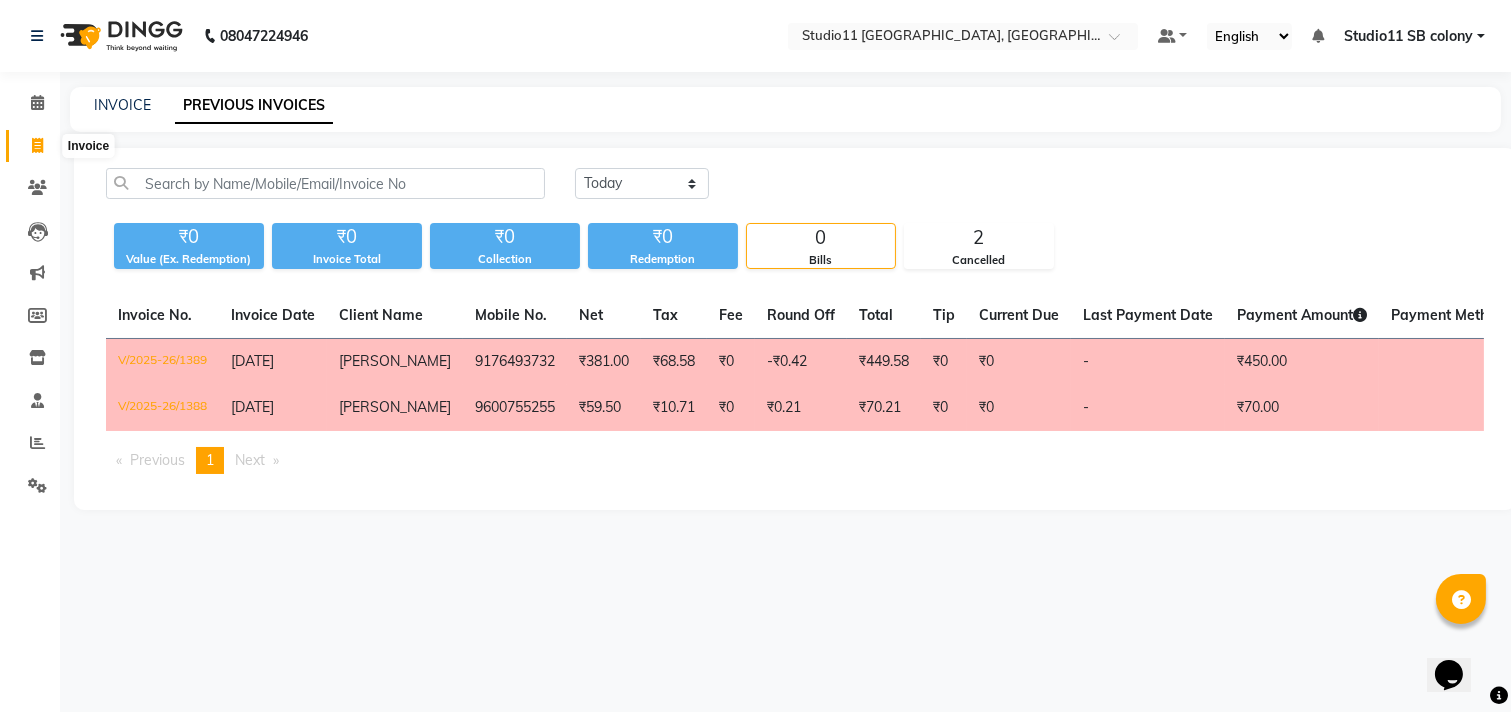 click on "Invoice" 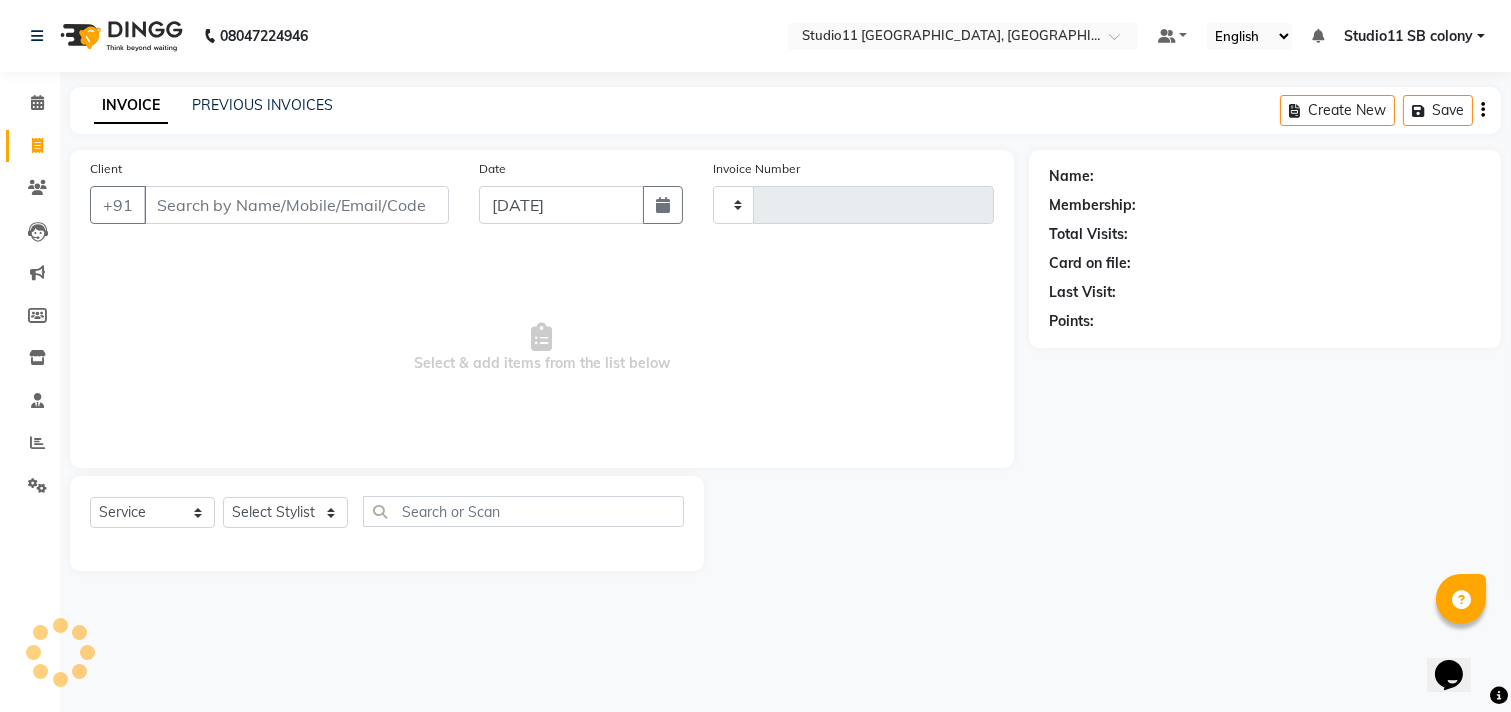 click on "Client" at bounding box center (296, 205) 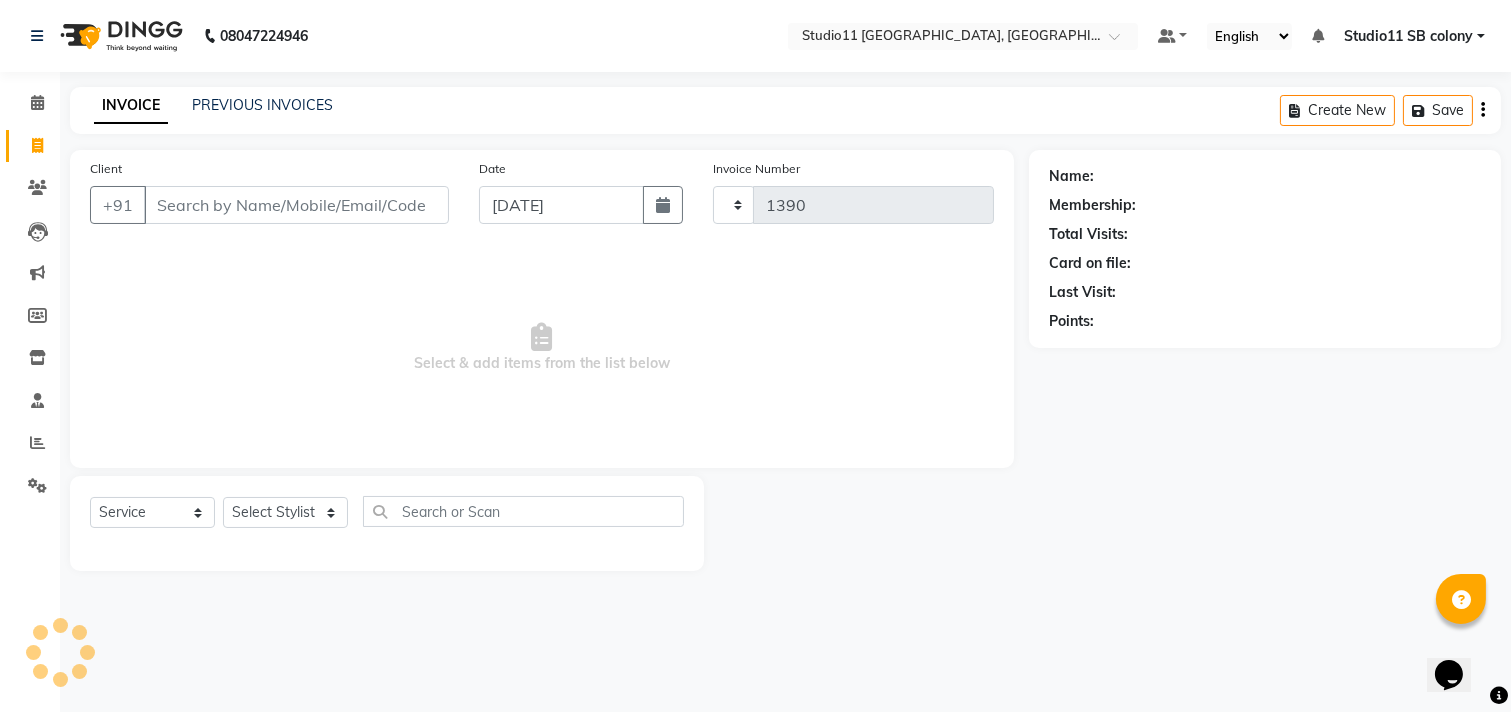 select on "7717" 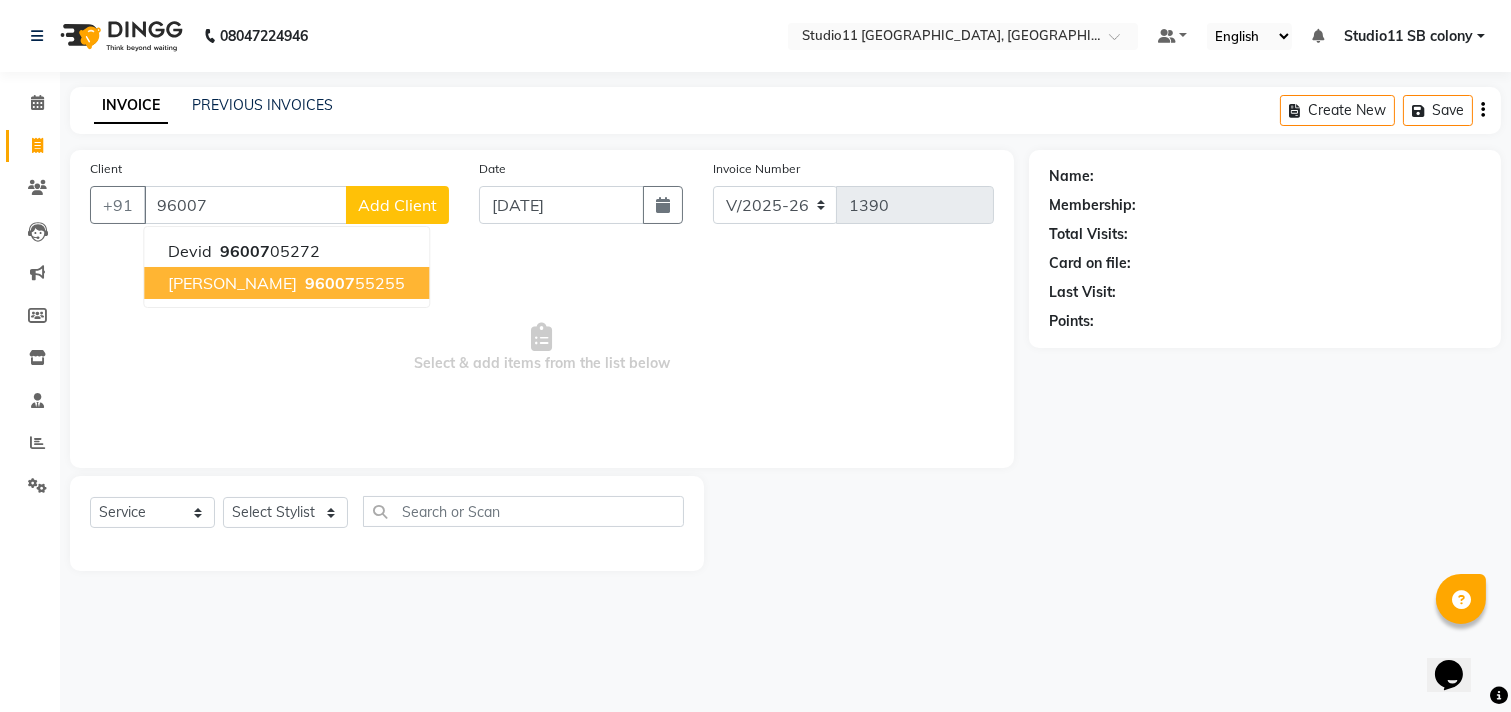 click on "96007" at bounding box center (330, 283) 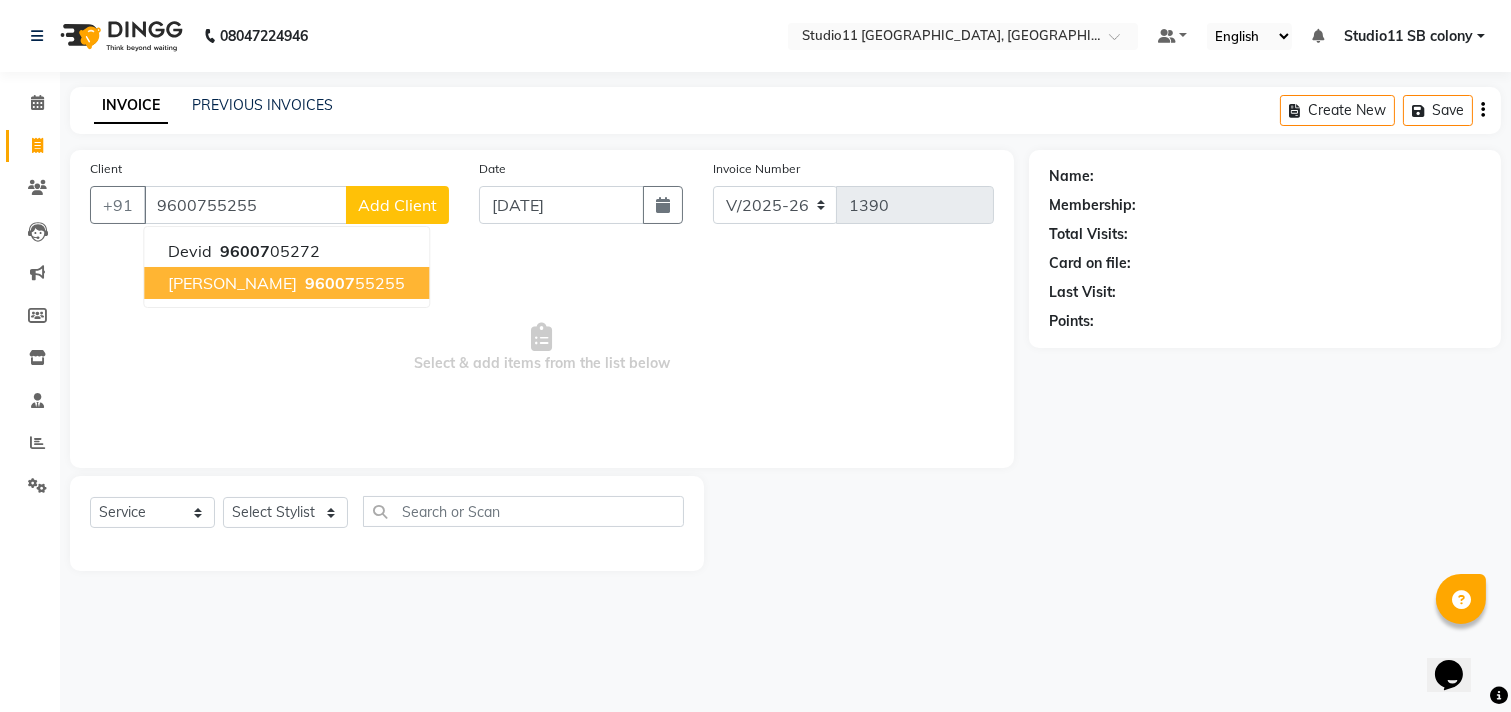 type on "9600755255" 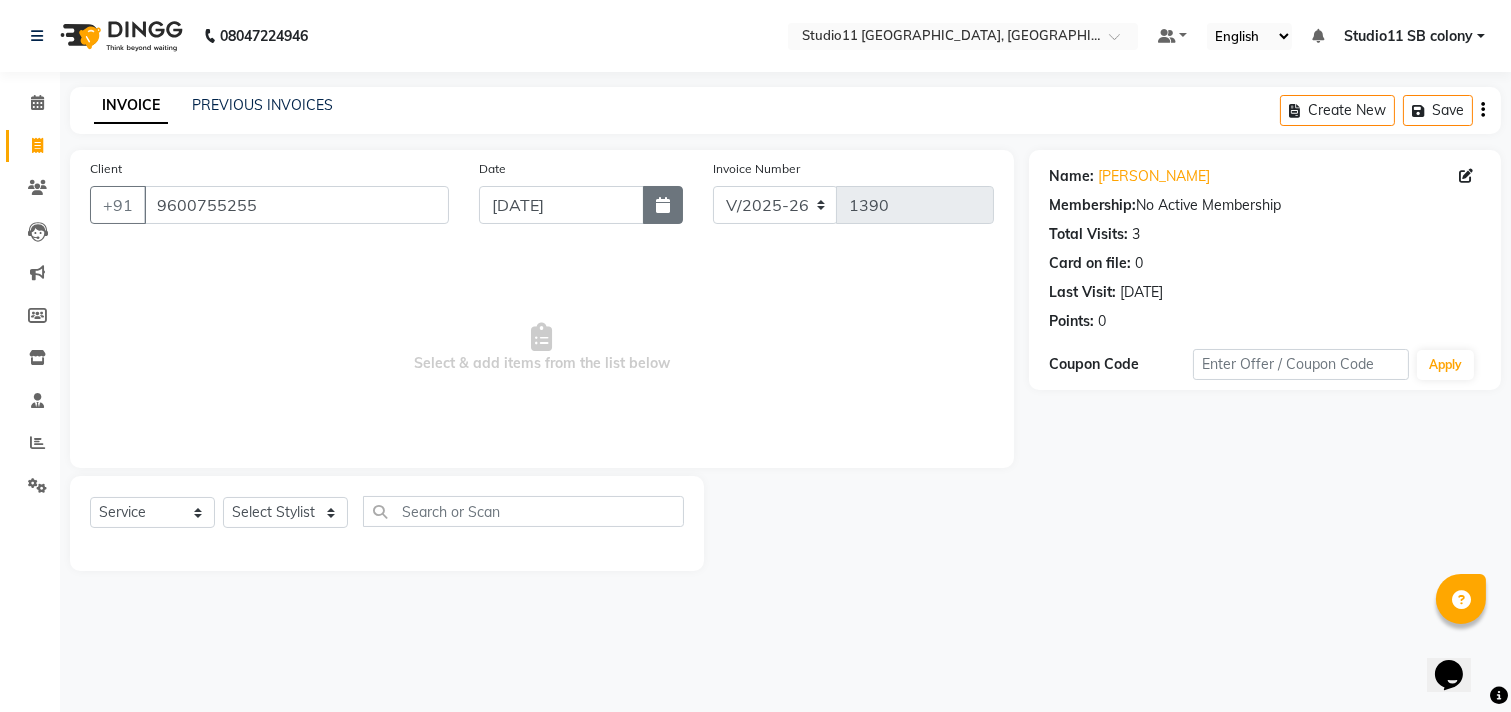 click 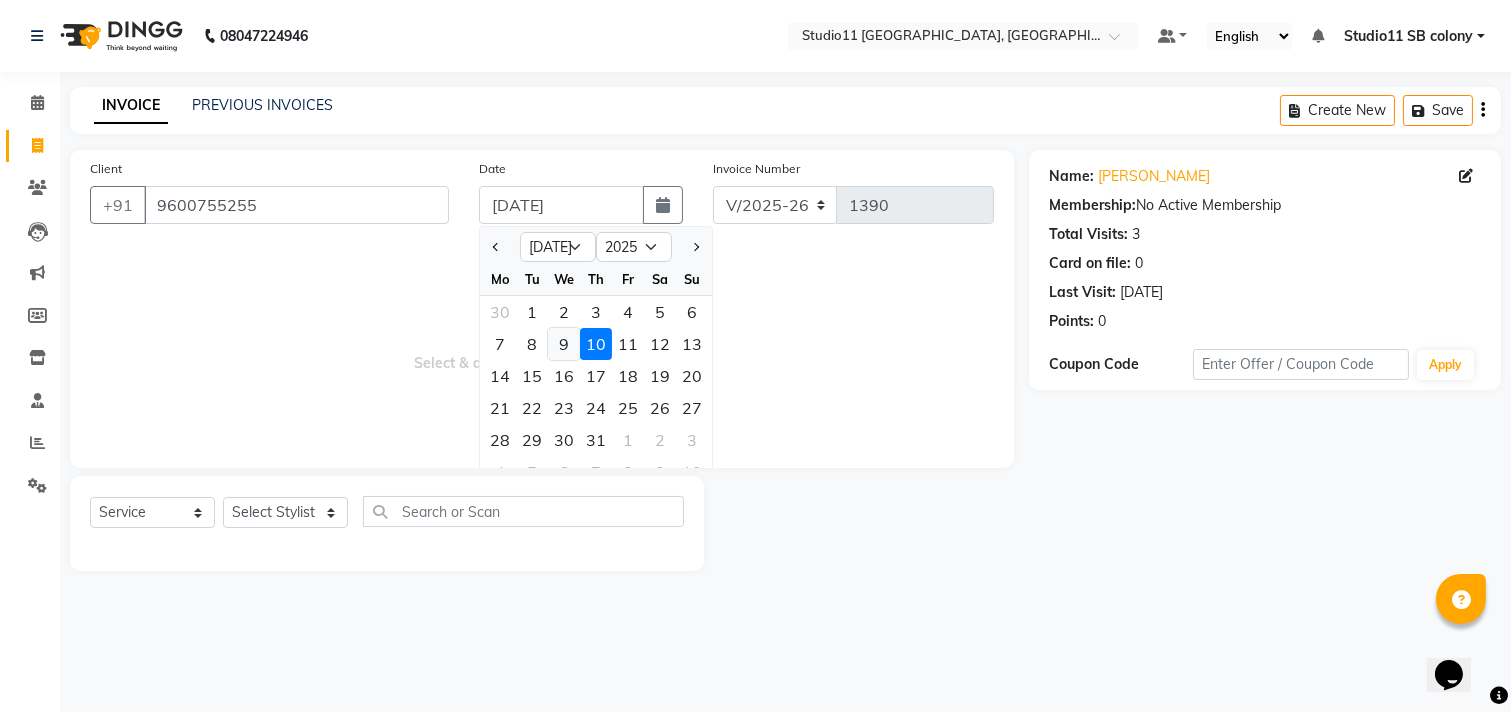 click on "9" 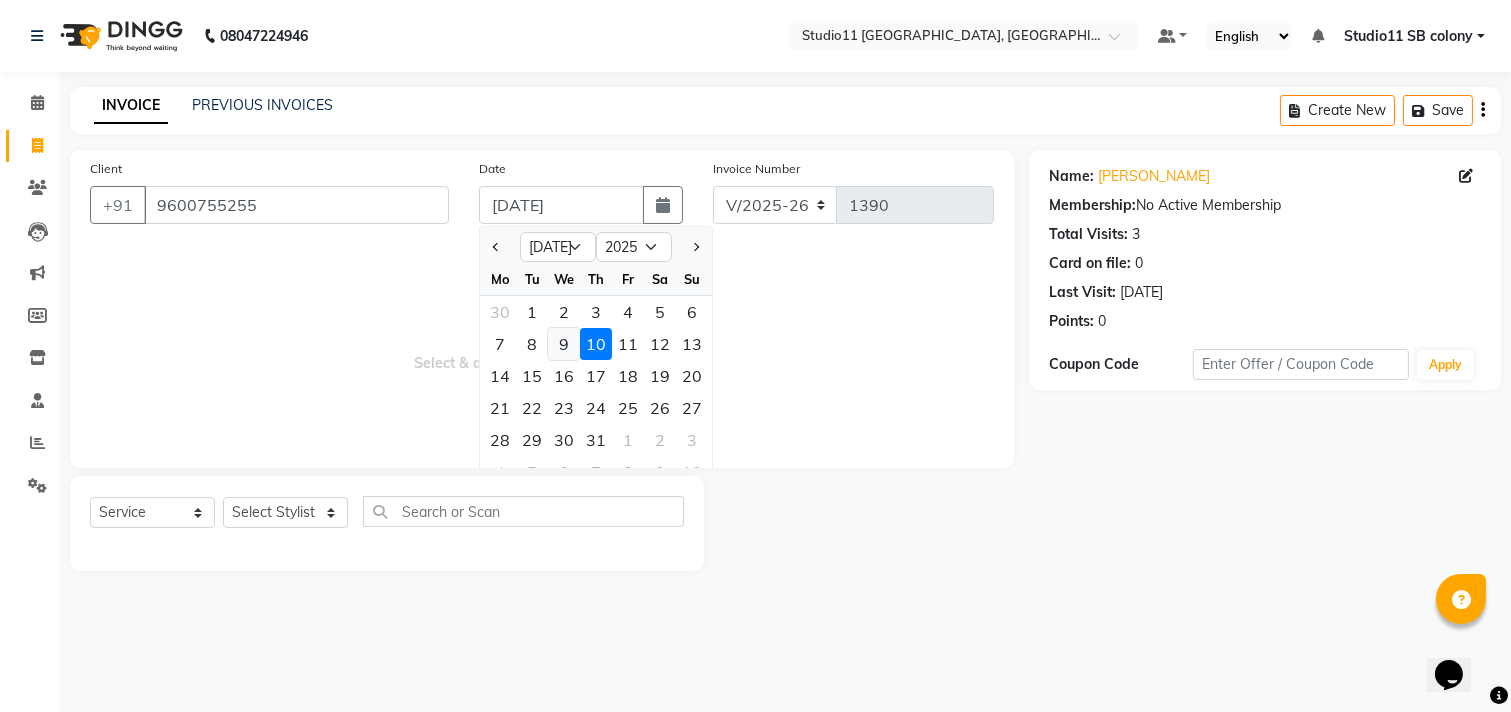 type on "[DATE]" 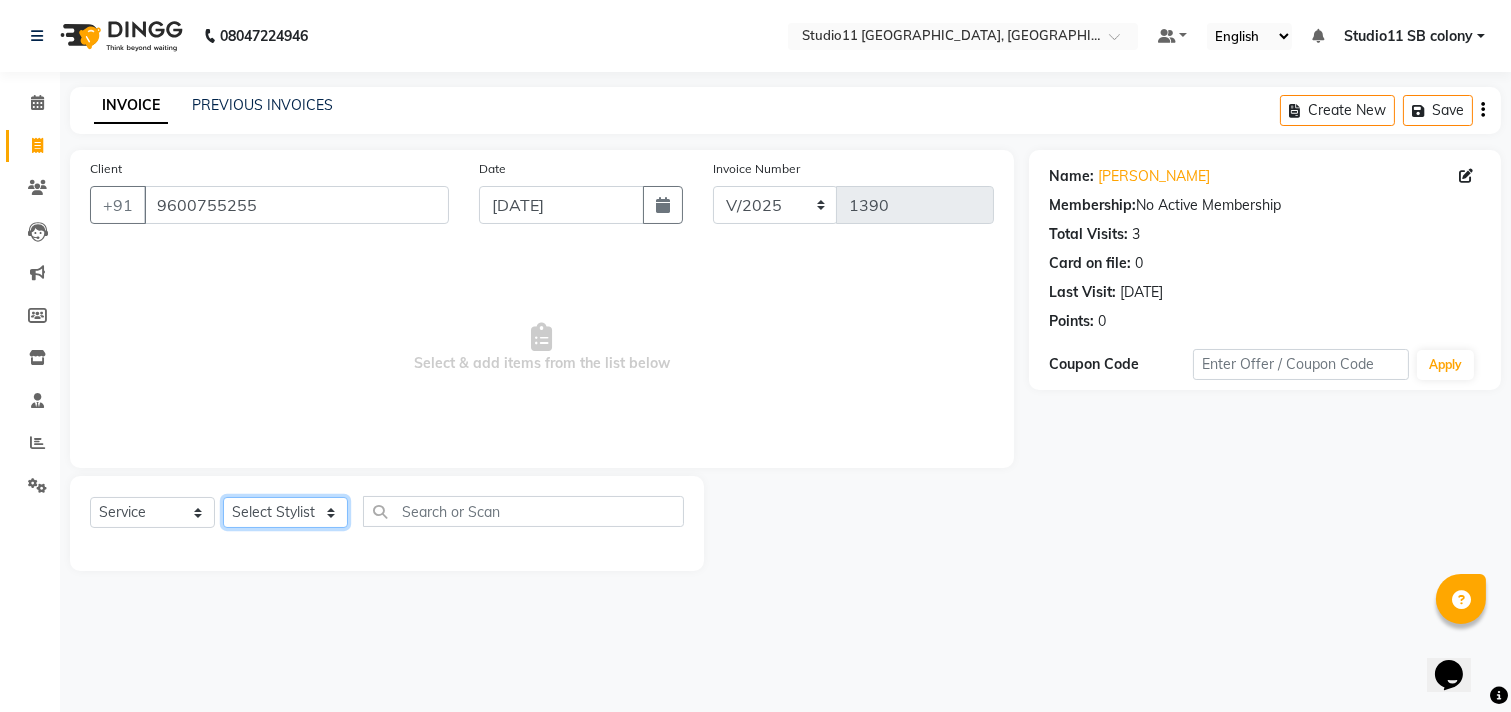click on "Select Stylist [PERSON_NAME] Dani [PERSON_NAME] Josna kaif [PERSON_NAME] [PERSON_NAME] [PERSON_NAME] Studio11 SB colony Tahir tamil" 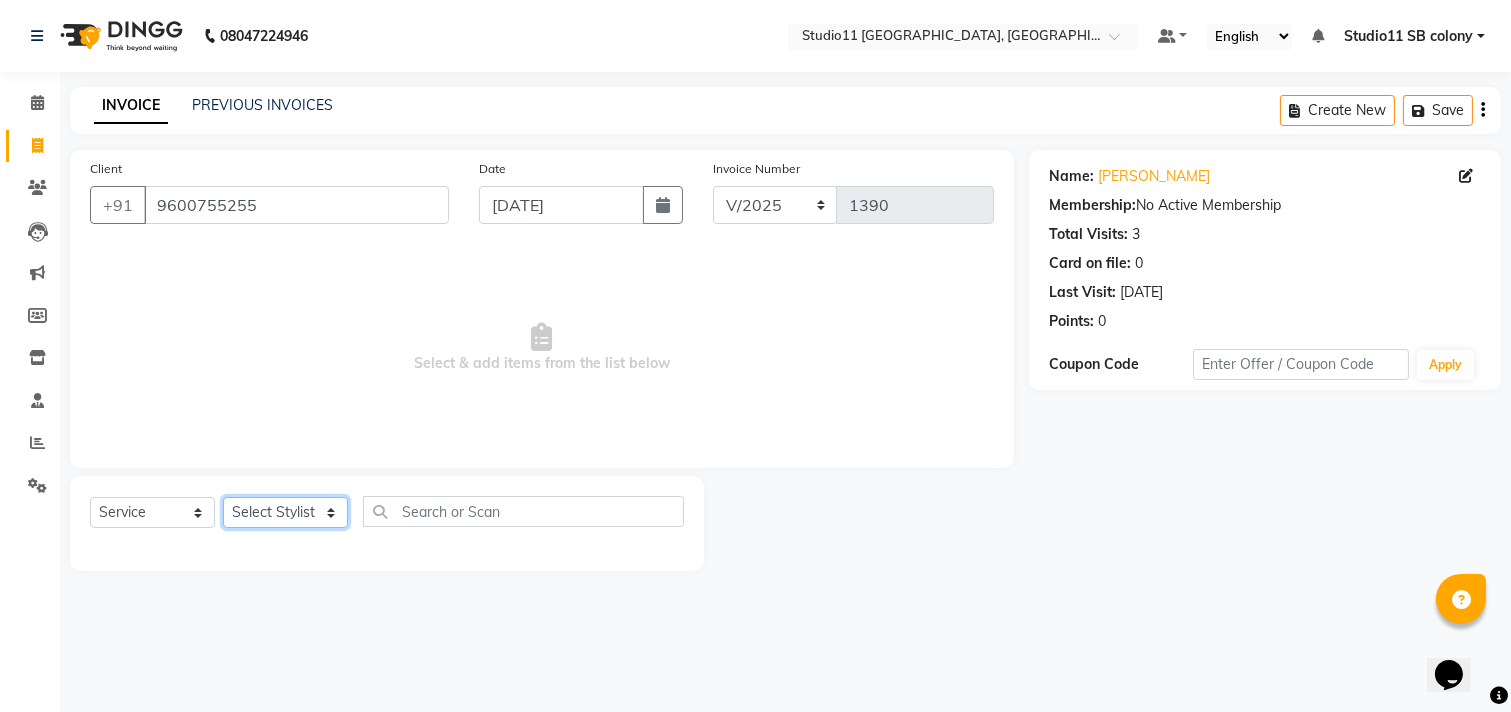 select on "69390" 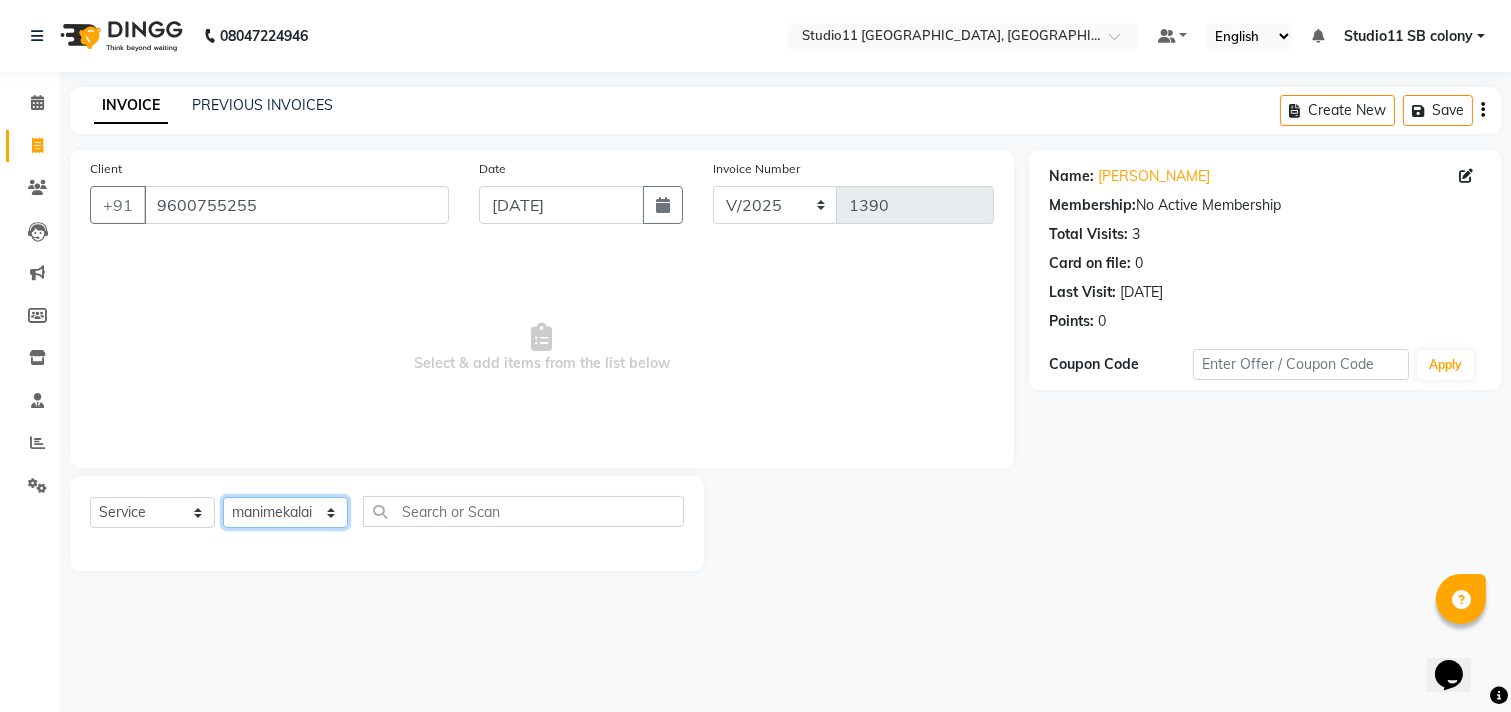 click on "Select Stylist [PERSON_NAME] Dani [PERSON_NAME] Josna kaif [PERSON_NAME] [PERSON_NAME] [PERSON_NAME] Studio11 SB colony Tahir tamil" 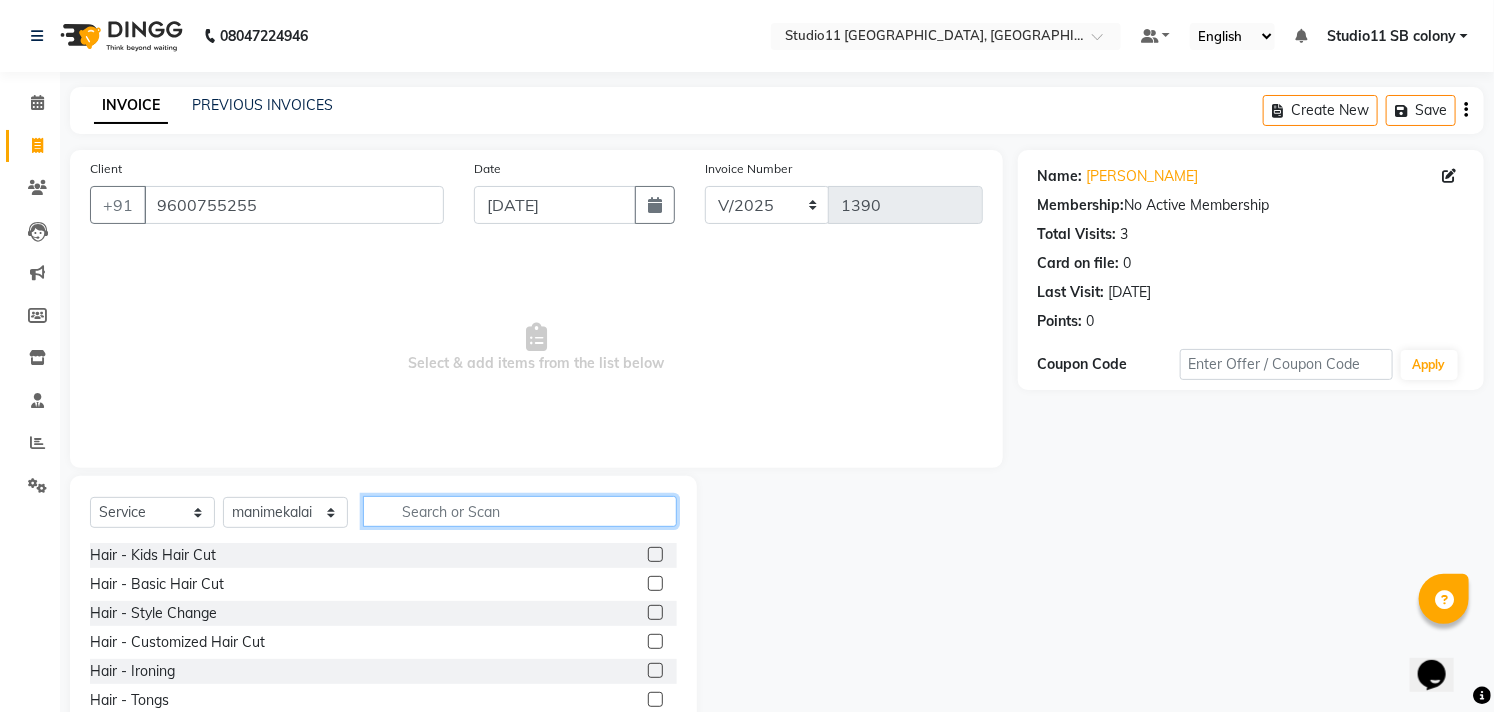 click 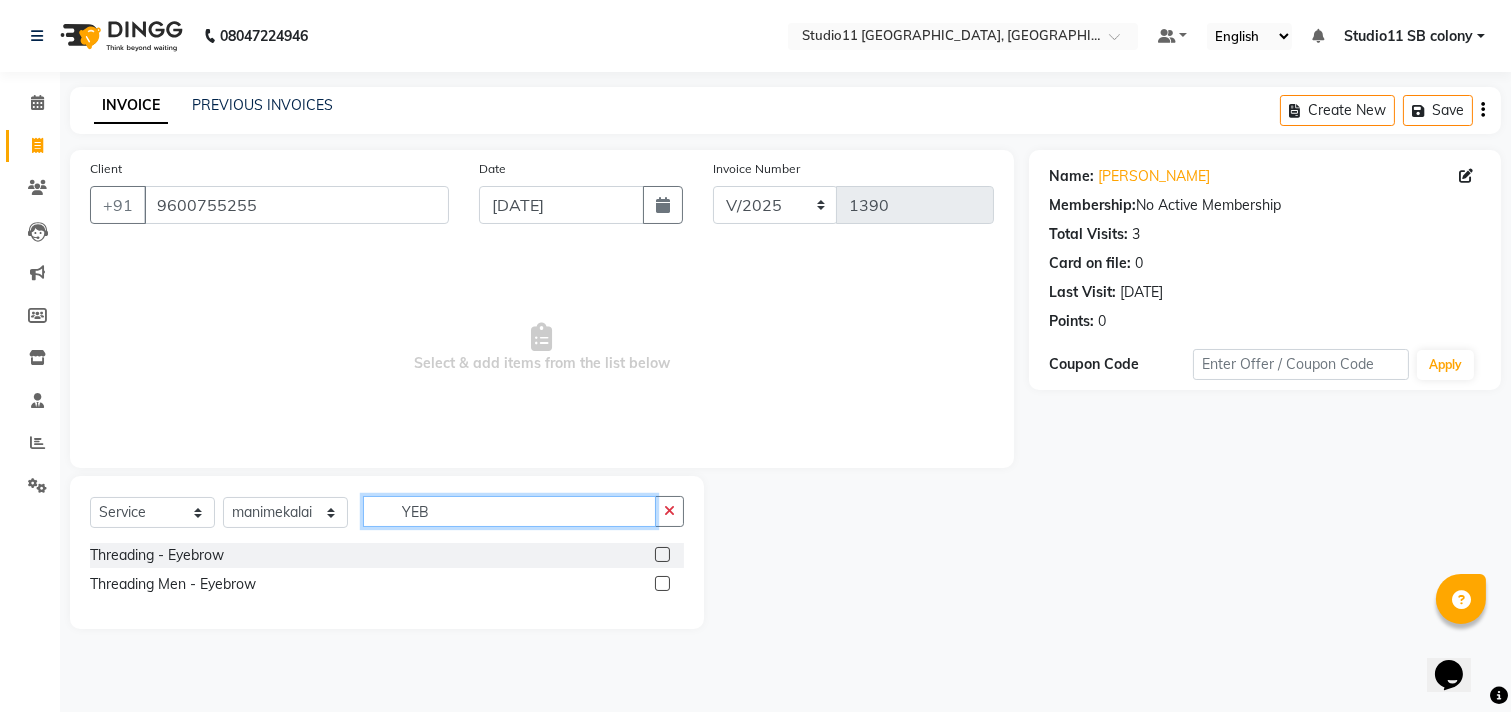 type on "YEB" 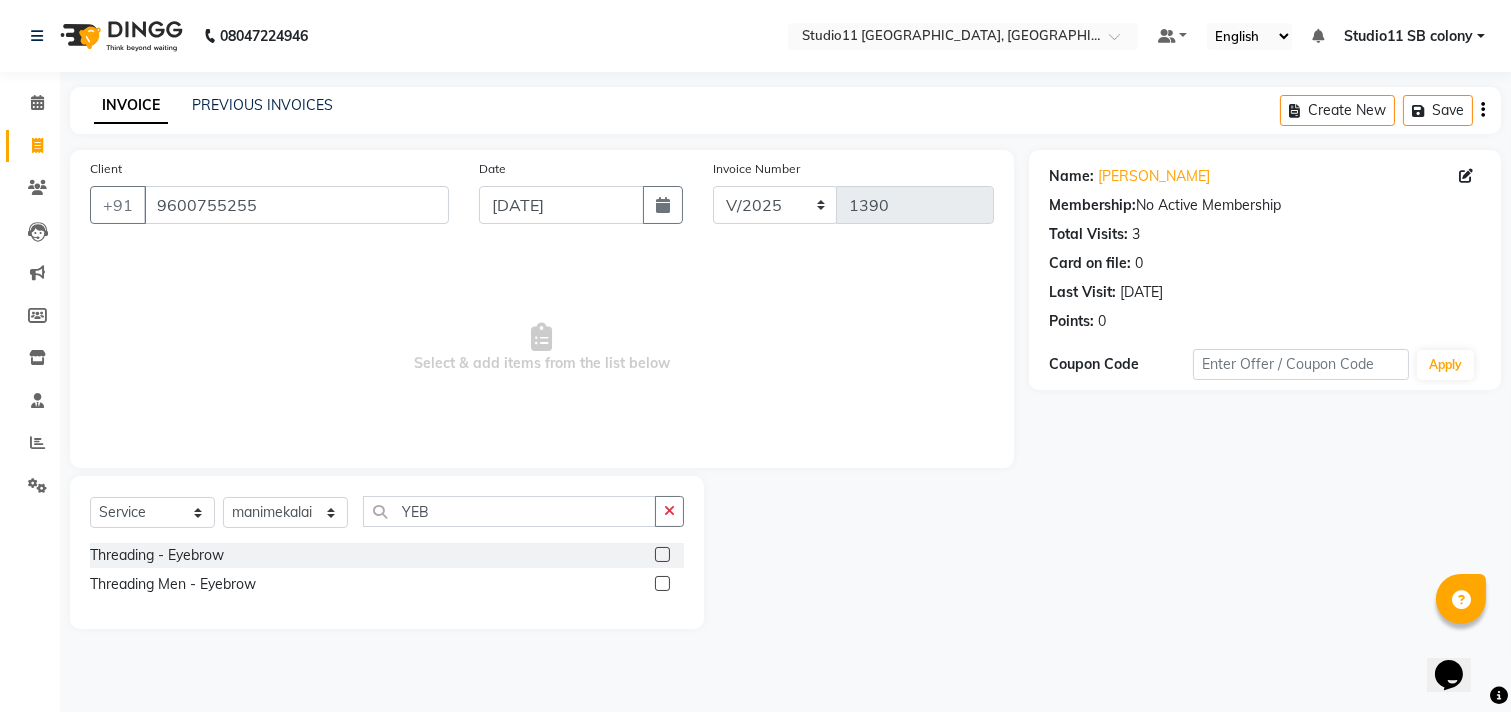 click 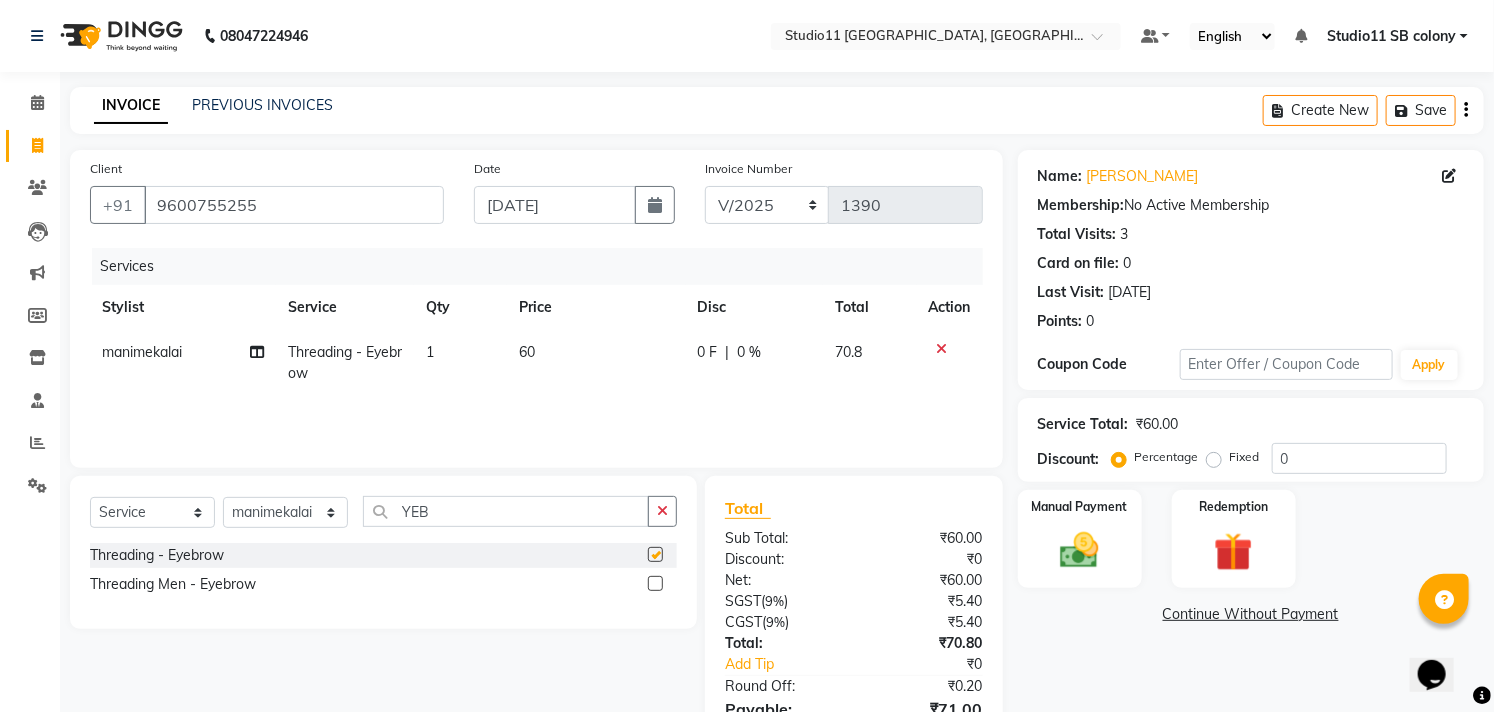 checkbox on "false" 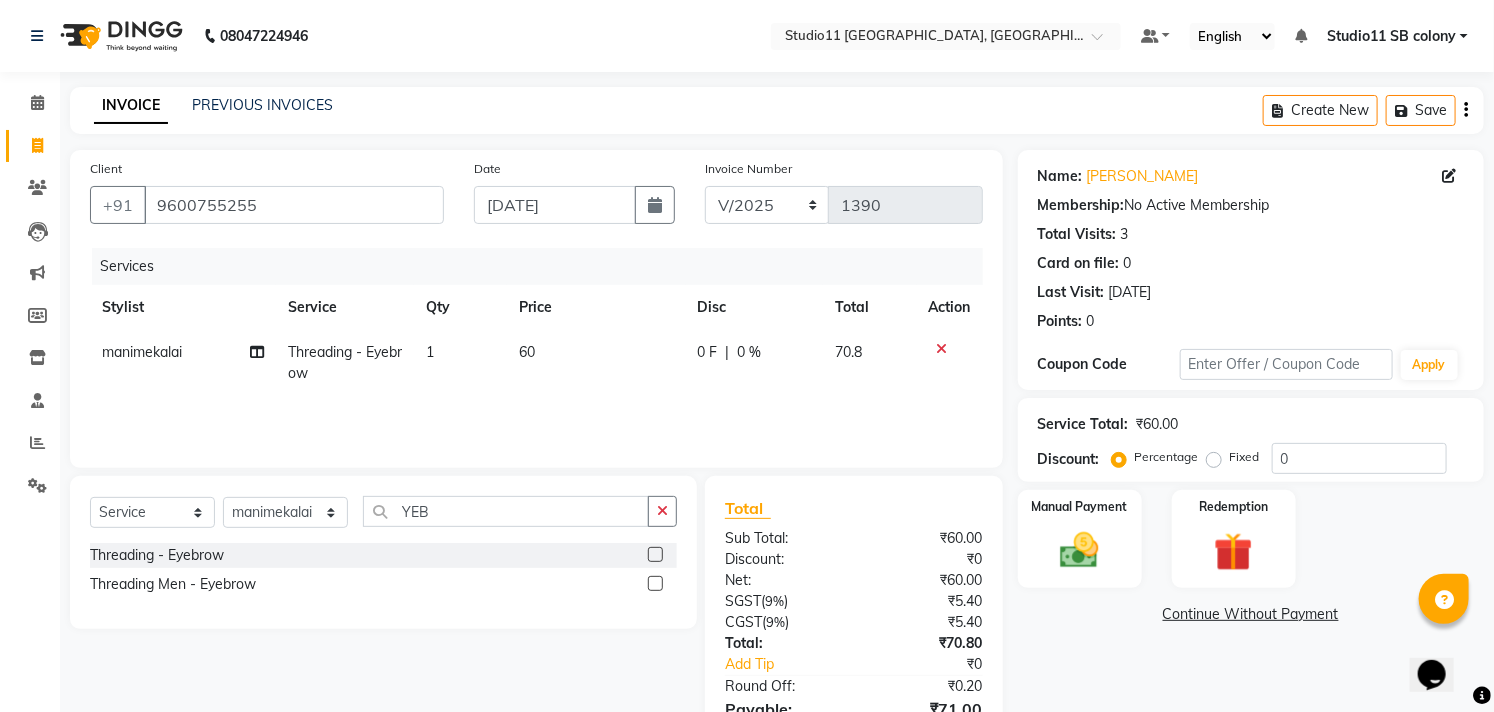 click on "60" 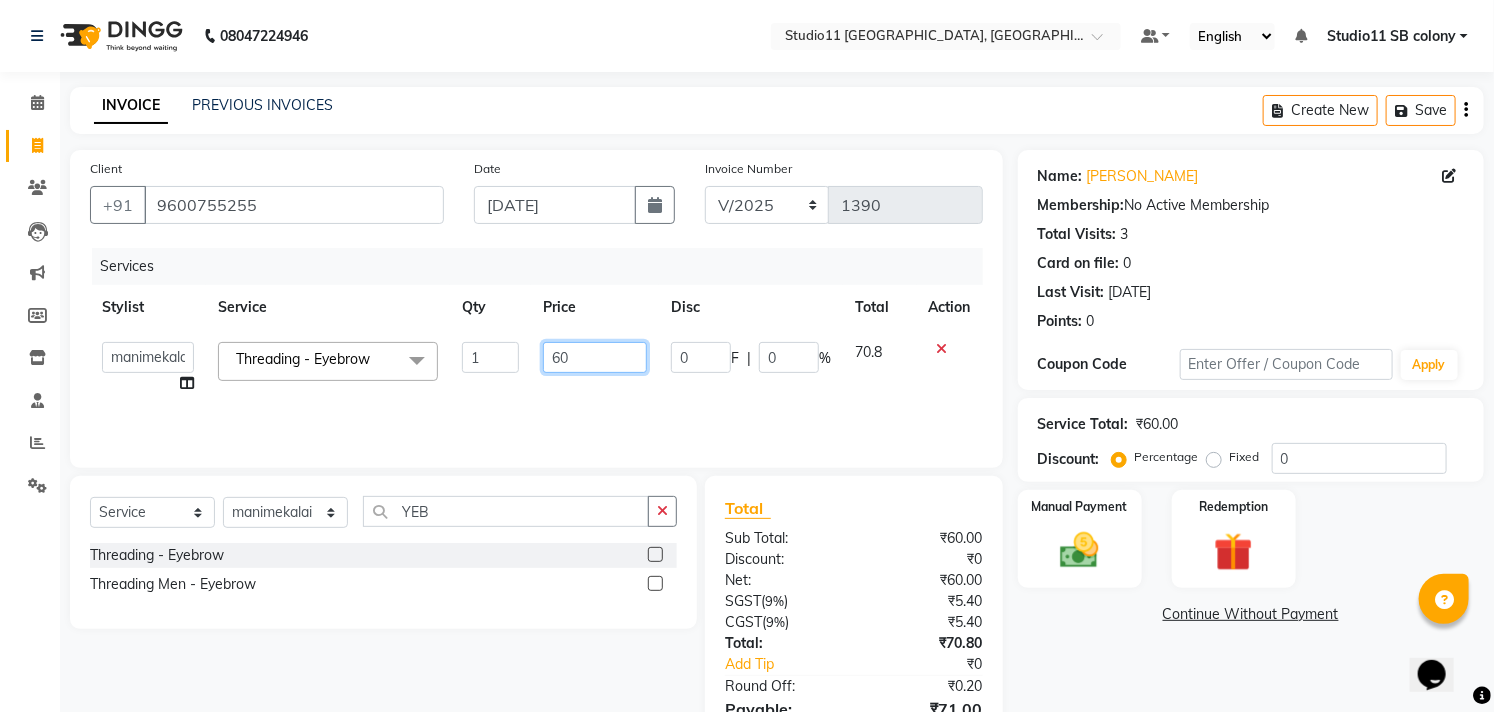 drag, startPoint x: 574, startPoint y: 352, endPoint x: 507, endPoint y: 354, distance: 67.02985 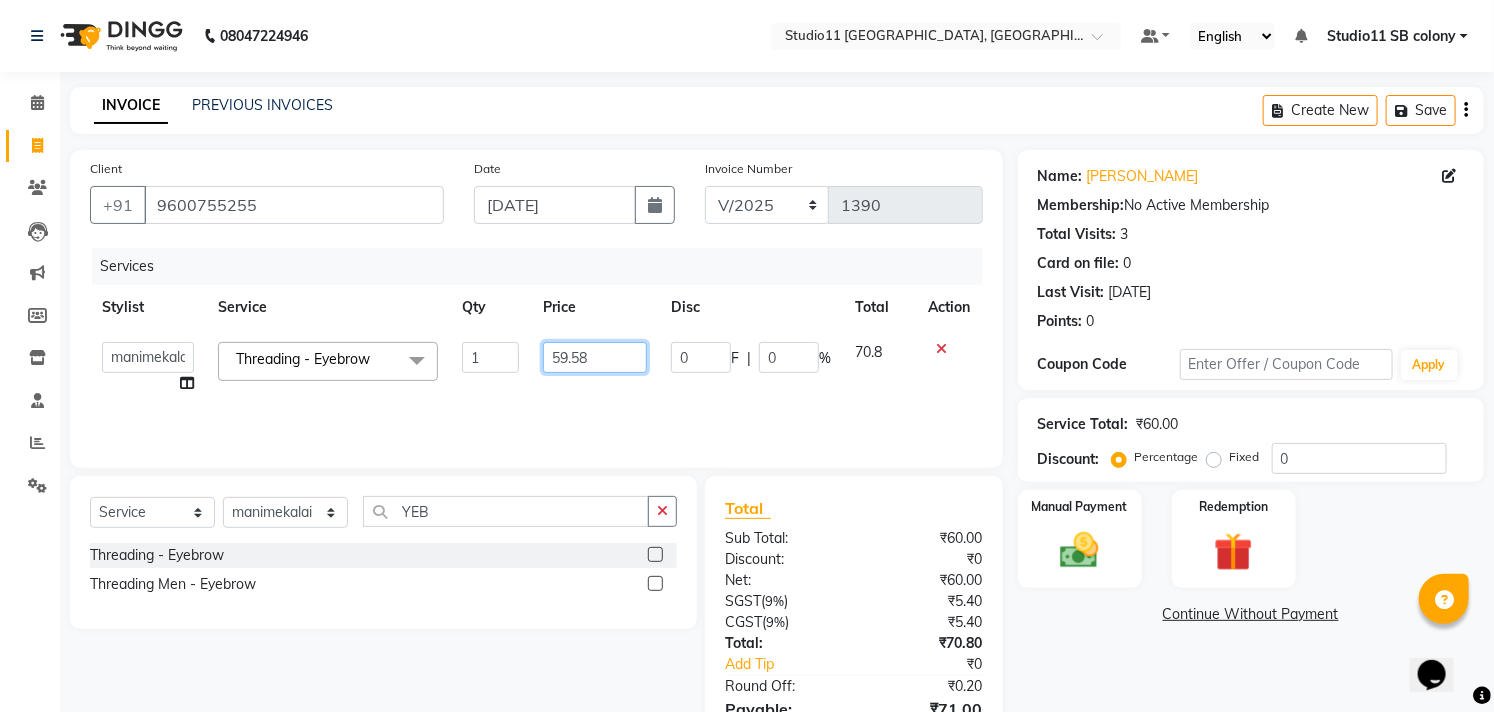 type on "59.5" 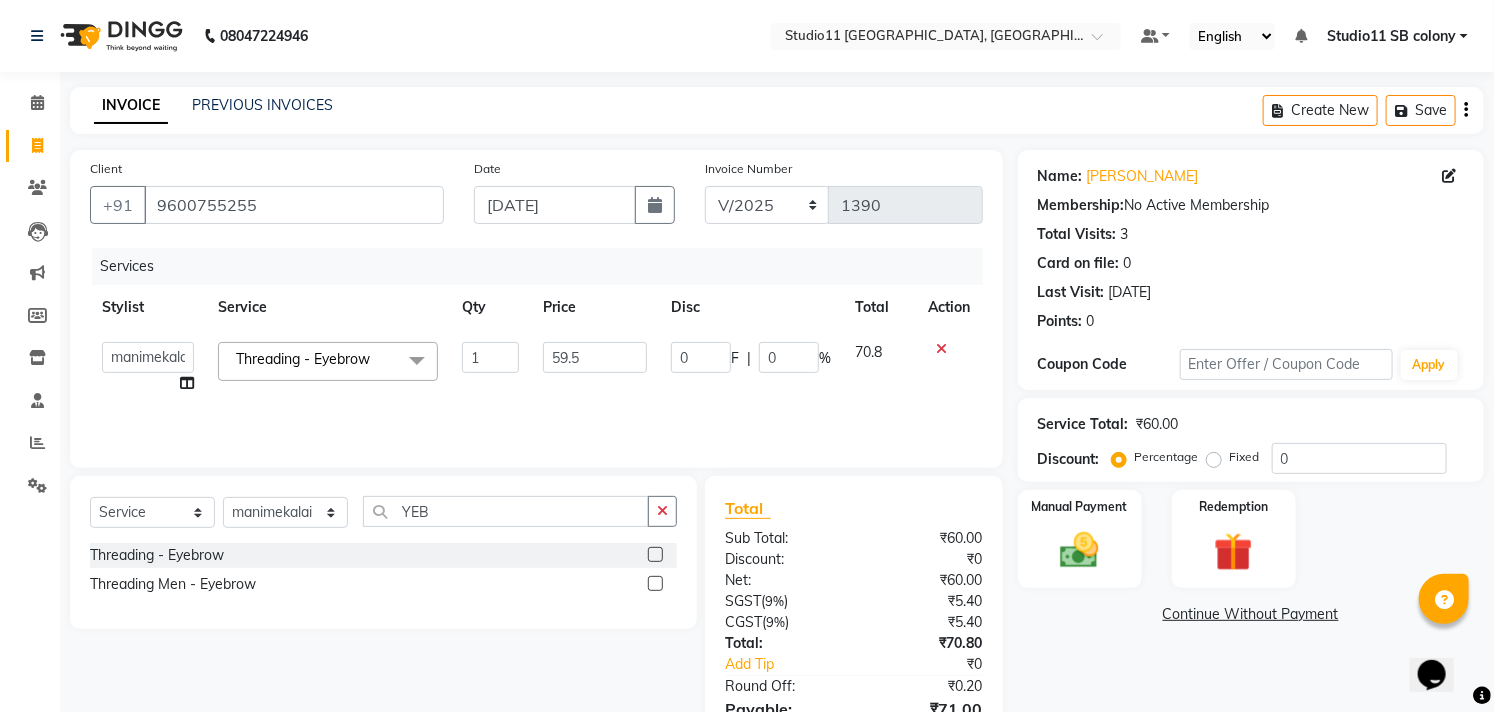 click on "0 F | 0 %" 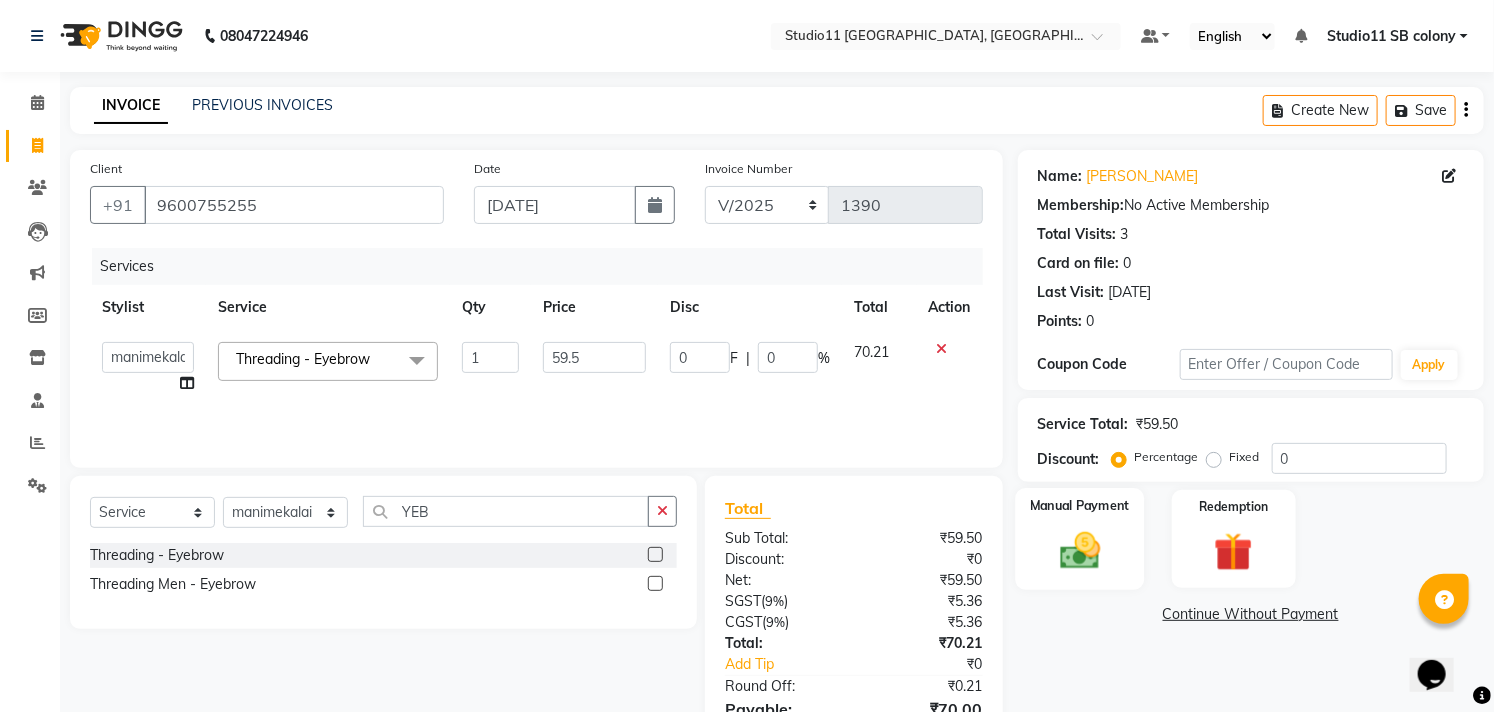 click 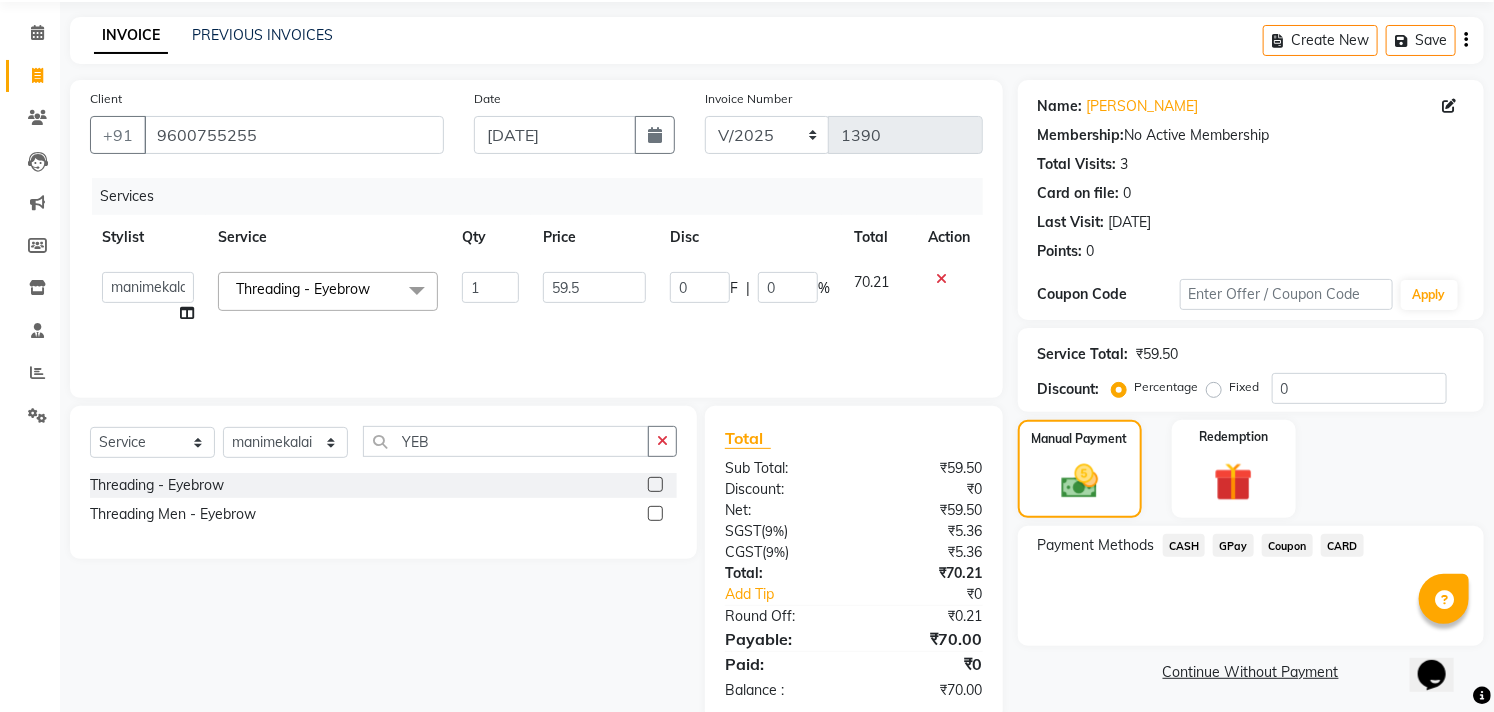 scroll, scrollTop: 108, scrollLeft: 0, axis: vertical 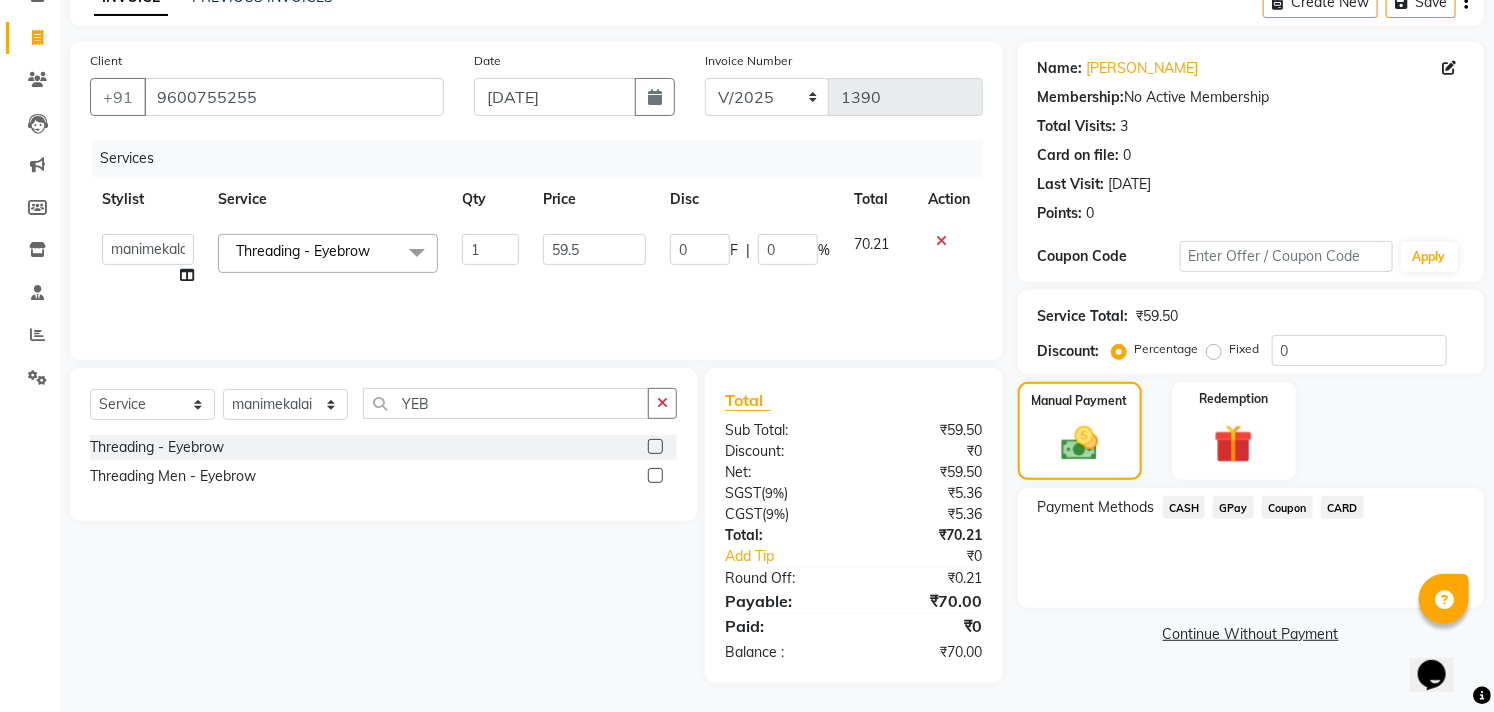 click on "GPay" 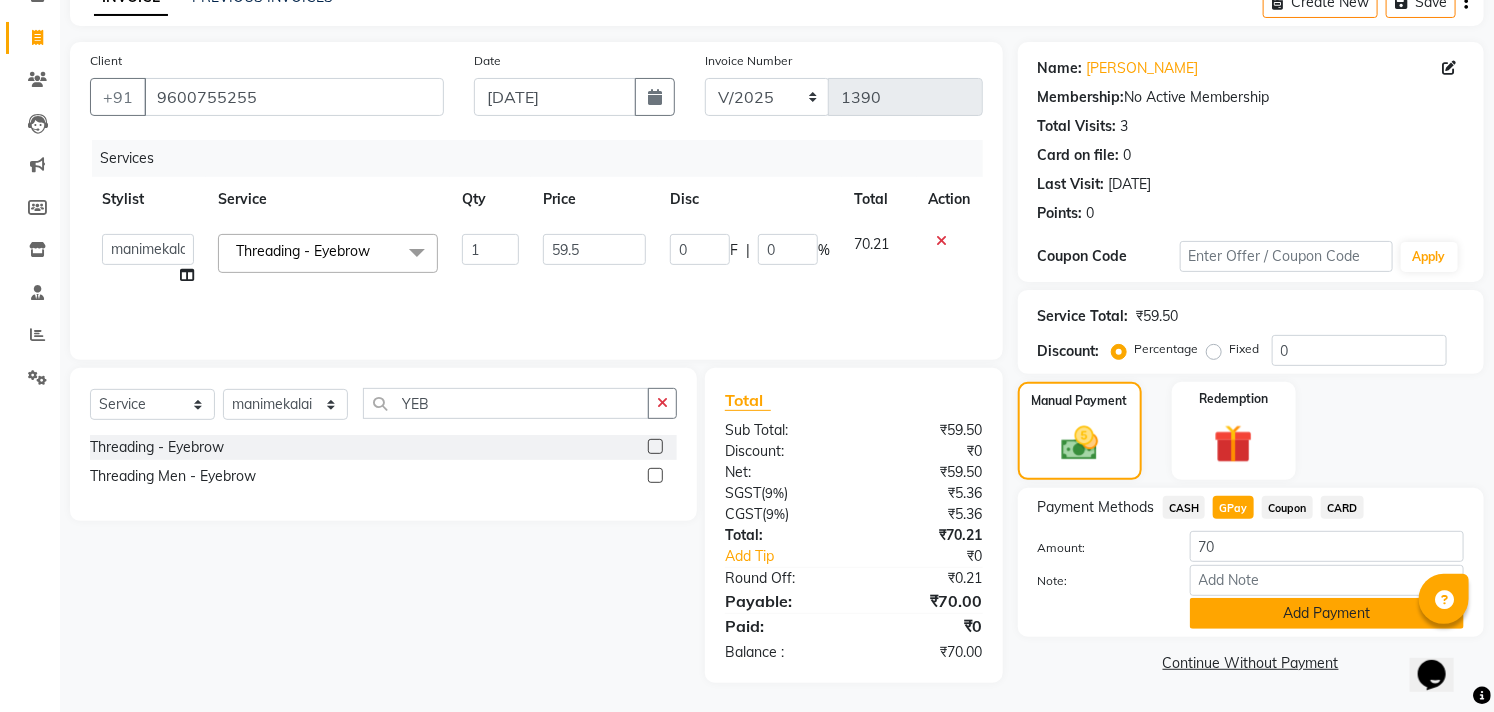 click on "Add Payment" 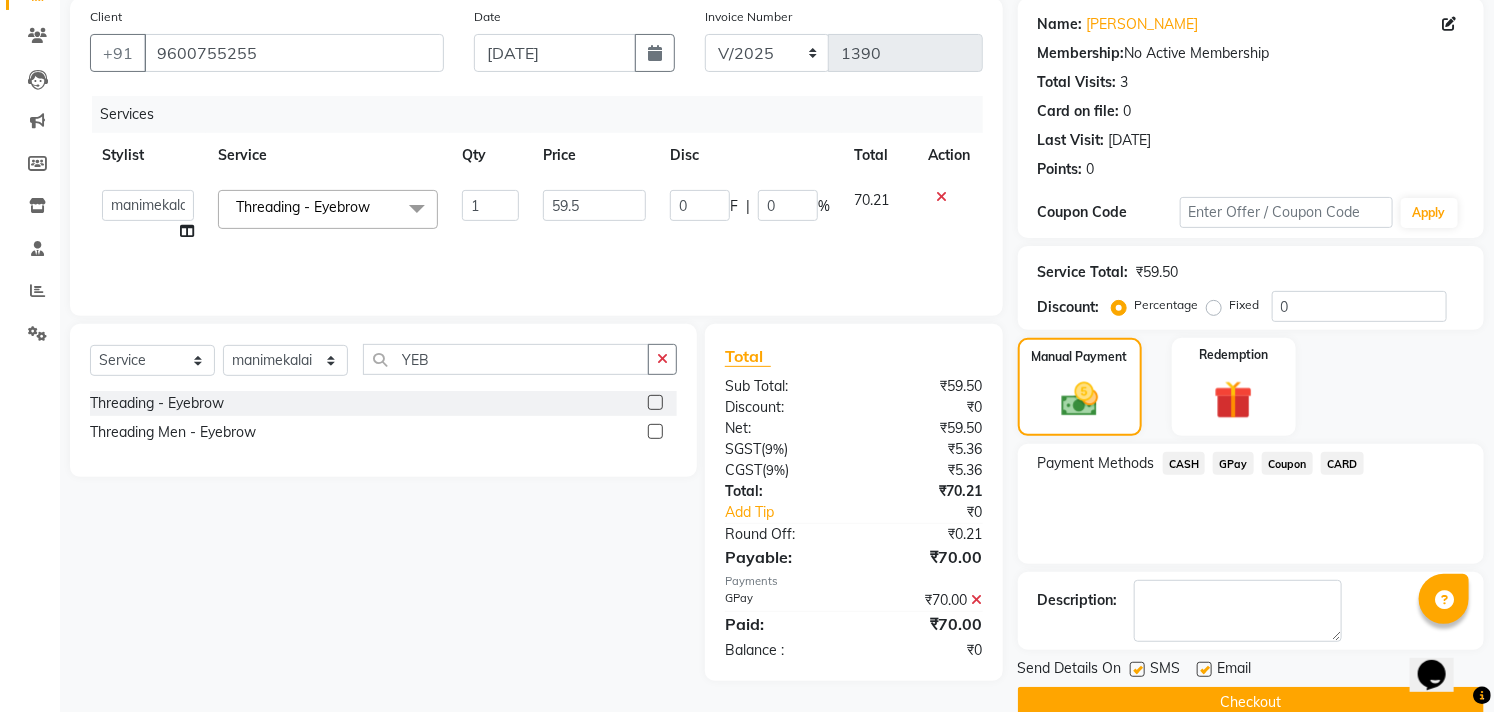 scroll, scrollTop: 187, scrollLeft: 0, axis: vertical 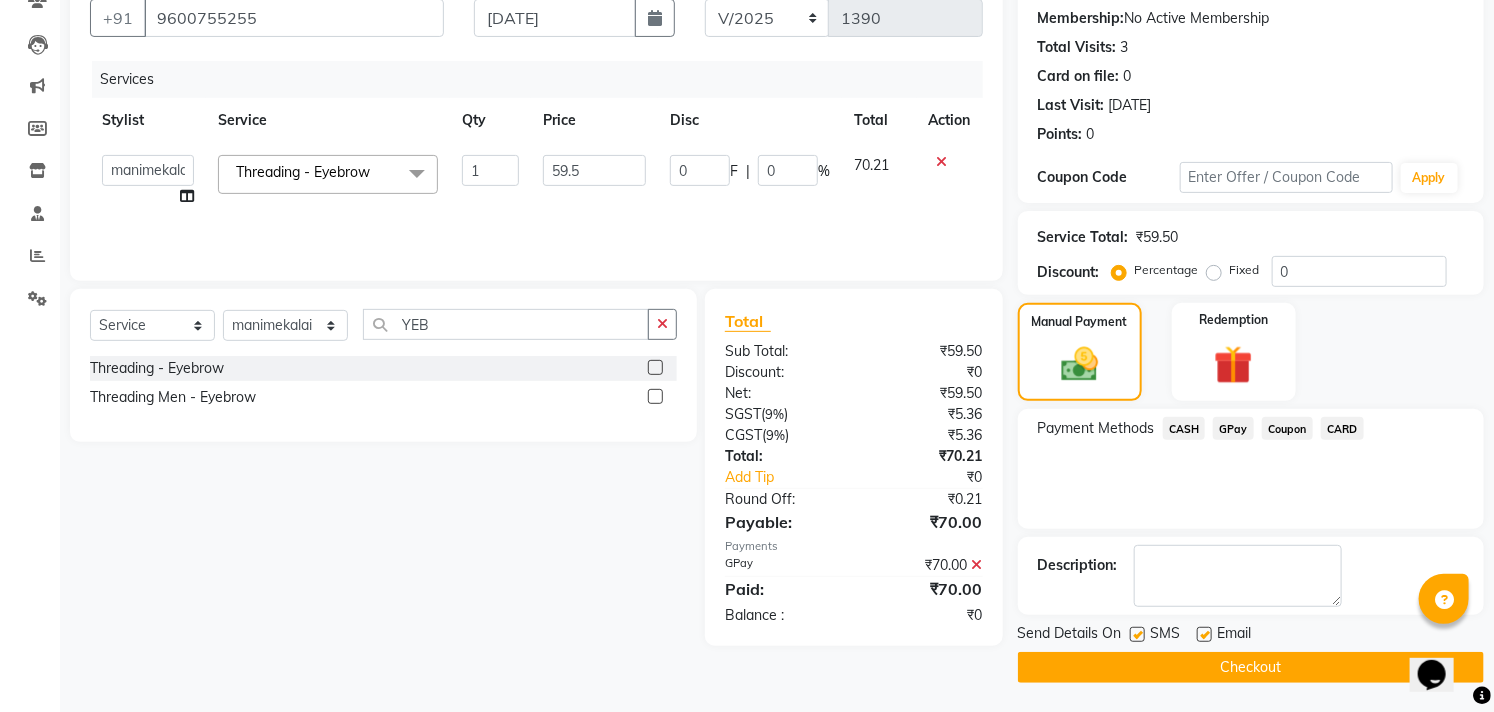 click 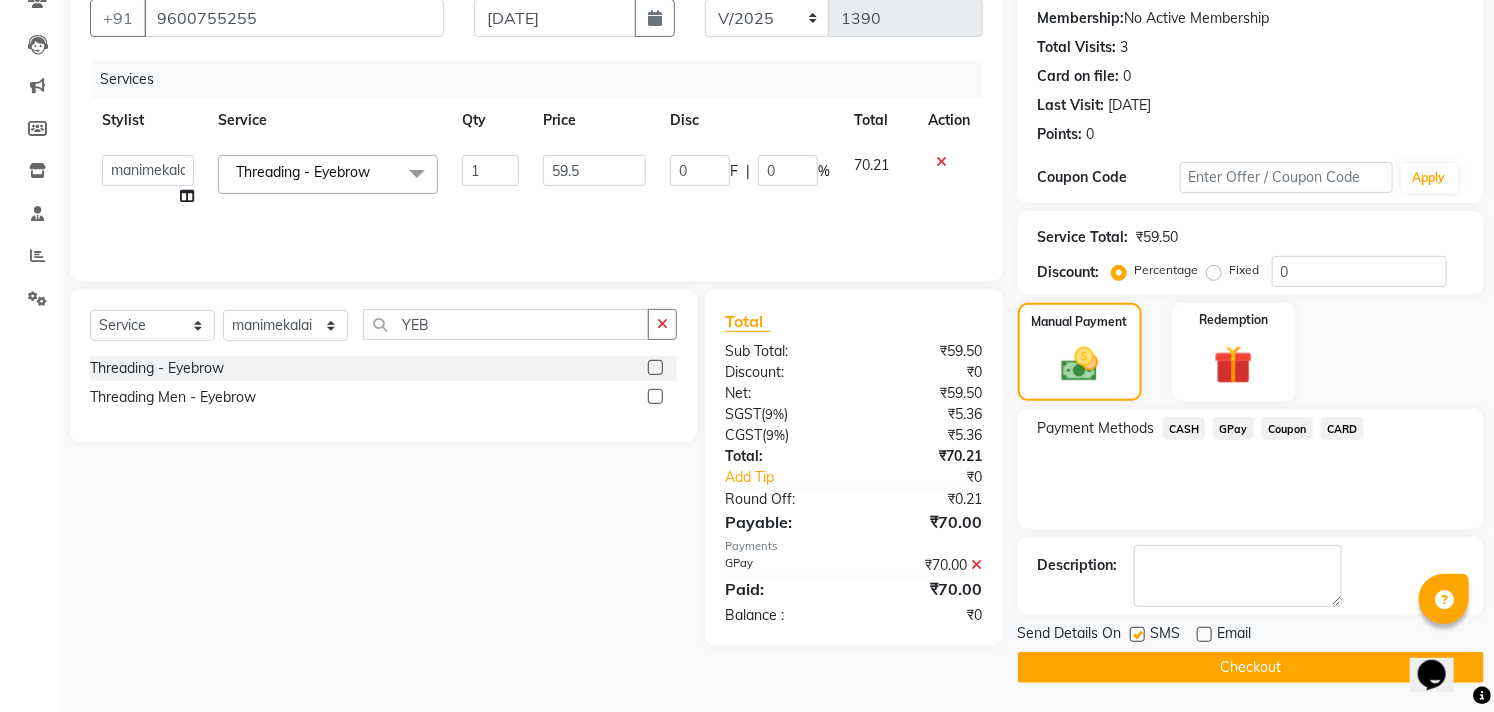 click 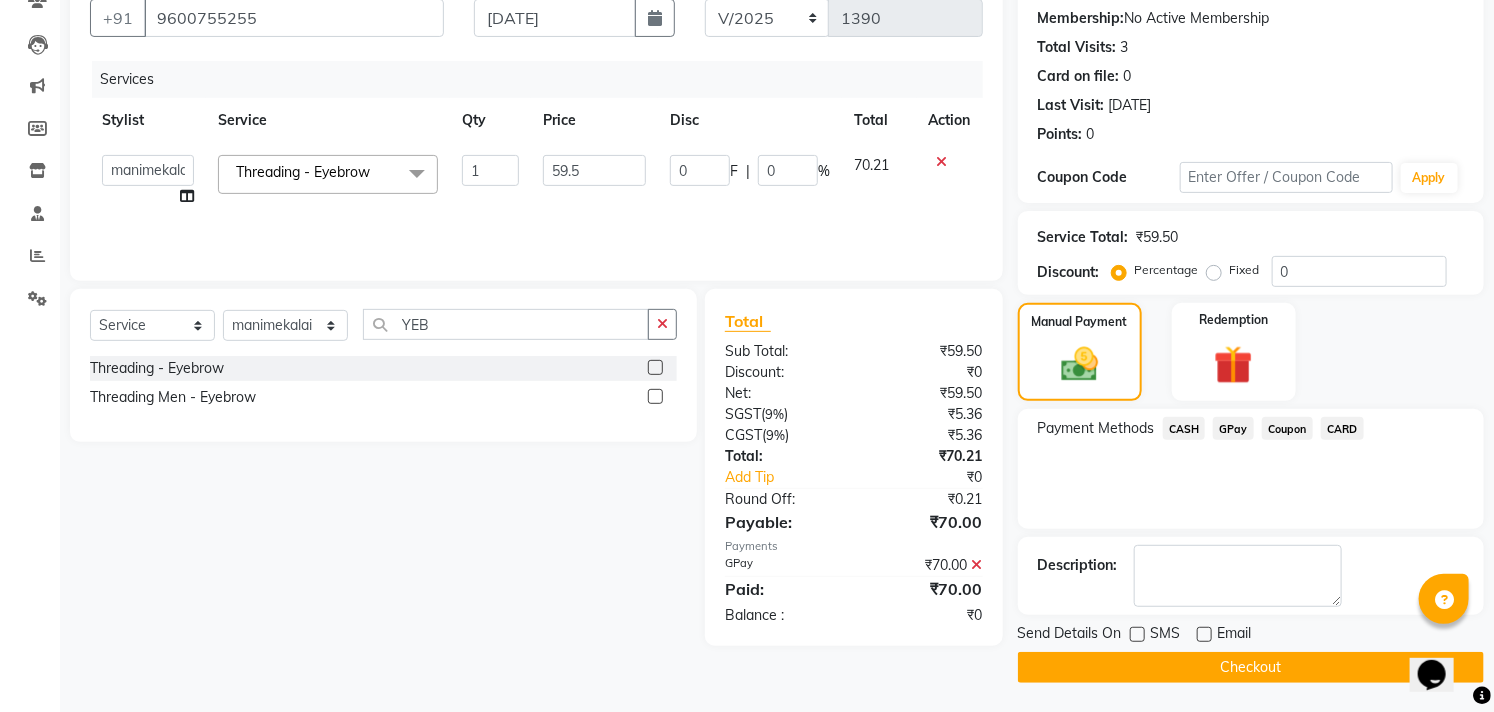 click on "Checkout" 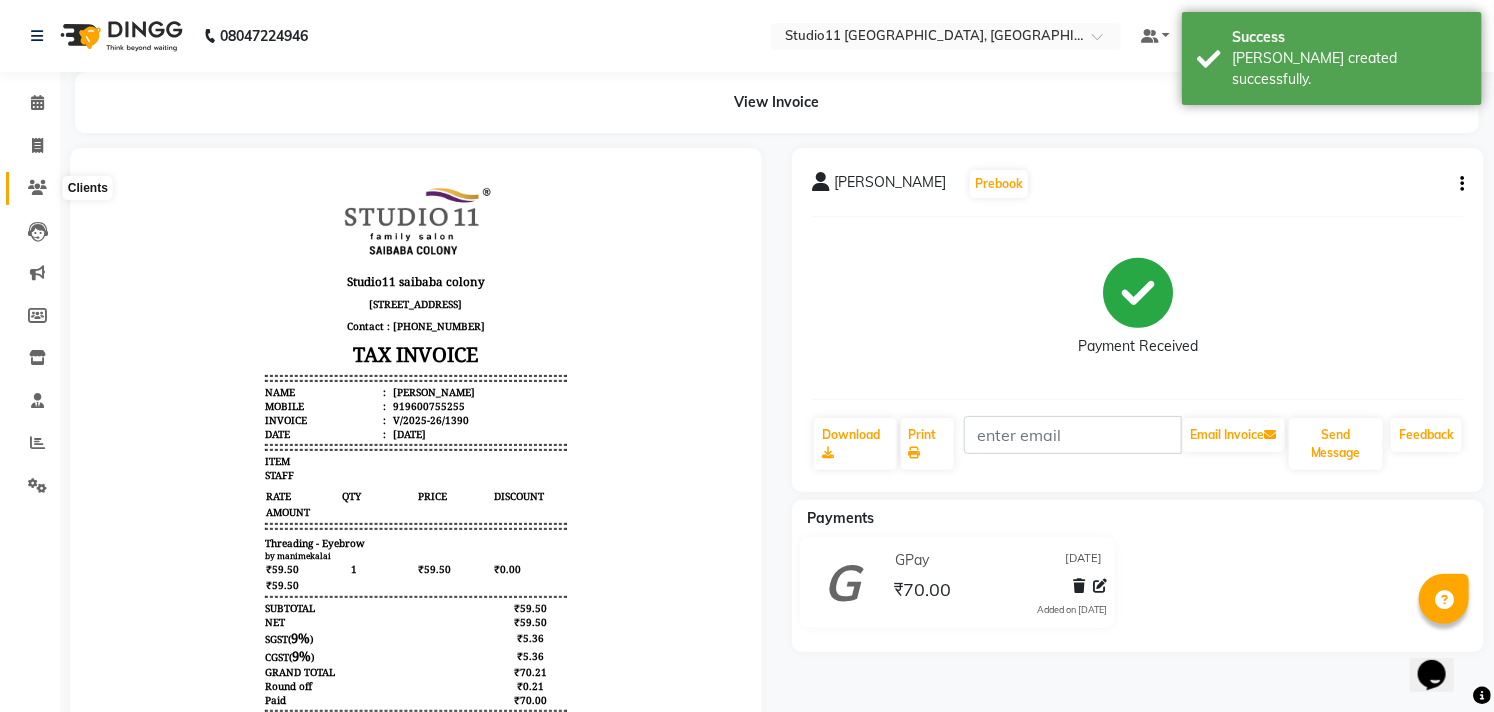 scroll, scrollTop: 0, scrollLeft: 0, axis: both 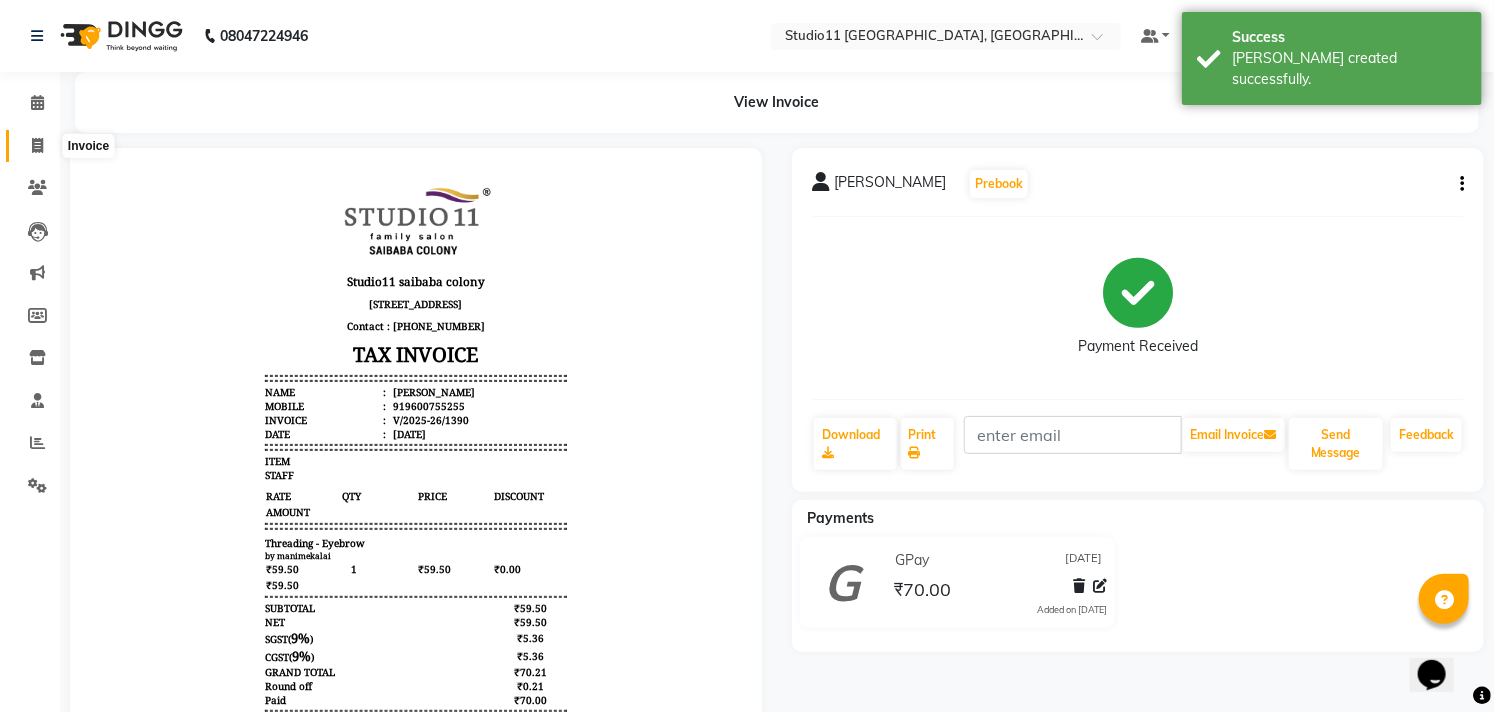 click 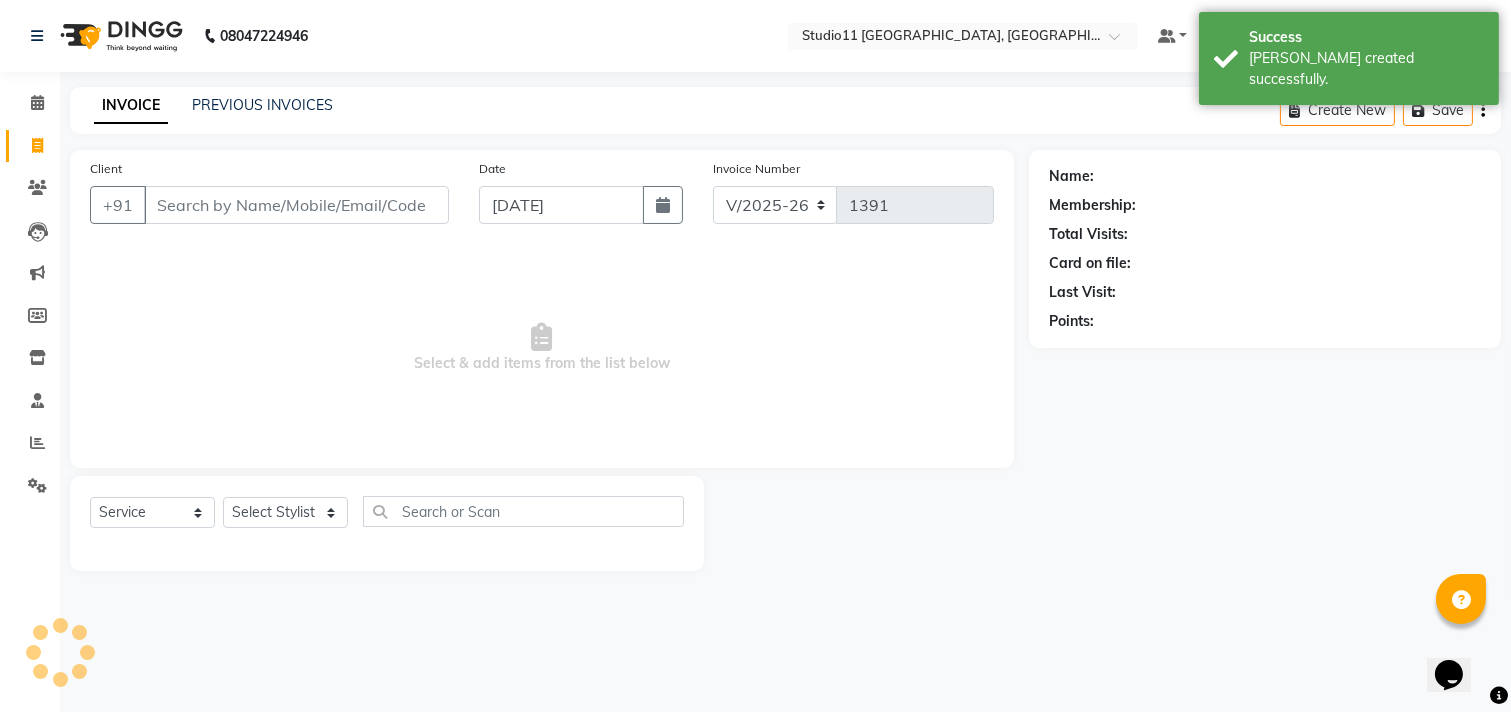 click on "Client" at bounding box center (296, 205) 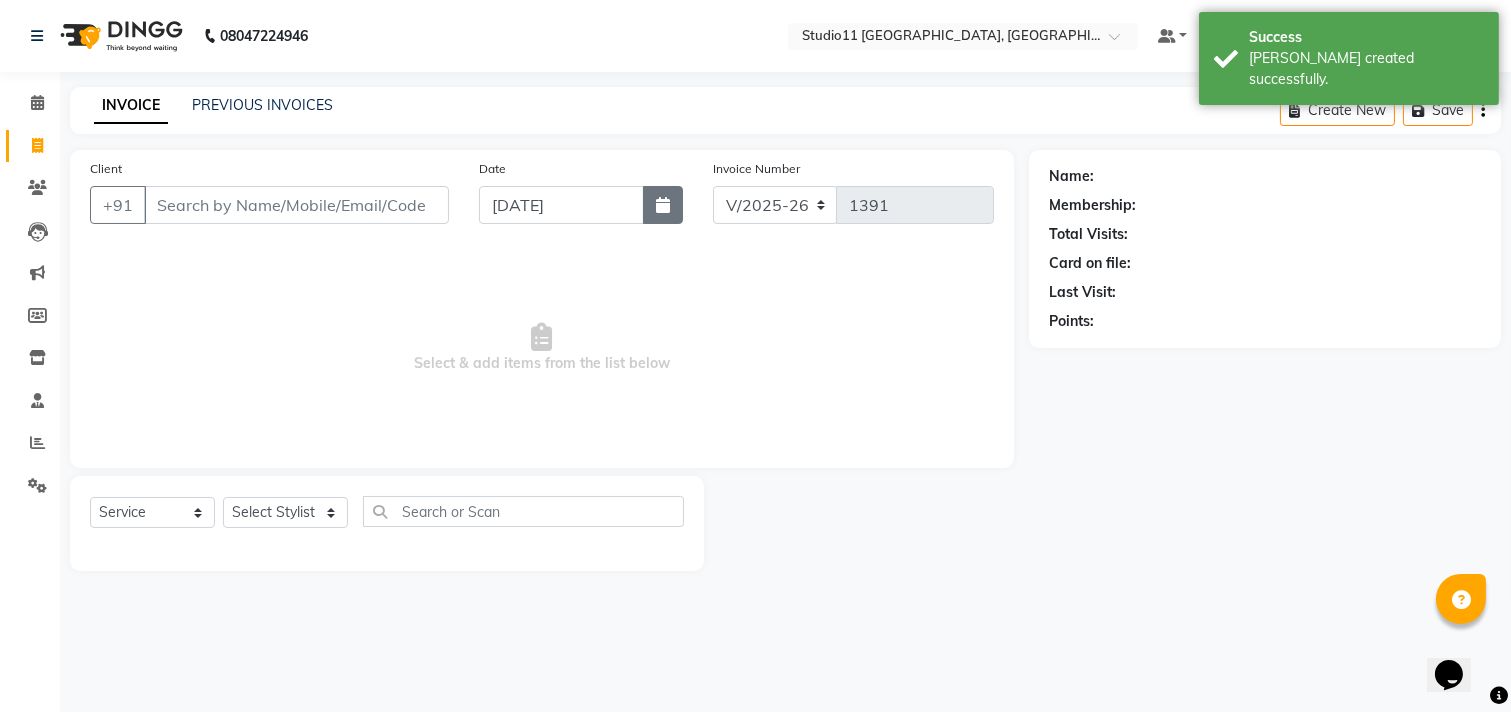 click 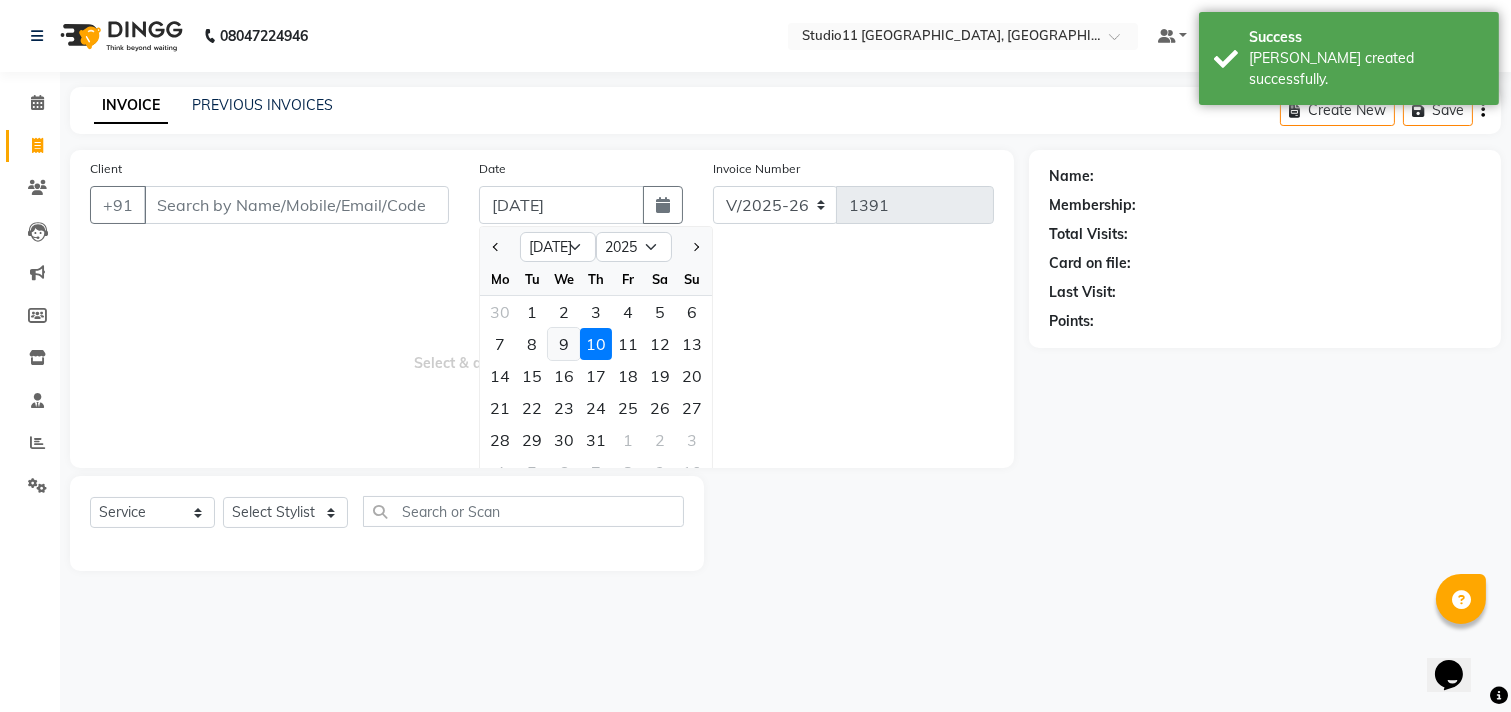 click on "9" 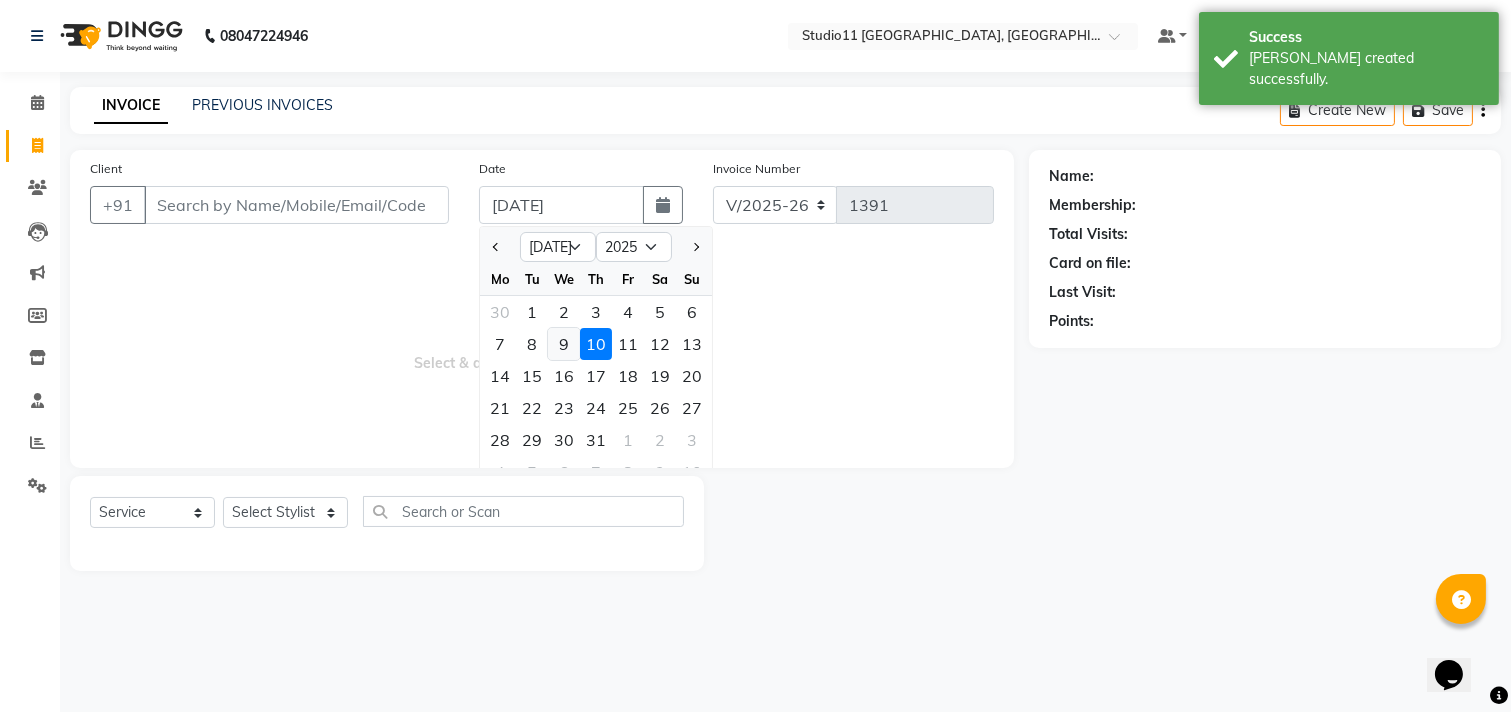type on "[DATE]" 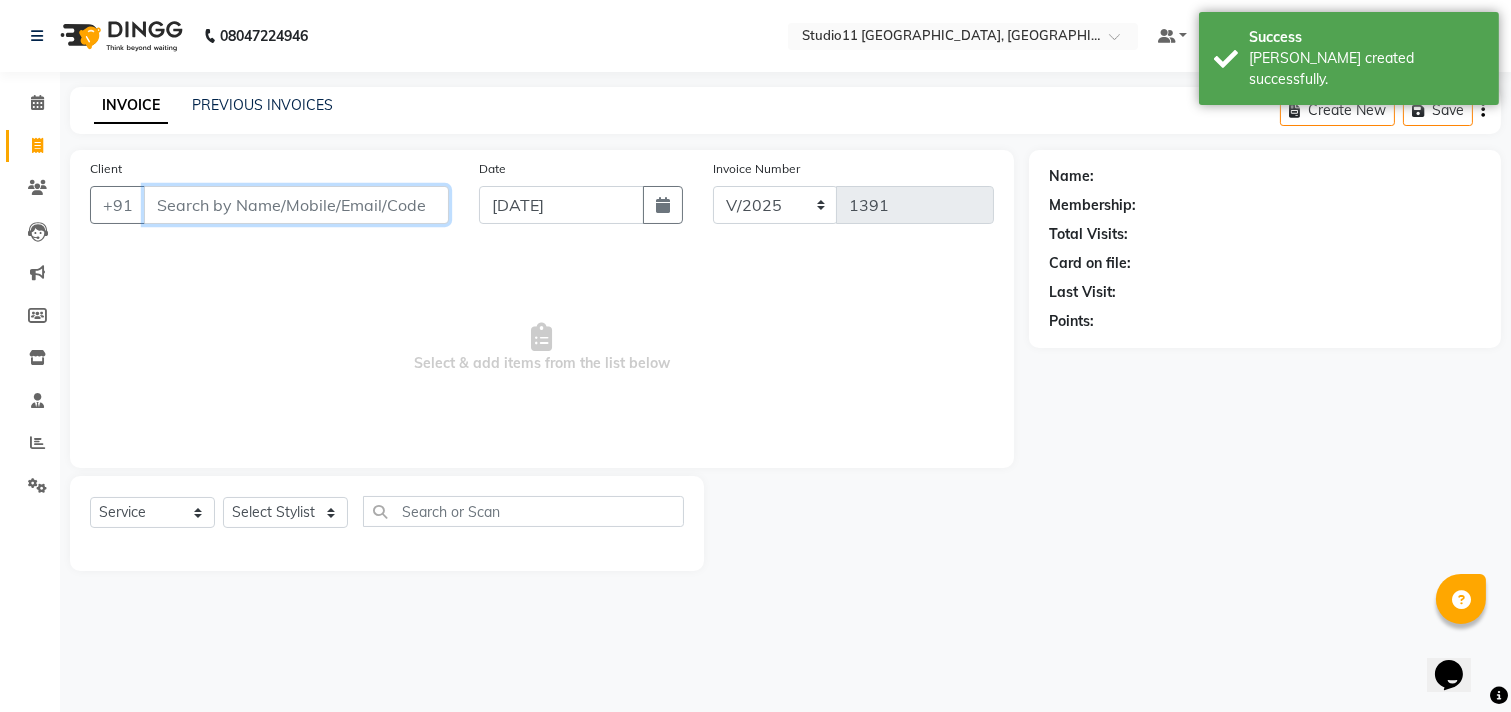 click on "Client" at bounding box center (296, 205) 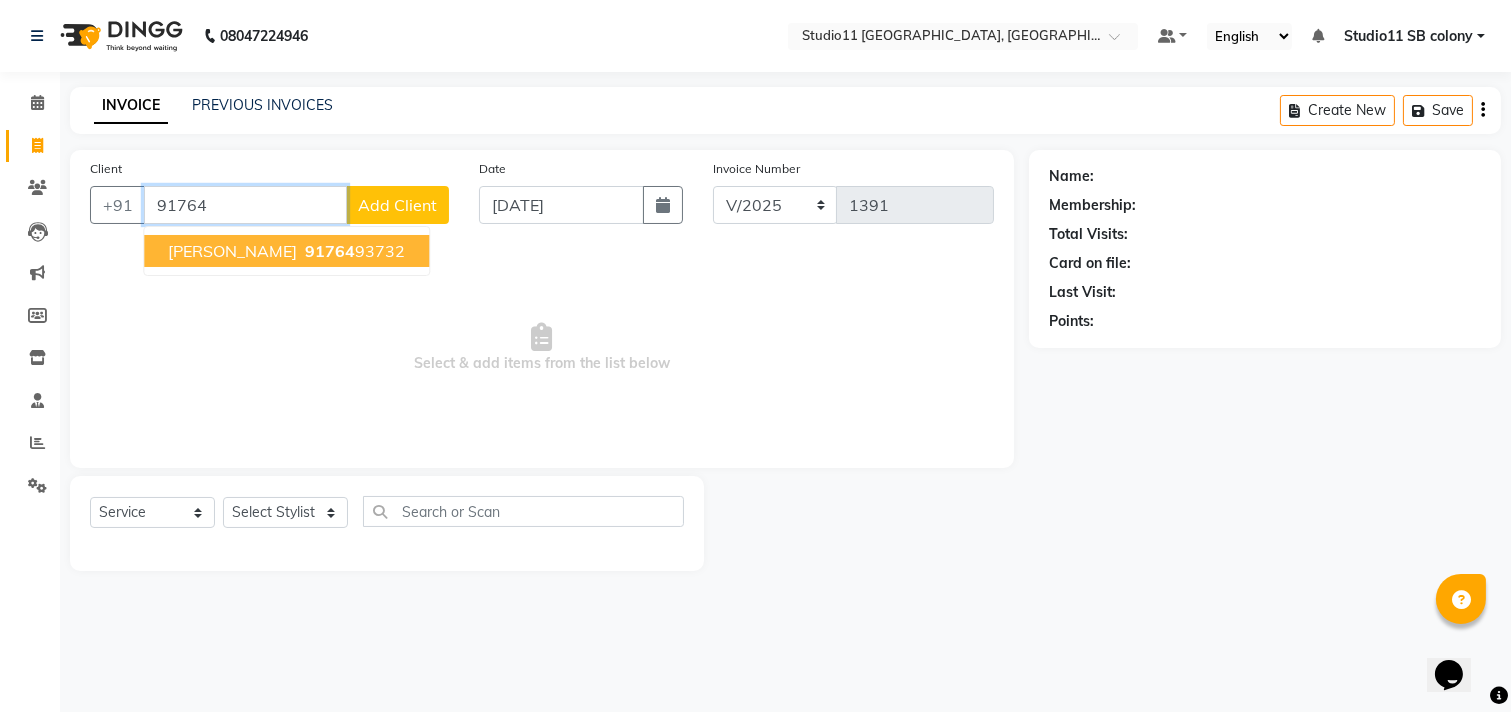 click on "91764 93732" at bounding box center [353, 251] 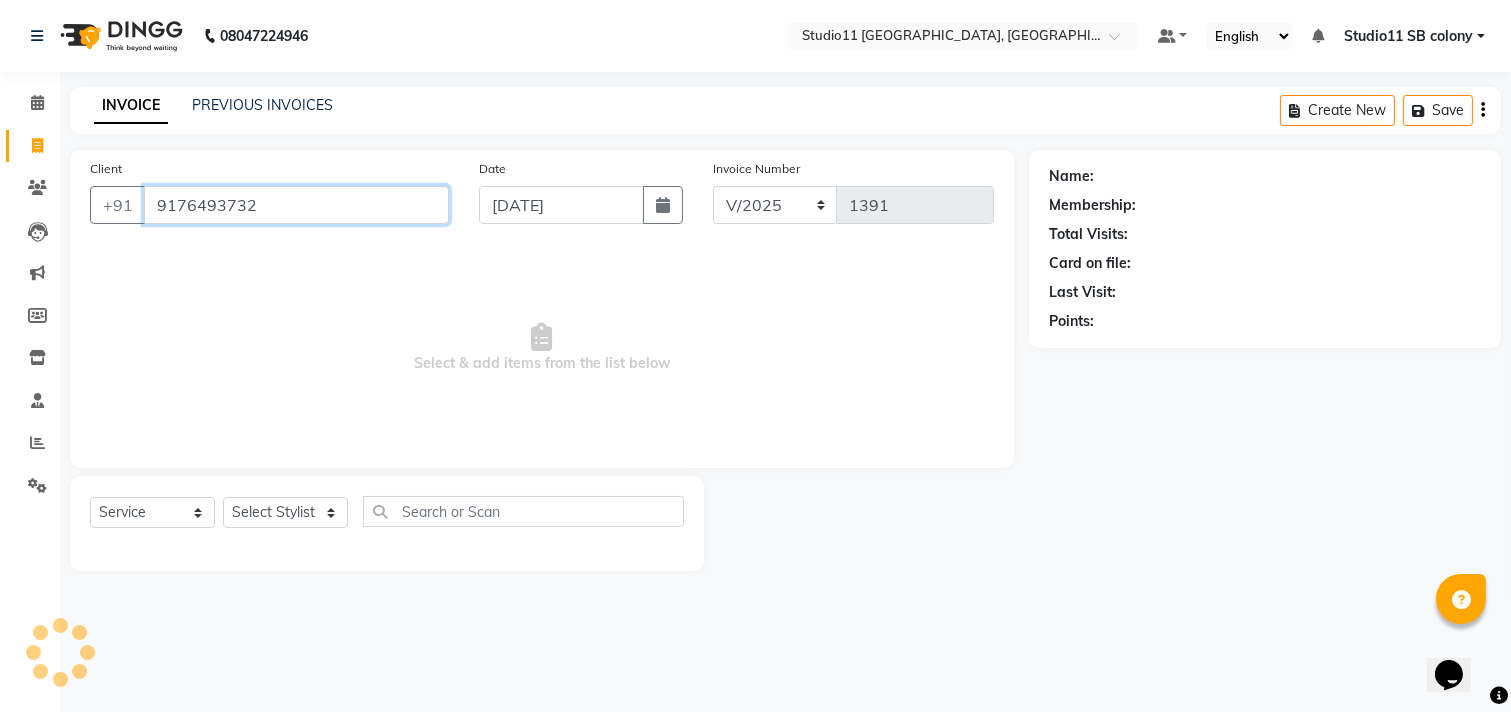 type on "9176493732" 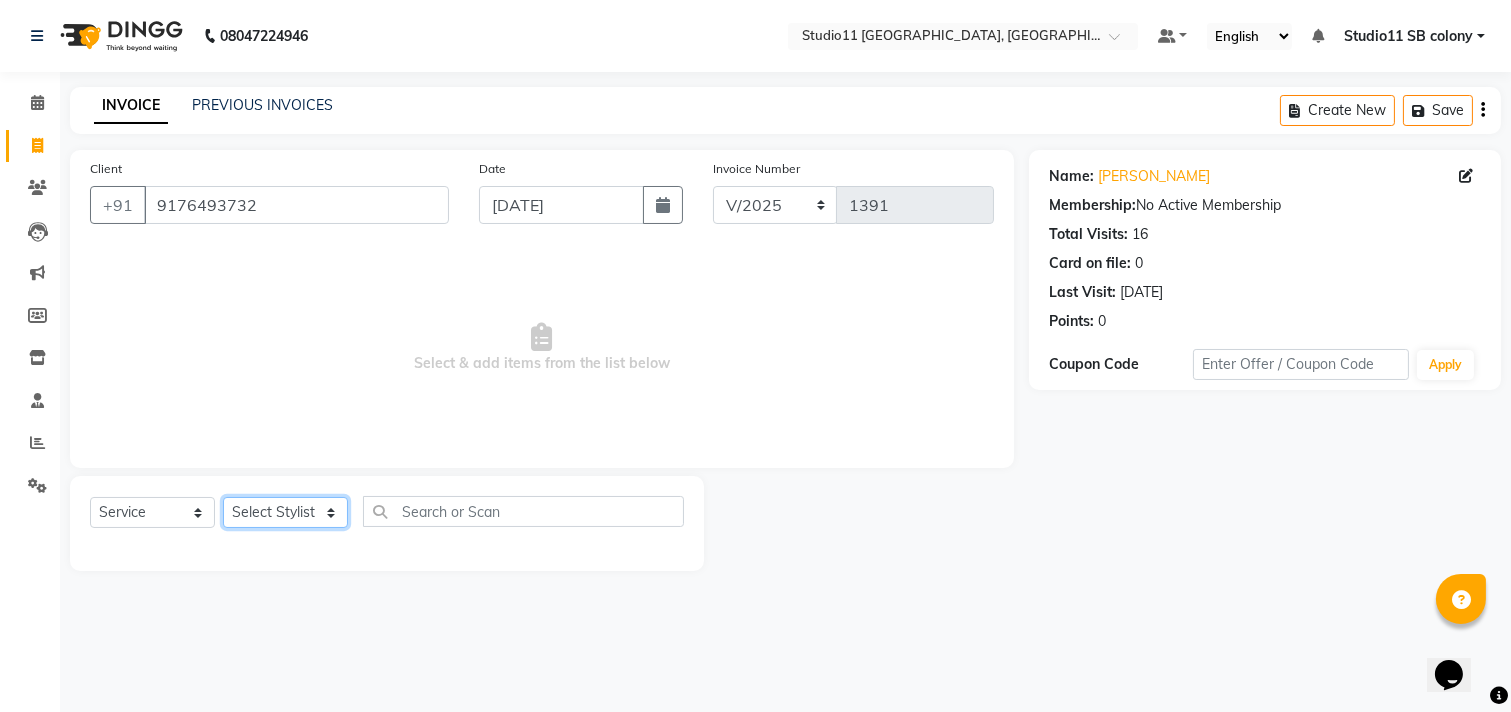 click on "Select Stylist Afzal Akbar Dani Jeni Josna kaif lavanya manimekalai Praveen Sonu Studio11 SB colony Tahir tamil" 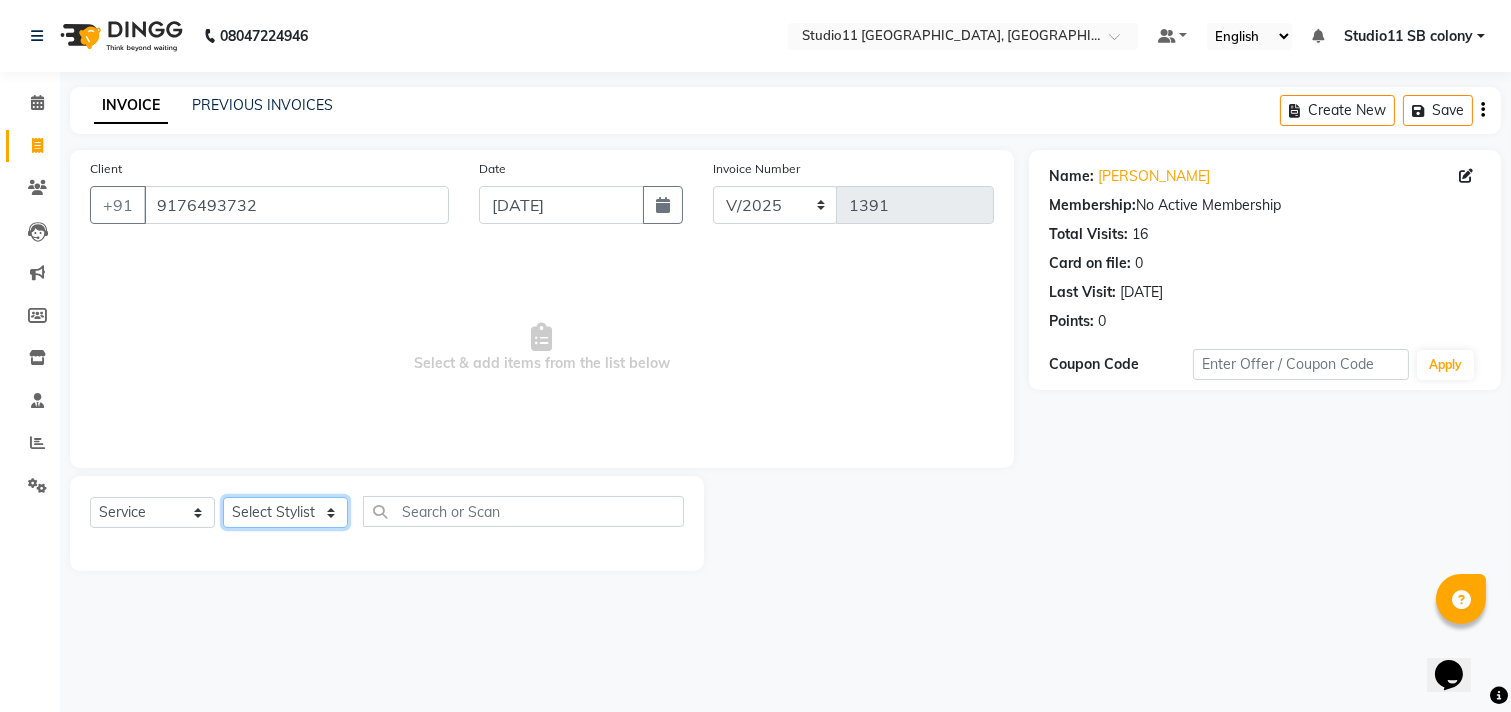 select on "68835" 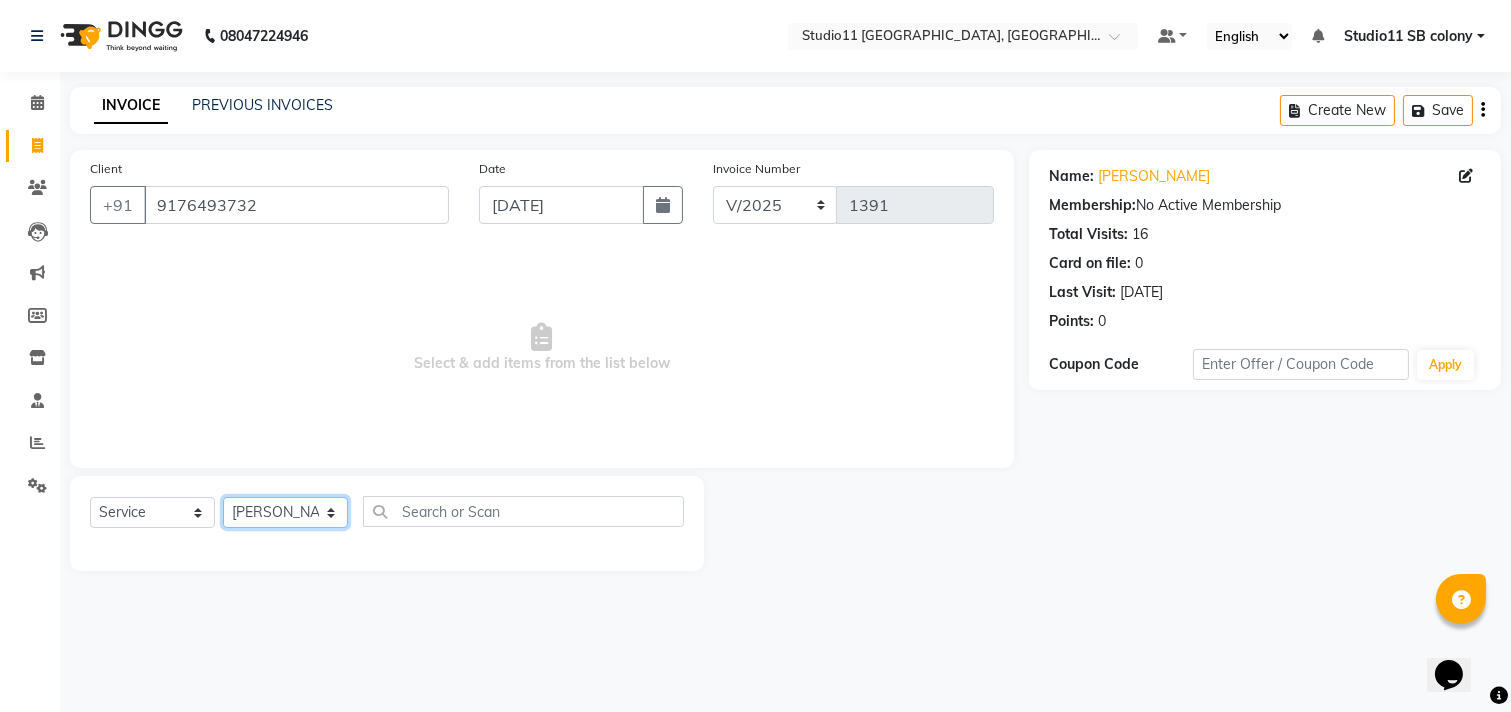 click on "Select Stylist Afzal Akbar Dani Jeni Josna kaif lavanya manimekalai Praveen Sonu Studio11 SB colony Tahir tamil" 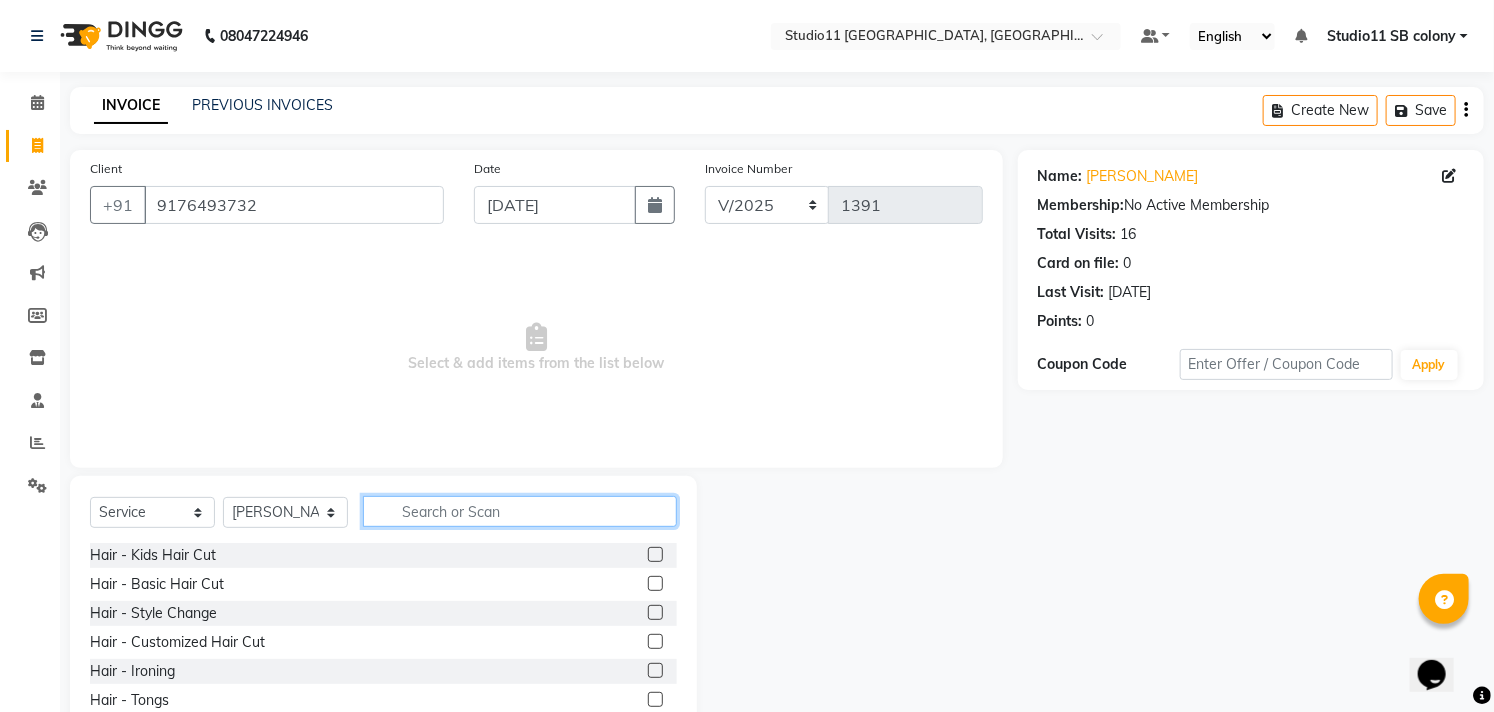 click 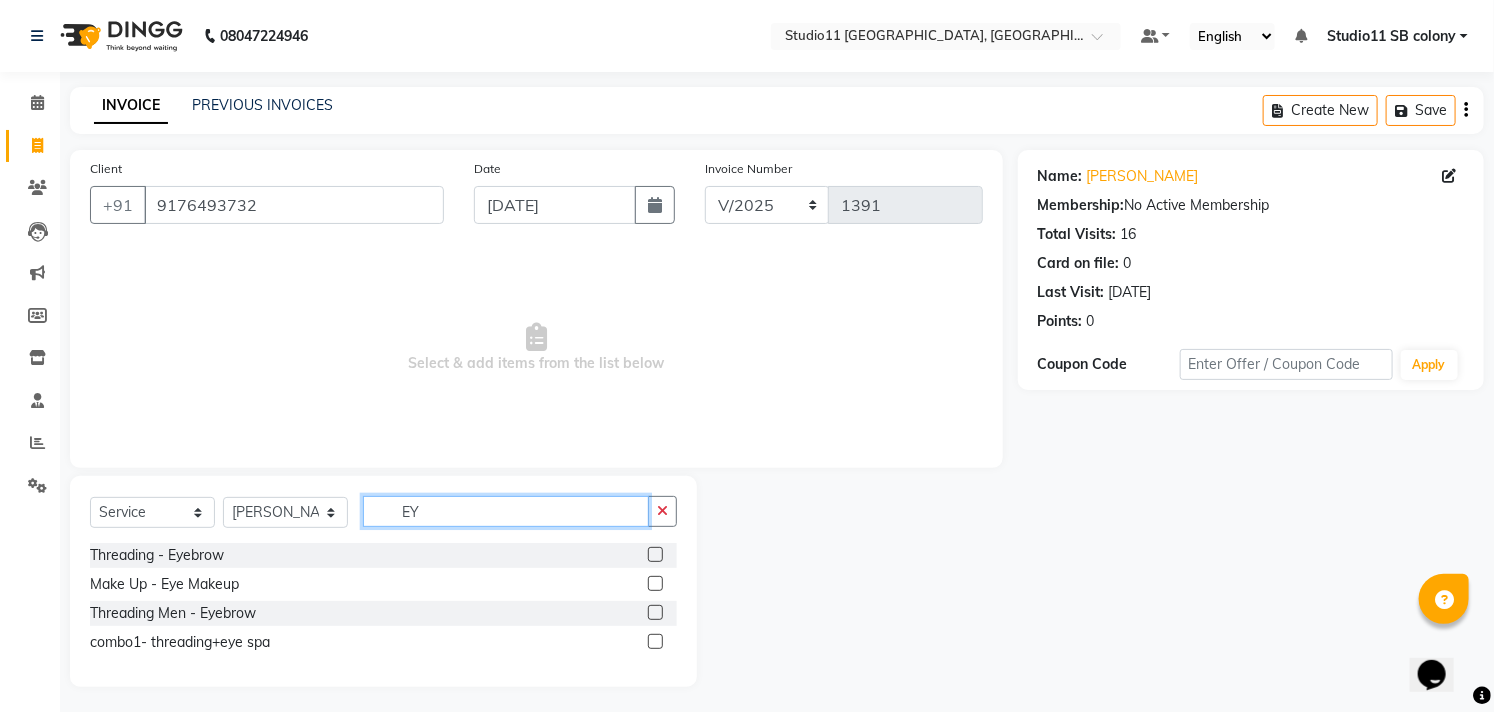 type on "E" 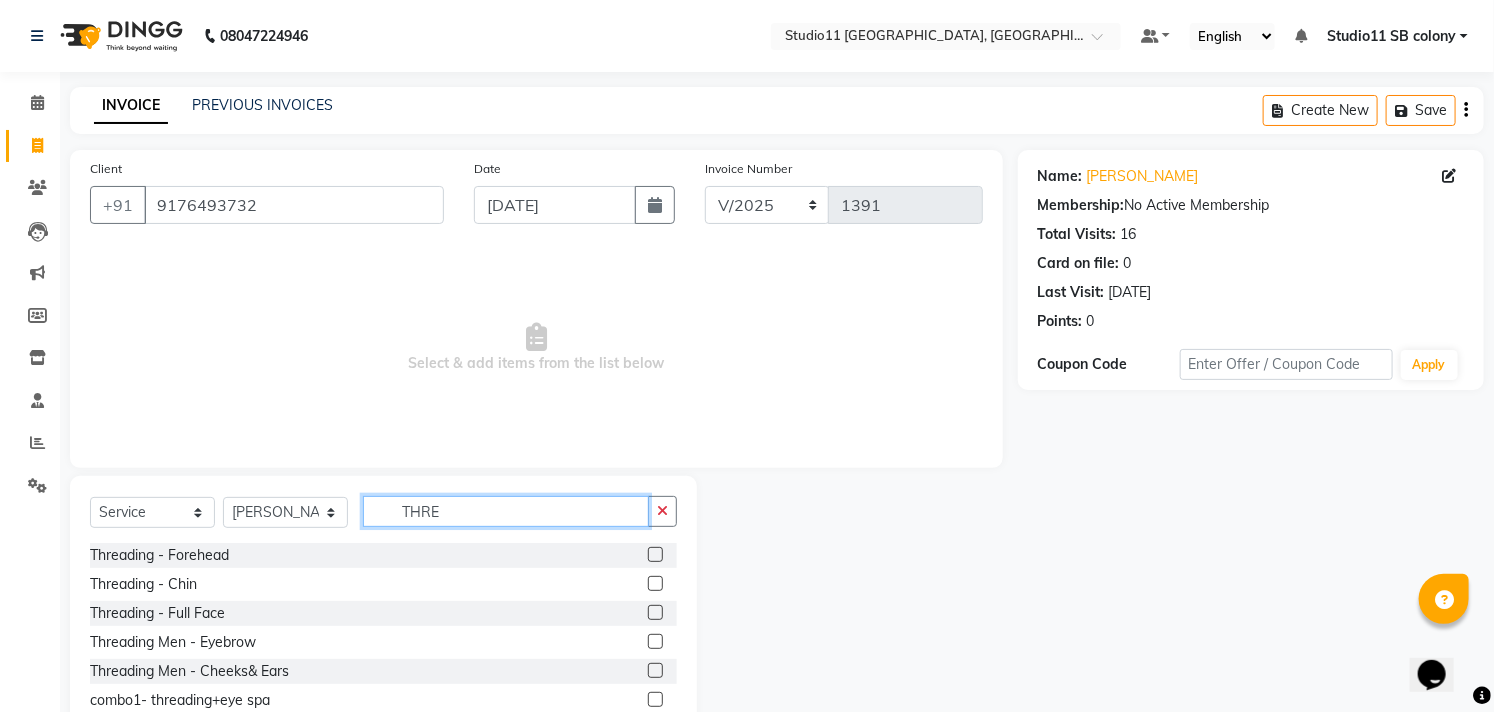 scroll, scrollTop: 111, scrollLeft: 0, axis: vertical 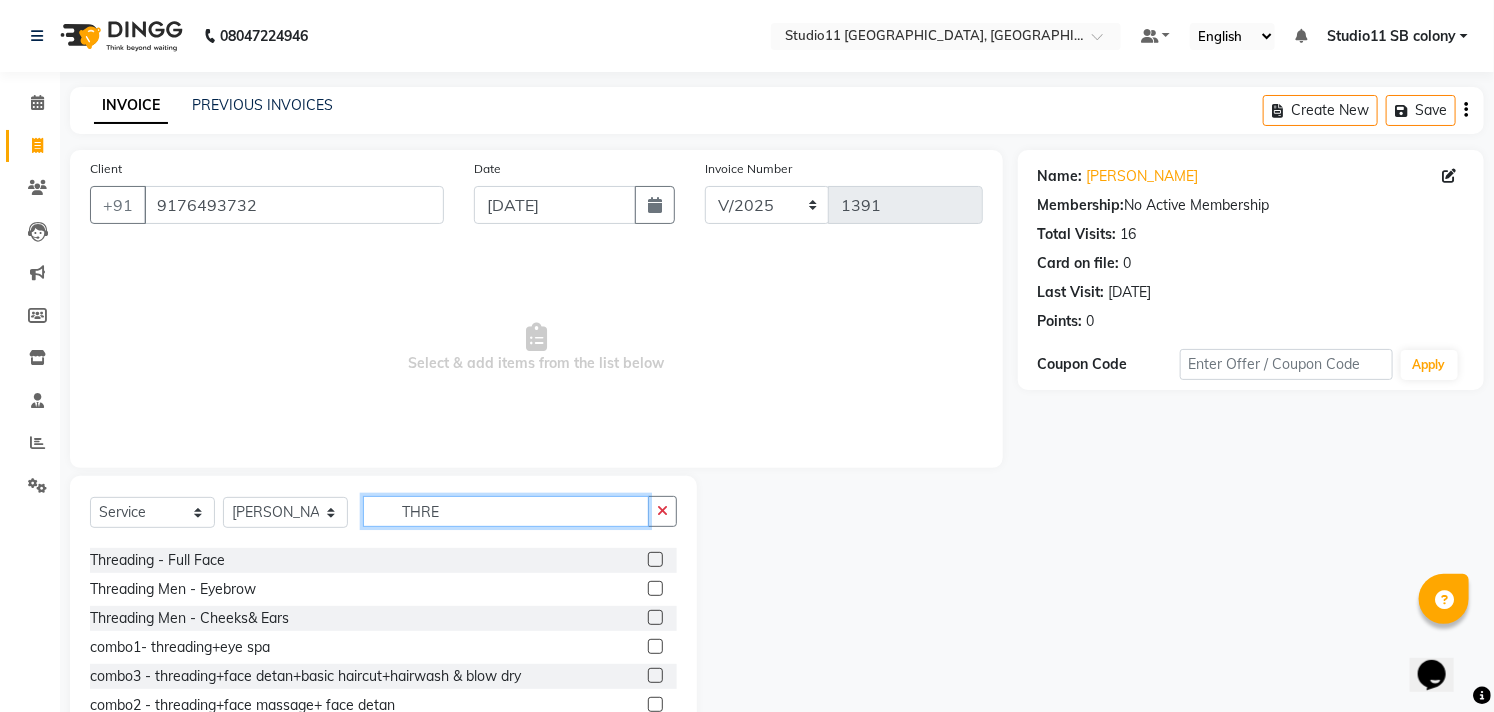 type on "THRE" 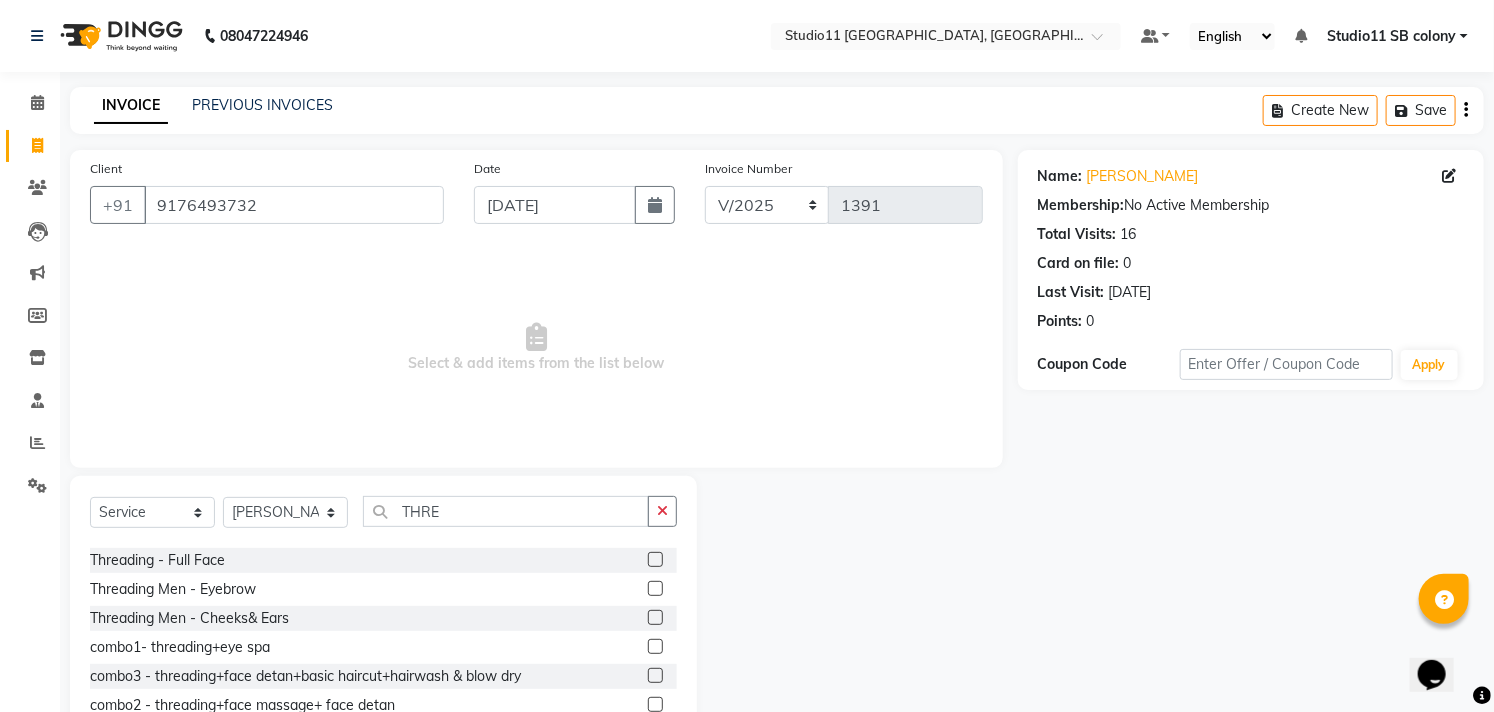click 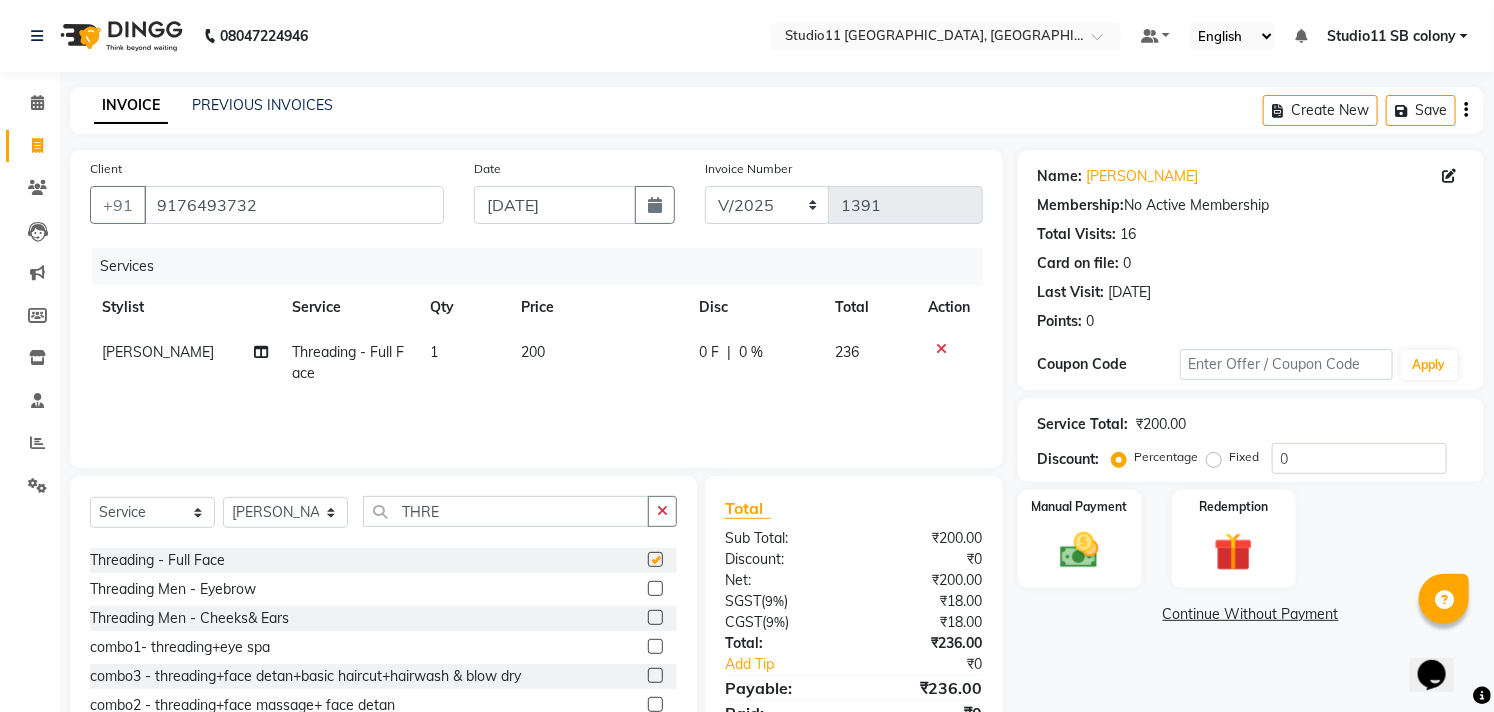 checkbox on "false" 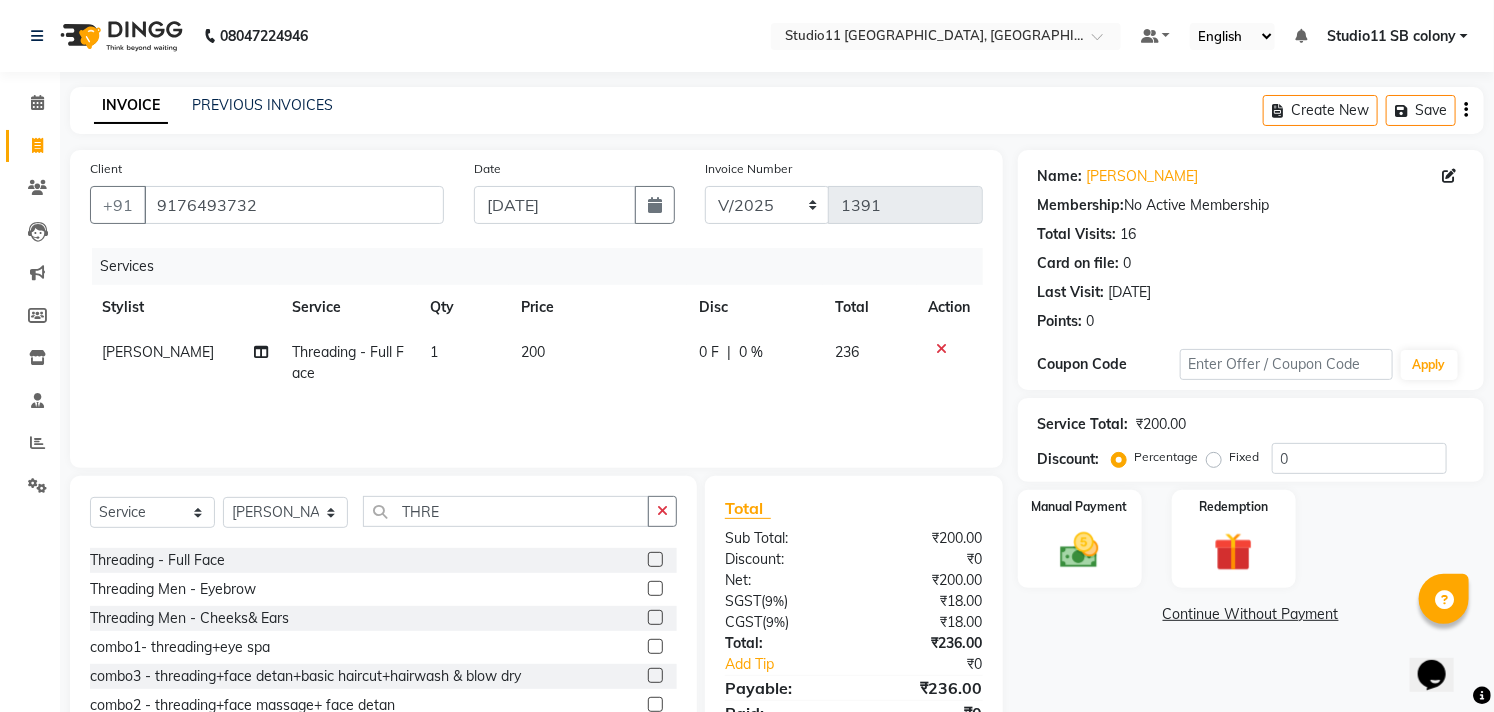 click on "200" 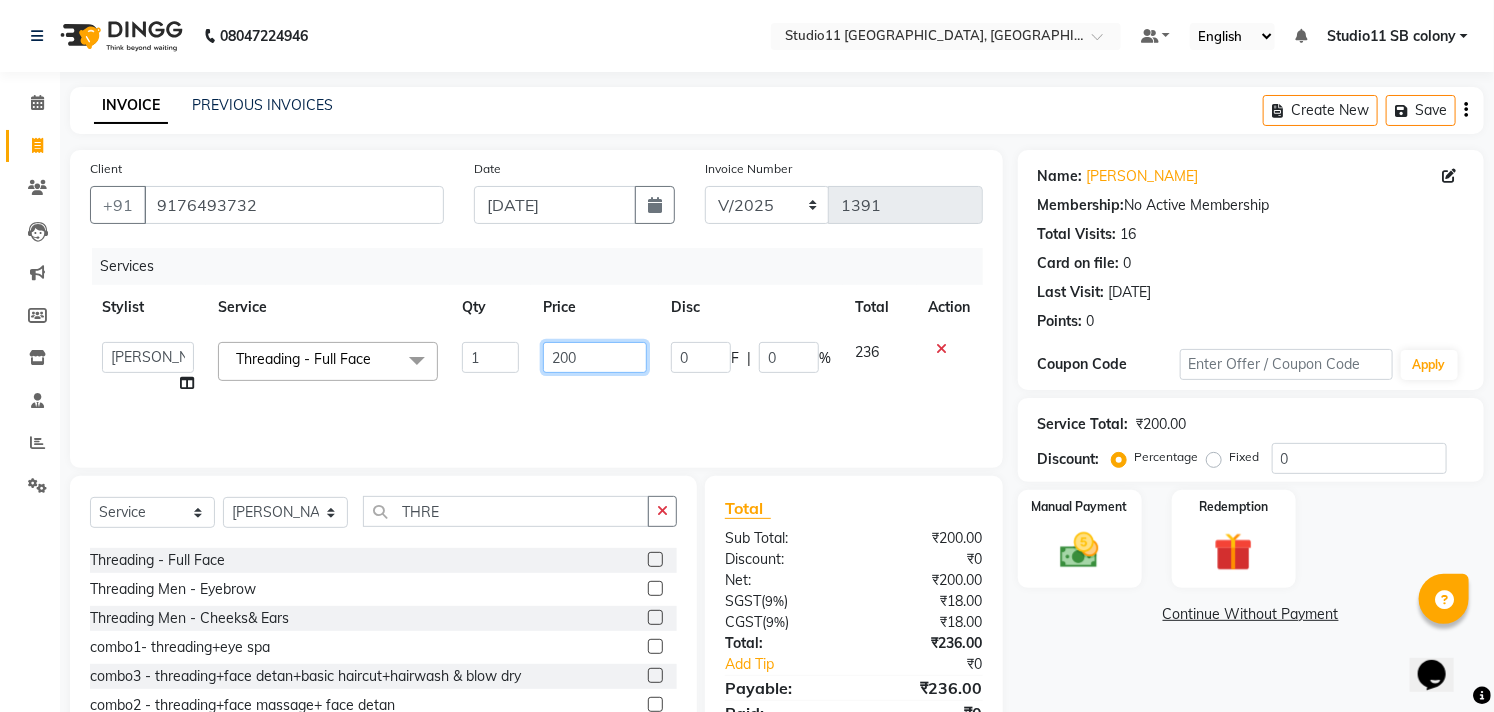 drag, startPoint x: 583, startPoint y: 357, endPoint x: 505, endPoint y: 361, distance: 78.10249 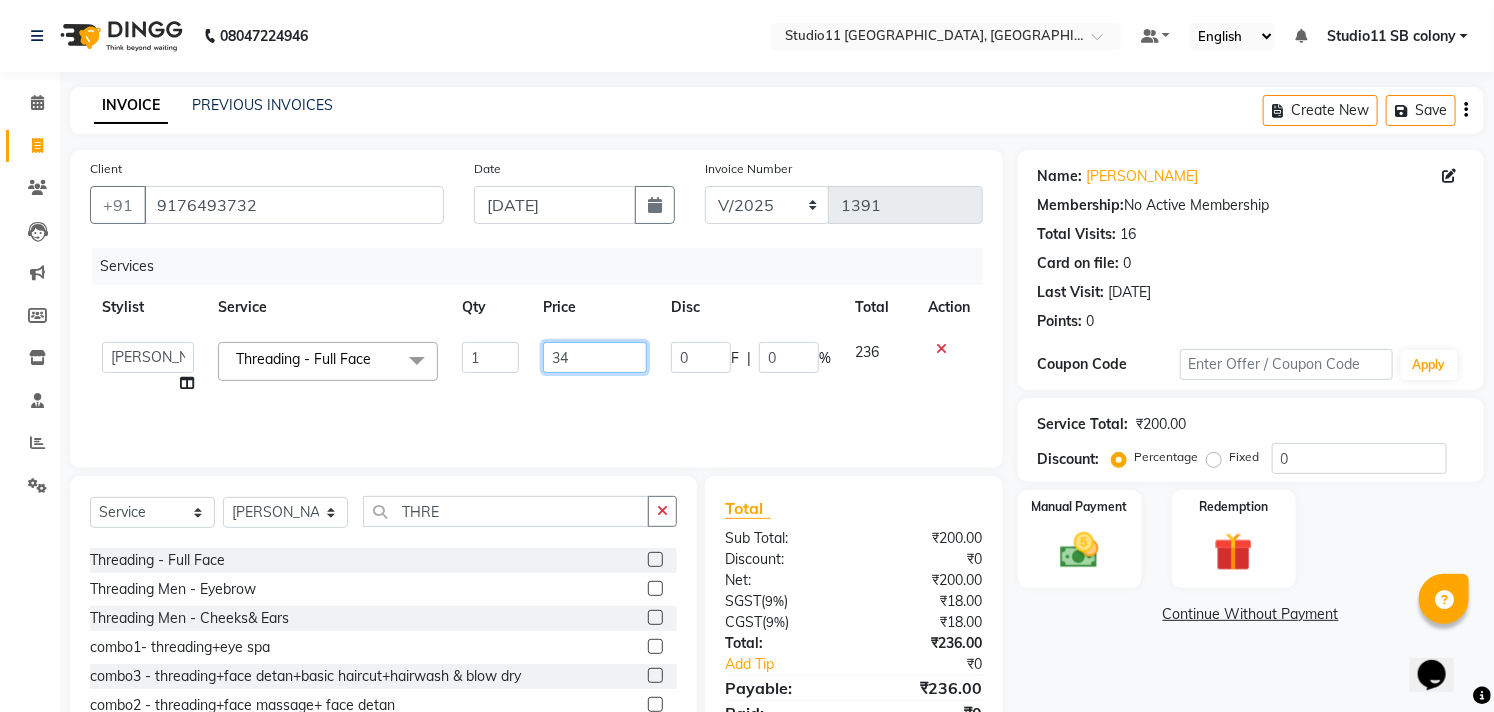 type on "348" 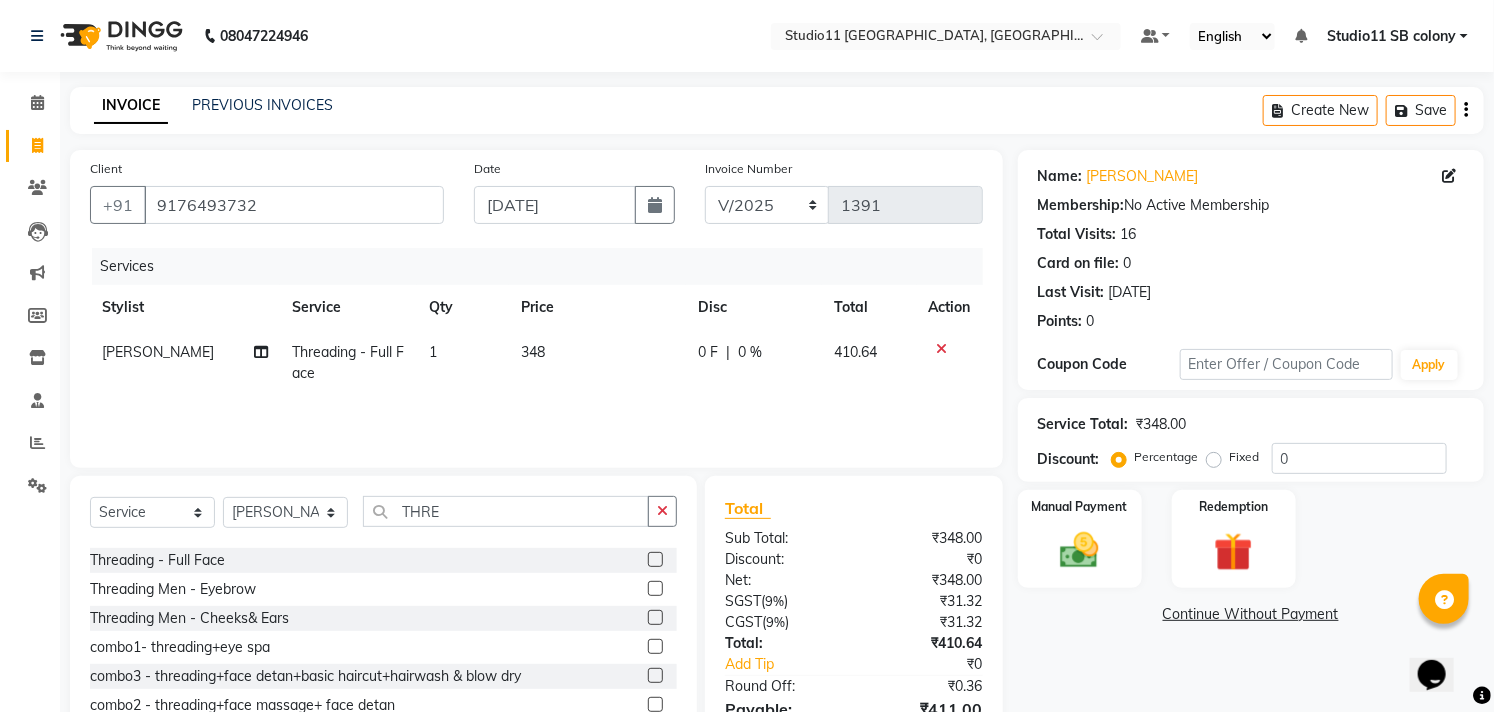 click on "Services Stylist Service Qty Price Disc Total Action lavanya Threading - Full Face 1 348 0 F | 0 % 410.64" 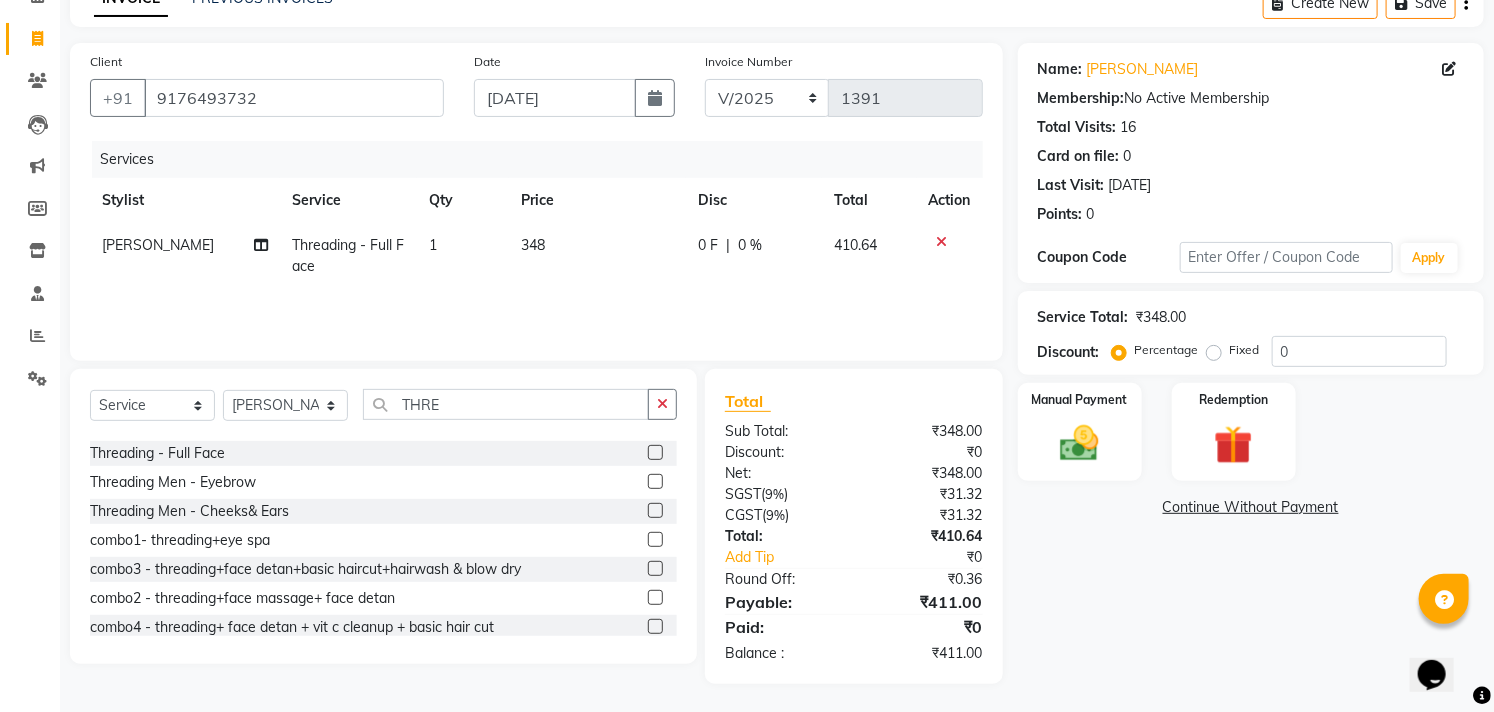 scroll, scrollTop: 108, scrollLeft: 0, axis: vertical 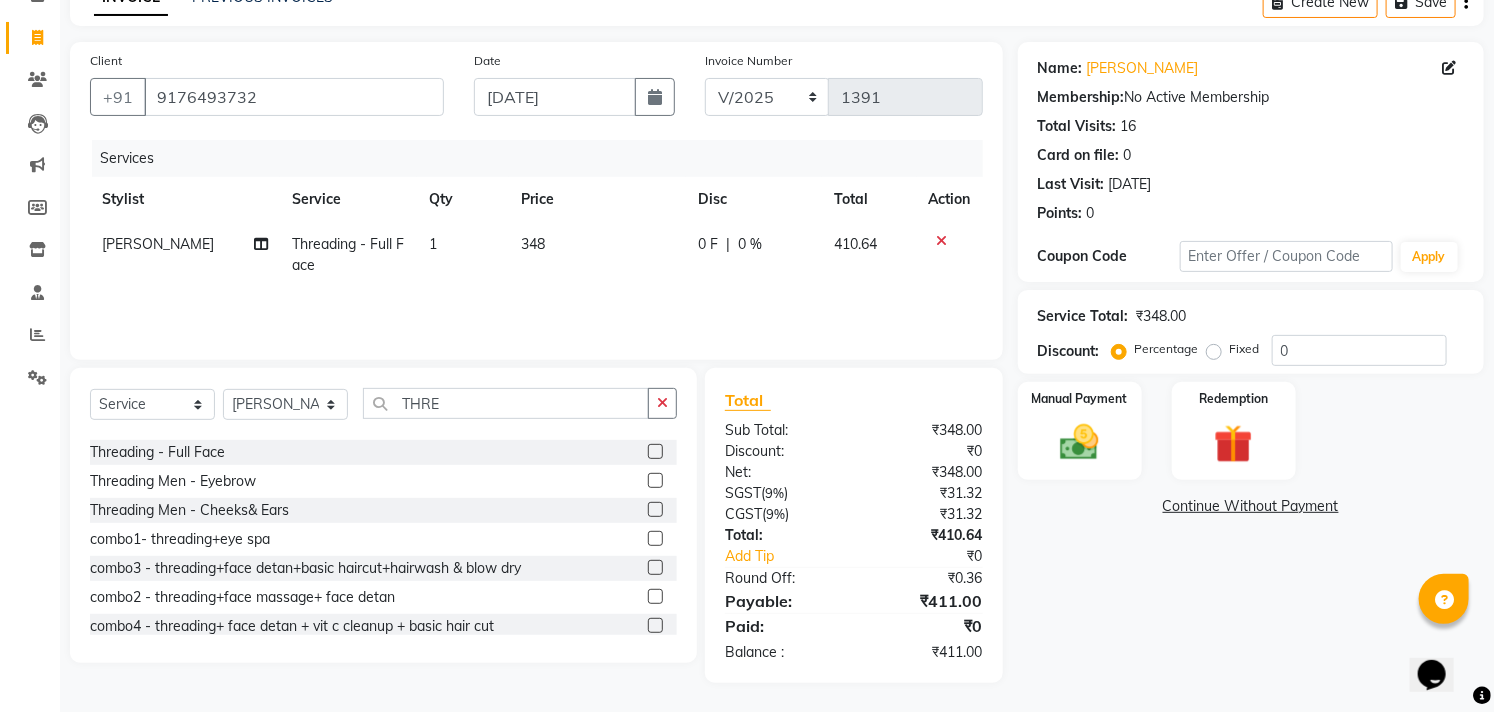 click on "348" 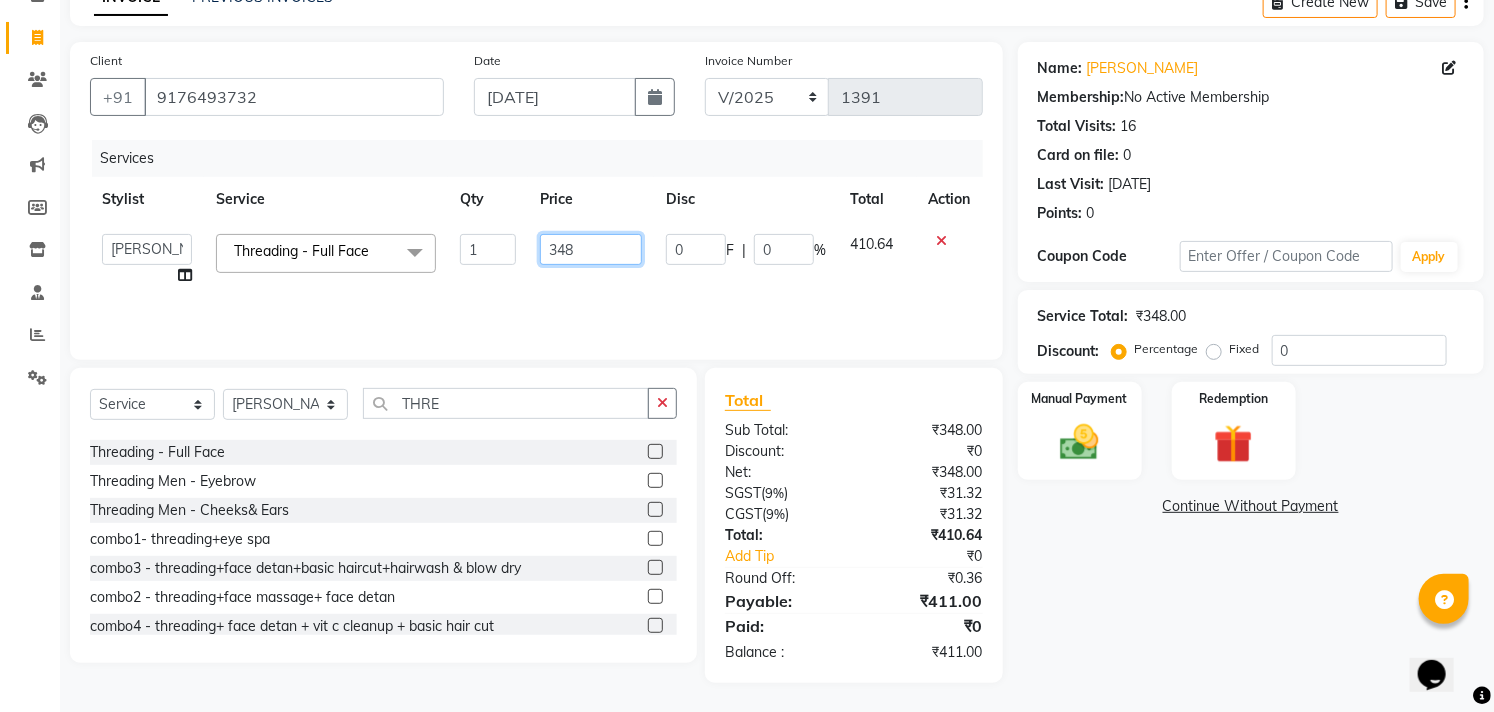 drag, startPoint x: 576, startPoint y: 247, endPoint x: 530, endPoint y: 250, distance: 46.09772 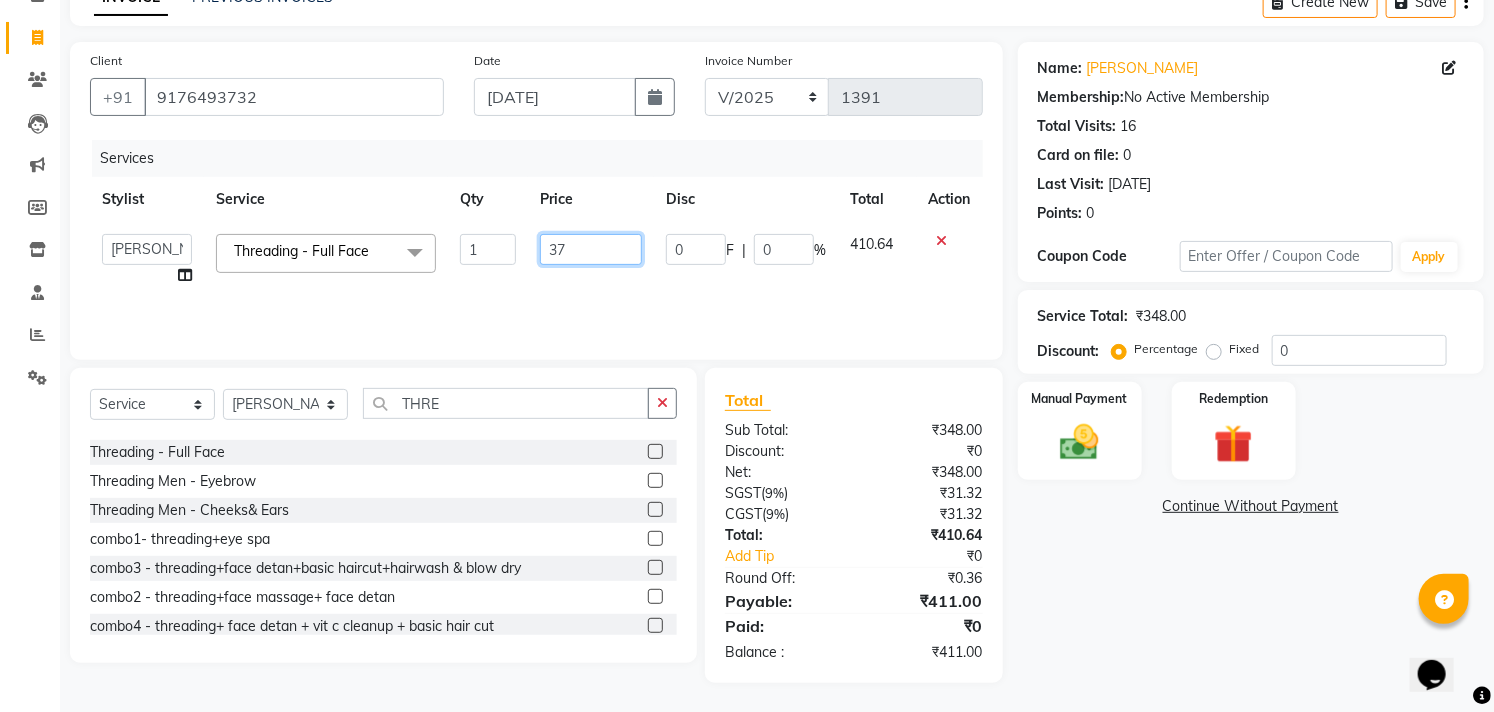 type on "378" 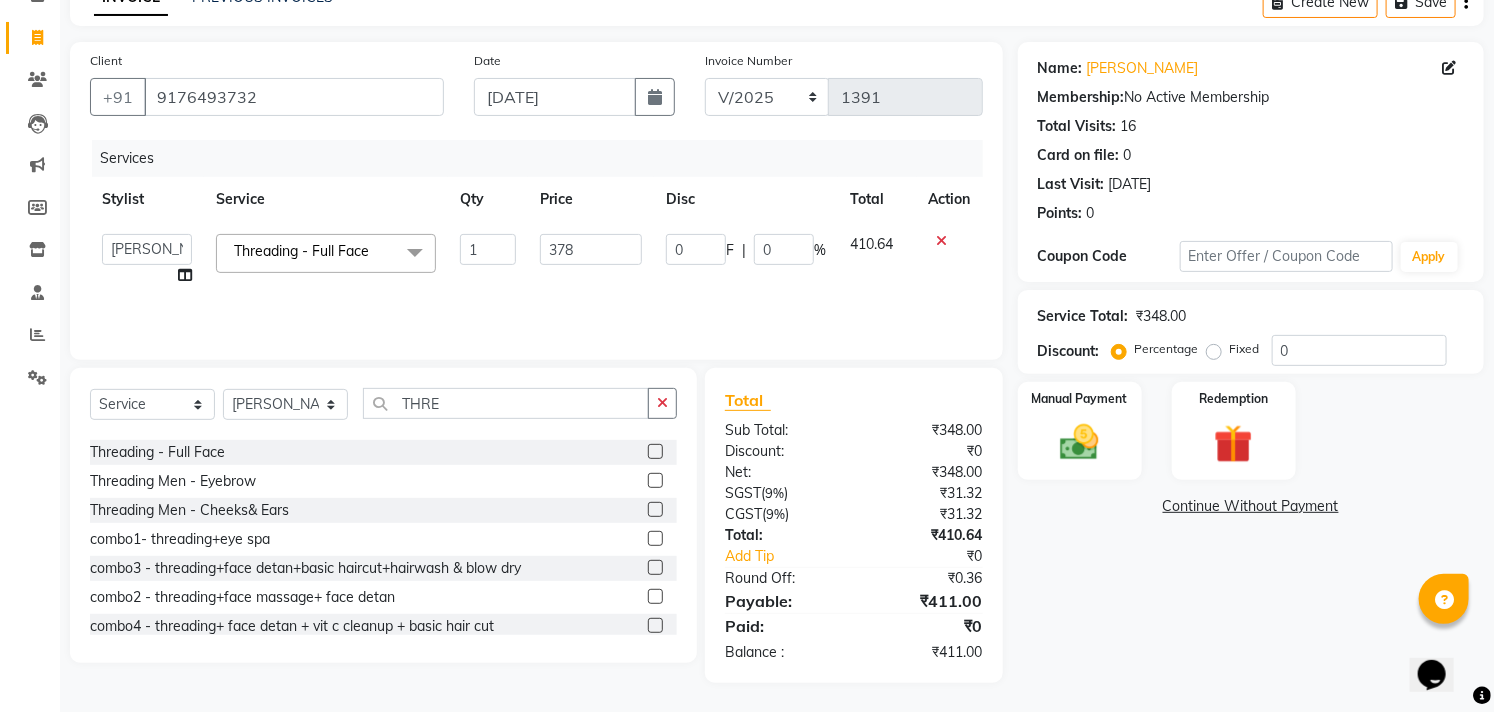click on "378" 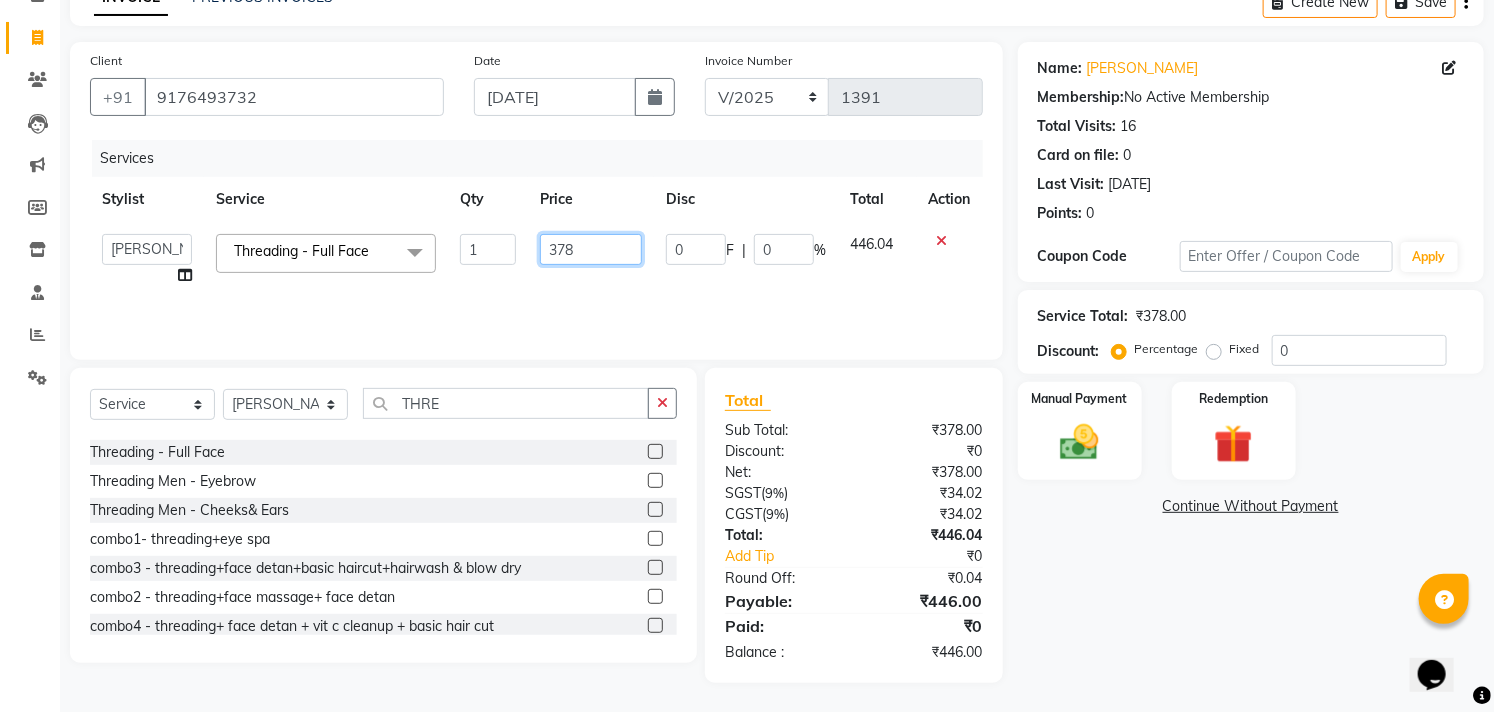 click on "378" 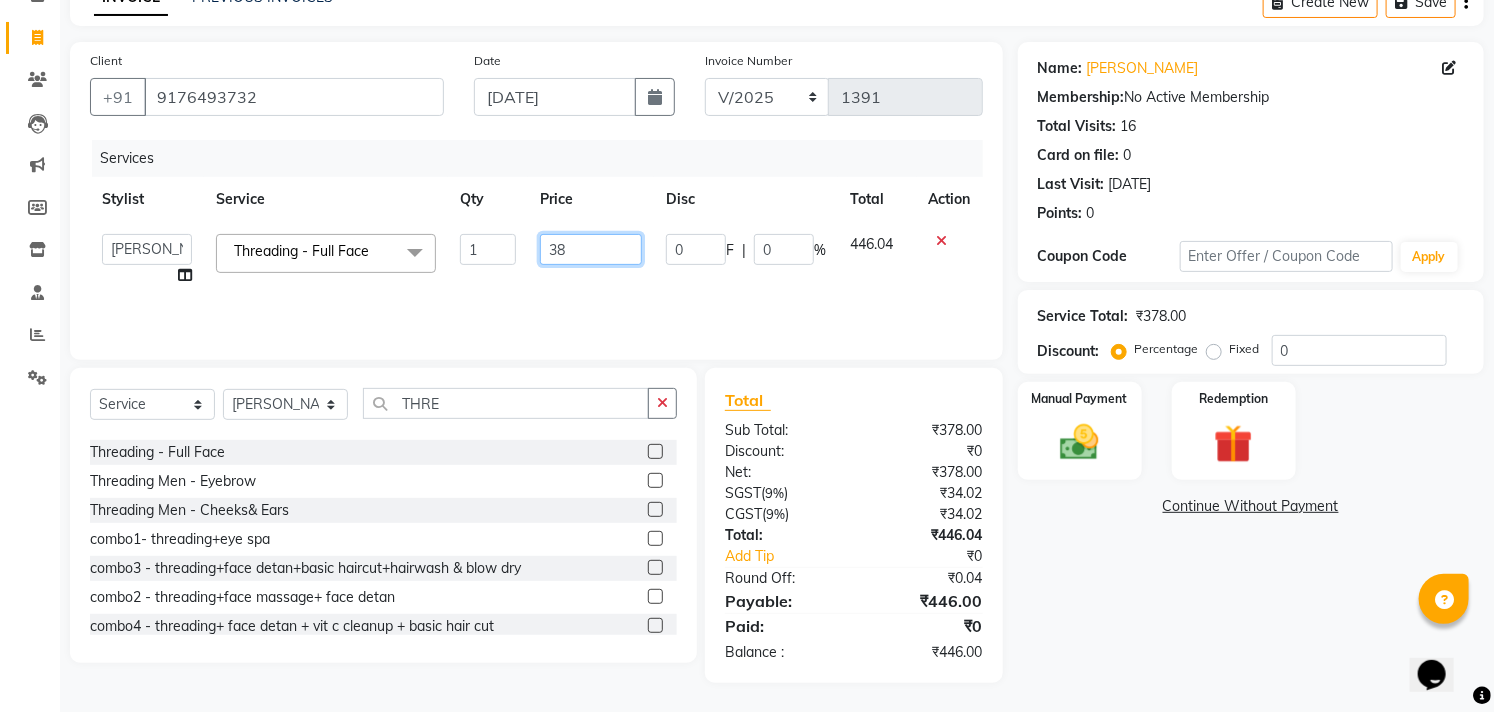 type on "382" 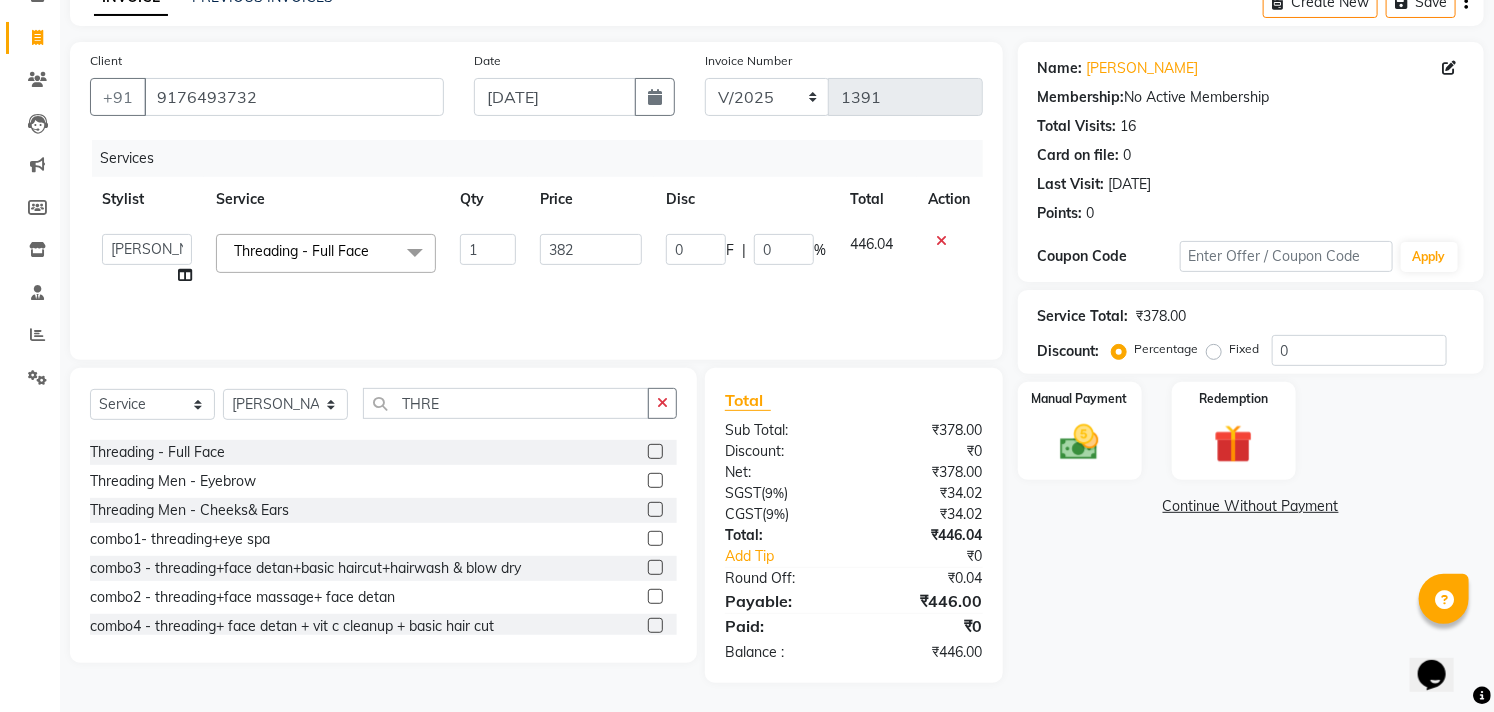 click on "382" 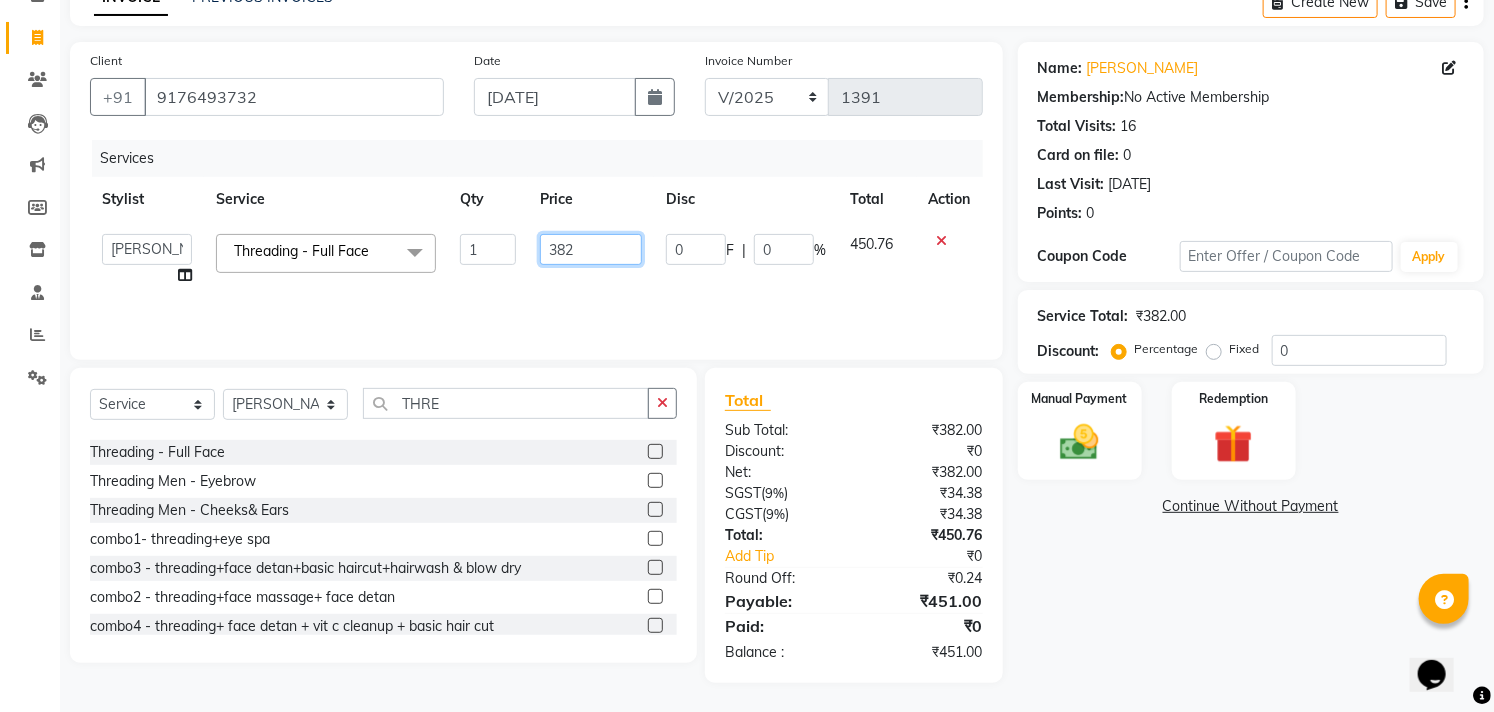 click on "382" 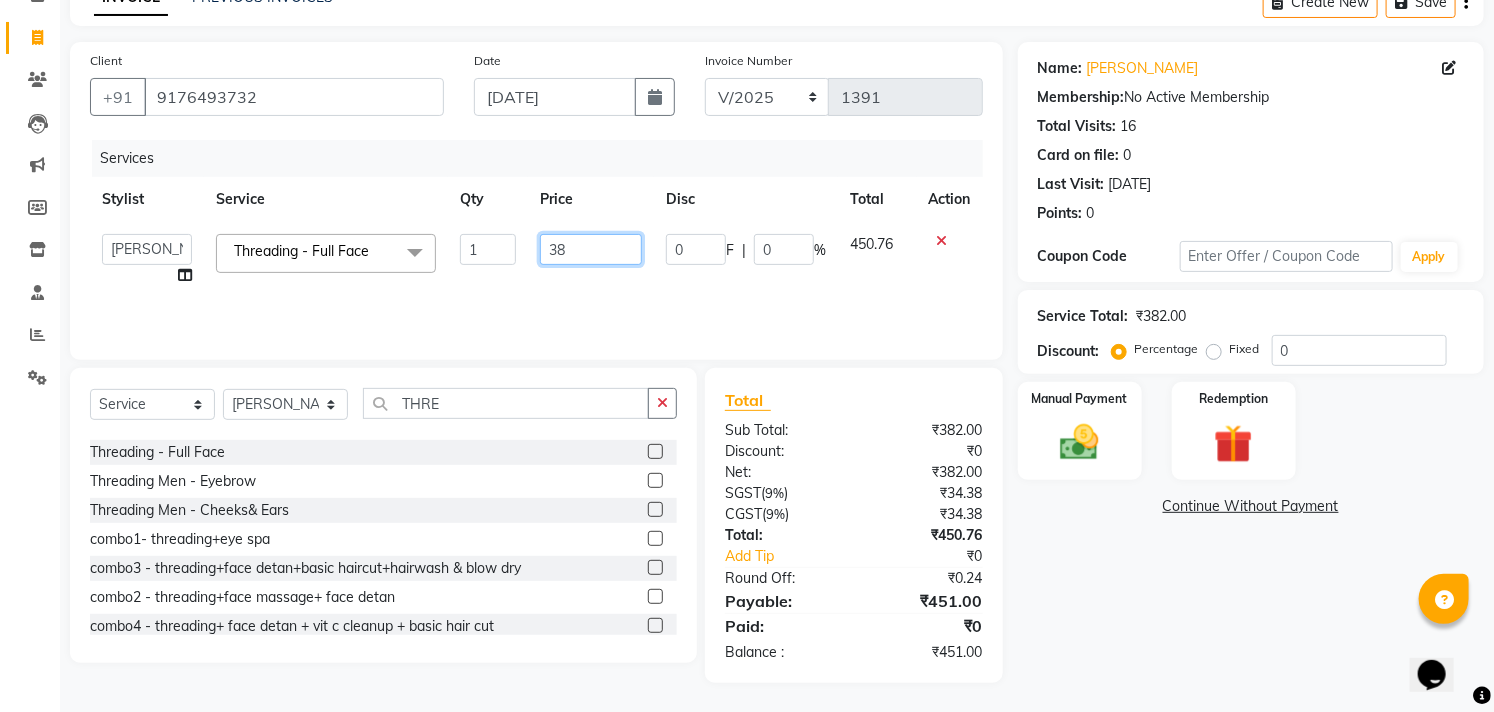 type on "381" 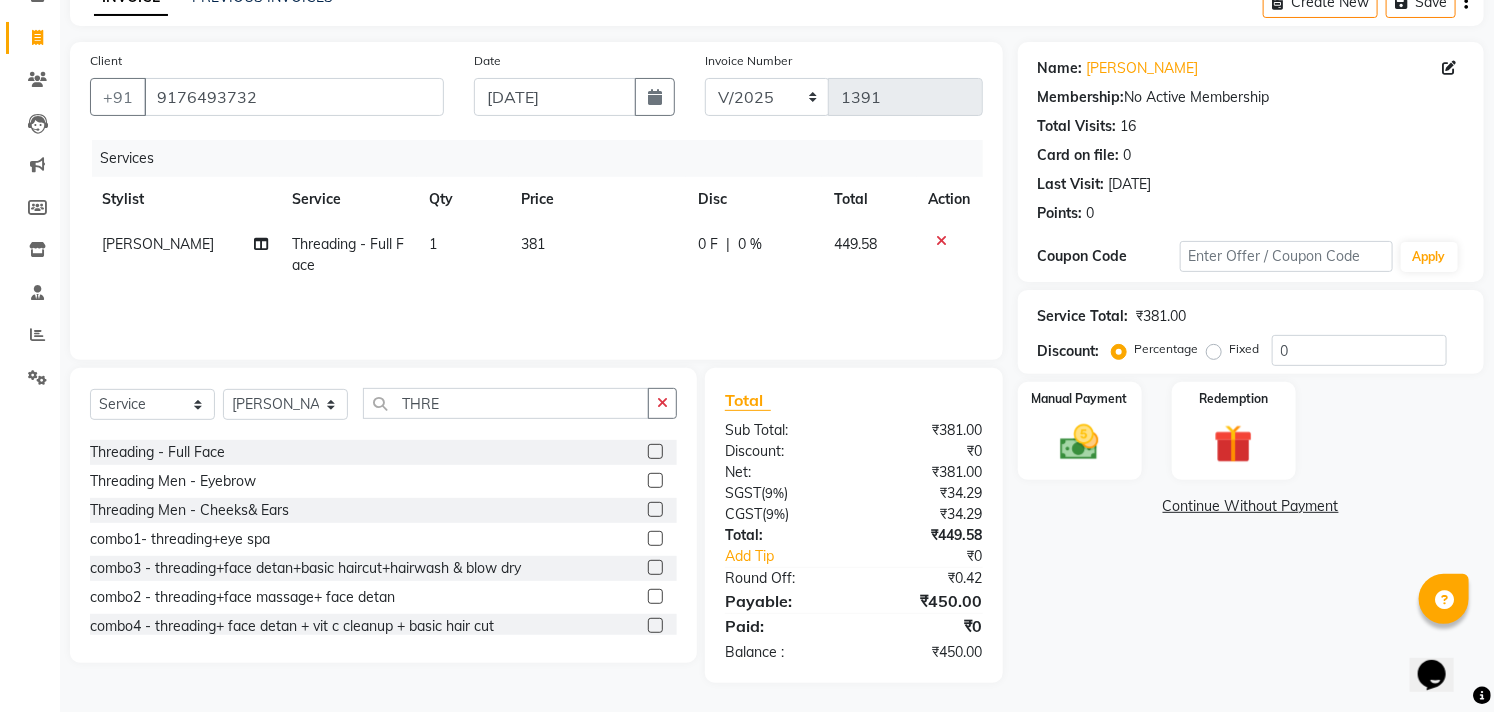 click on "Services Stylist Service Qty Price Disc Total Action lavanya Threading - Full Face 1 381 0 F | 0 % 449.58" 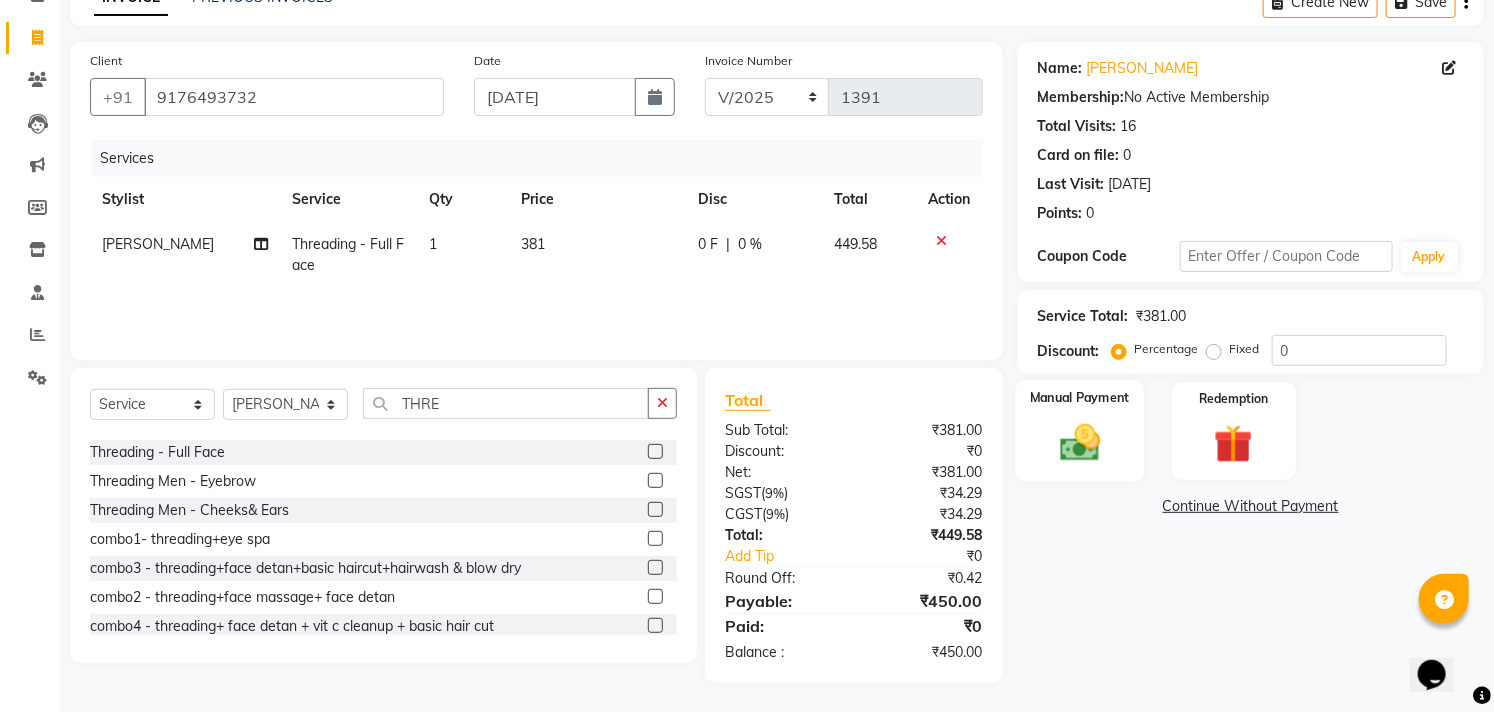 click on "Manual Payment" 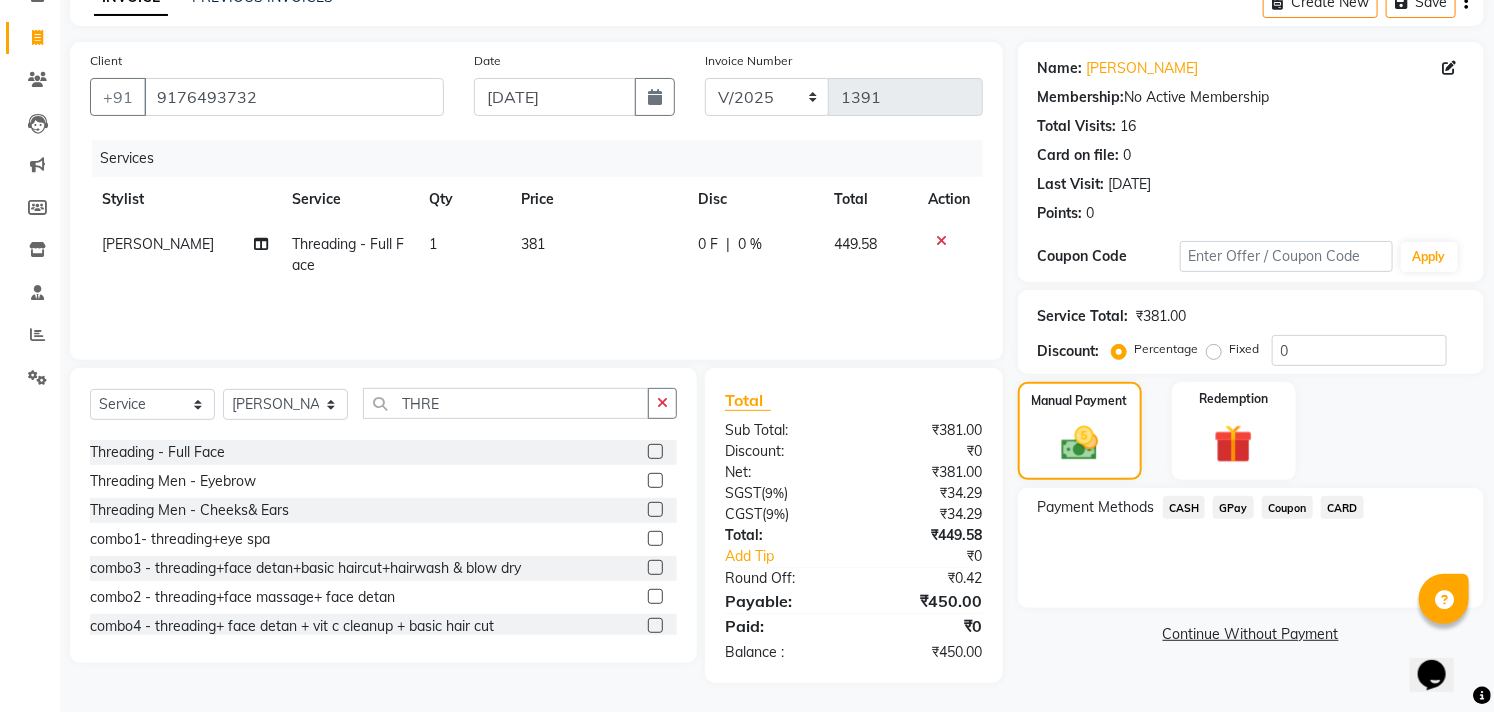 click on "GPay" 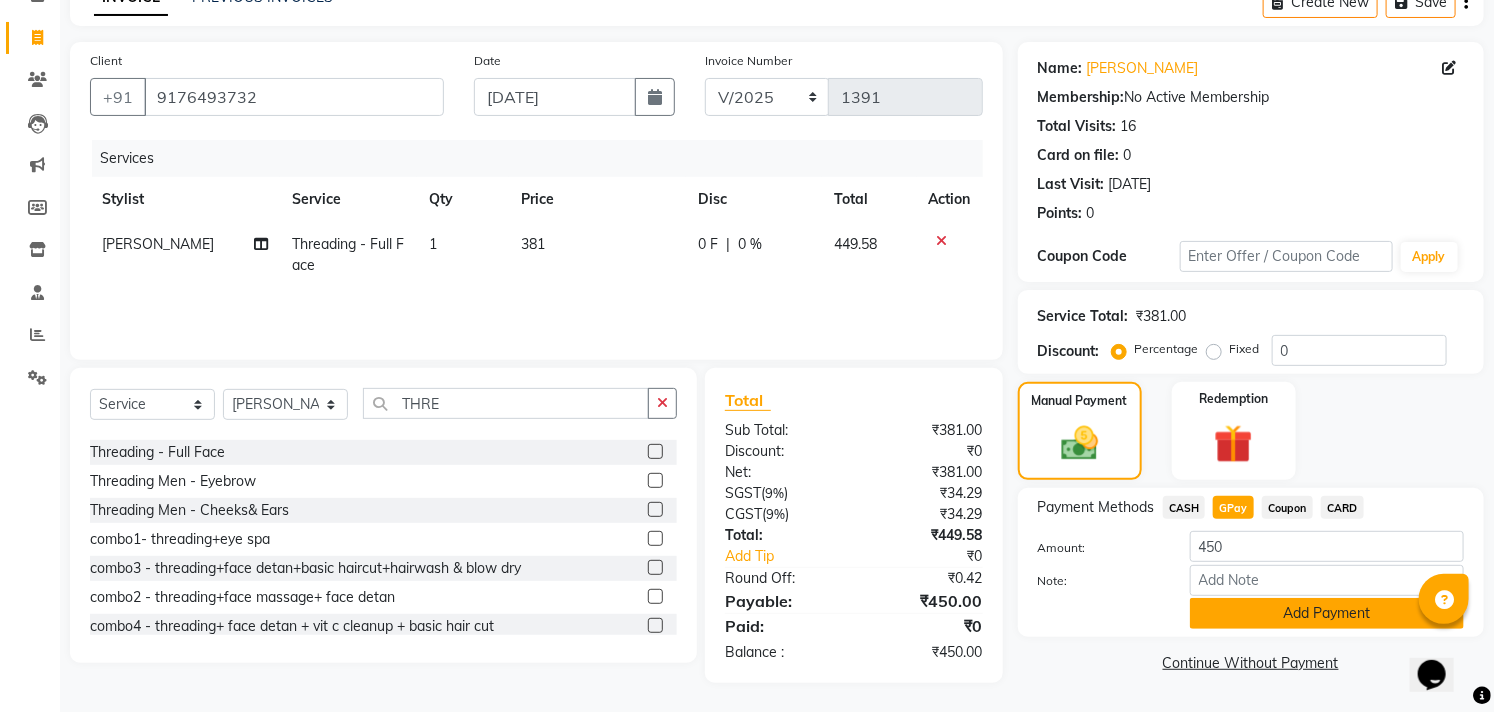click on "Add Payment" 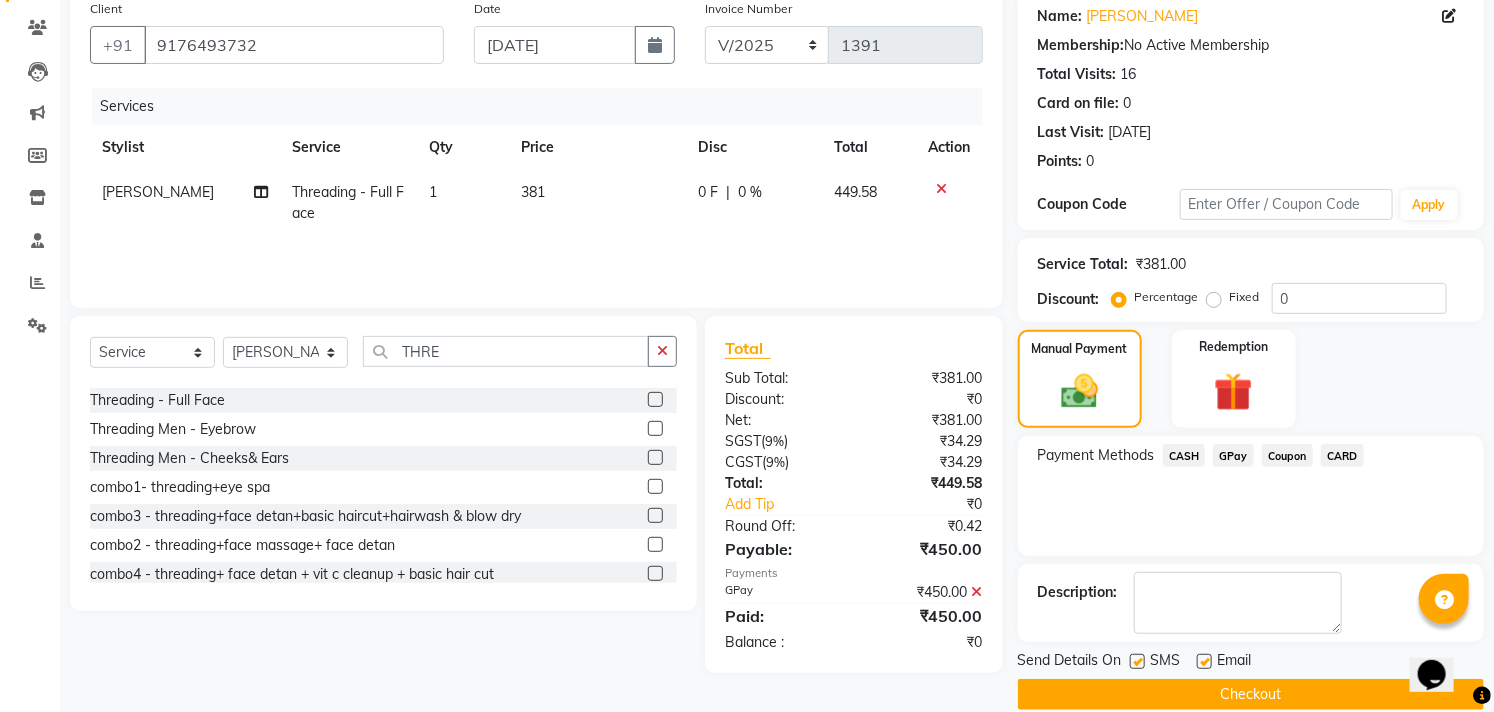 scroll, scrollTop: 187, scrollLeft: 0, axis: vertical 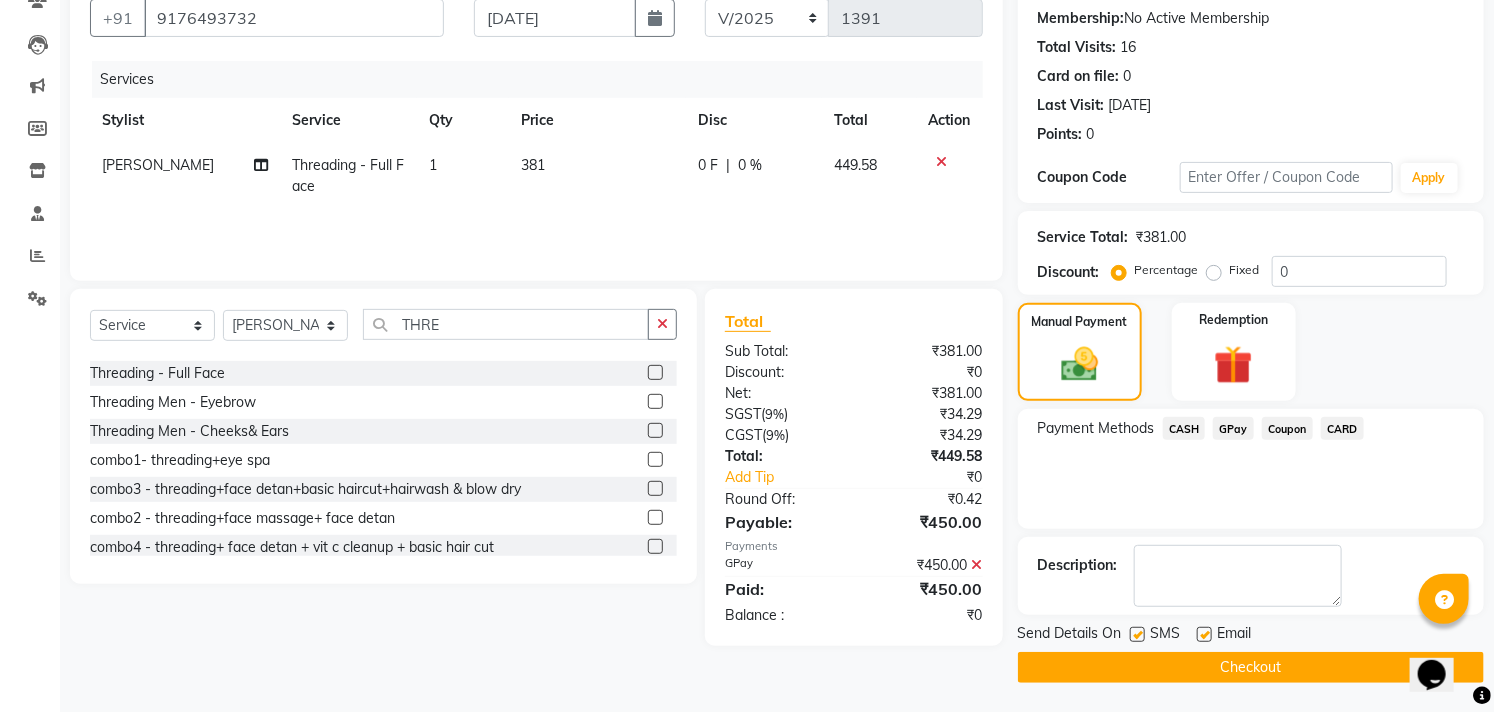 click 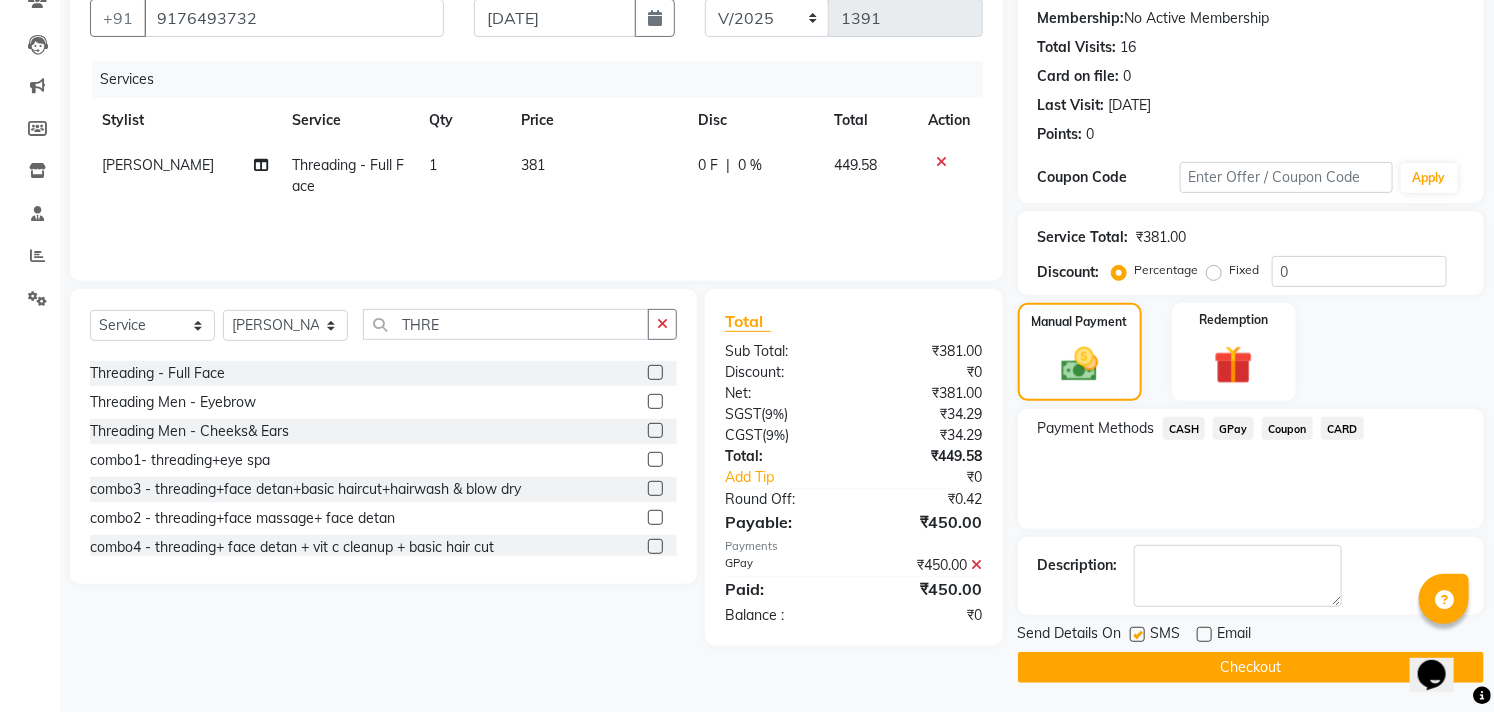 click 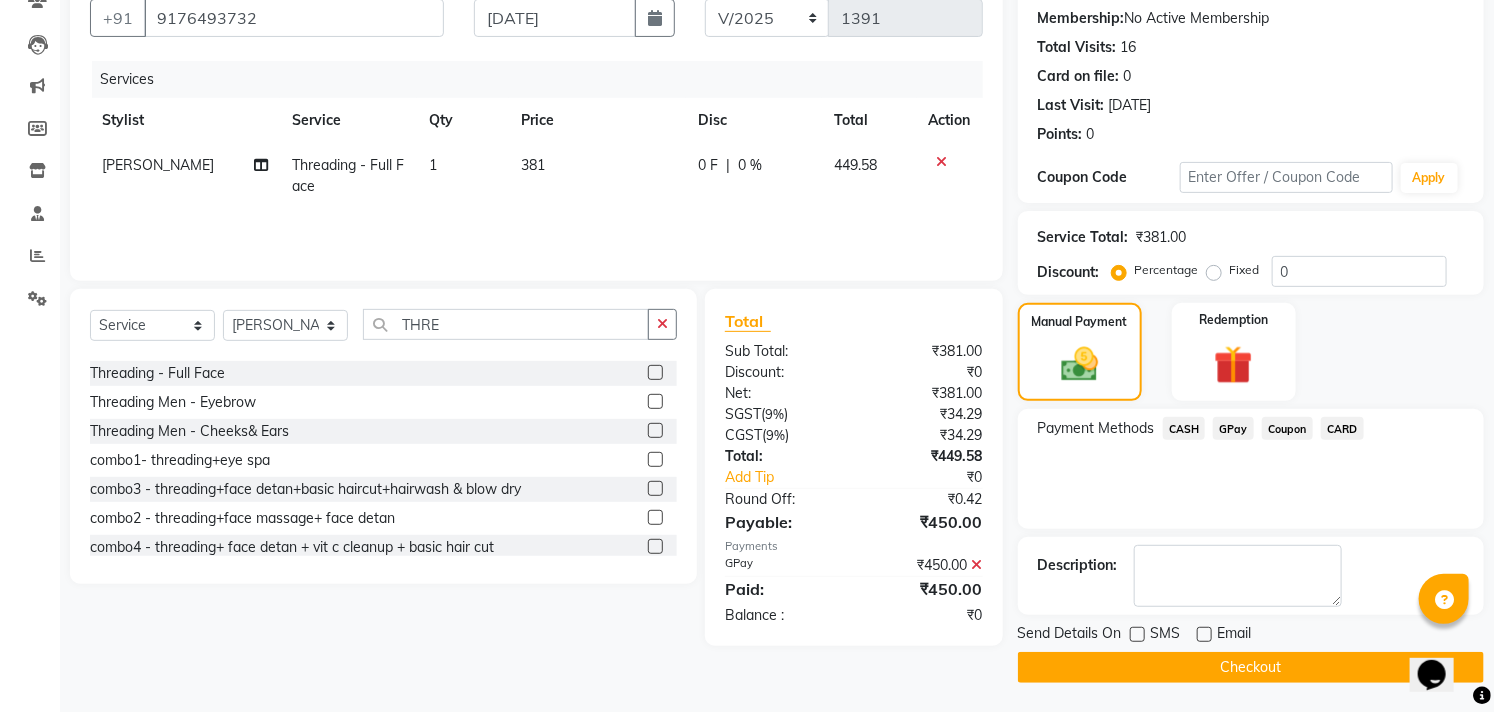 click on "Checkout" 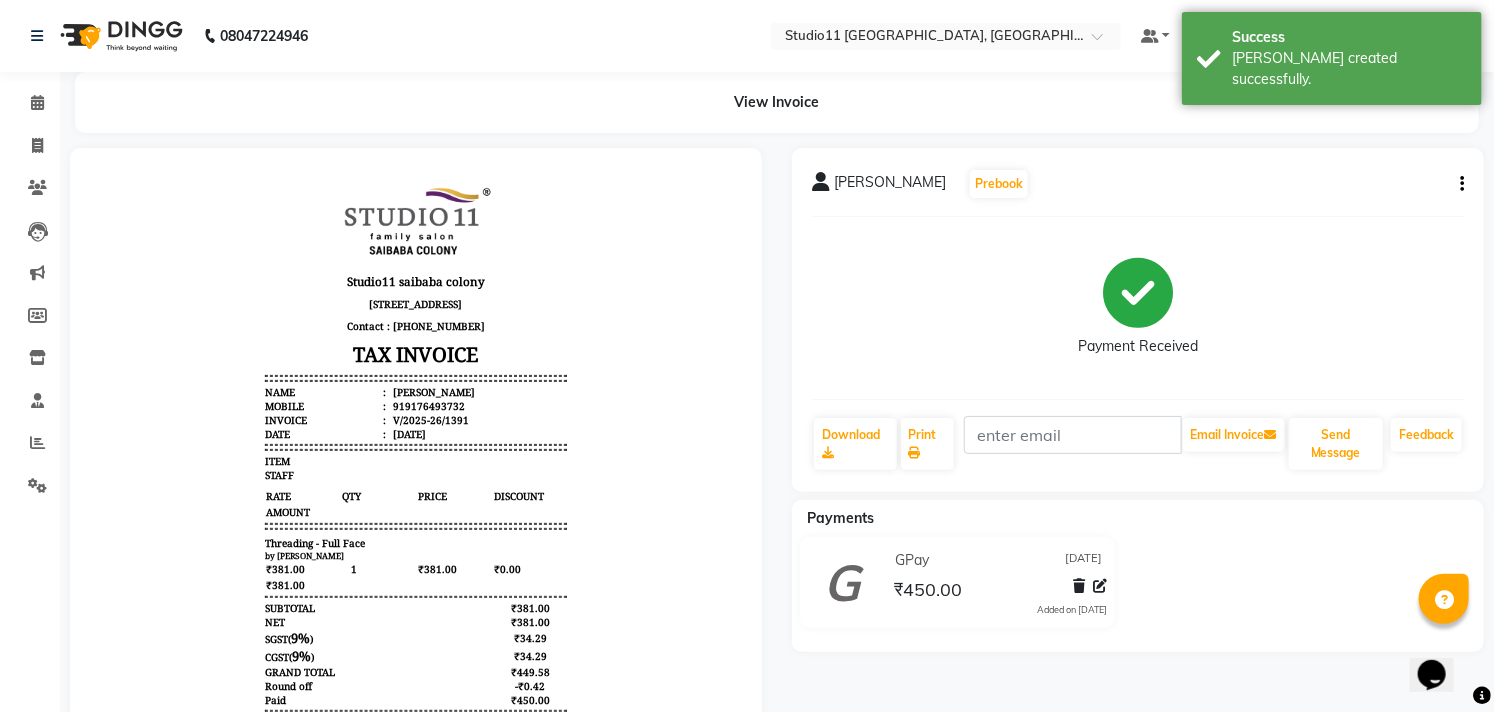 scroll, scrollTop: 0, scrollLeft: 0, axis: both 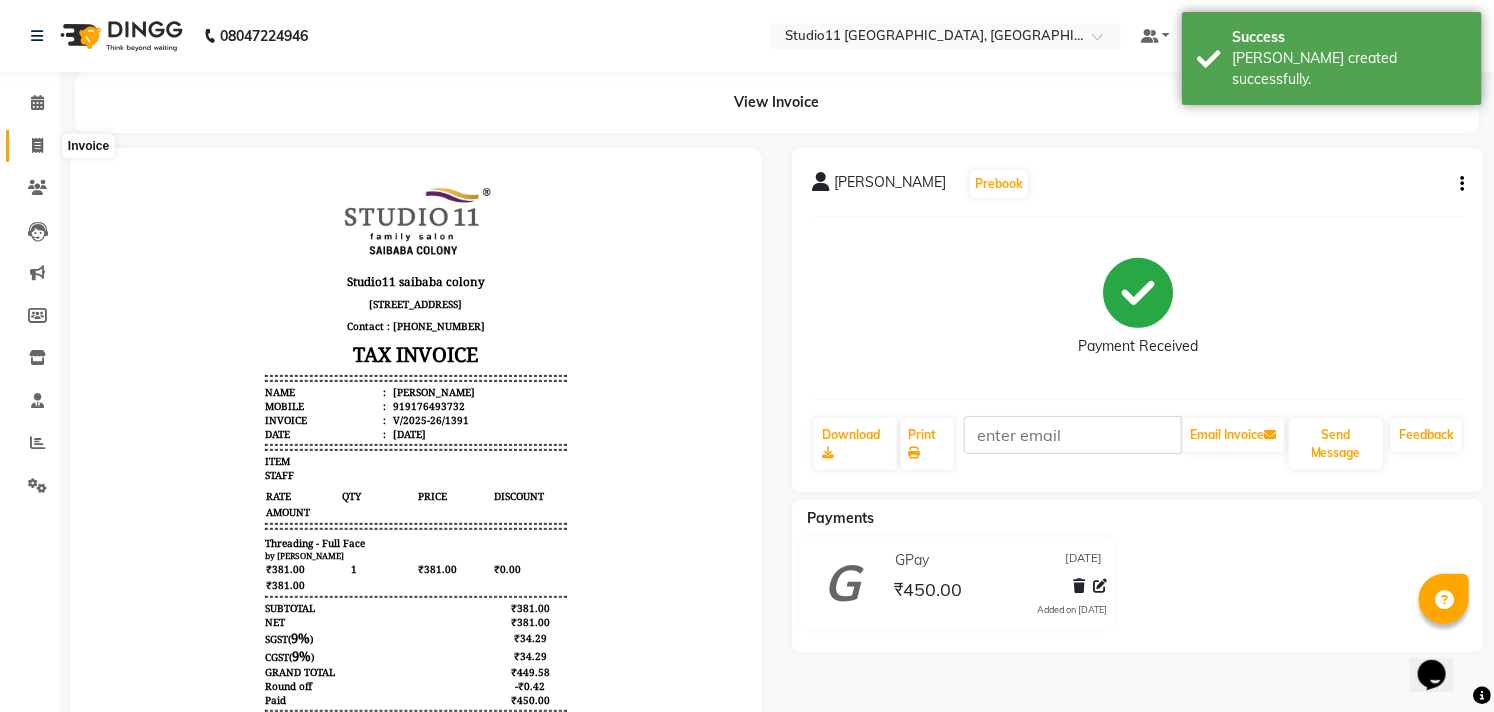 click 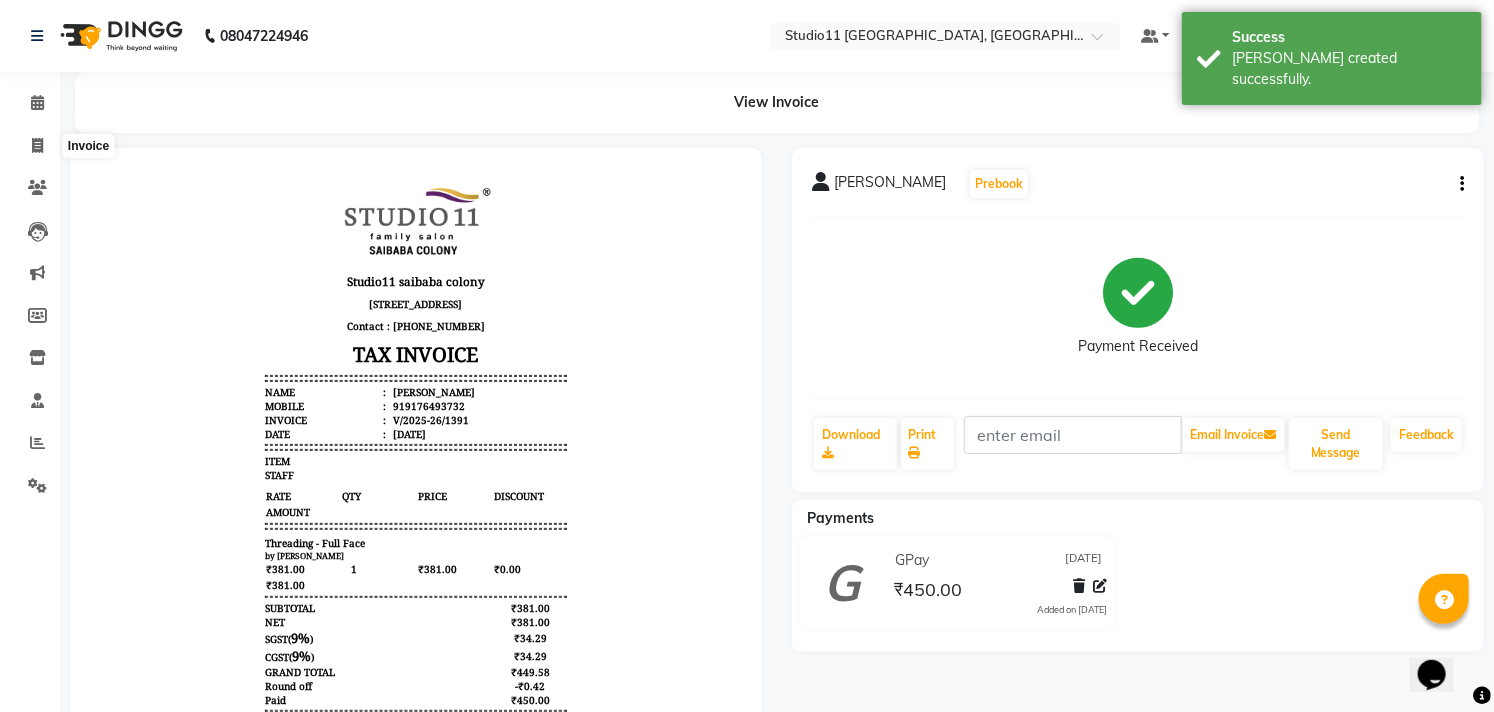 select on "service" 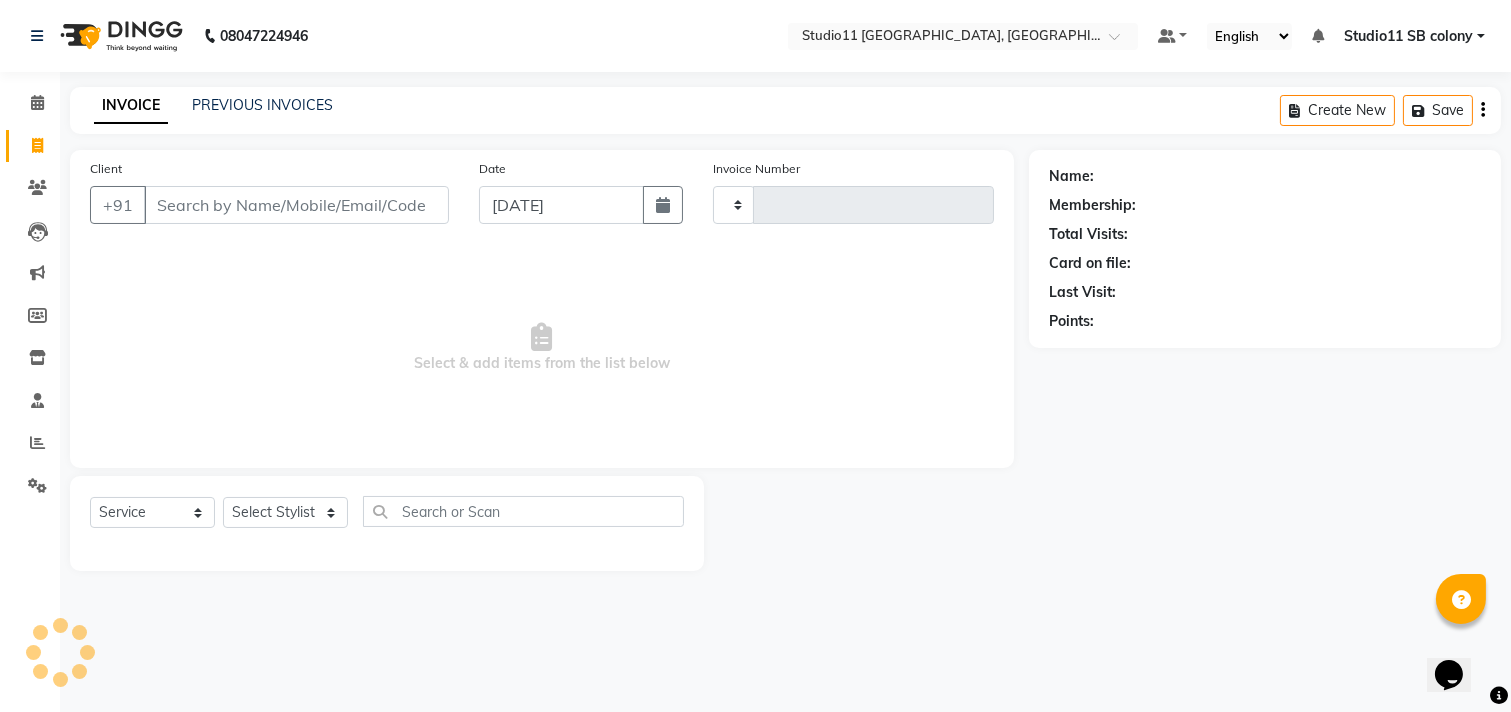 type on "1392" 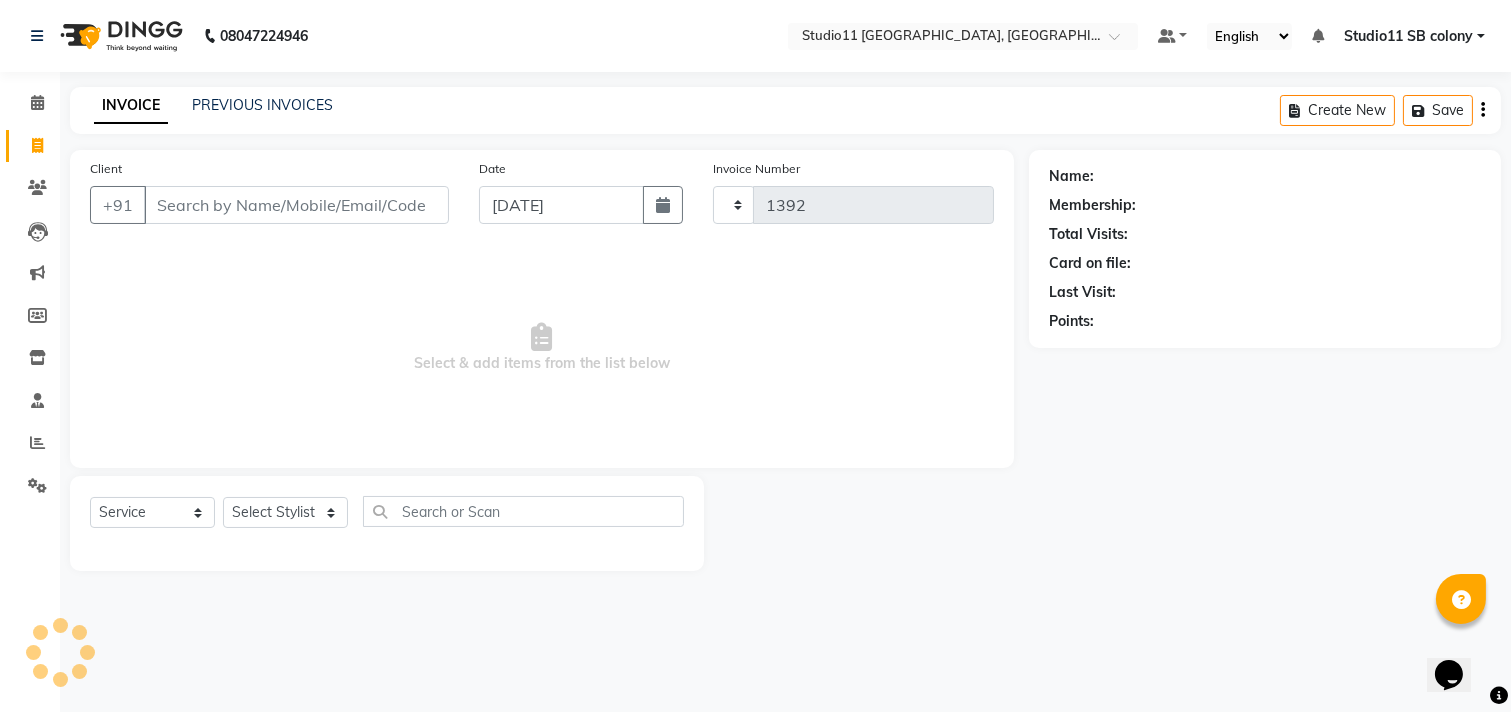 select on "7717" 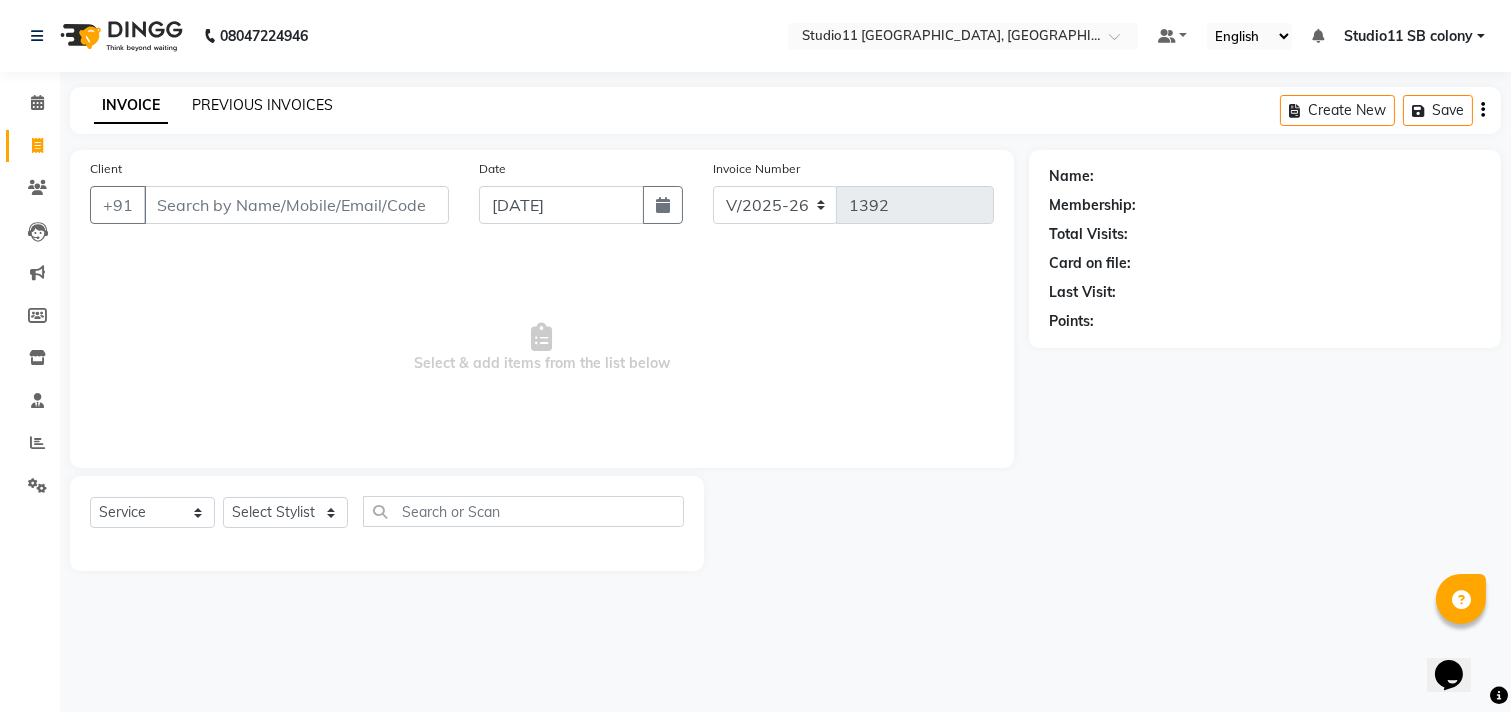click on "PREVIOUS INVOICES" 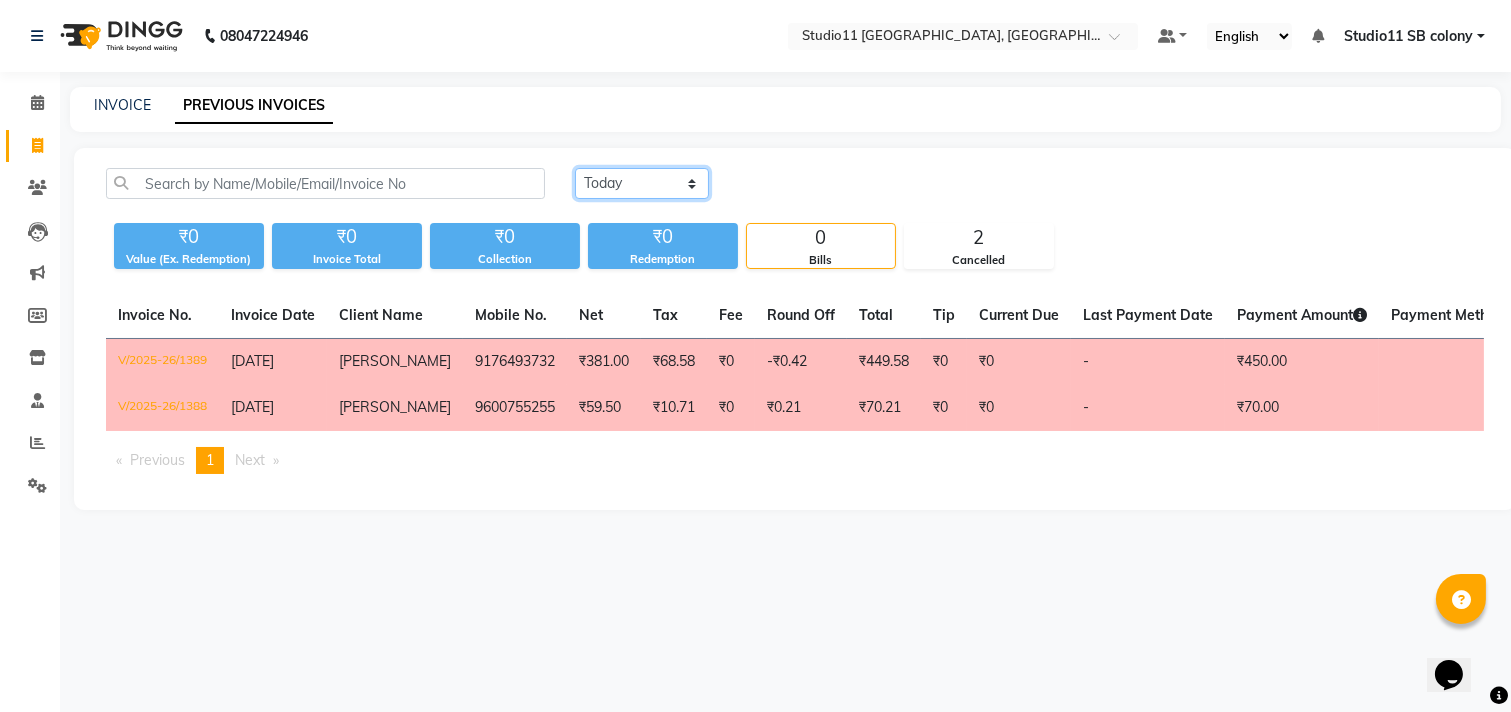 click on "Today Yesterday Custom Range" 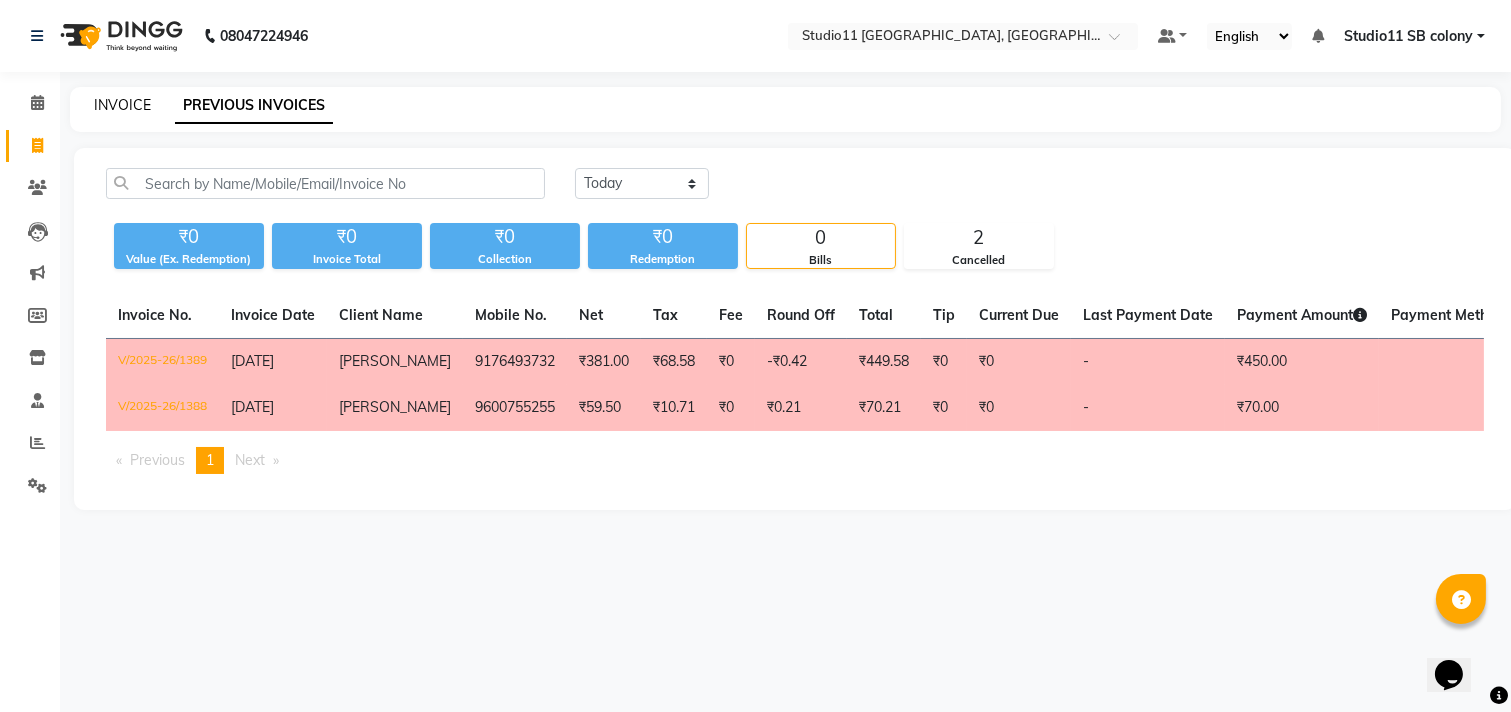 click on "INVOICE" 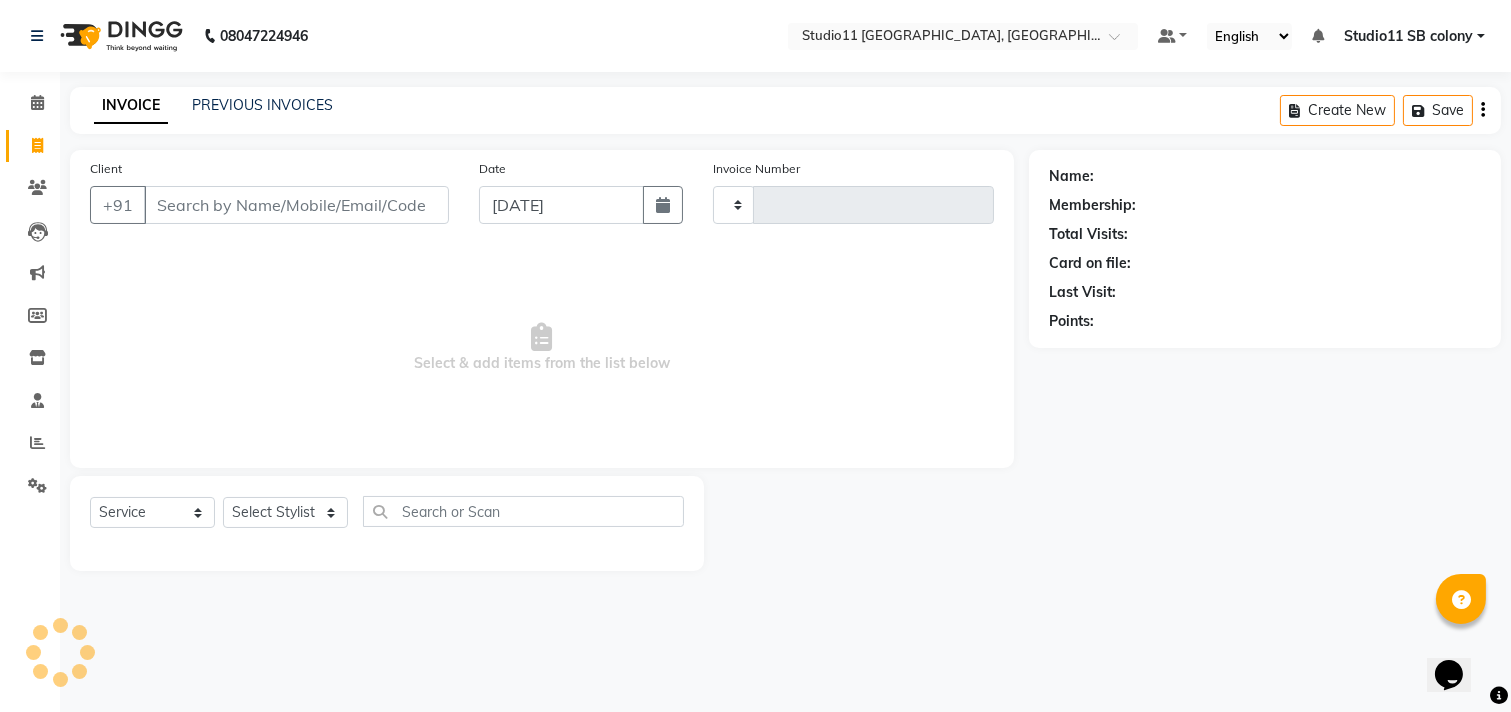 type on "1392" 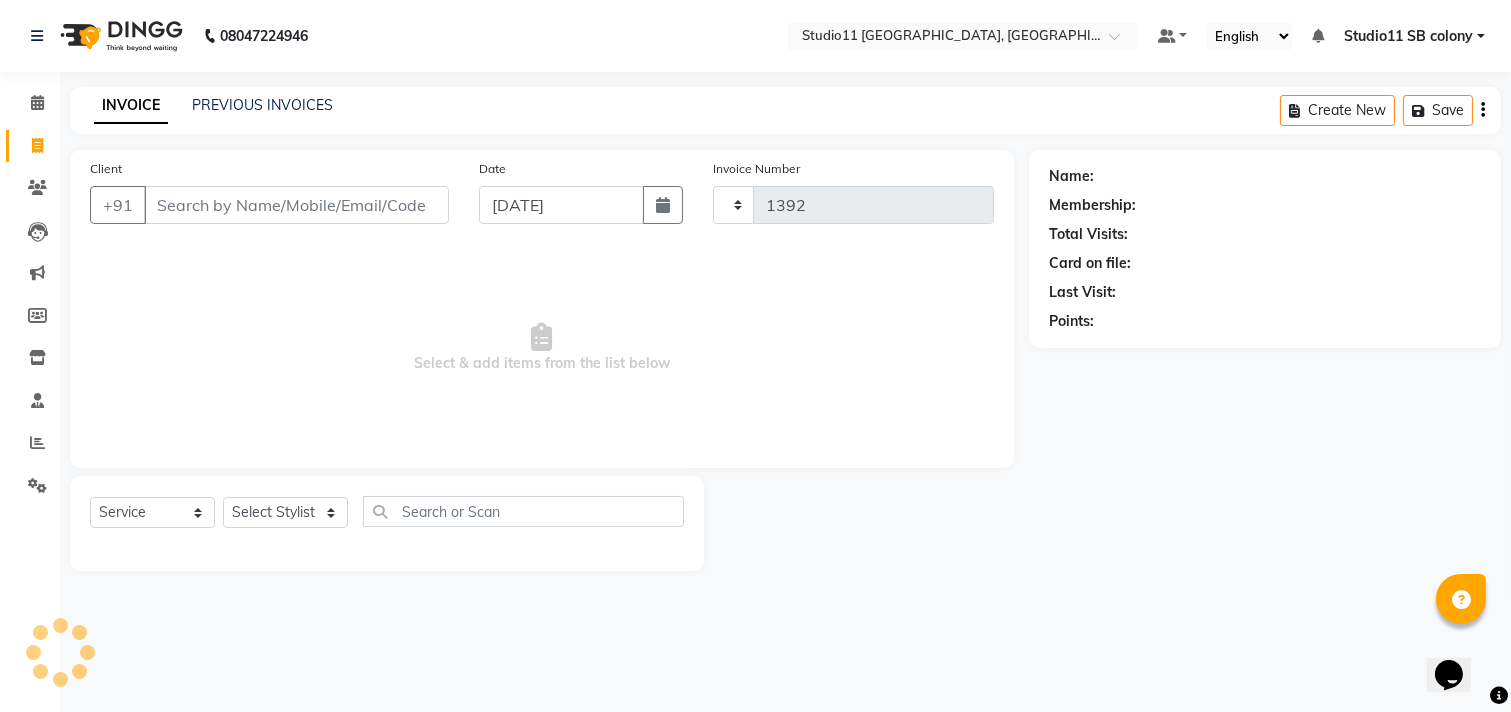 select on "7717" 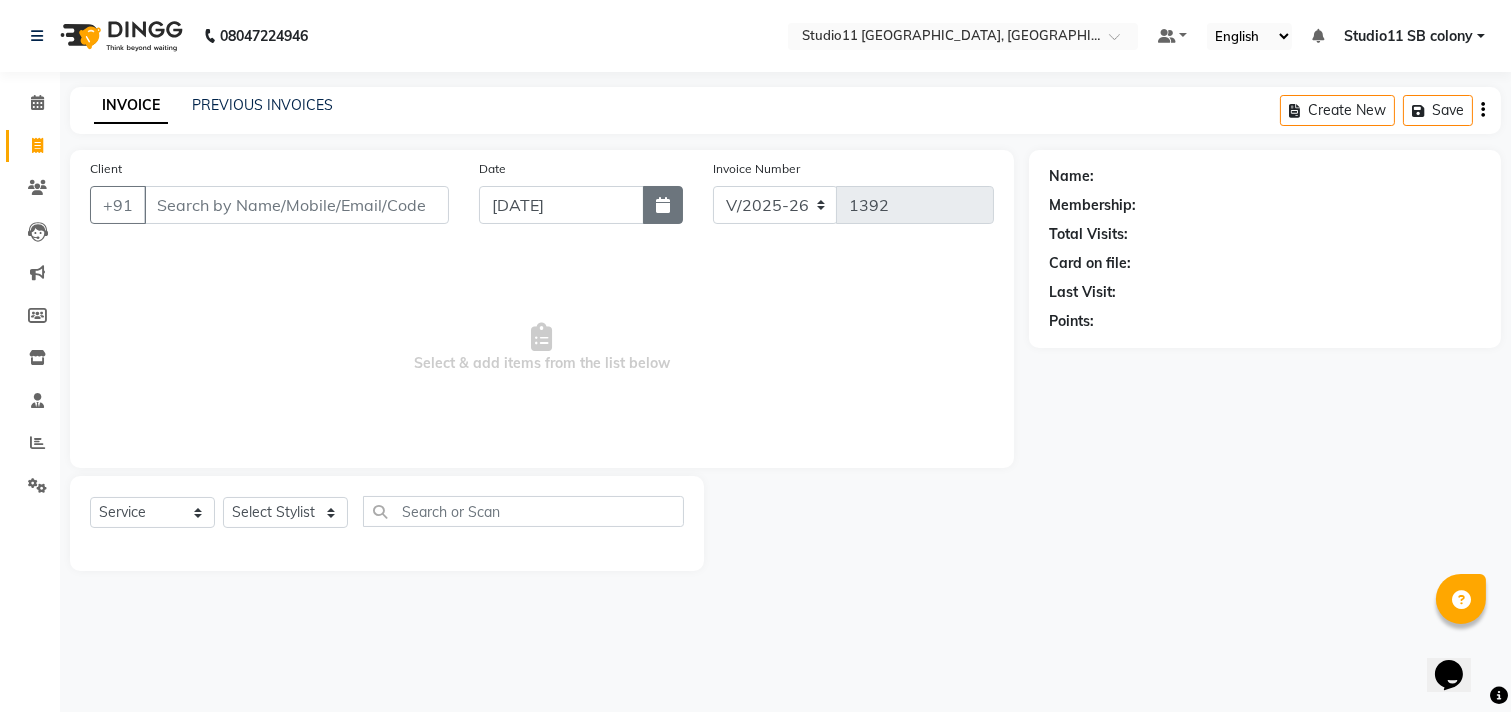 click 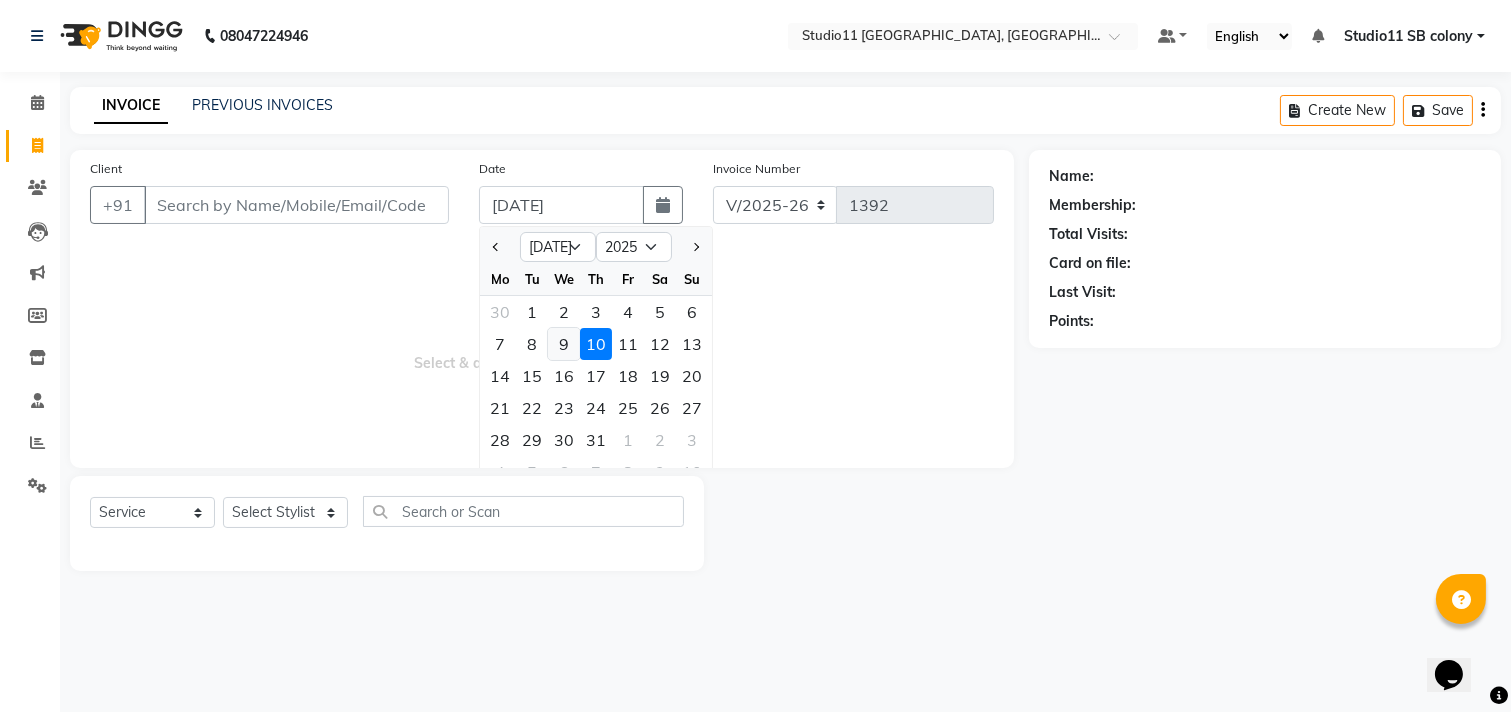 click on "9" 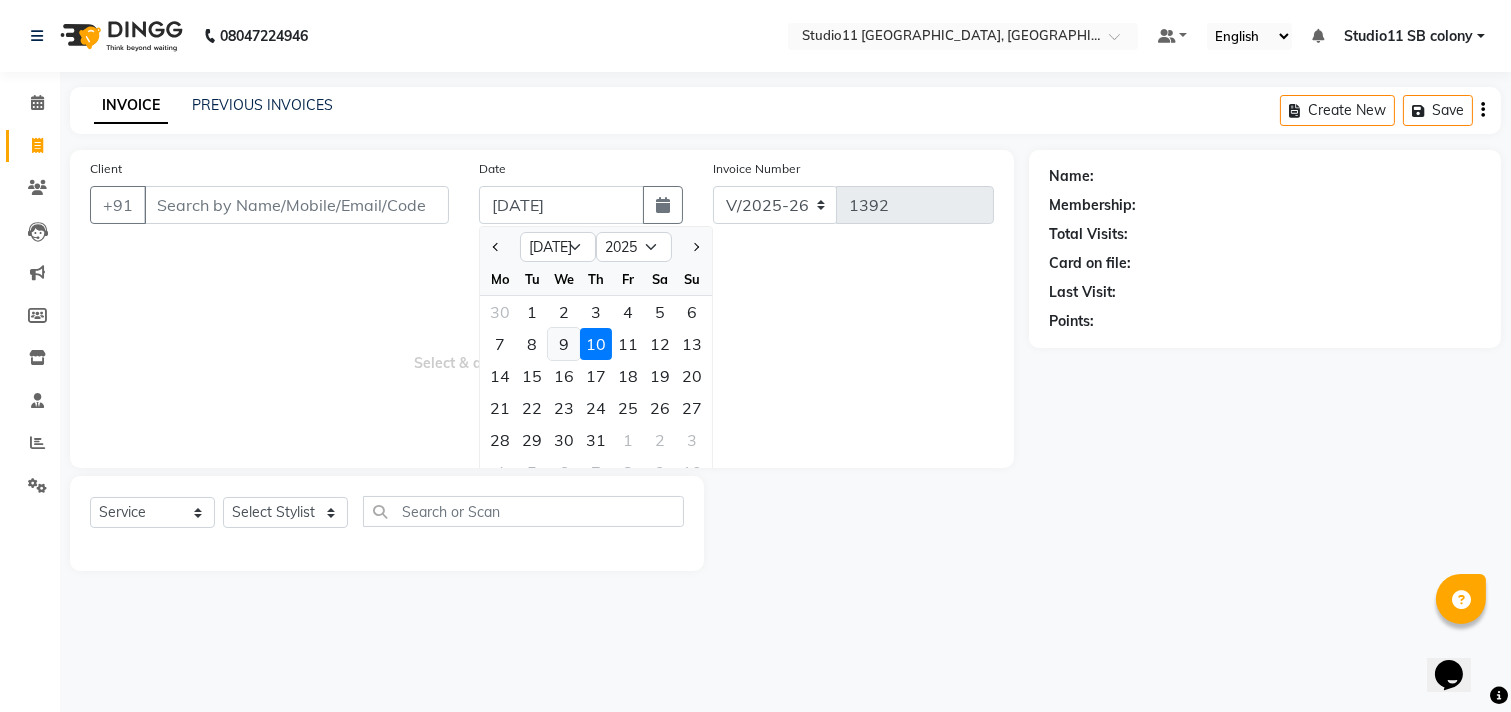 type on "09-07-2025" 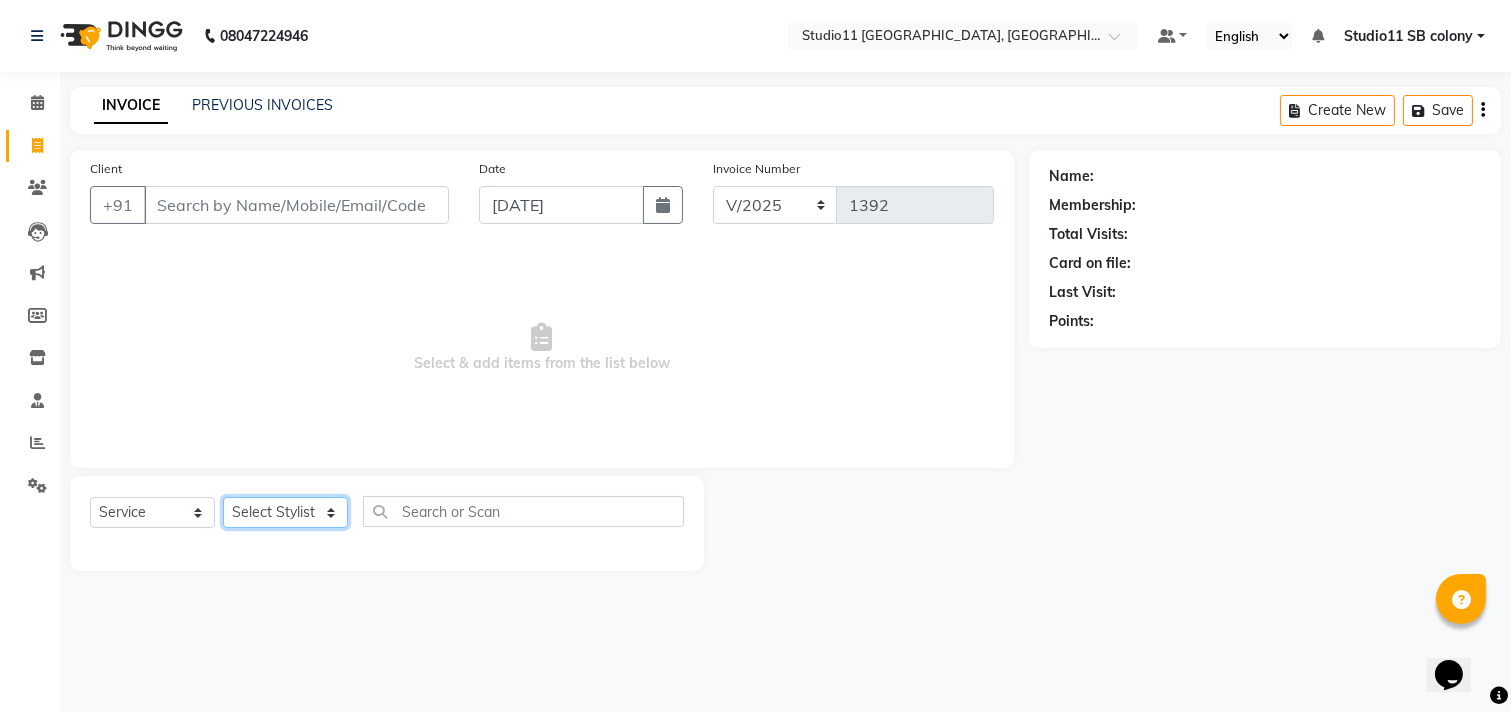 click on "Select Stylist Afzal Akbar Dani Jeni Josna kaif lavanya manimekalai Praveen Sonu Studio11 SB colony Tahir tamil" 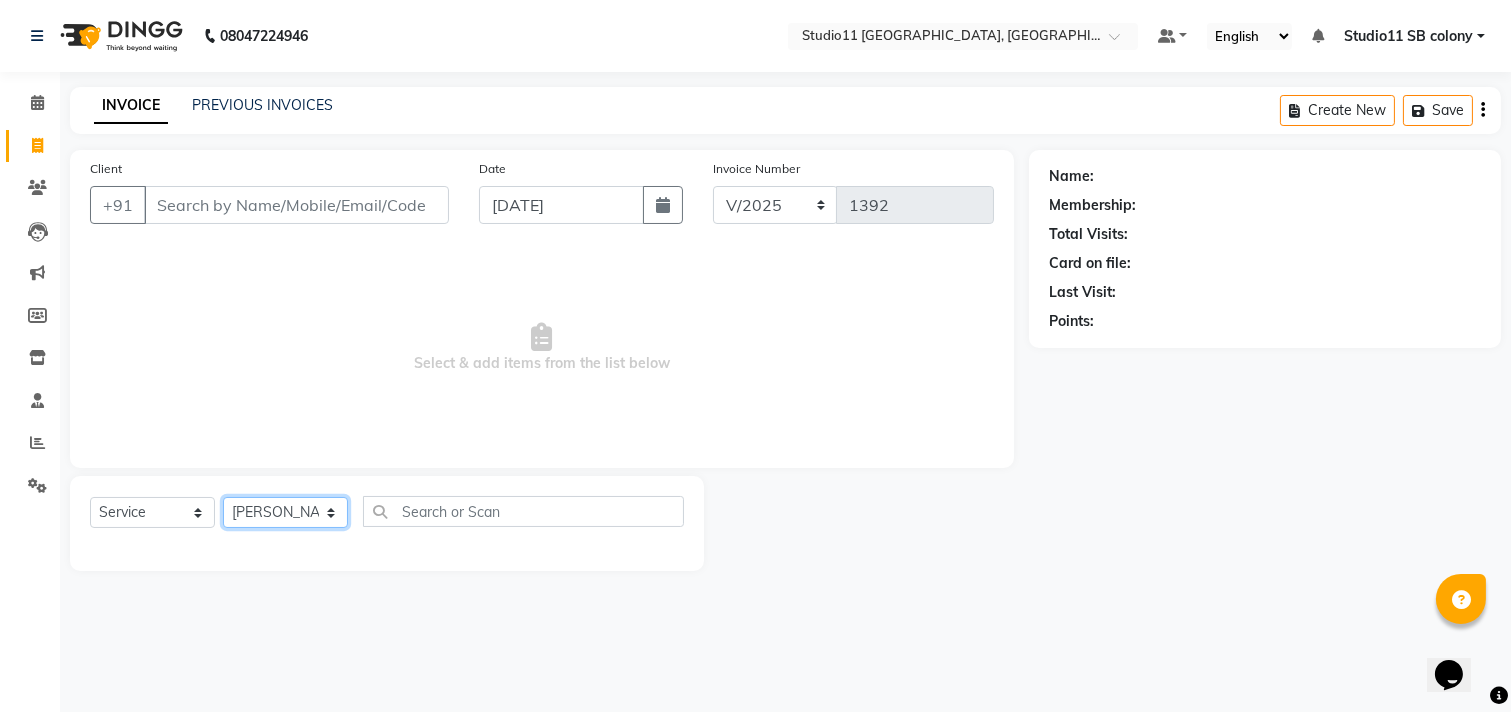 click on "Select Stylist Afzal Akbar Dani Jeni Josna kaif lavanya manimekalai Praveen Sonu Studio11 SB colony Tahir tamil" 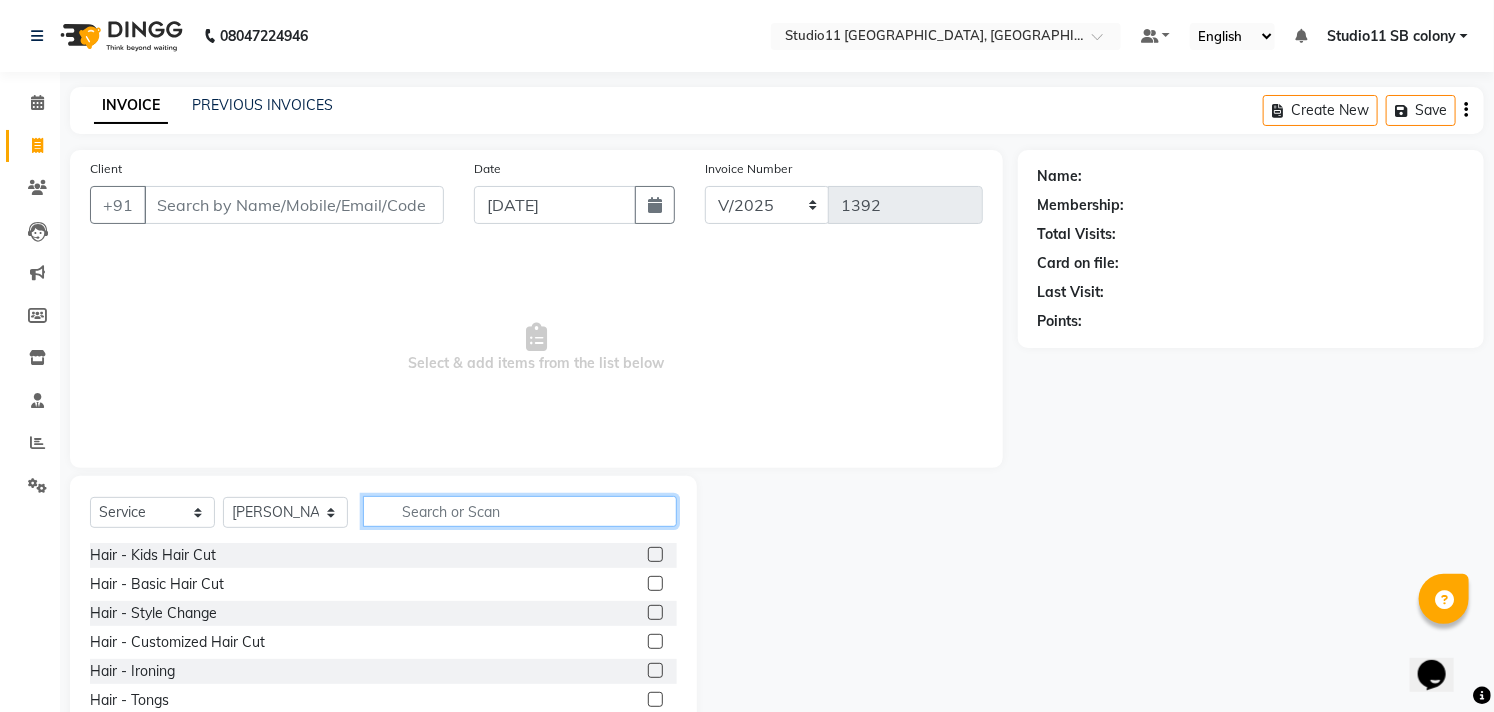 click 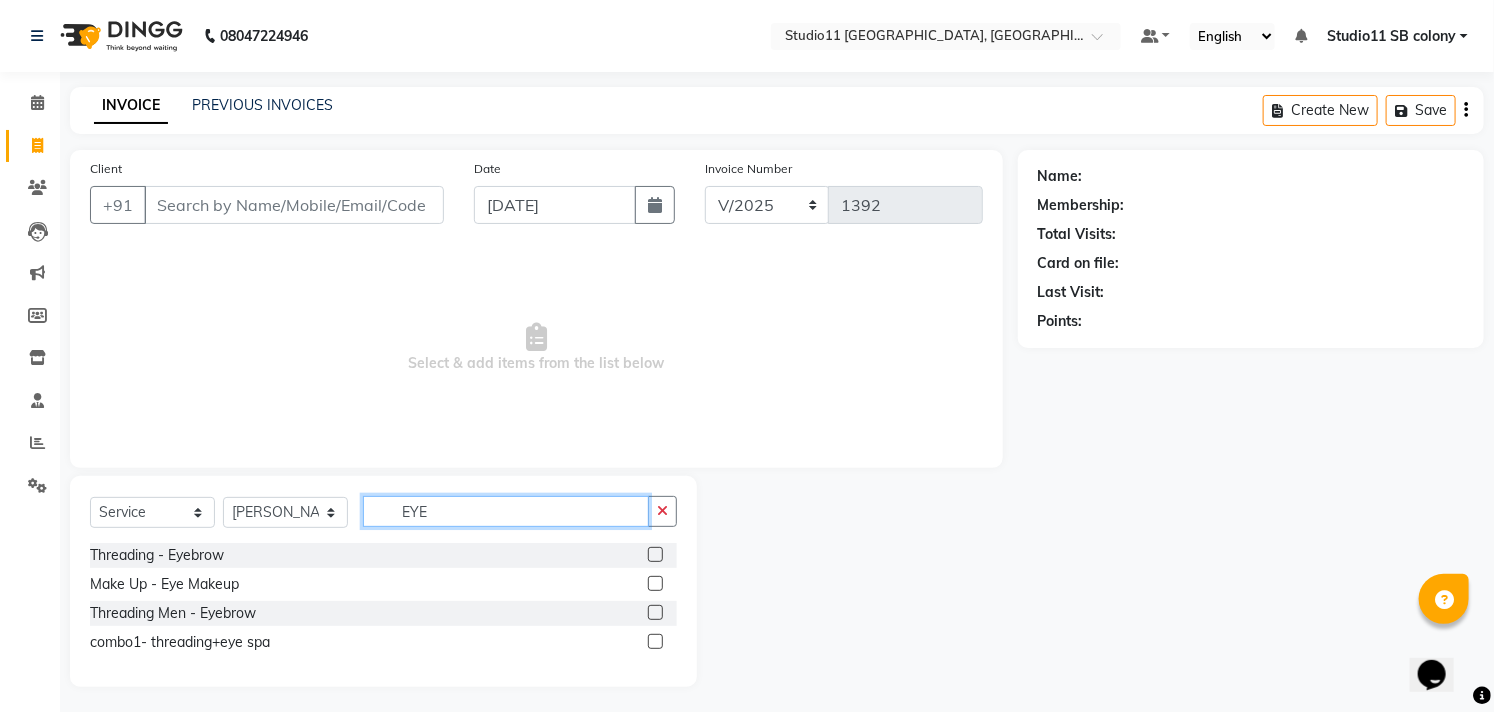 type on "EYE" 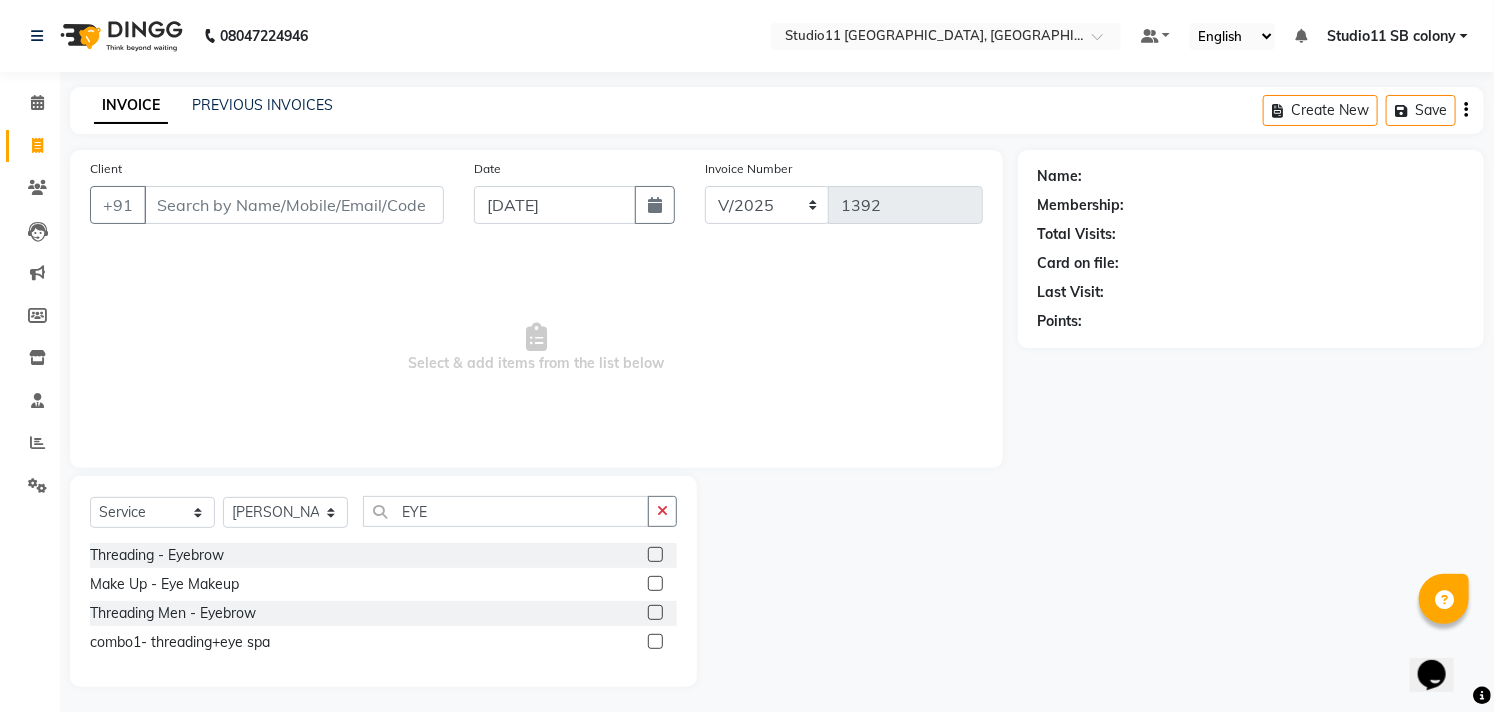 click 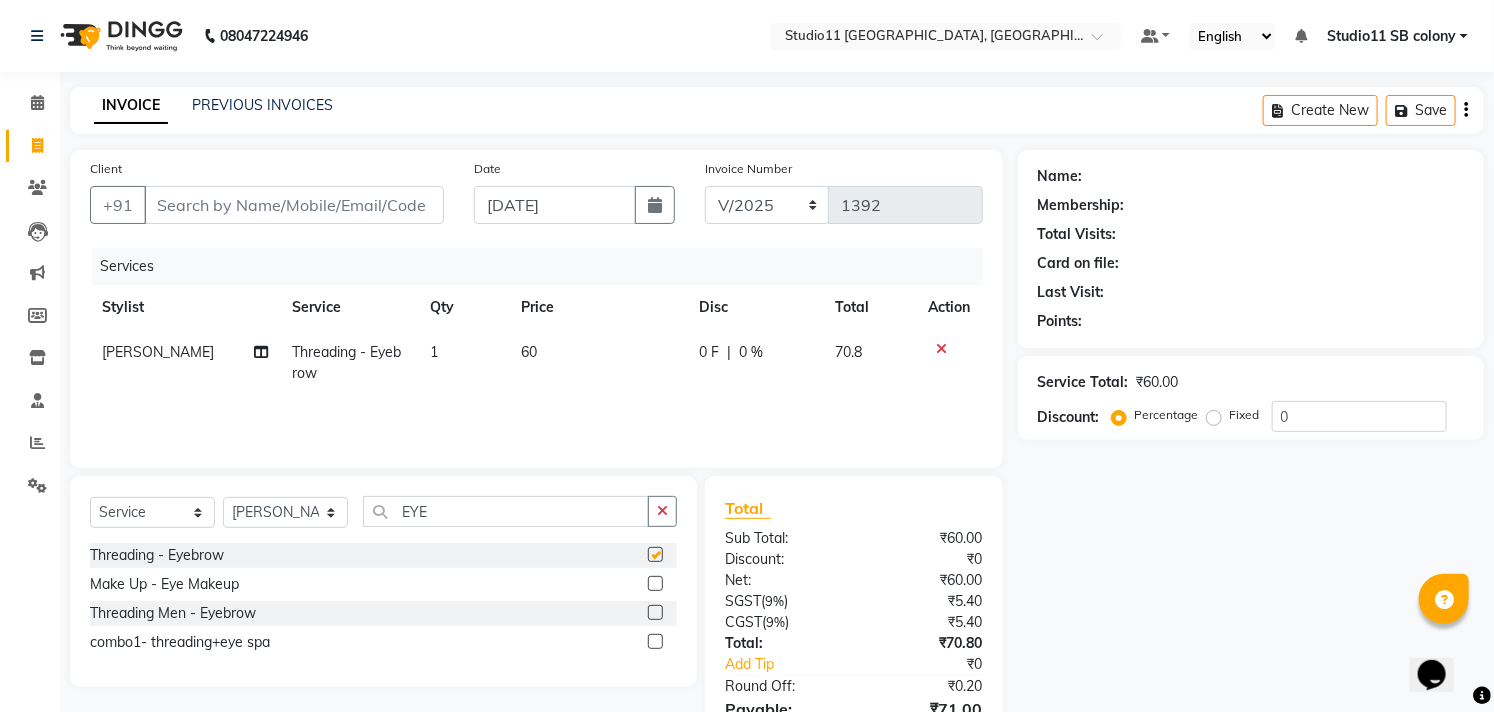 checkbox on "false" 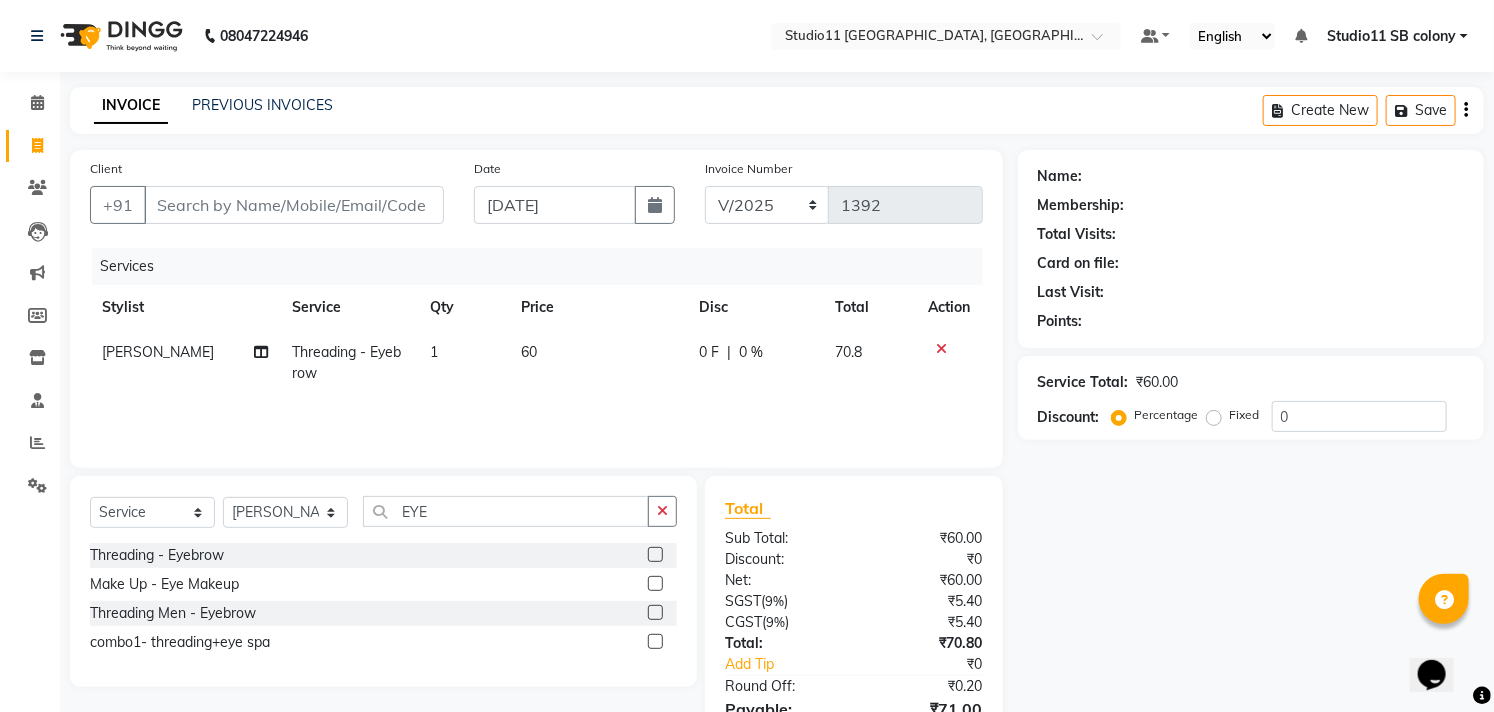 click on "60" 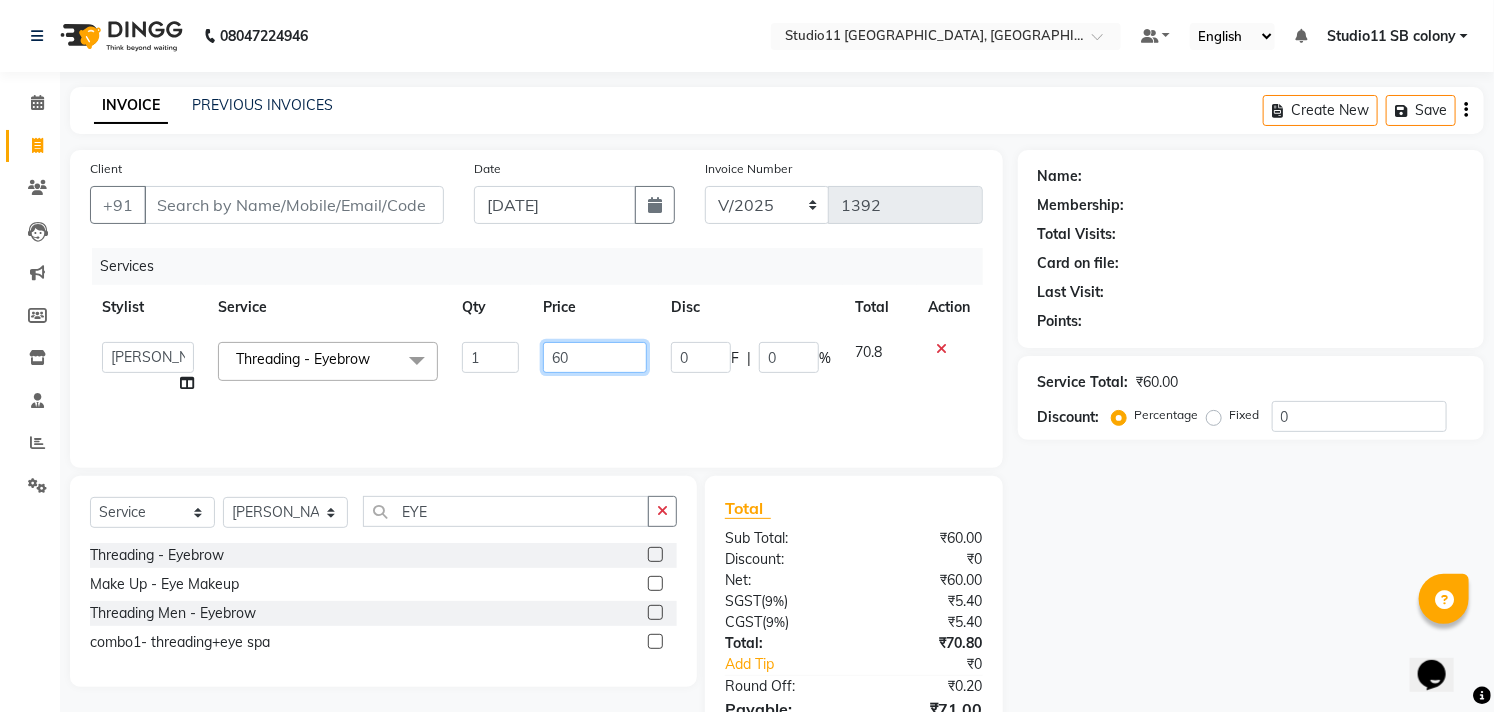 drag, startPoint x: 565, startPoint y: 358, endPoint x: 534, endPoint y: 357, distance: 31.016125 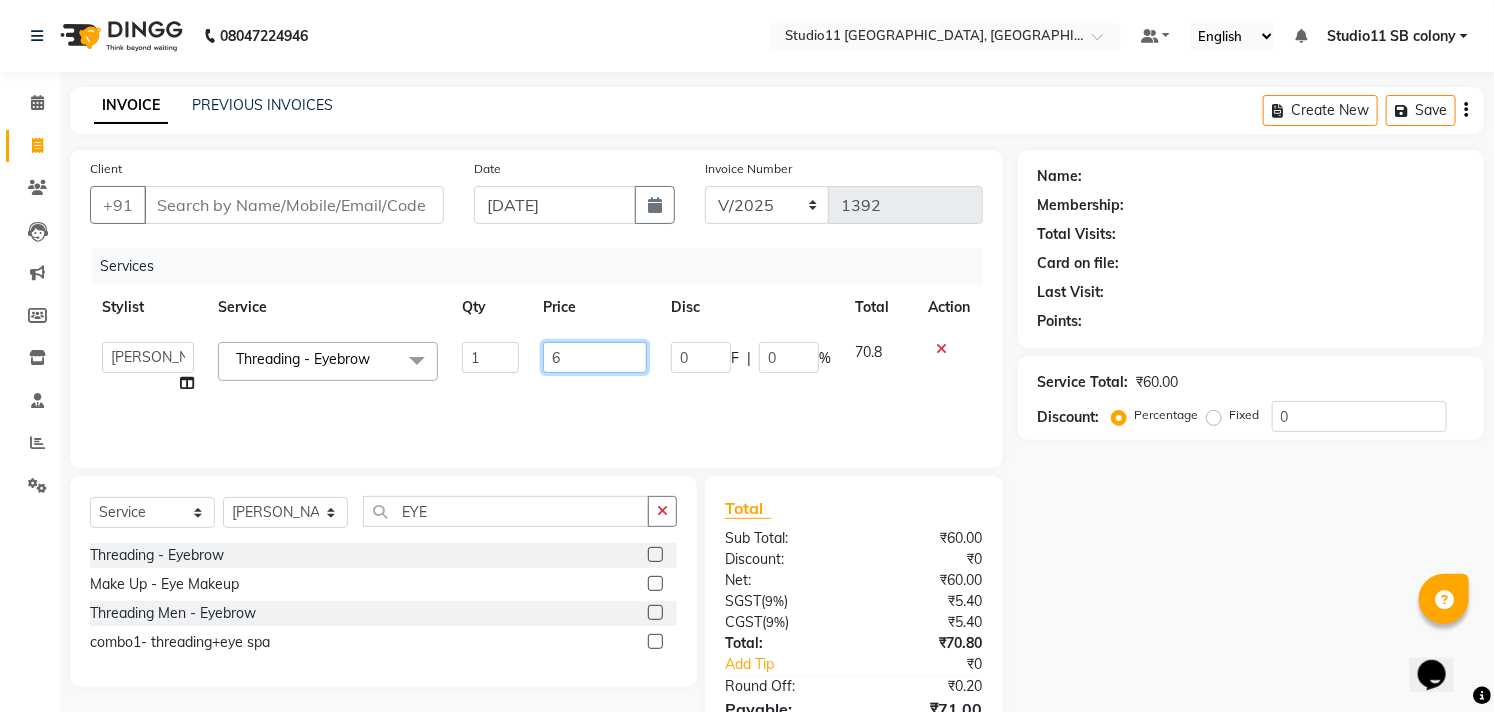type on "62" 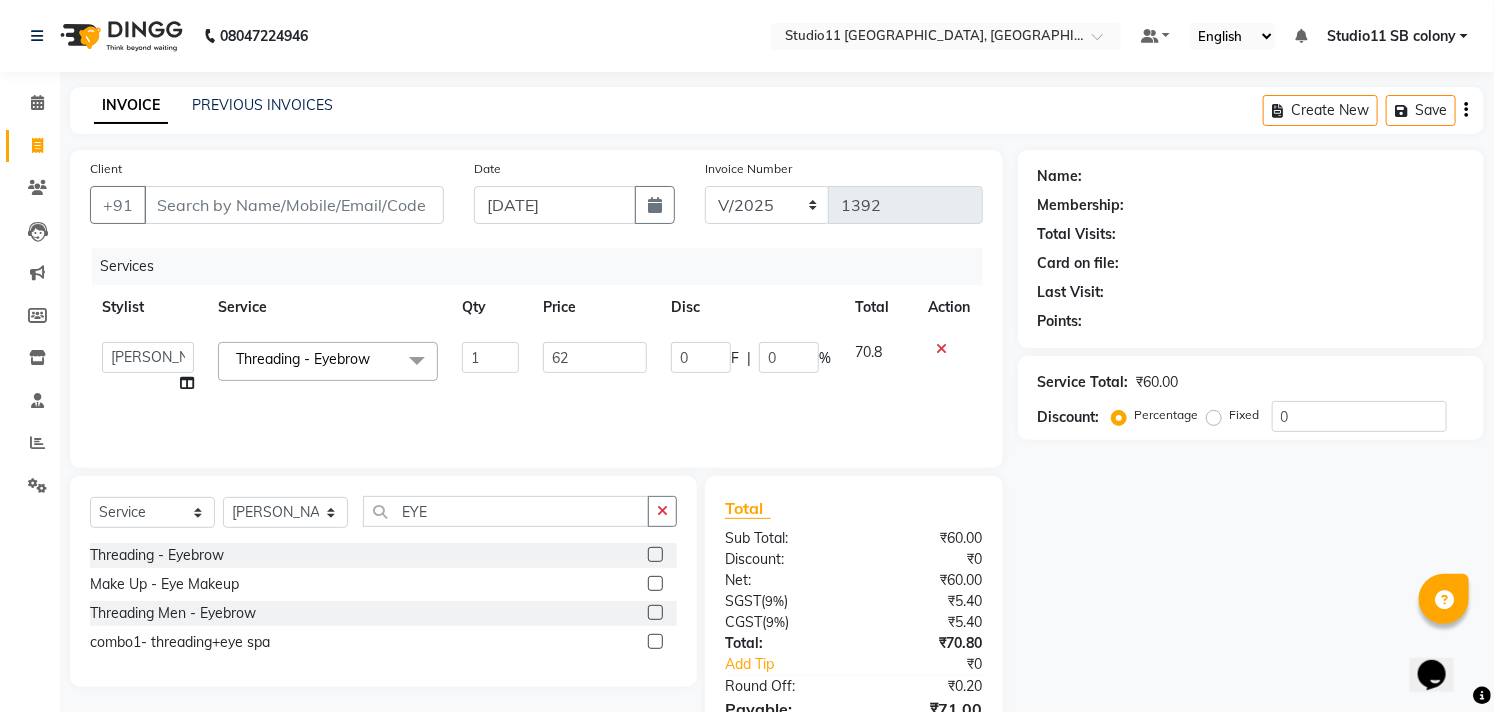 click on "Services Stylist Service Qty Price Disc Total Action  Afzal   Akbar   Dani   Jeni   Josna   kaif   lavanya   manimekalai   Praveen   Sonu   Studio11 SB colony   Tahir   tamil  Threading - Eyebrow  x Hair - Kids Hair Cut Hair - Basic Hair Cut Hair - Style Change Hair - Customized Hair Cut Hair - Ironing Hair - Tongs Hair - Roller Sets Hair Advance - Hair Do-Basic Hair Advance - Hair -Up Do Hair Technical - Straightening Hair Technical - Smoothening Hair Technical - Rebonding Hair Technical - Keratin Hair Technical - Kera Smooth Colouring - Root Touch Up(Ammonia) Colouring - Root Touch Up(Ammonia Free) Colouring - Global Color(Ammonia) Colouring - Global Color(Ammonia Free) Fashion Colour - Global Ammonia Fashion Colour - Global Ammonia Free Fashion Colour - Fashion Streaks(Min 3 Streaks) Fashion Colour - Highlights Half Fashion Colour - Highlights Full Wash&Blowdry - Blowdry Wash&Blowdry - Blowdry & Hair Wash Wash&Blowdry - Hair Wash & Setting Wash&Blowdry - Moroccan Hairwash & Conditioning Threading - Chin 1" 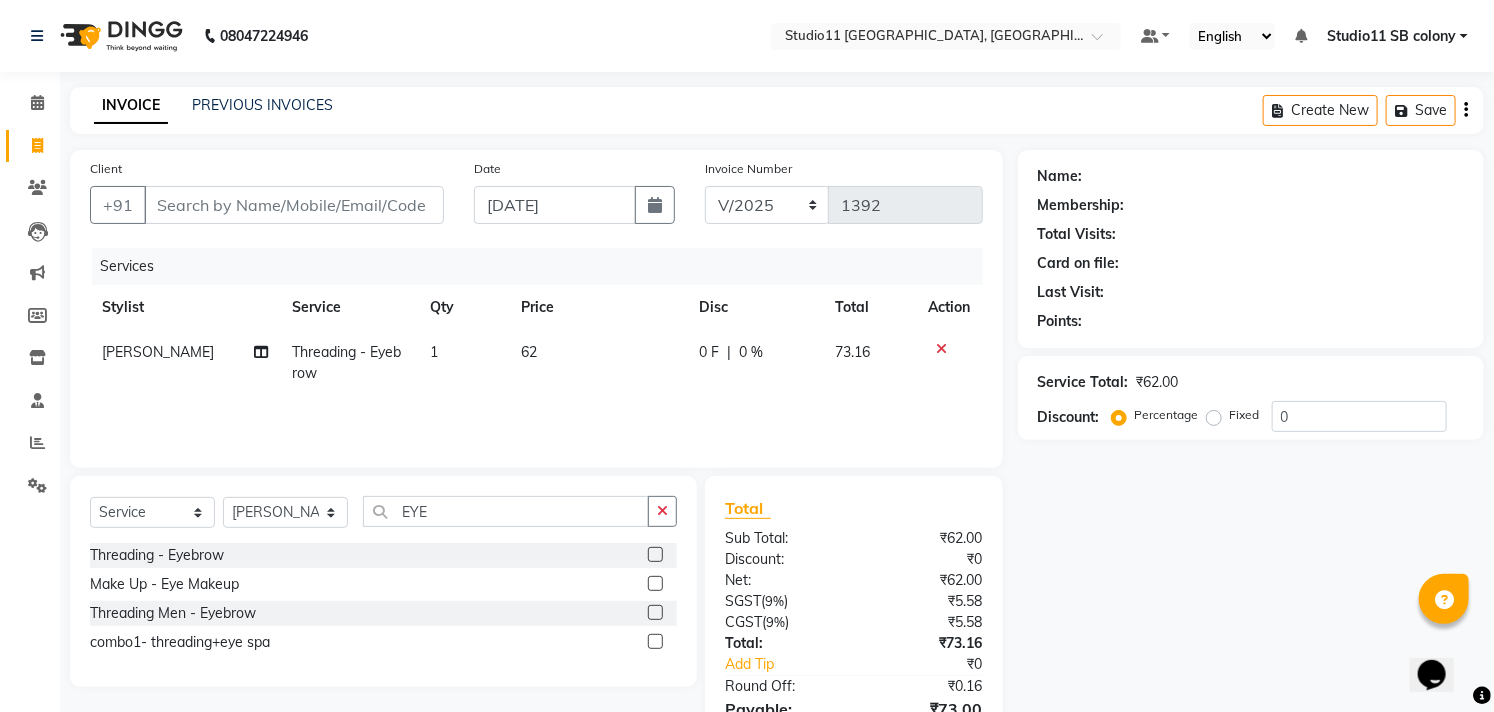 click on "62" 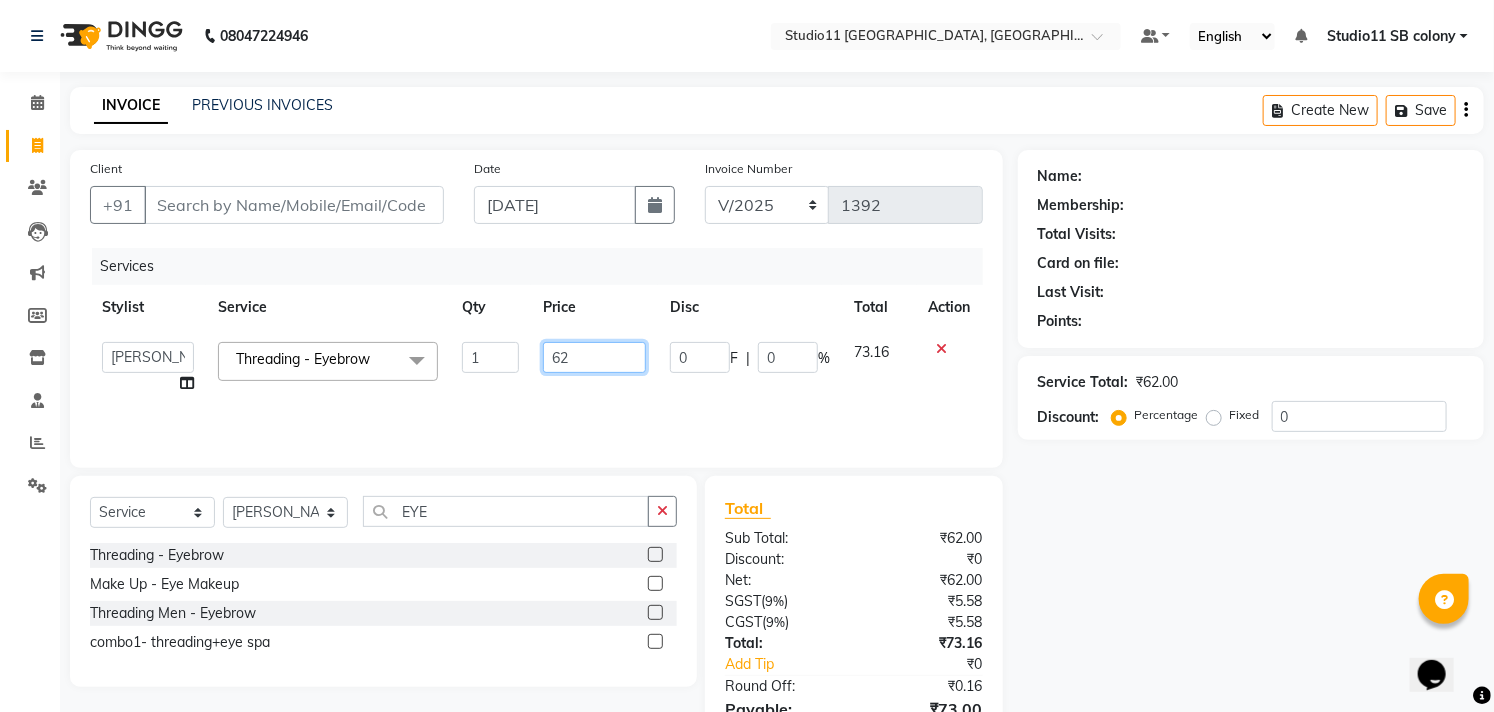 drag, startPoint x: 582, startPoint y: 360, endPoint x: 558, endPoint y: 357, distance: 24.186773 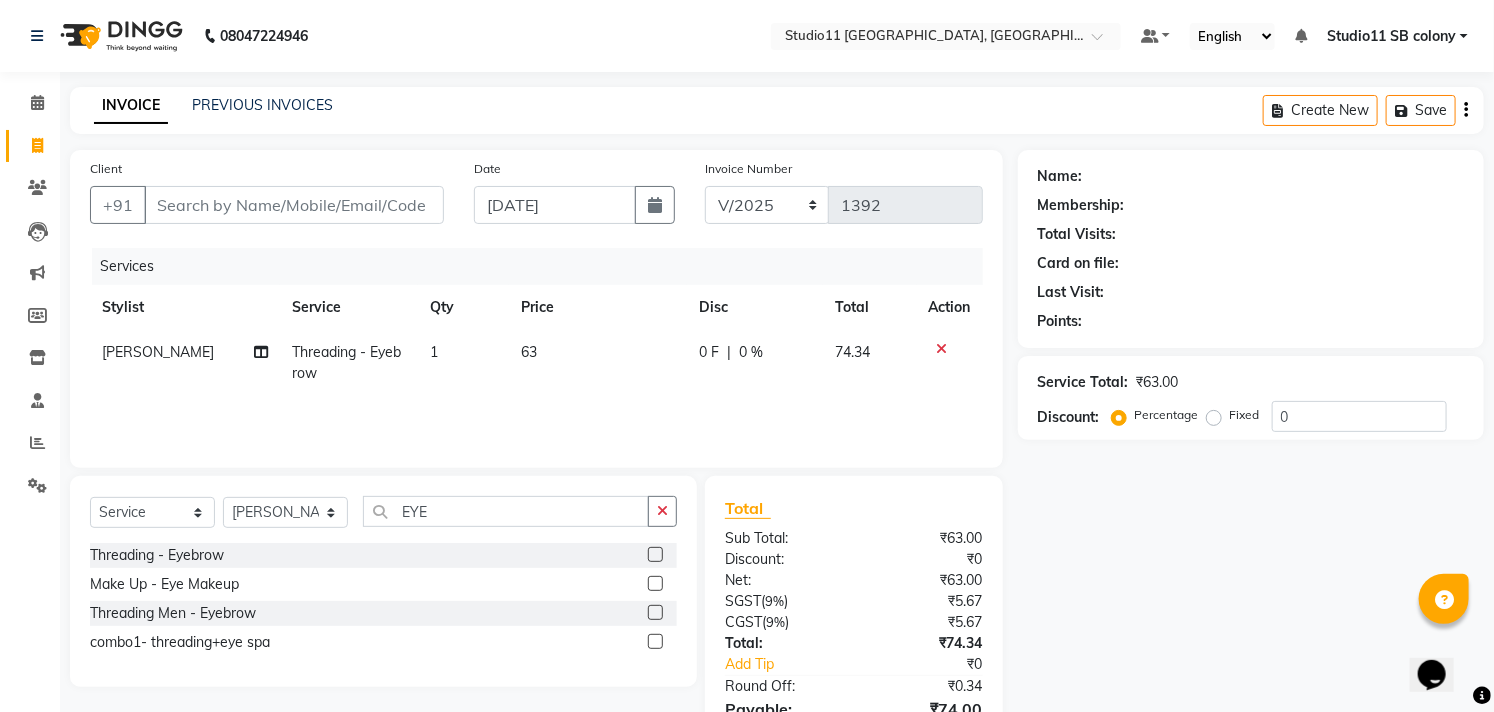 click on "Services Stylist Service Qty Price Disc Total Action lavanya Threading - Eyebrow 1 63 0 F | 0 % 74.34" 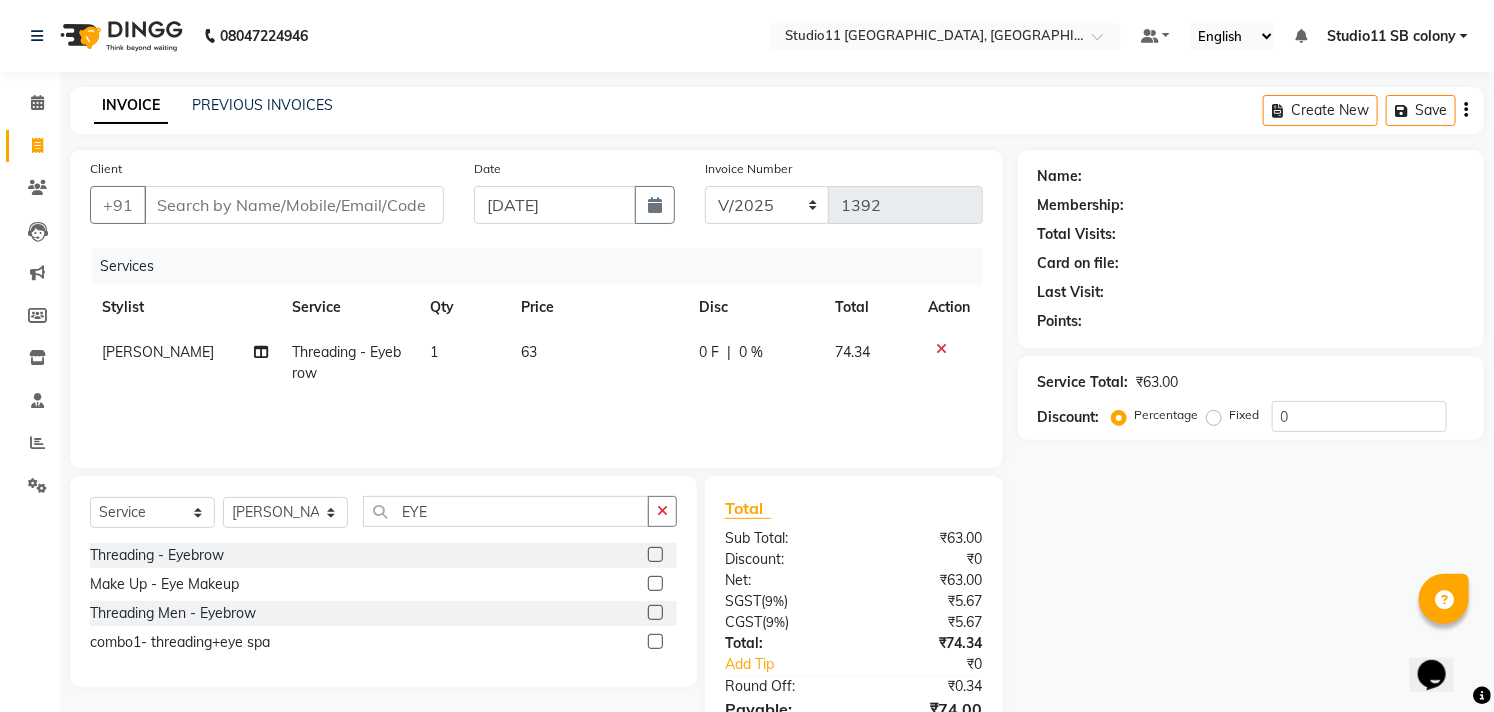 click on "63" 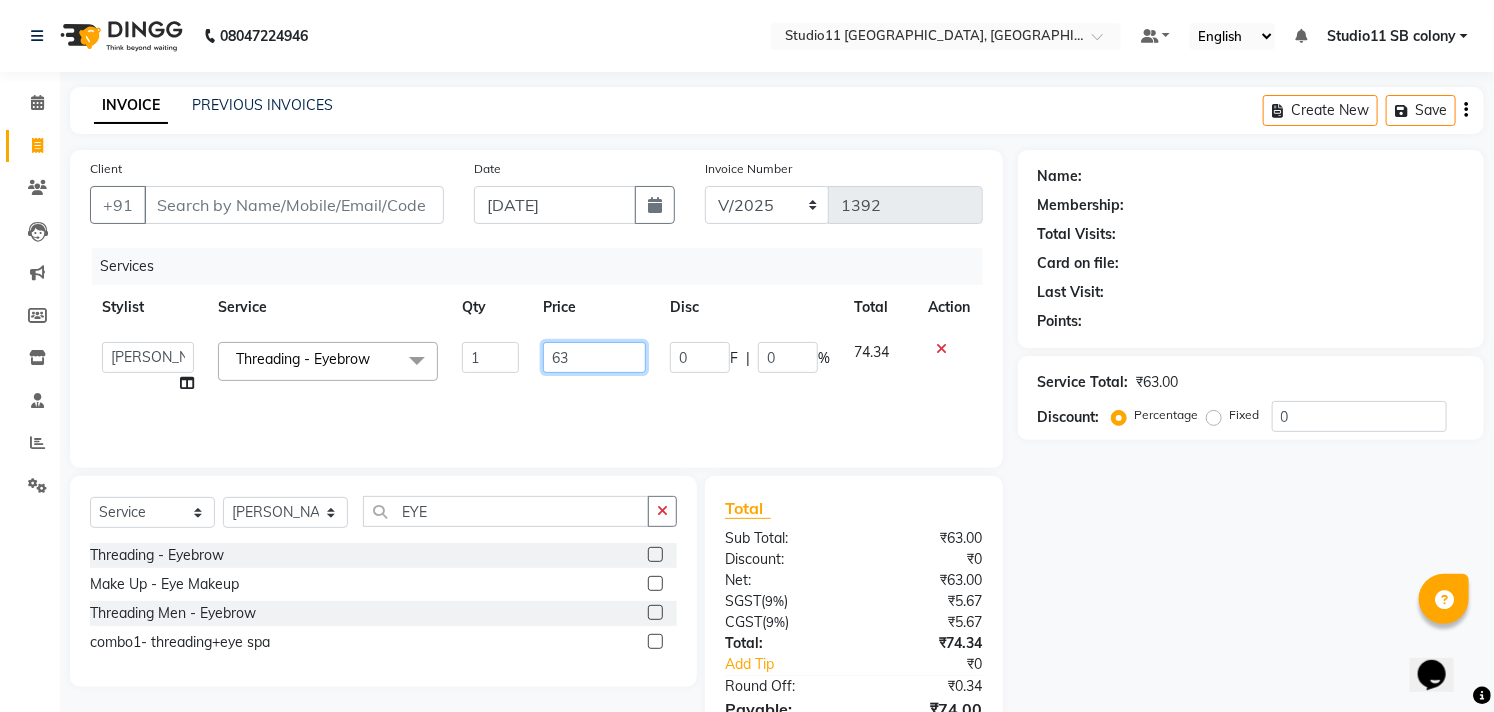 click on "63" 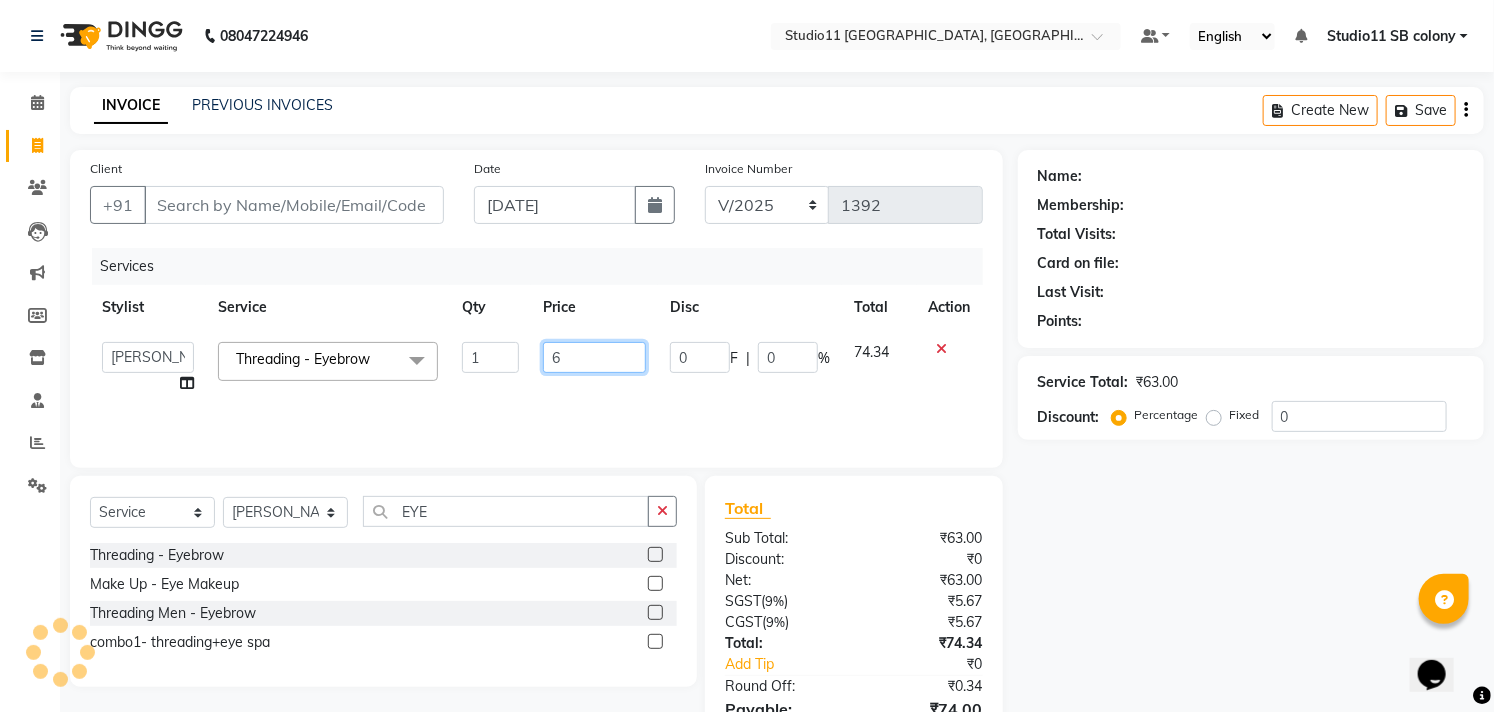 type on "64" 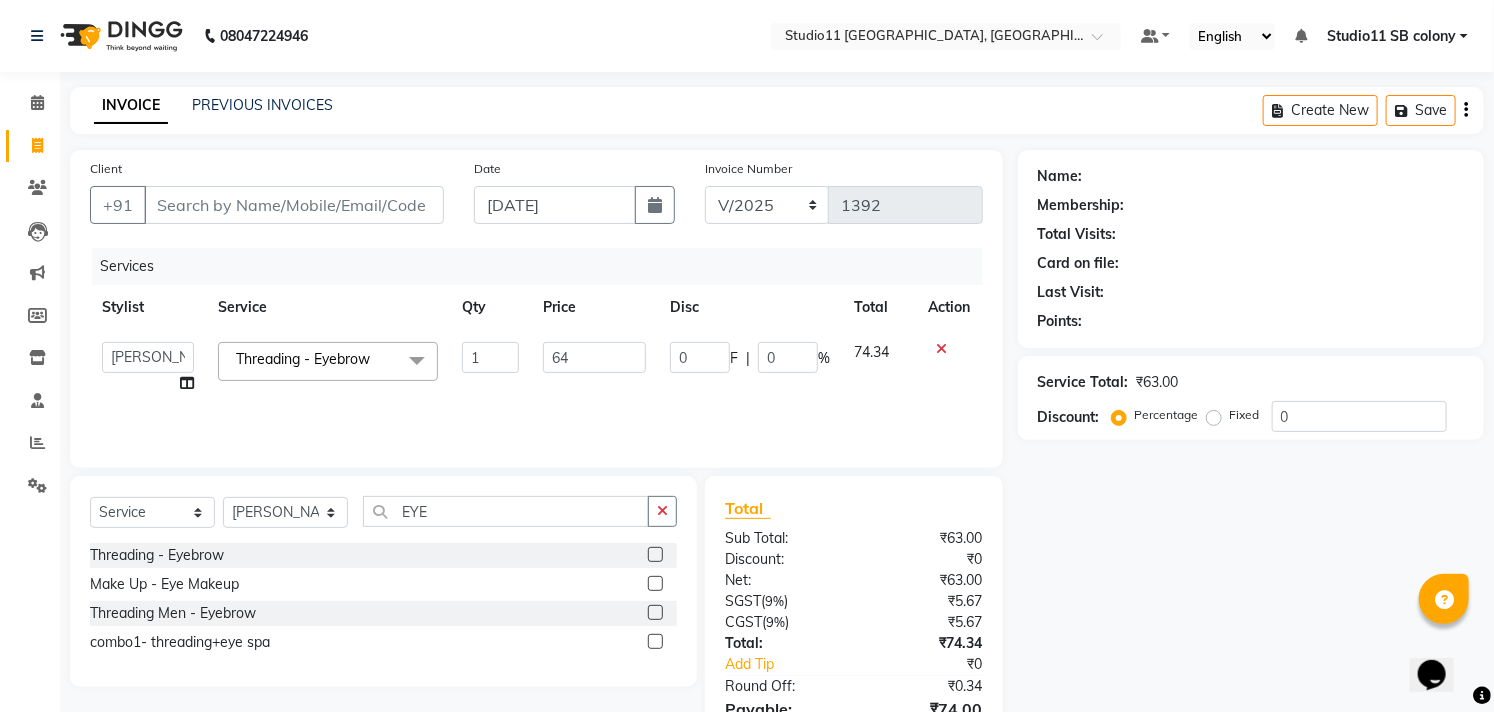 click on "Services Stylist Service Qty Price Disc Total Action  Afzal   Akbar   Dani   Jeni   Josna   kaif   lavanya   manimekalai   Praveen   Sonu   Studio11 SB colony   Tahir   tamil  Threading - Eyebrow  x Hair - Kids Hair Cut Hair - Basic Hair Cut Hair - Style Change Hair - Customized Hair Cut Hair - Ironing Hair - Tongs Hair - Roller Sets Hair Advance - Hair Do-Basic Hair Advance - Hair -Up Do Hair Technical - Straightening Hair Technical - Smoothening Hair Technical - Rebonding Hair Technical - Keratin Hair Technical - Kera Smooth Colouring - Root Touch Up(Ammonia) Colouring - Root Touch Up(Ammonia Free) Colouring - Global Color(Ammonia) Colouring - Global Color(Ammonia Free) Fashion Colour - Global Ammonia Fashion Colour - Global Ammonia Free Fashion Colour - Fashion Streaks(Min 3 Streaks) Fashion Colour - Highlights Half Fashion Colour - Highlights Full Wash&Blowdry - Blowdry Wash&Blowdry - Blowdry & Hair Wash Wash&Blowdry - Hair Wash & Setting Wash&Blowdry - Moroccan Hairwash & Conditioning Threading - Chin 1" 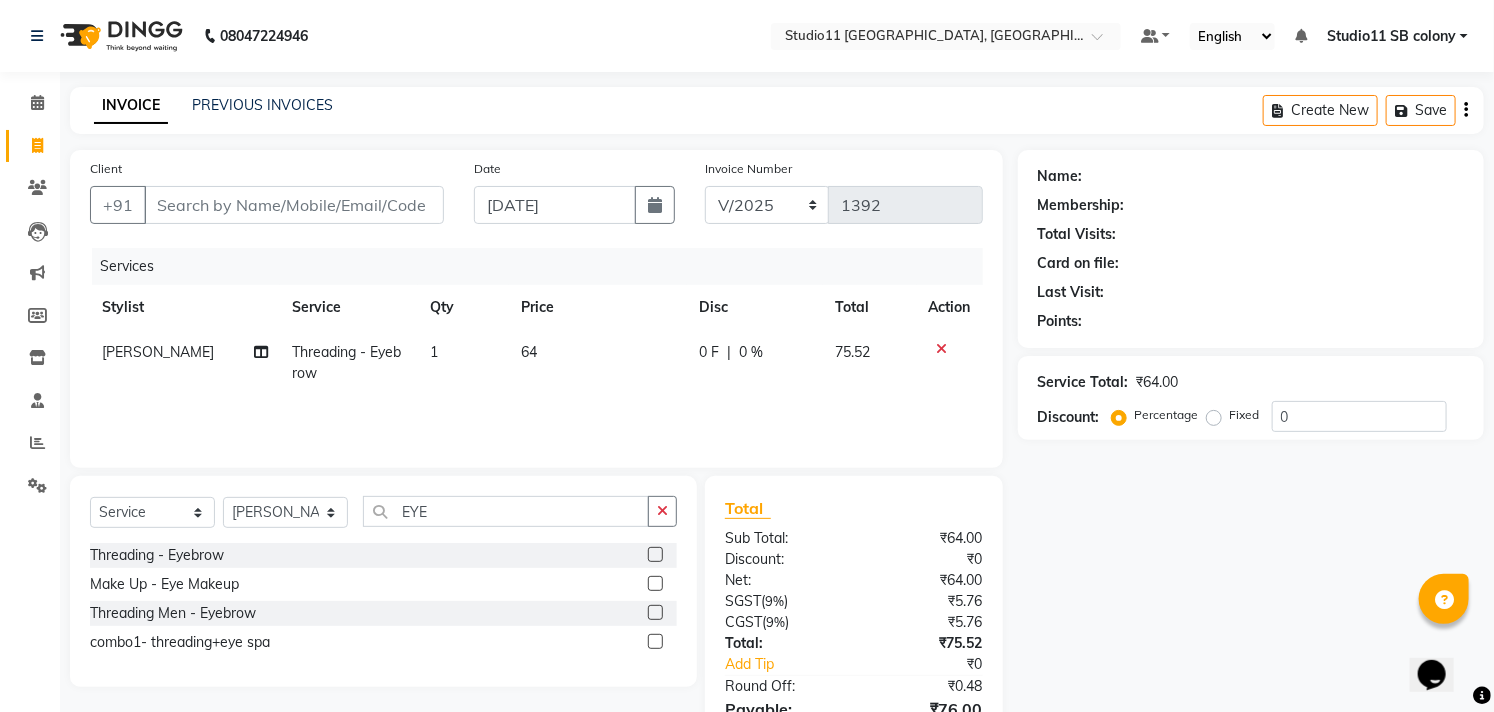 click on "64" 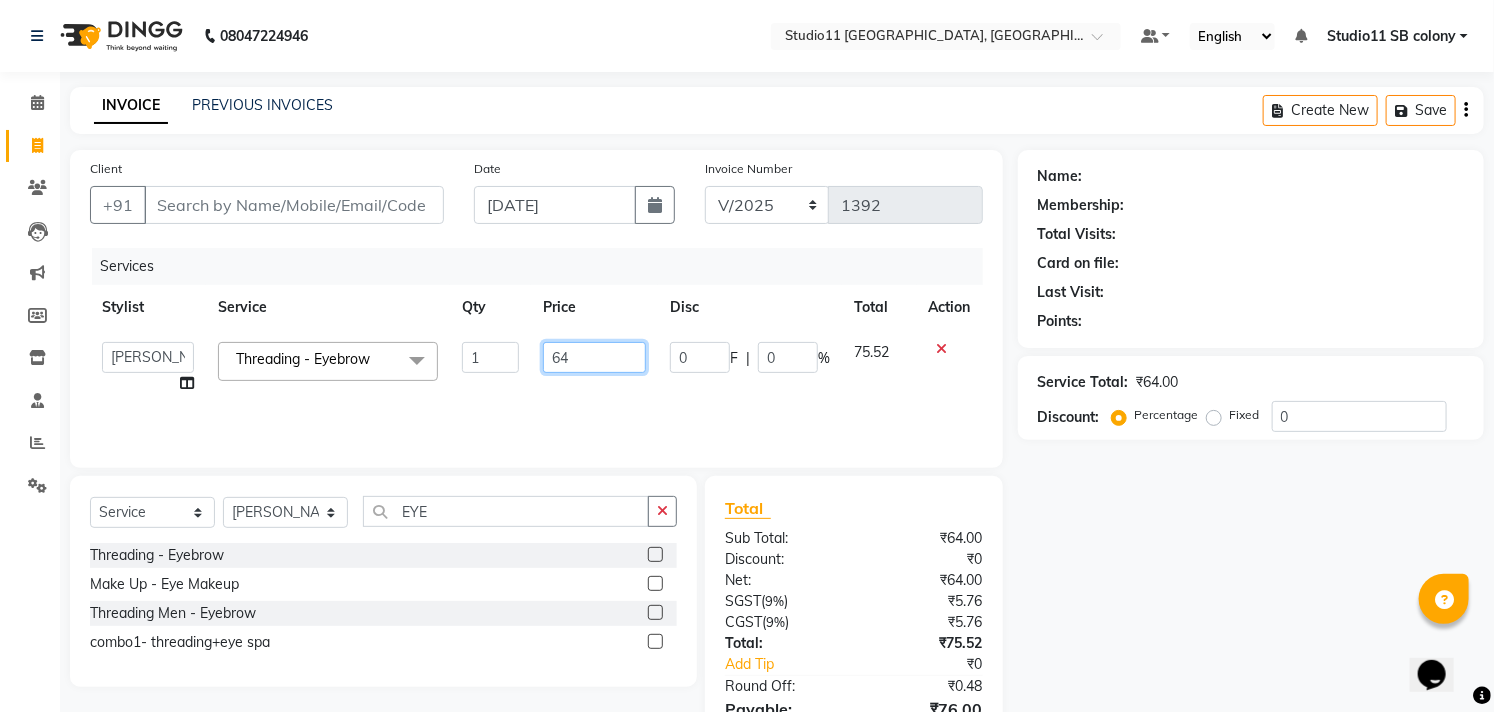 click on "64" 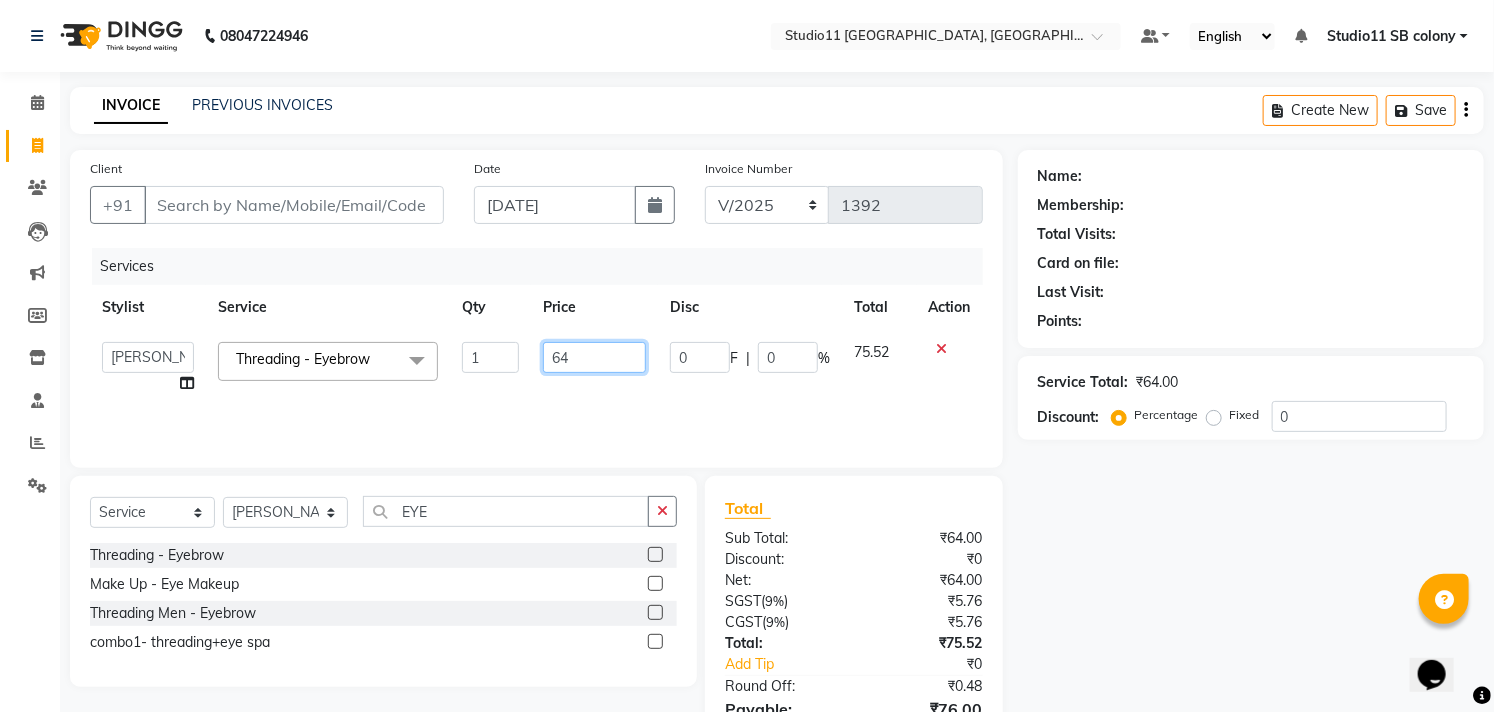 click on "64" 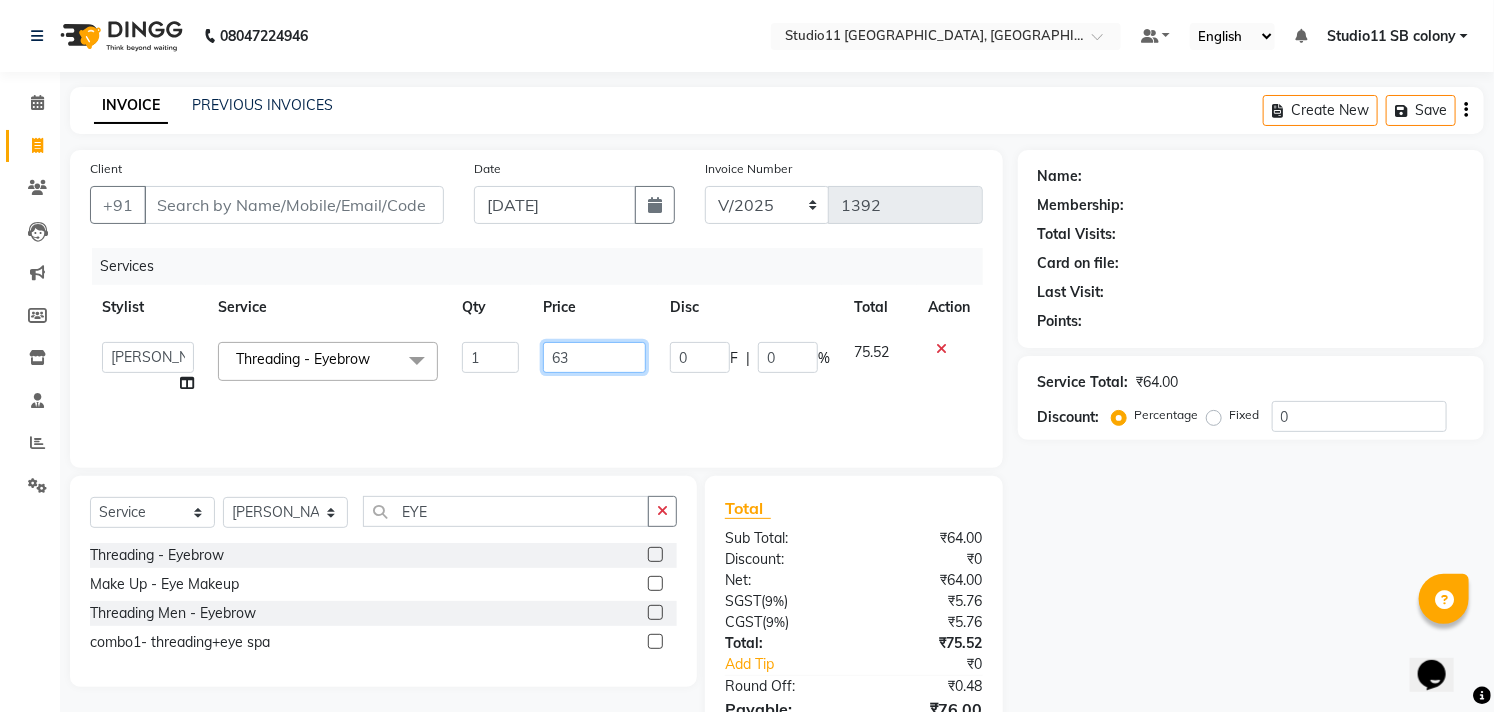 type on "63.5" 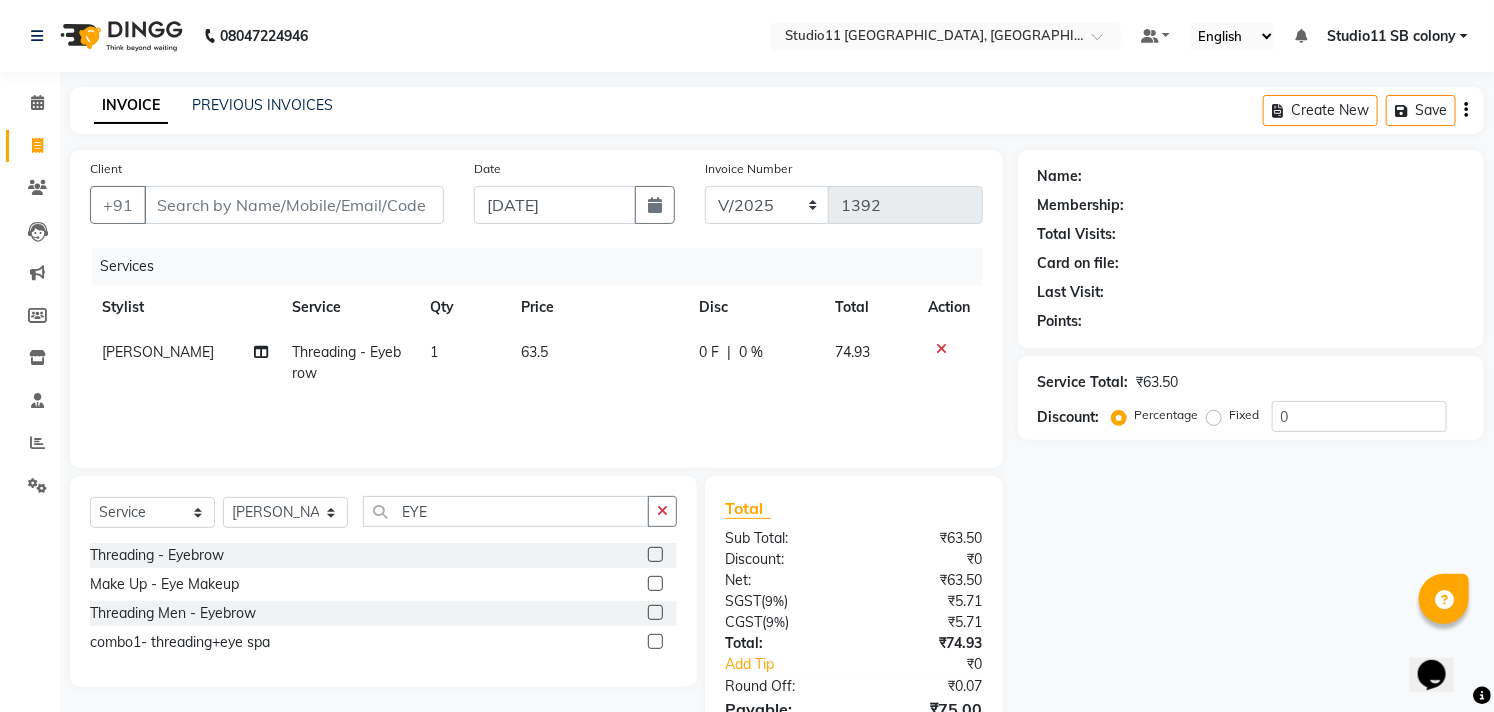 click on "63.5" 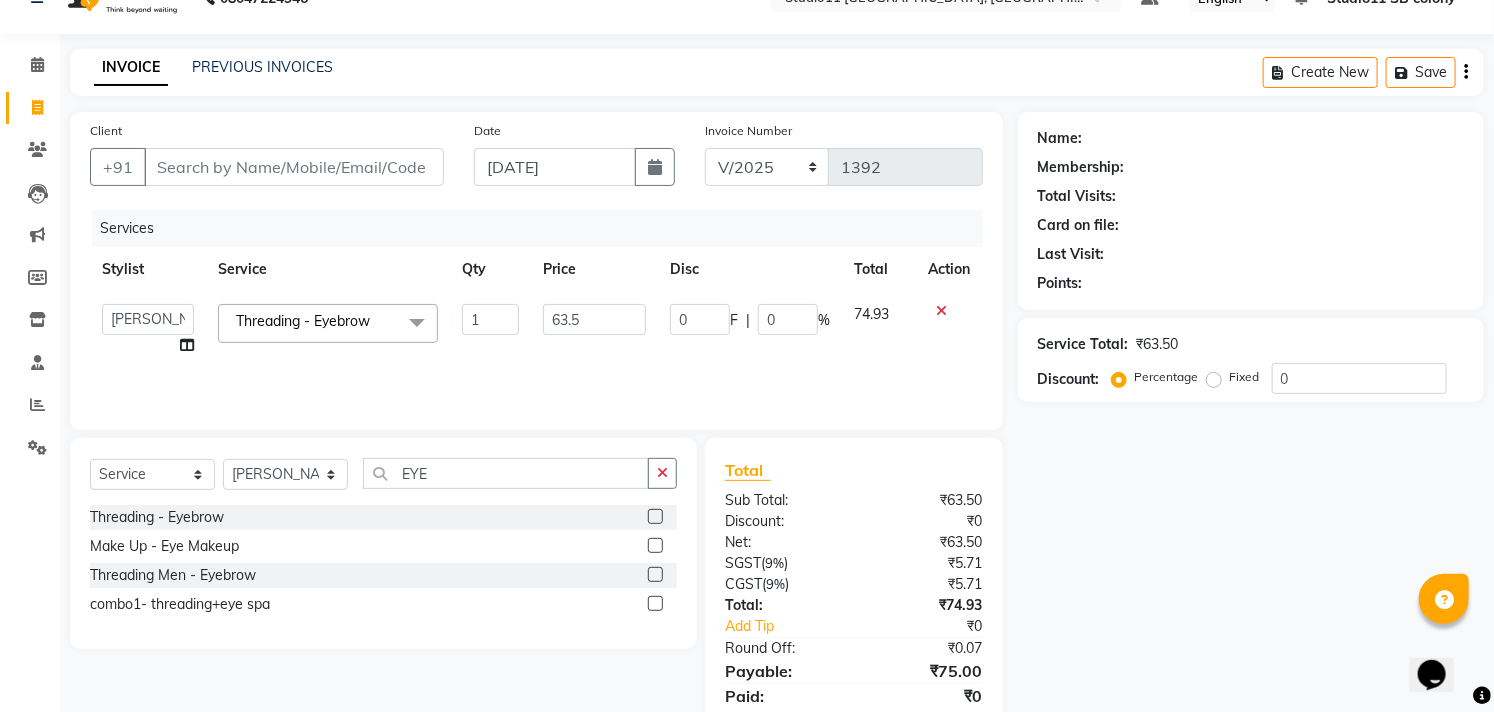 scroll, scrollTop: 0, scrollLeft: 0, axis: both 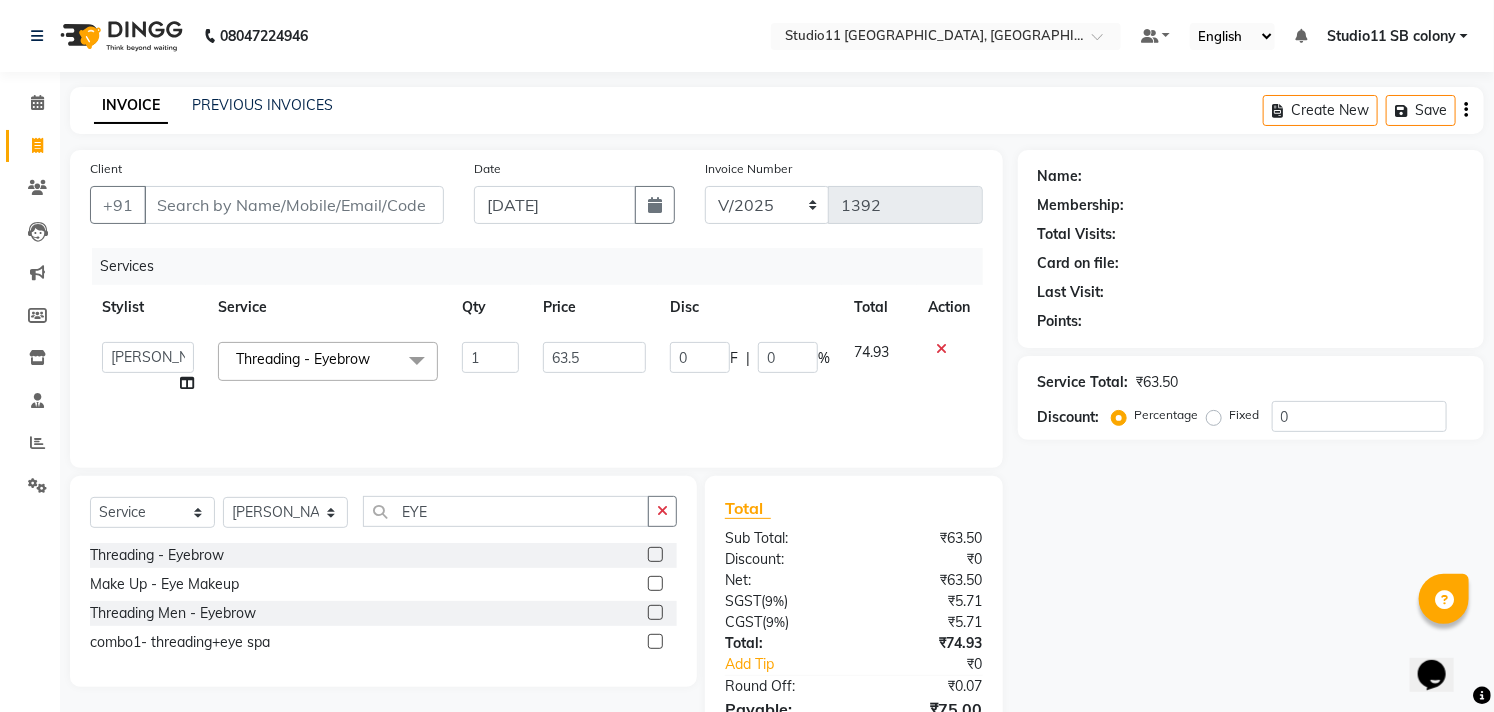 click on "63.5" 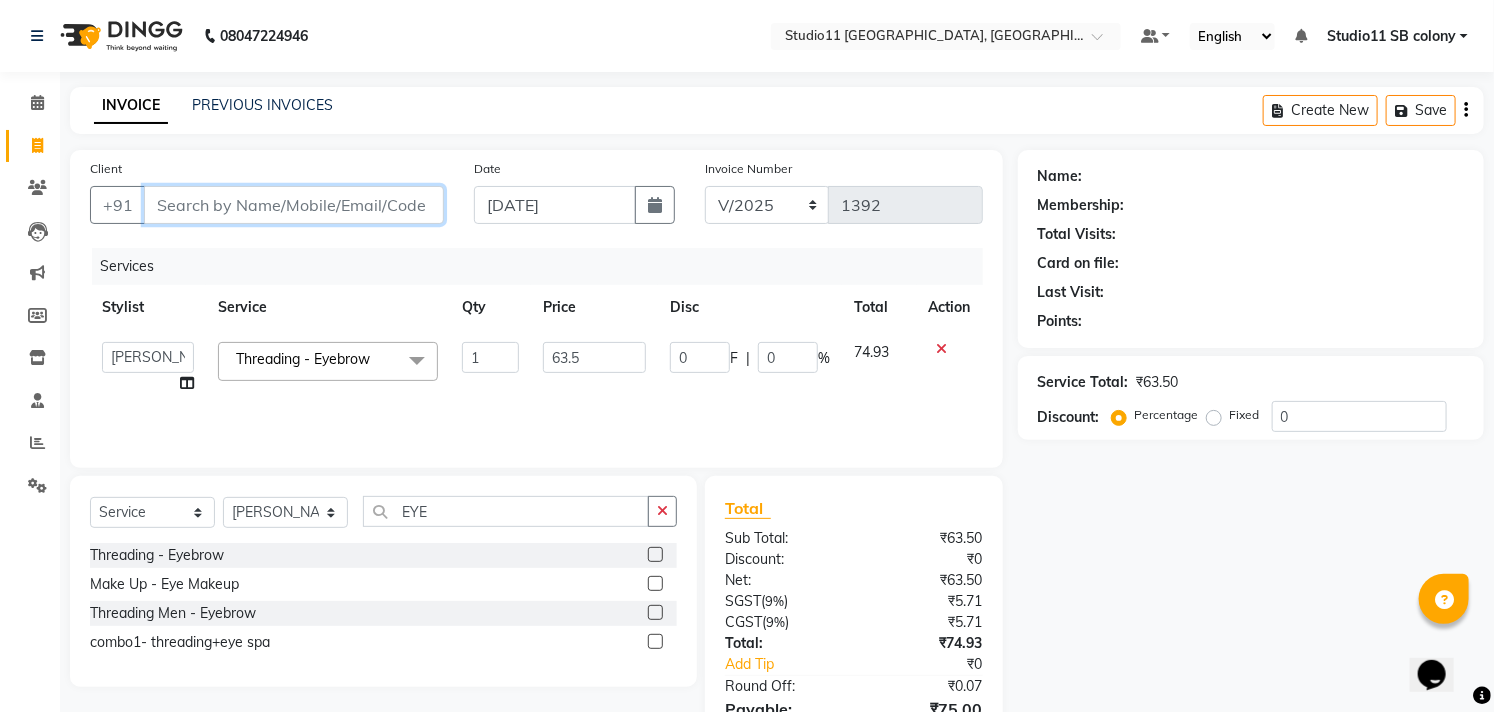 click on "Client" at bounding box center (294, 205) 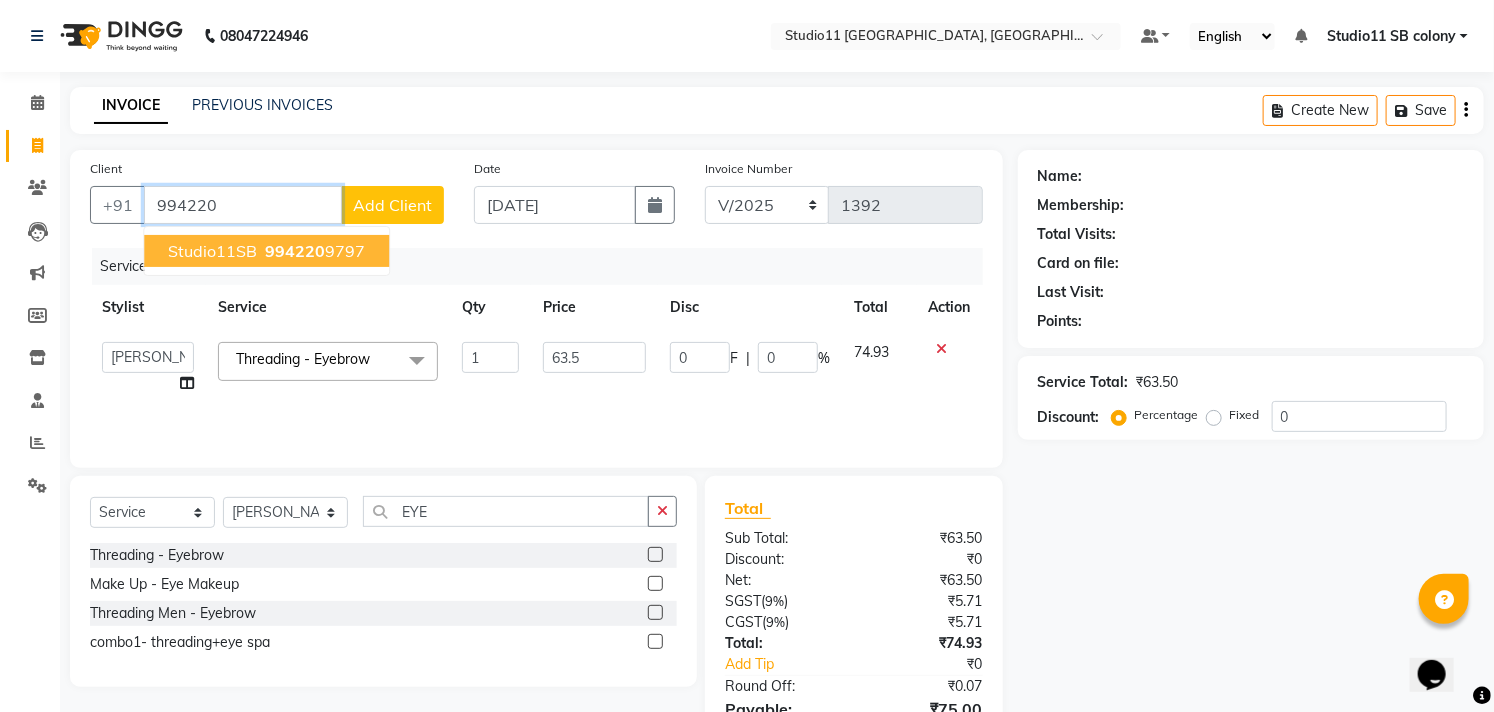 click on "Studio11SB   994220 9797" at bounding box center (266, 251) 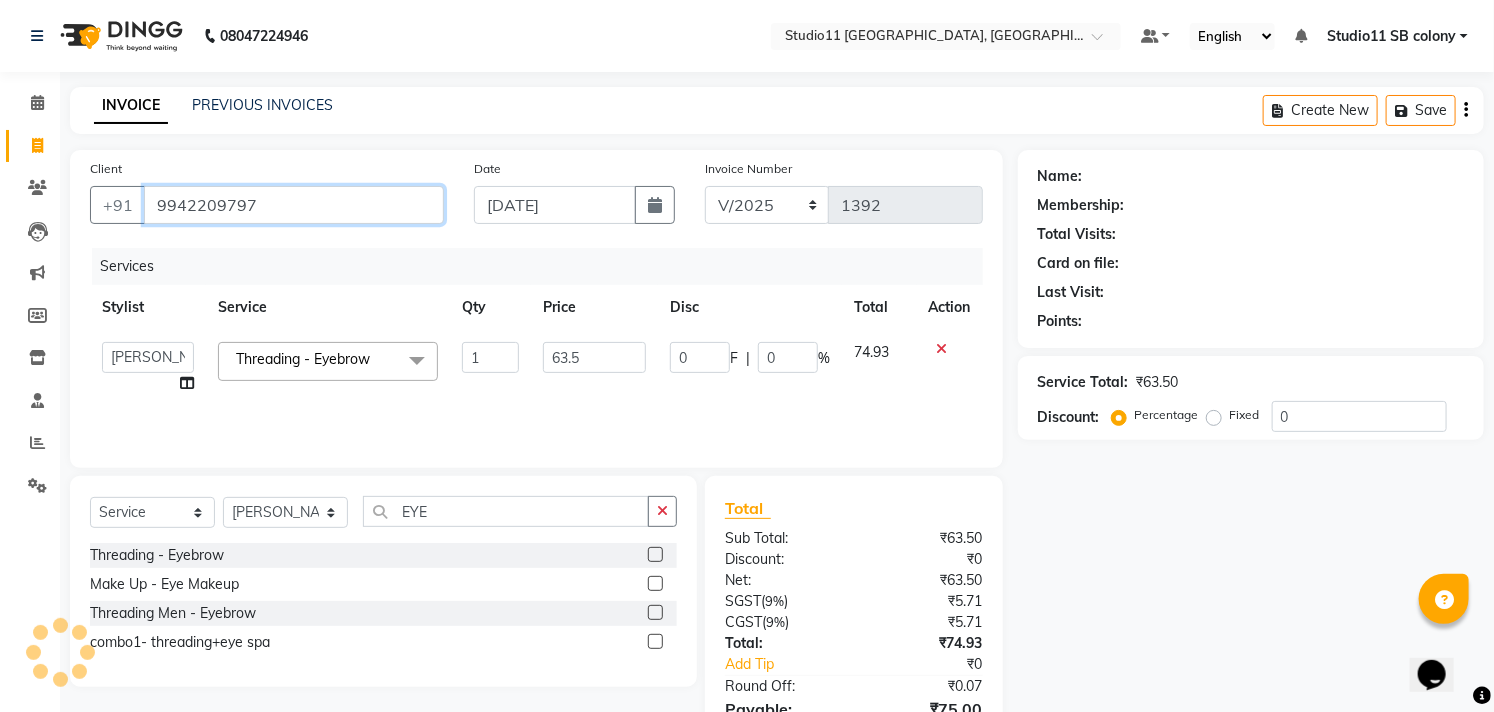 type on "9942209797" 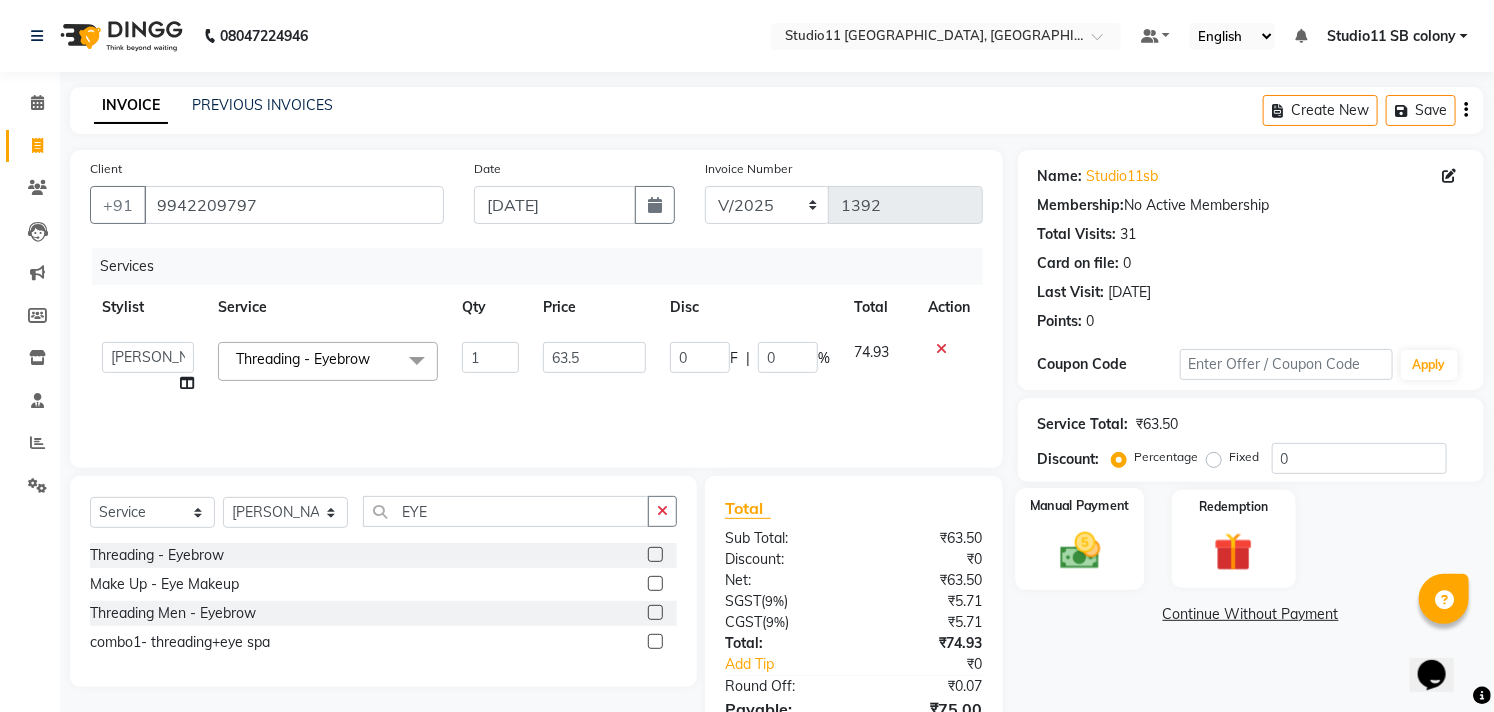 click 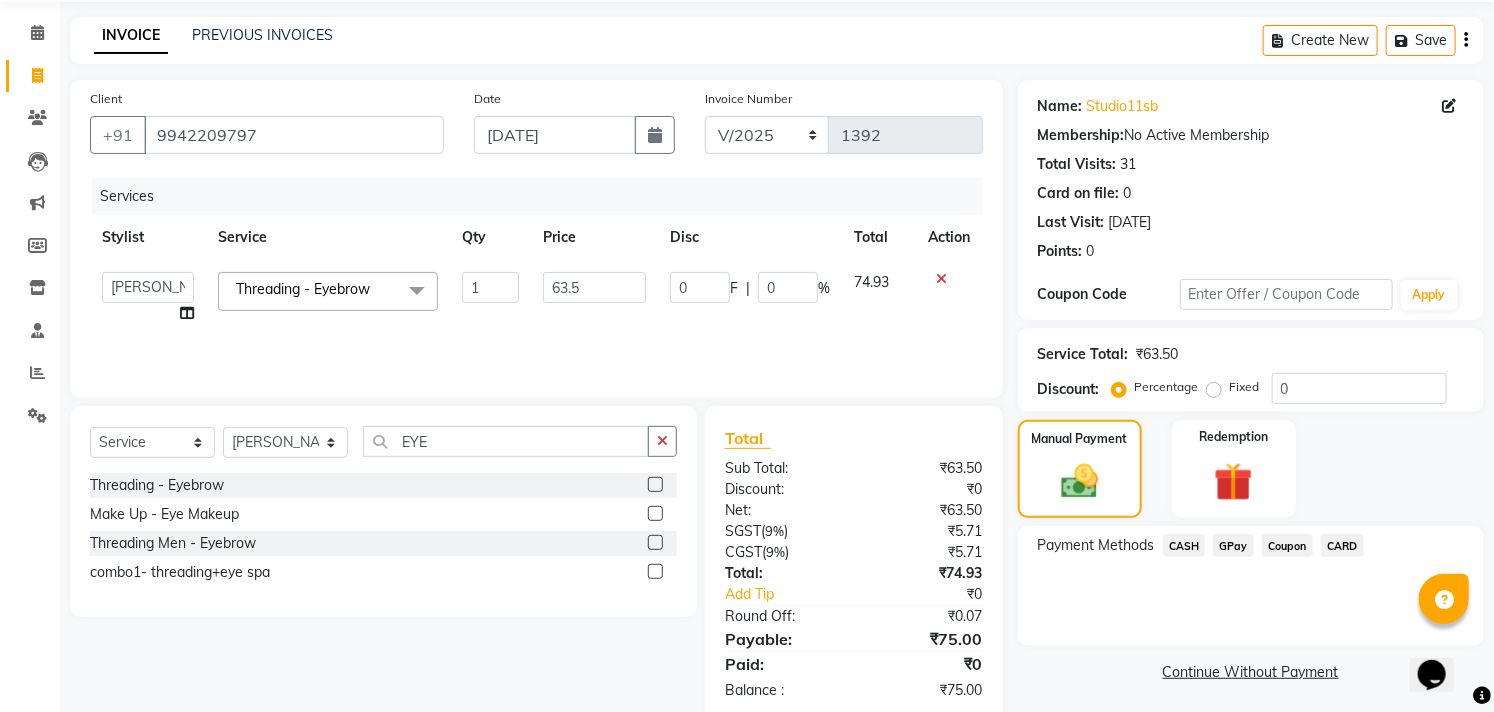 scroll, scrollTop: 108, scrollLeft: 0, axis: vertical 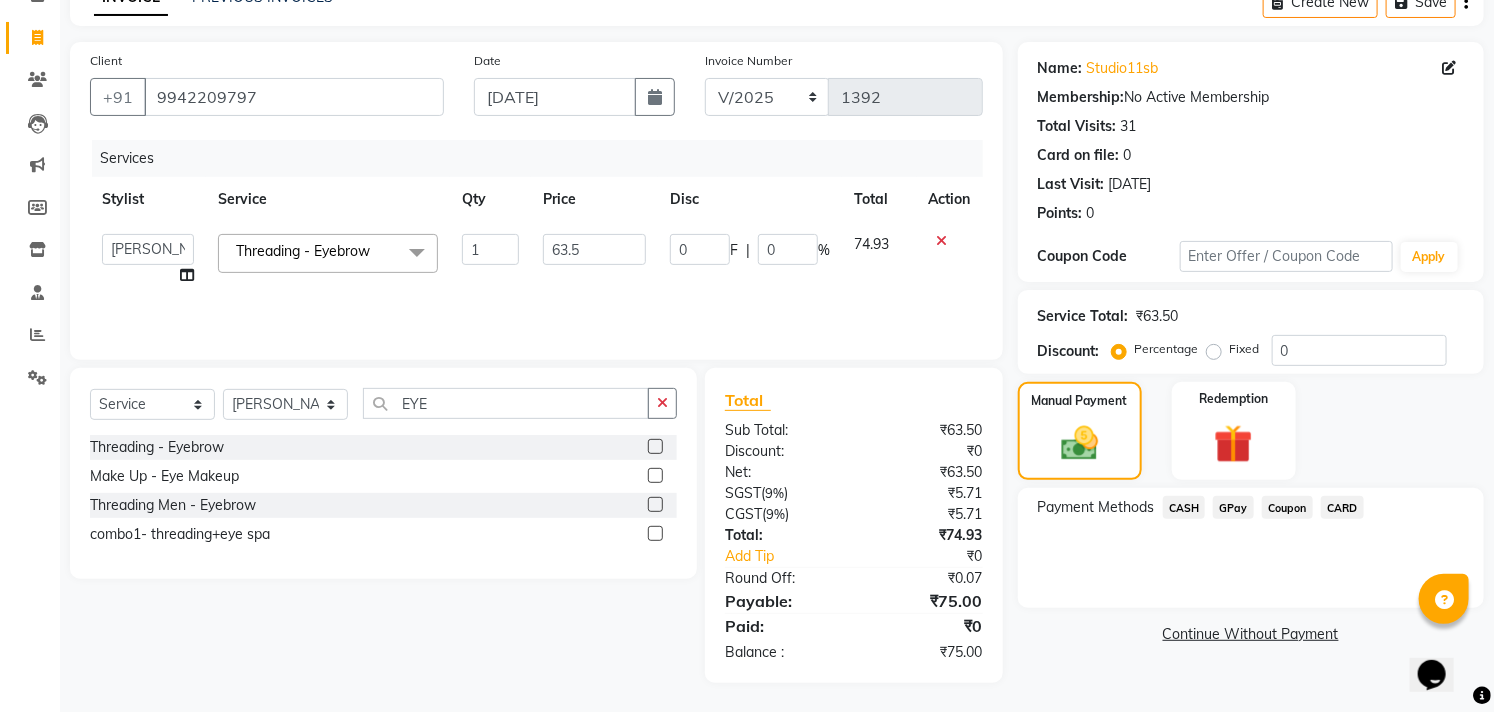 click on "CASH" 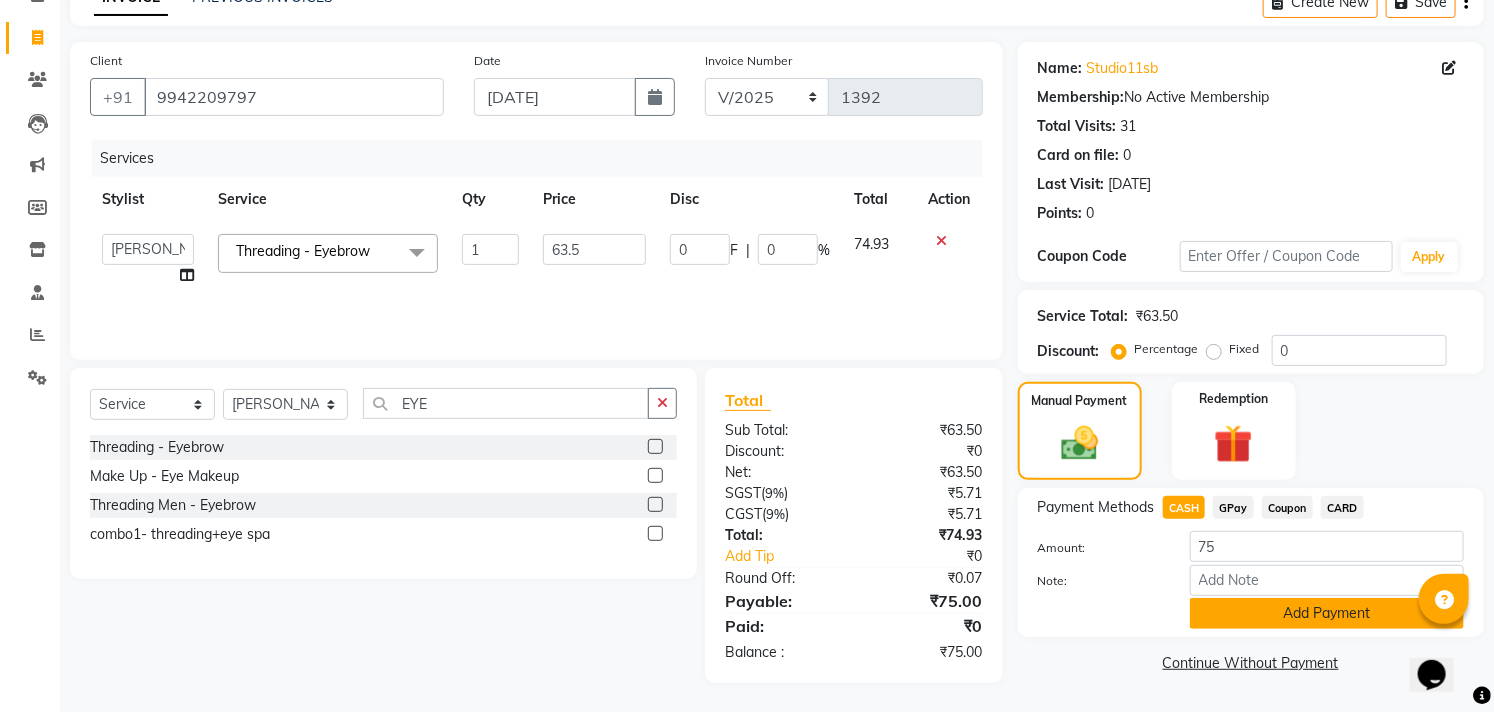 click on "Add Payment" 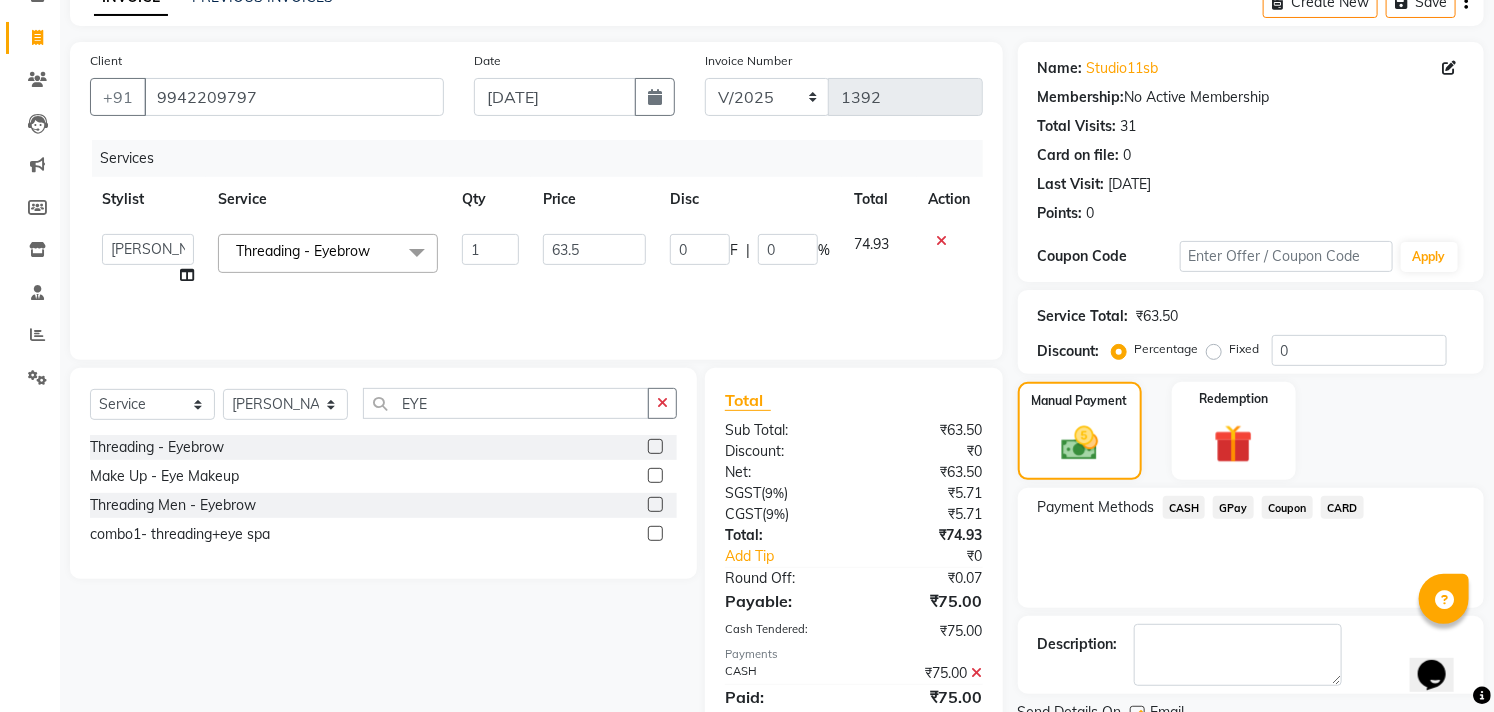 scroll, scrollTop: 187, scrollLeft: 0, axis: vertical 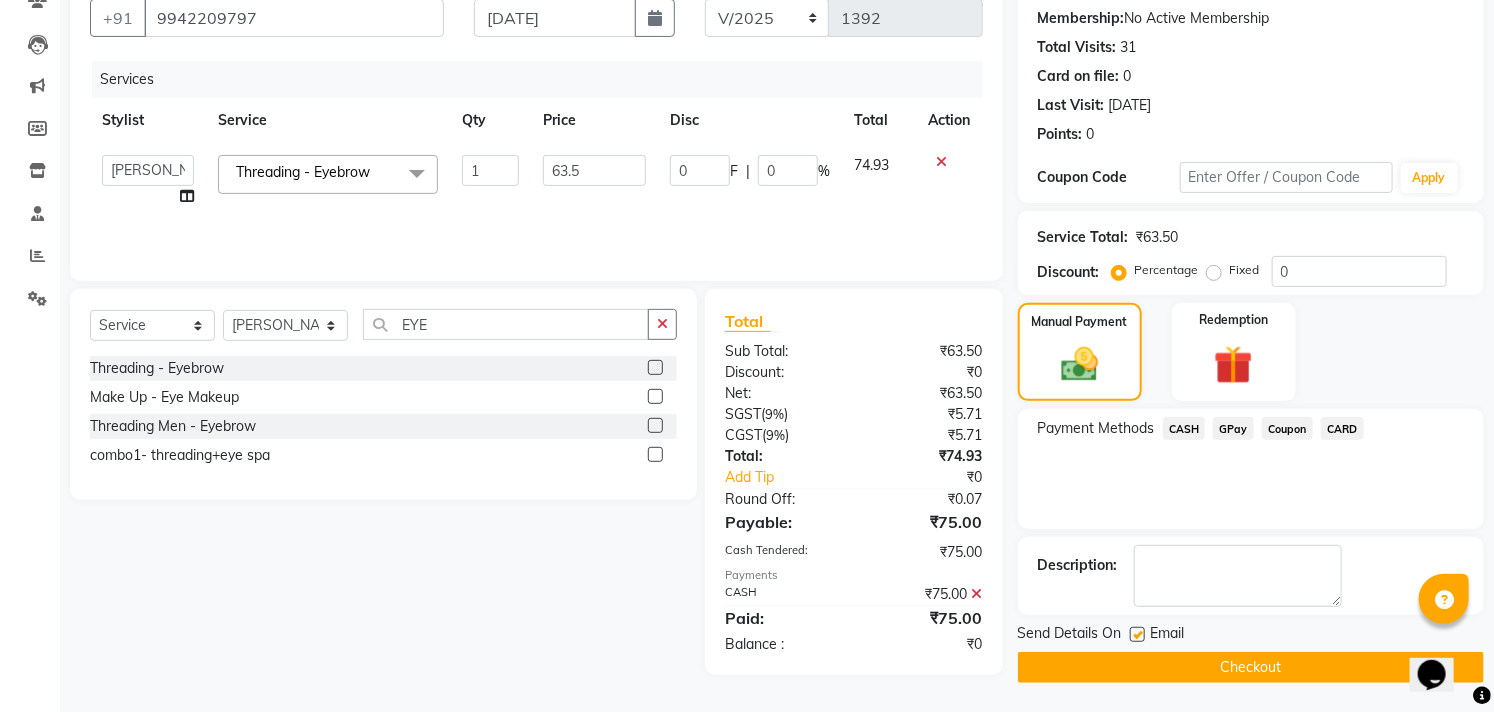 click 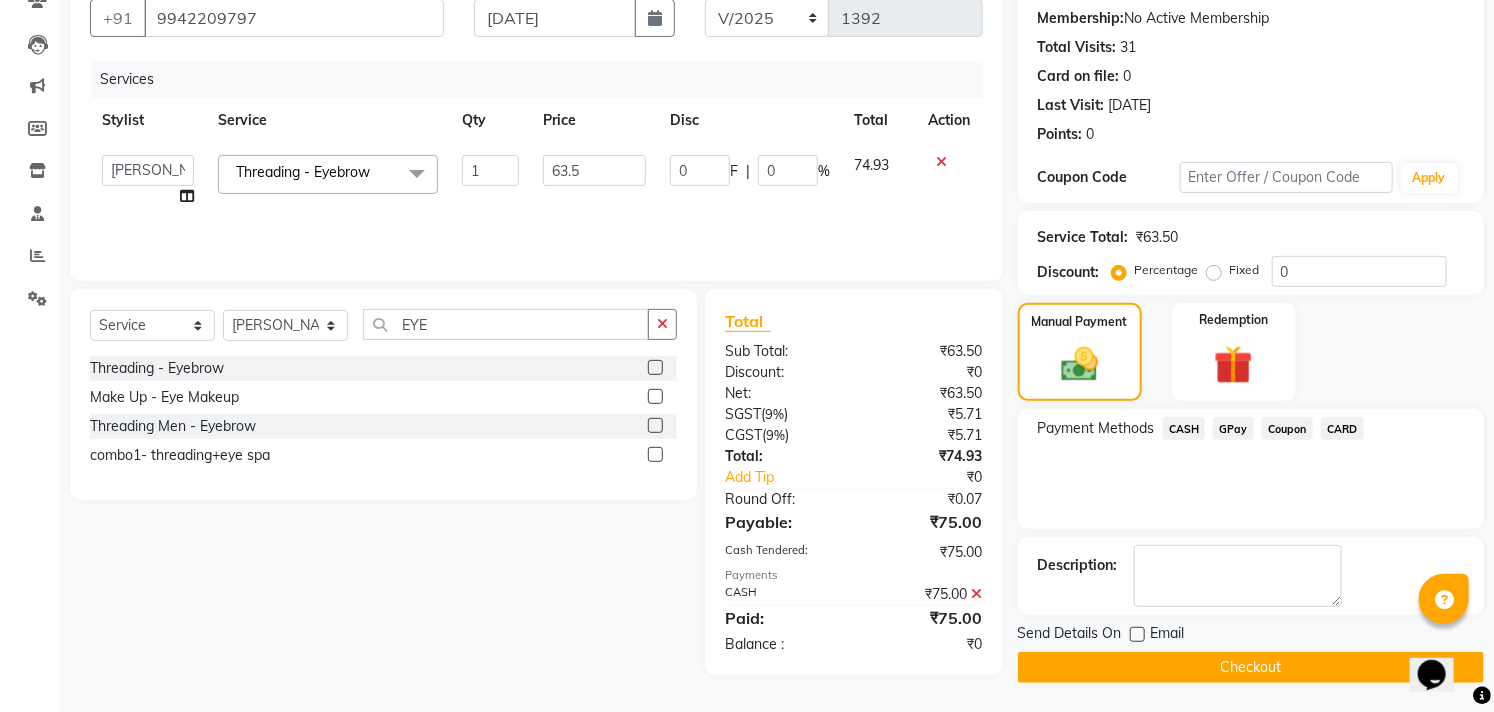 click on "Checkout" 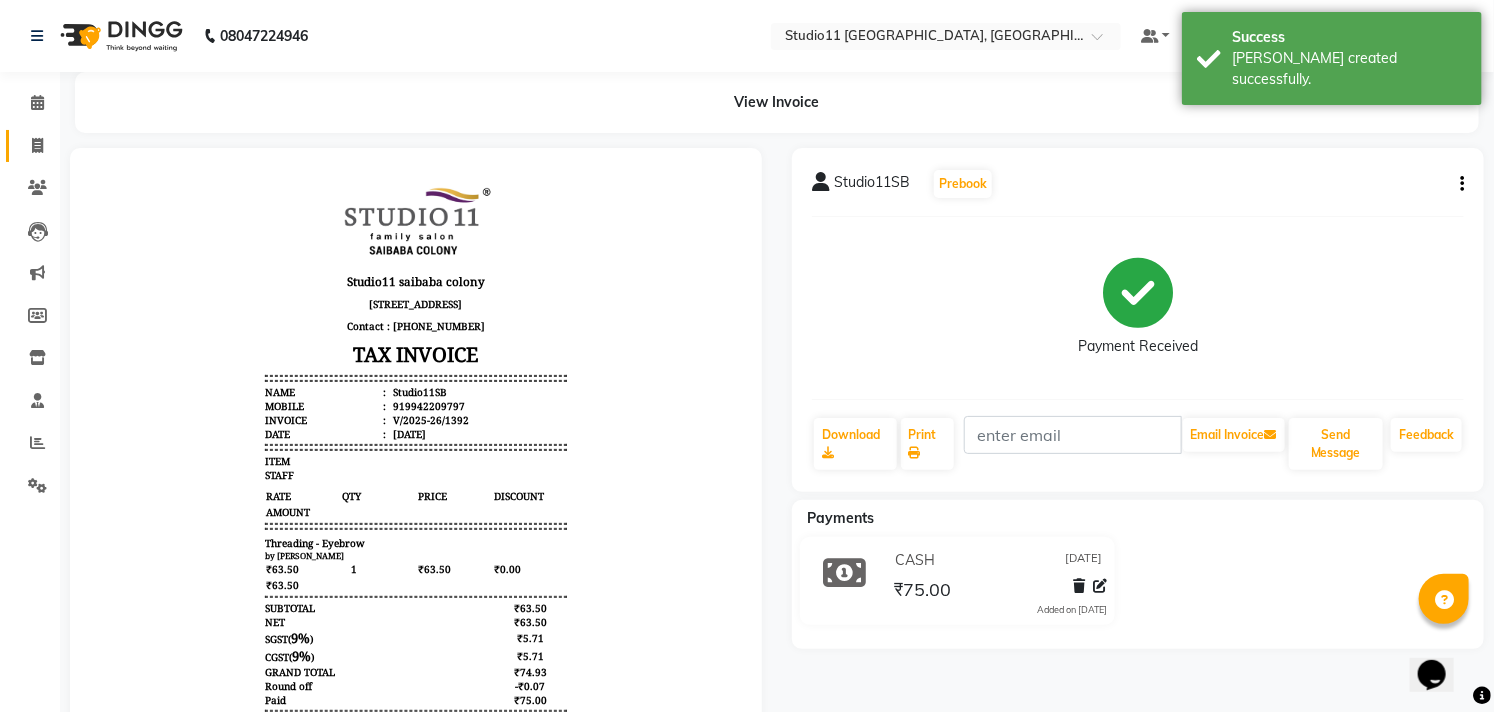 scroll, scrollTop: 0, scrollLeft: 0, axis: both 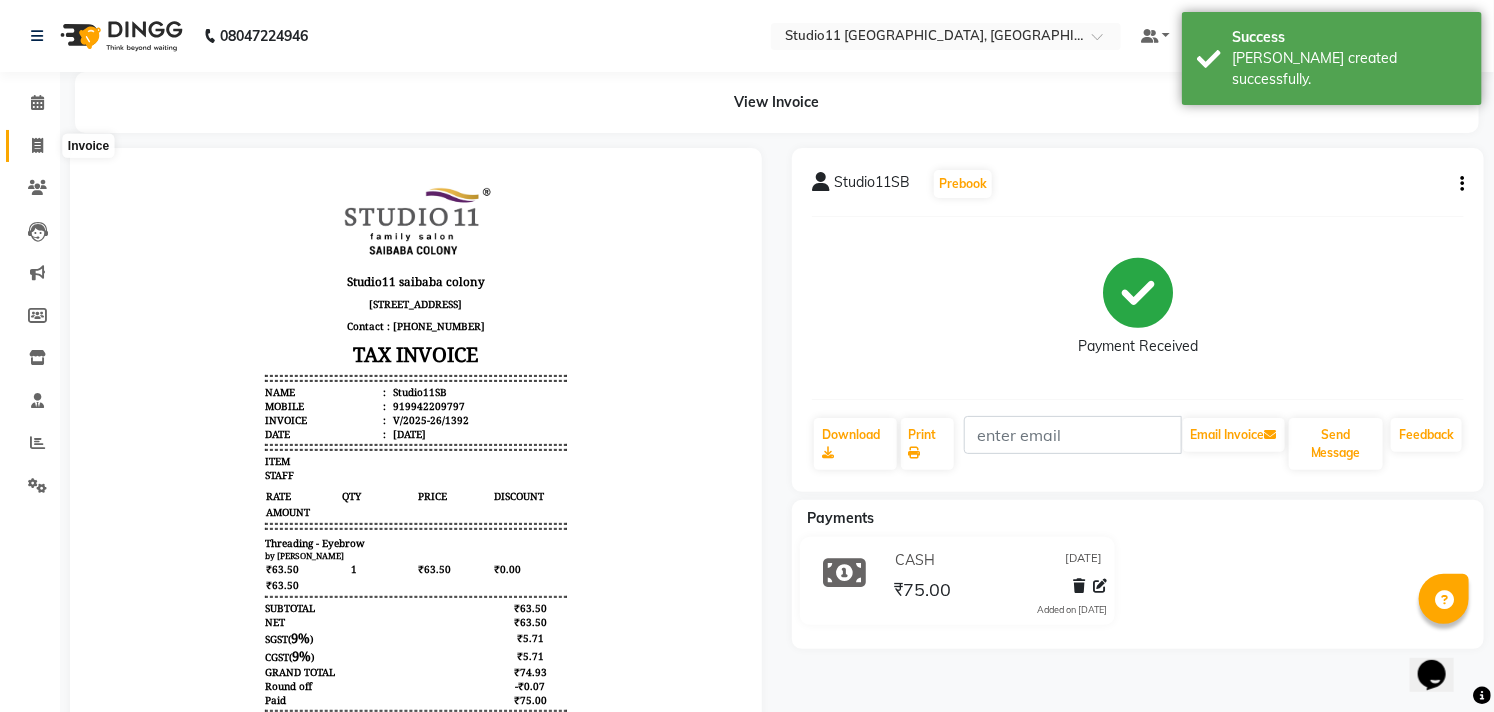 click 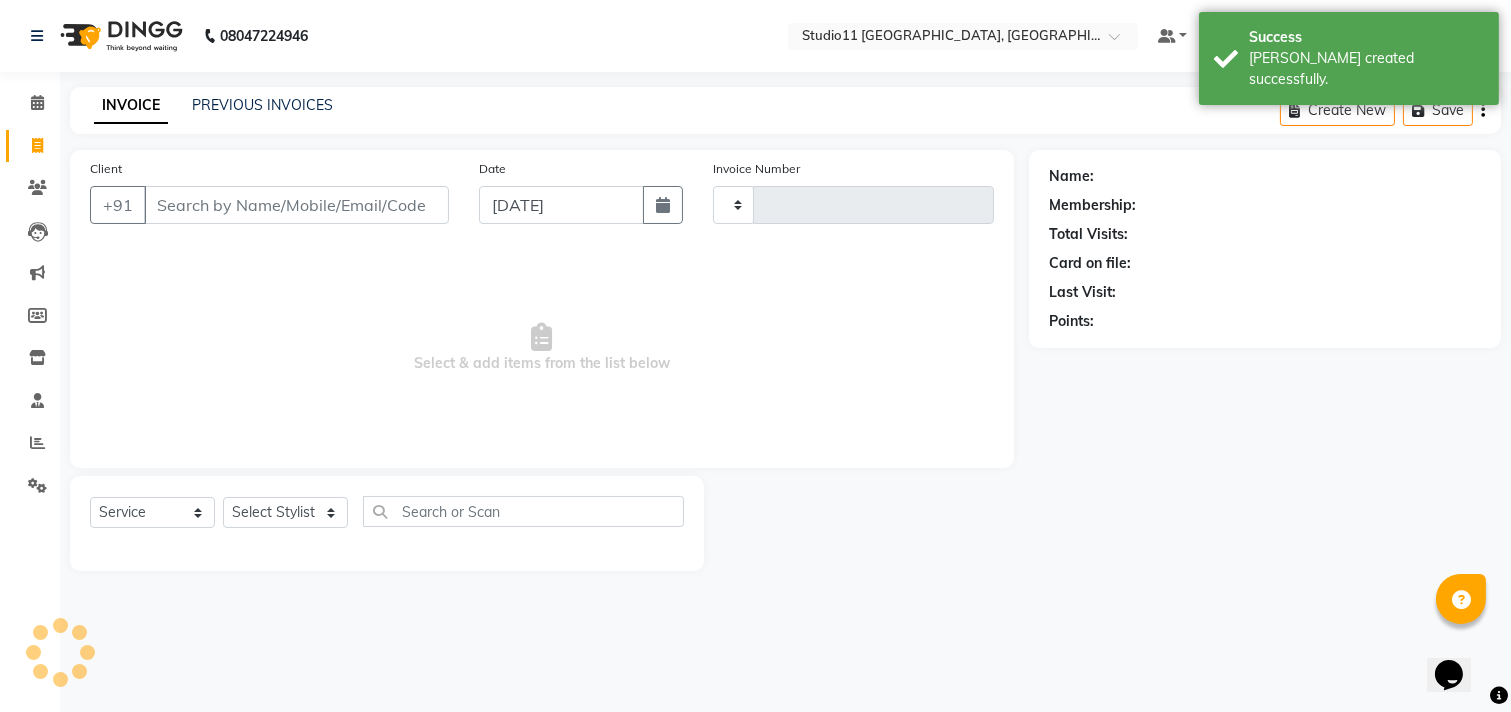type on "1393" 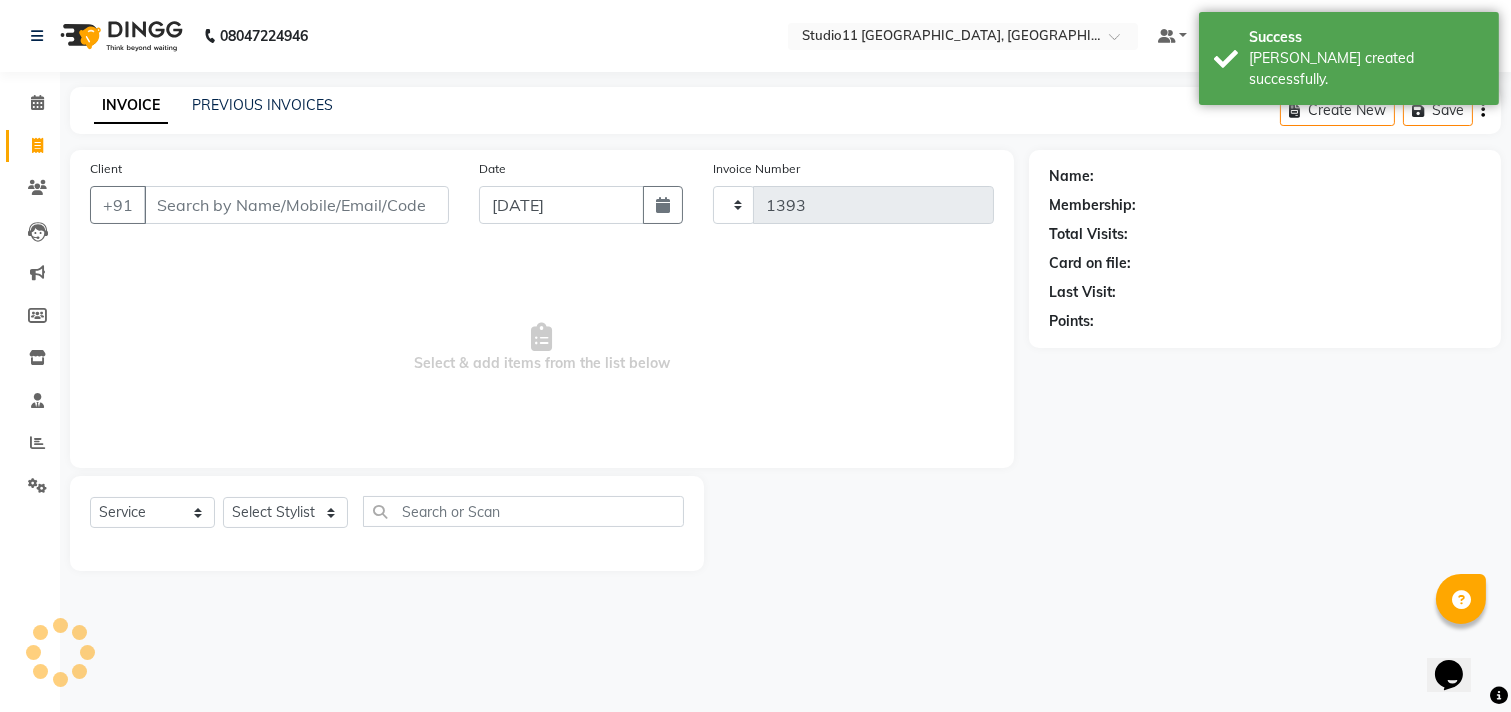 select on "7717" 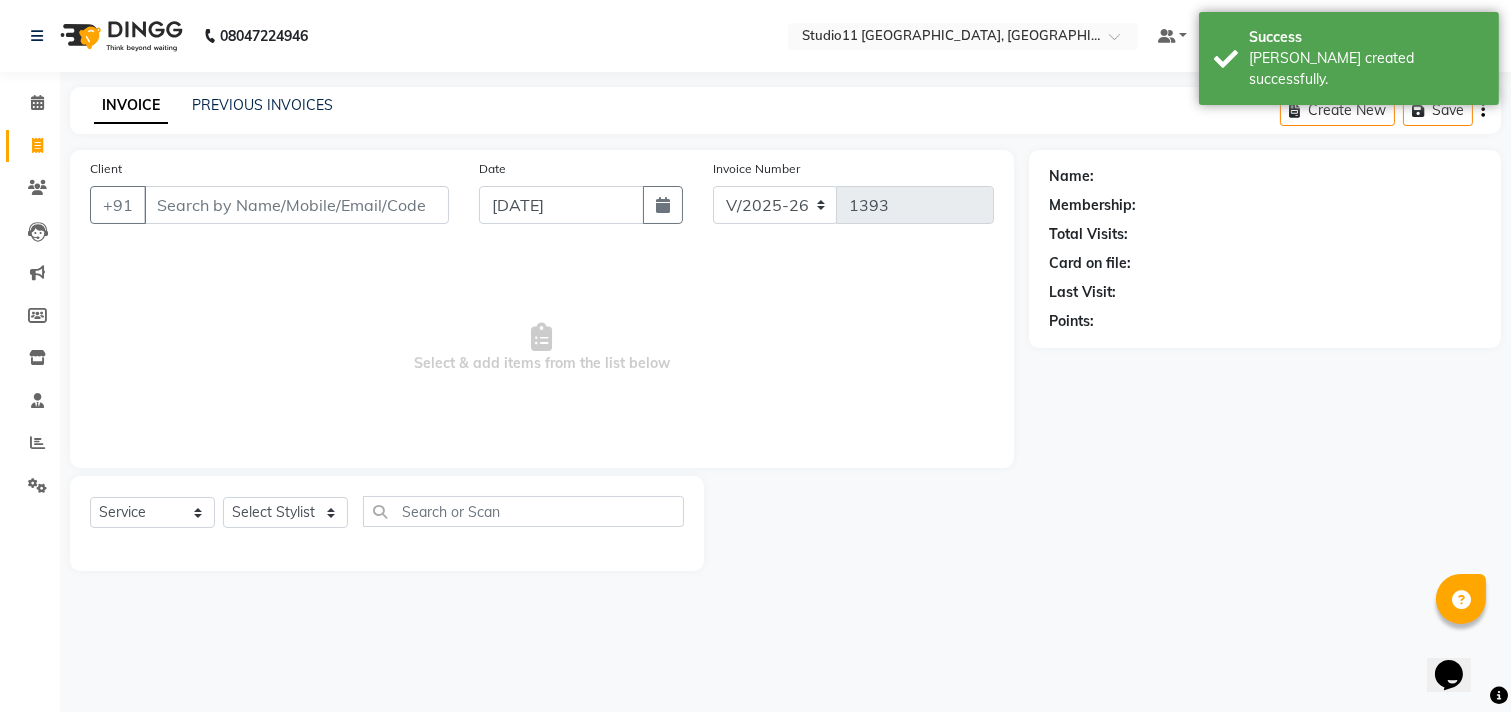 click on "Client" at bounding box center [296, 205] 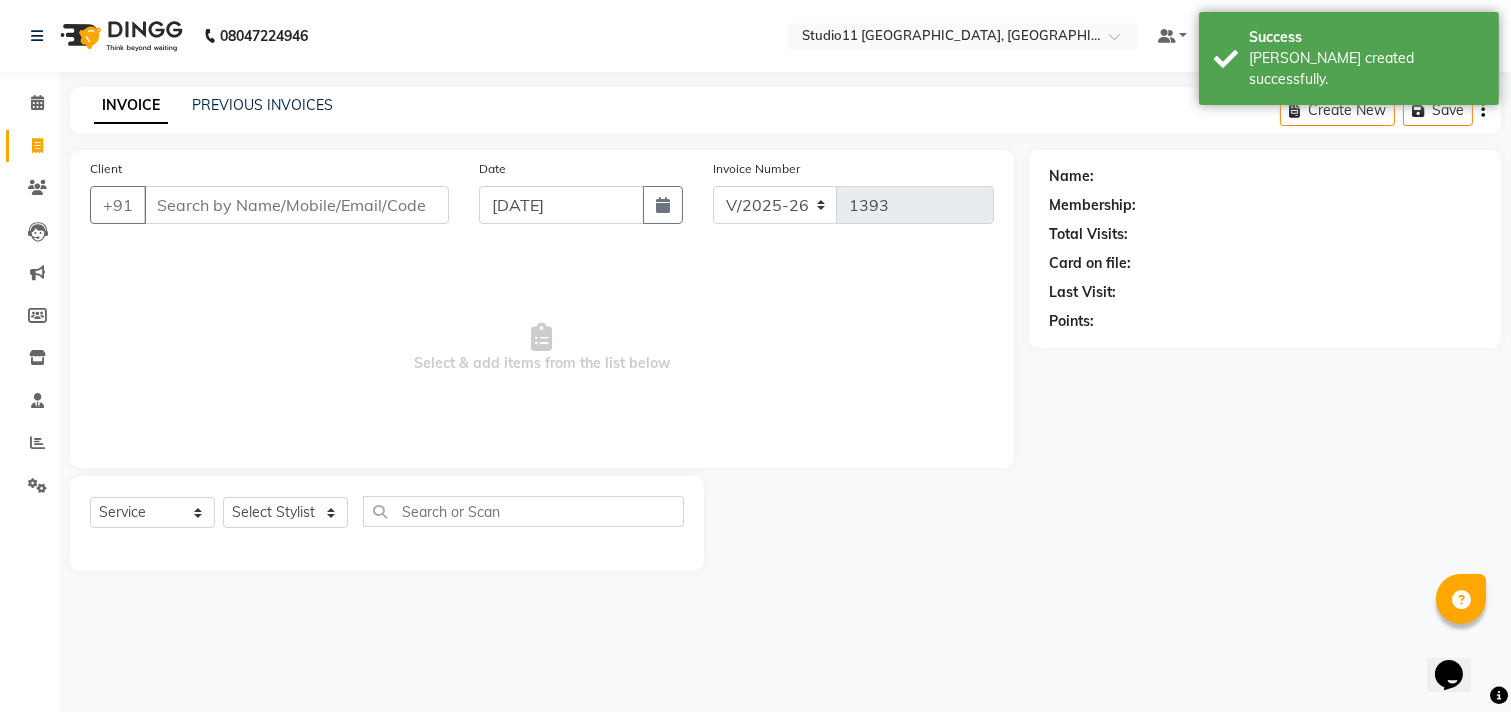 click on "PREVIOUS INVOICES" 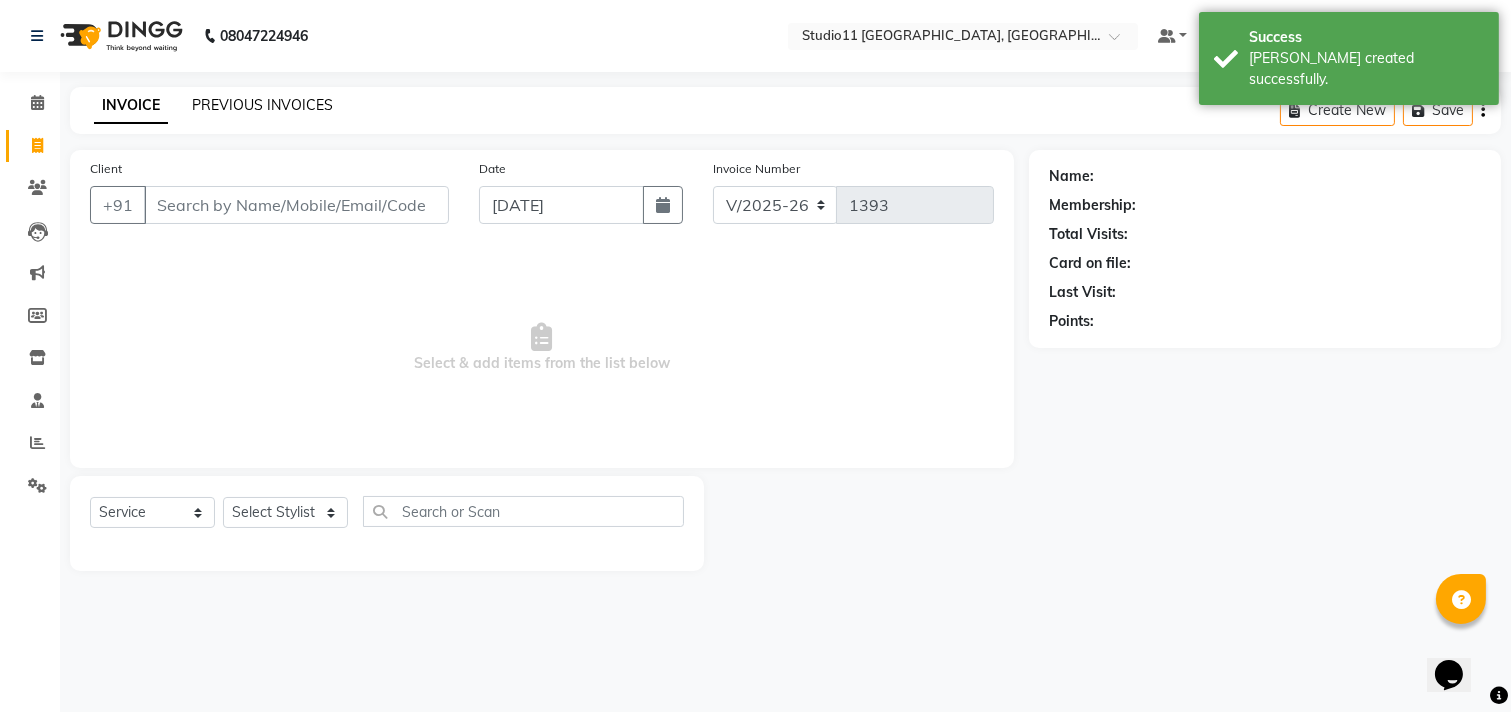 click on "PREVIOUS INVOICES" 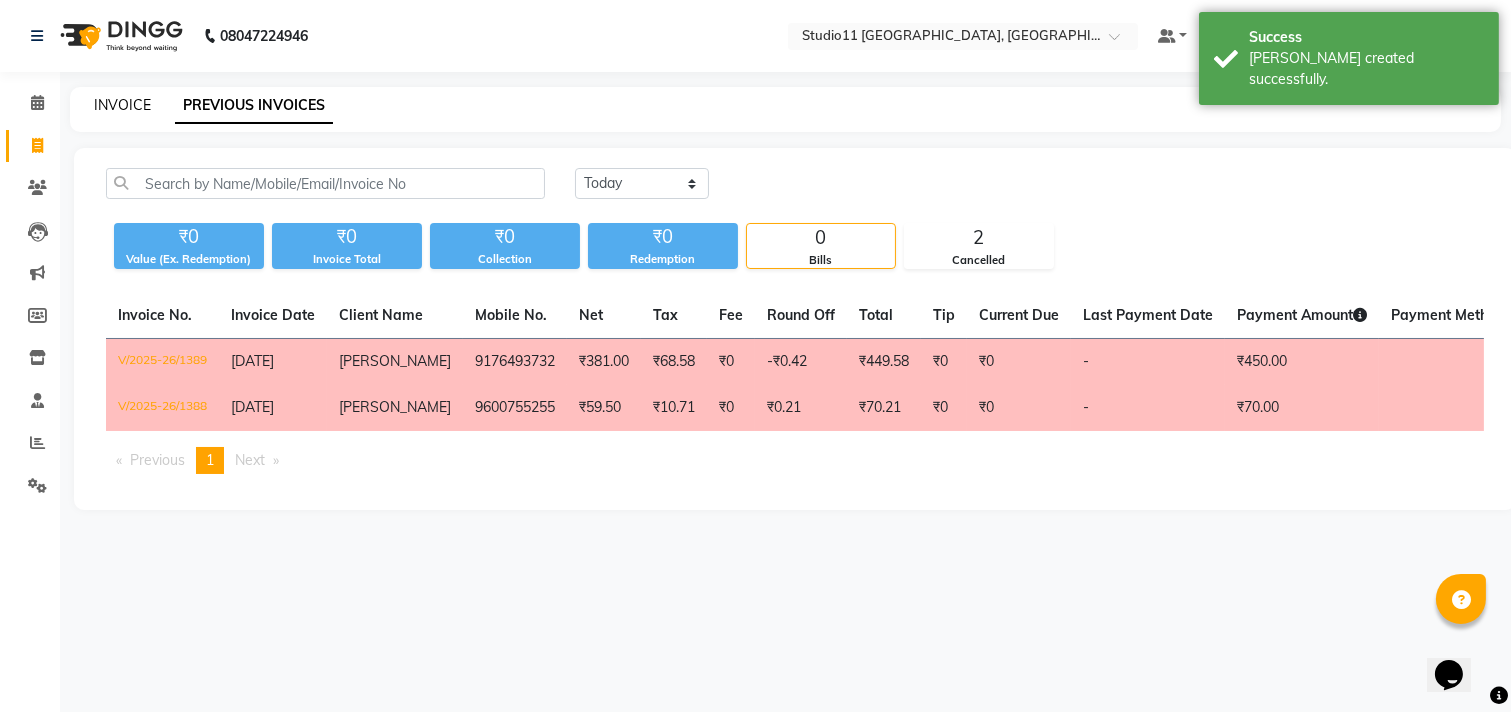 click on "INVOICE" 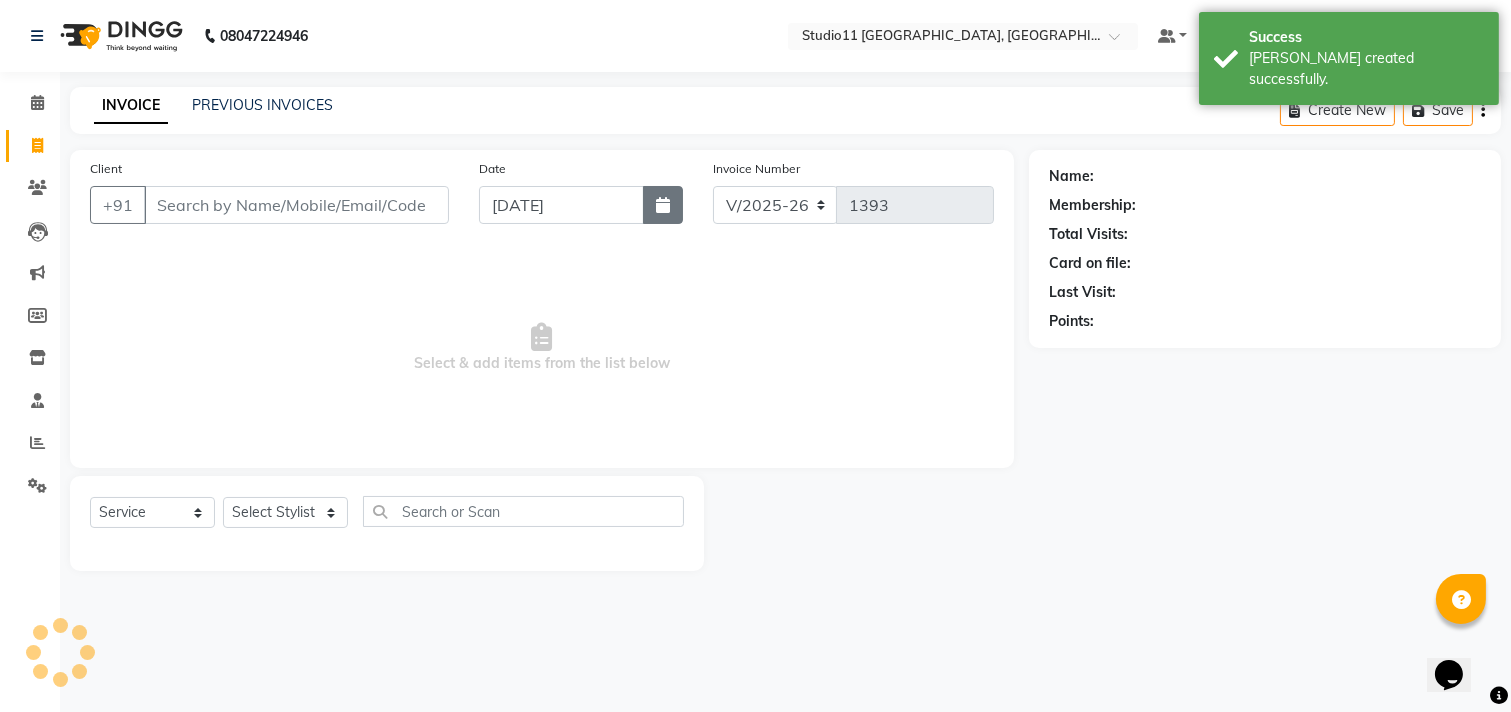 click 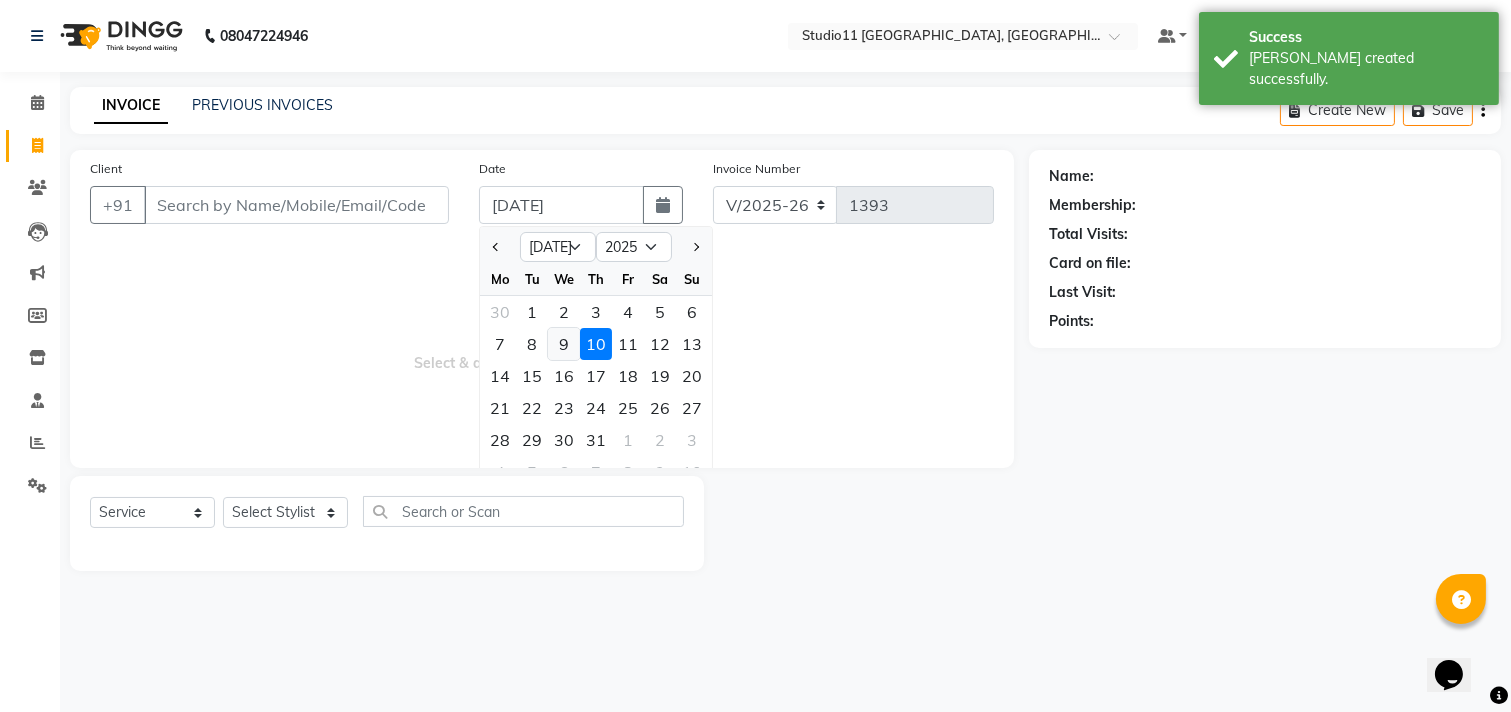 click on "9" 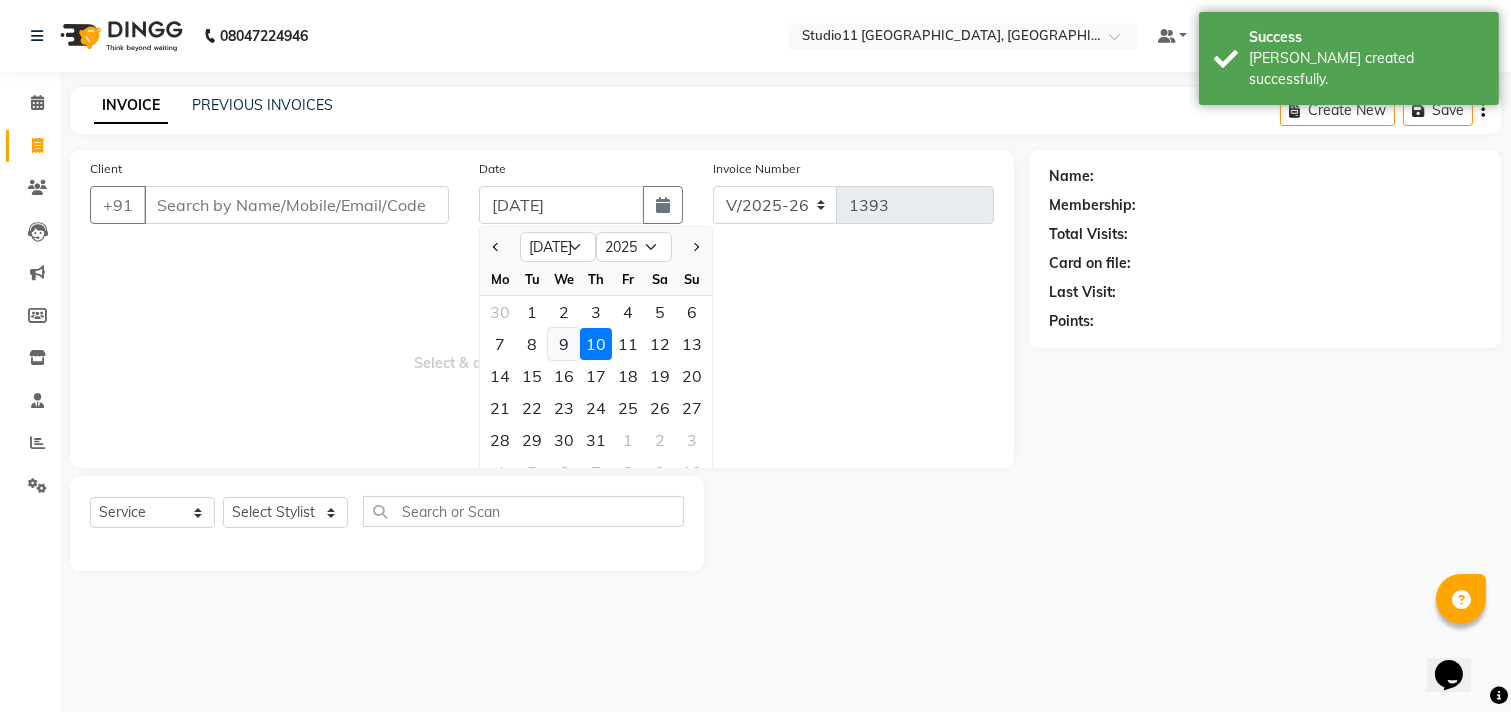 type on "09-07-2025" 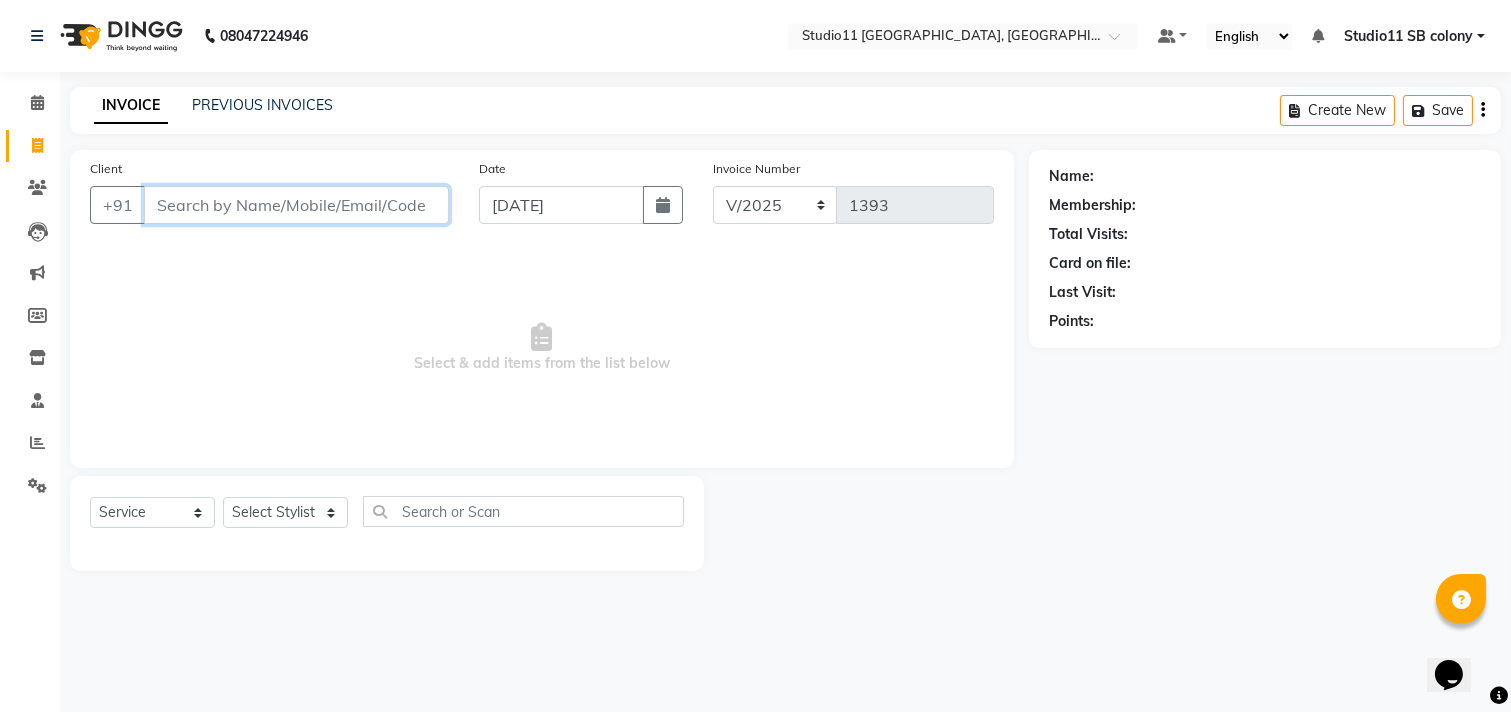 click on "Client" at bounding box center (296, 205) 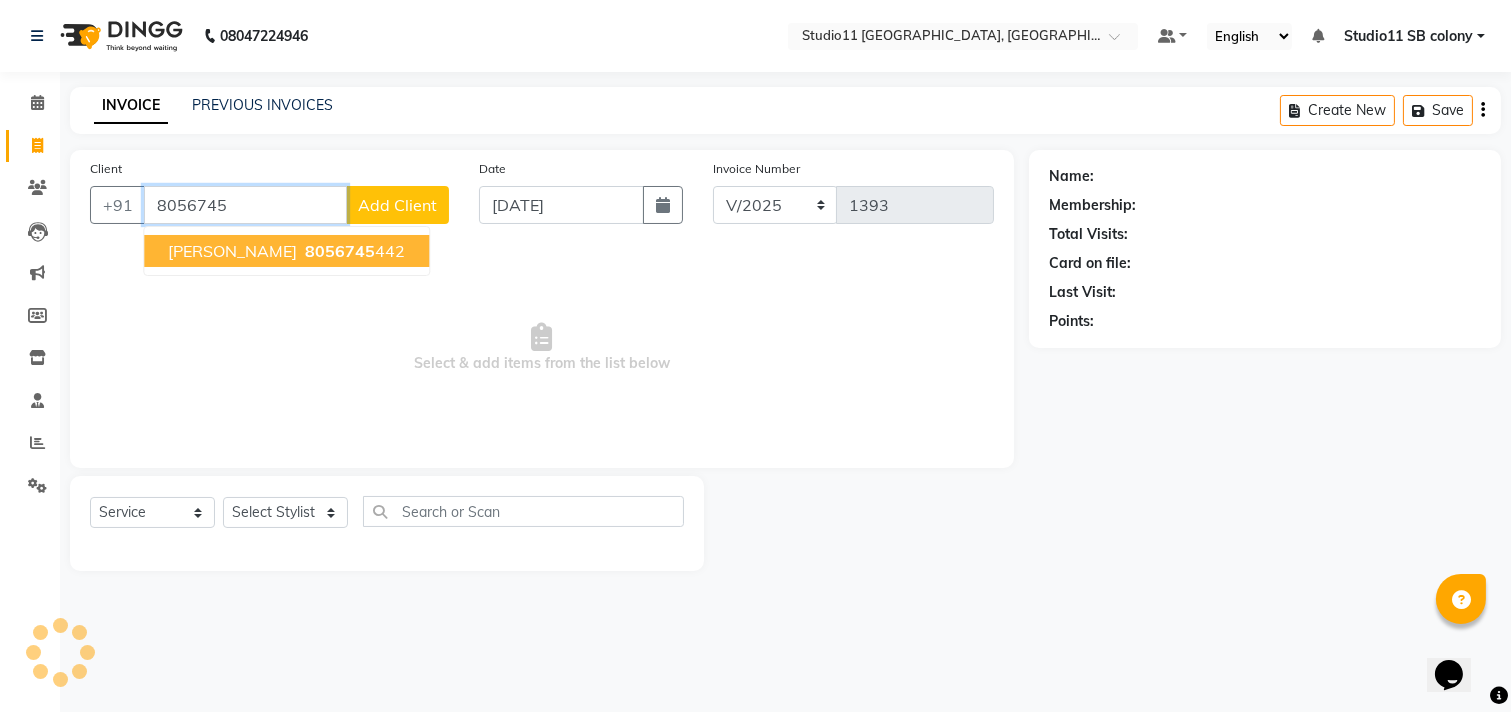 click on "8056745" at bounding box center (340, 251) 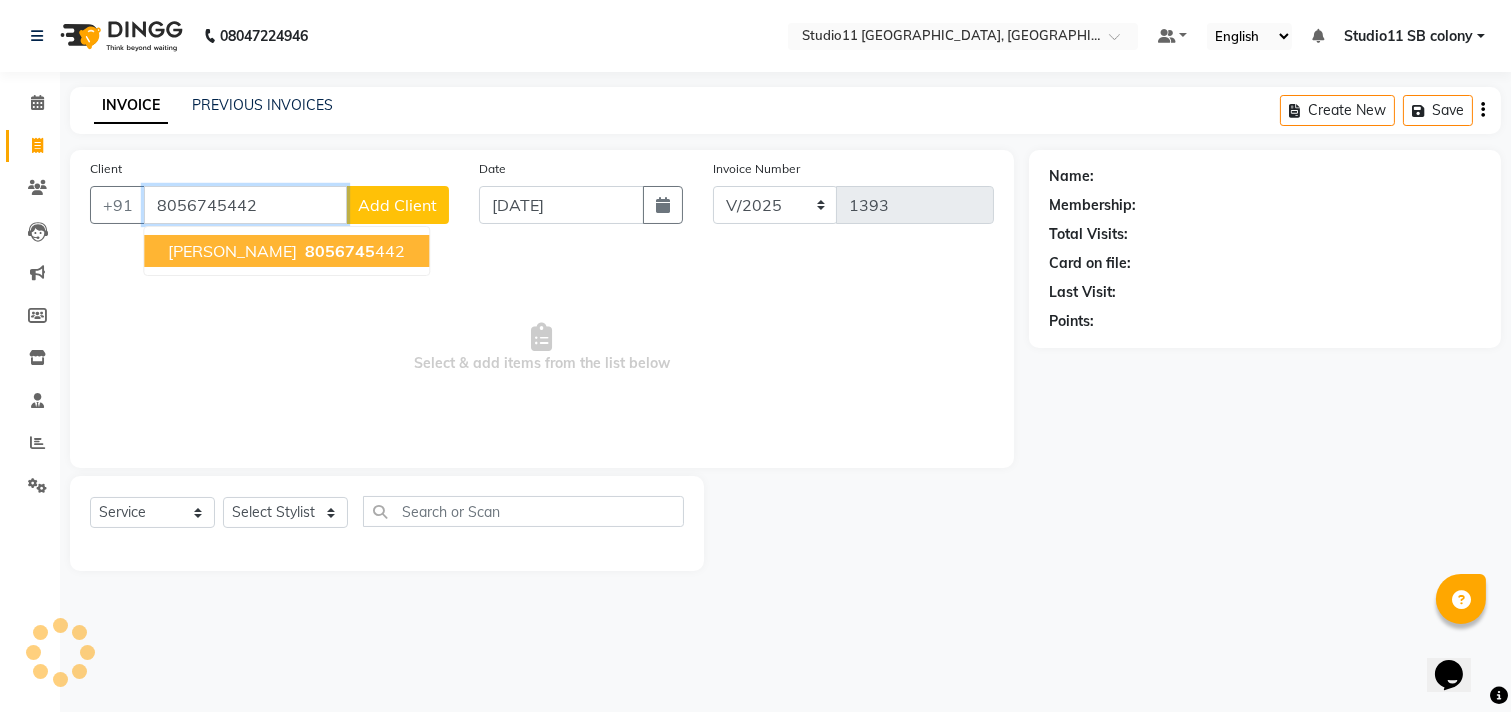 type on "8056745442" 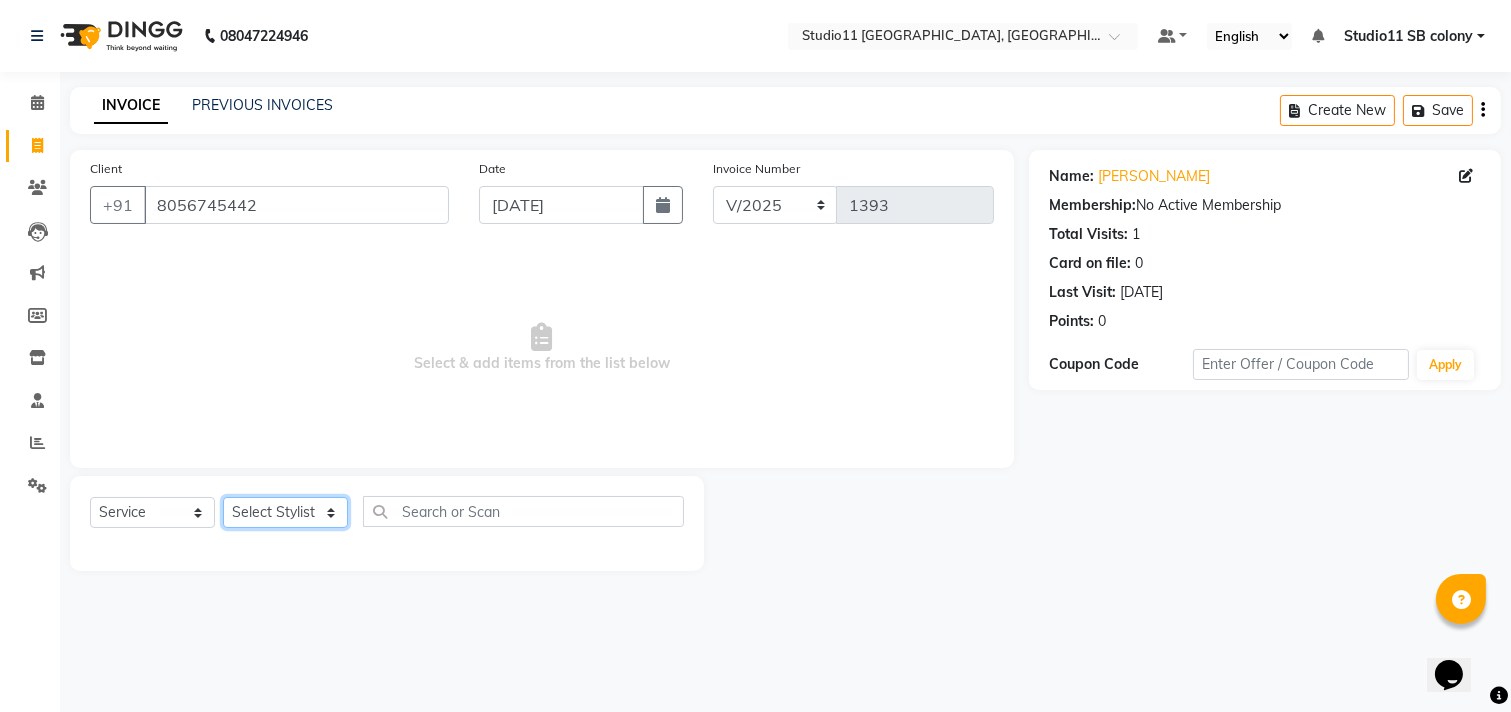 click on "Select Stylist Afzal Akbar Dani Jeni Josna kaif lavanya manimekalai Praveen Sonu Studio11 SB colony Tahir tamil" 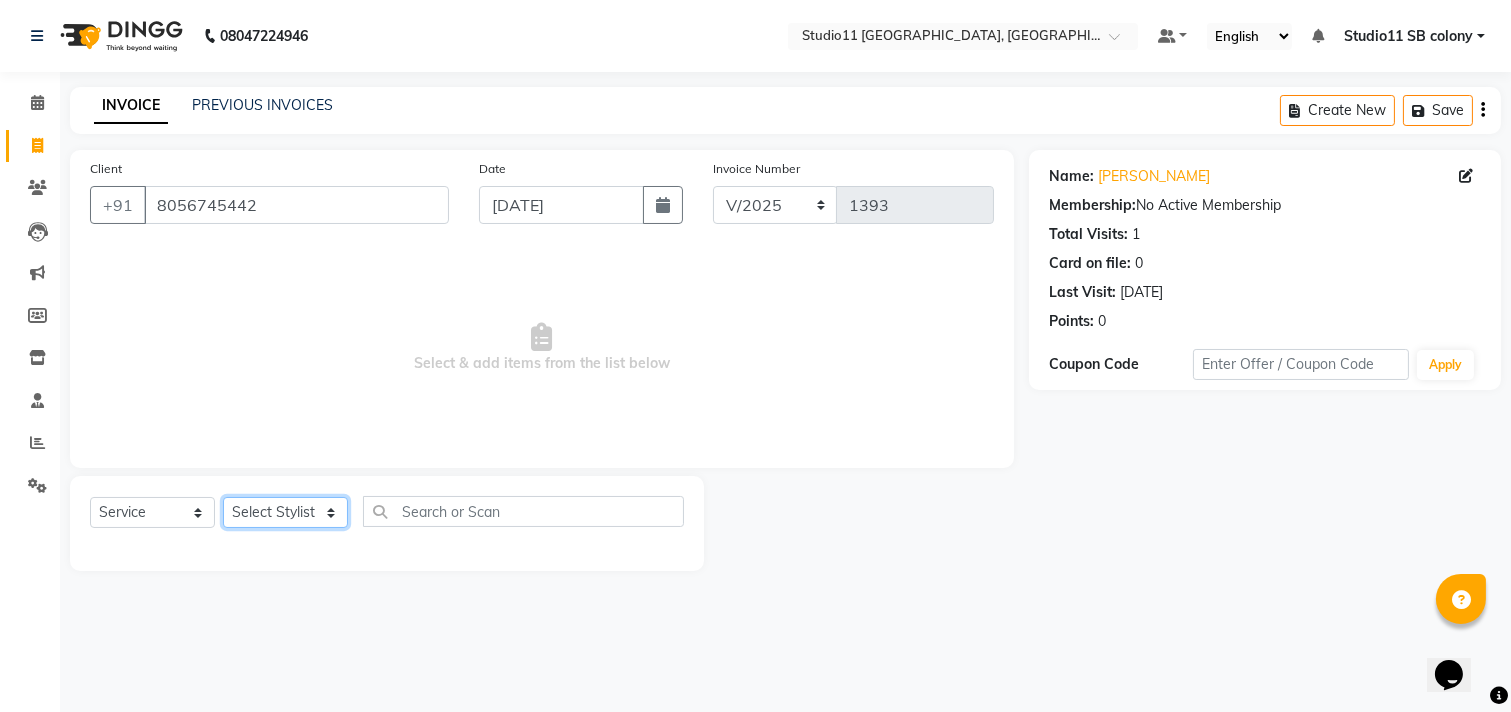 select on "68835" 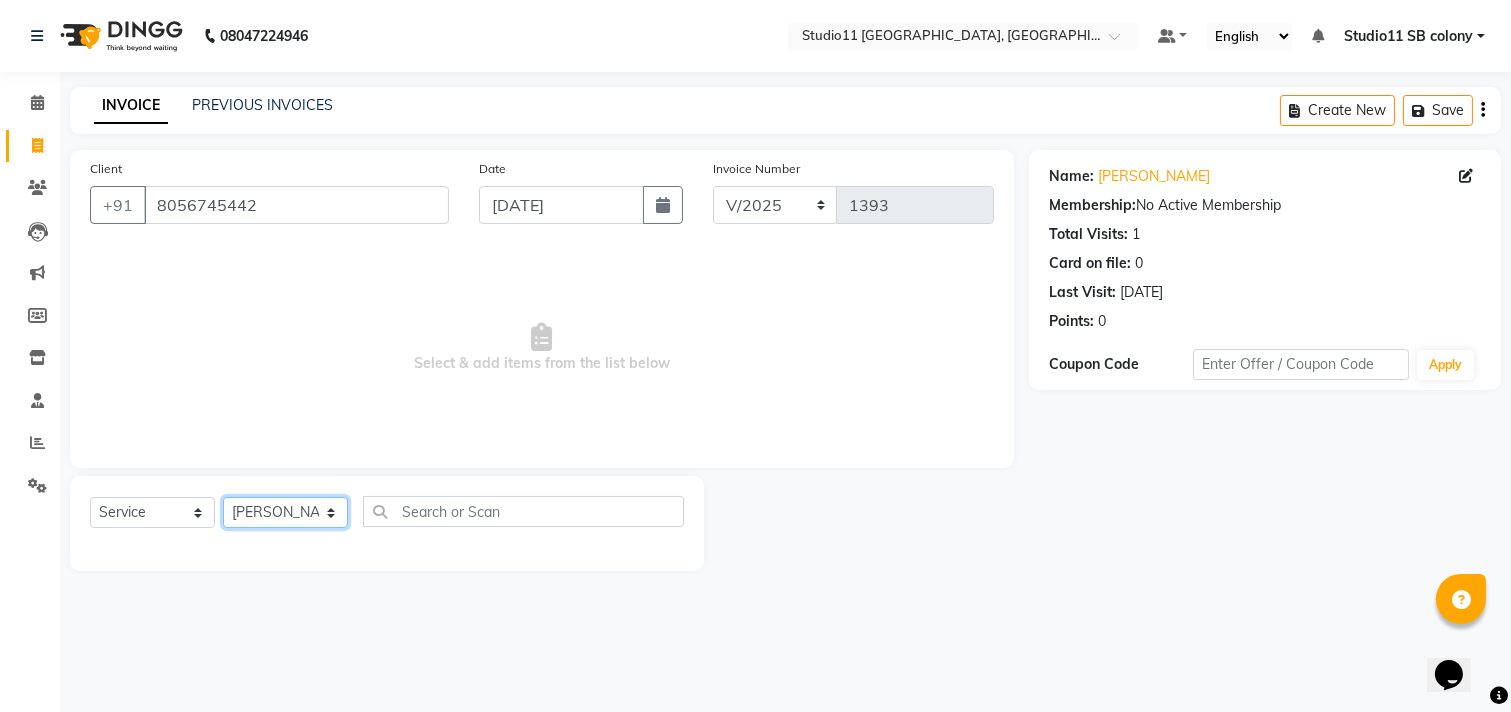 click on "Select Stylist Afzal Akbar Dani Jeni Josna kaif lavanya manimekalai Praveen Sonu Studio11 SB colony Tahir tamil" 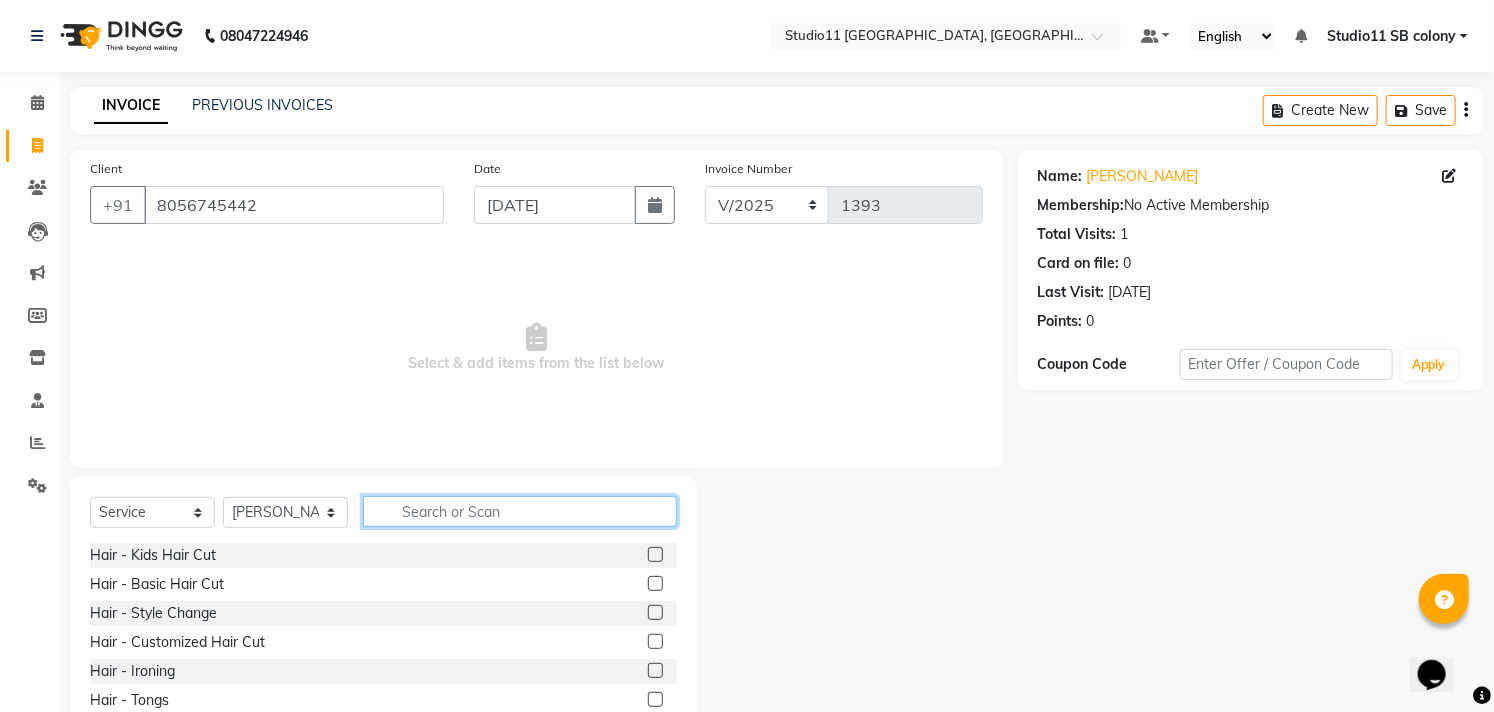 click 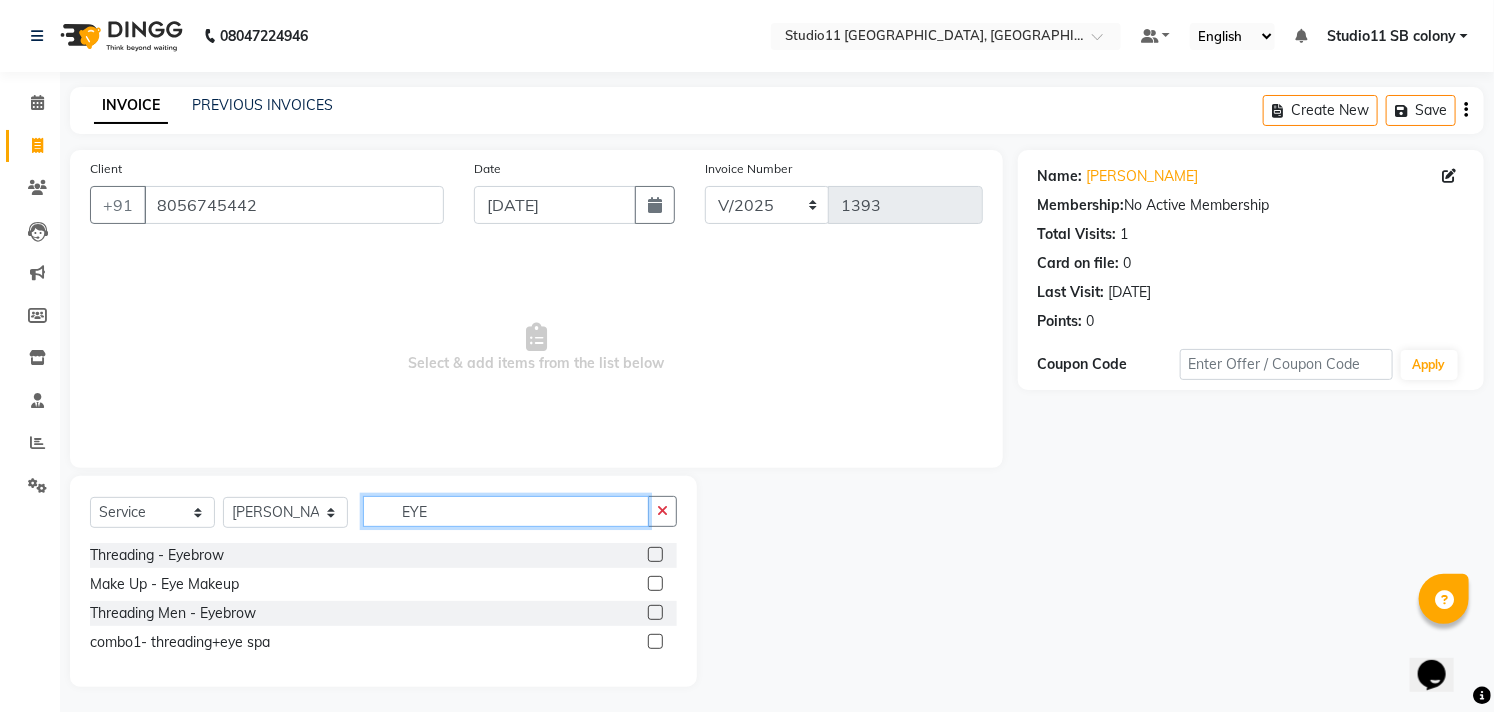 type on "EYE" 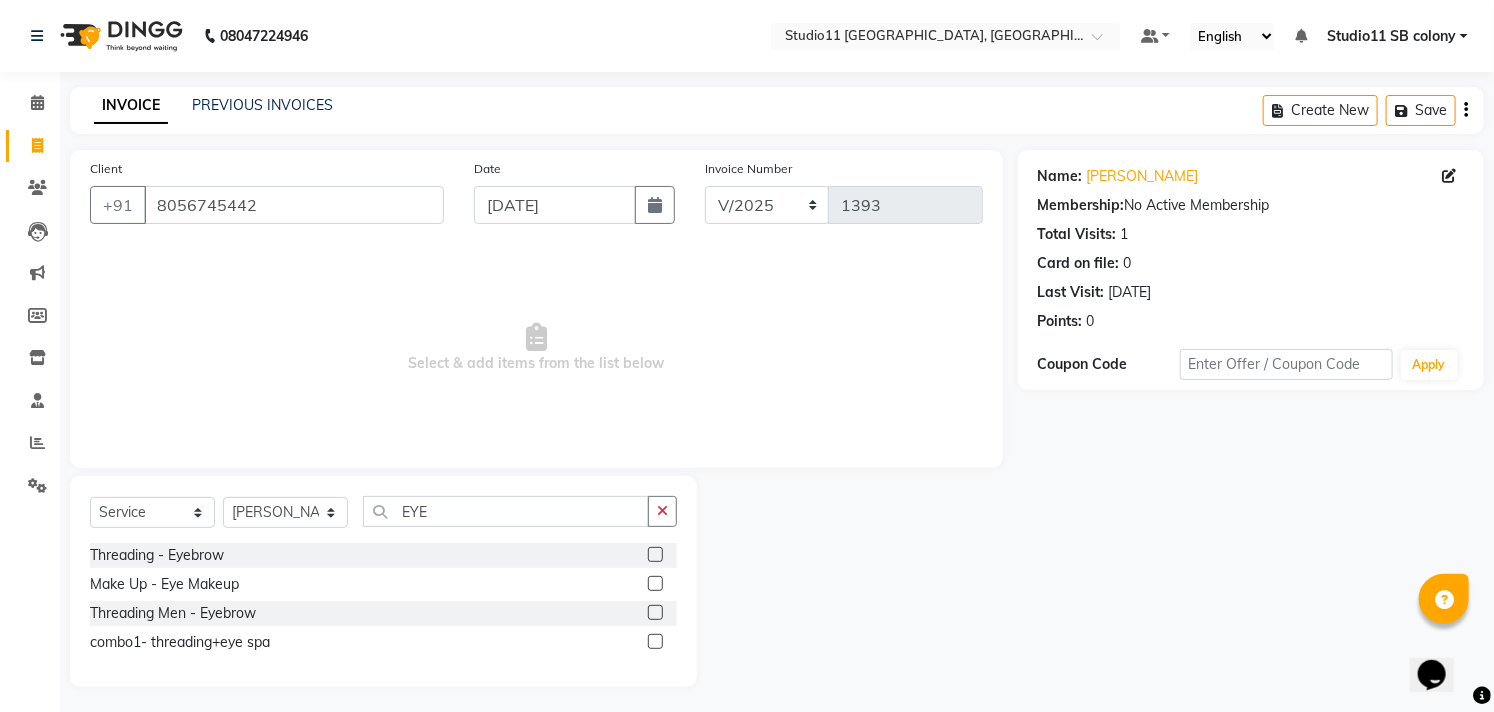 click 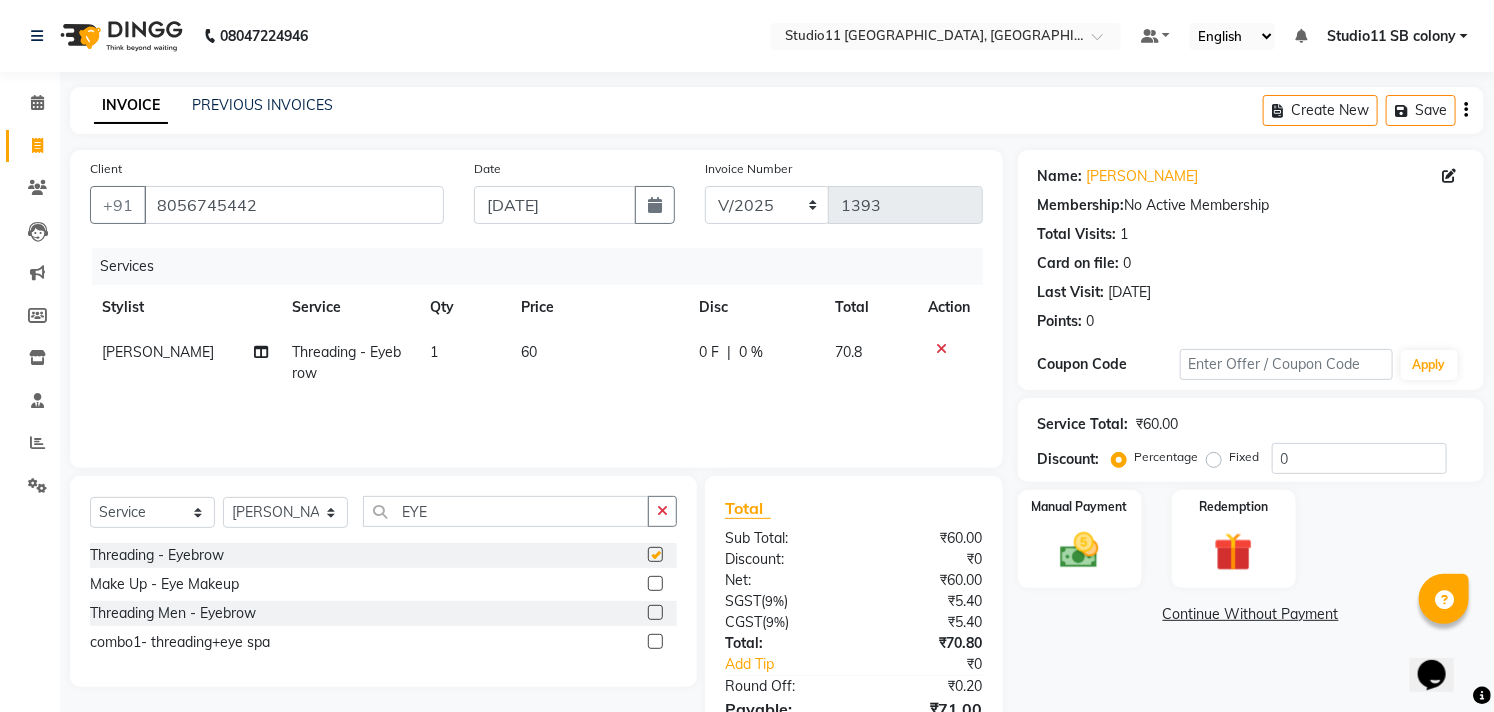 click on "60" 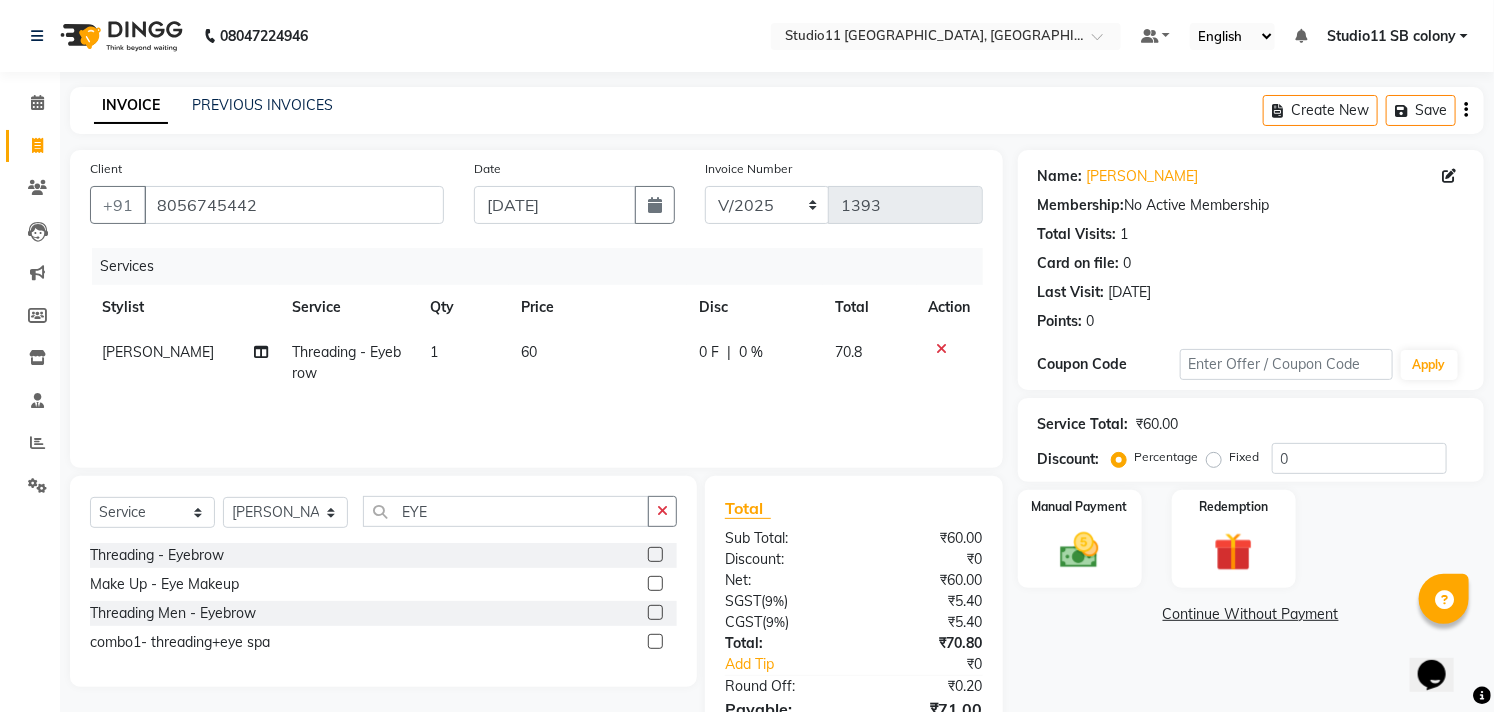 checkbox on "false" 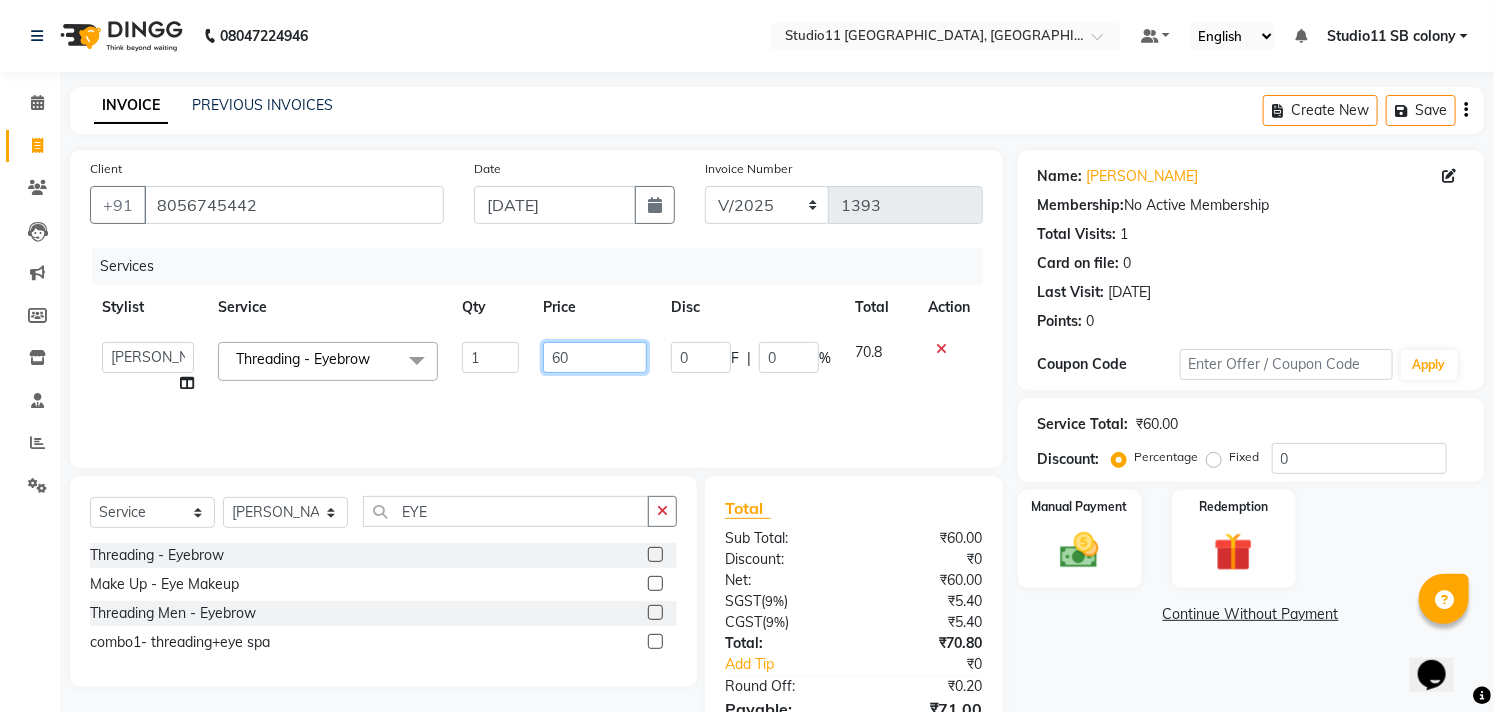 drag, startPoint x: 577, startPoint y: 354, endPoint x: 536, endPoint y: 364, distance: 42.201897 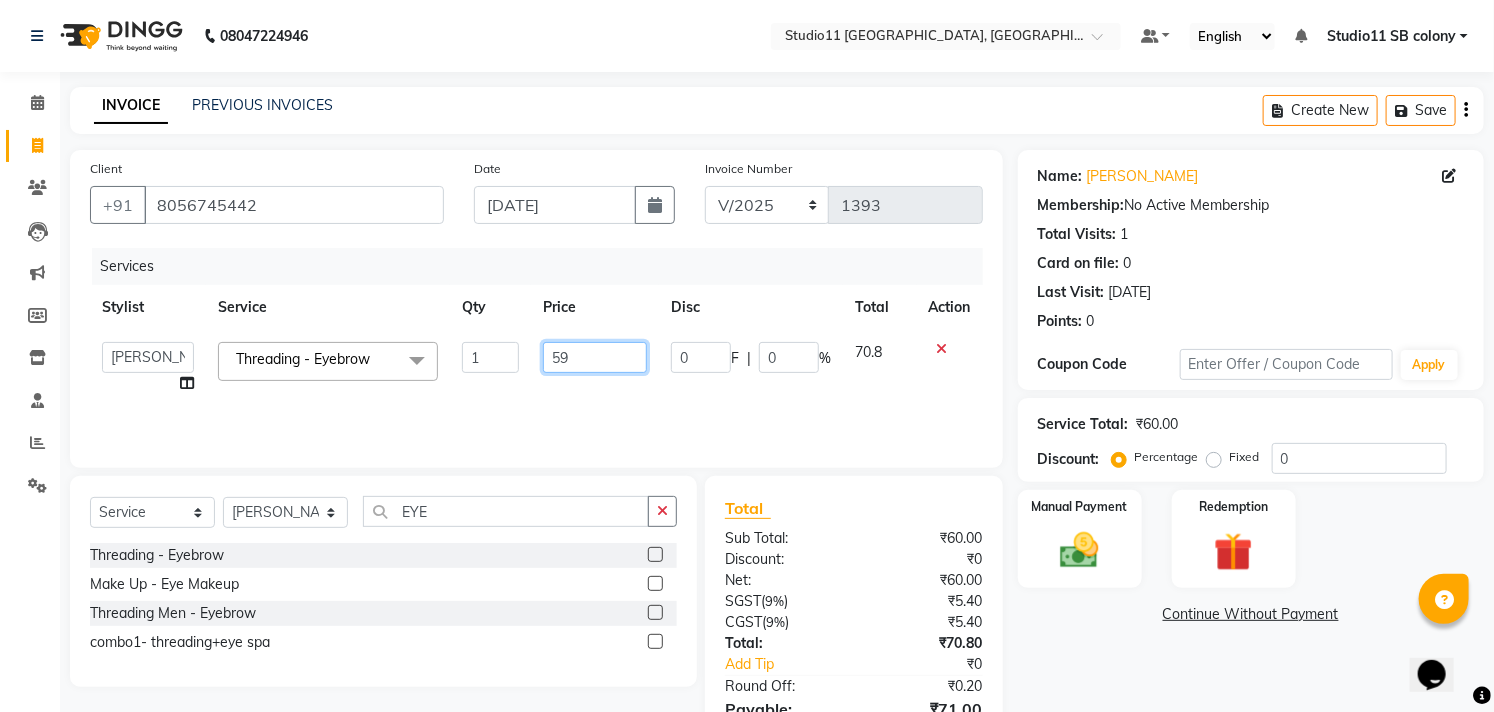 type on "59.5" 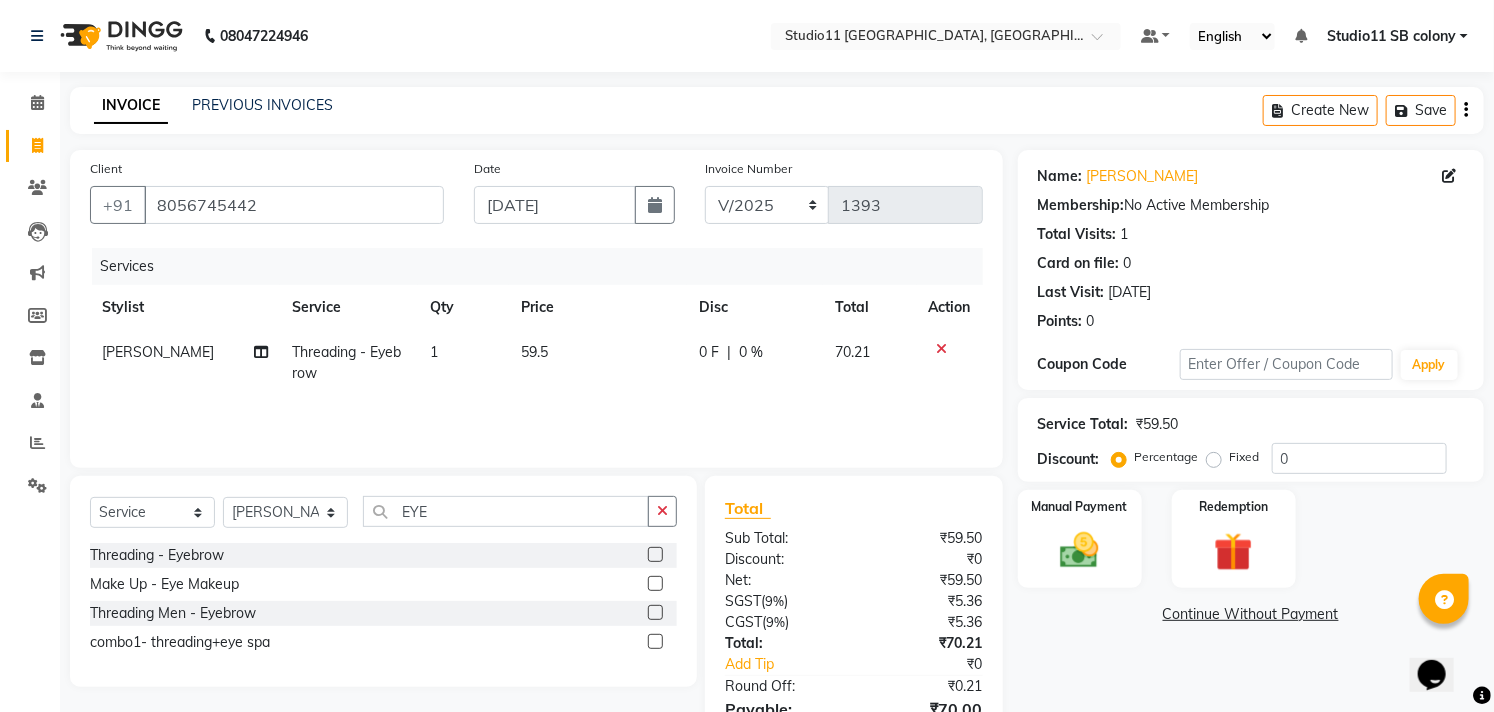 click on "Services Stylist Service Qty Price Disc Total Action lavanya Threading - Eyebrow 1 59.5 0 F | 0 % 70.21" 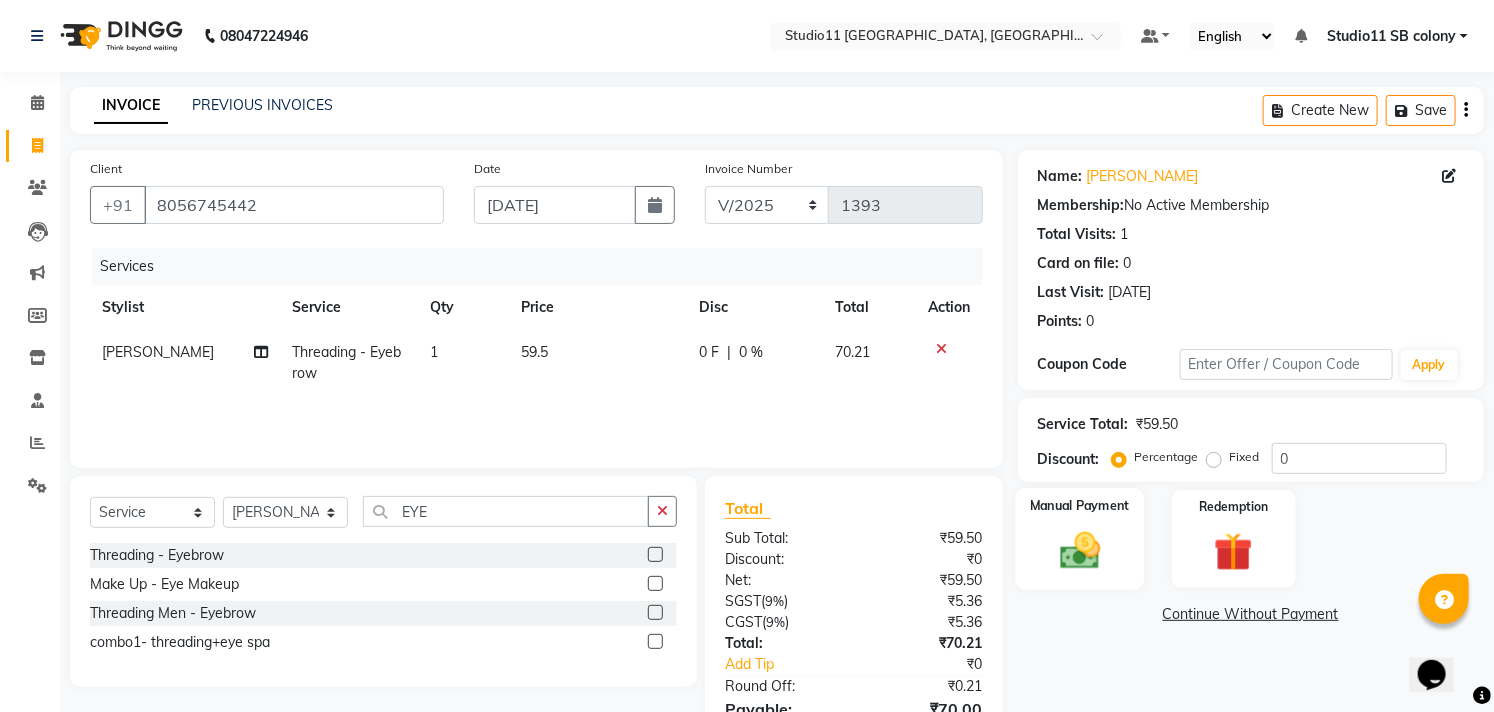 click 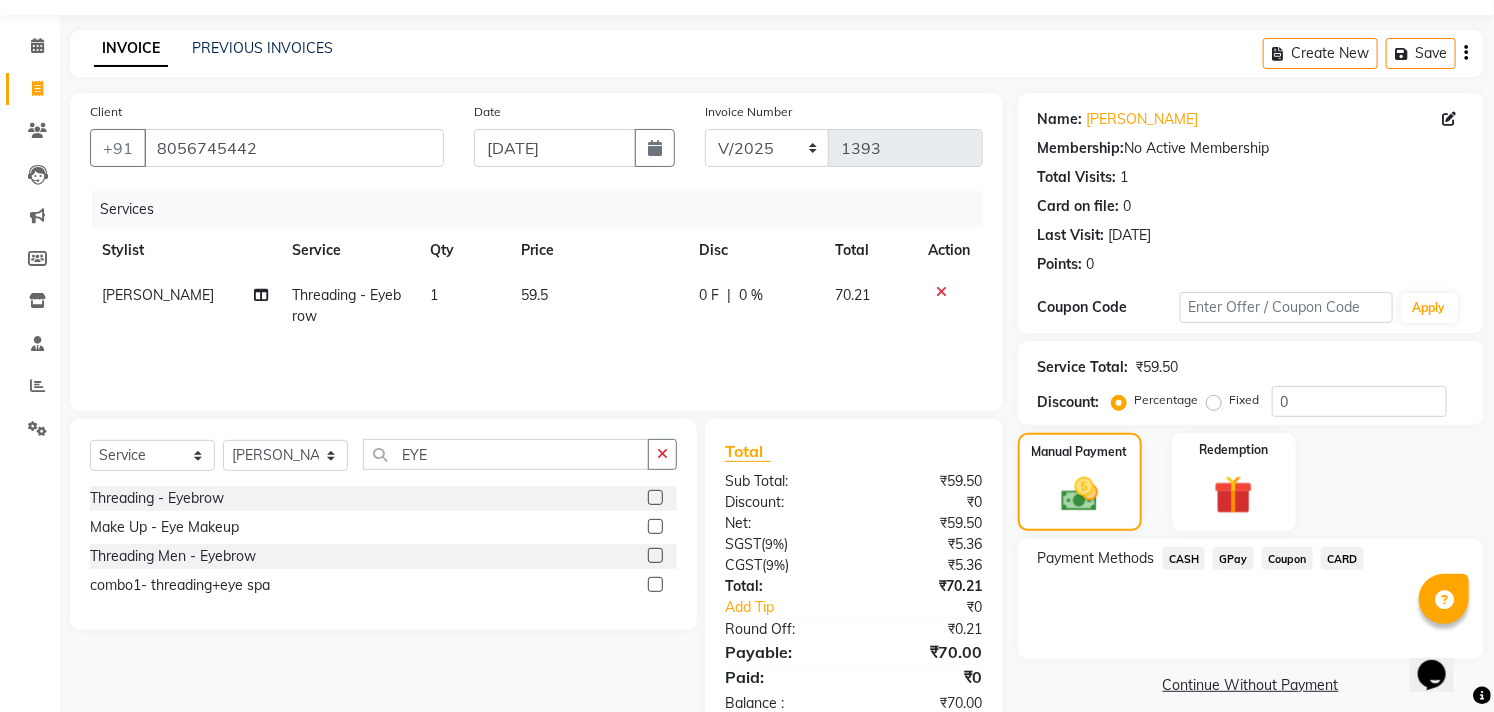 scroll, scrollTop: 108, scrollLeft: 0, axis: vertical 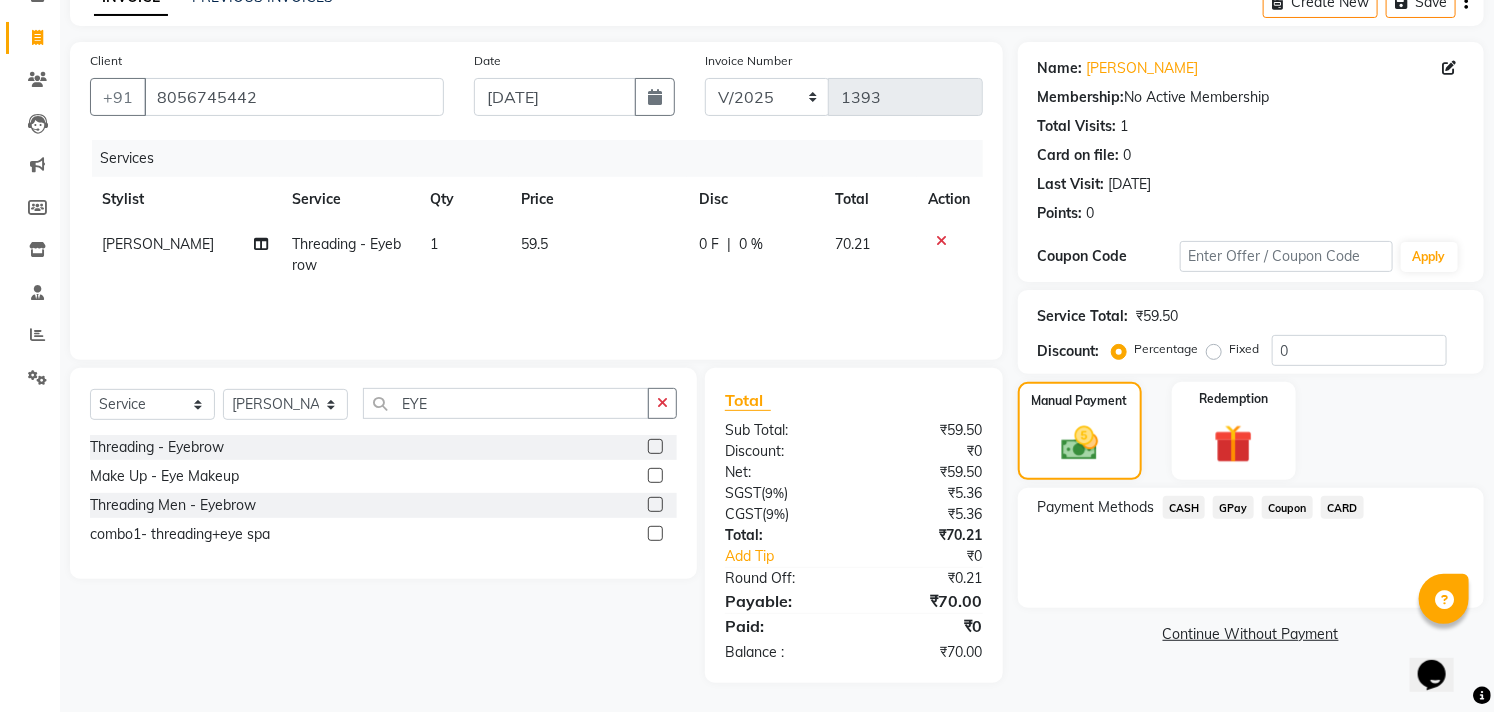 click on "GPay" 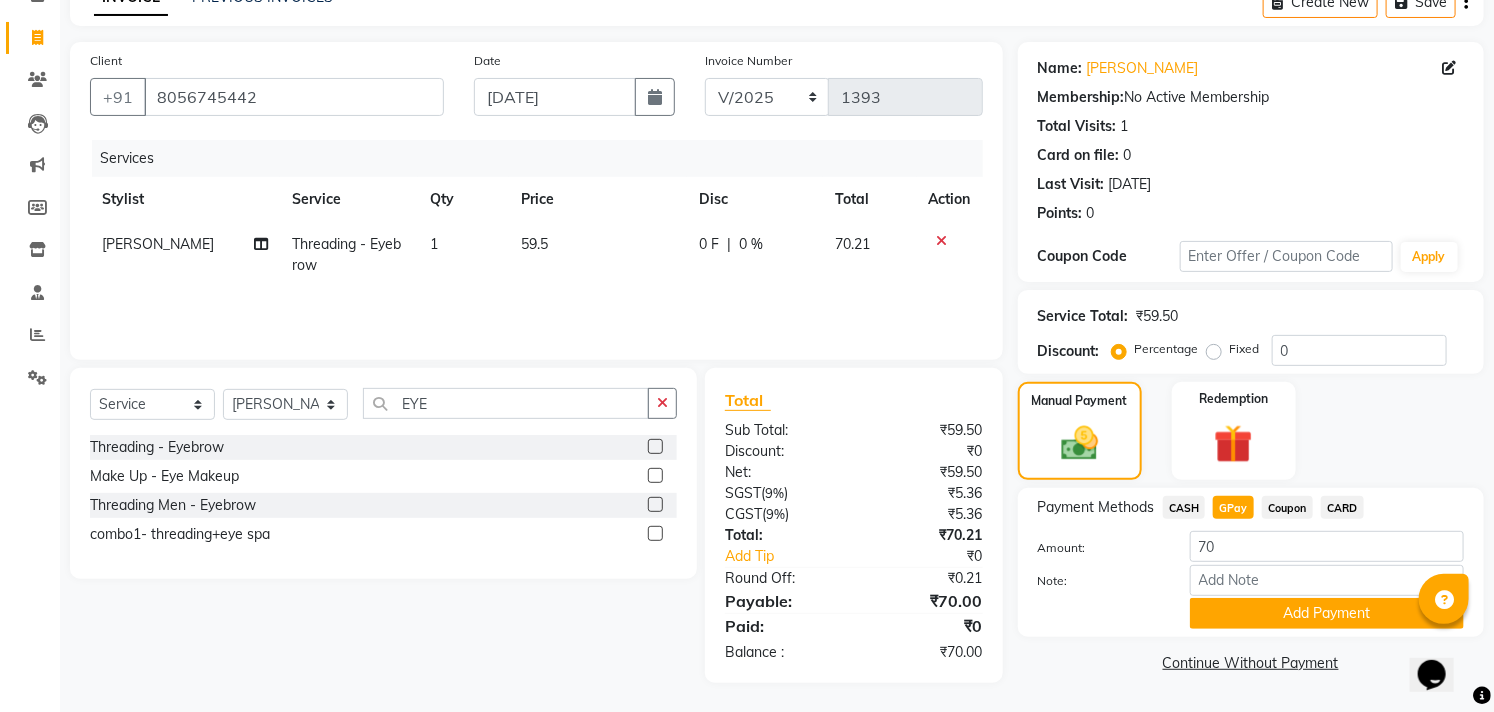 click on "Note:" 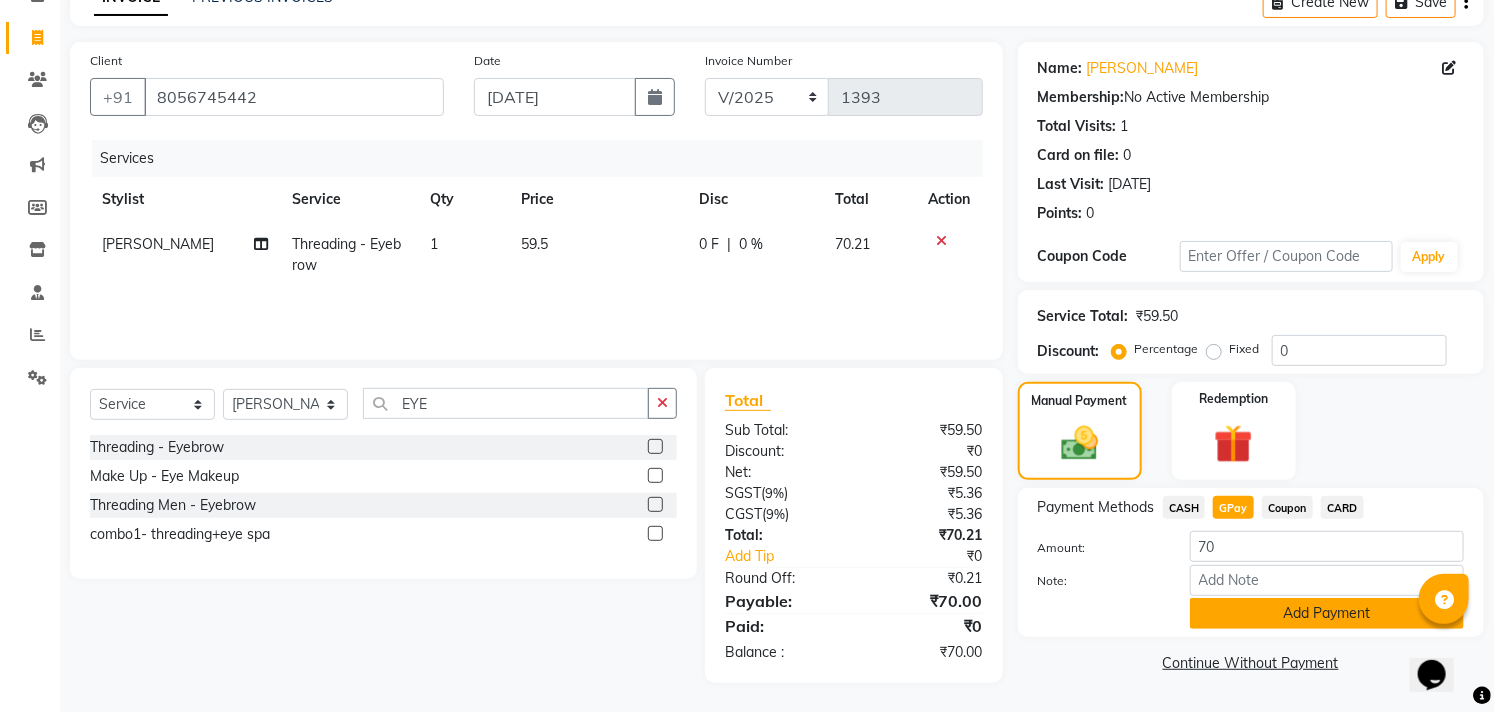 click on "Add Payment" 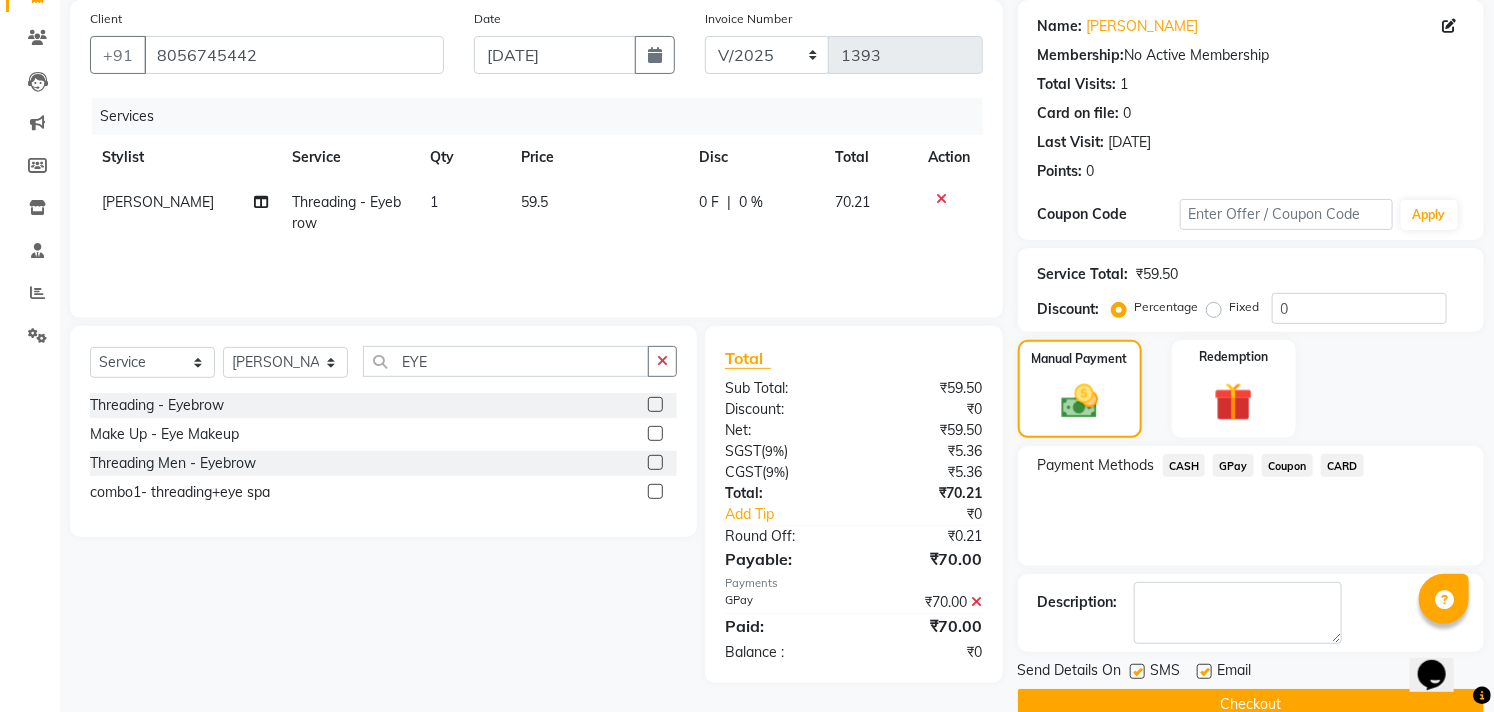 scroll, scrollTop: 187, scrollLeft: 0, axis: vertical 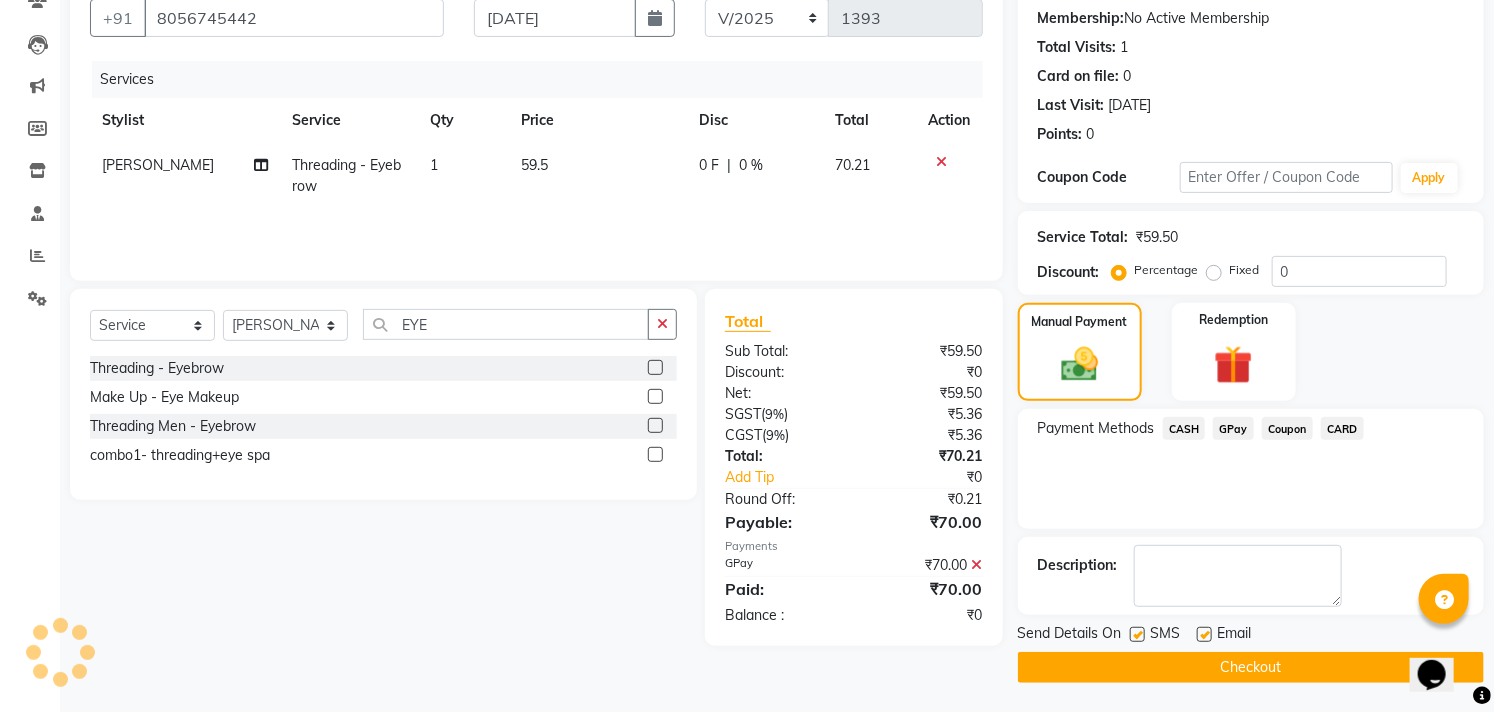 click 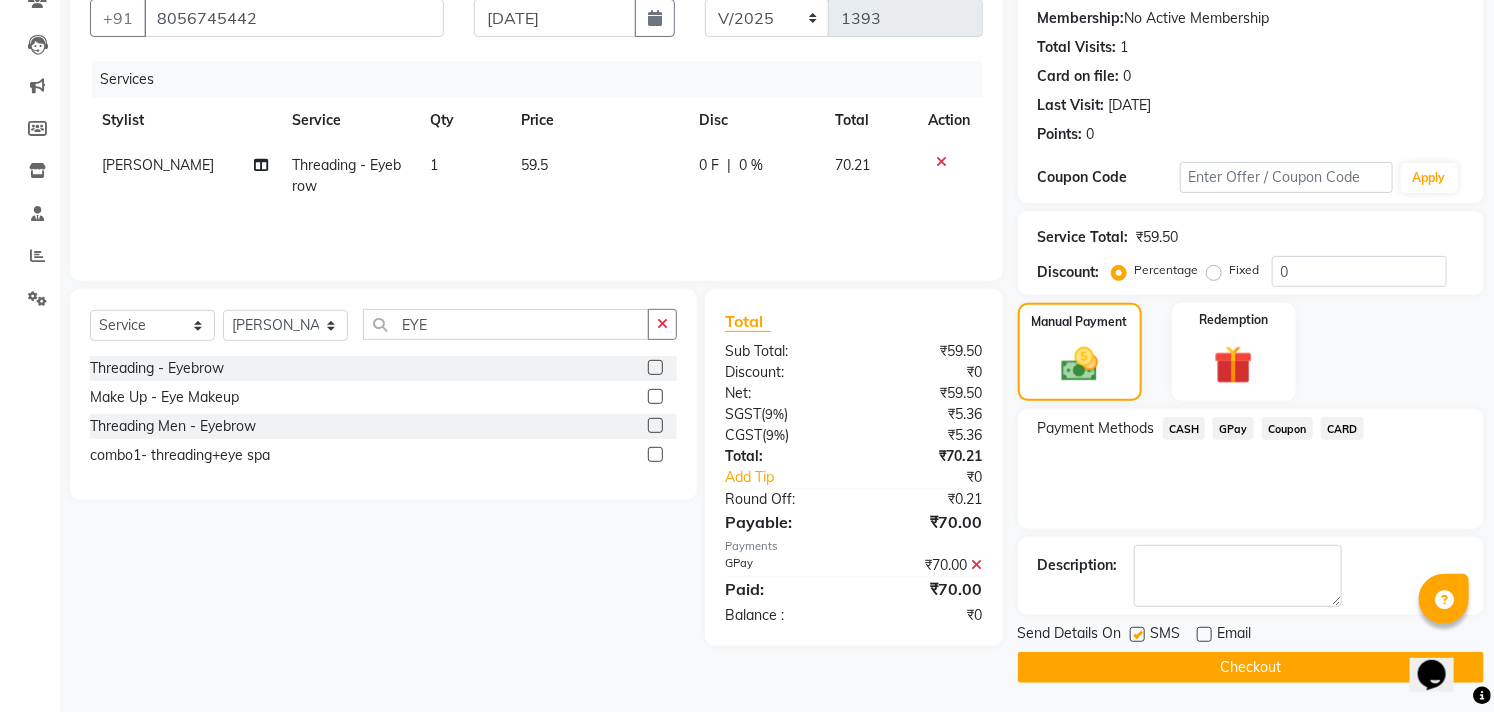 click on "Send Details On SMS Email" 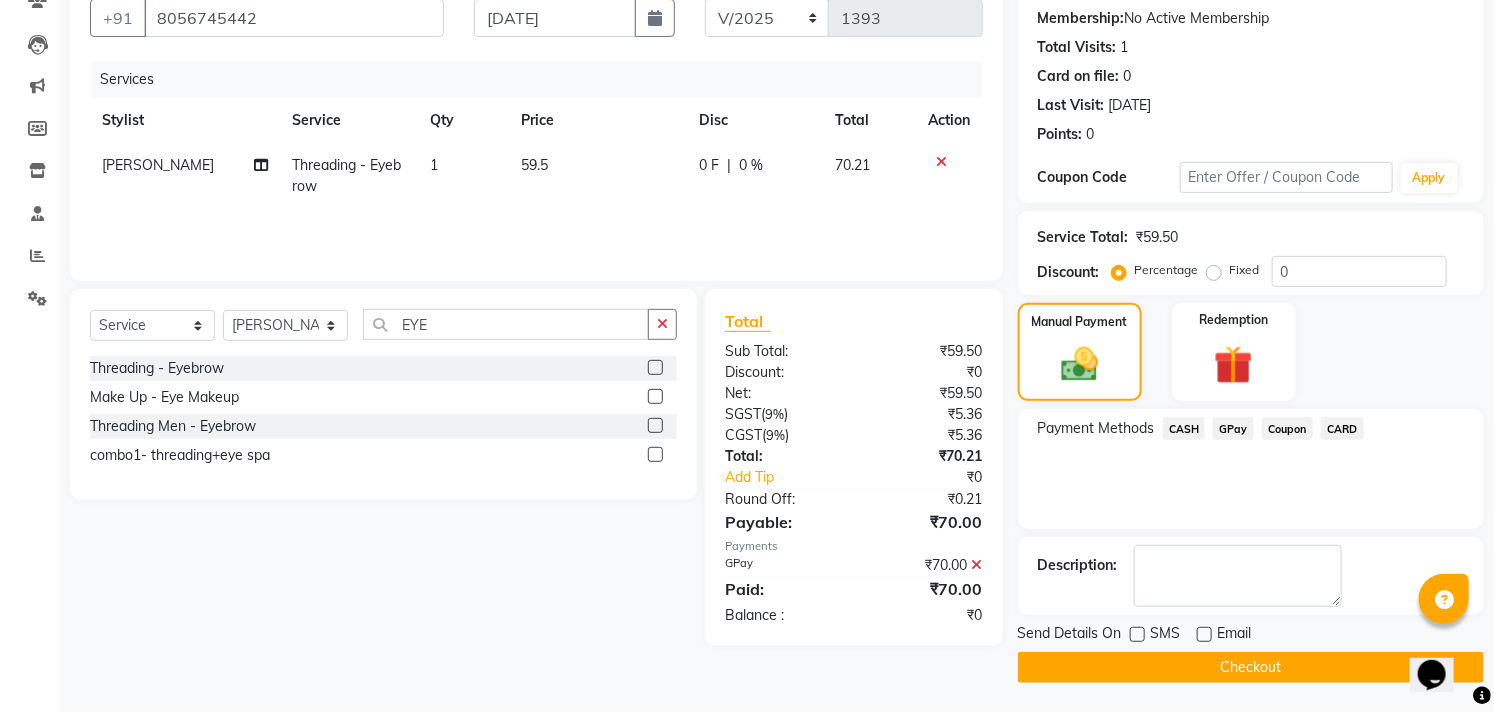 click on "Checkout" 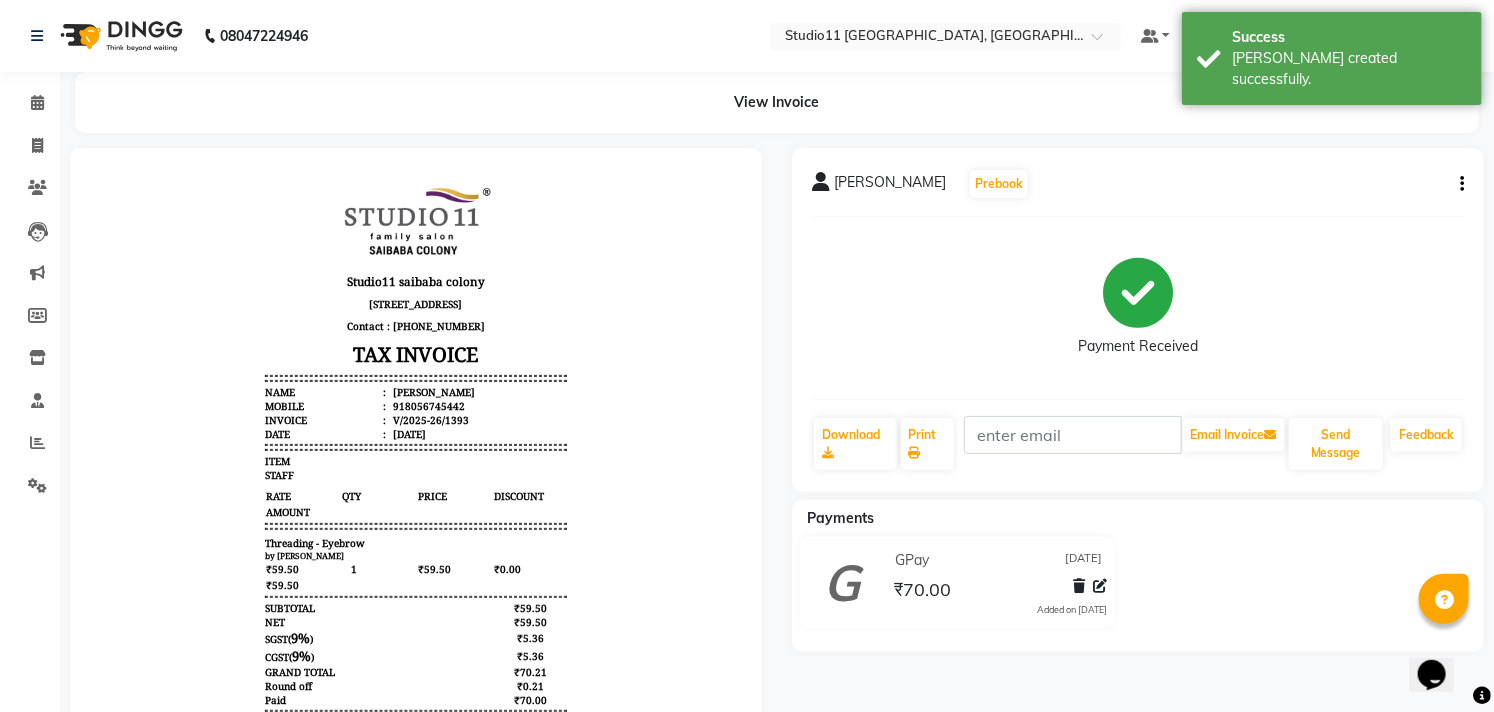 scroll, scrollTop: 0, scrollLeft: 0, axis: both 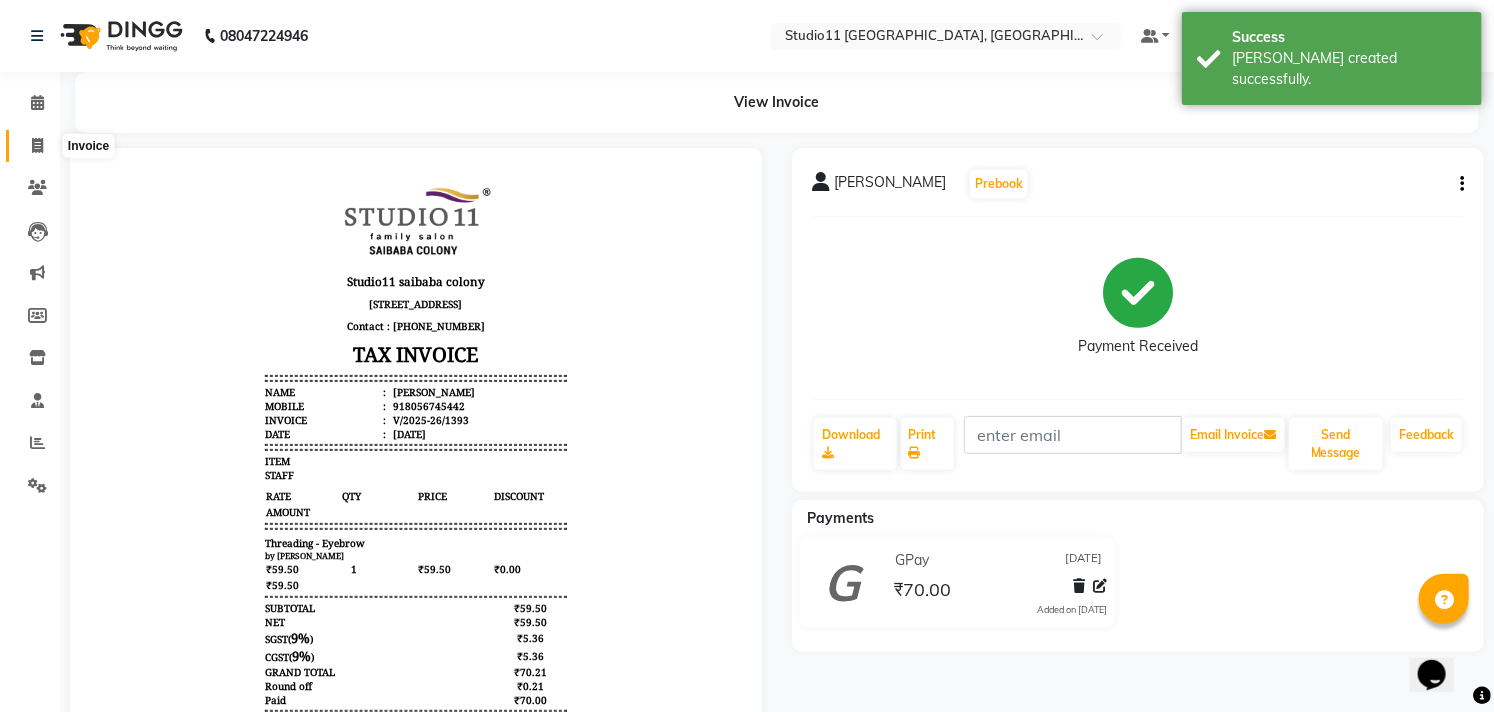 click 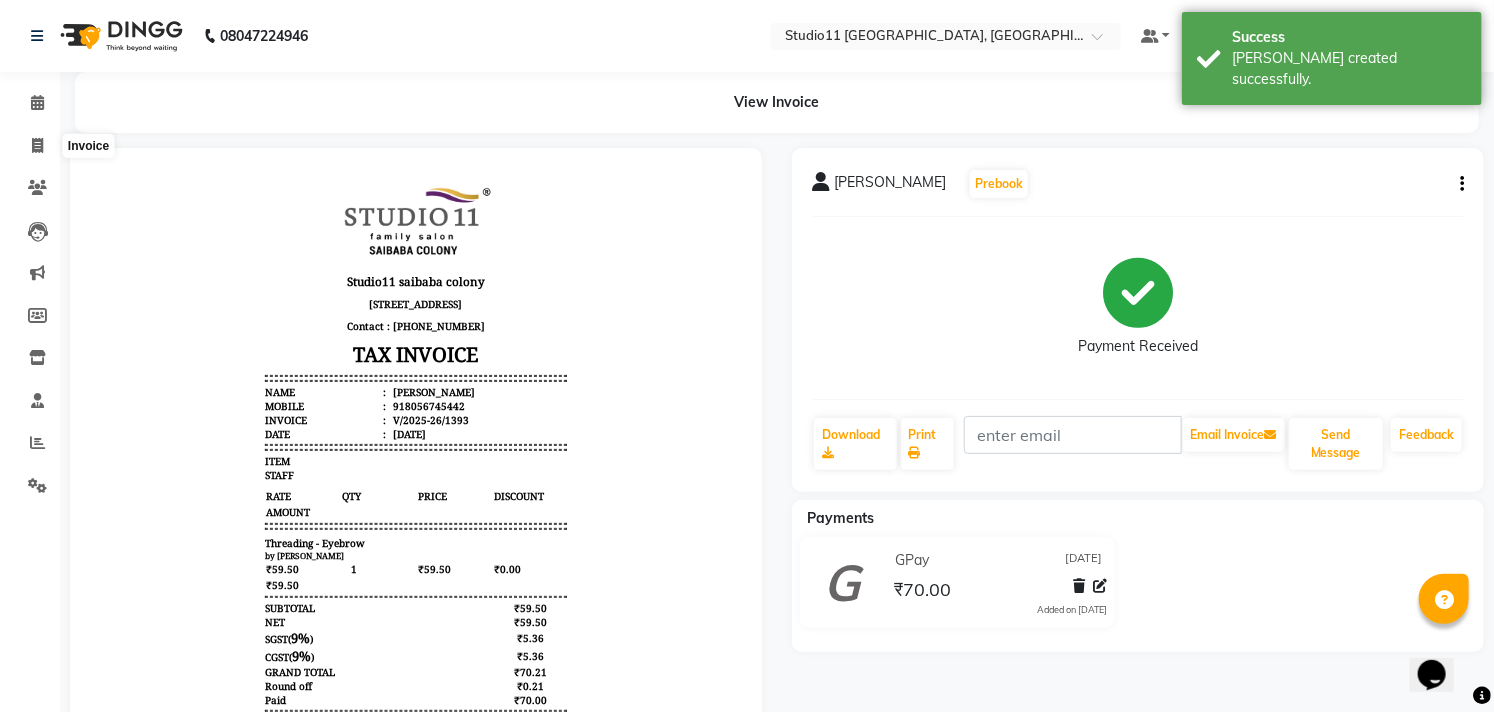 select on "7717" 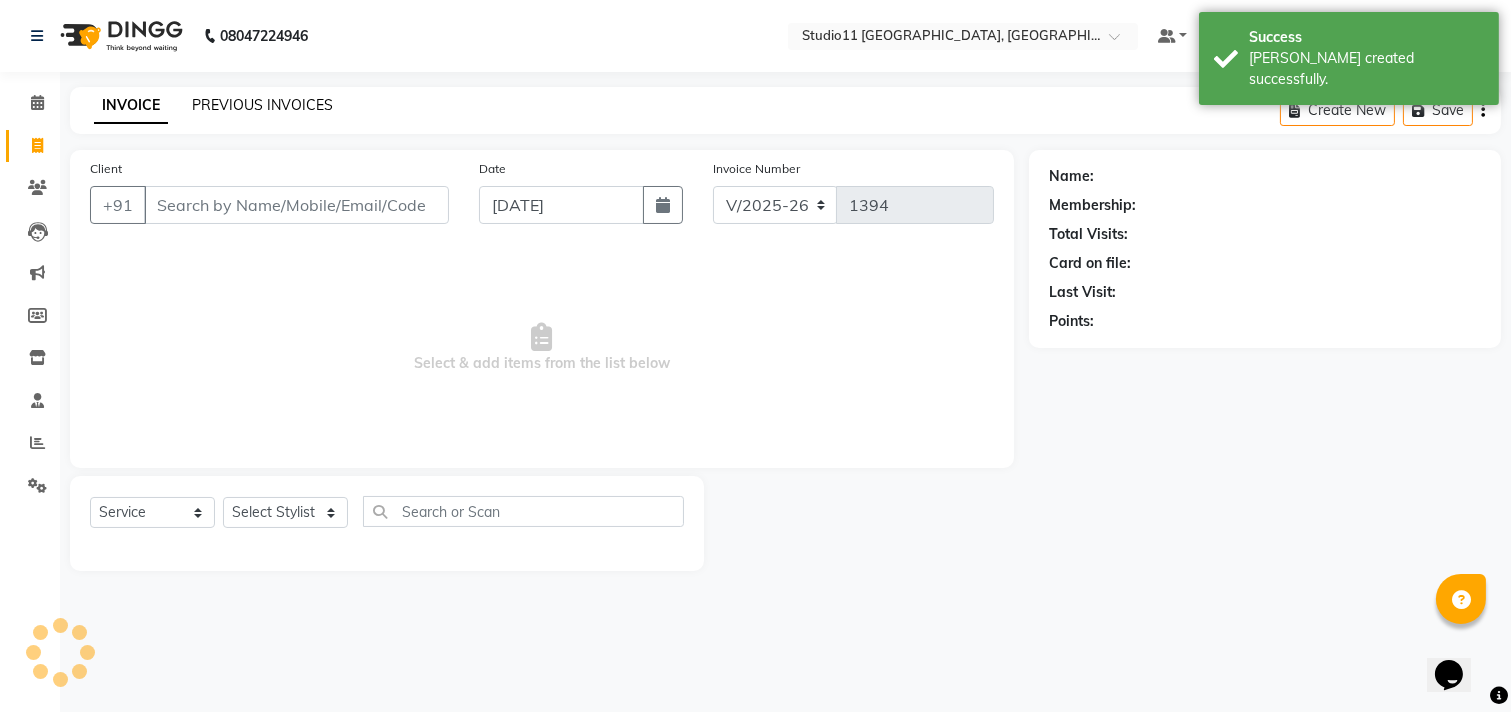 click on "PREVIOUS INVOICES" 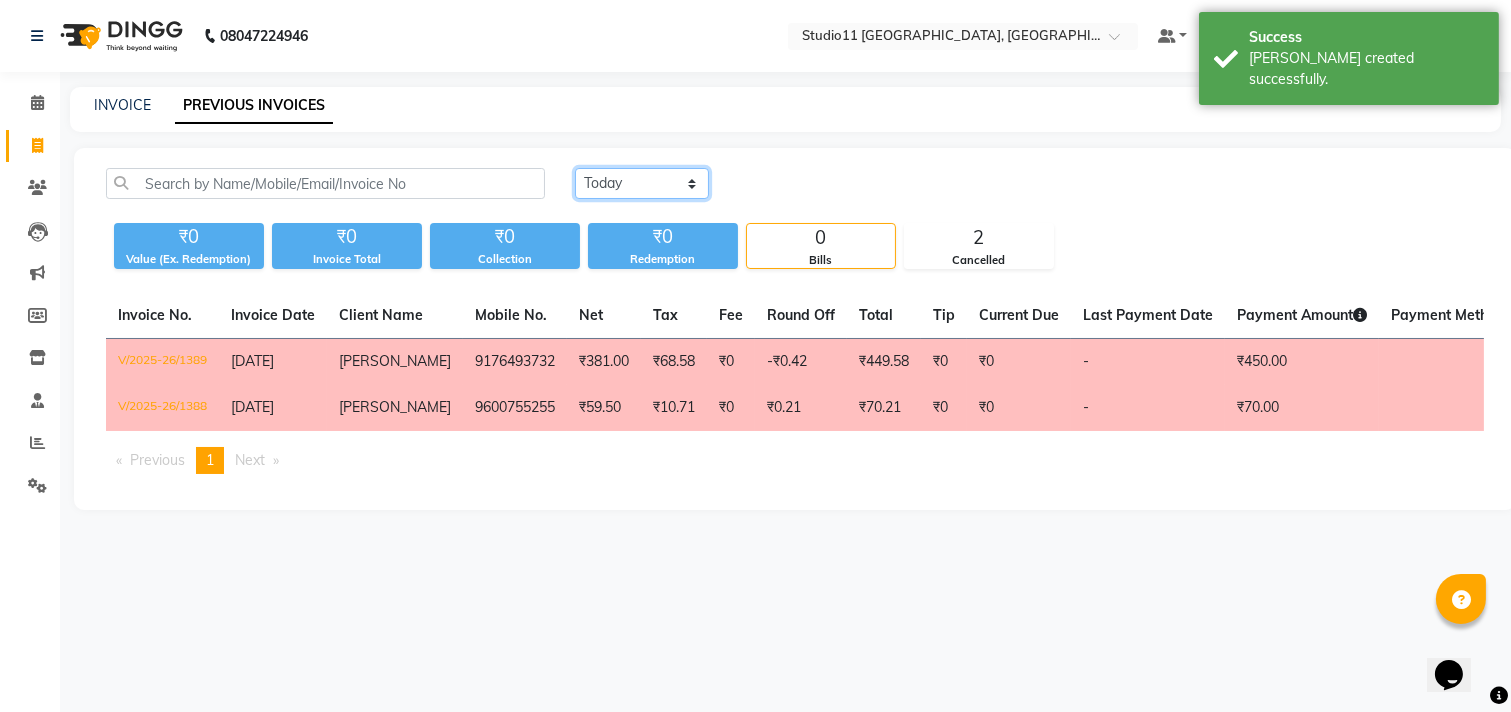 click on "Today Yesterday Custom Range" 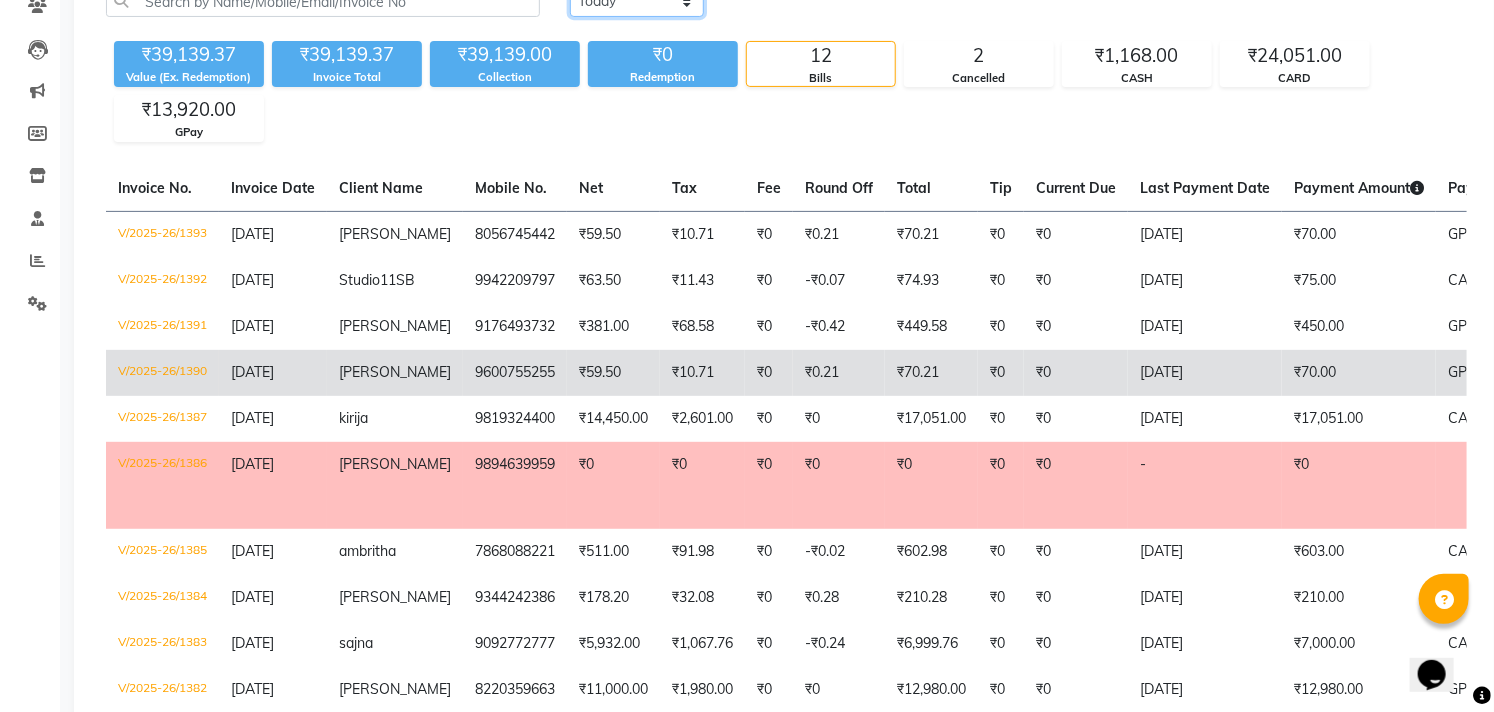 scroll, scrollTop: 222, scrollLeft: 0, axis: vertical 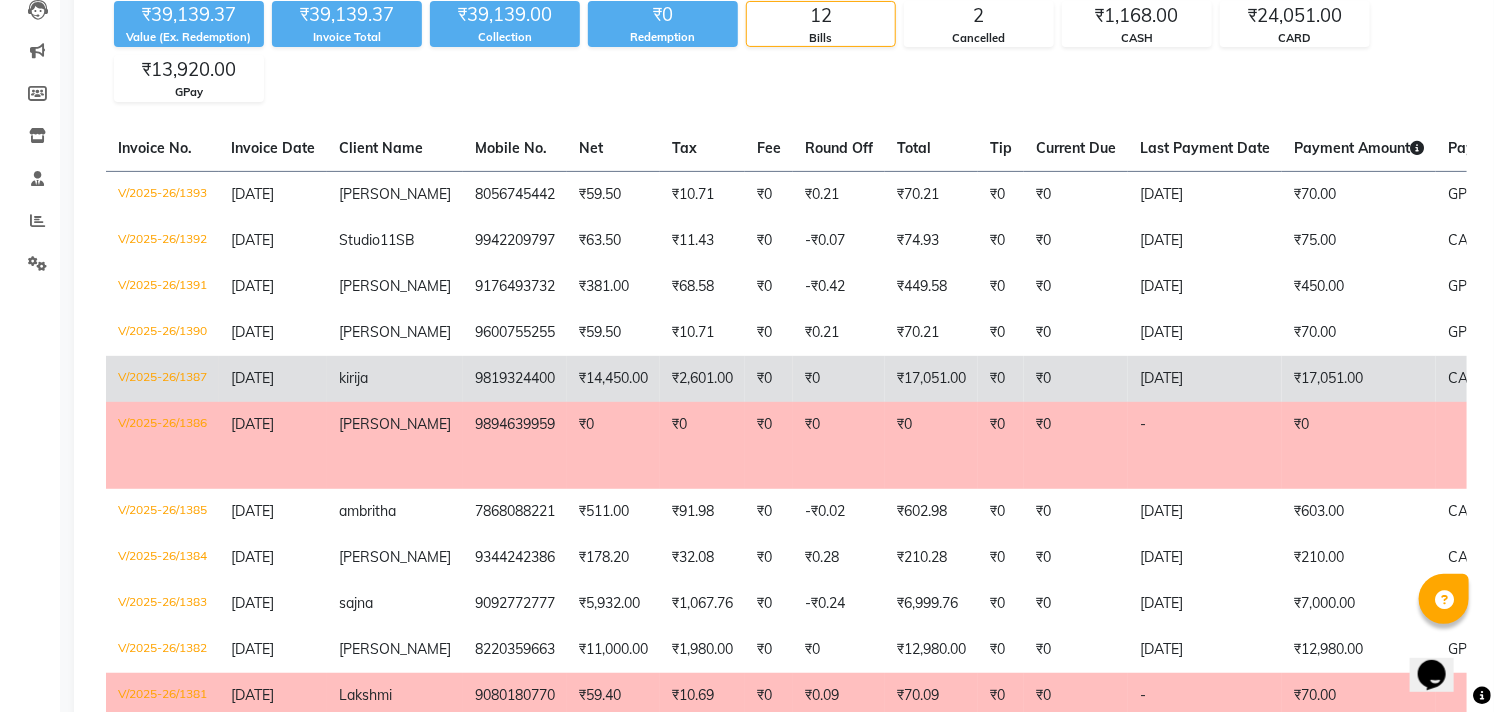 click on "₹14,450.00" 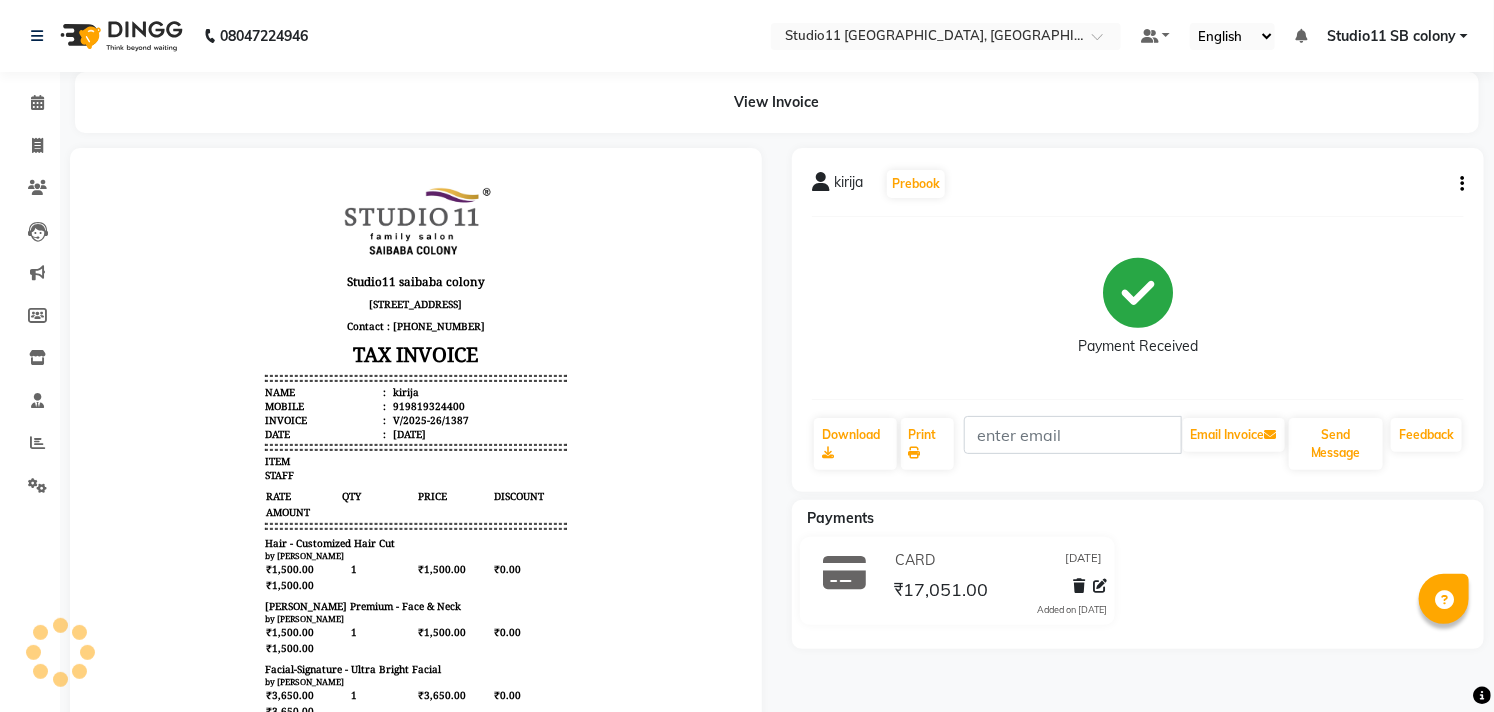 scroll, scrollTop: 0, scrollLeft: 0, axis: both 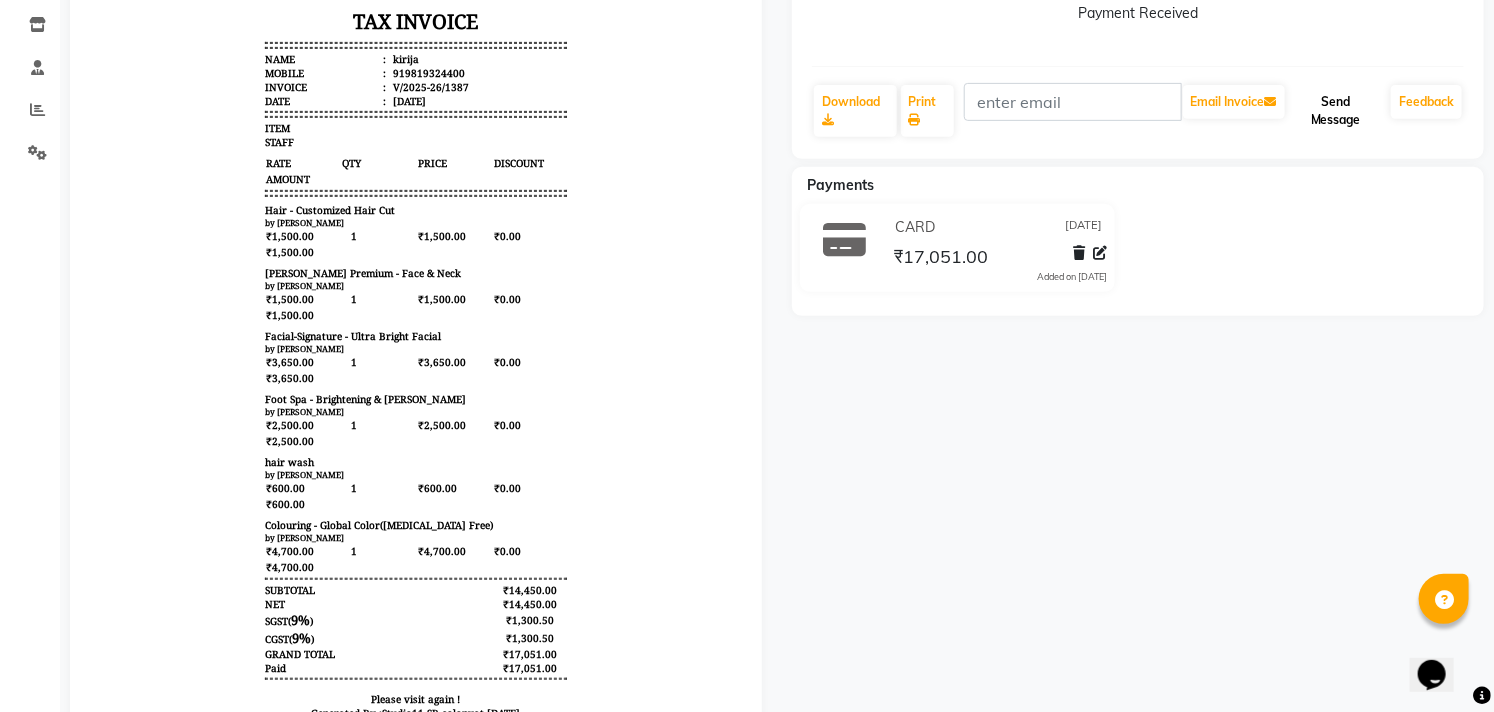 click on "Send Message" 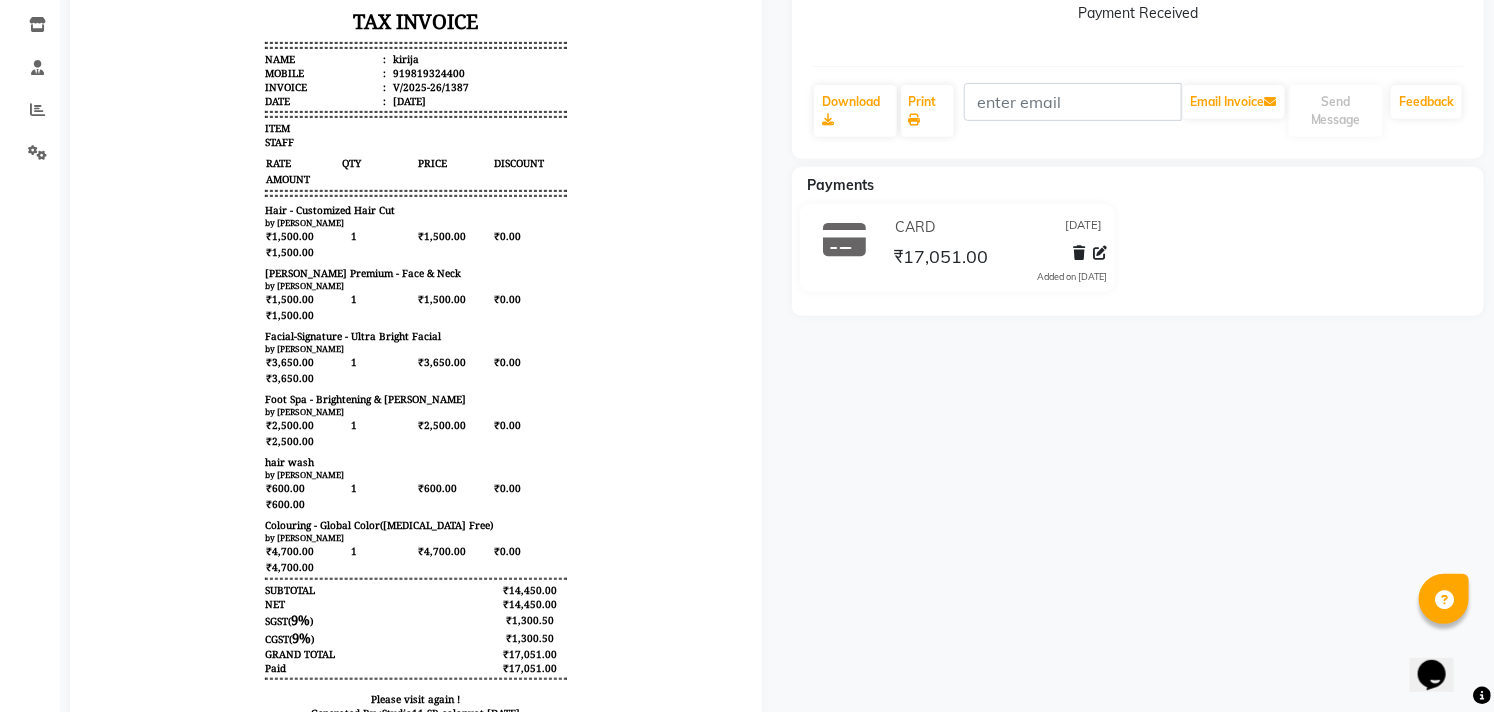 scroll, scrollTop: 0, scrollLeft: 0, axis: both 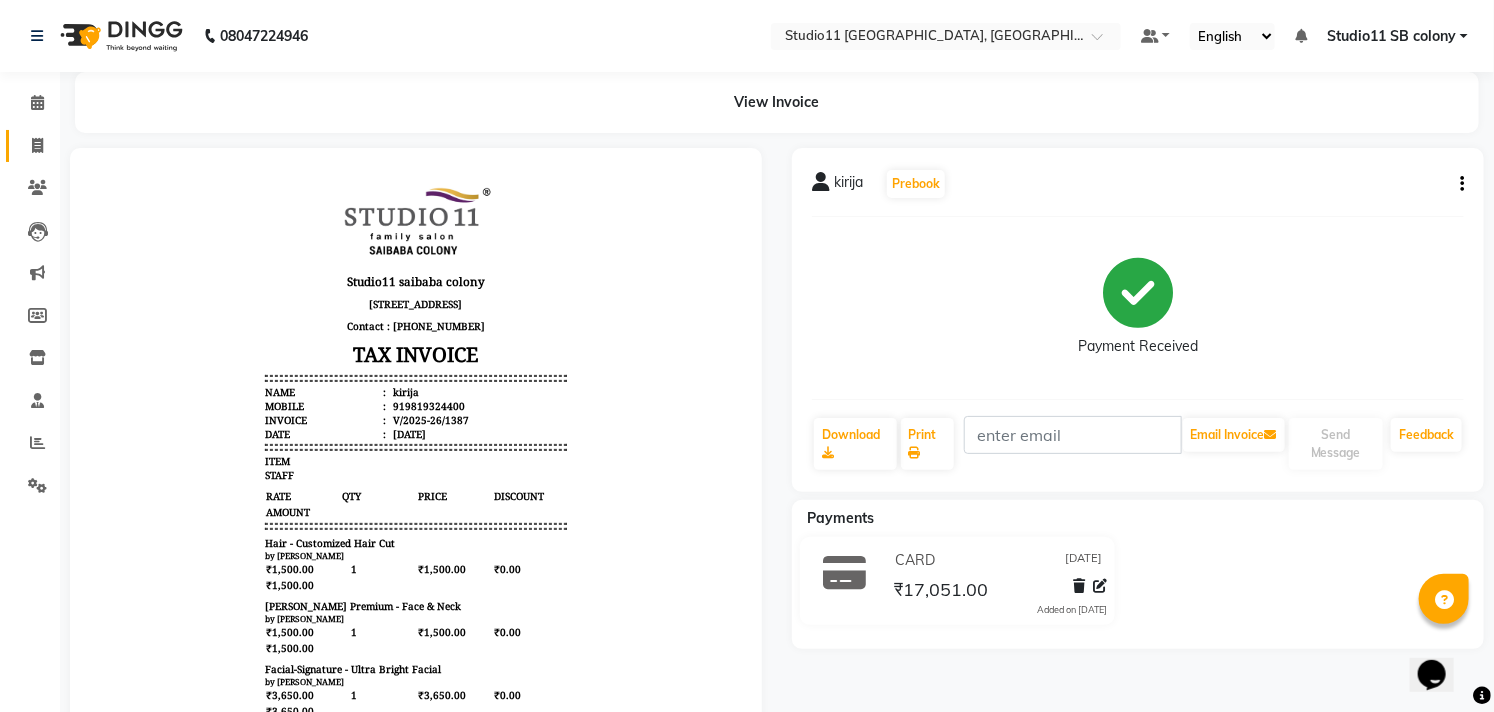 click on "Invoice" 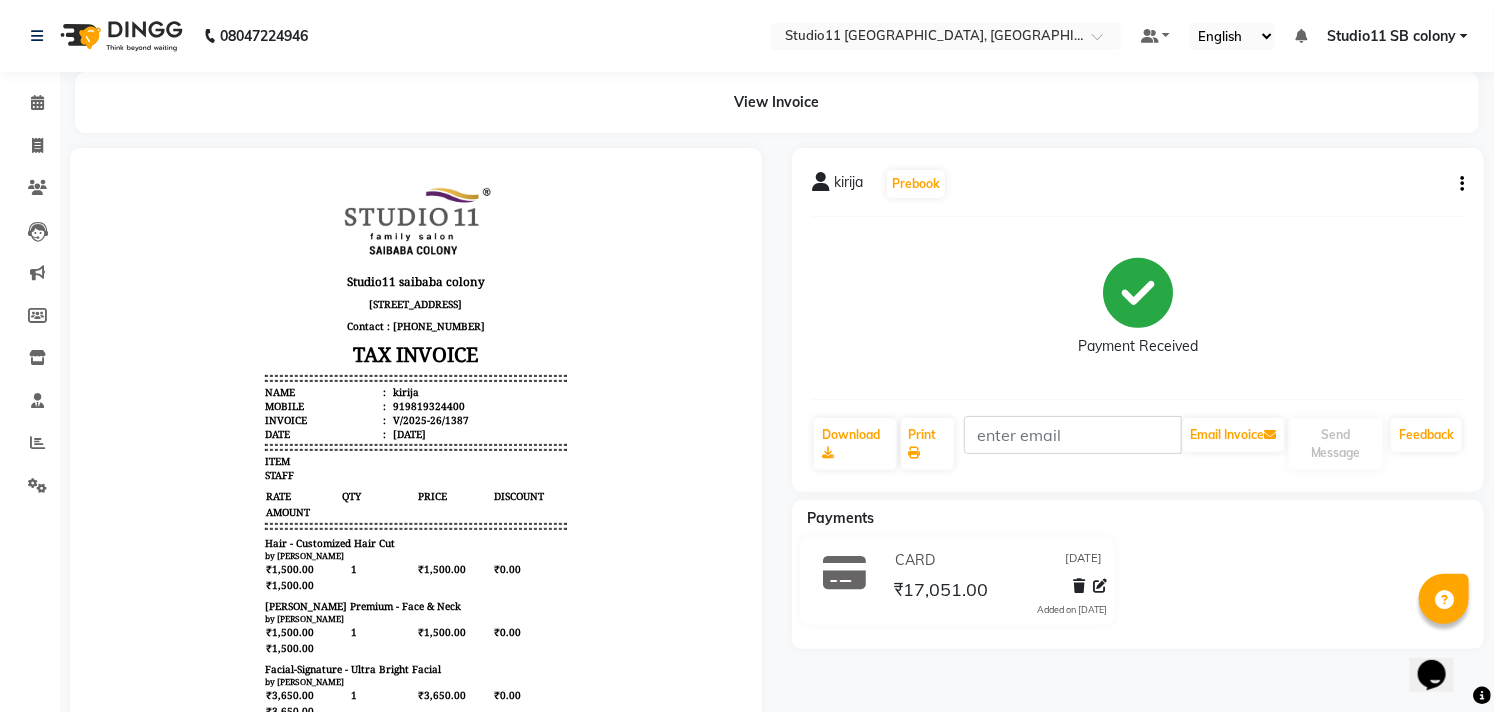 select on "service" 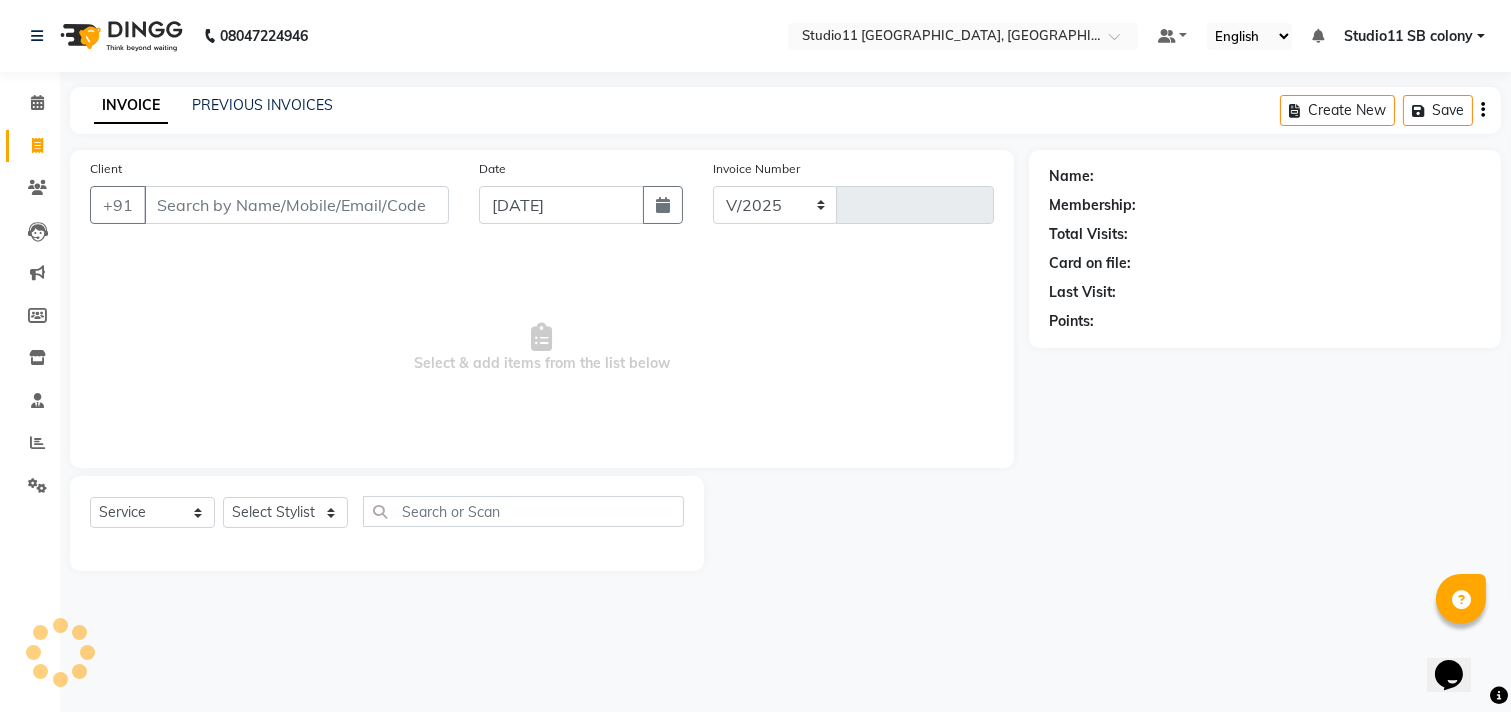 select on "7717" 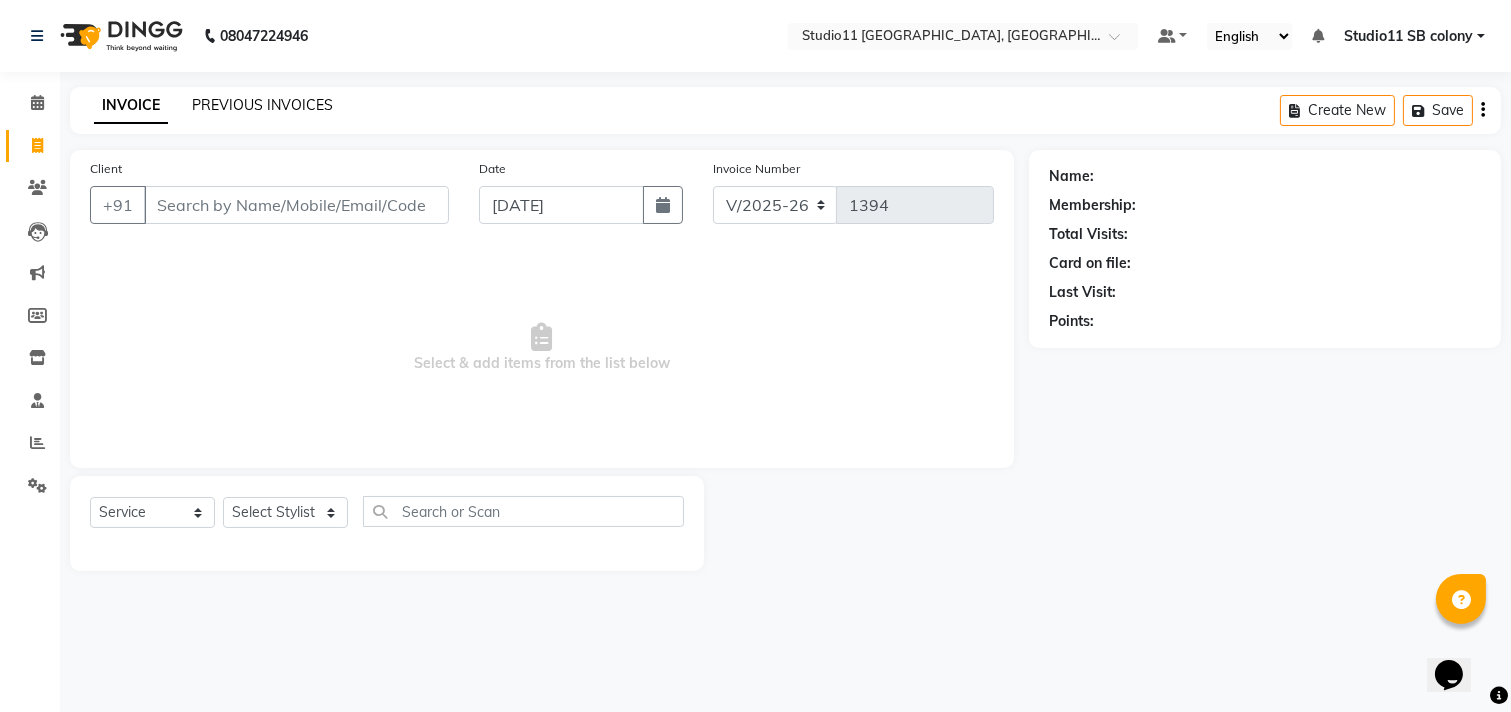 click on "PREVIOUS INVOICES" 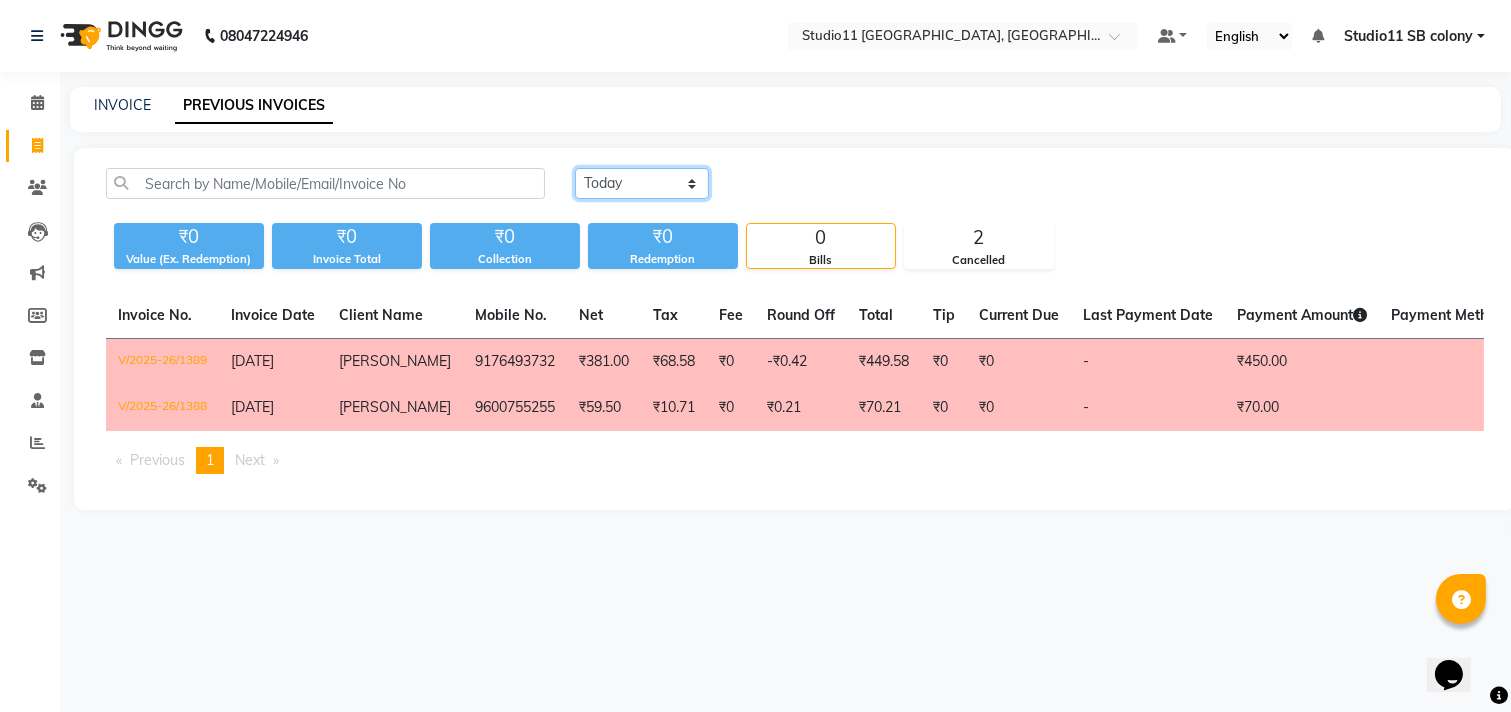 click on "[DATE] [DATE] Custom Range" 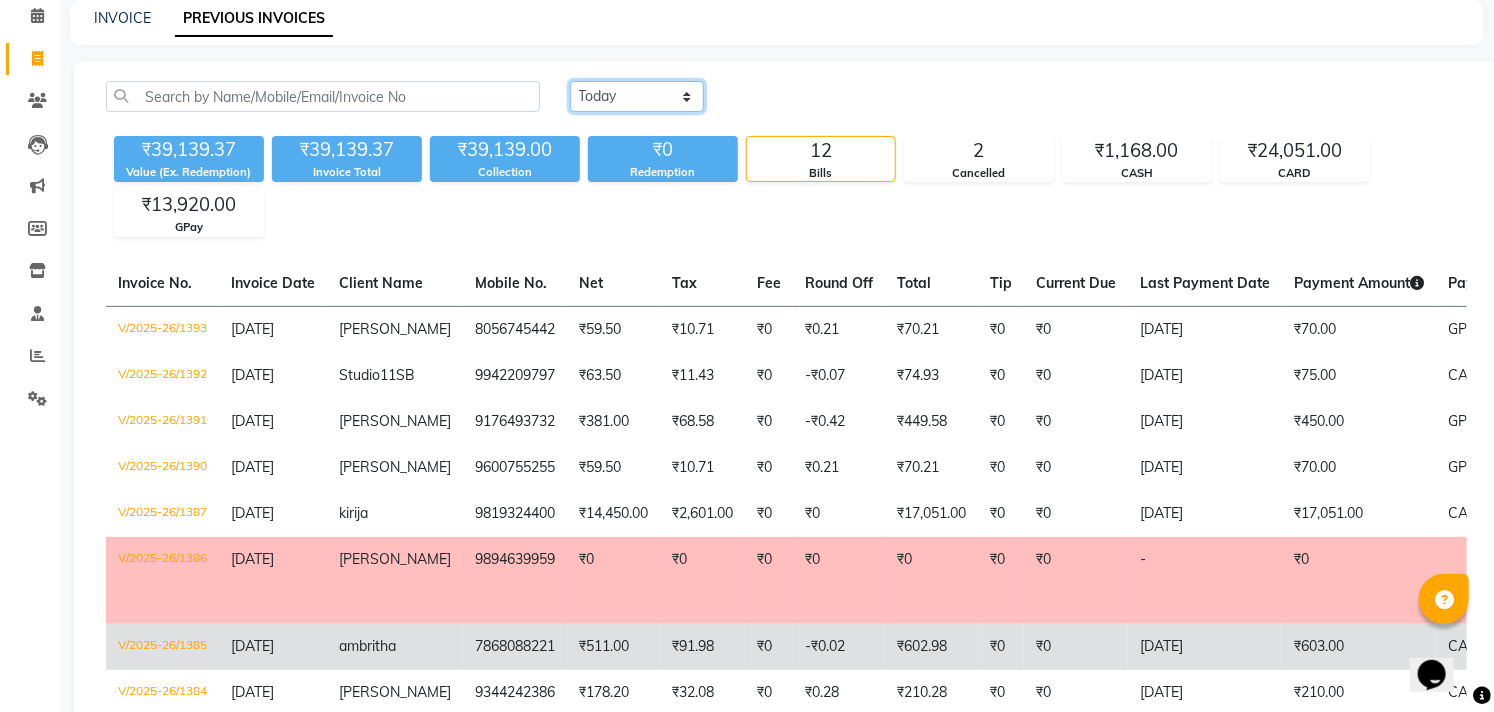 scroll, scrollTop: 222, scrollLeft: 0, axis: vertical 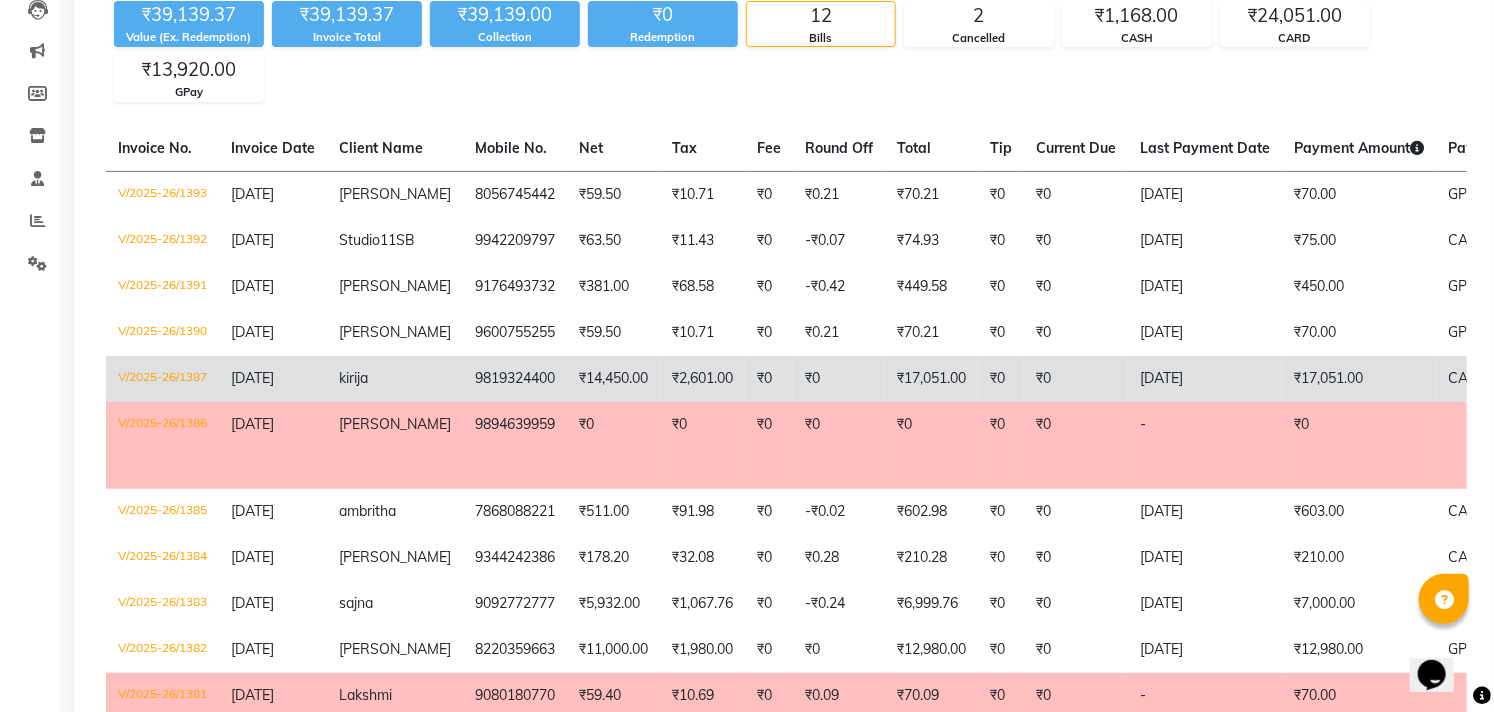 click on "₹0" 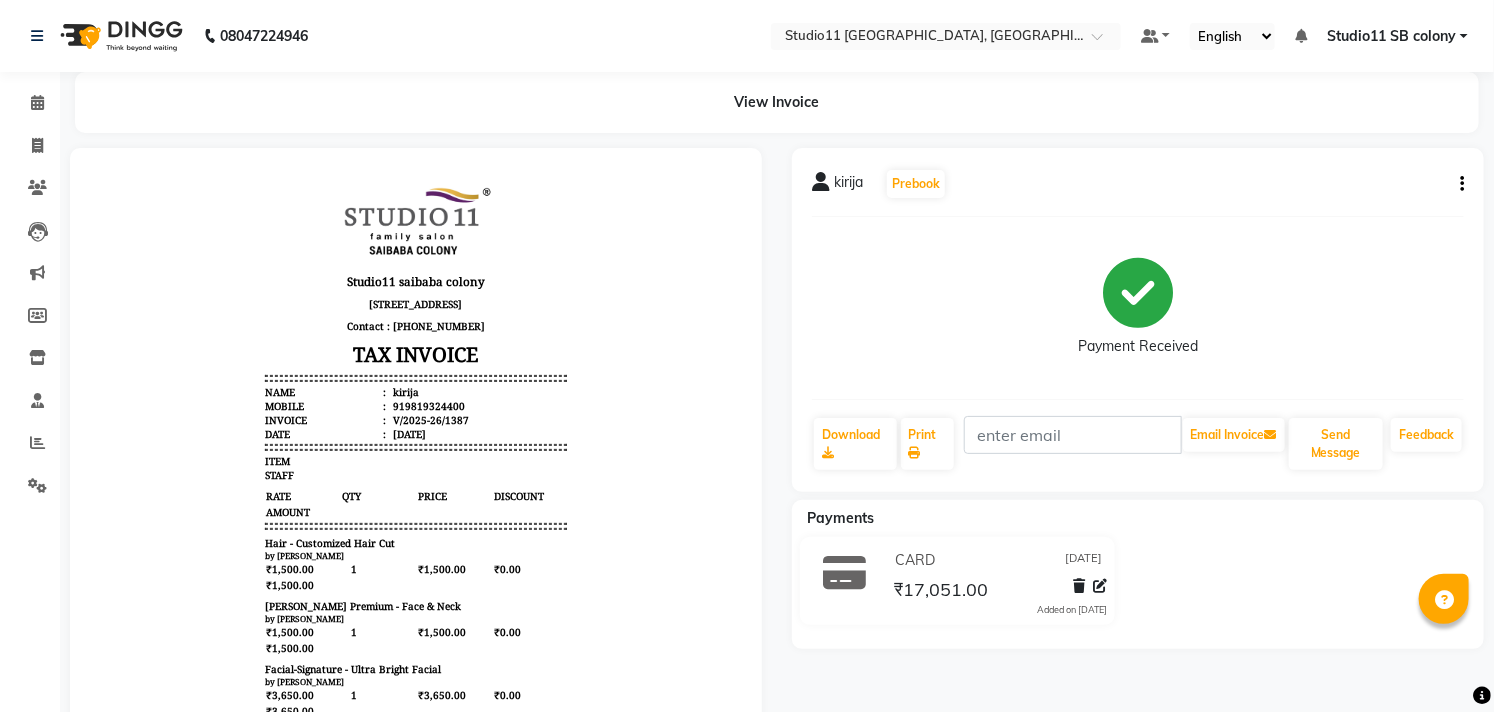scroll, scrollTop: 0, scrollLeft: 0, axis: both 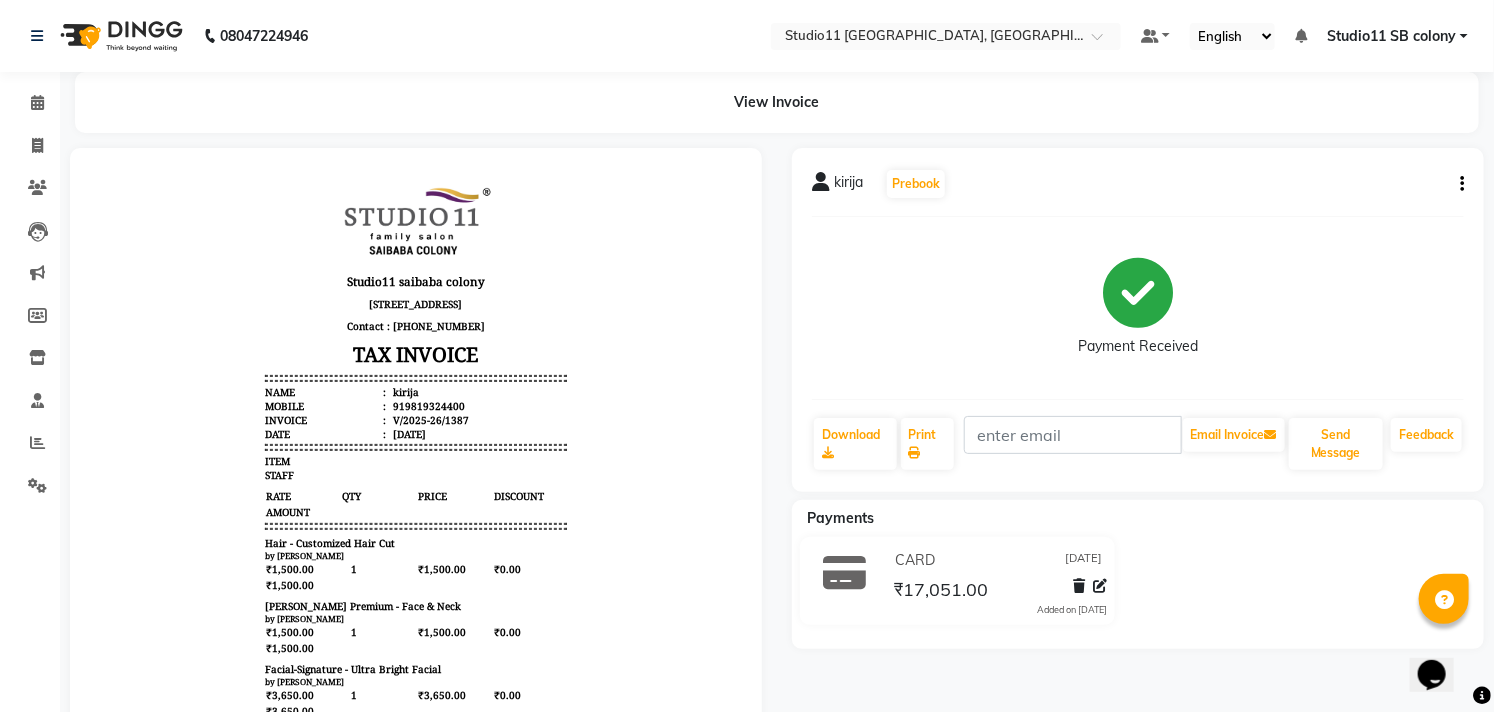 click 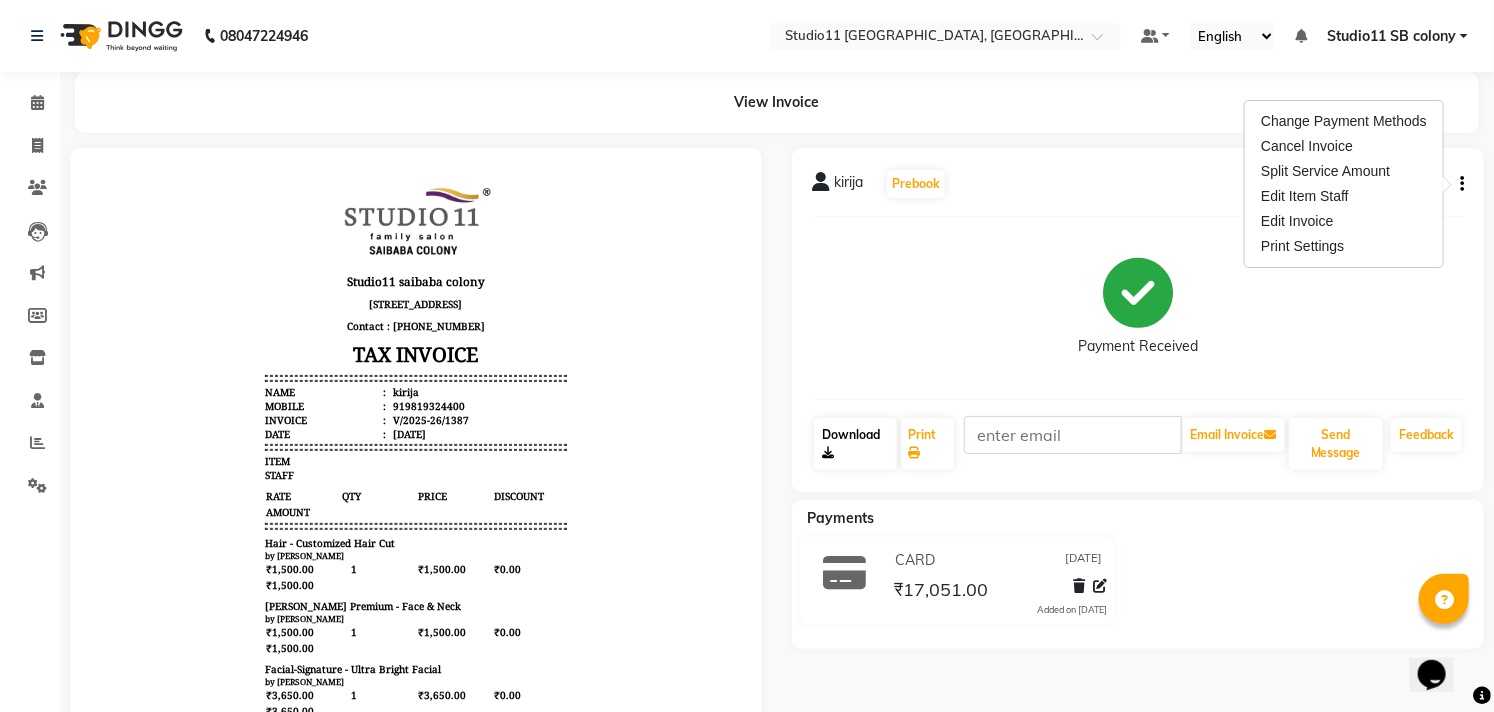 click on "Download" 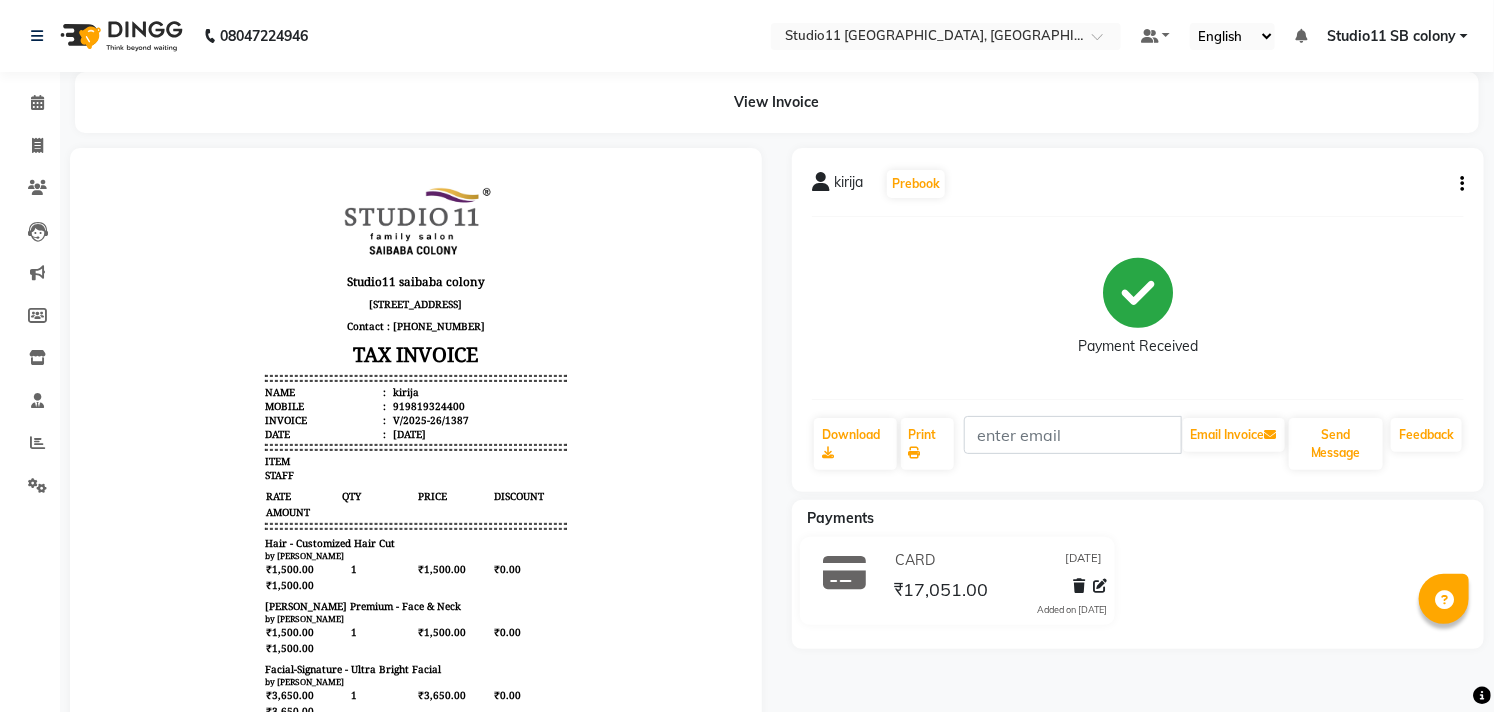 scroll, scrollTop: 0, scrollLeft: 0, axis: both 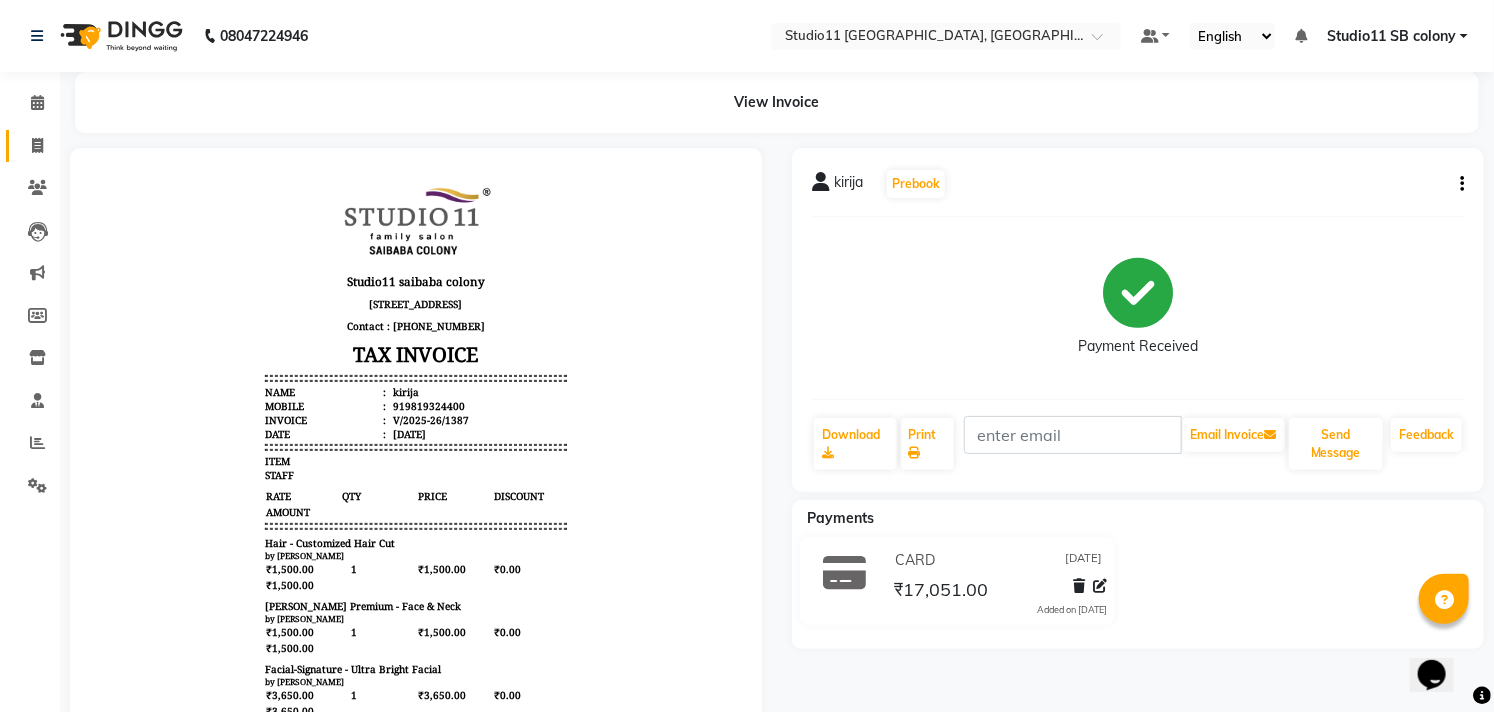 click on "Invoice" 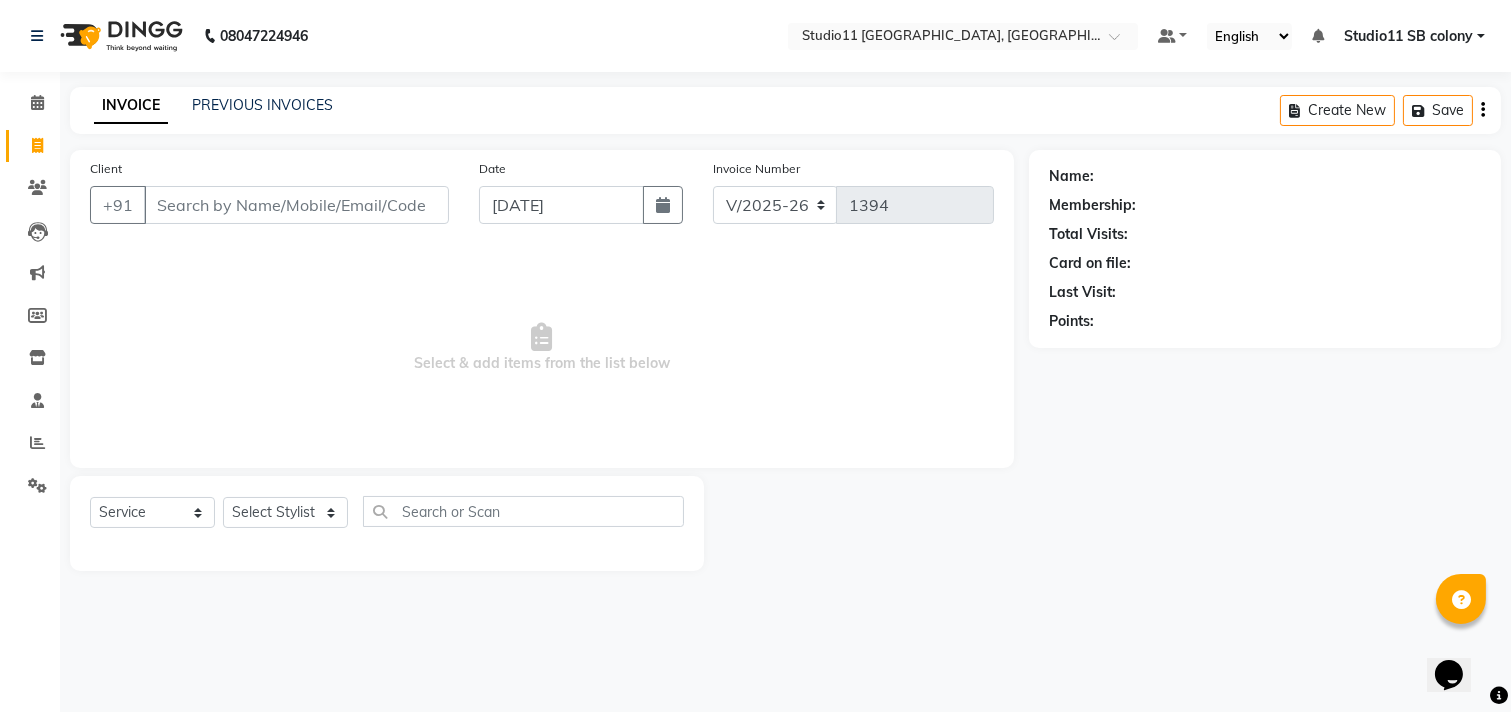 click on "Client" at bounding box center [296, 205] 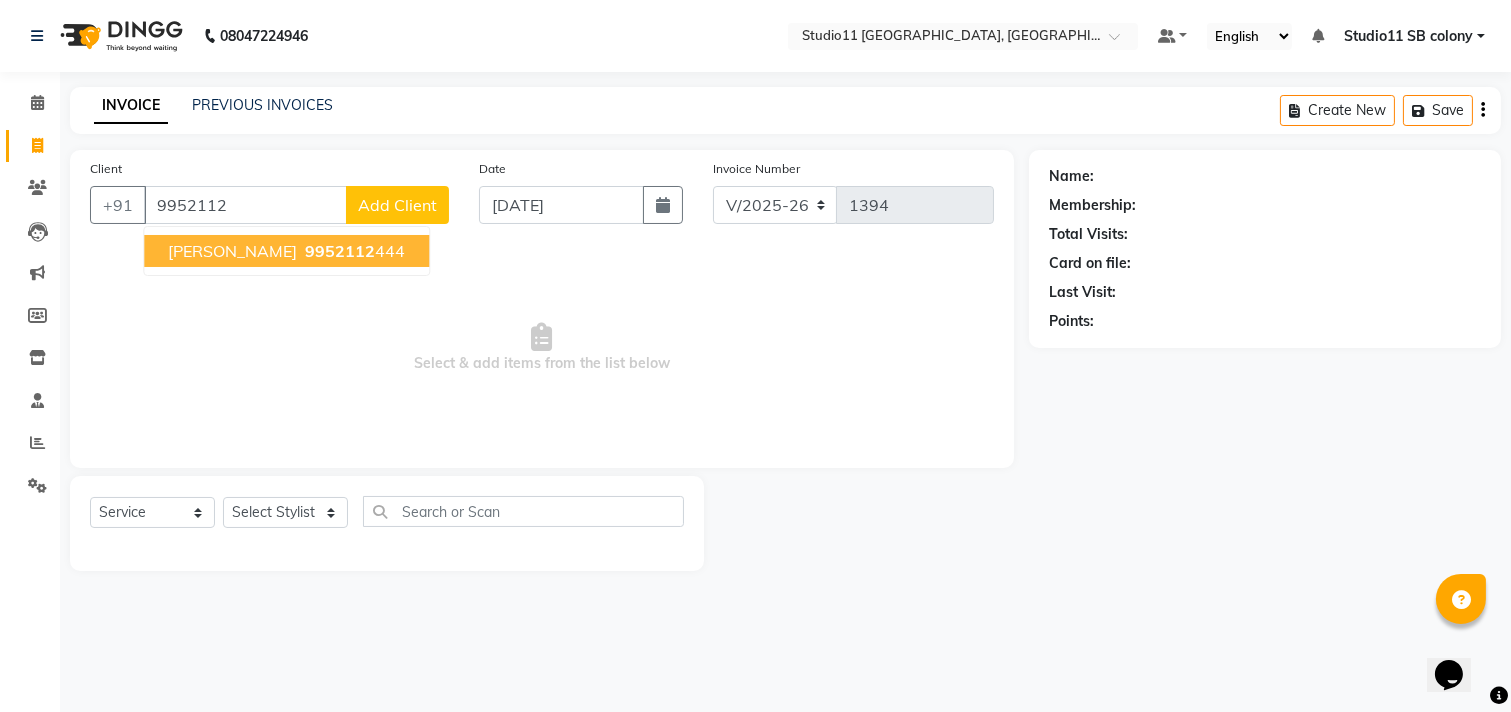 click on "9952112" at bounding box center (340, 251) 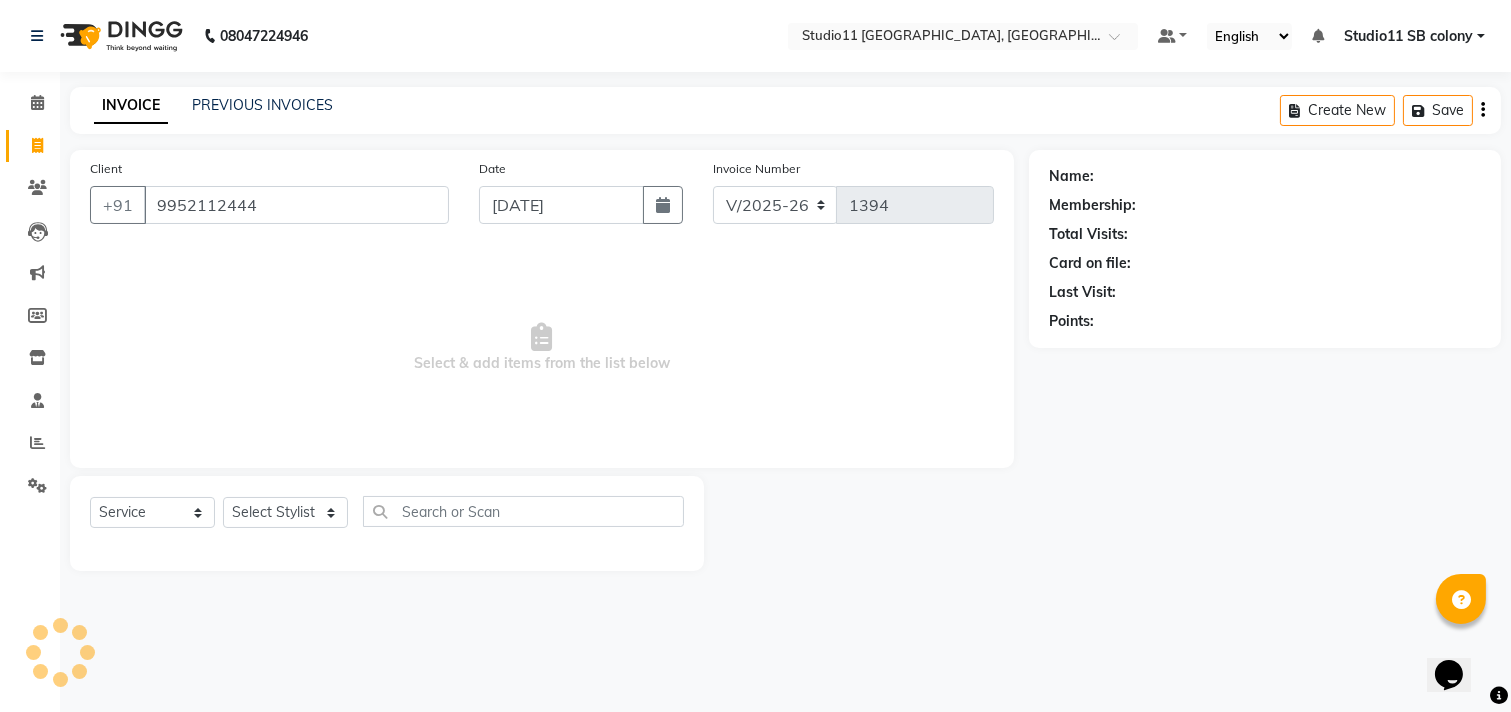 type on "9952112444" 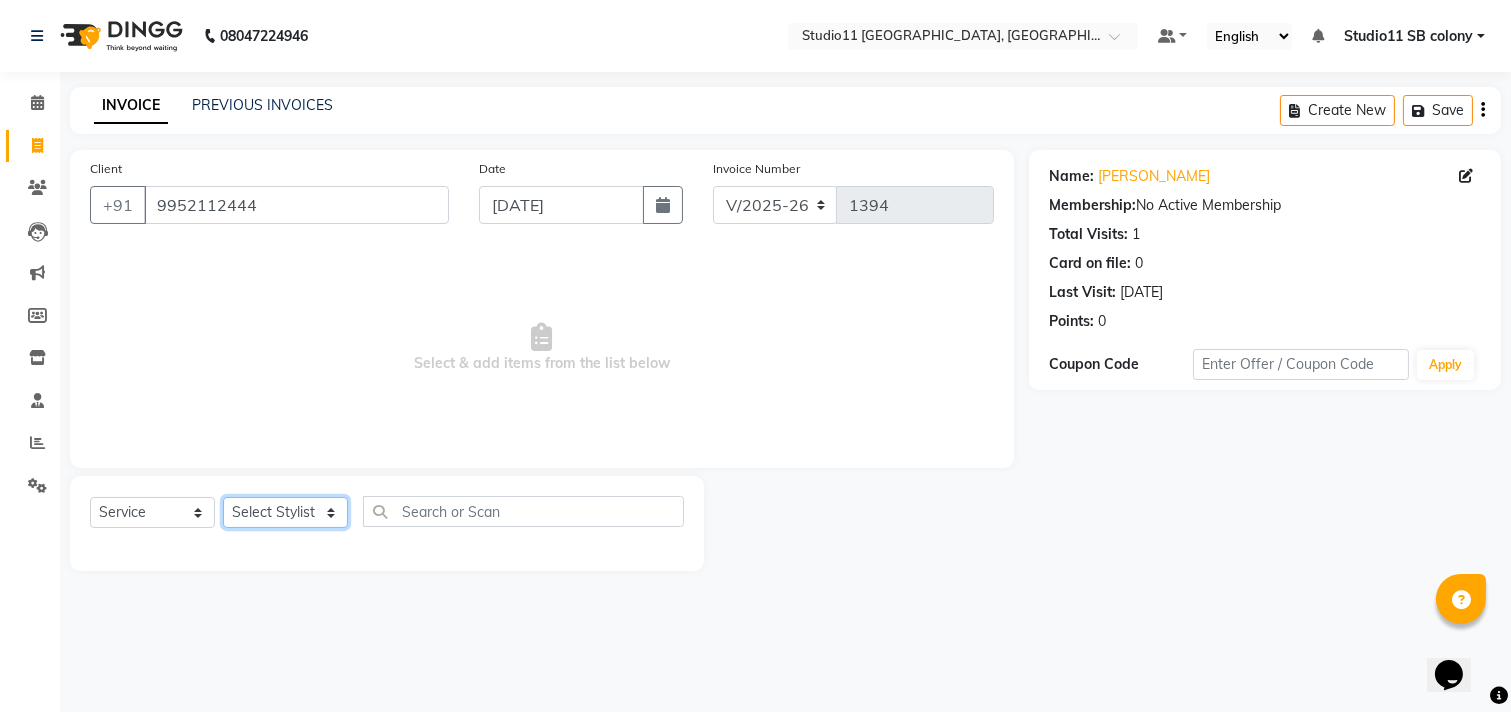 click on "Select Stylist [PERSON_NAME] Dani [PERSON_NAME] Josna kaif [PERSON_NAME] [PERSON_NAME] [PERSON_NAME] Studio11 SB colony Tahir tamil" 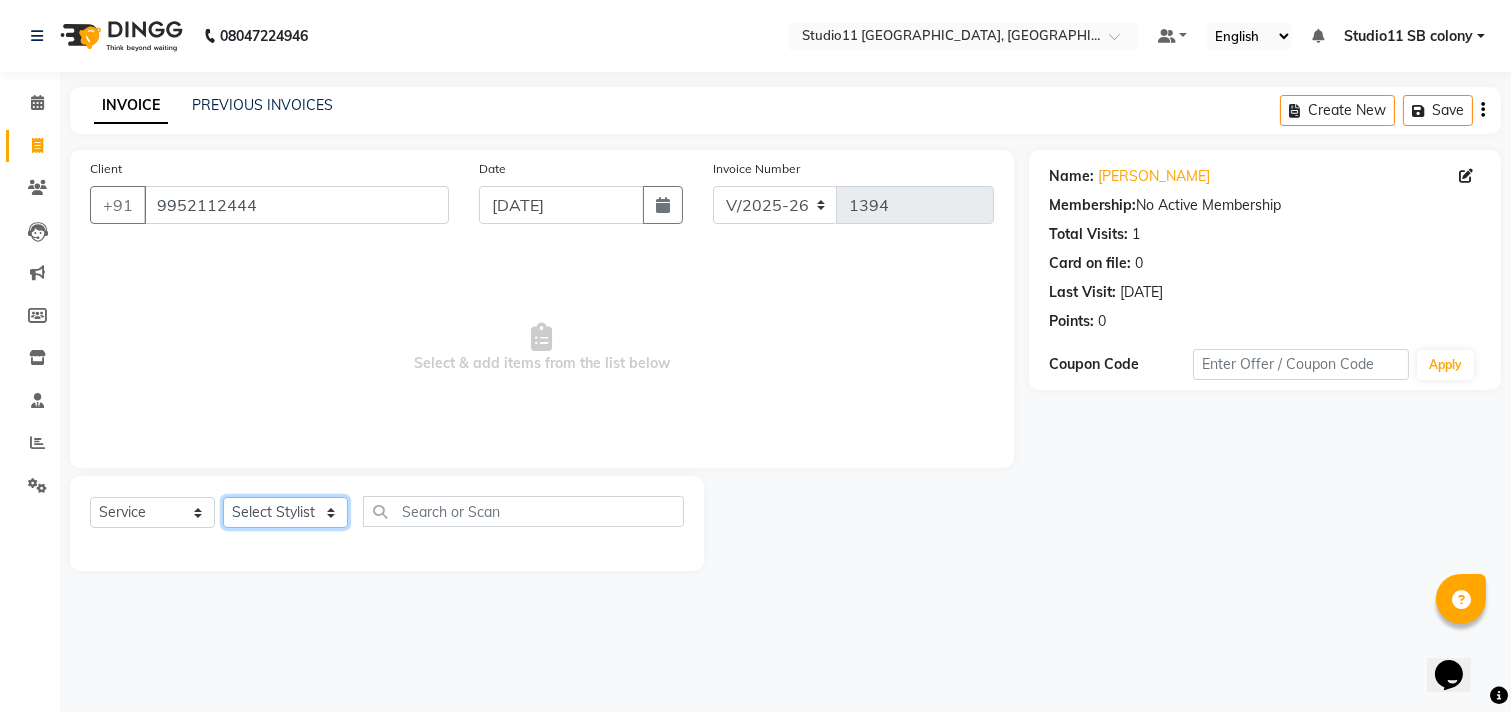 select on "69575" 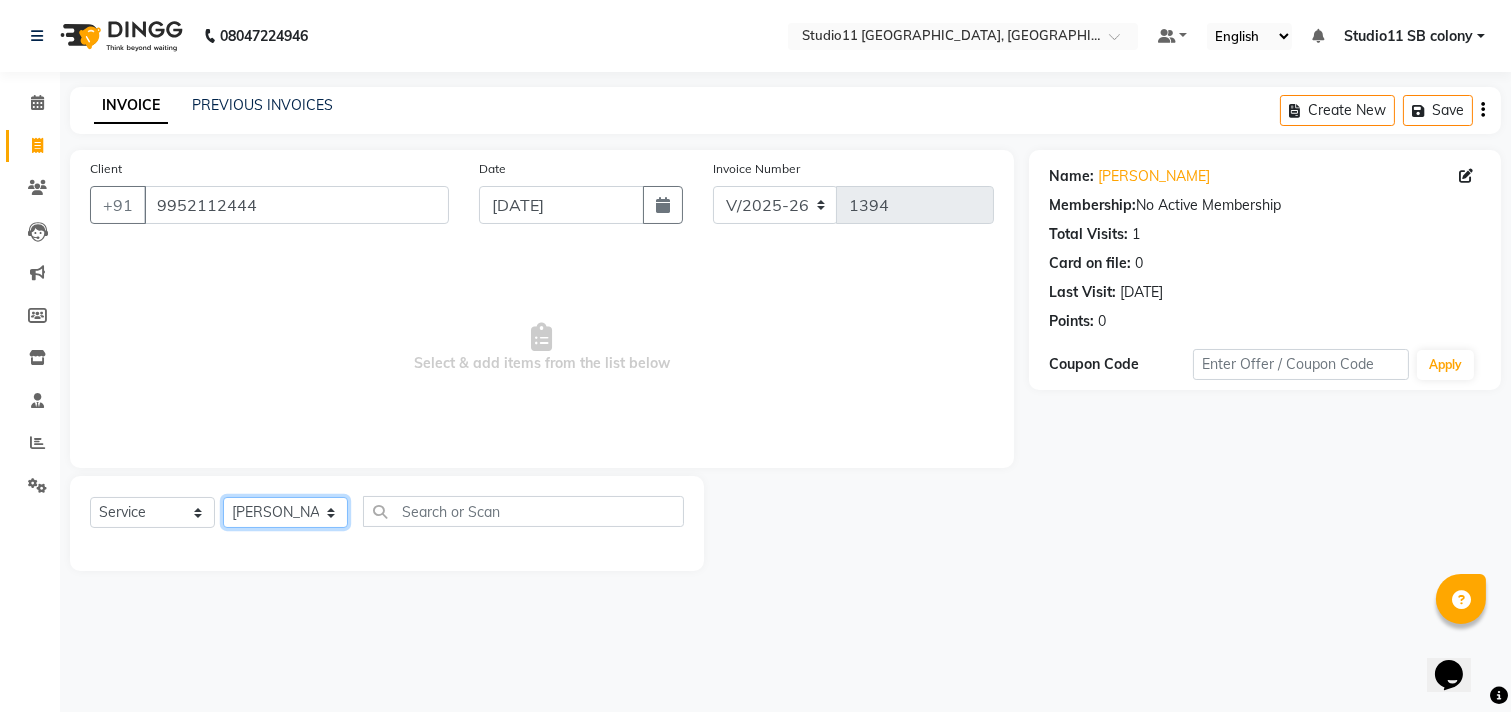 click on "Select Stylist [PERSON_NAME] Dani [PERSON_NAME] Josna kaif [PERSON_NAME] [PERSON_NAME] [PERSON_NAME] Studio11 SB colony Tahir tamil" 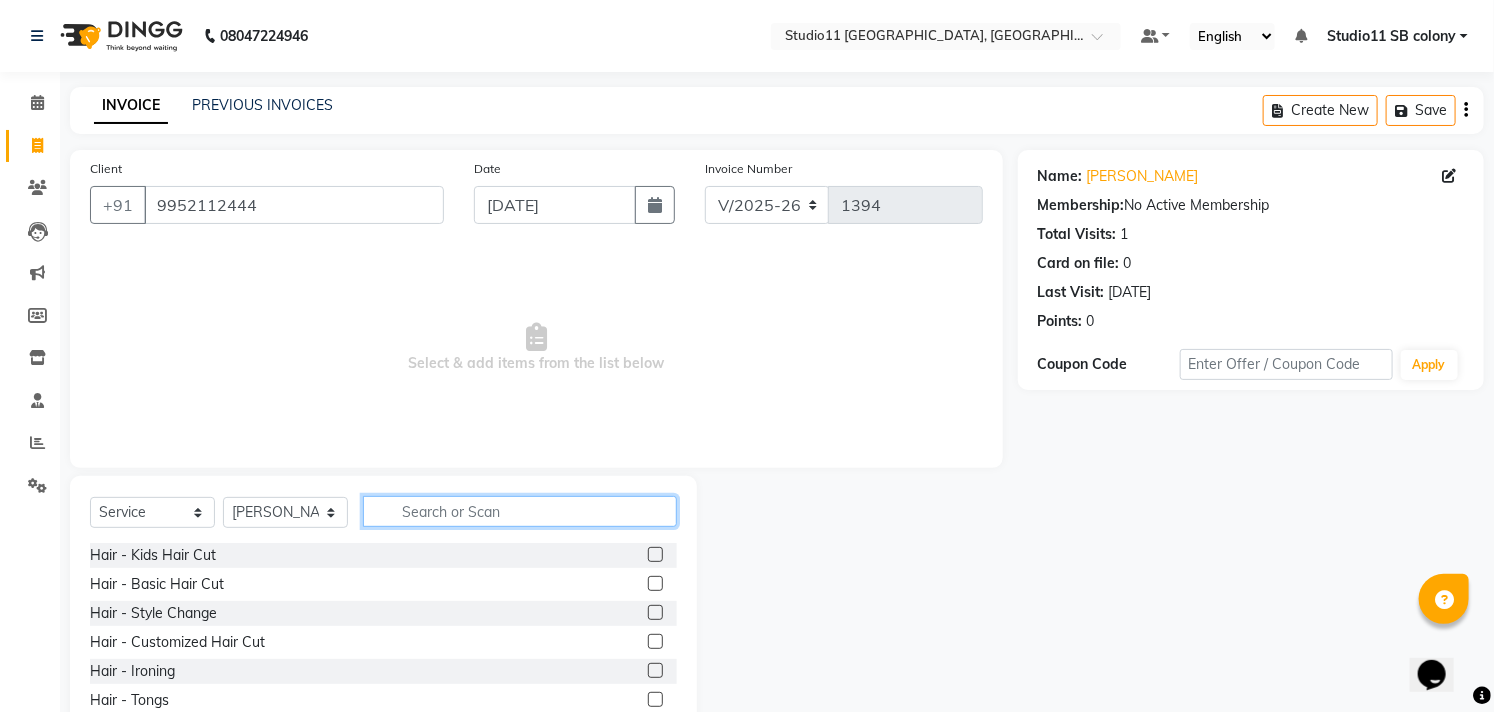 click 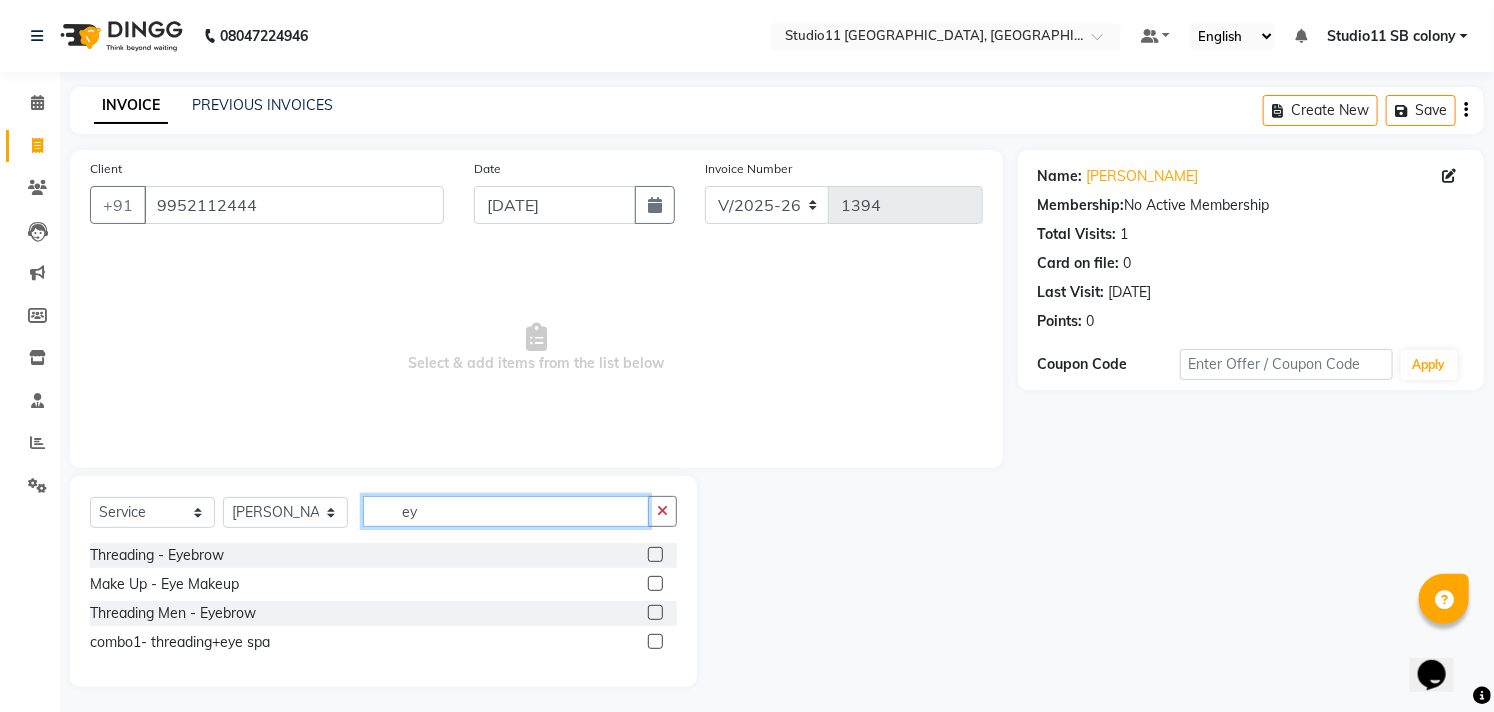 type on "ey" 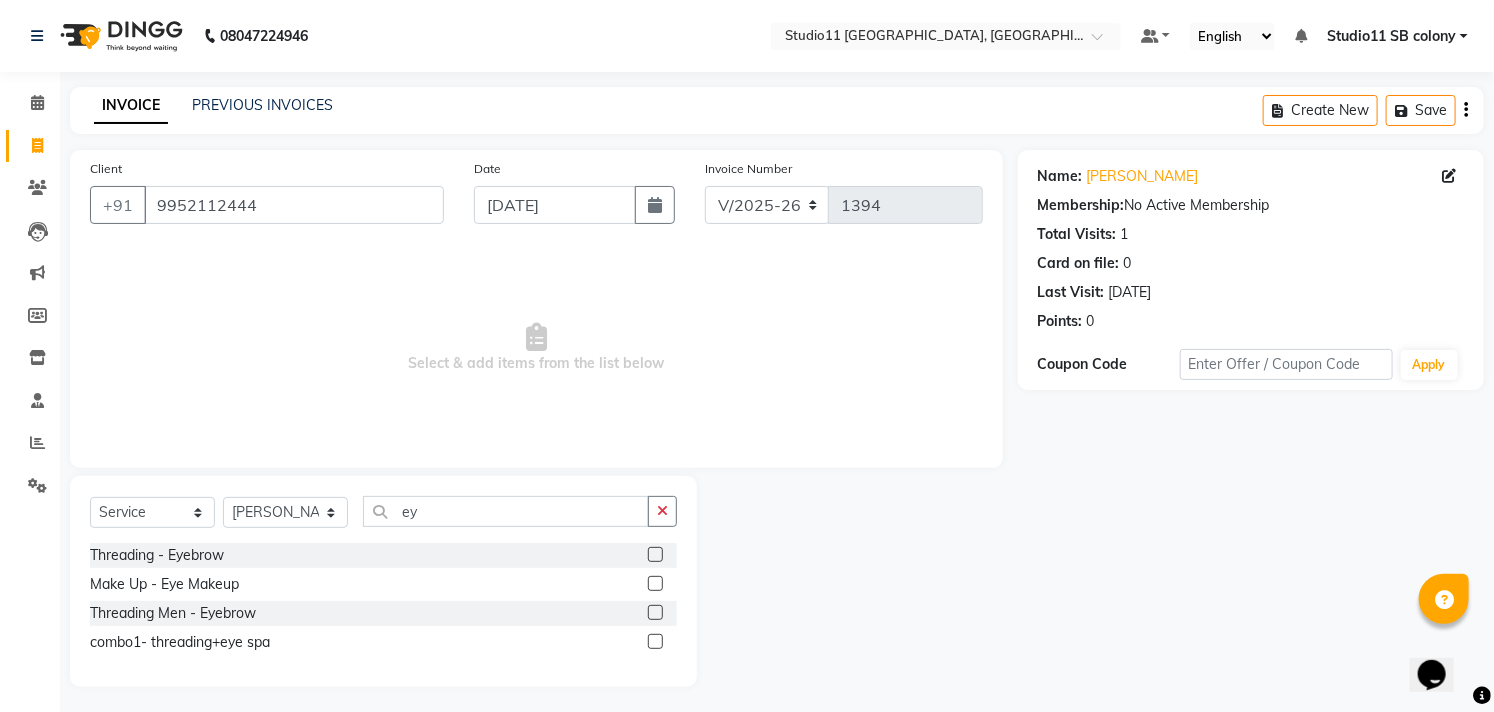 click 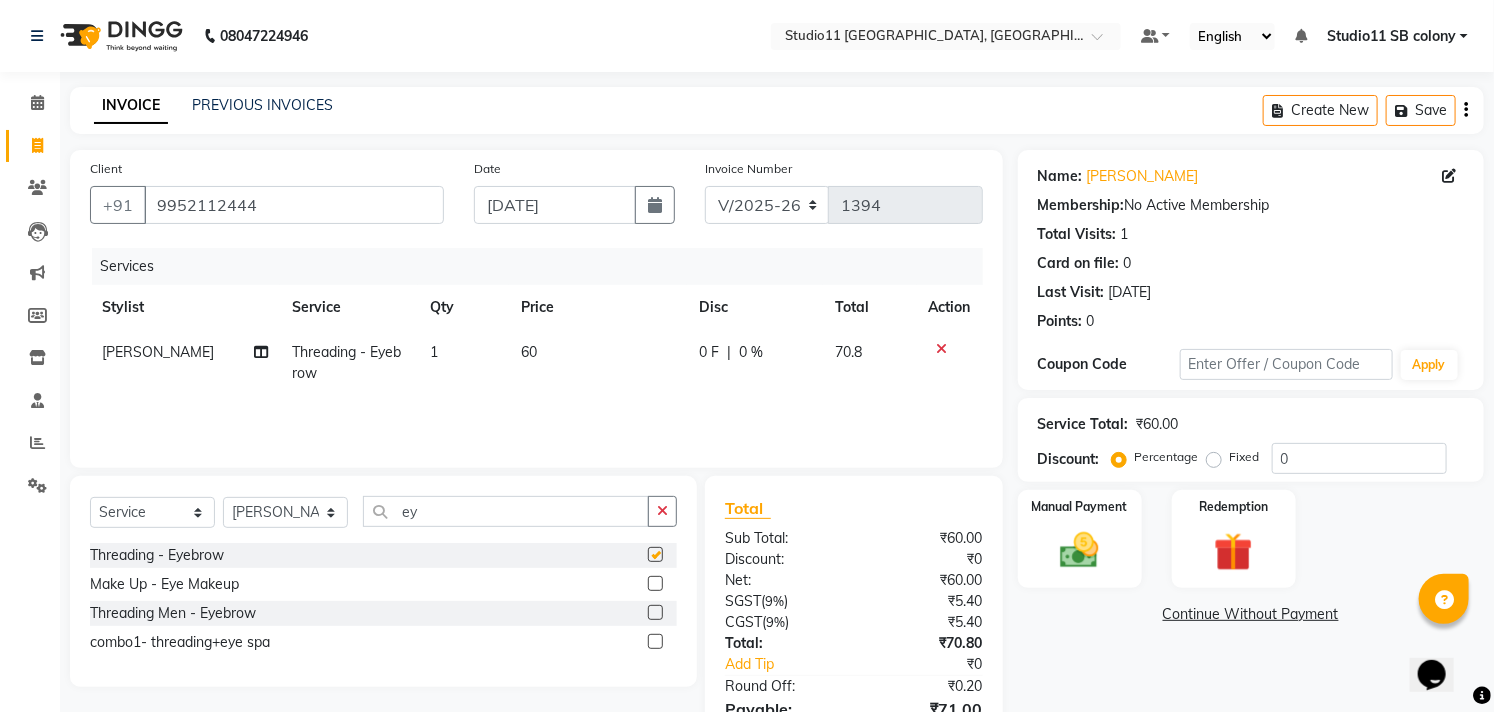 checkbox on "false" 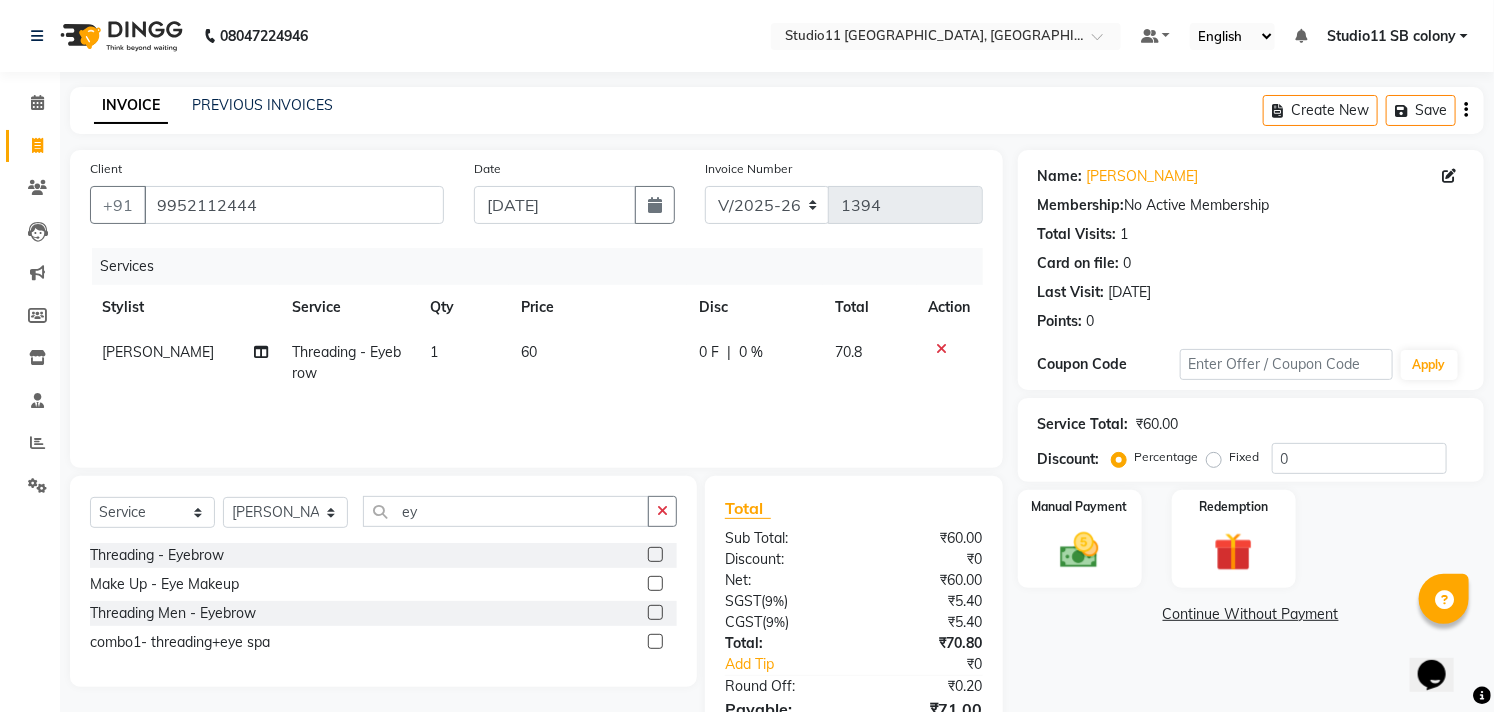 click on "60" 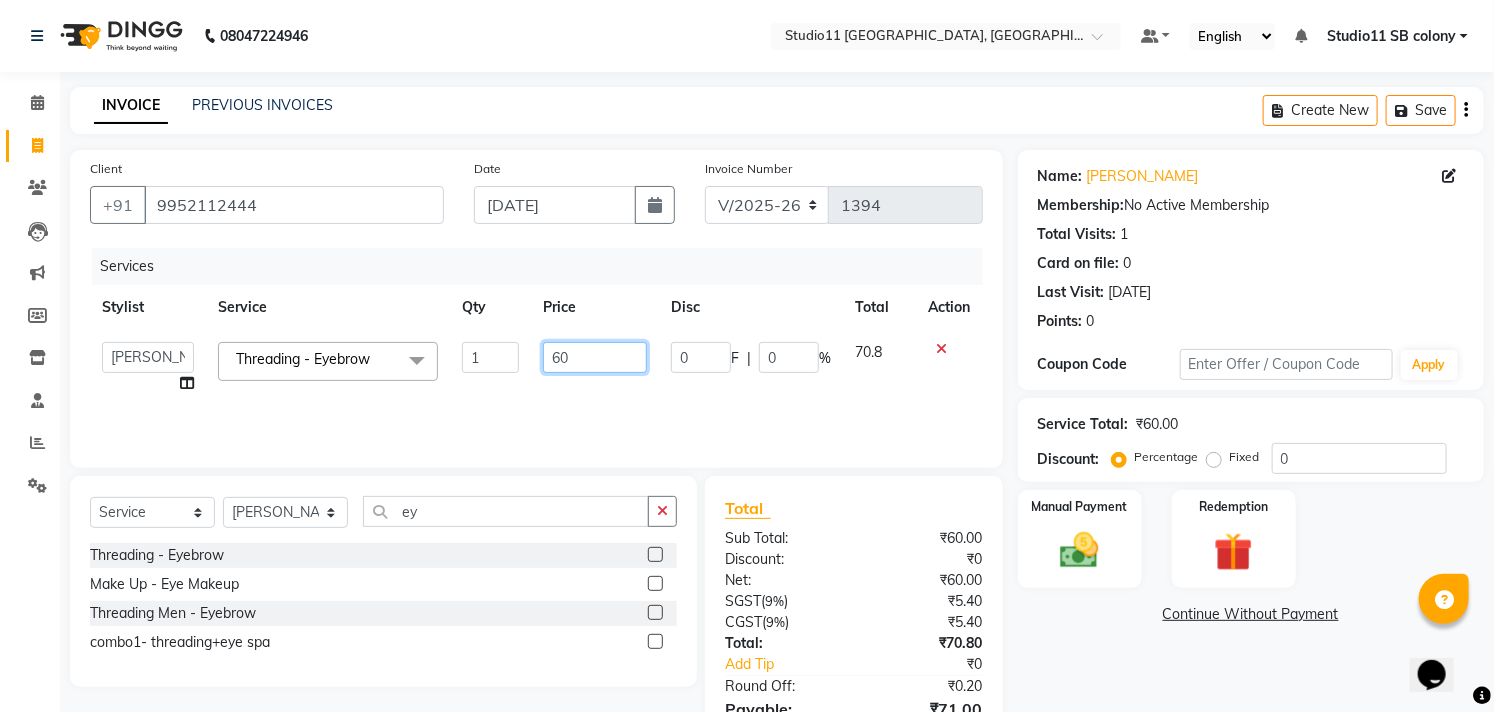 click on "60" 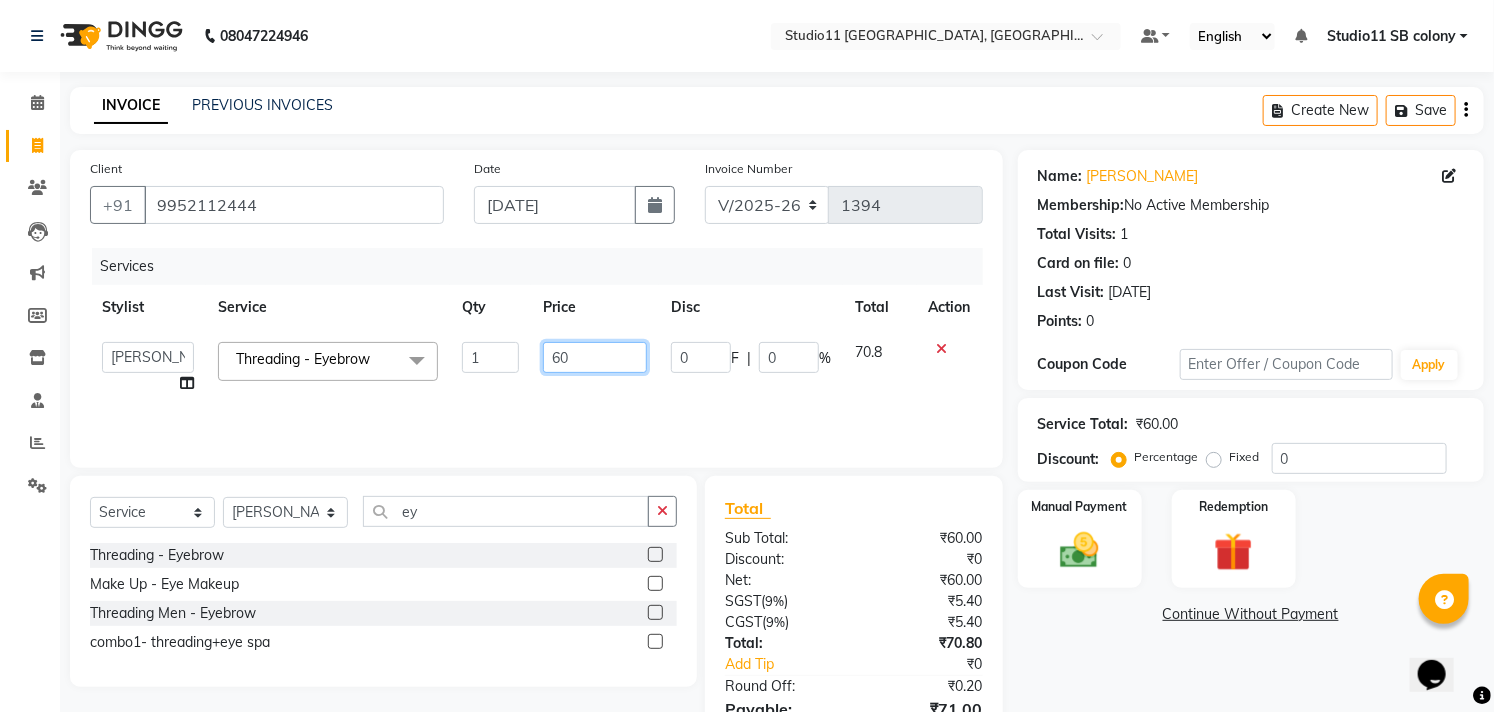 type on "6" 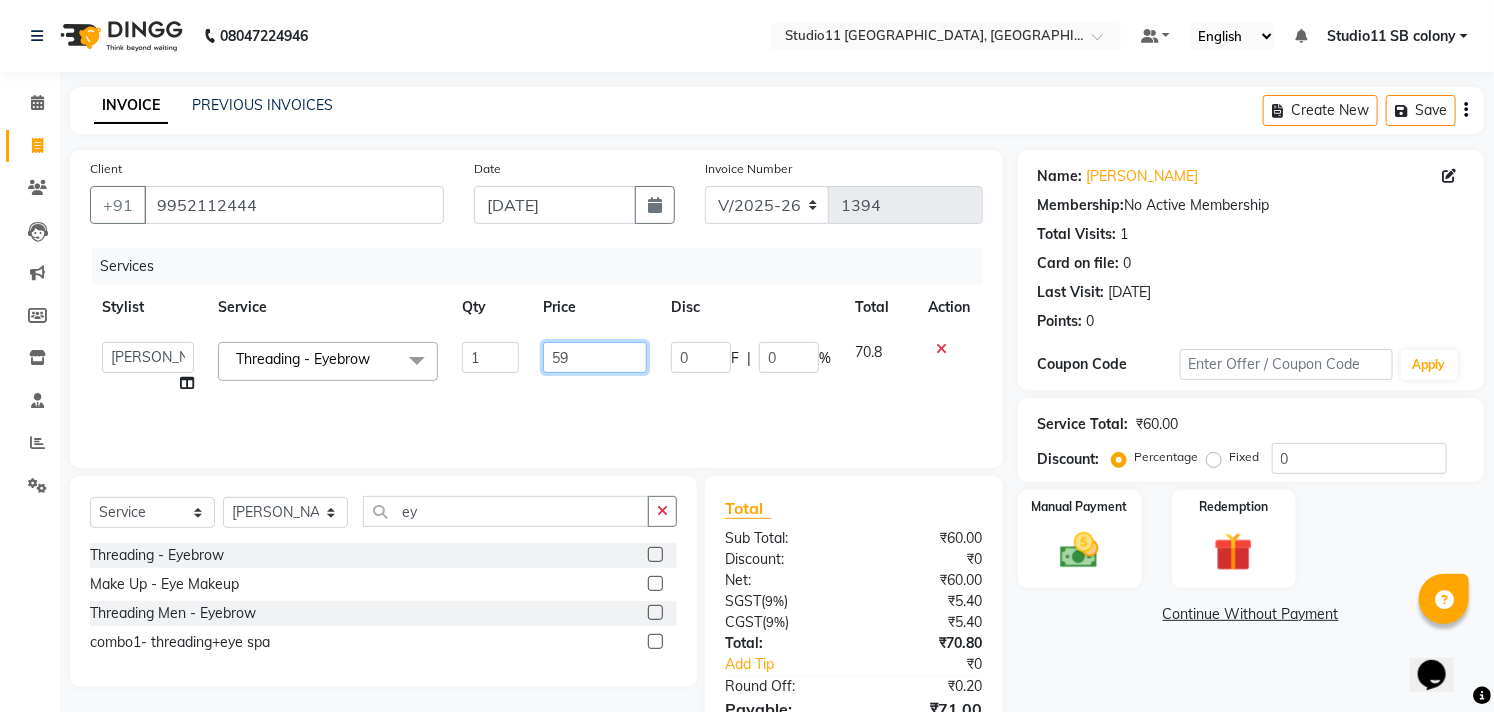 type on "59.5" 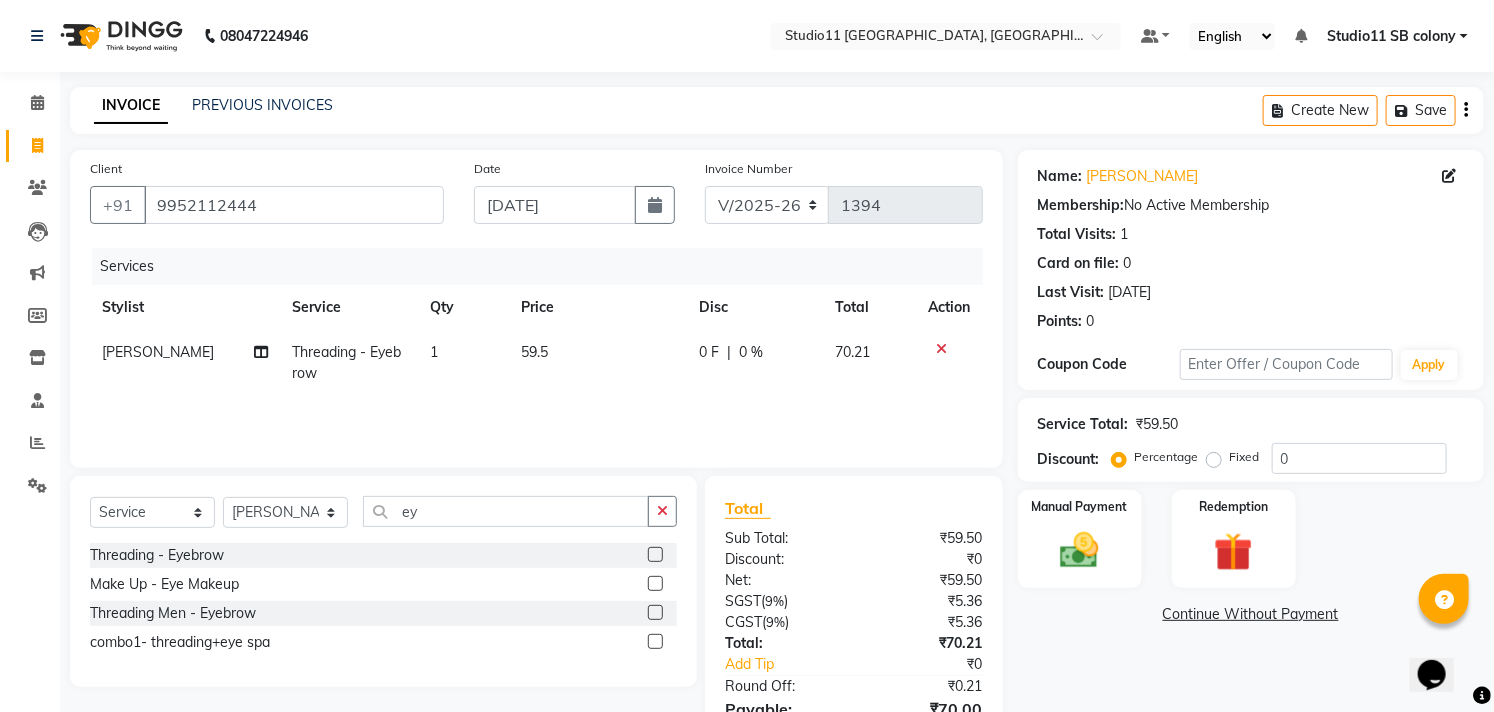 click on "Services Stylist Service Qty Price Disc Total Action [PERSON_NAME] Threading - Eyebrow 1 59.5 0 F | 0 % 70.21" 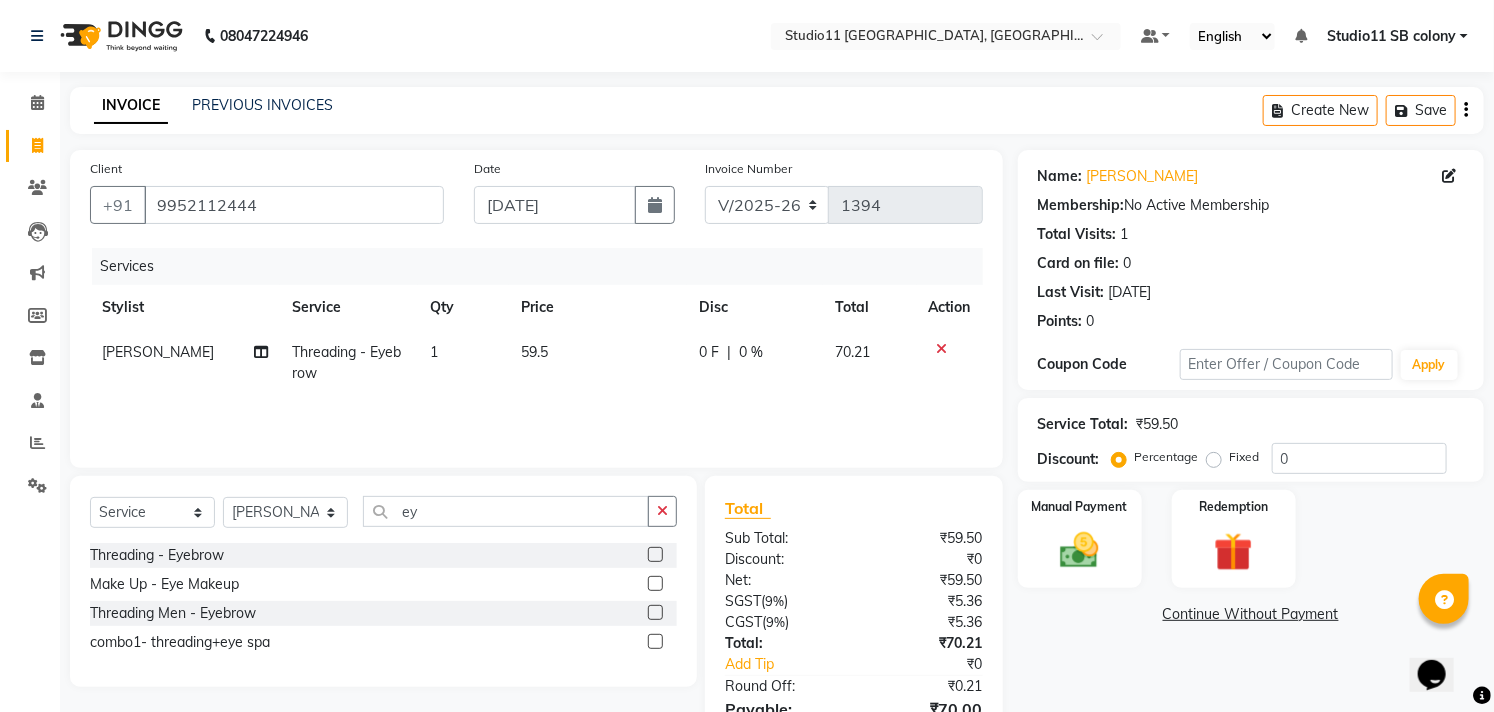 scroll, scrollTop: 108, scrollLeft: 0, axis: vertical 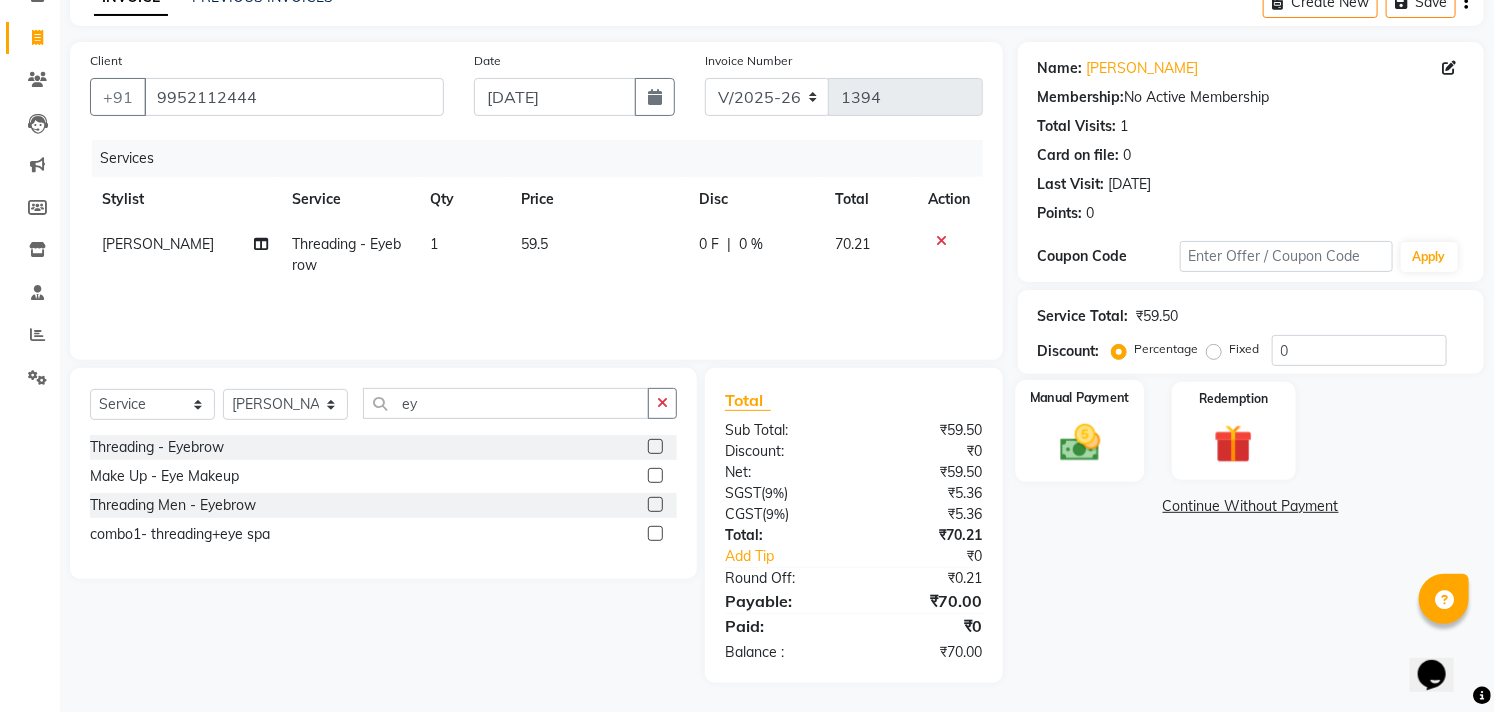 click 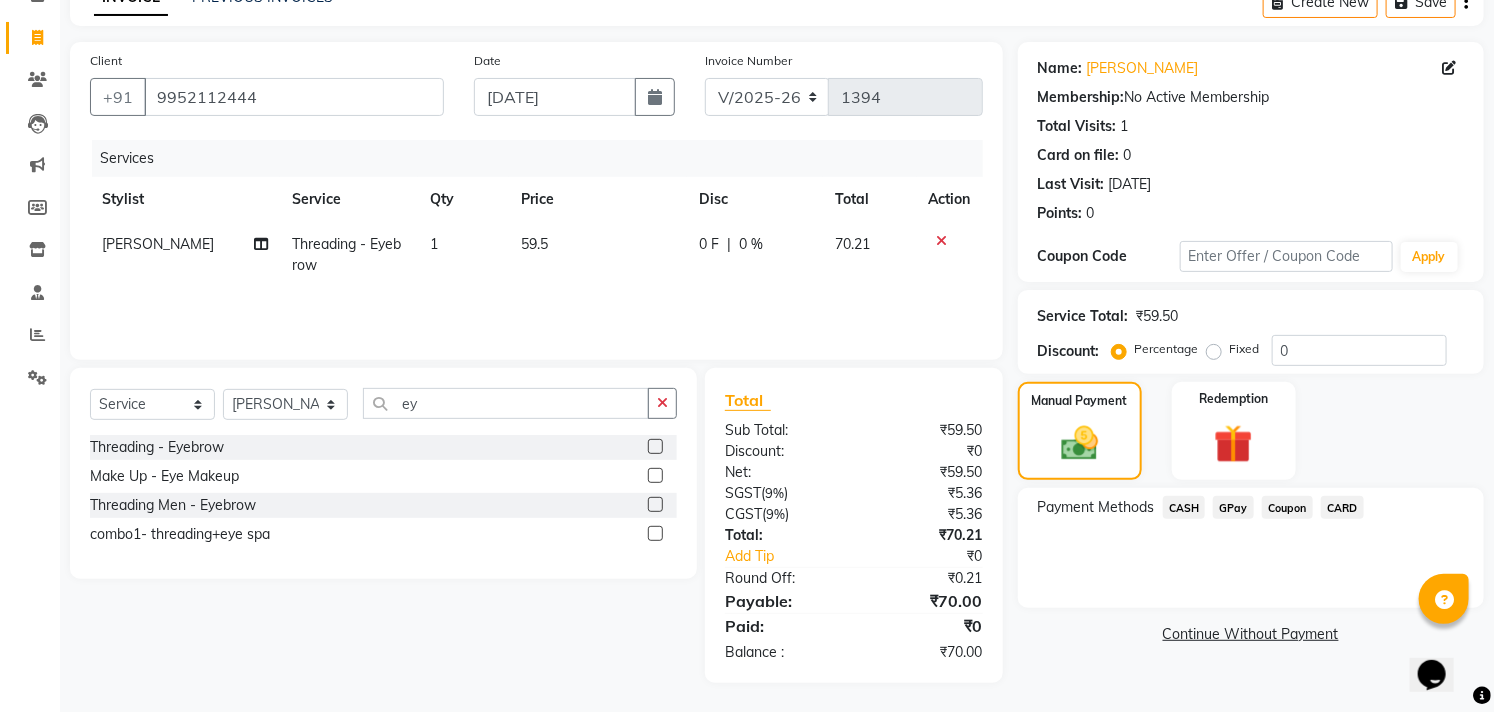 click on "GPay" 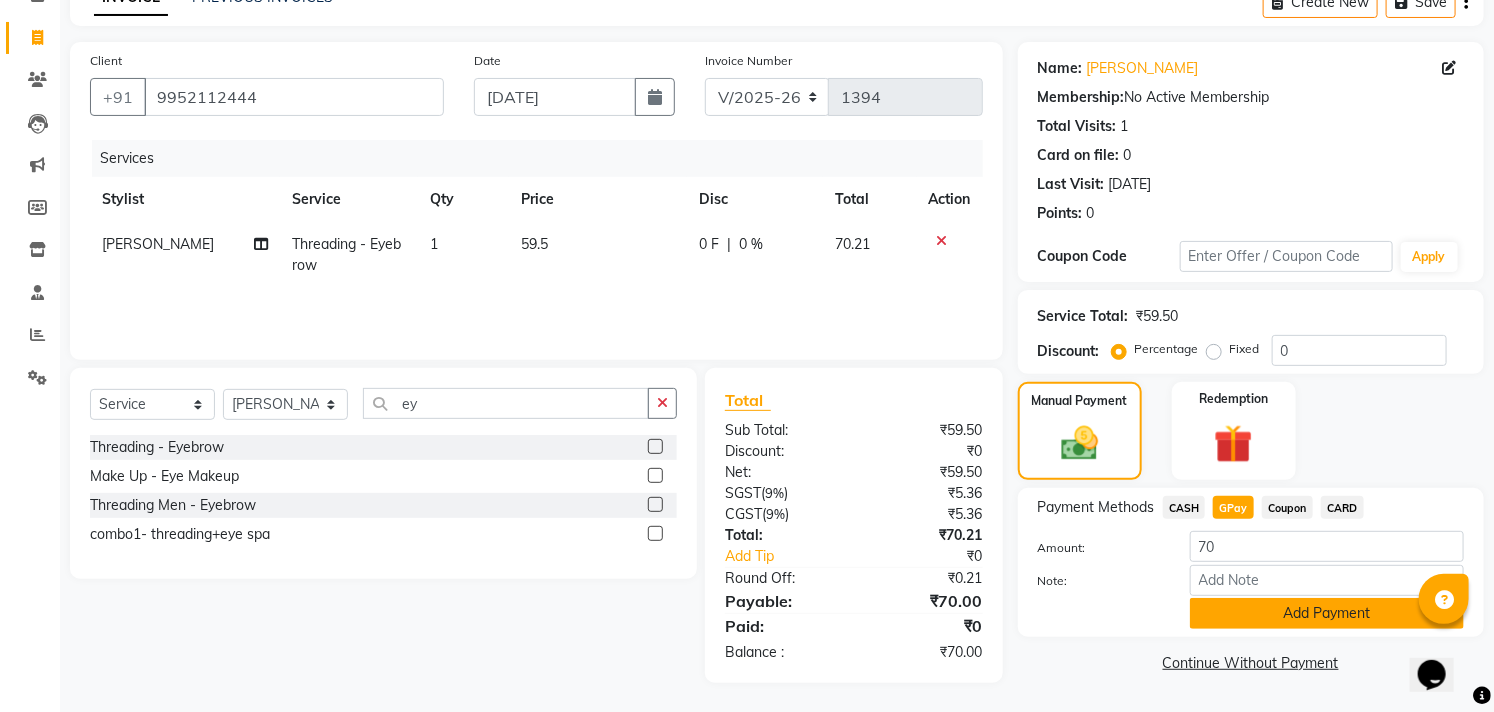 click on "Add Payment" 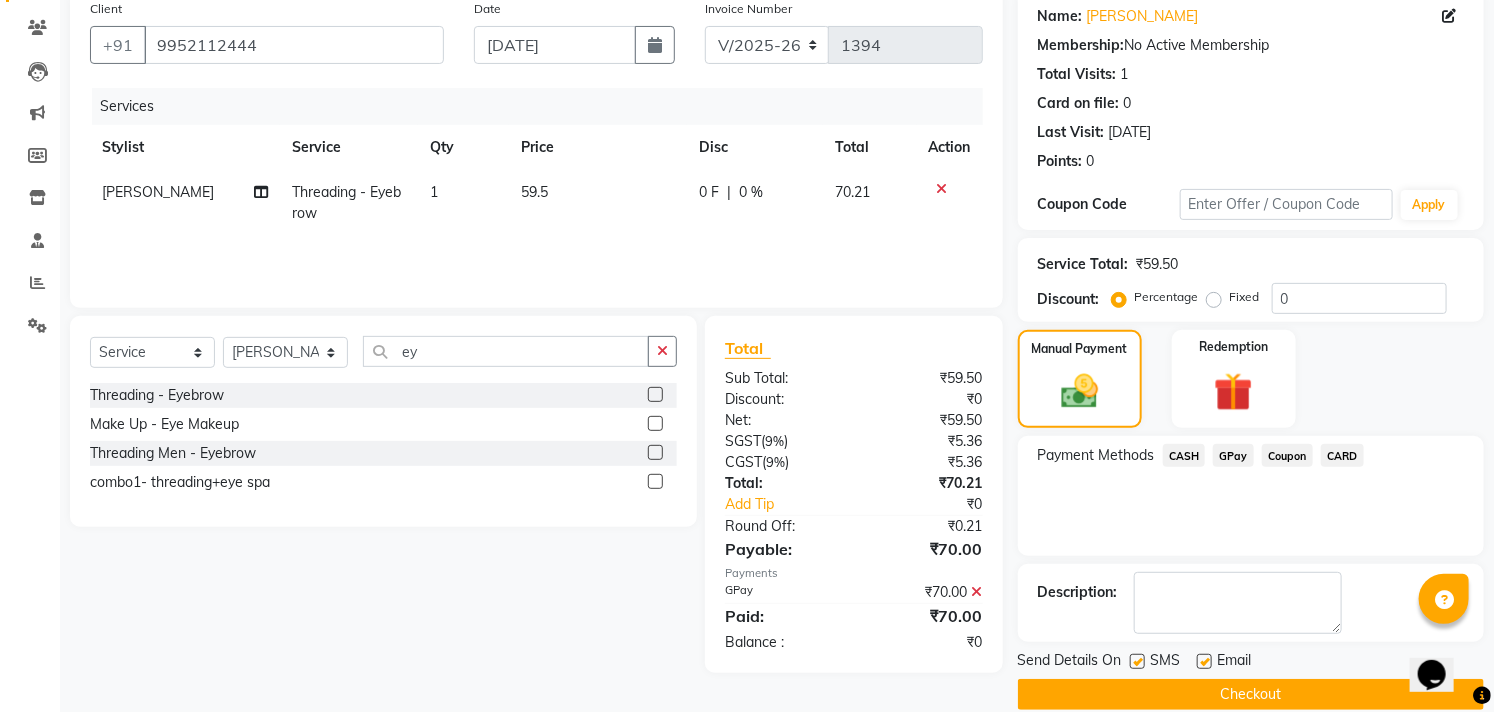 scroll, scrollTop: 187, scrollLeft: 0, axis: vertical 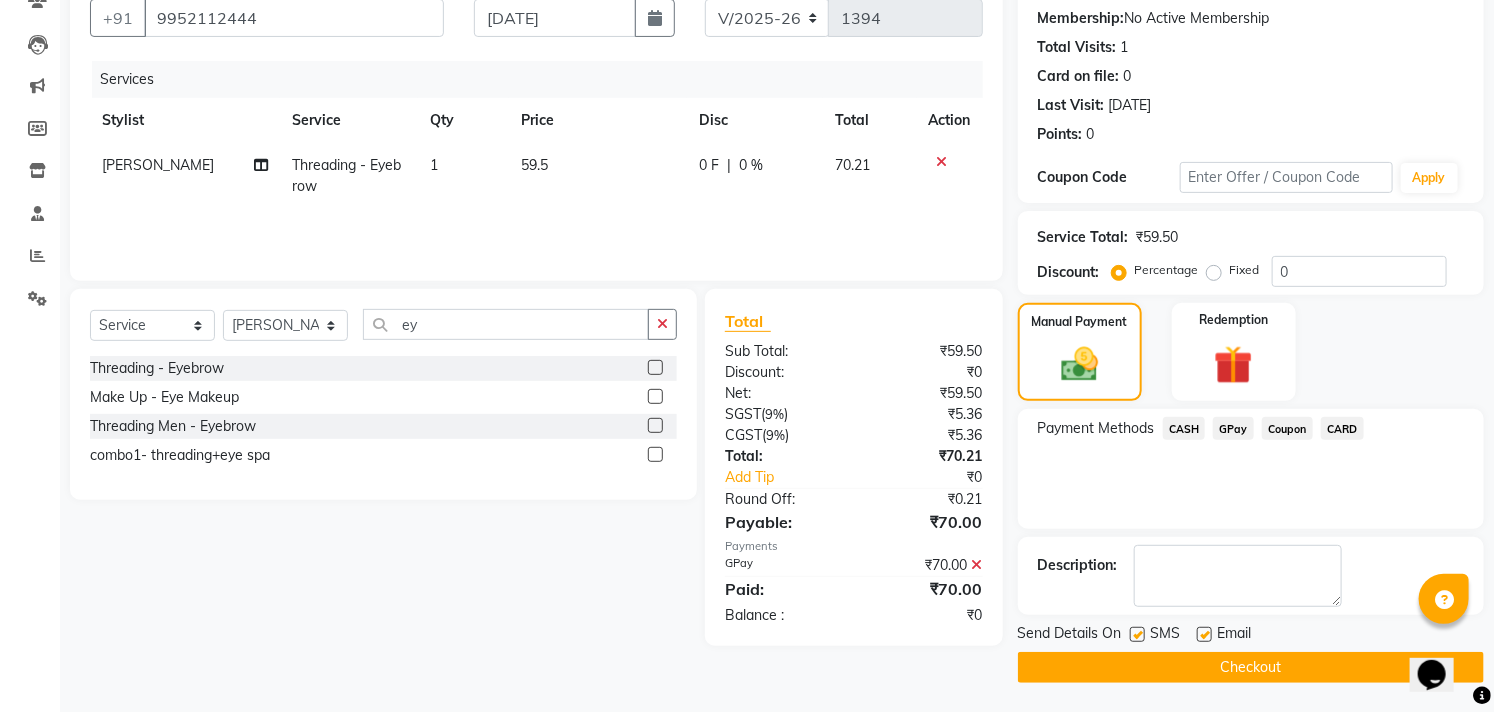 click 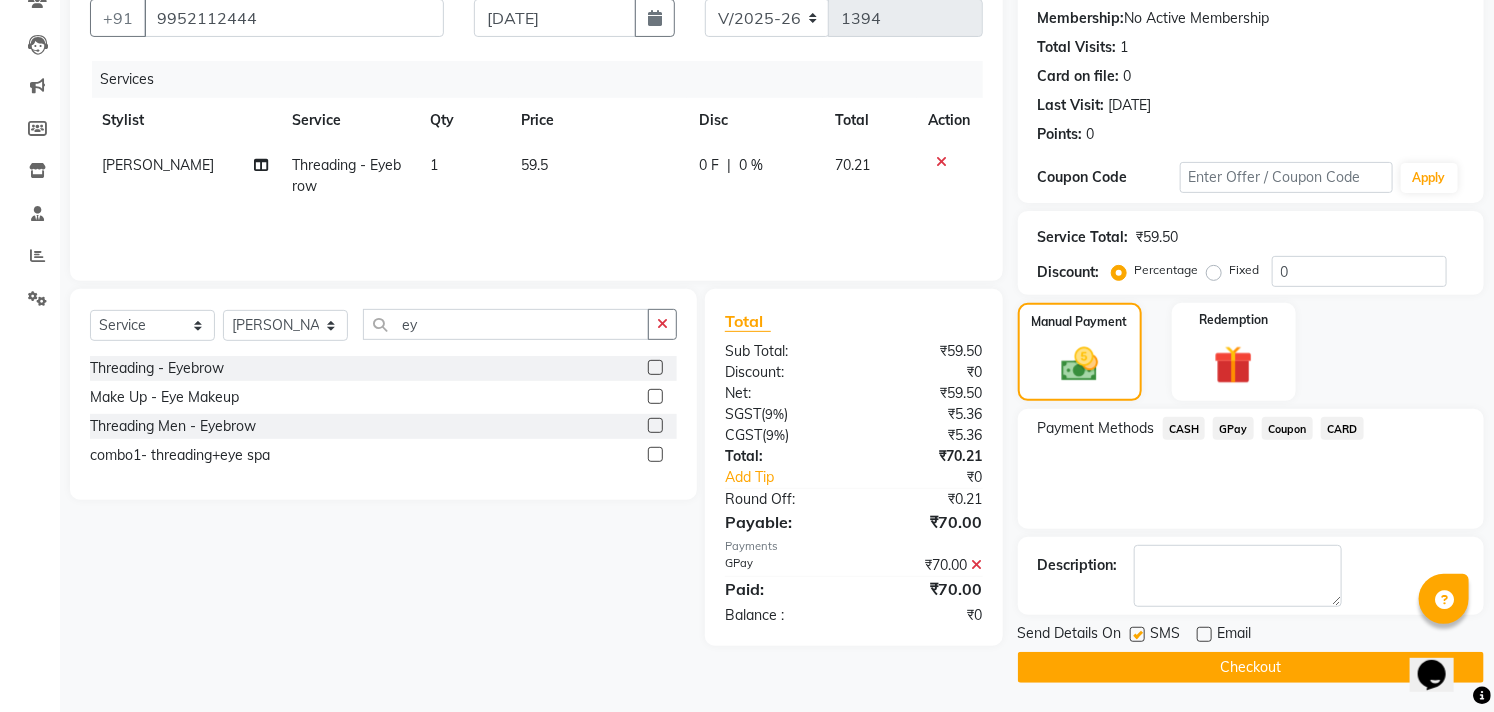 click 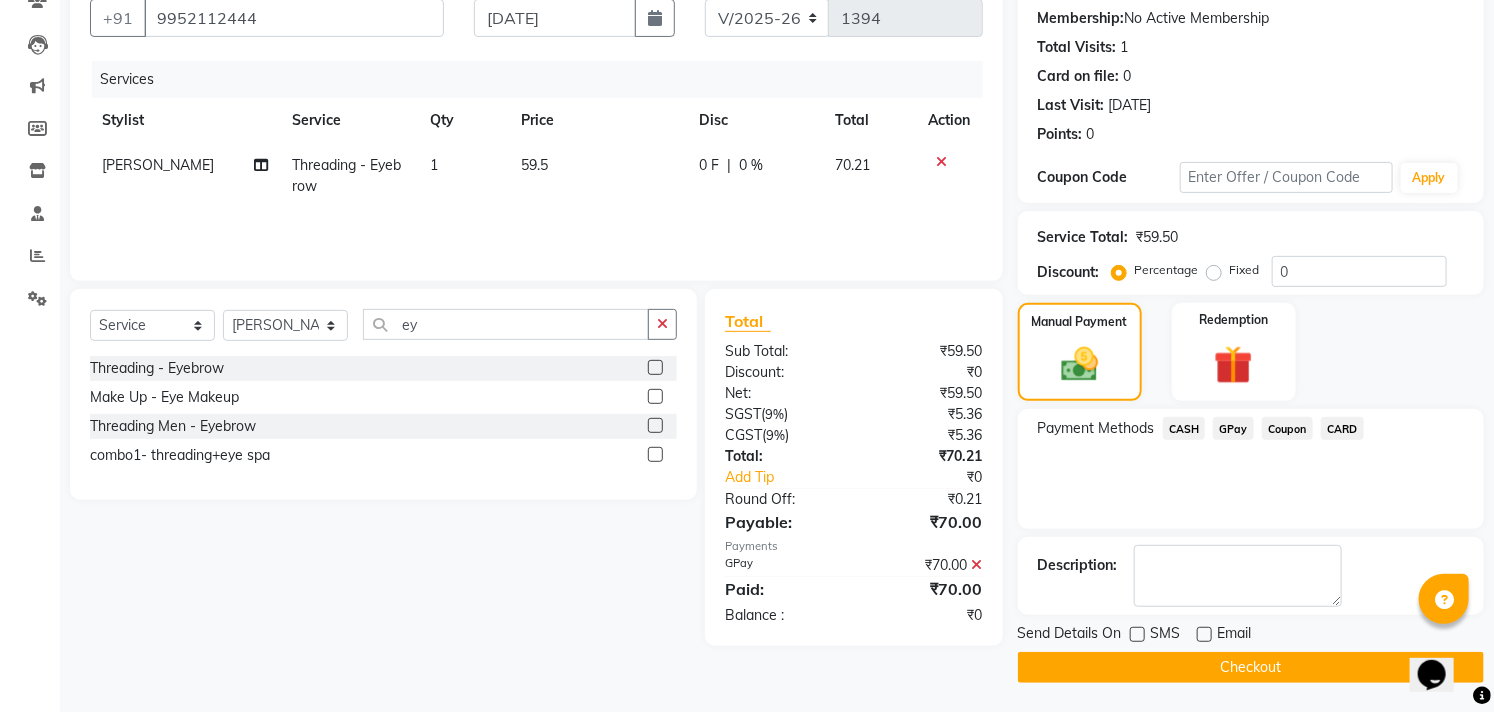 click on "Checkout" 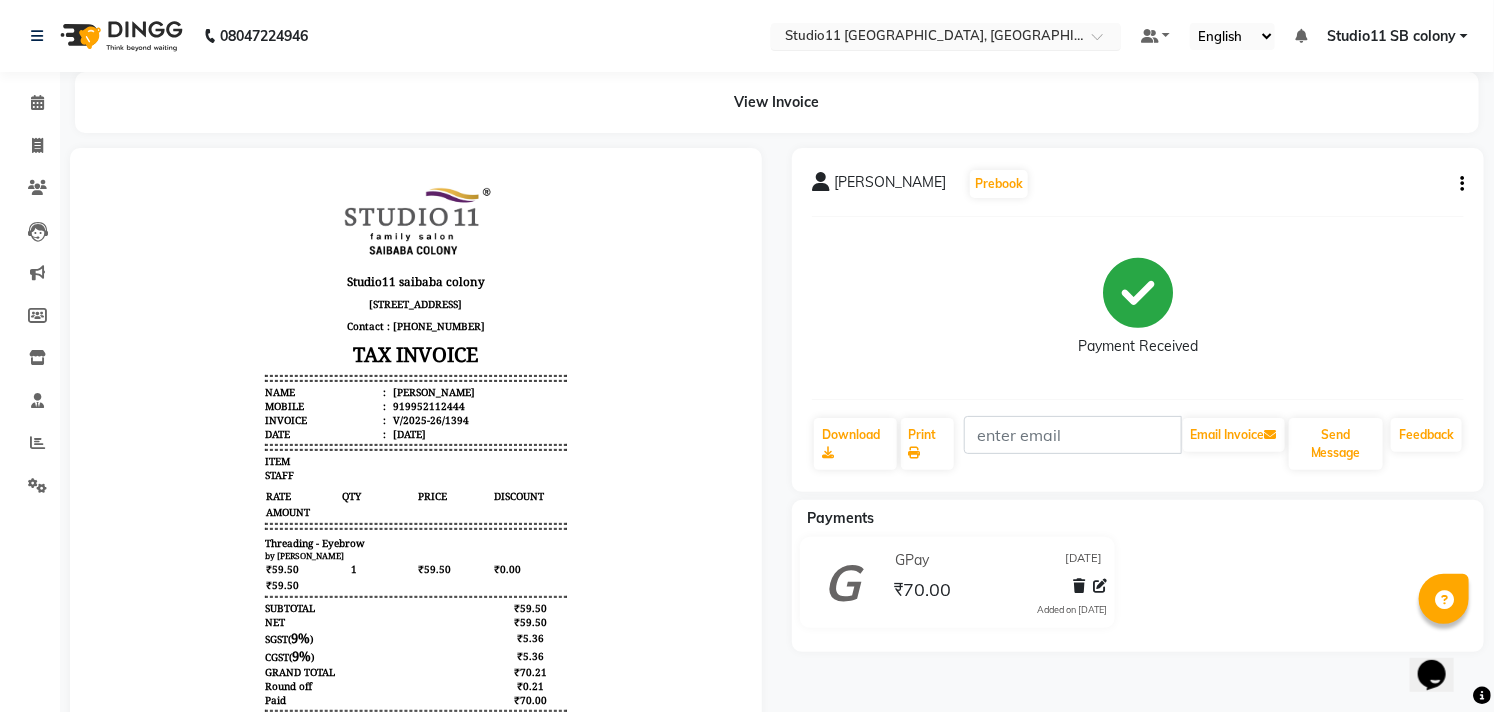 scroll, scrollTop: 0, scrollLeft: 0, axis: both 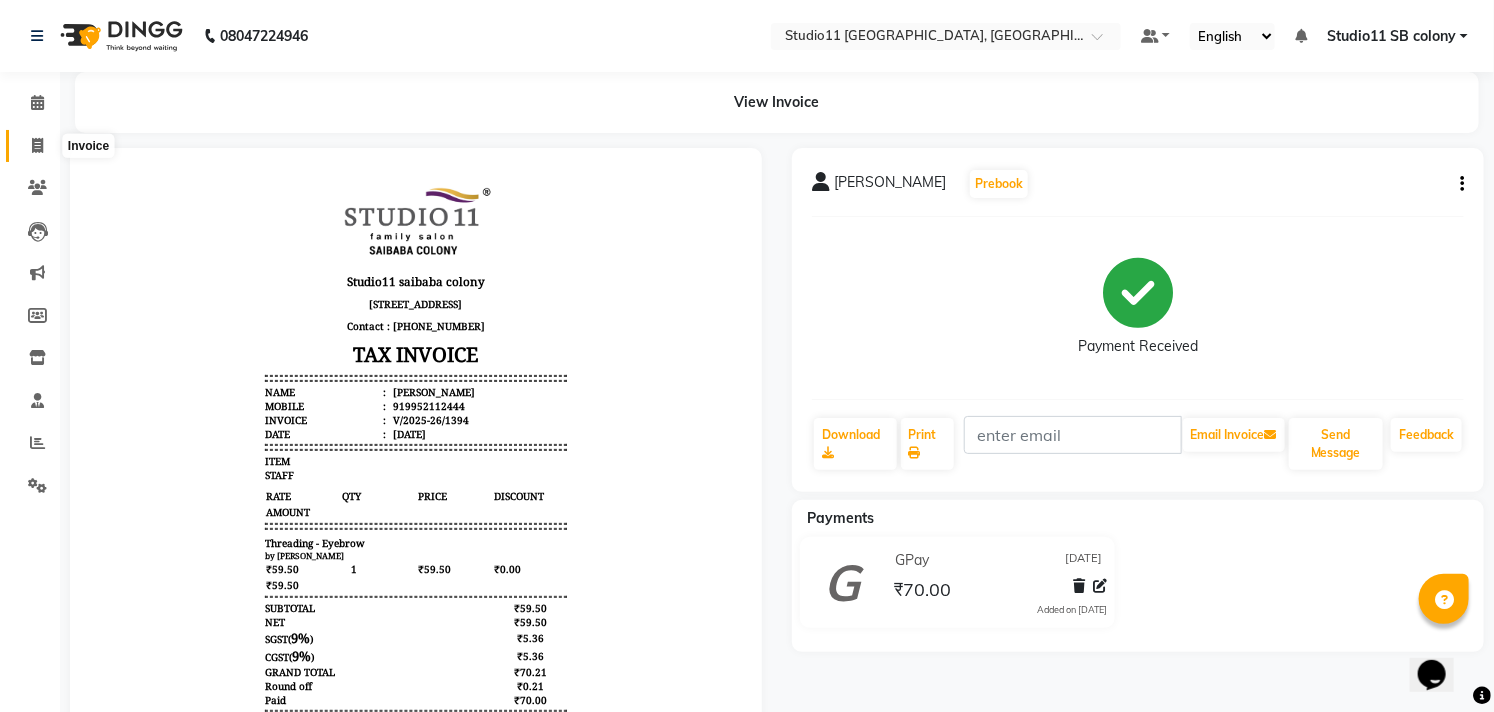 click 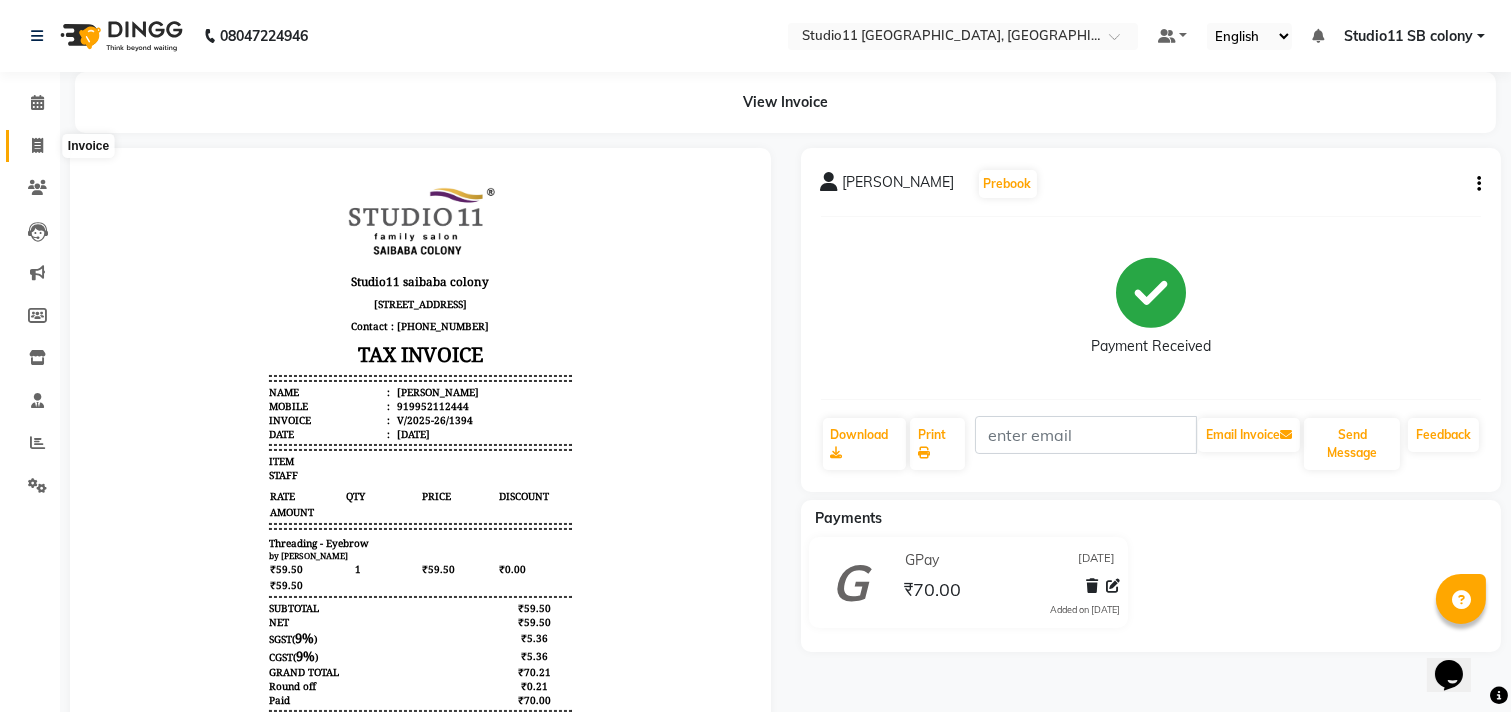 select on "service" 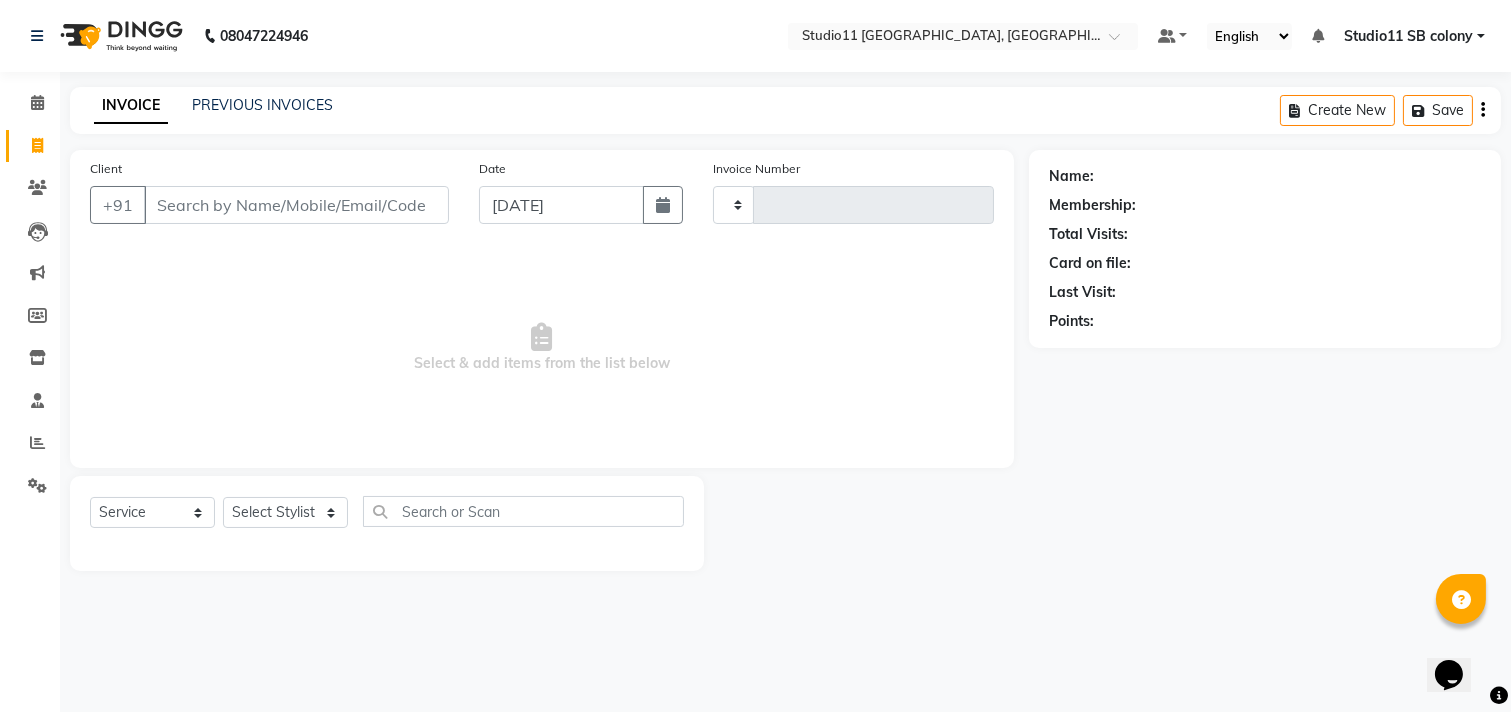 type on "1395" 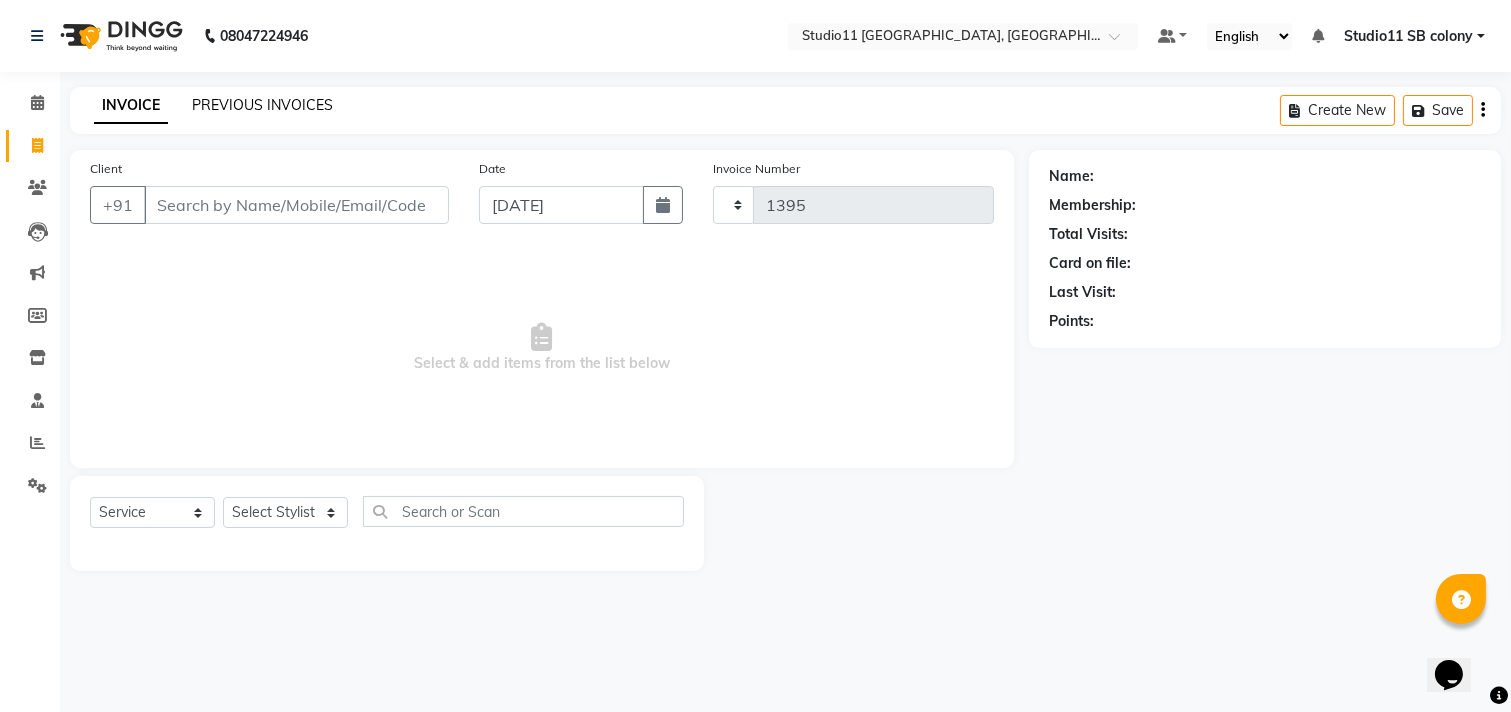select on "7717" 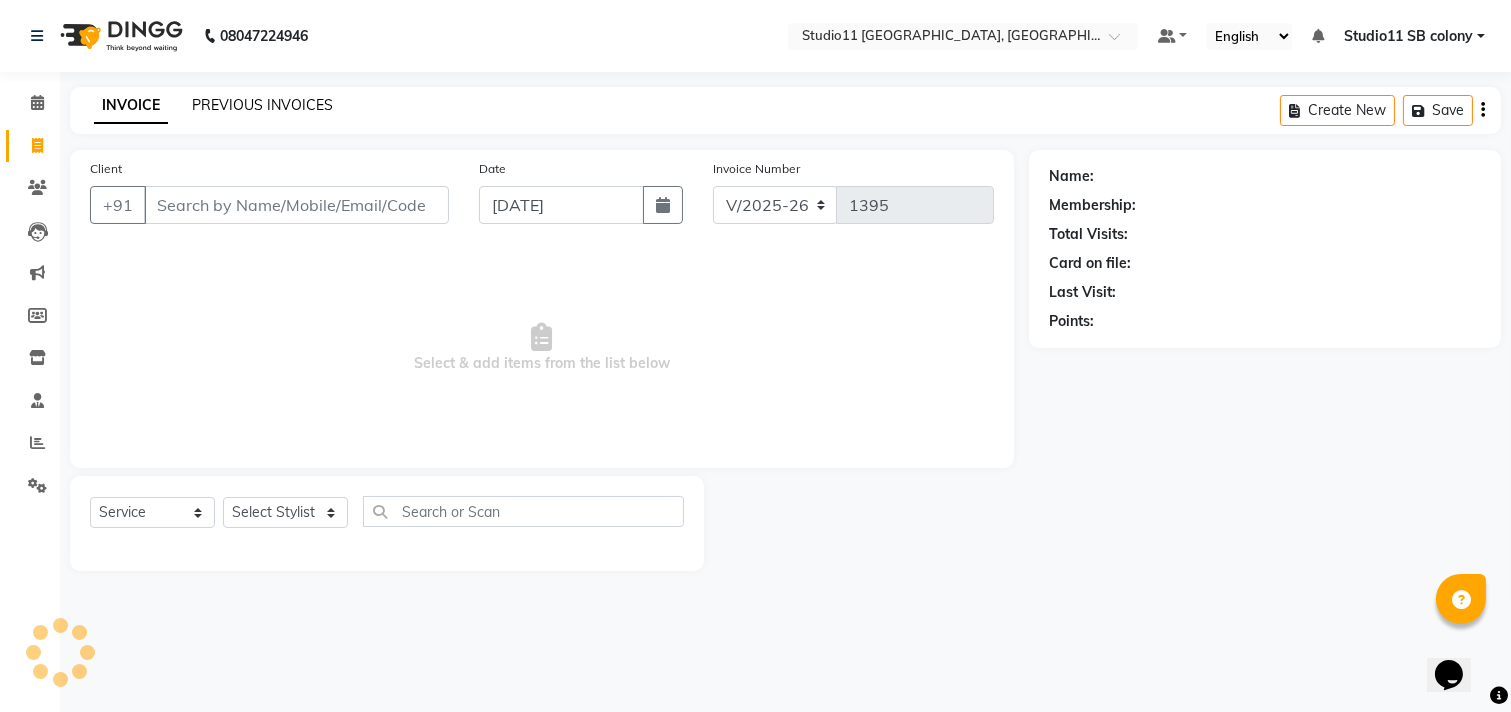 click on "PREVIOUS INVOICES" 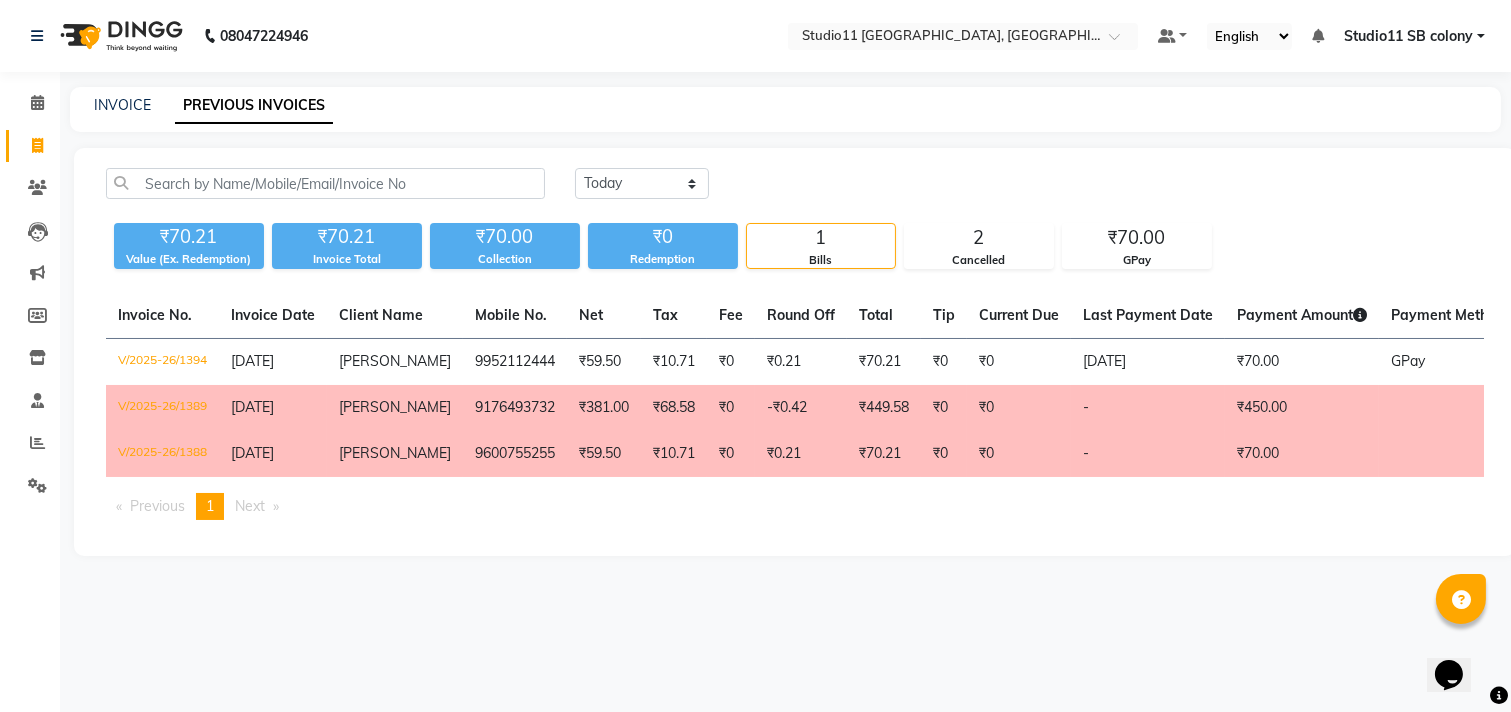 click on "INVOICE PREVIOUS INVOICES" 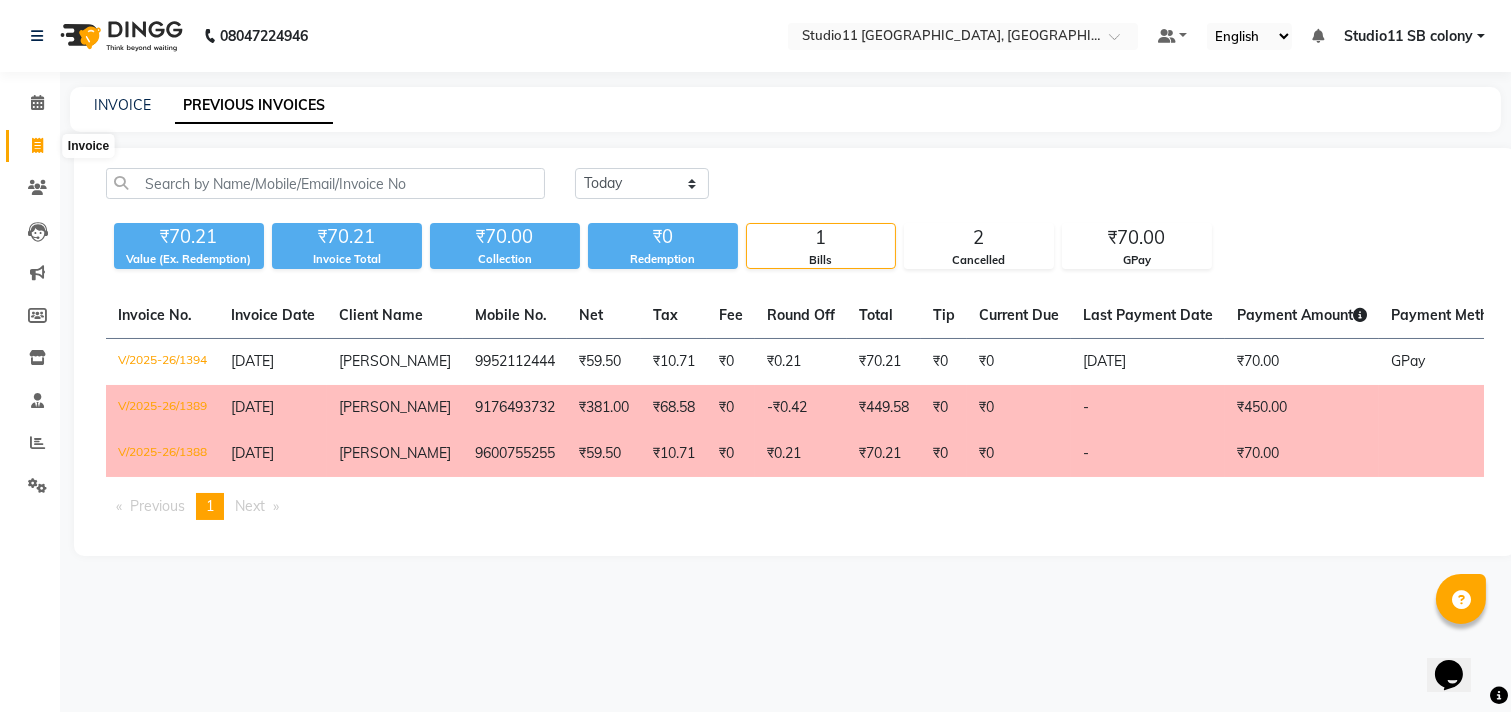 click 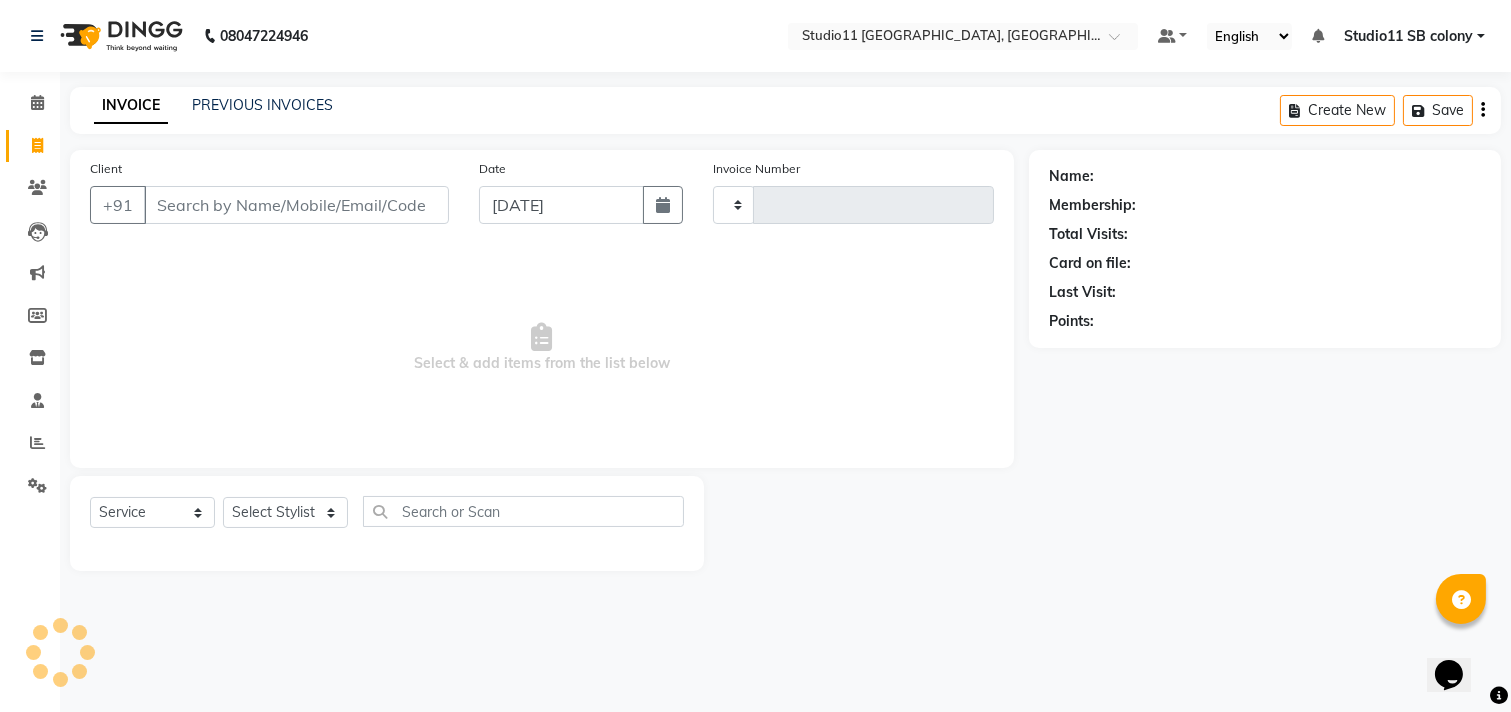 type on "1395" 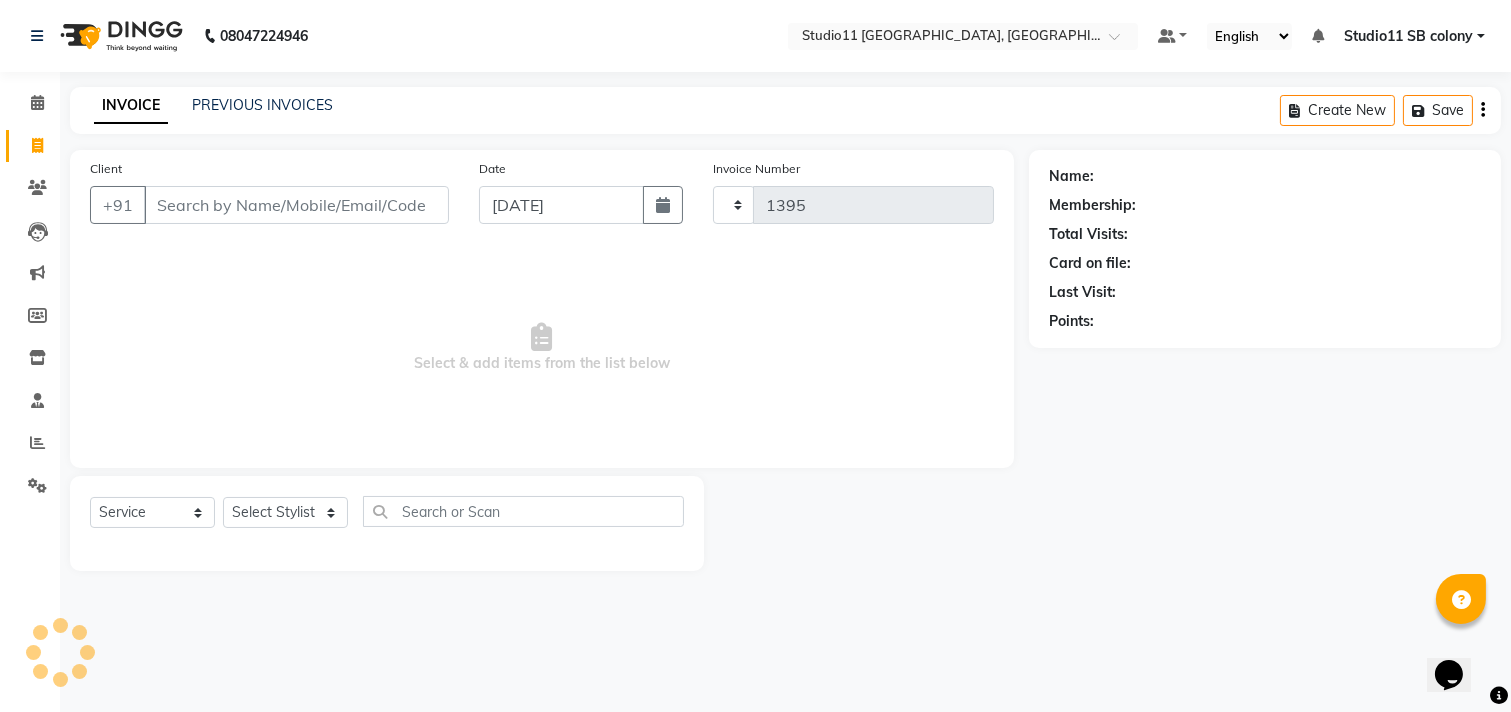 select on "7717" 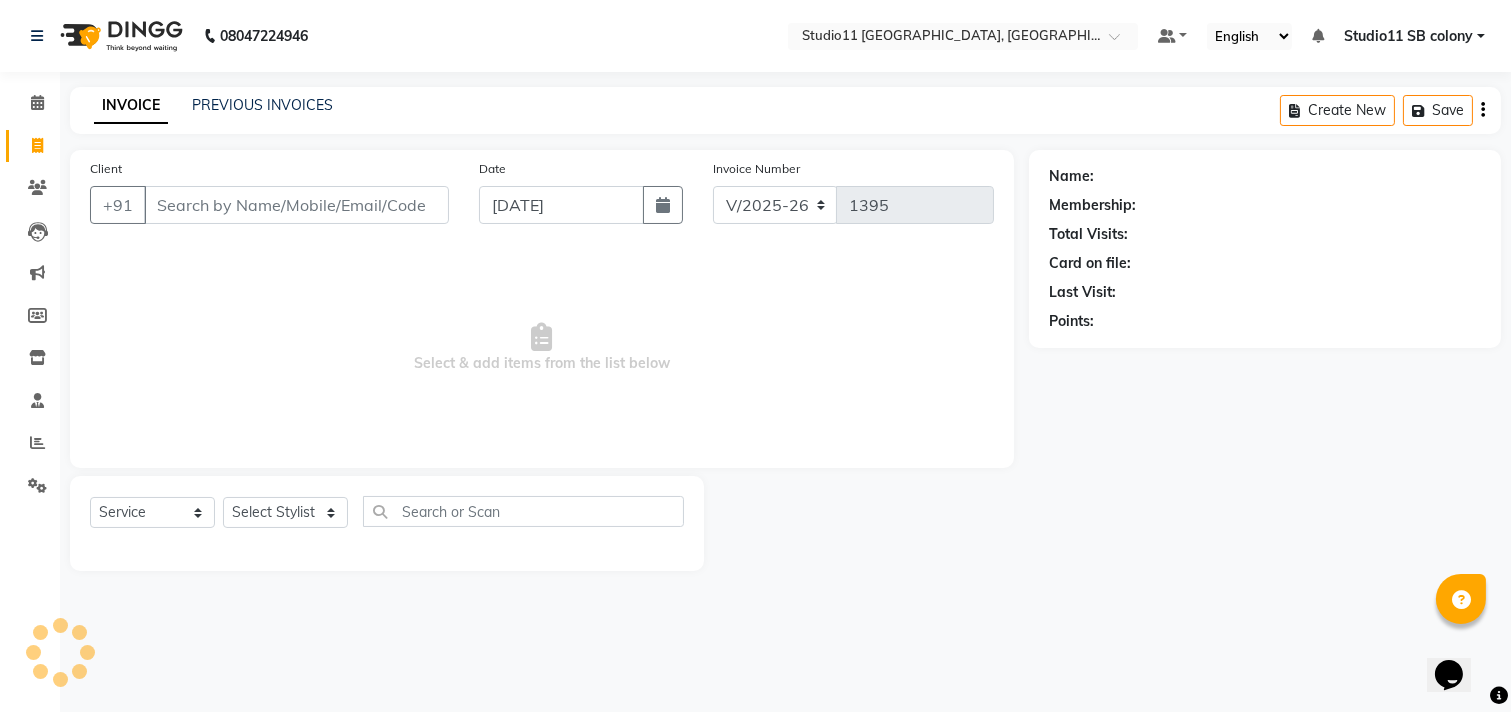 click on "Client" at bounding box center [296, 205] 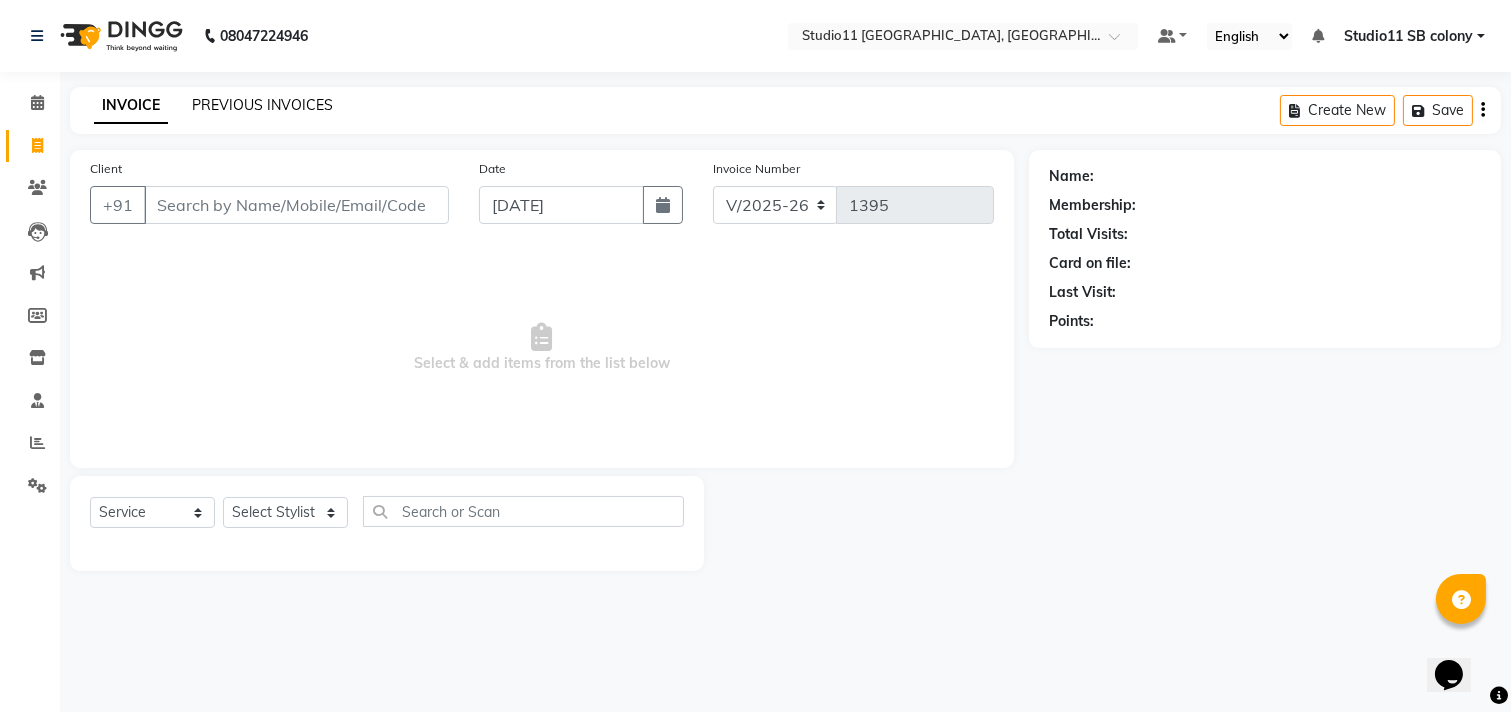 click on "PREVIOUS INVOICES" 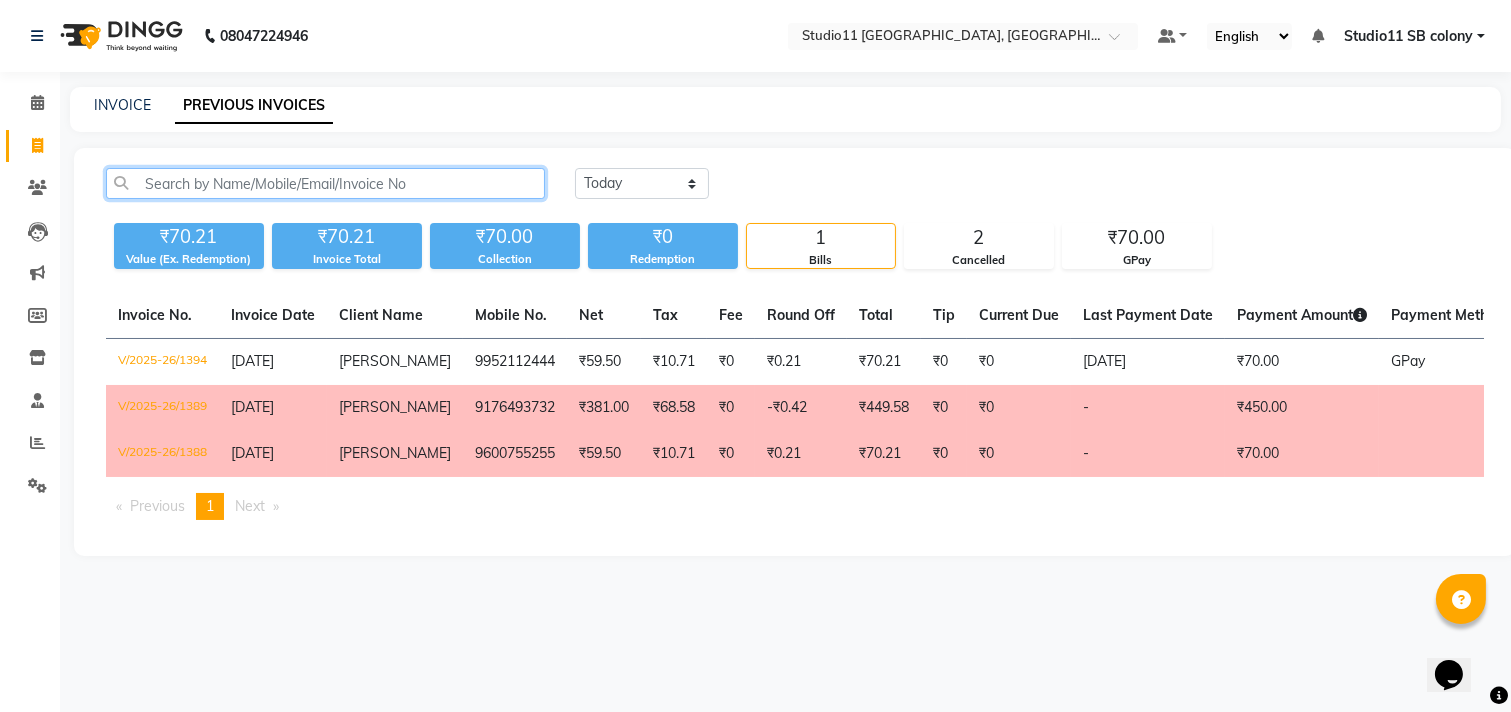click 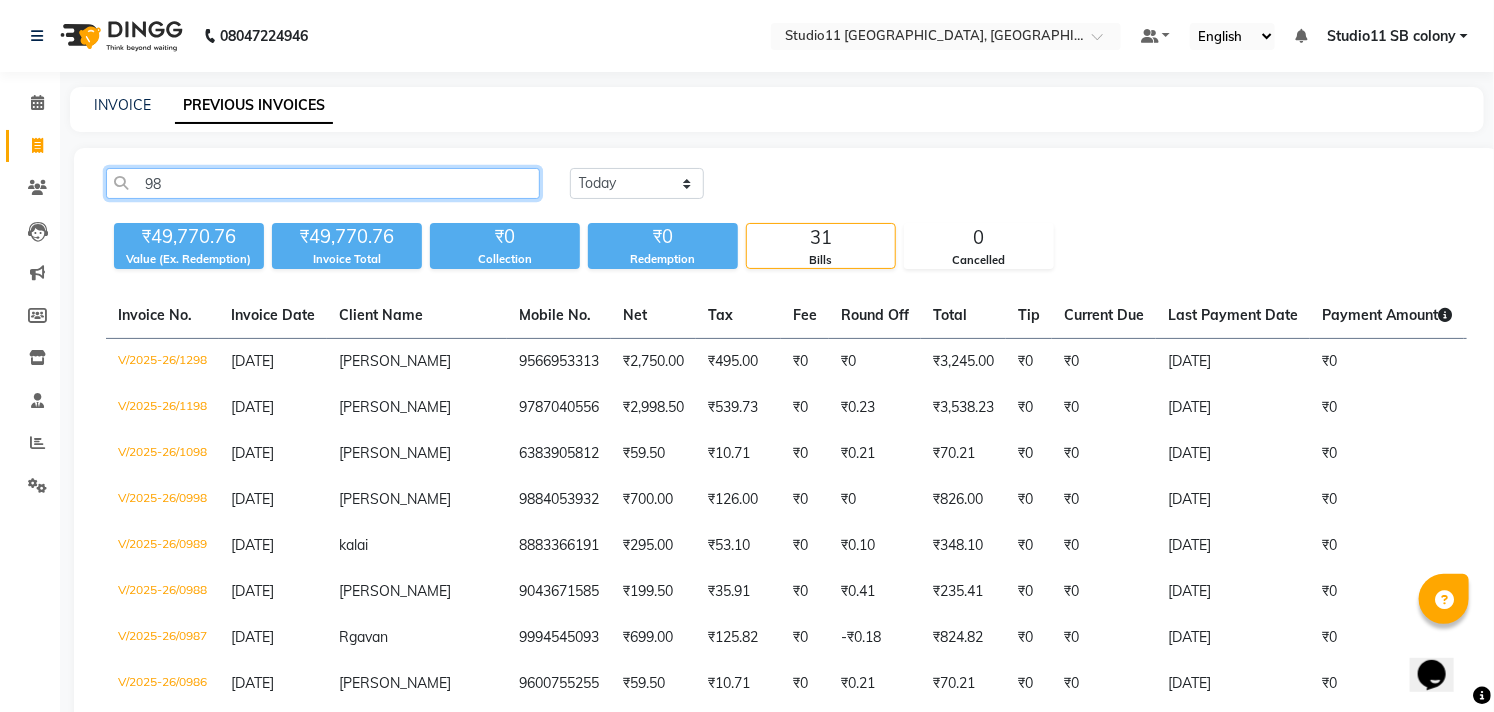 type on "98" 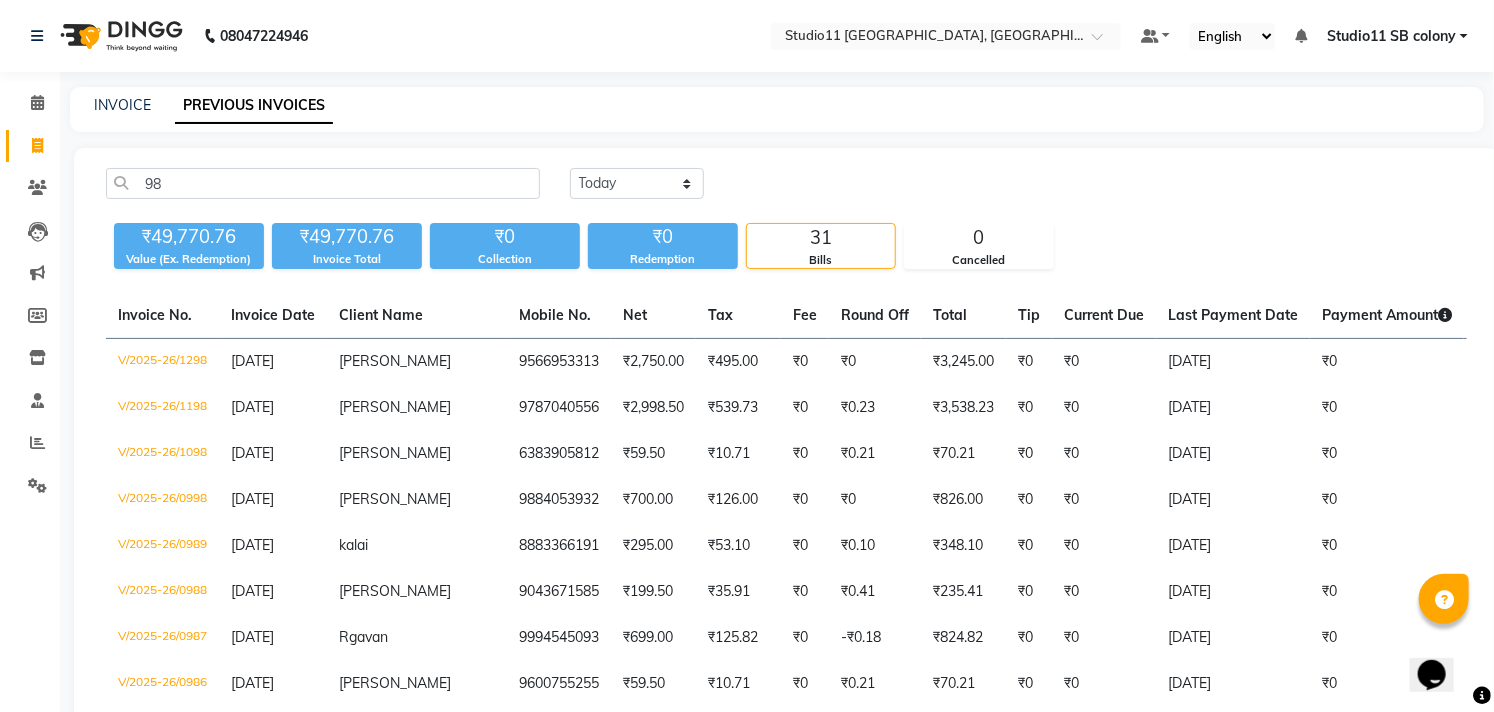 click on "INVOICE PREVIOUS INVOICES" 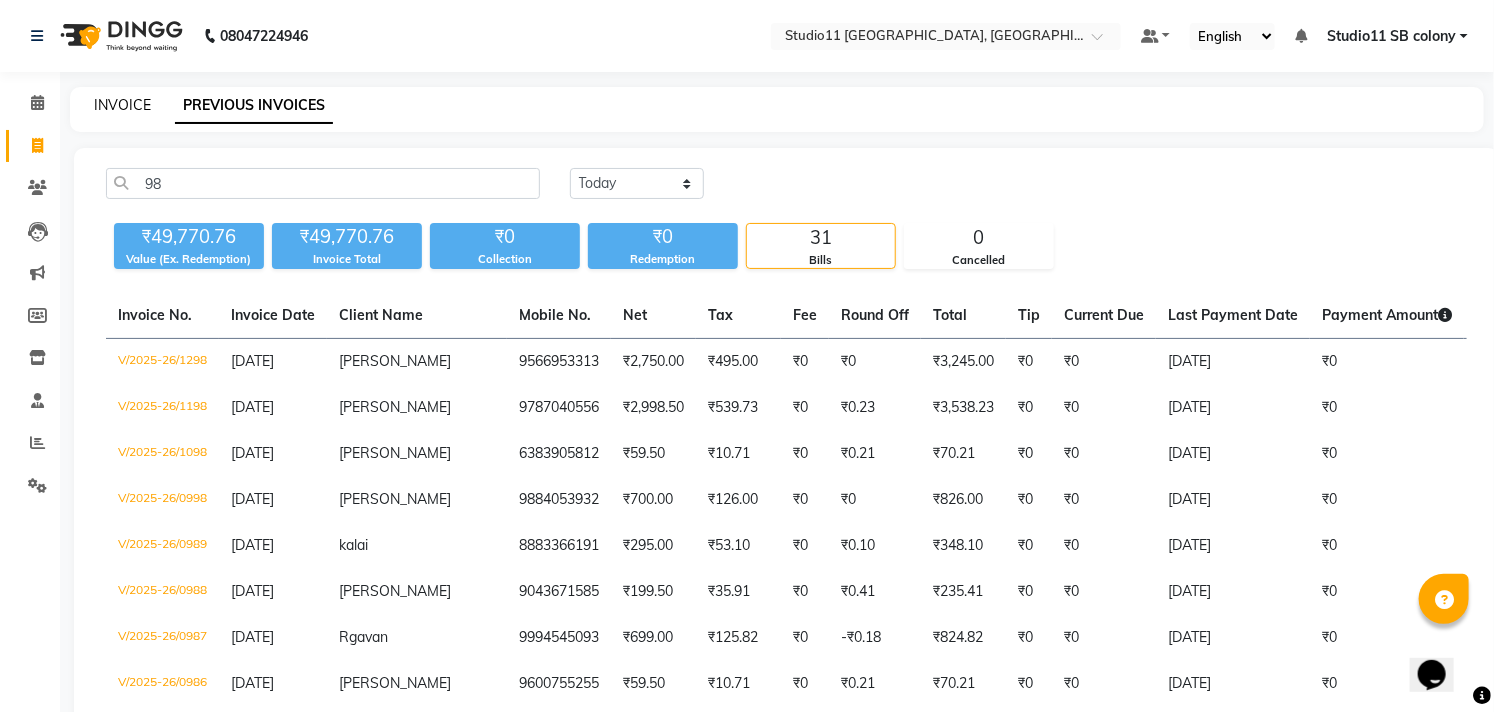 click on "INVOICE" 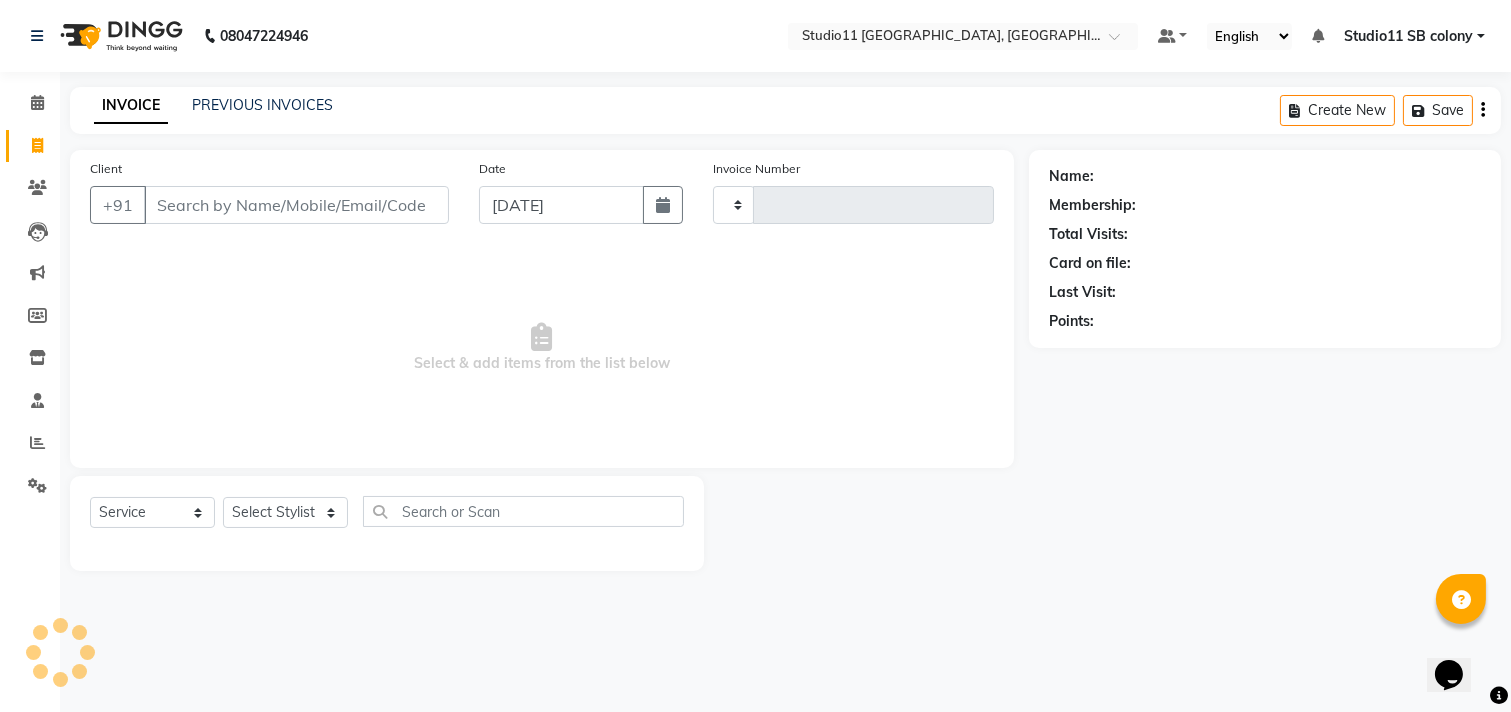 type on "1395" 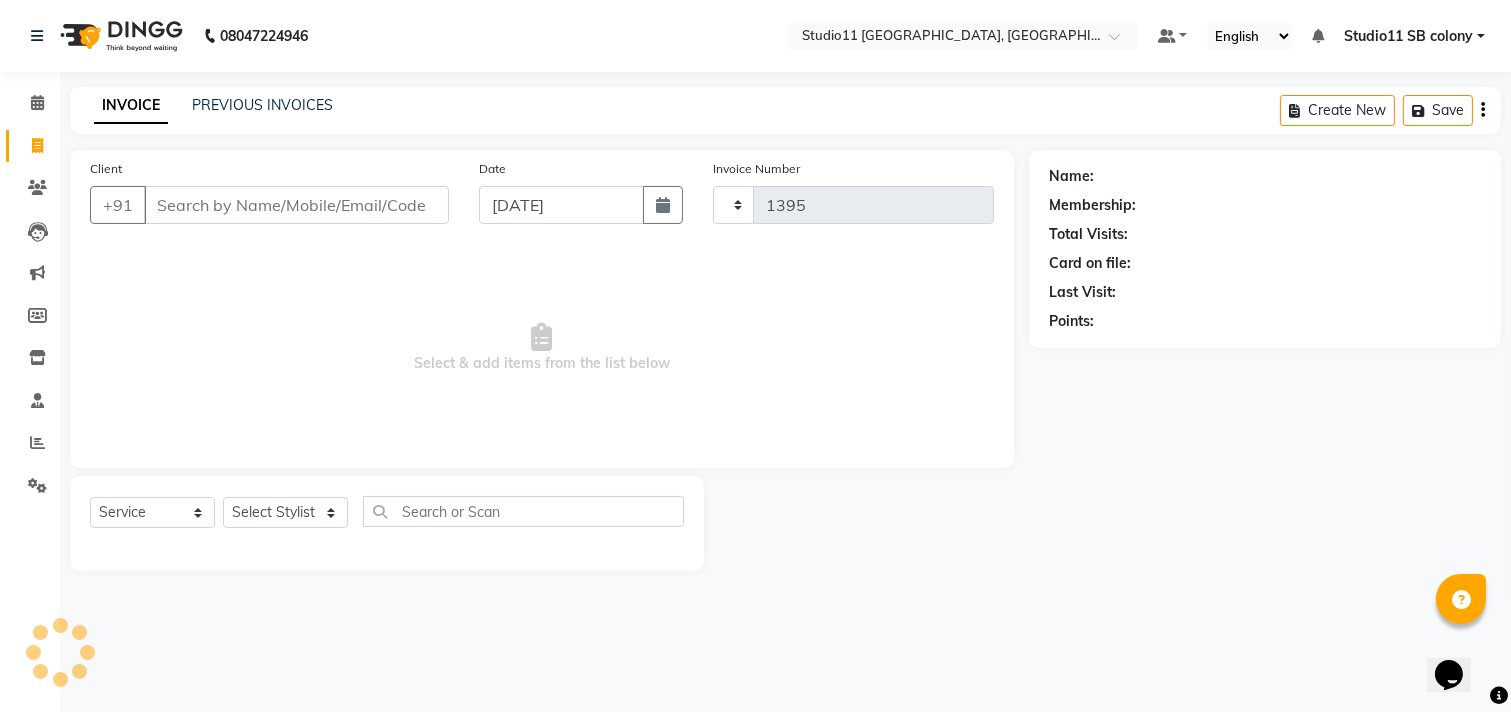 select on "7717" 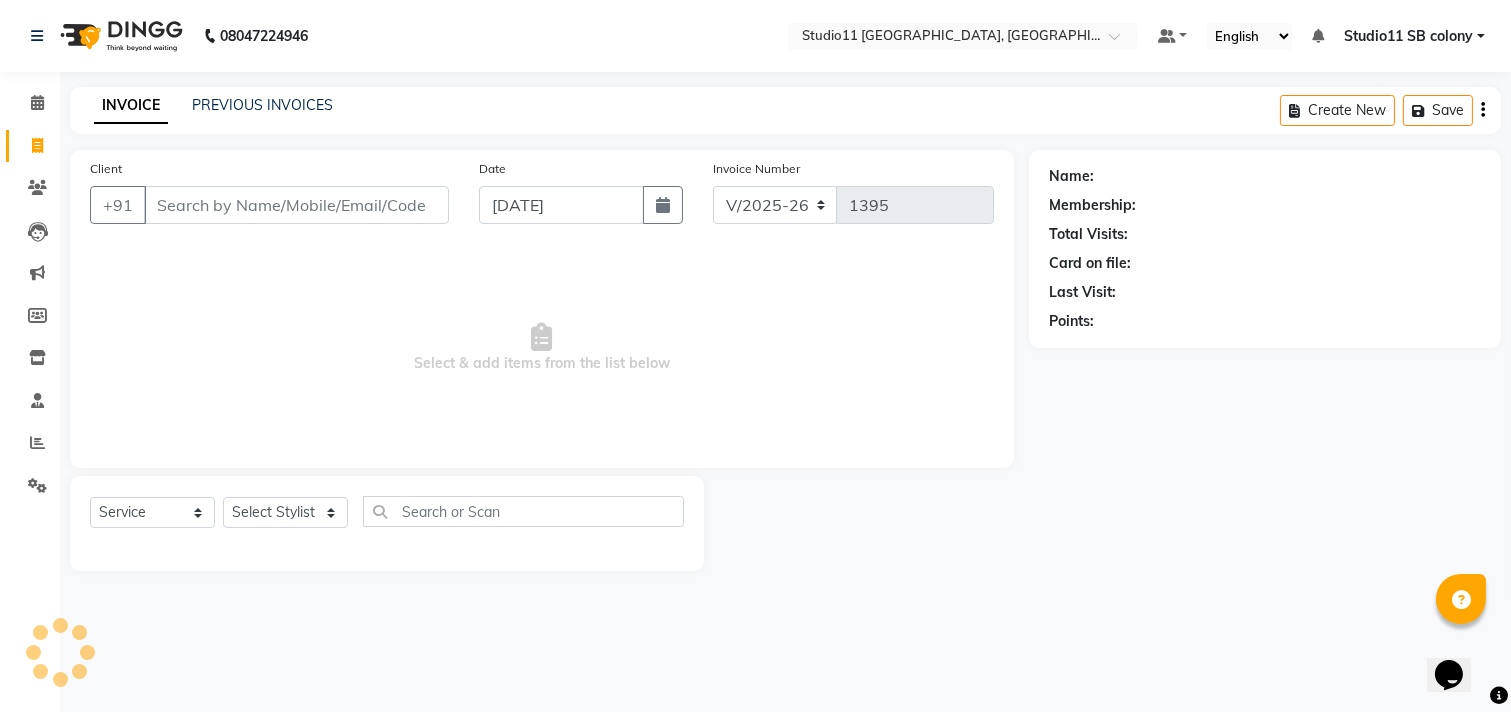 click on "Client" at bounding box center (296, 205) 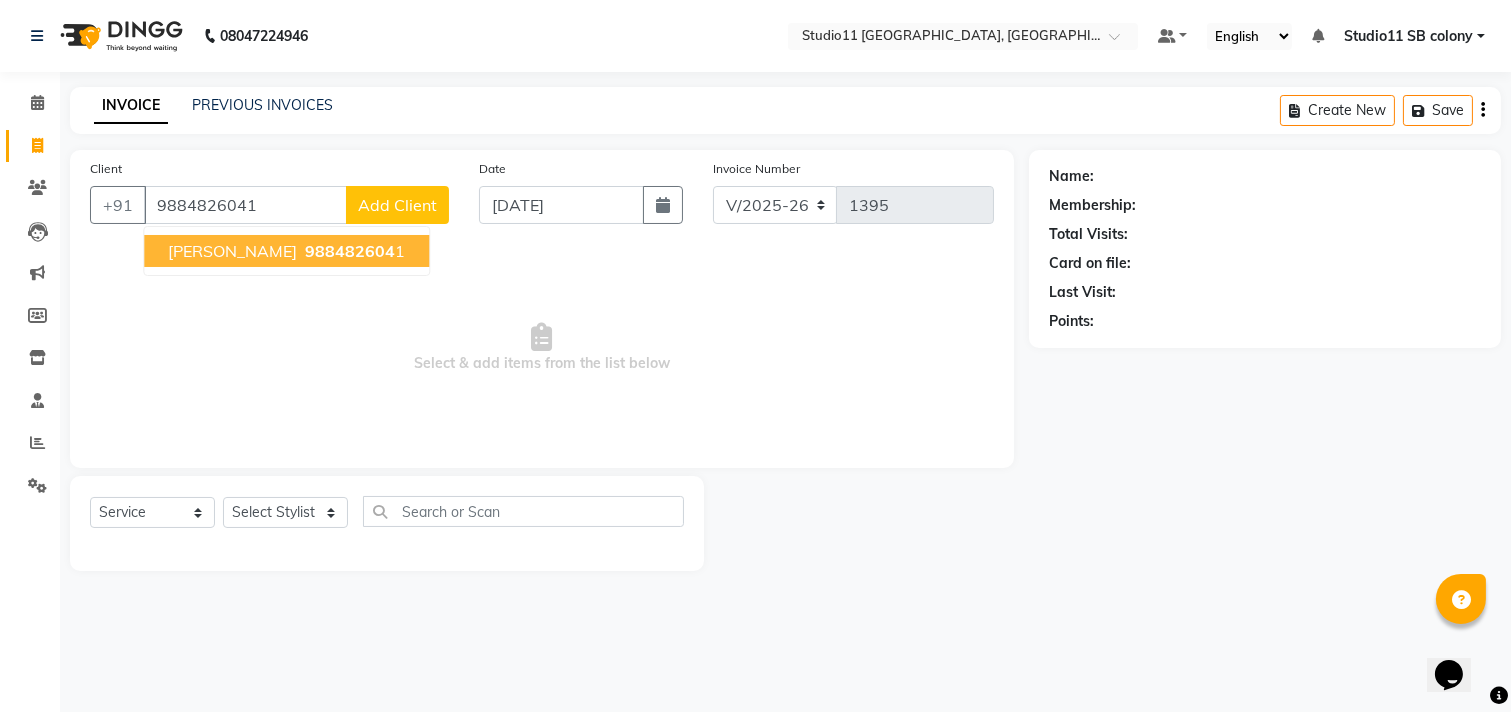 type on "9884826041" 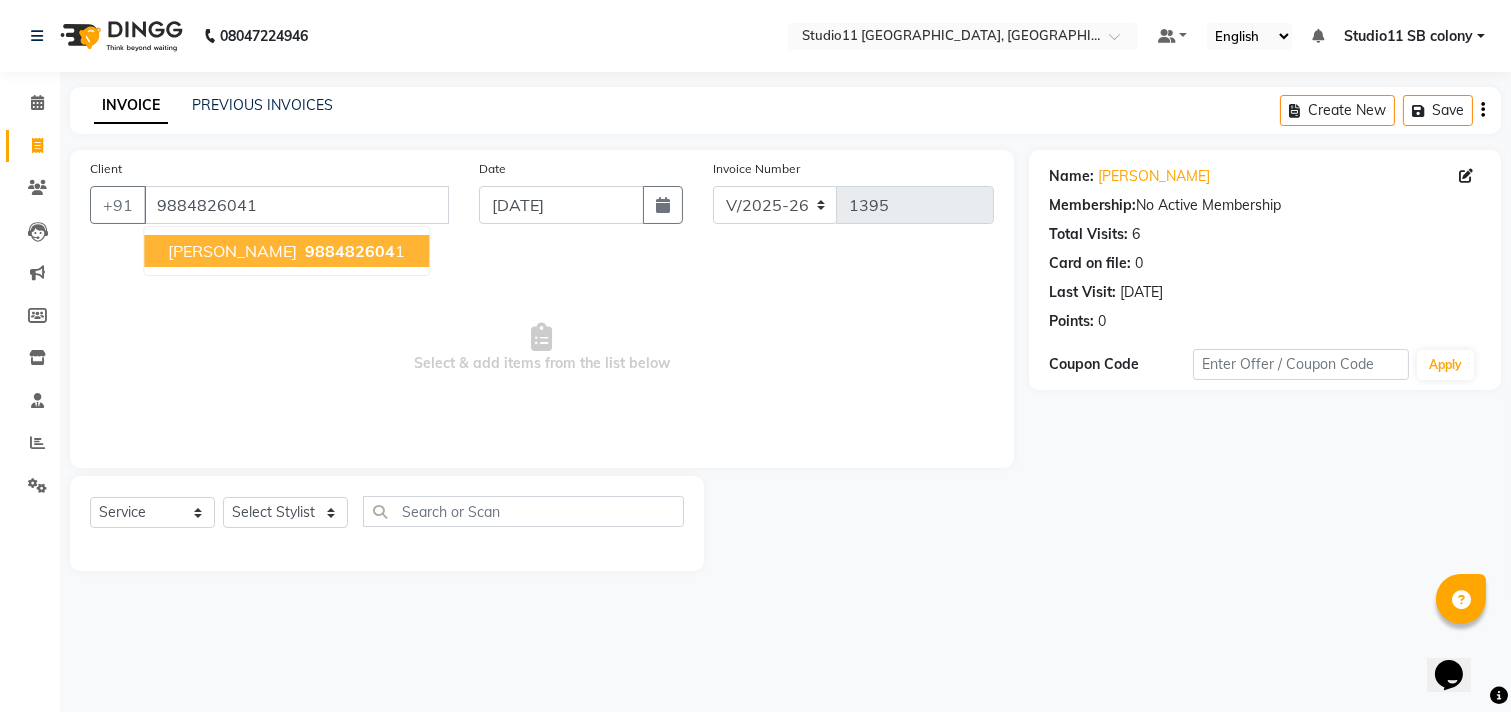 click on "988482604" at bounding box center [350, 251] 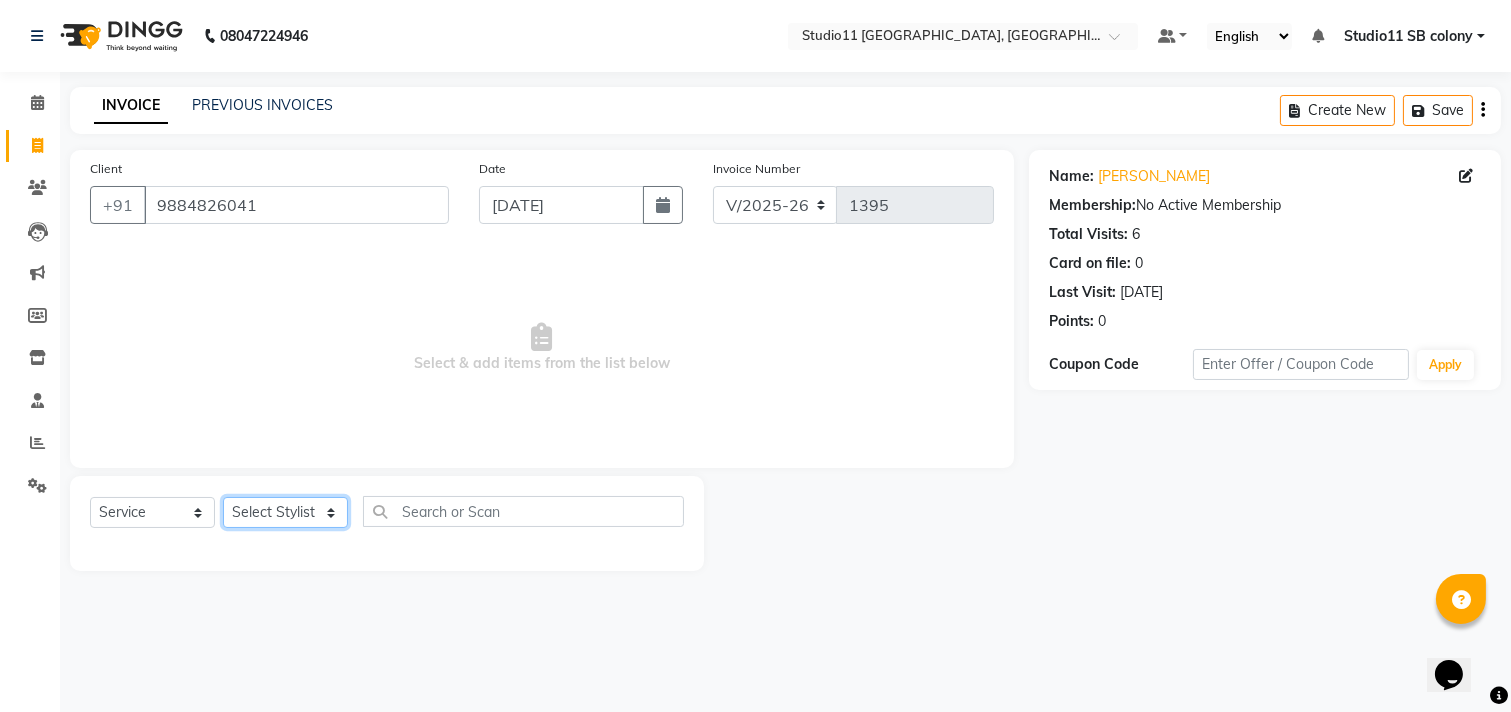 click on "Select Stylist Afzal Akbar Dani Jeni Josna kaif lavanya manimekalai Praveen Sonu Studio11 SB colony Tahir tamil" 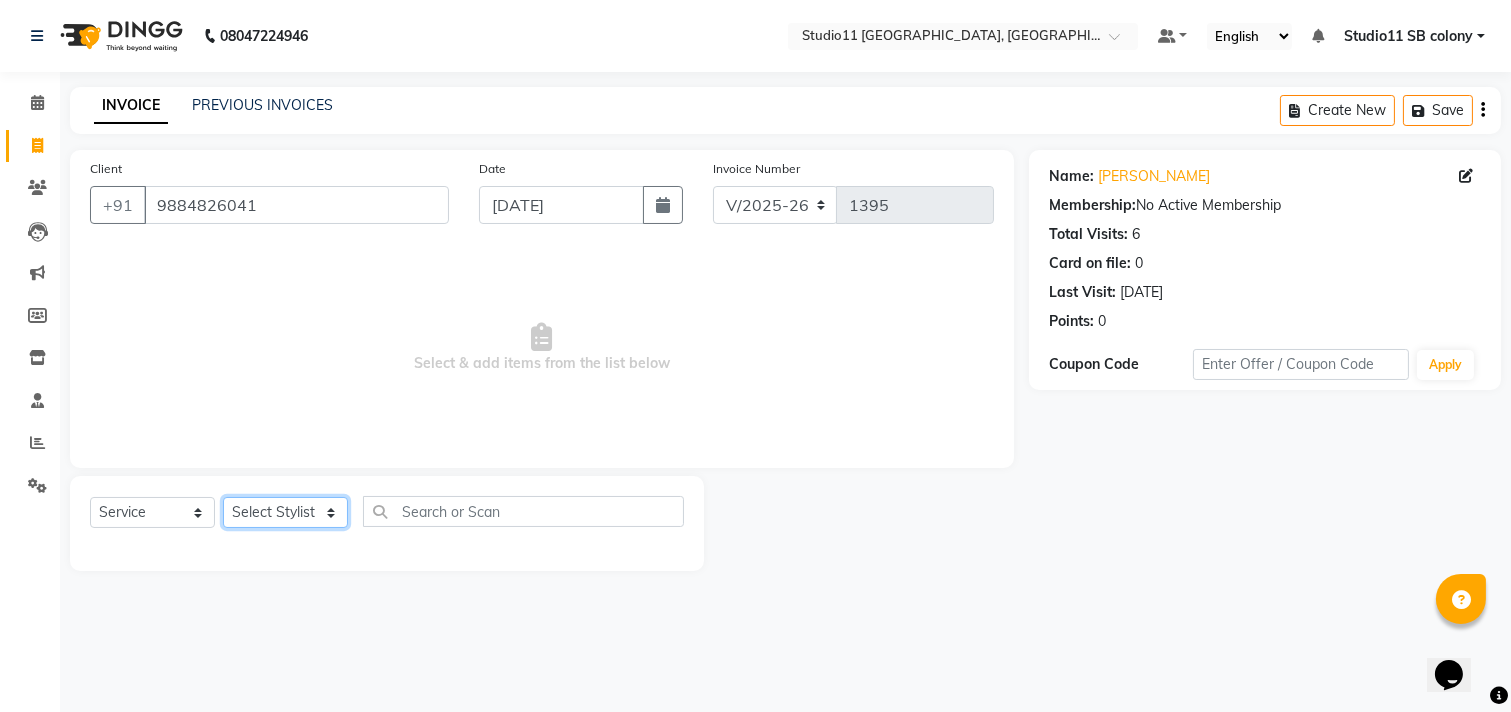 select on "69120" 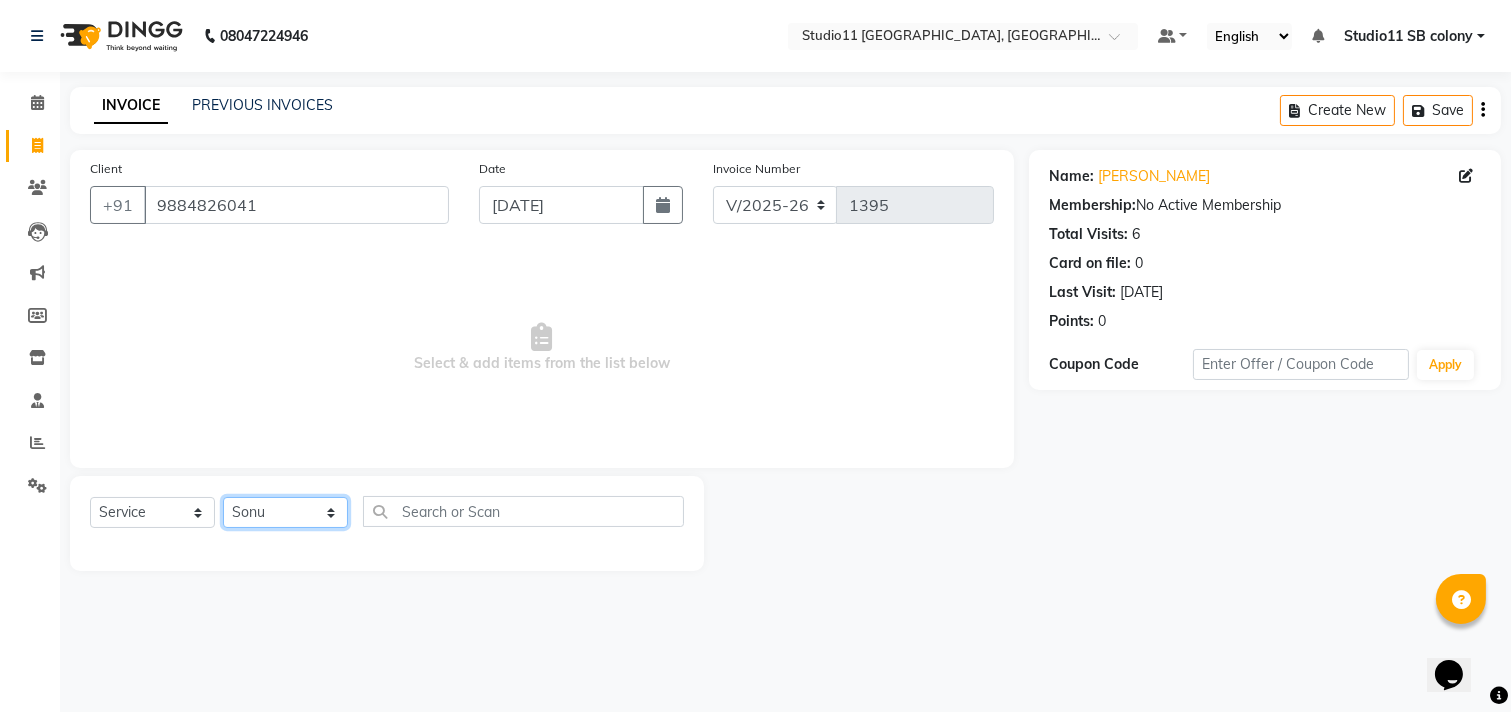 click on "Select Stylist Afzal Akbar Dani Jeni Josna kaif lavanya manimekalai Praveen Sonu Studio11 SB colony Tahir tamil" 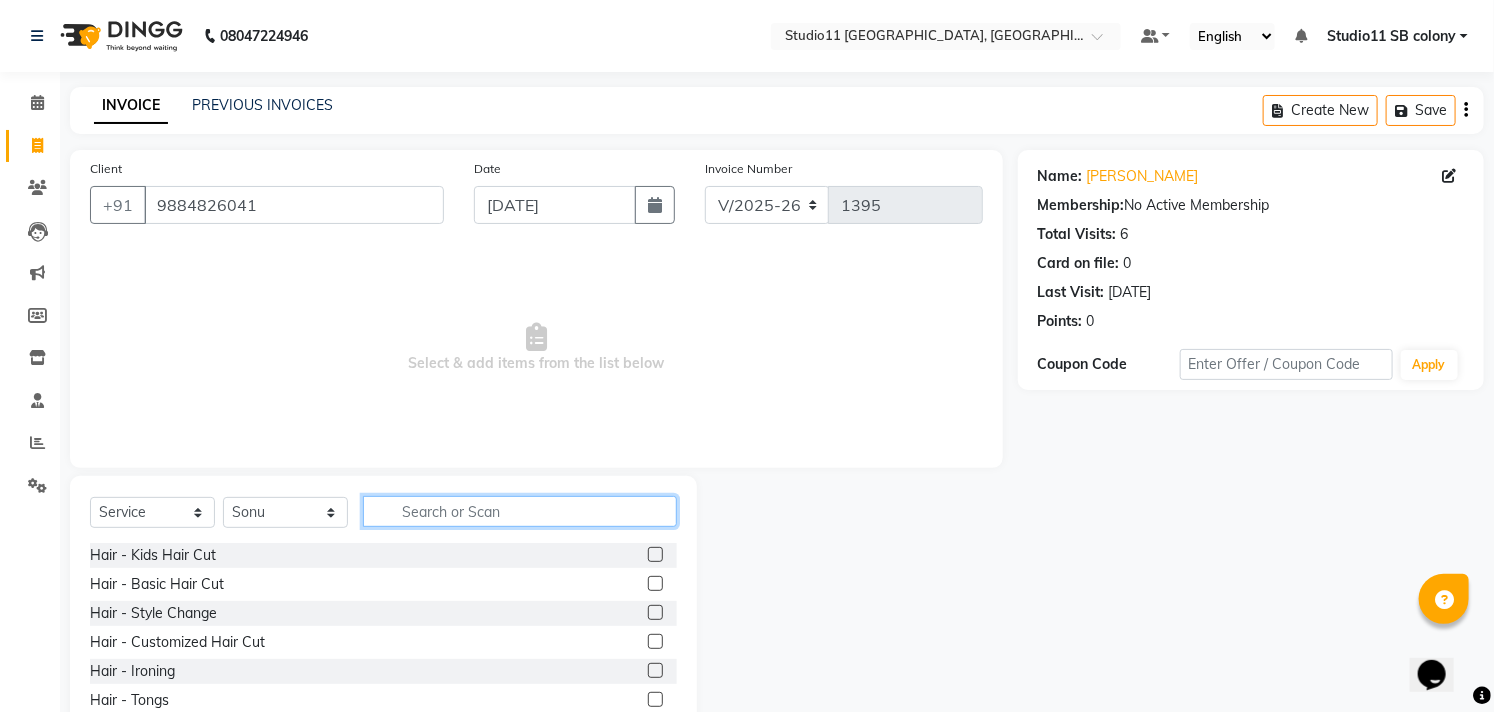 click 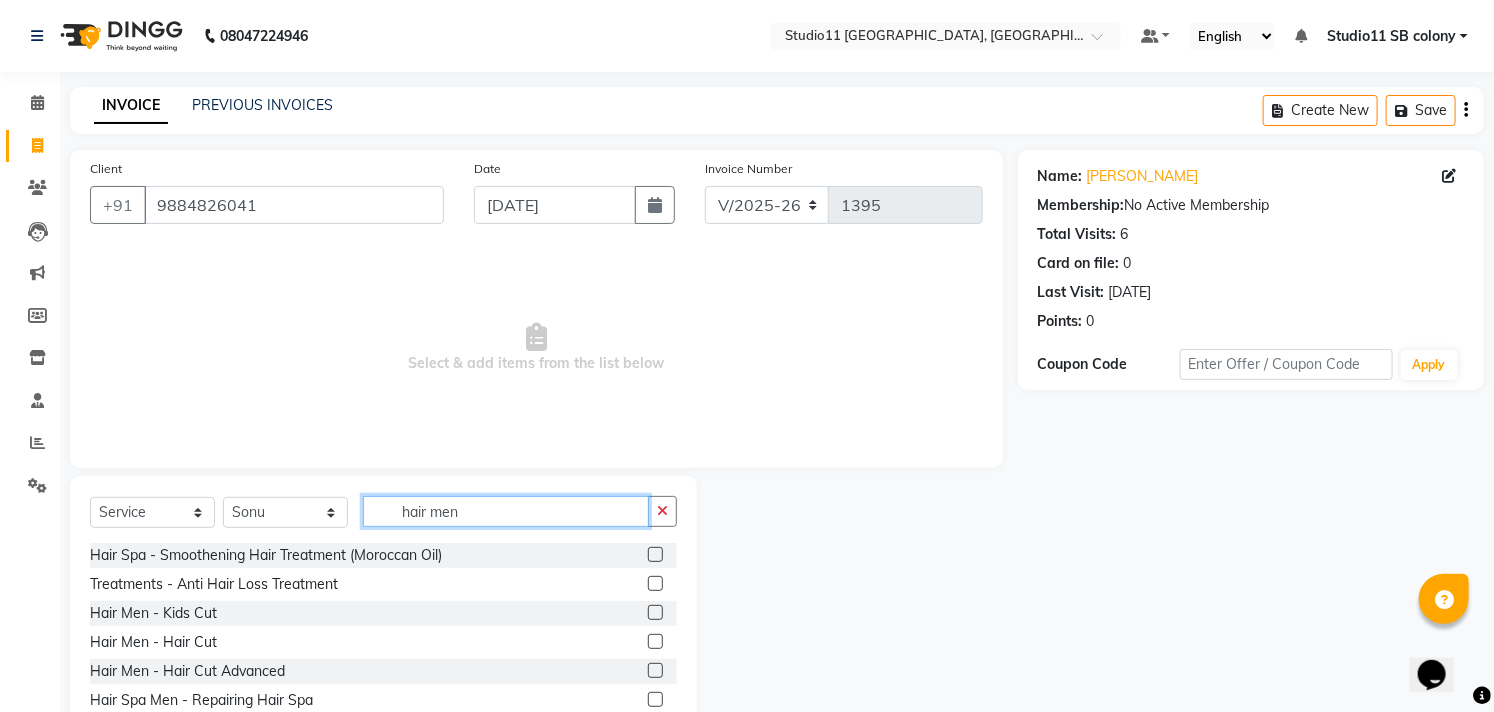 type on "hair men" 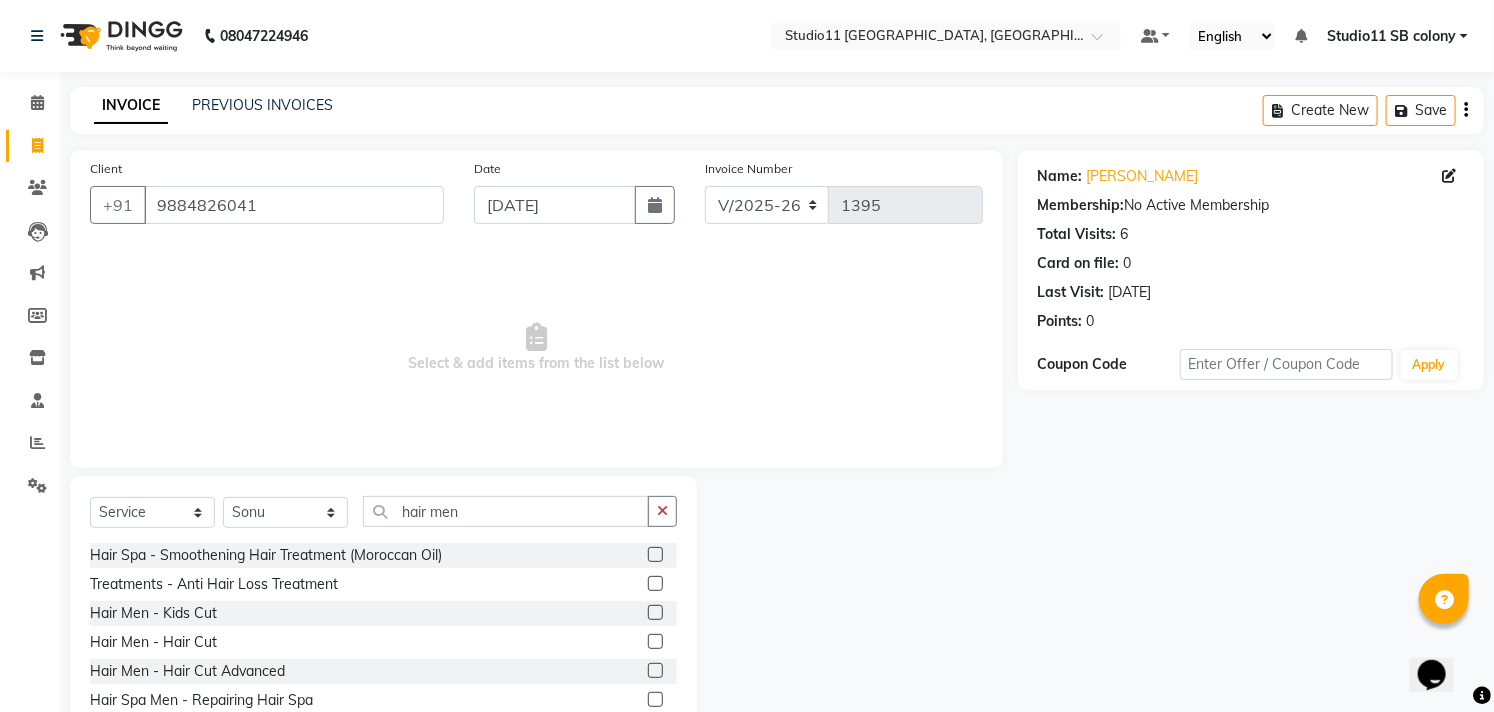 click 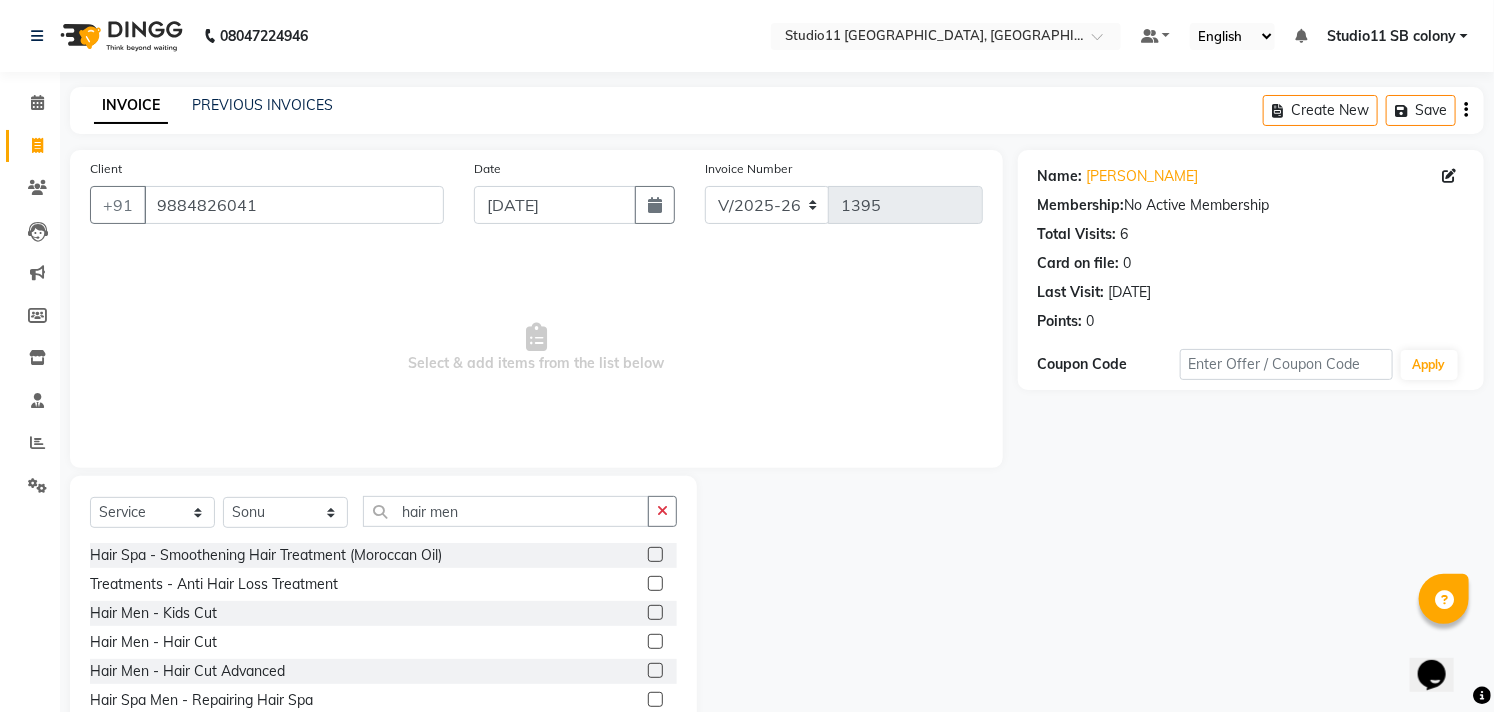 click 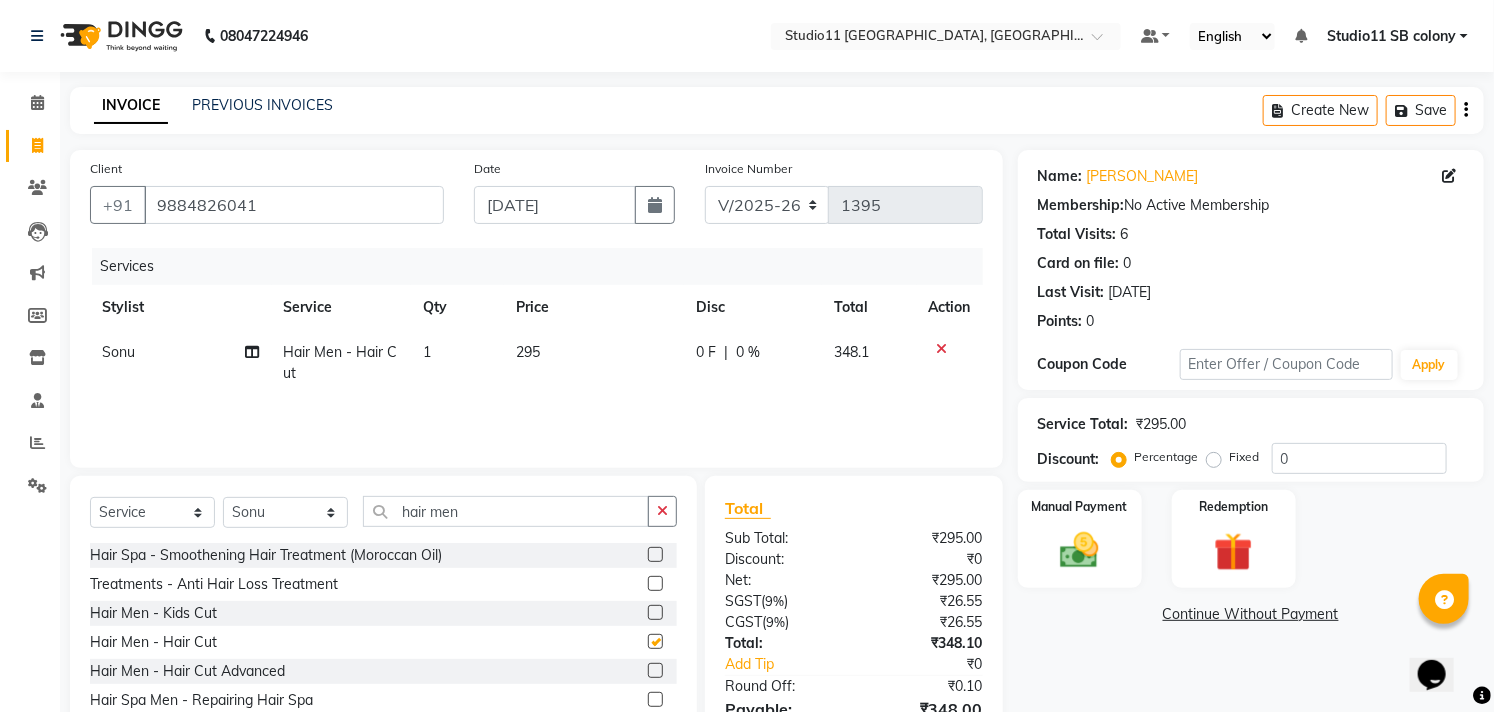 checkbox on "false" 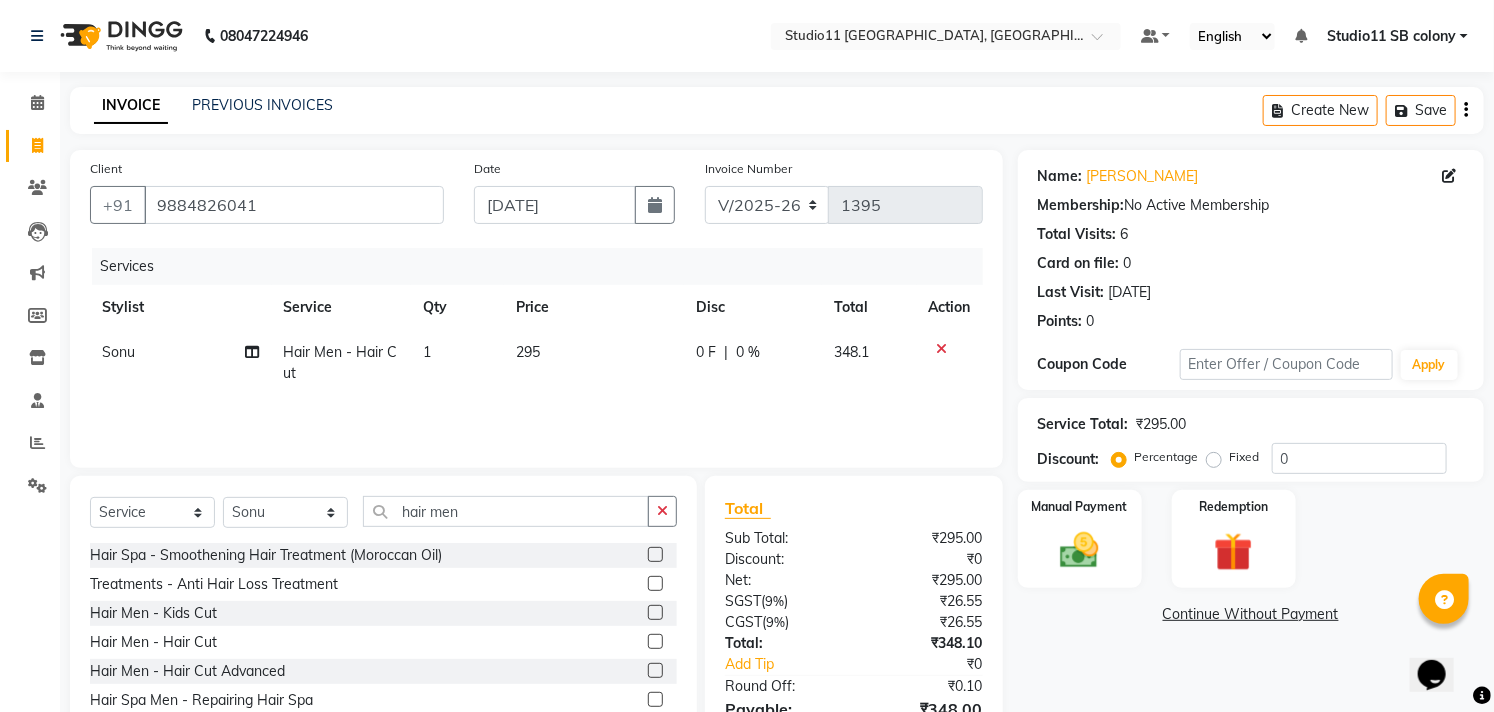 click on "295" 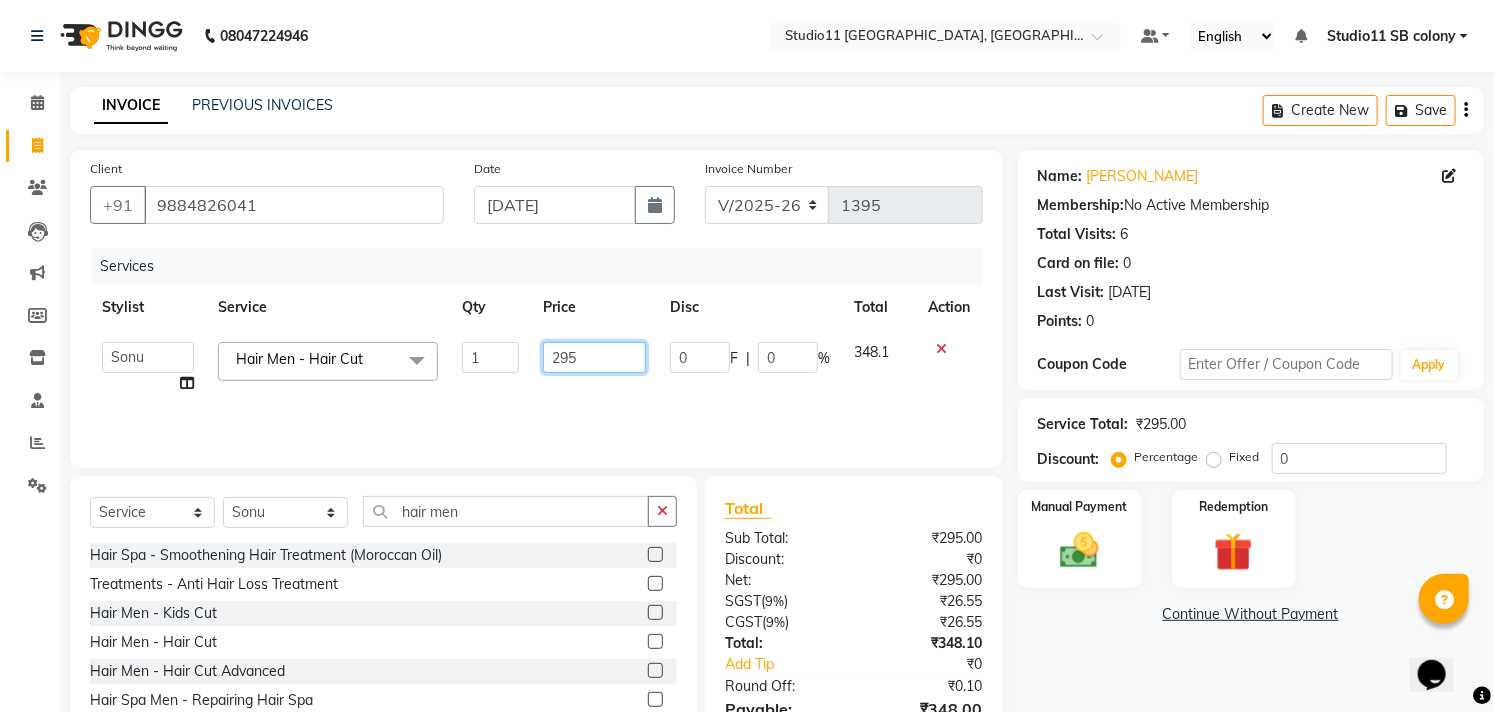 drag, startPoint x: 585, startPoint y: 351, endPoint x: 532, endPoint y: 343, distance: 53.600372 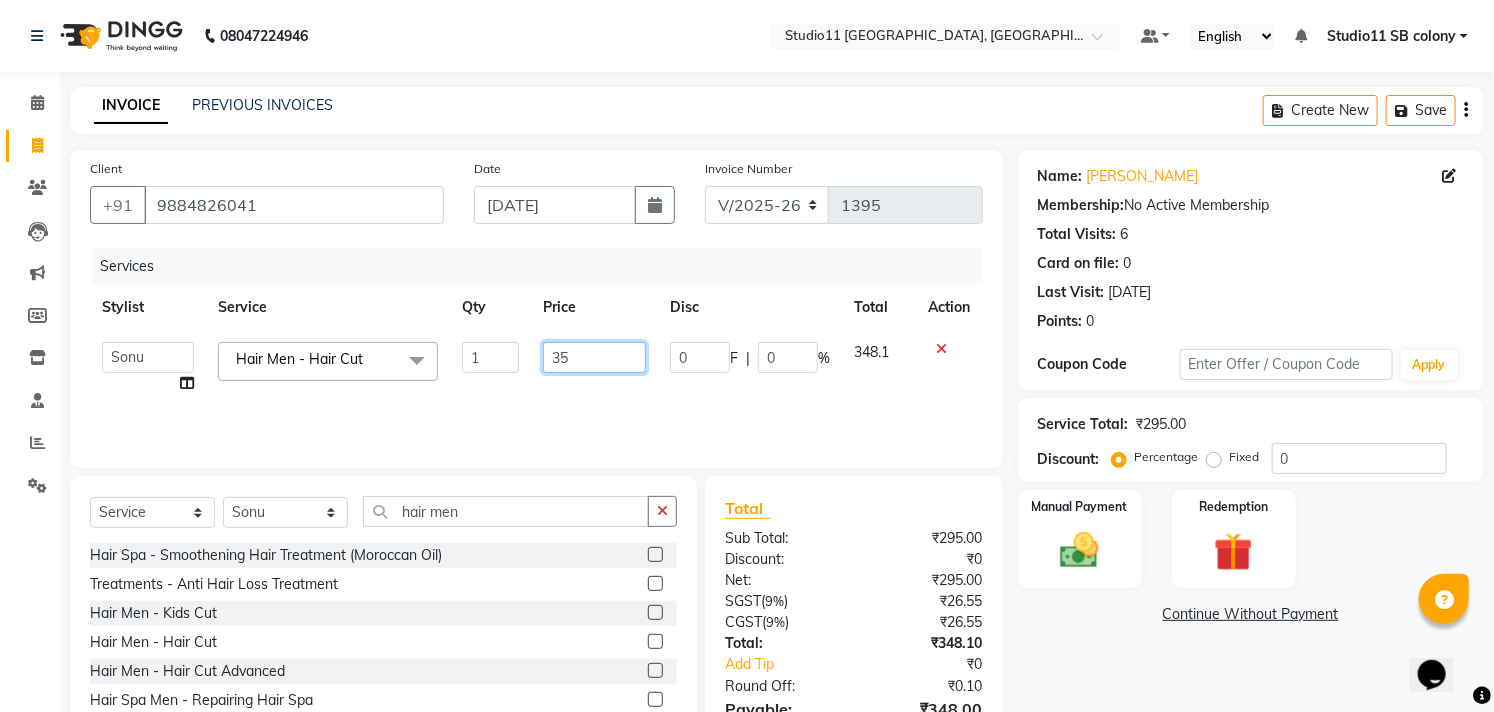 type on "350" 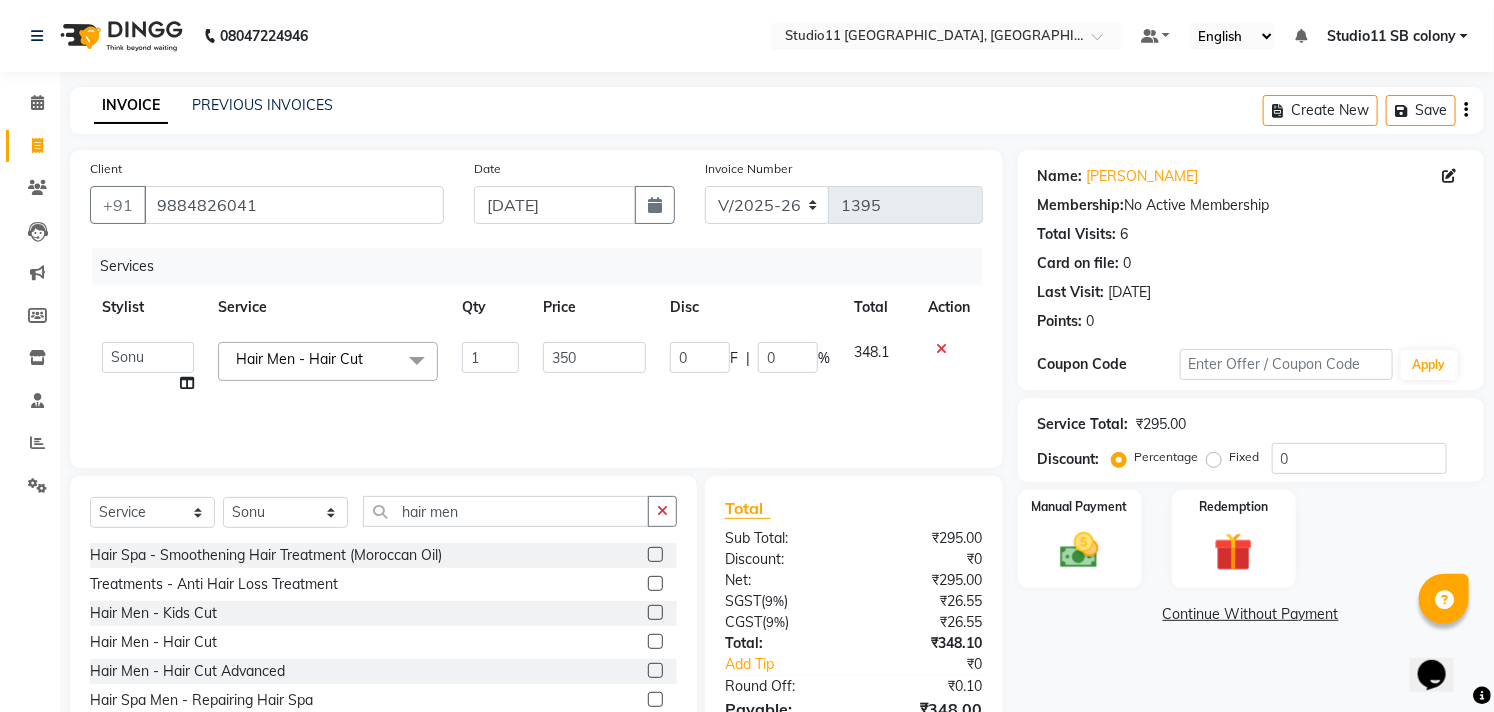 click on "1" 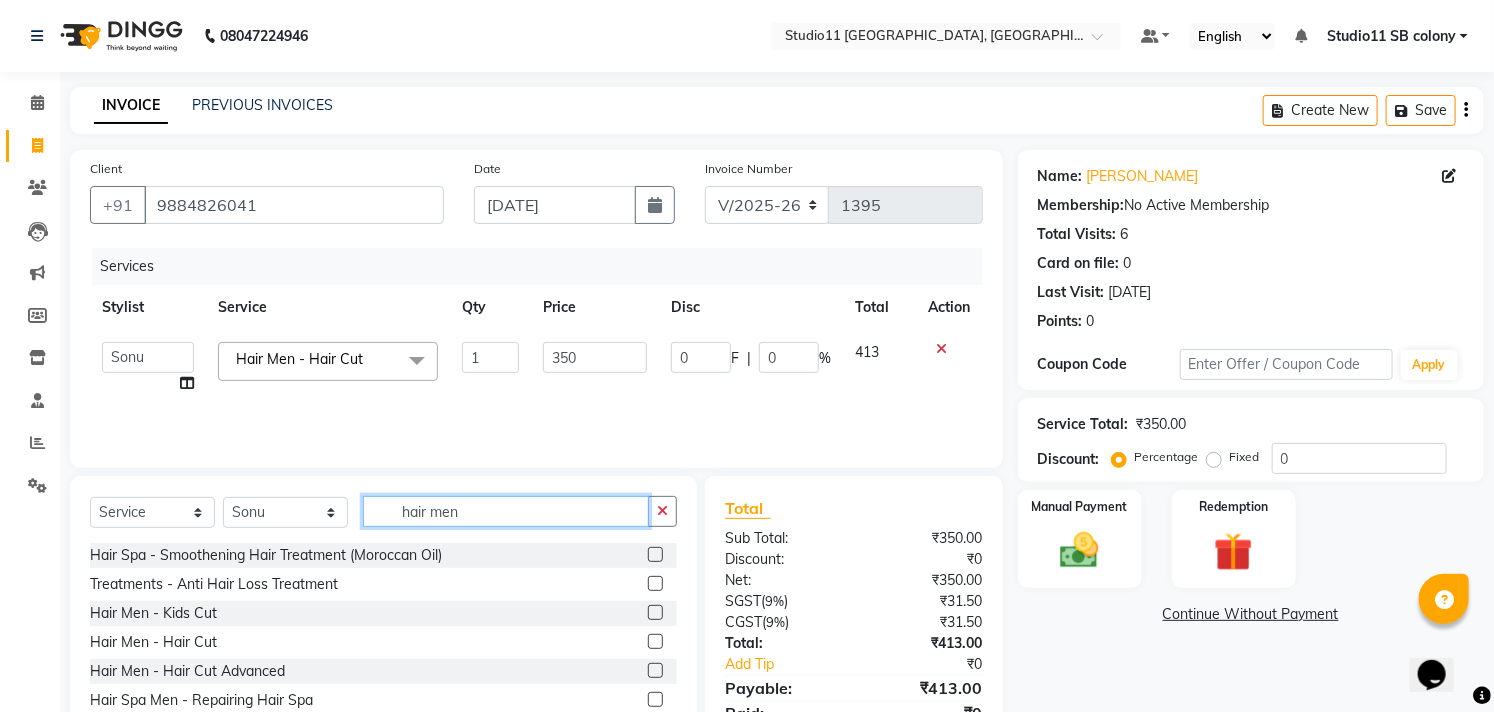drag, startPoint x: 466, startPoint y: 511, endPoint x: 377, endPoint y: 505, distance: 89.20202 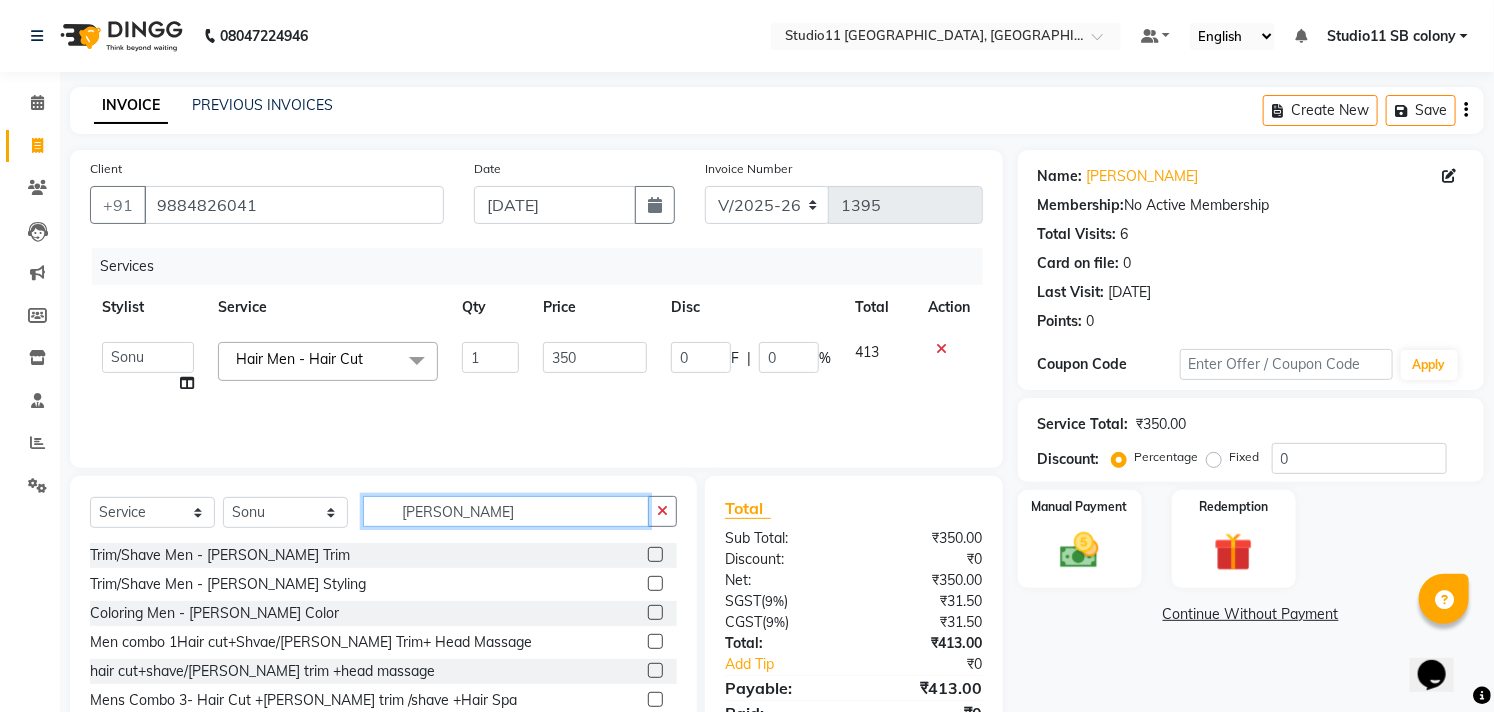 type on "beard" 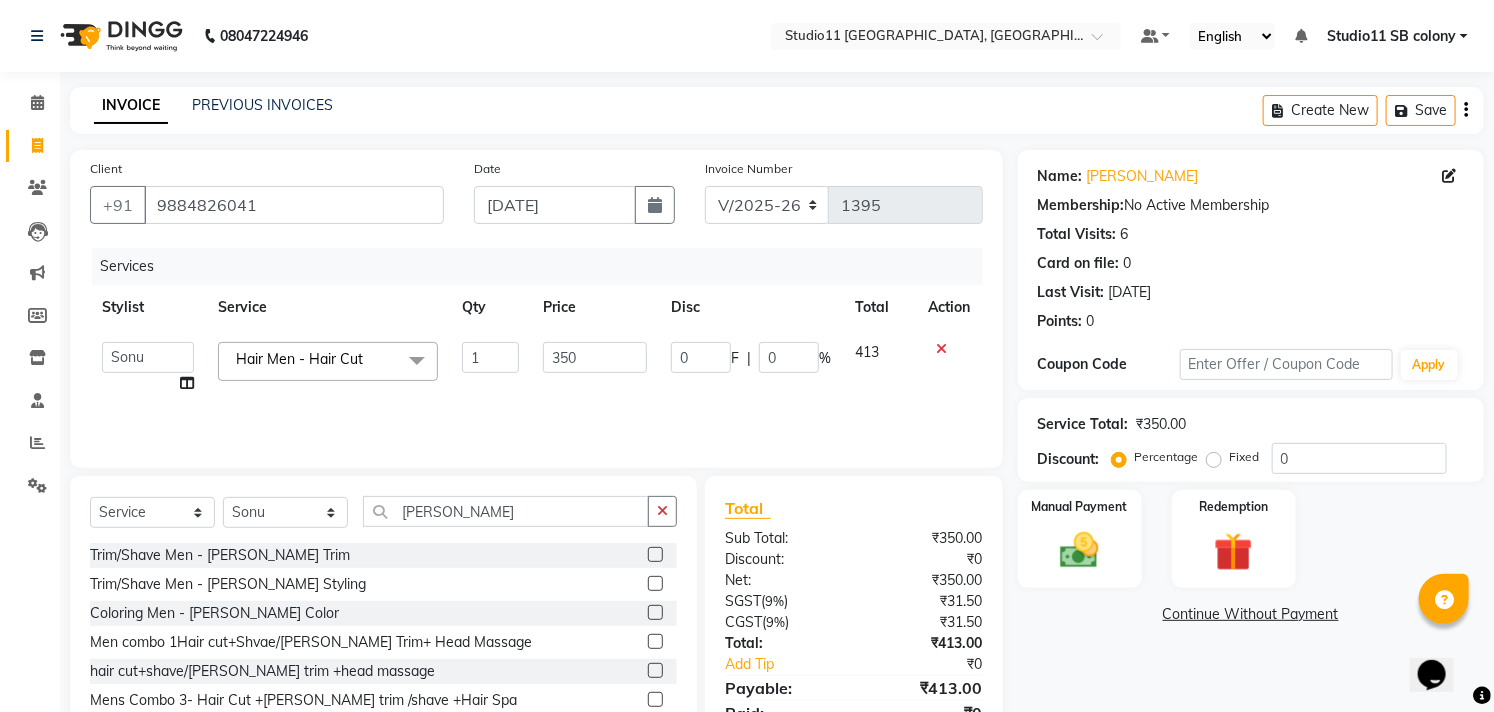 click 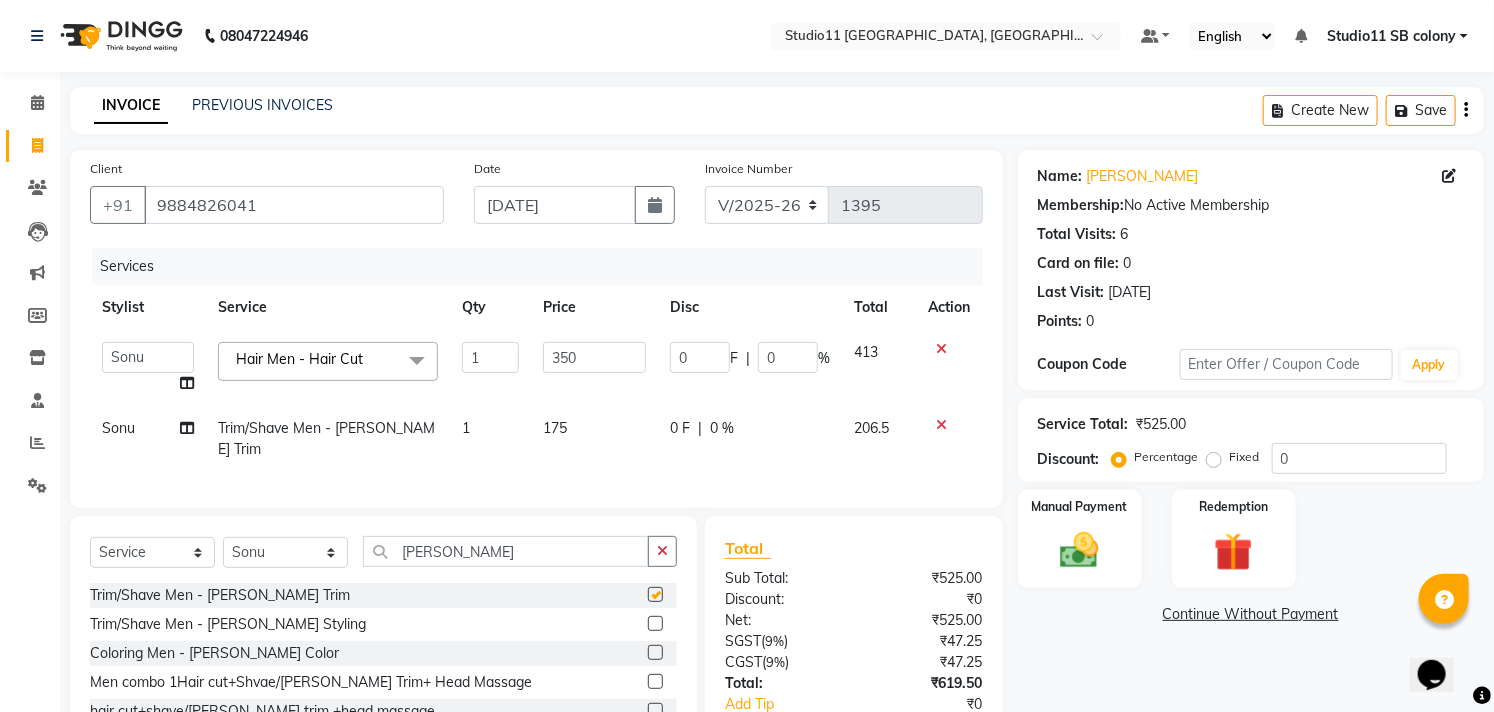 checkbox on "false" 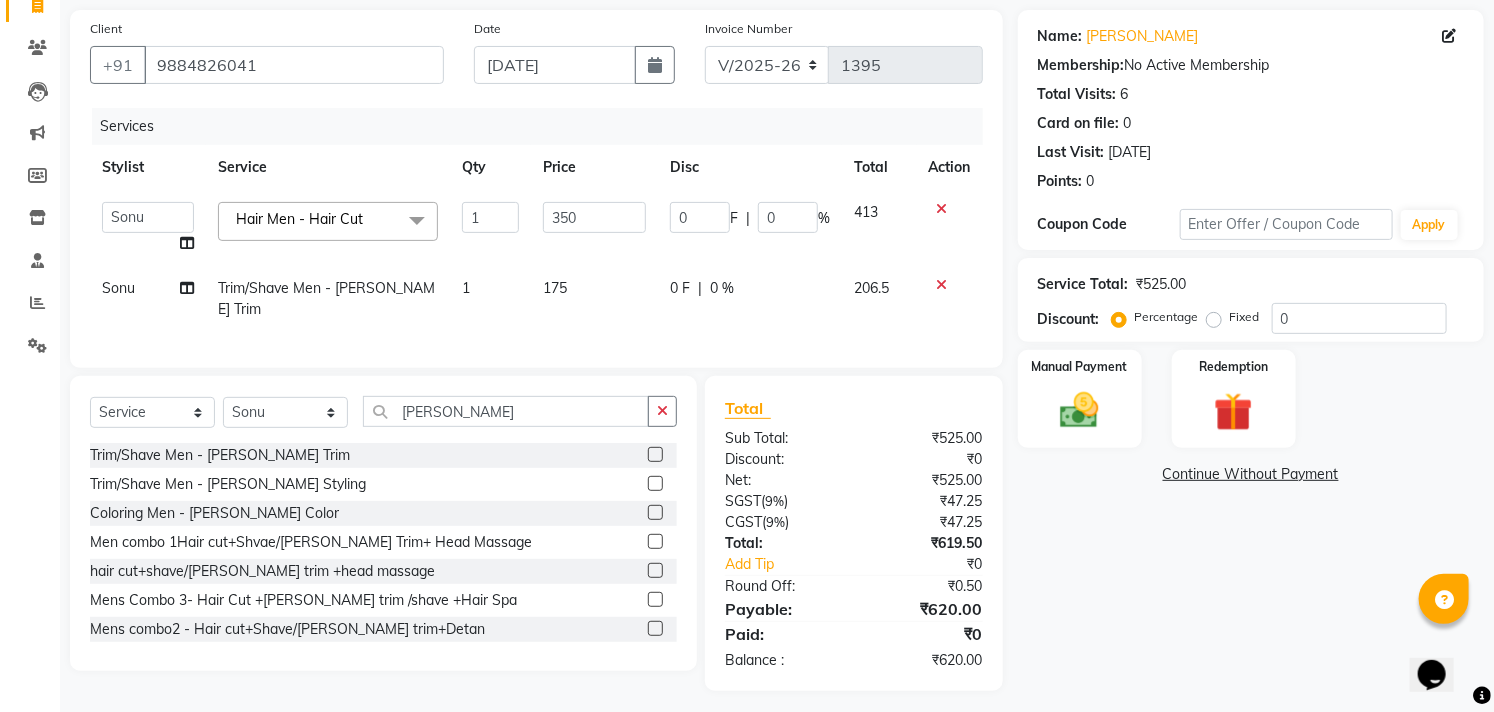 scroll, scrollTop: 144, scrollLeft: 0, axis: vertical 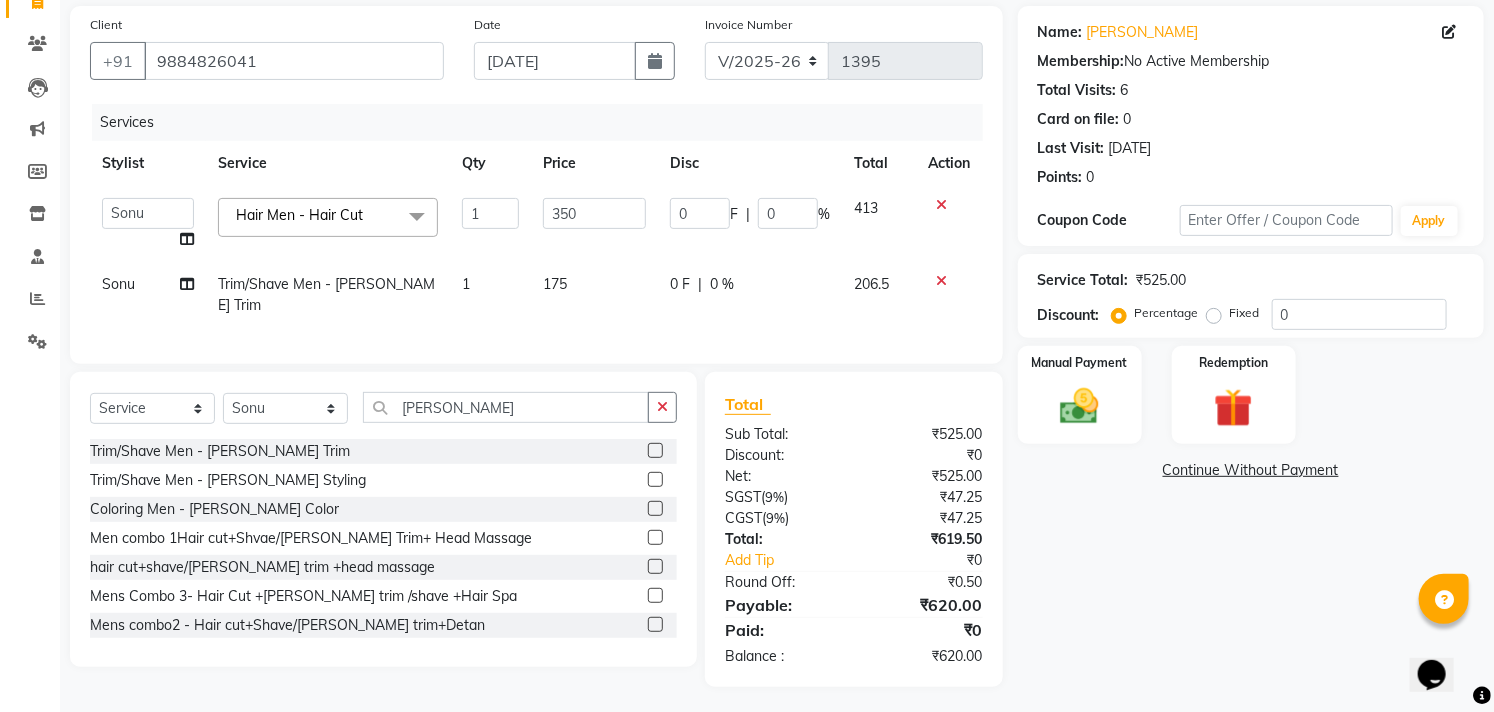 click 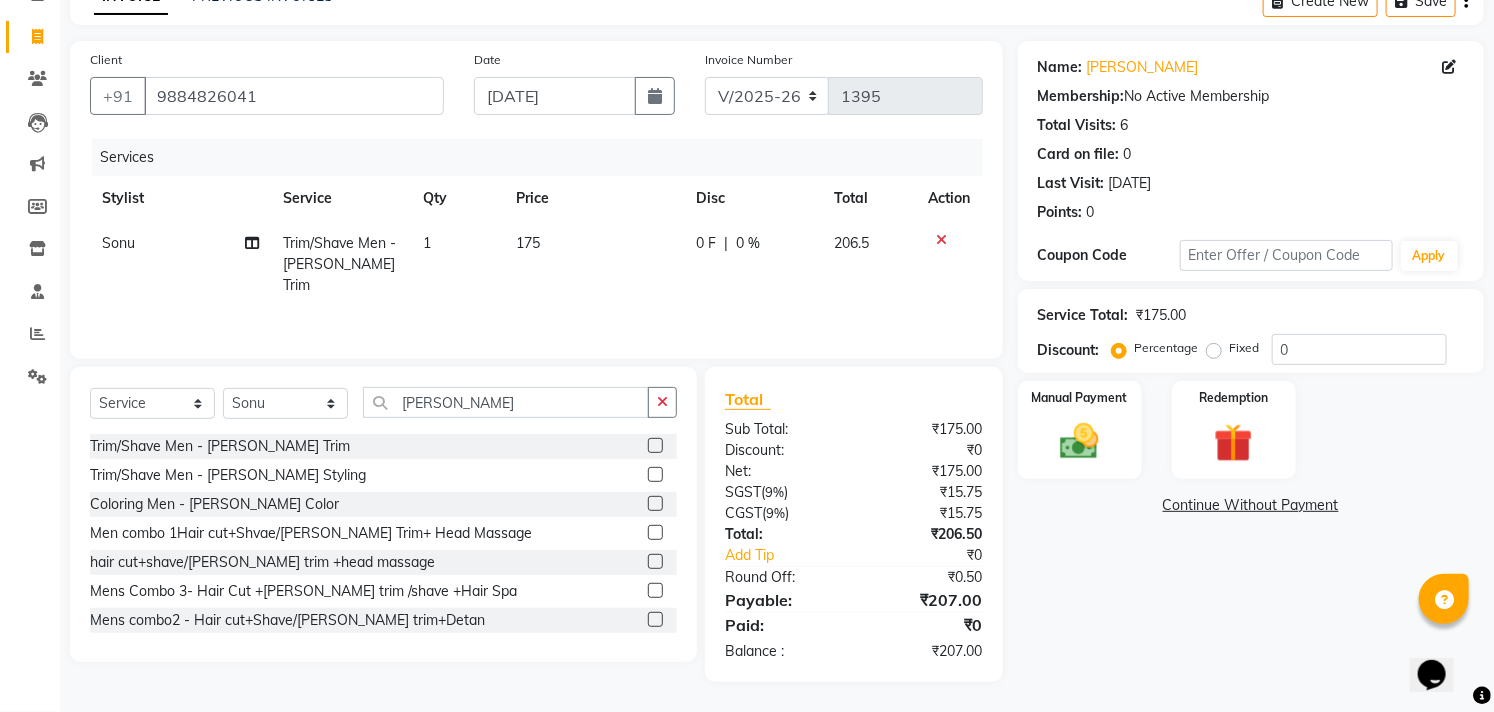 scroll, scrollTop: 108, scrollLeft: 0, axis: vertical 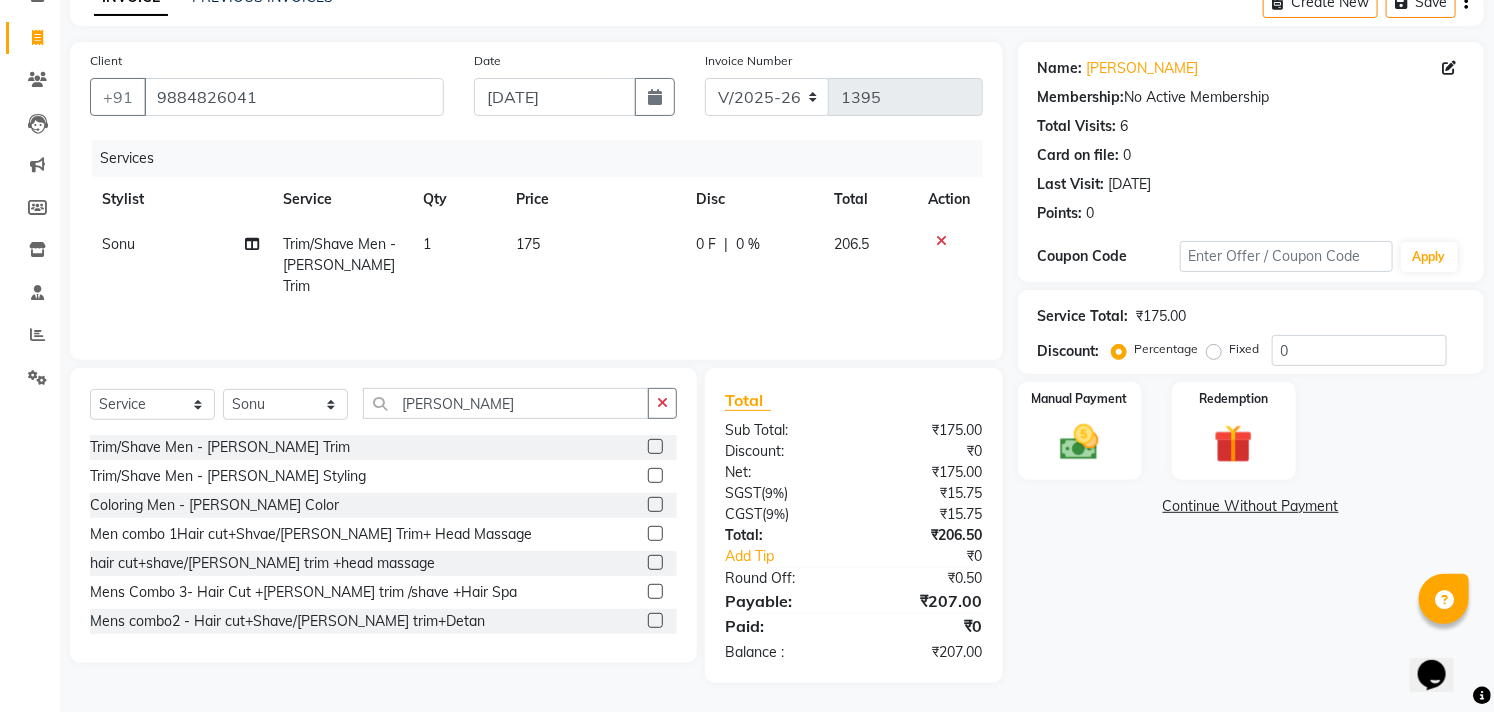click 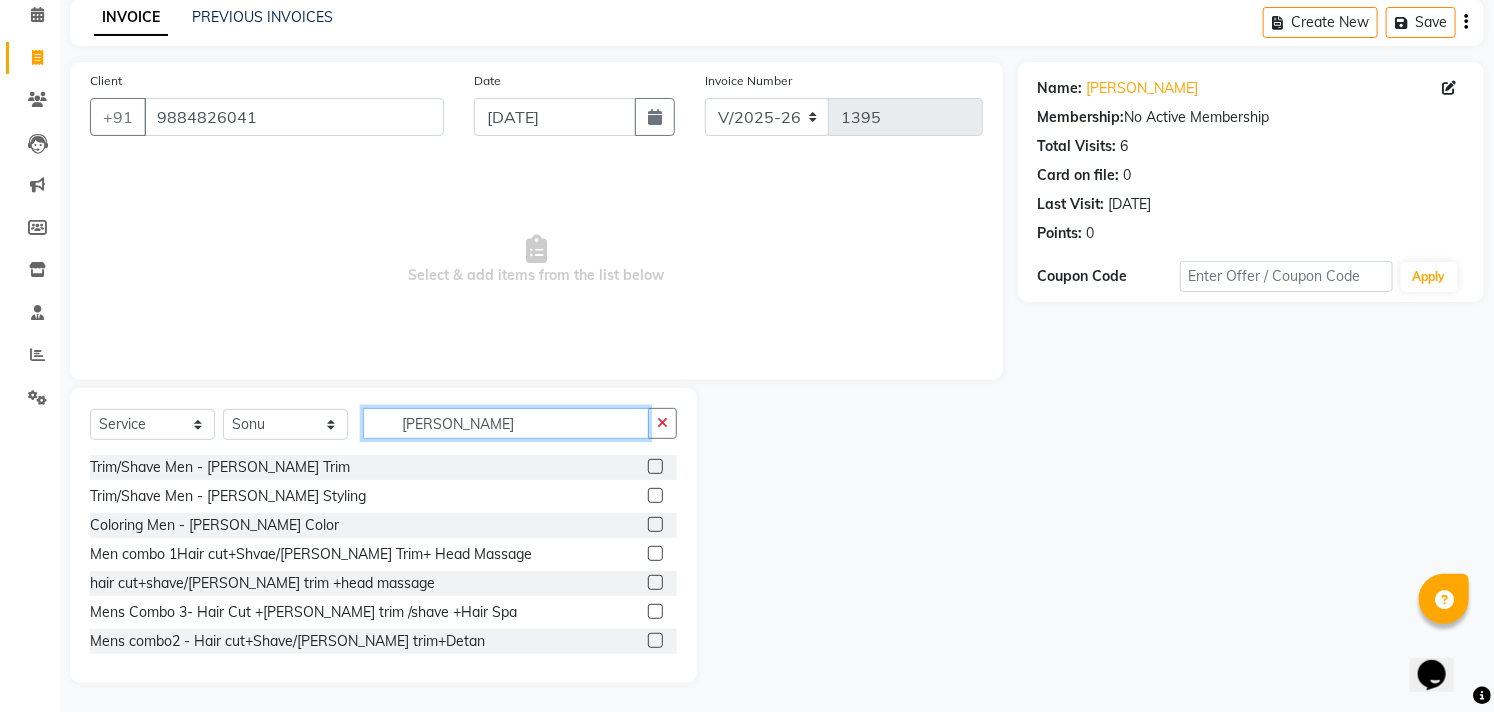 click on "beard" 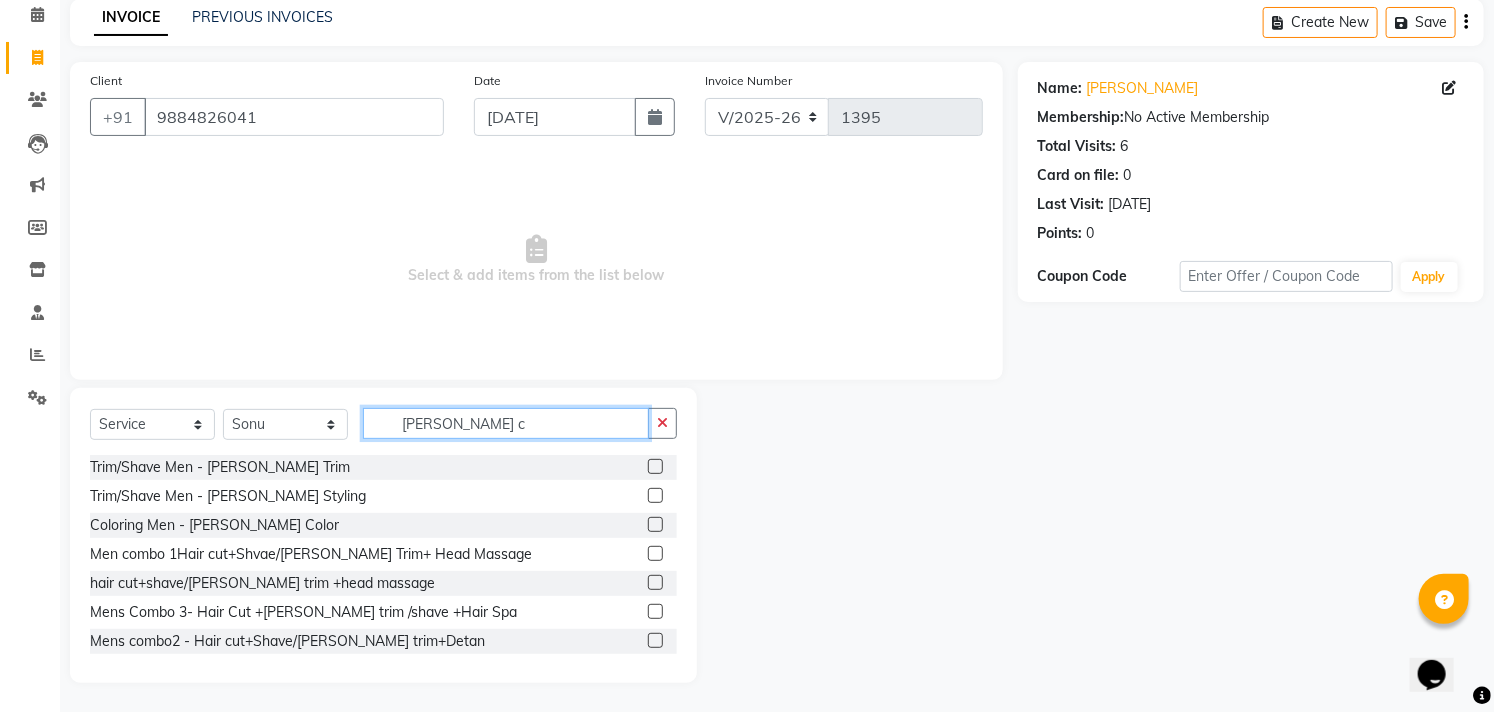 scroll, scrollTop: 0, scrollLeft: 0, axis: both 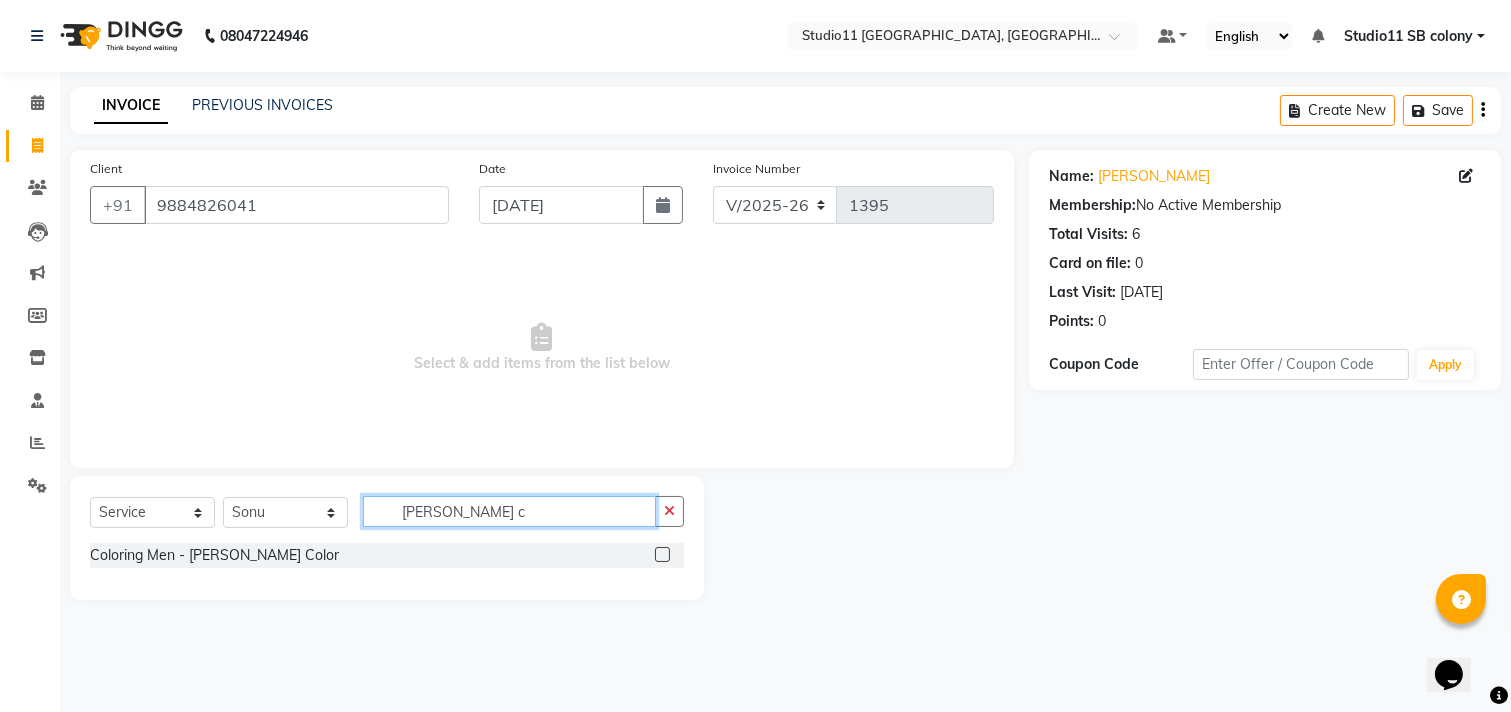 type on "beard c" 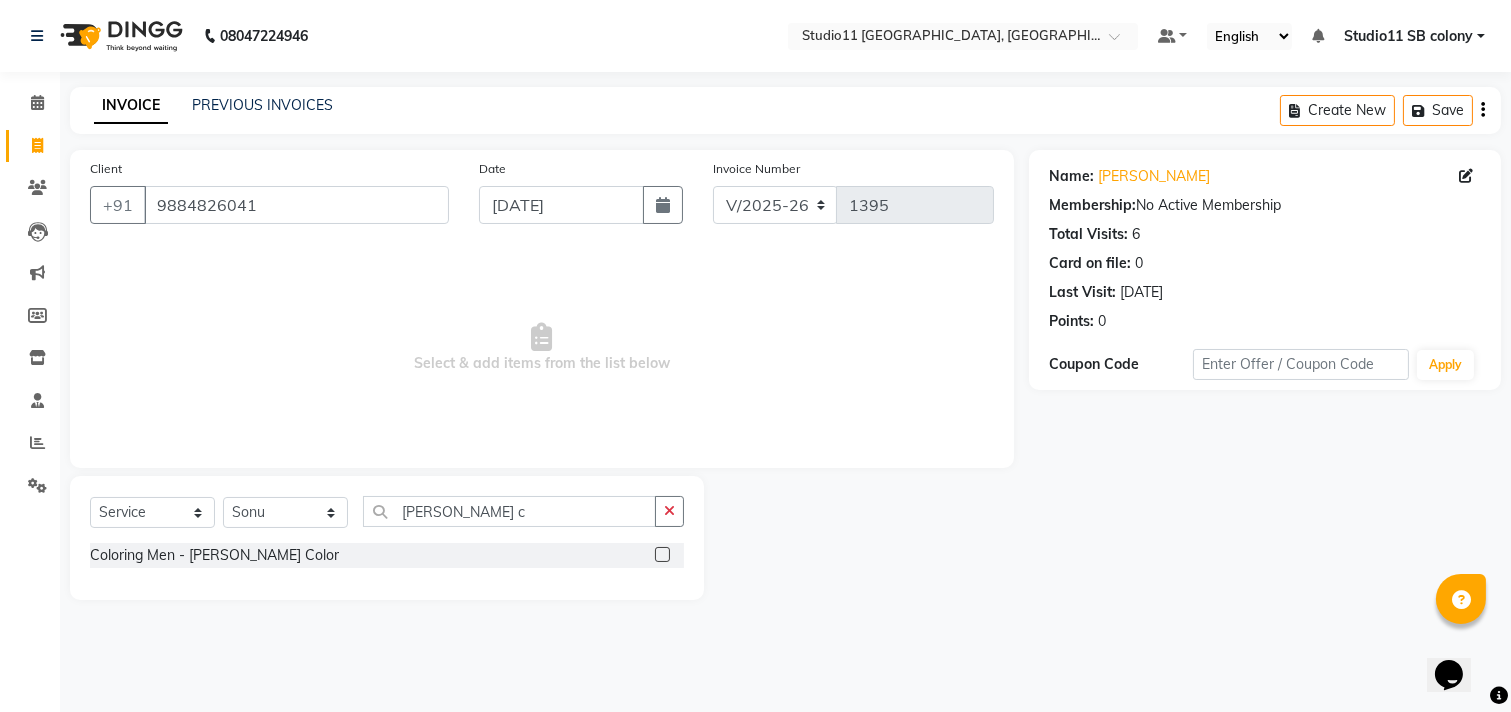 click 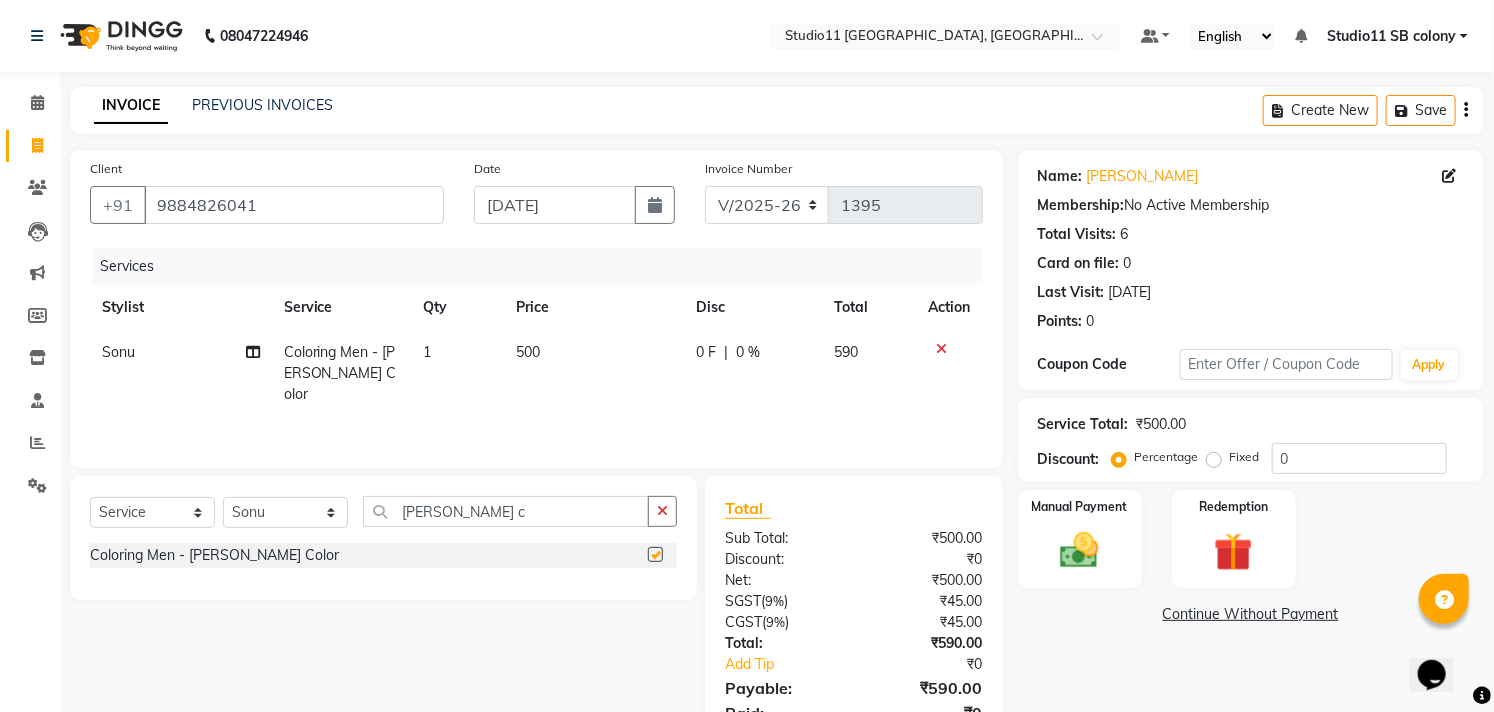 checkbox on "false" 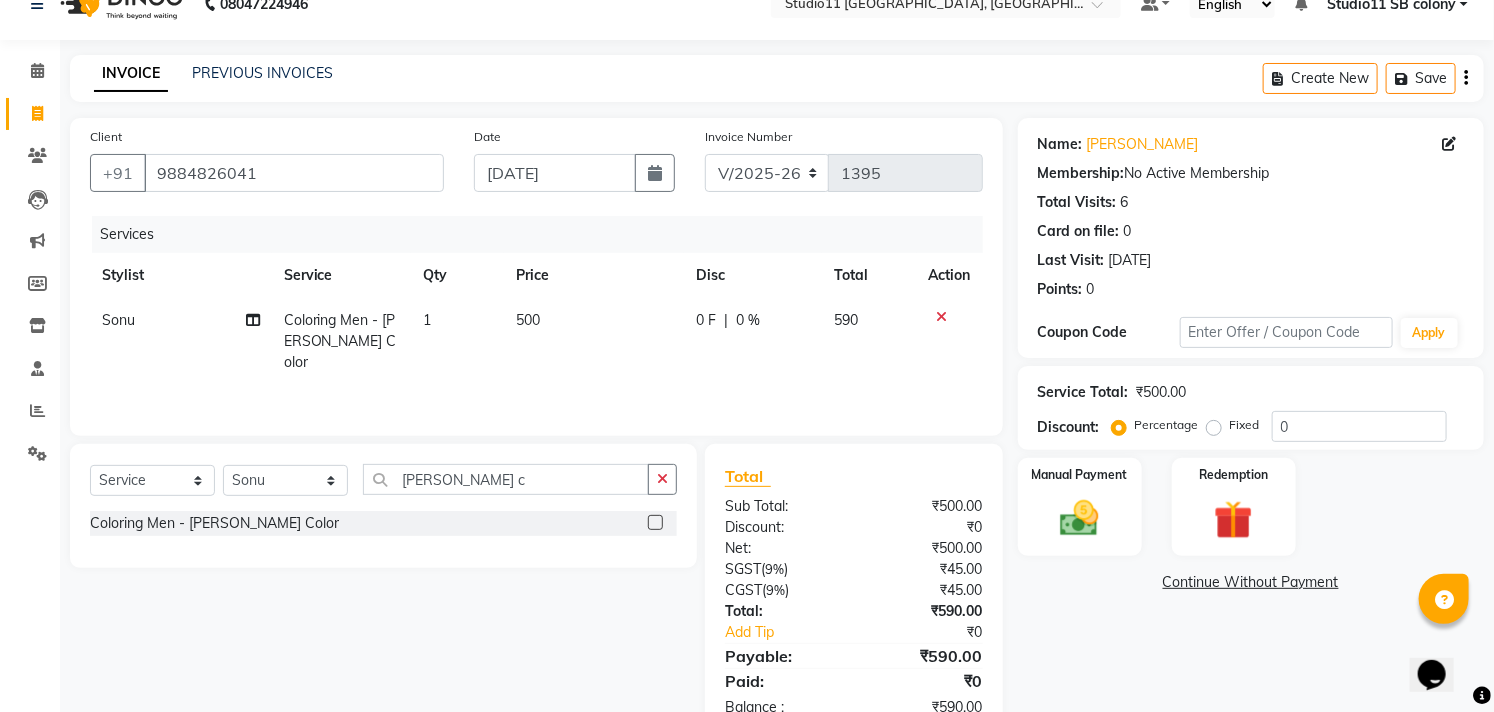 scroll, scrollTop: 87, scrollLeft: 0, axis: vertical 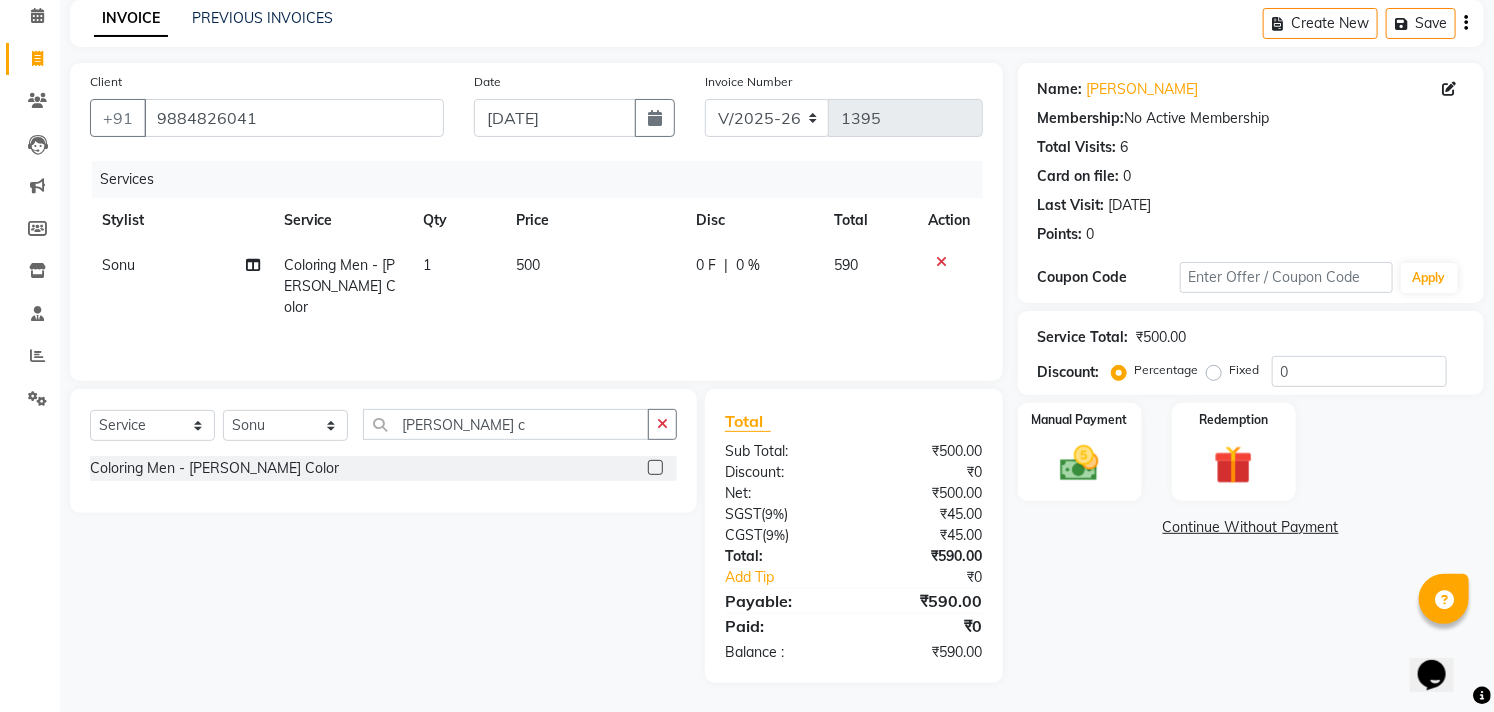 click on "500" 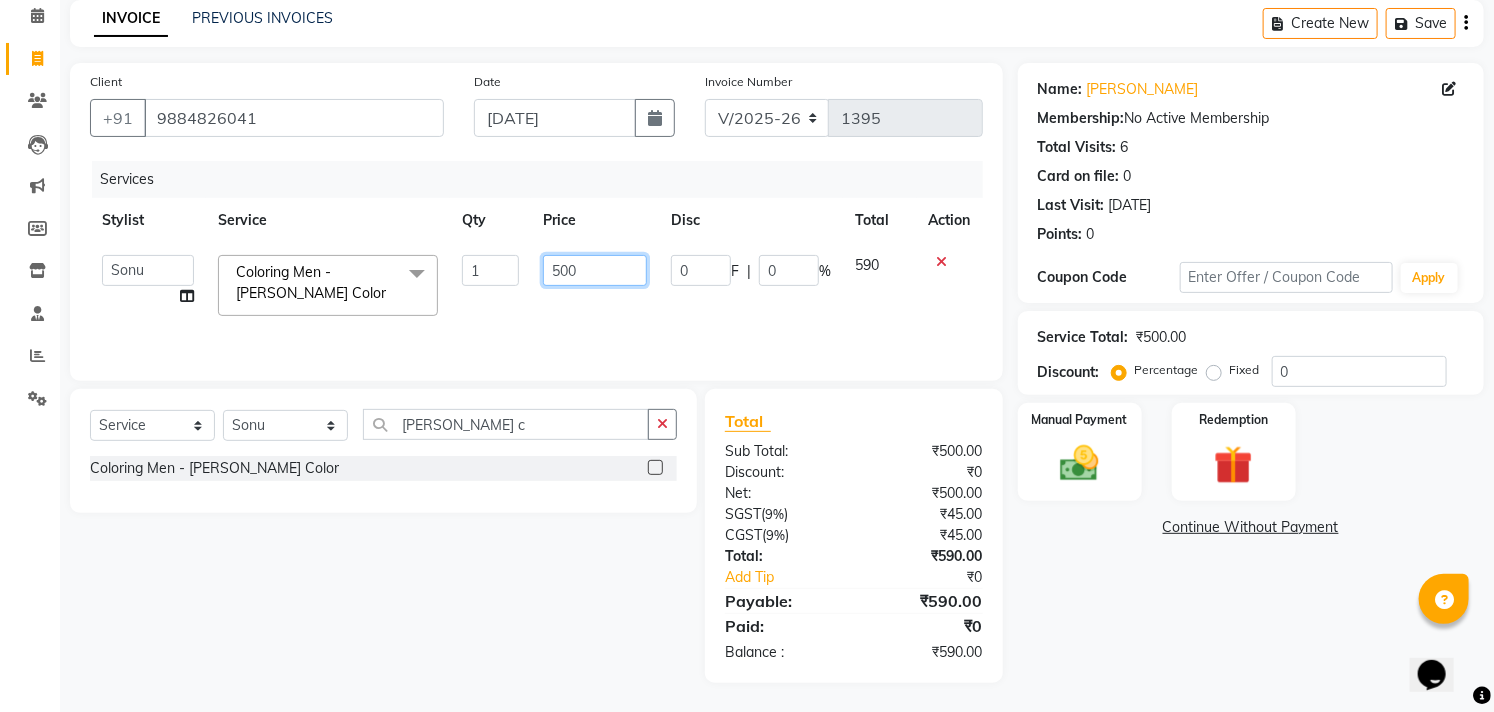 drag, startPoint x: 581, startPoint y: 268, endPoint x: 544, endPoint y: 271, distance: 37.12142 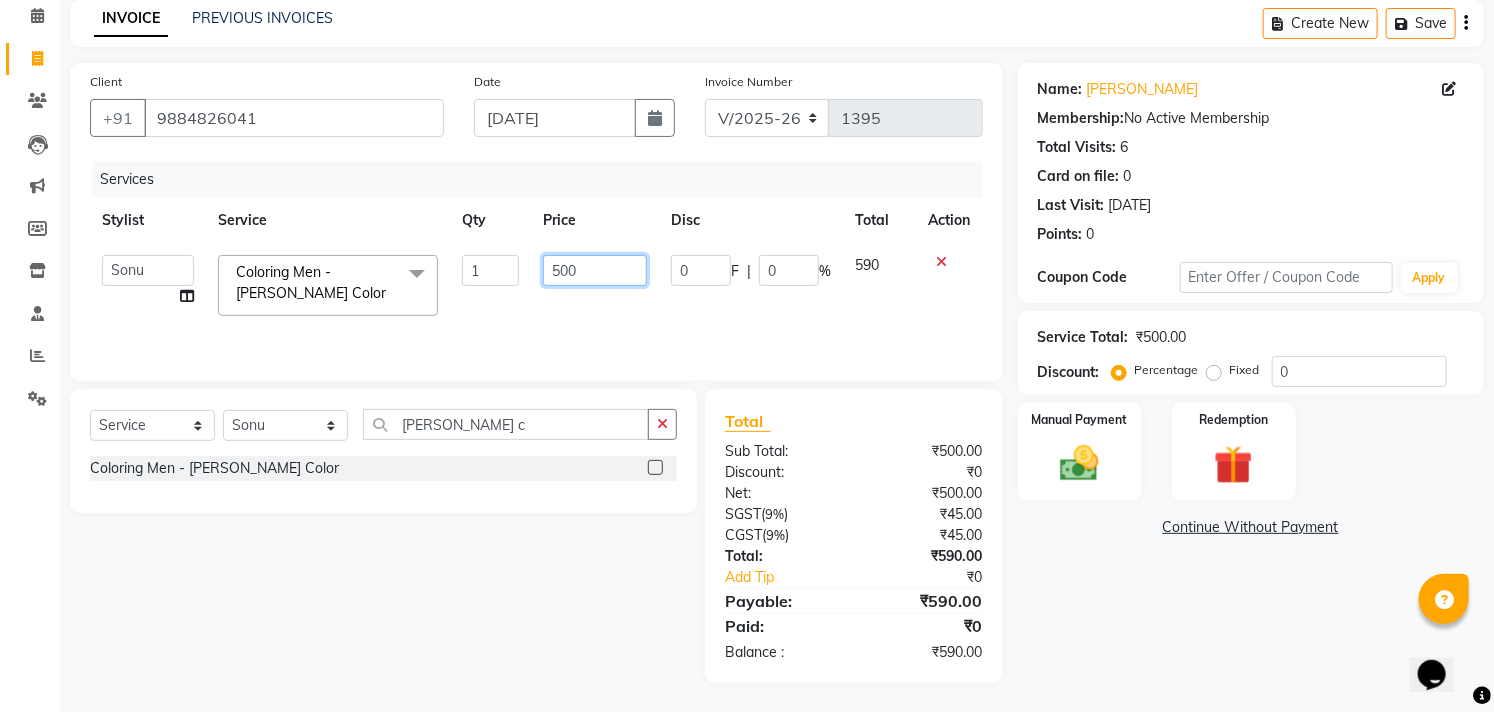 click on "500" 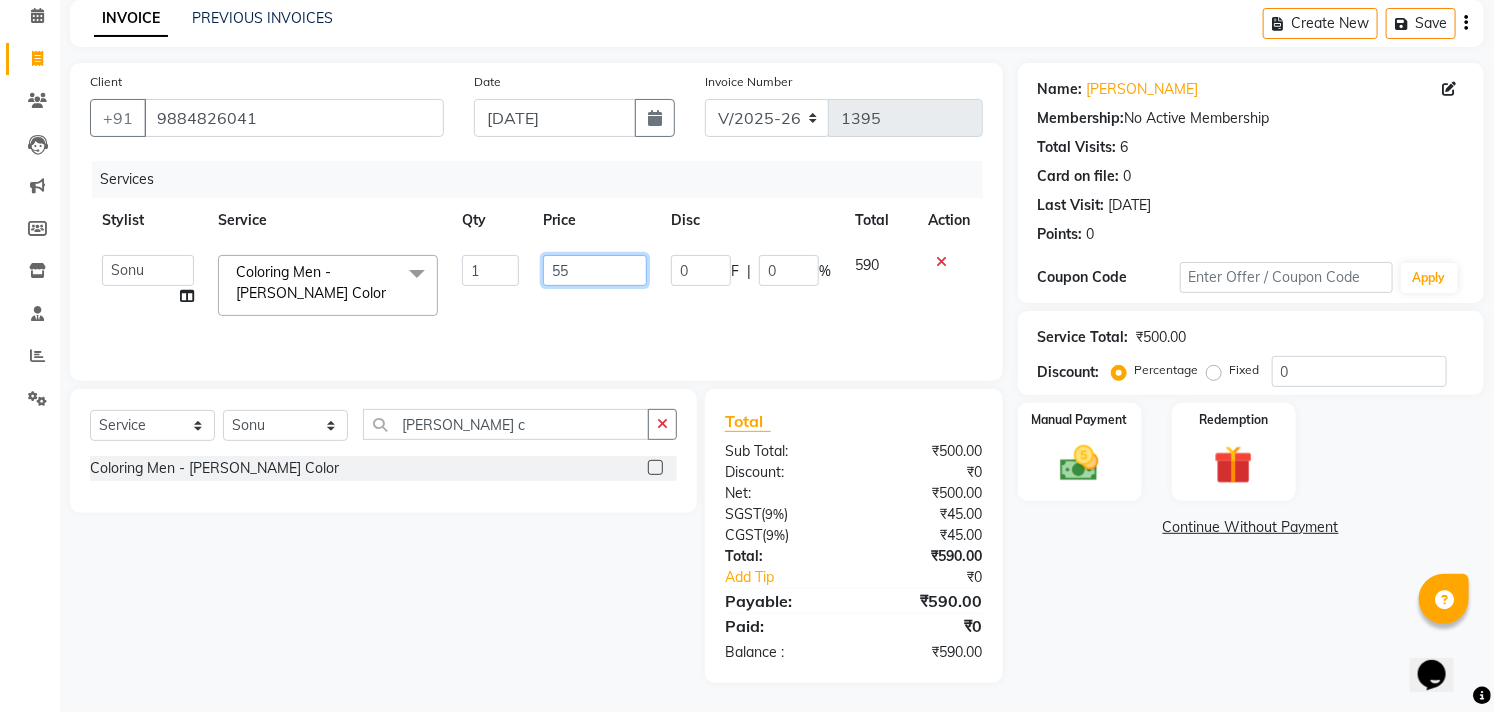 type on "550" 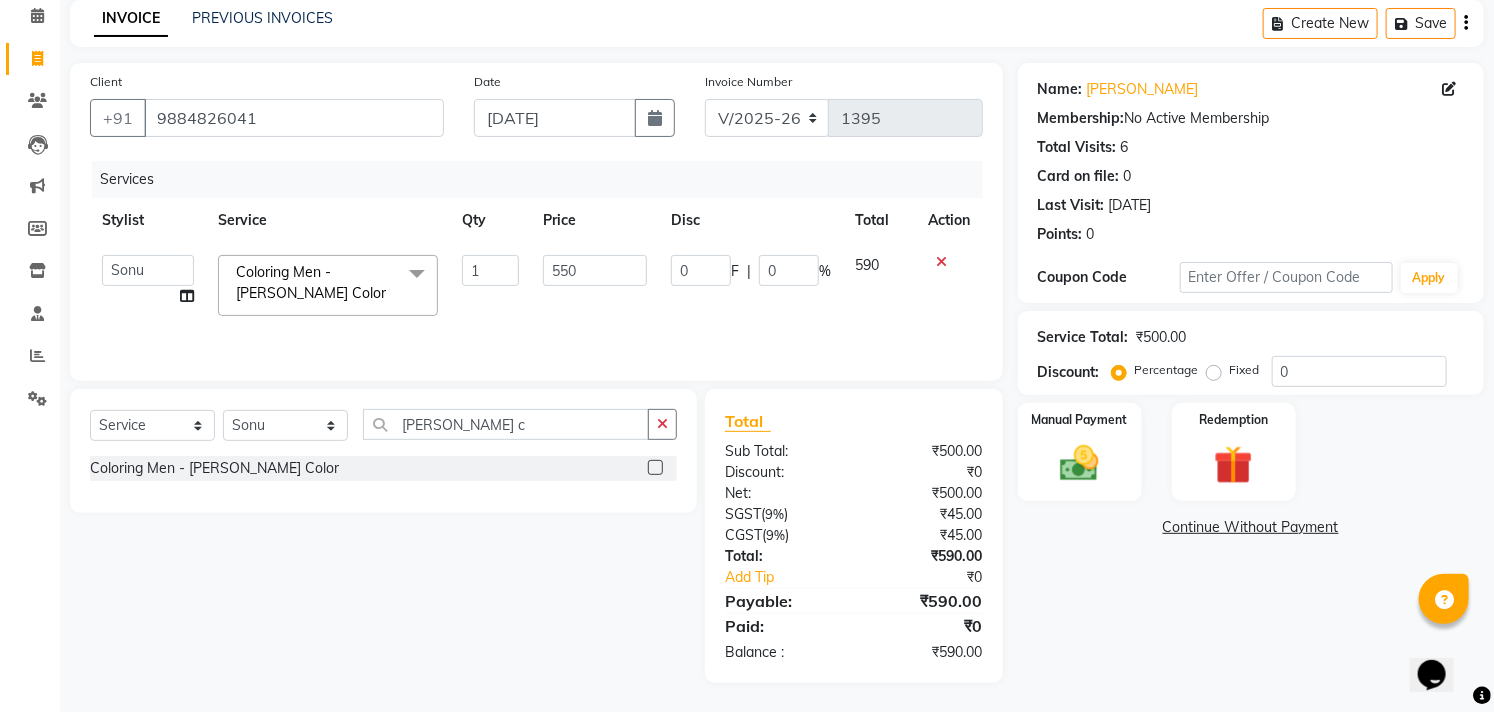 click on "Services Stylist Service Qty Price Disc Total Action  Afzal   Akbar   Dani   Jeni   Josna   kaif   lavanya   manimekalai   Praveen   Sonu   Studio11 SB colony   Tahir   tamil  Coloring Men - Beard Color  x Hair - Kids Hair Cut Hair - Basic Hair Cut Hair - Style Change Hair - Customized Hair Cut Hair - Ironing Hair - Tongs Hair - Roller Sets Hair Advance - Hair Do-Basic Hair Advance - Hair -Up Do Hair Technical - Straightening Hair Technical - Smoothening Hair Technical - Rebonding Hair Technical - Keratin Hair Technical - Kera Smooth Colouring - Root Touch Up(Ammonia) Colouring - Root Touch Up(Ammonia Free) Colouring - Global Color(Ammonia) Colouring - Global Color(Ammonia Free) Fashion Colour - Global Ammonia Fashion Colour - Global Ammonia Free Fashion Colour - Fashion Streaks(Min 3 Streaks) Fashion Colour - Highlights Half Fashion Colour - Highlights Full Wash&Blowdry - Blowdry Wash&Blowdry - Blowdry & Hair Wash Wash&Blowdry - Hair Wash & Setting Wash&Blowdry - Moroccan Hairwash & Conditioning hair wash 1" 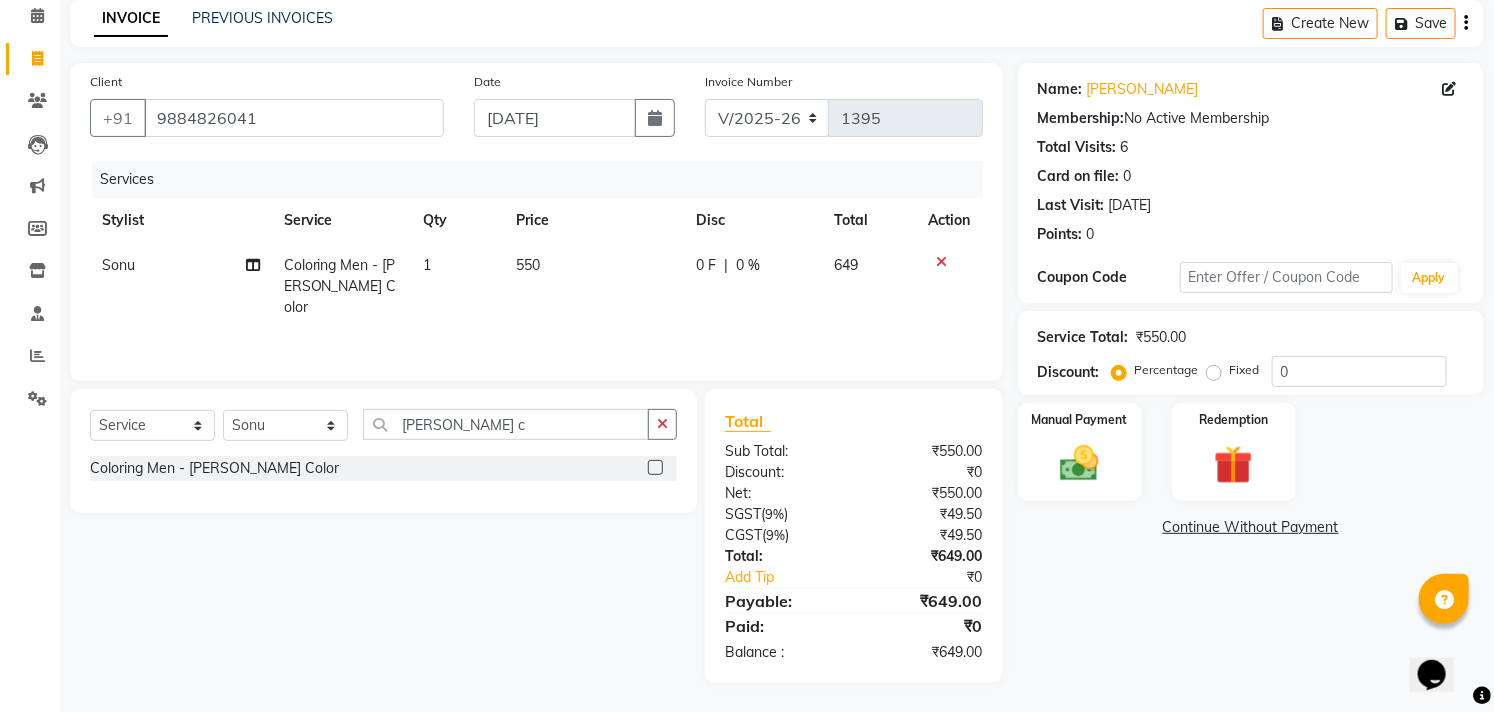 click on "550" 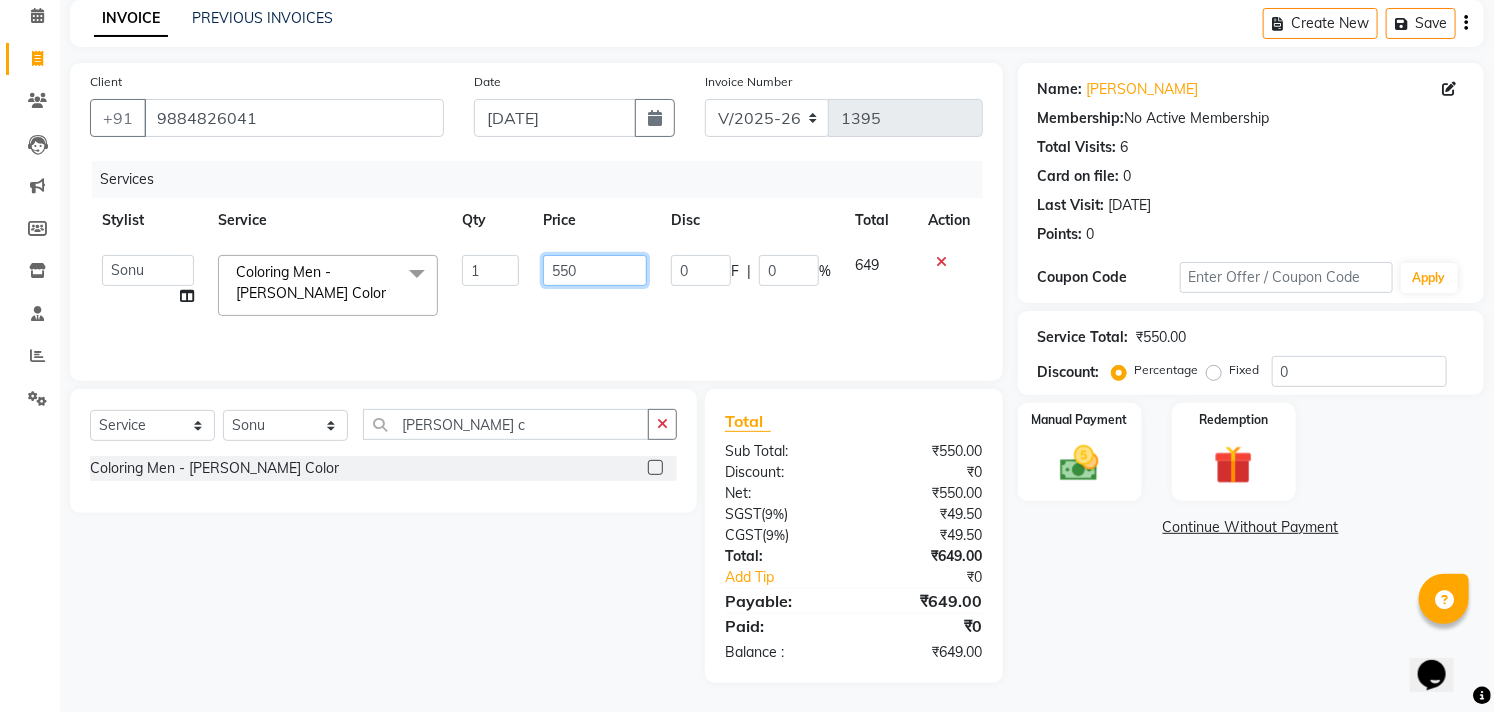 drag, startPoint x: 588, startPoint y: 270, endPoint x: 571, endPoint y: 271, distance: 17.029387 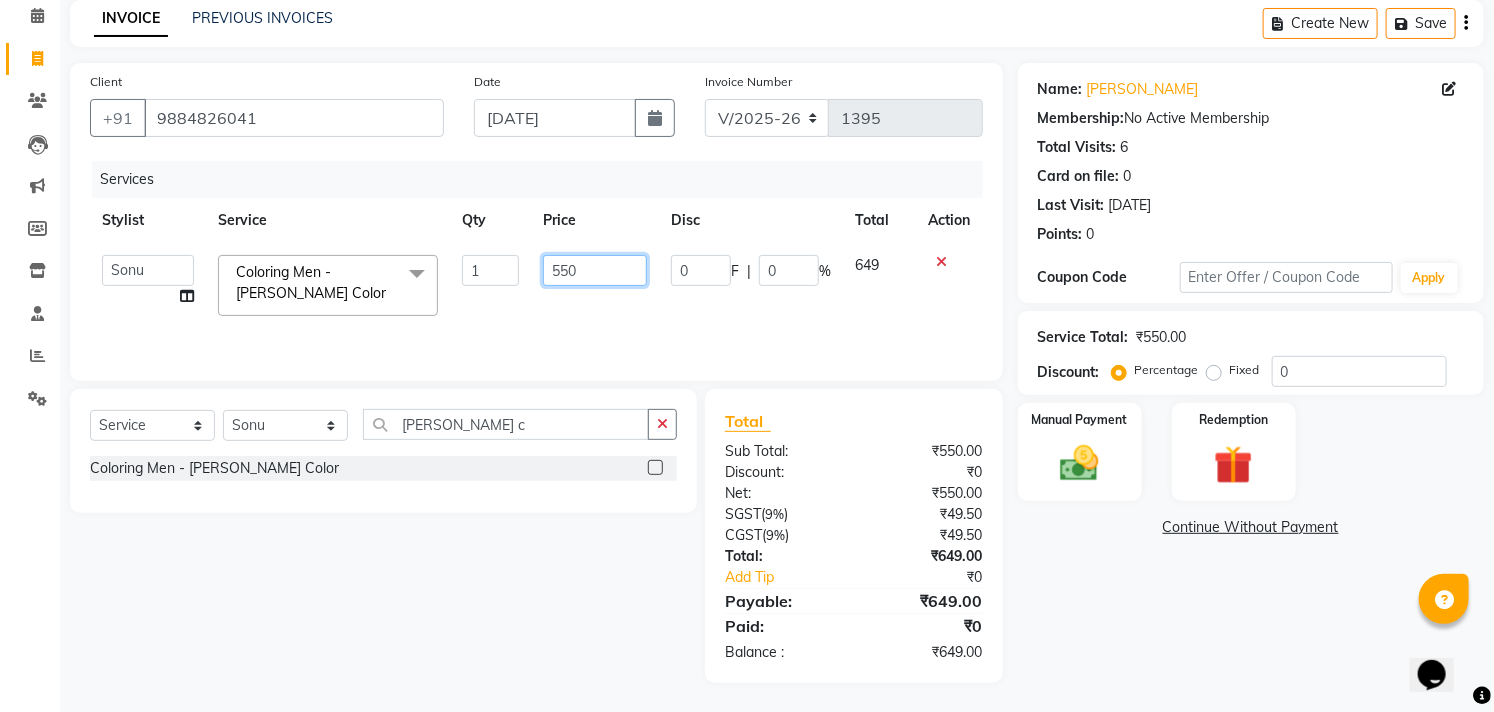 click on "550" 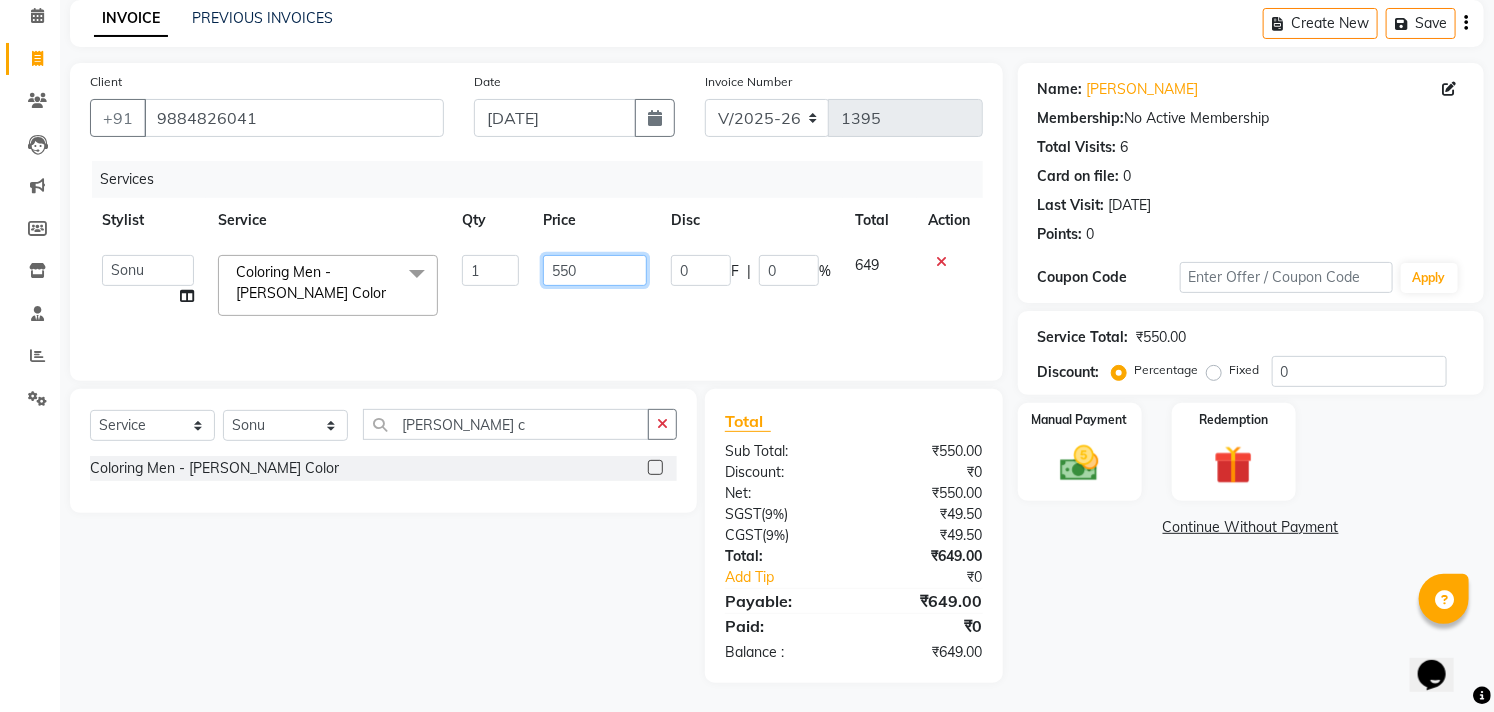 type on "555" 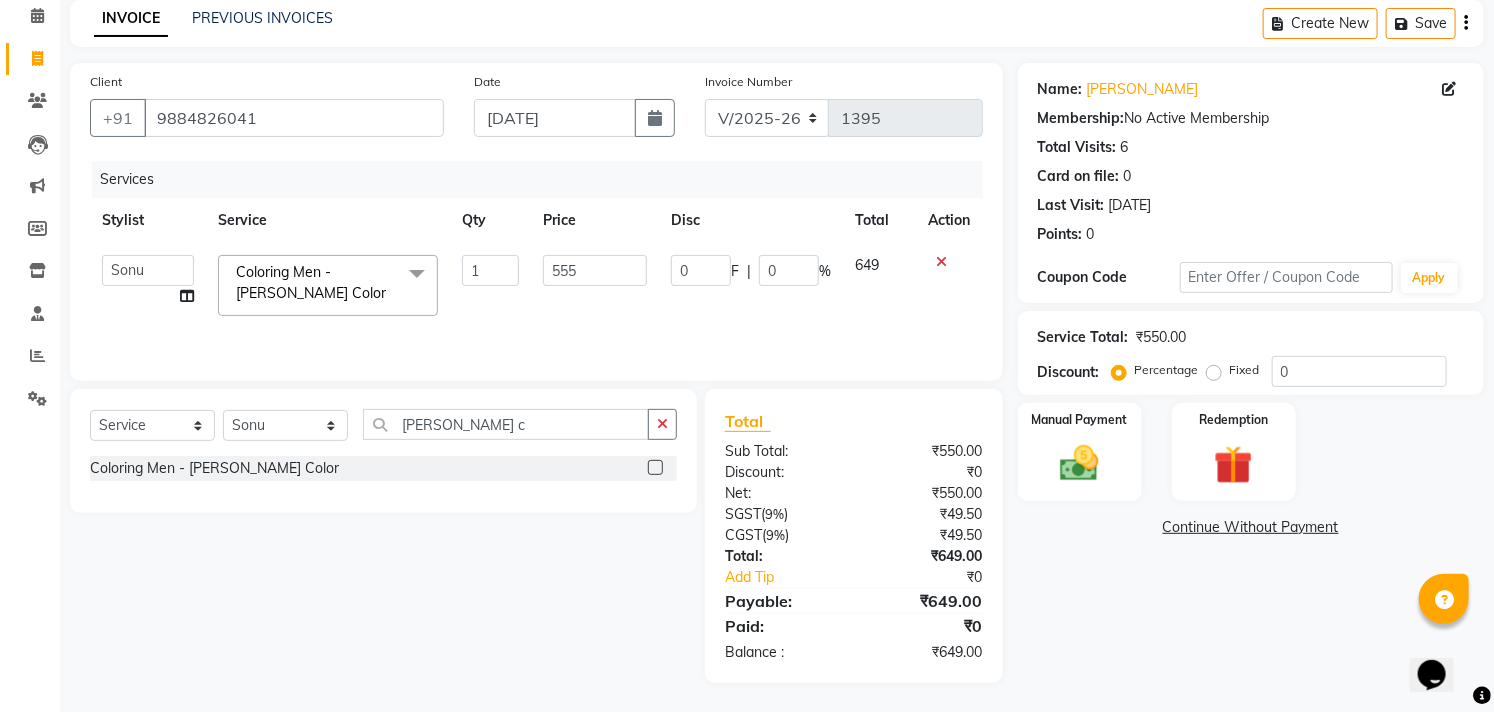 click on "555" 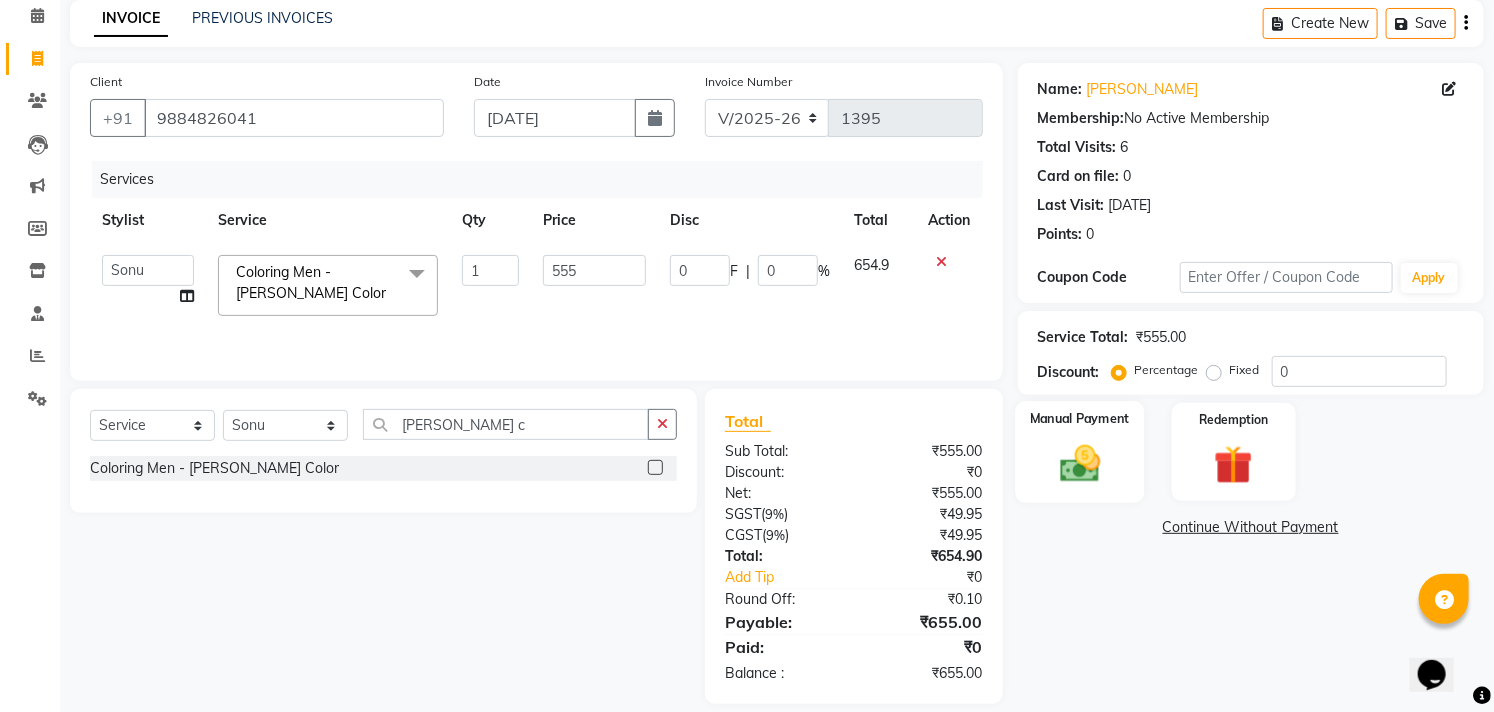 click 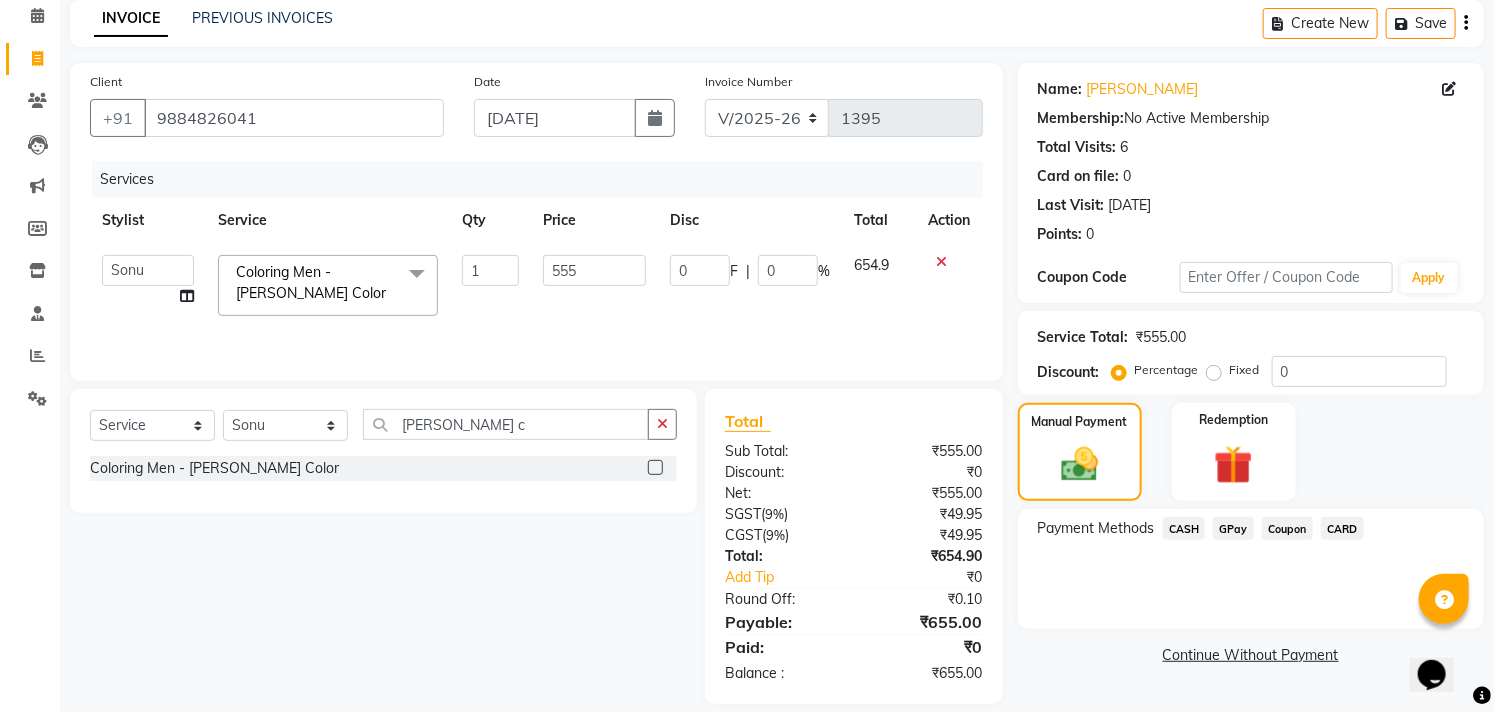 click on "GPay" 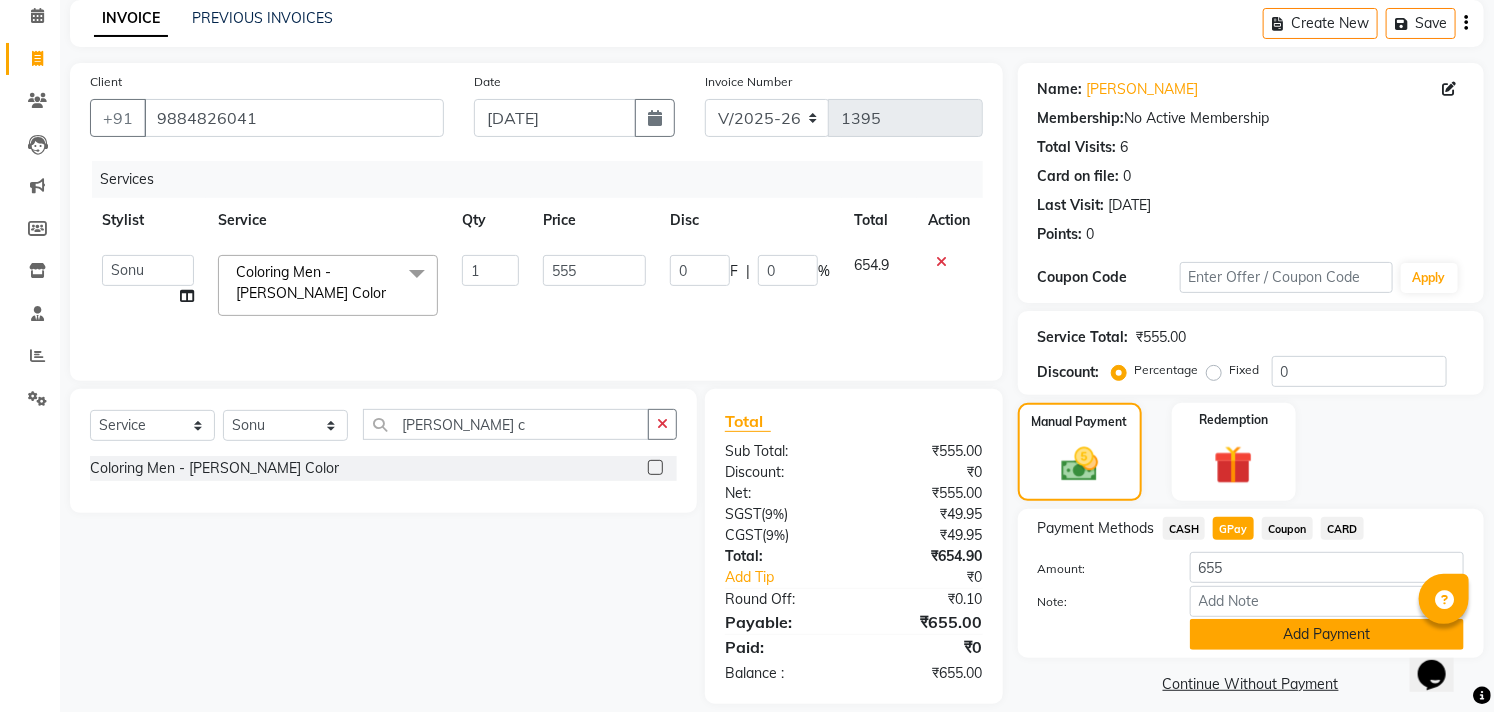 click on "Add Payment" 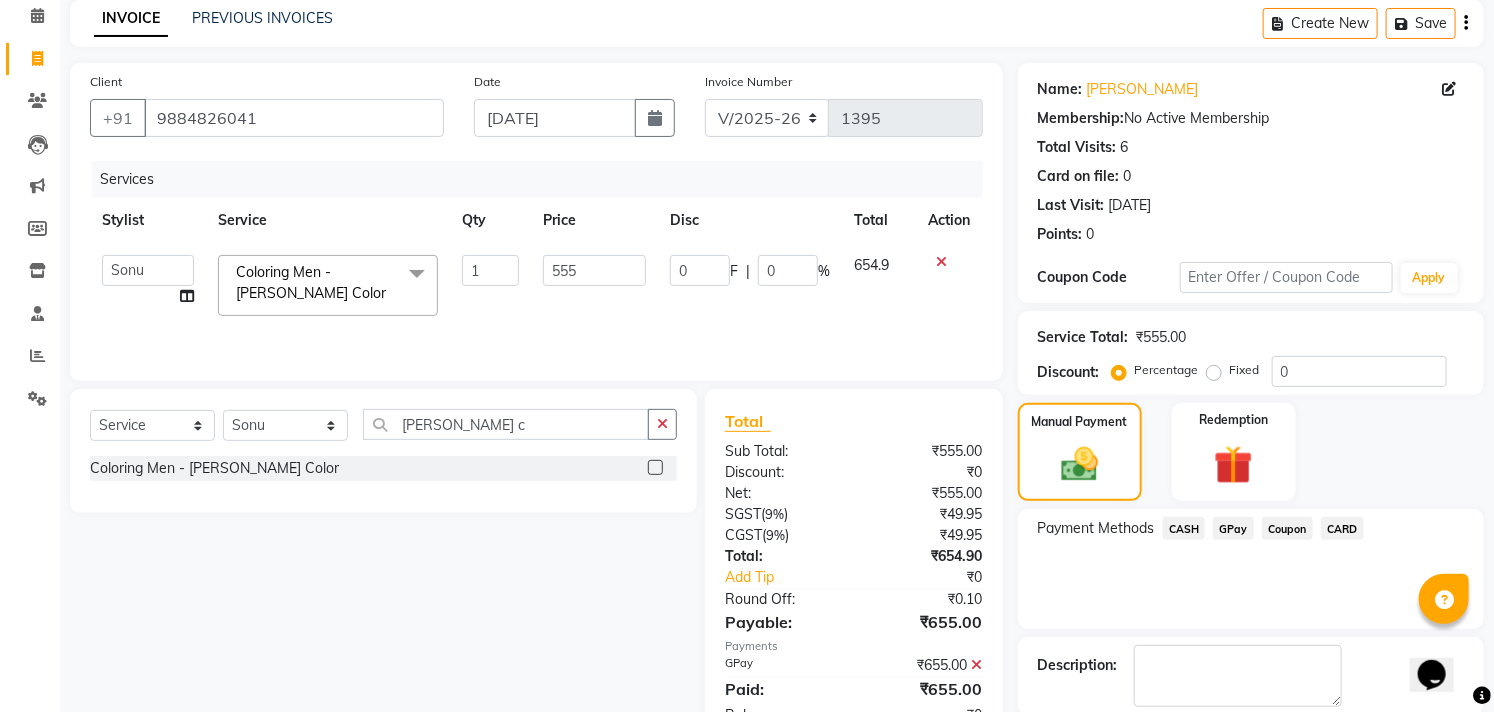 scroll, scrollTop: 187, scrollLeft: 0, axis: vertical 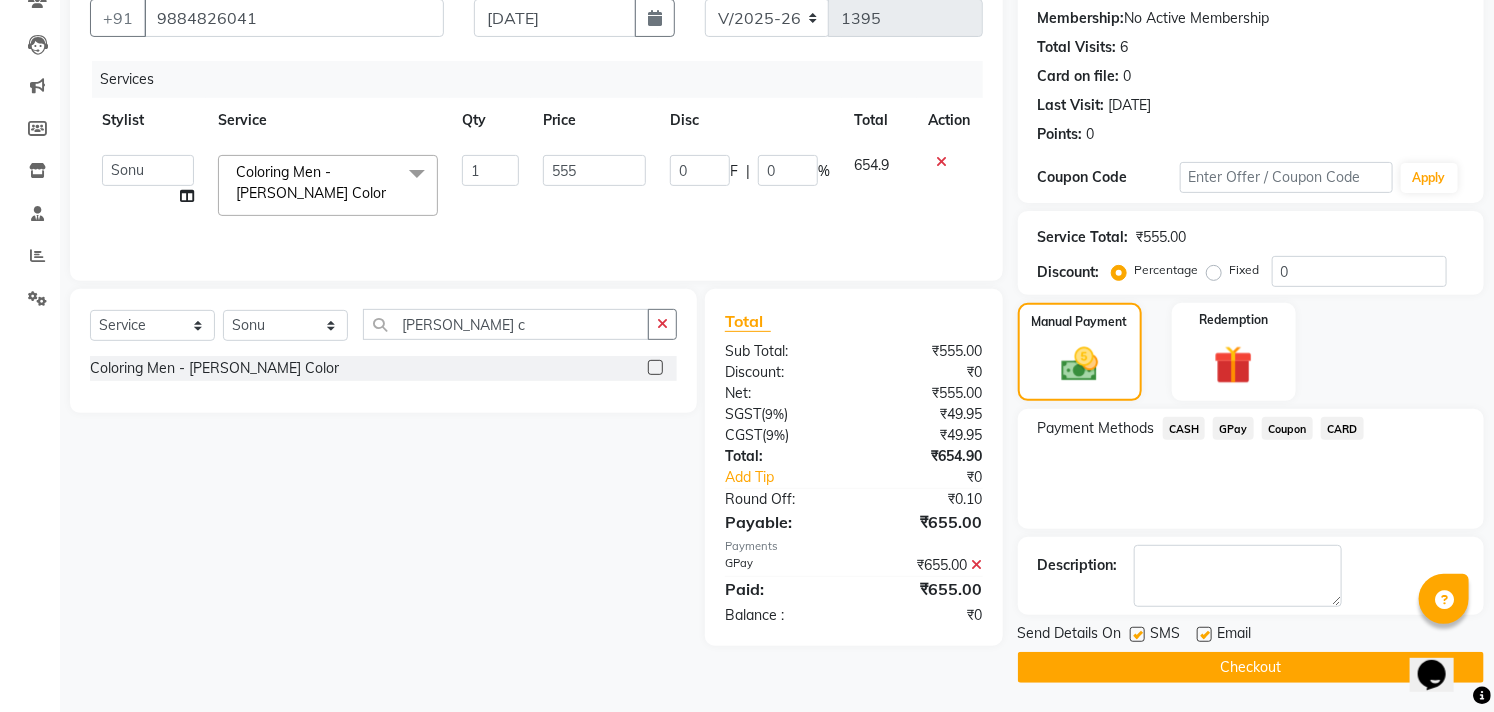 click 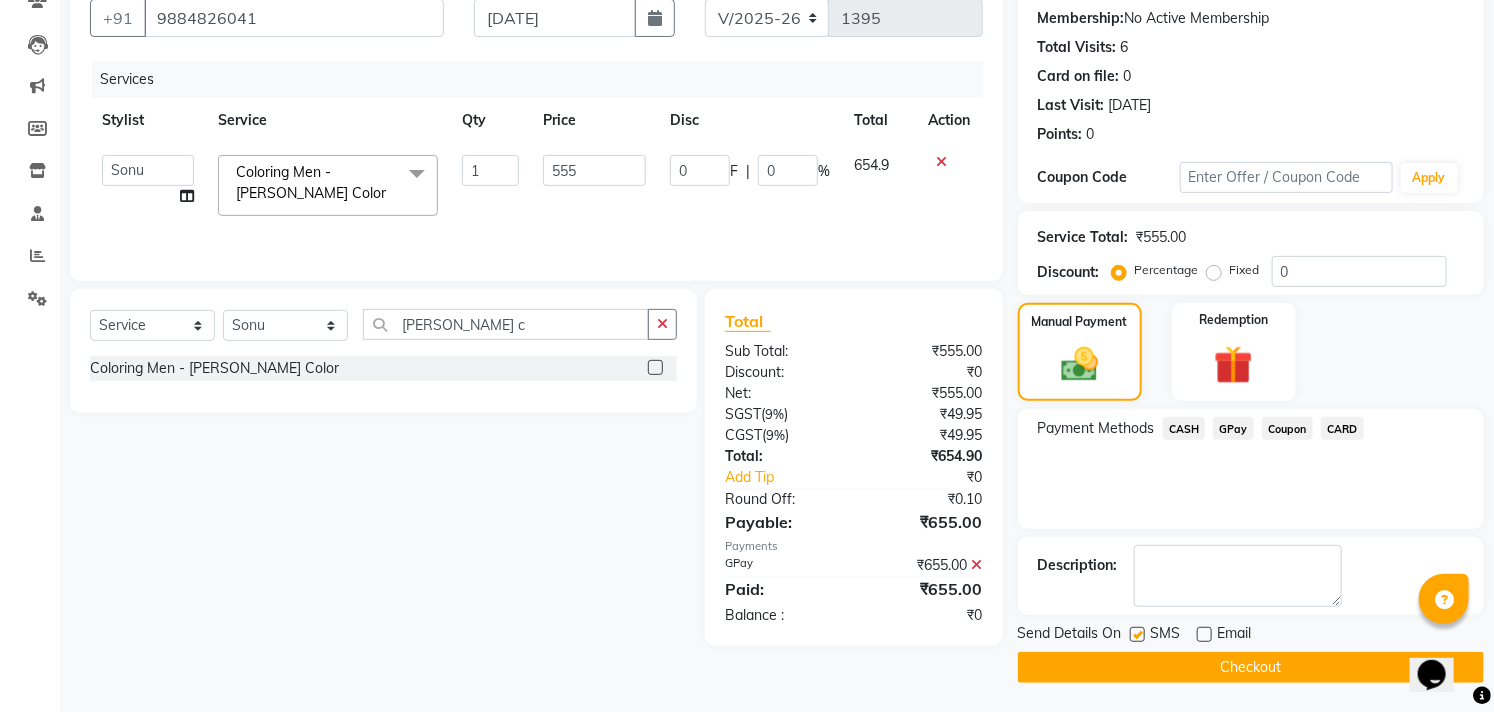 click 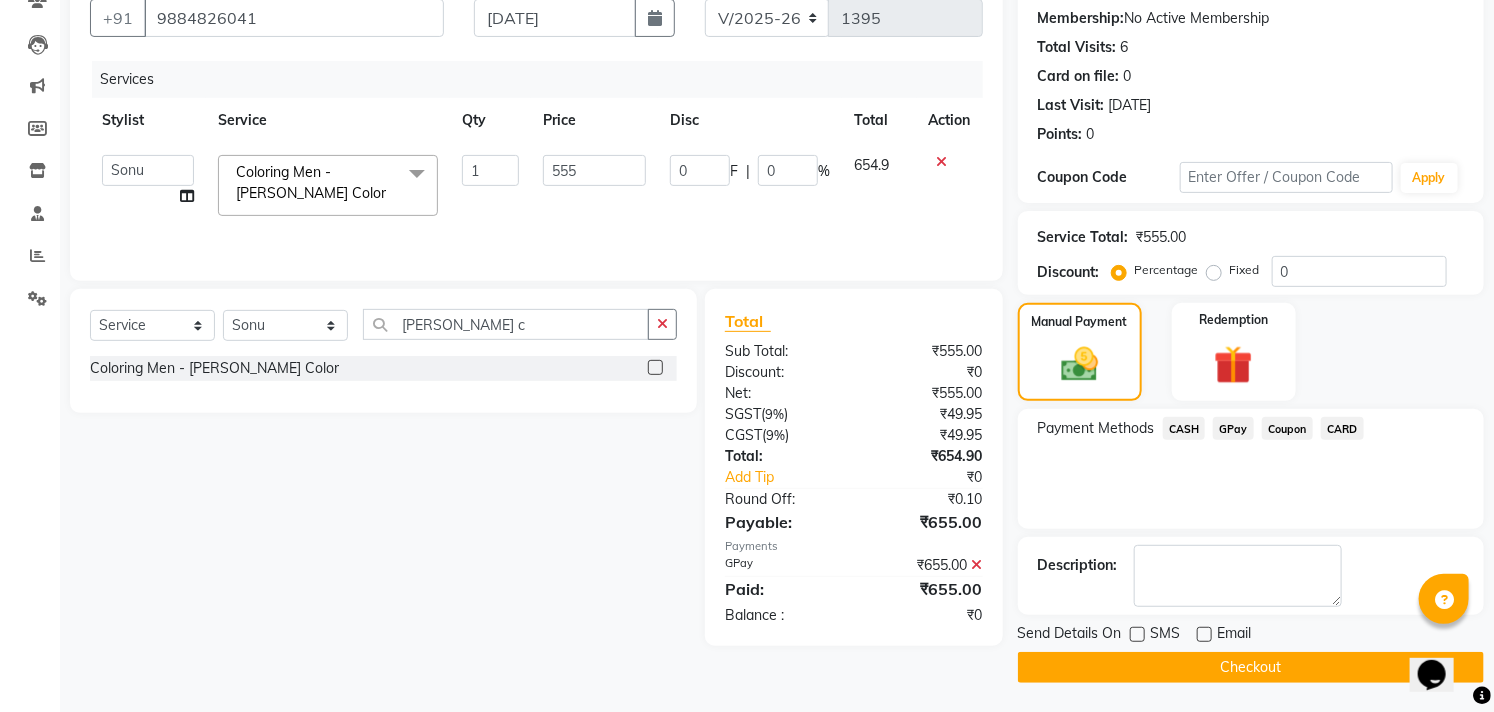 click on "Checkout" 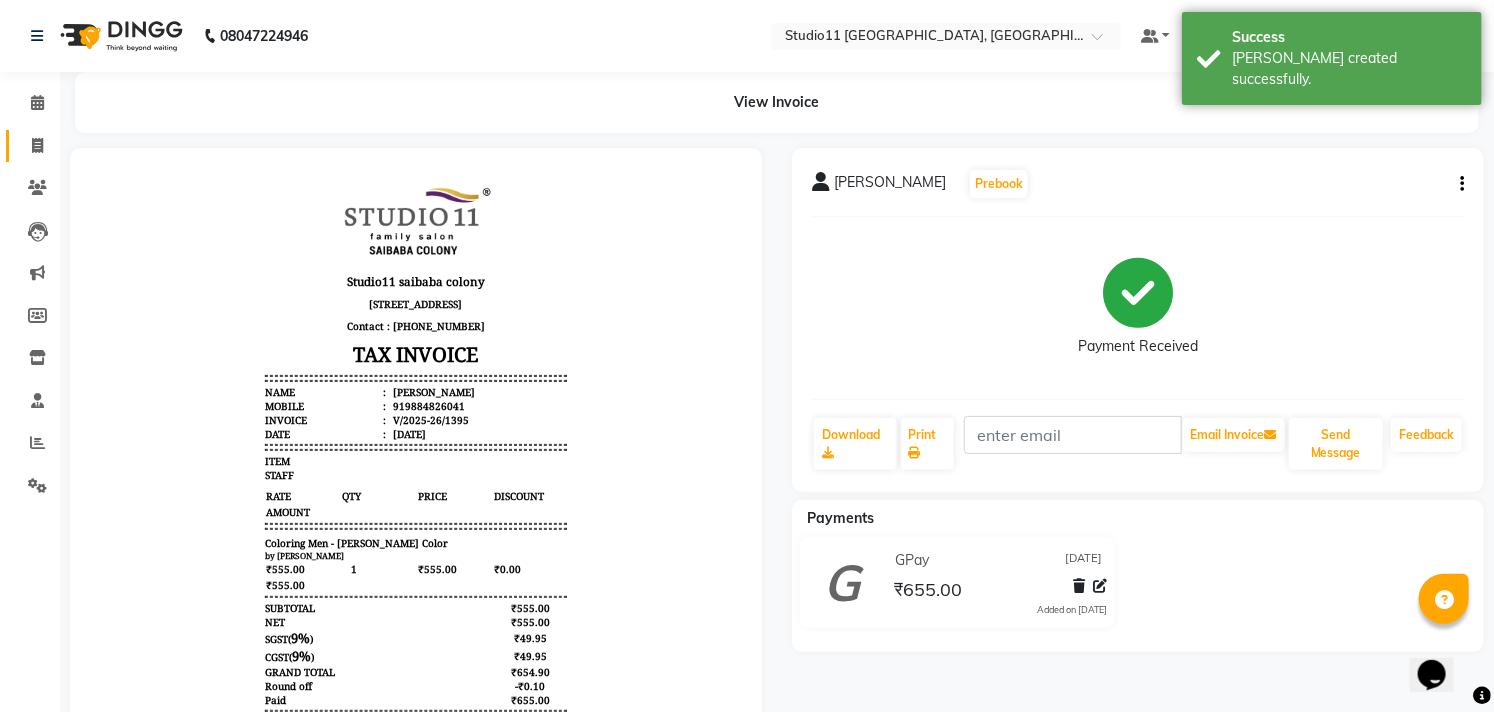 scroll, scrollTop: 0, scrollLeft: 0, axis: both 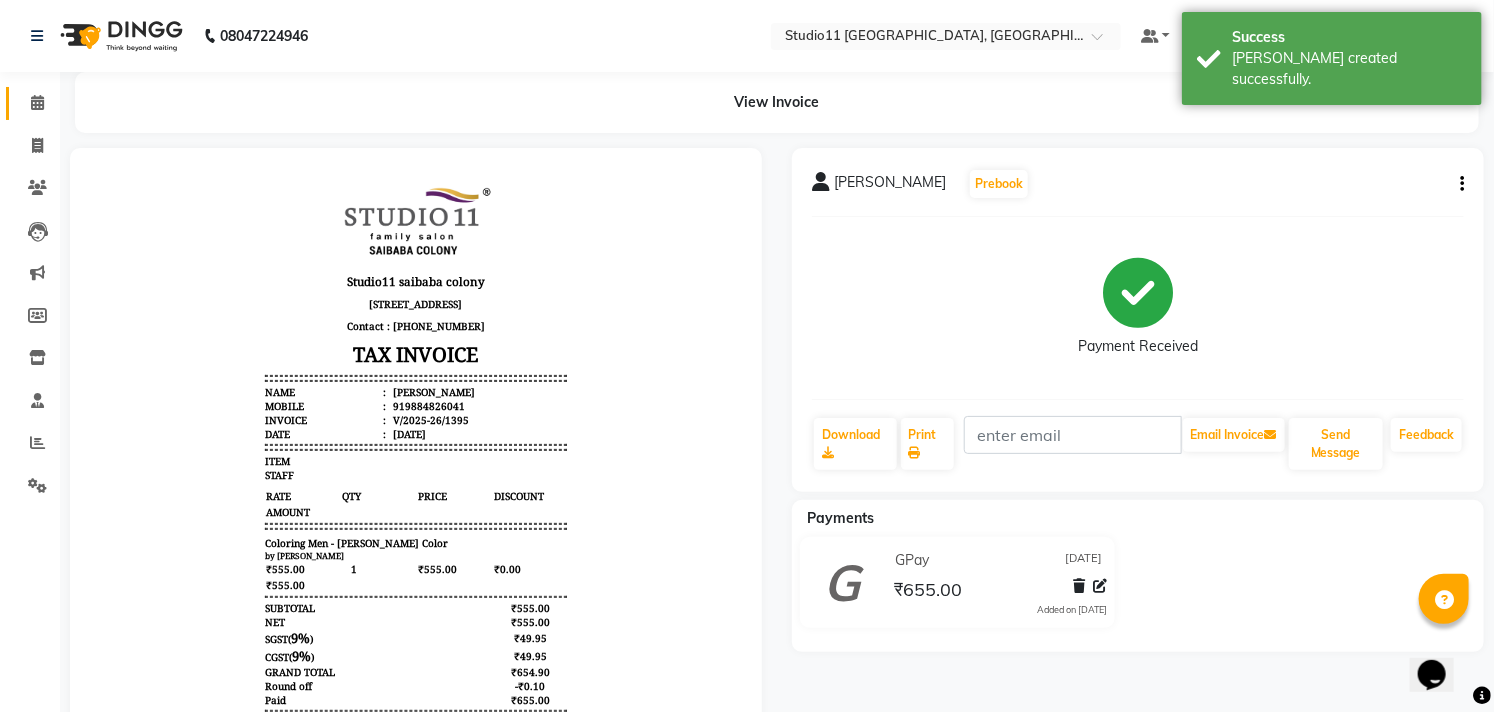 select on "7717" 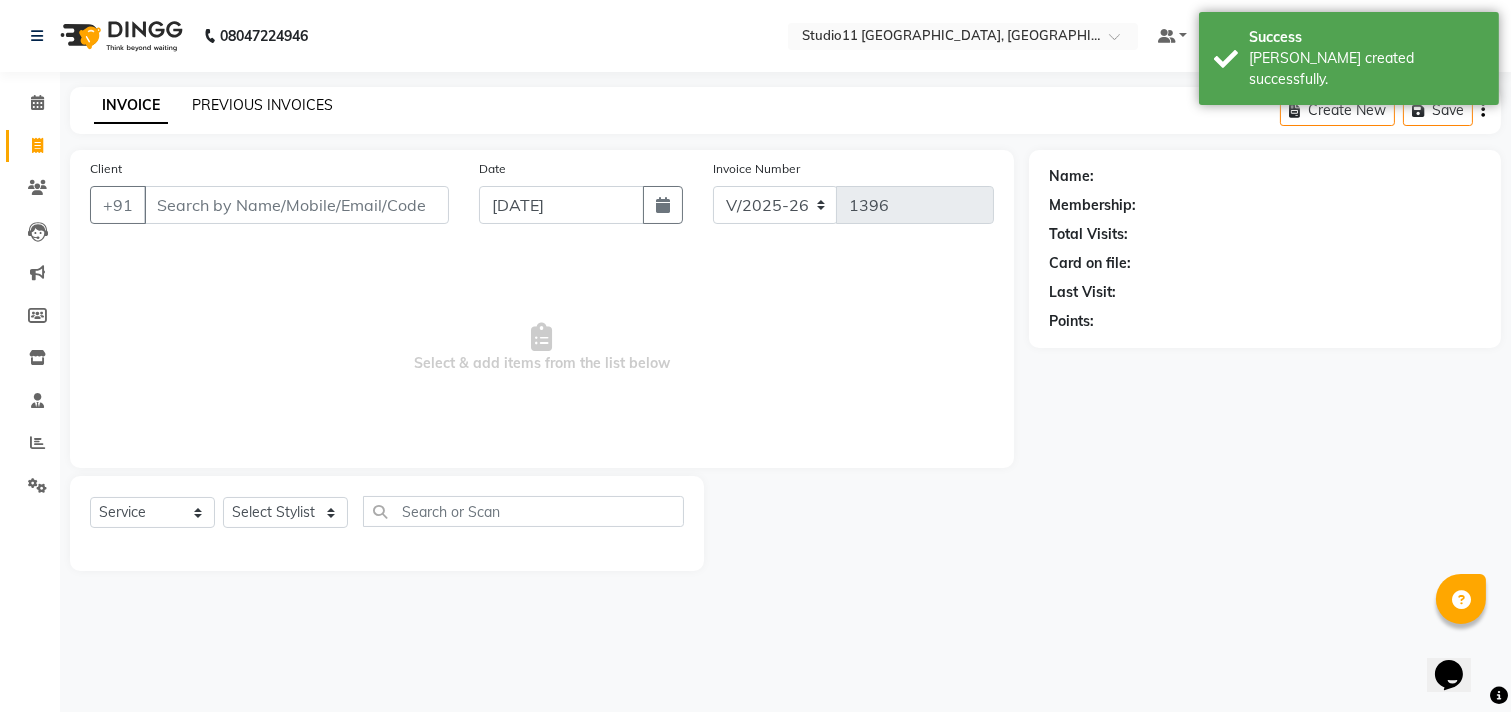 click on "PREVIOUS INVOICES" 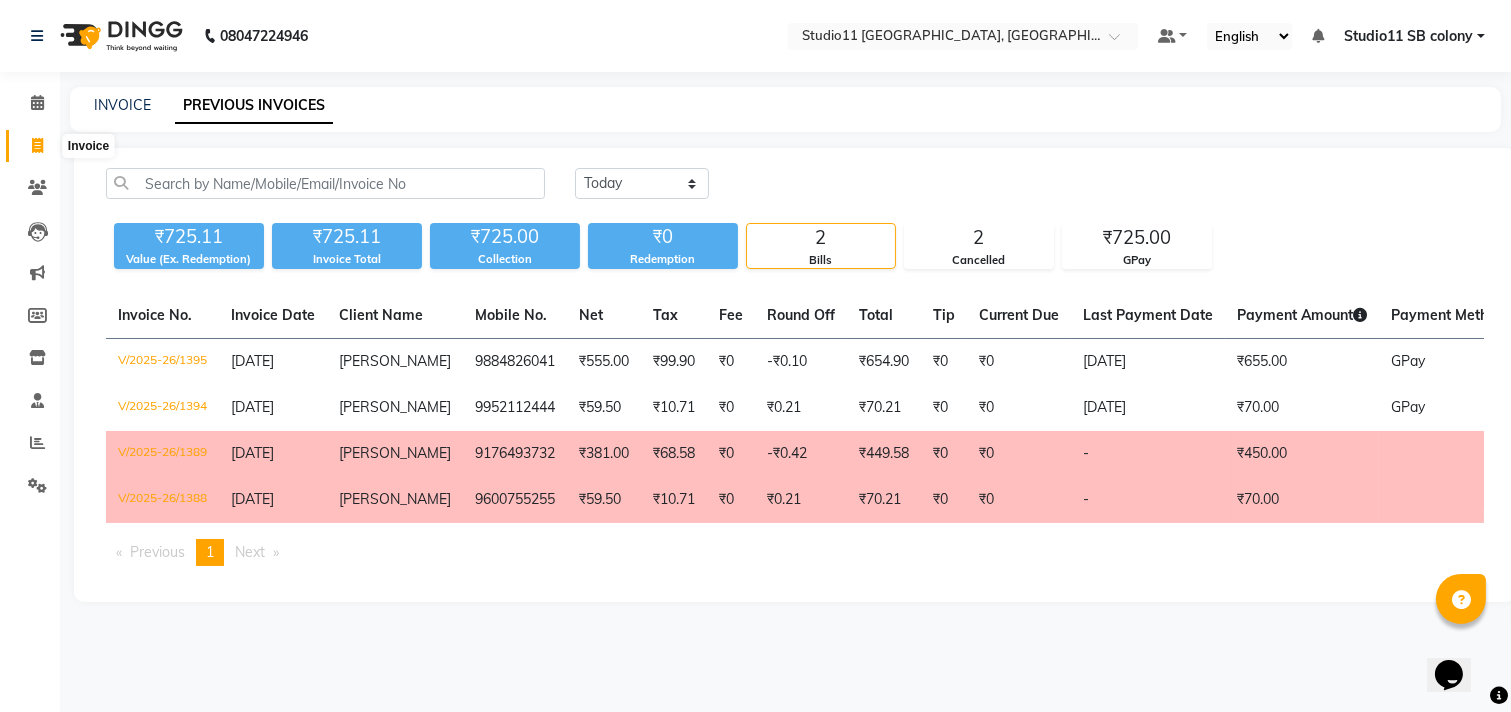 click 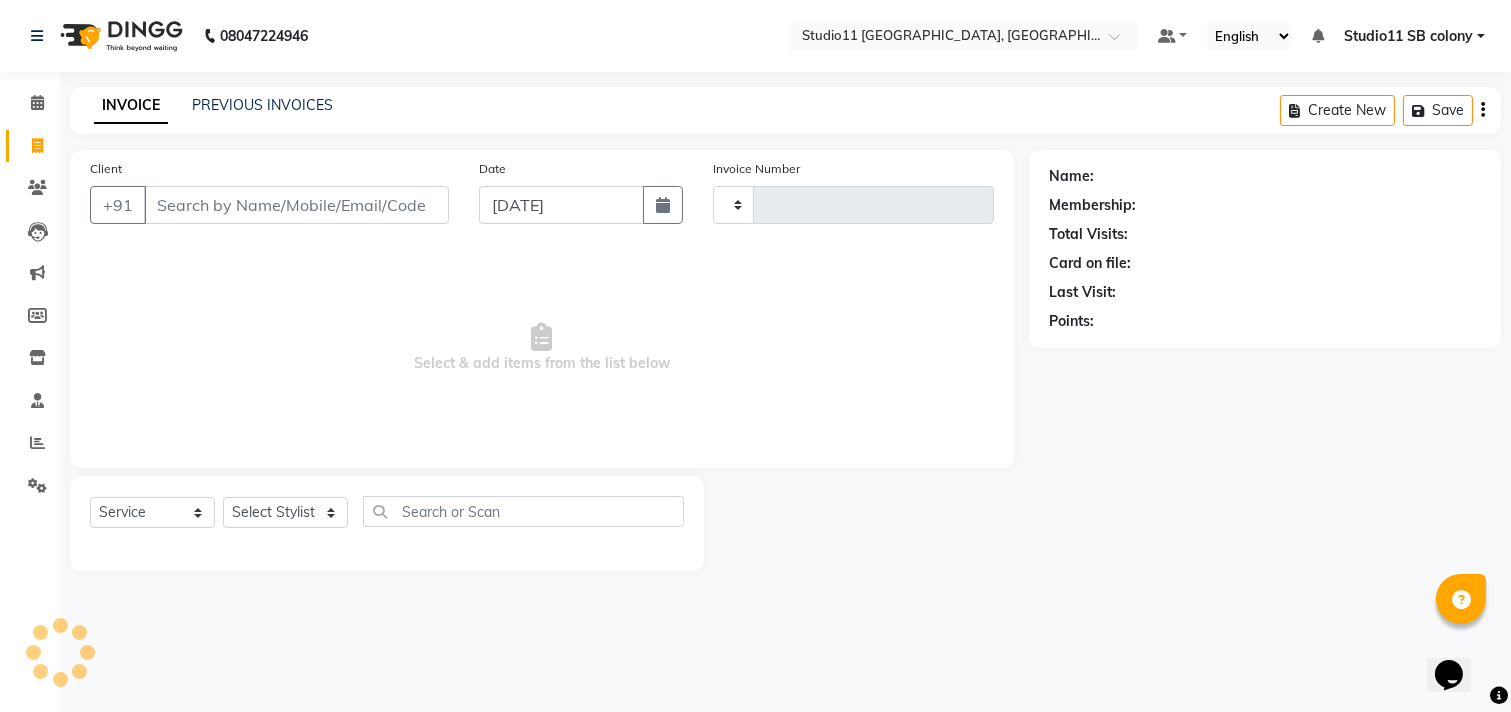type on "1396" 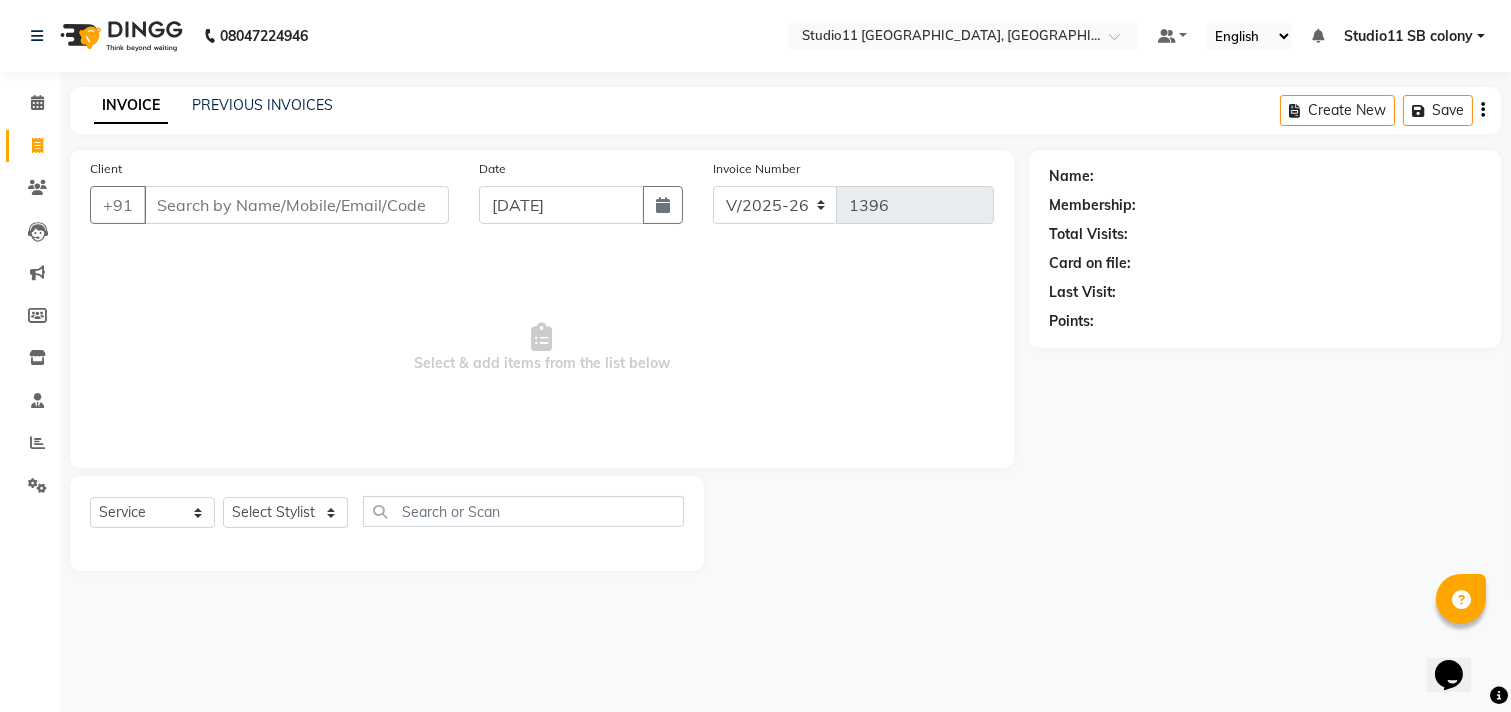 click on "Client +91" 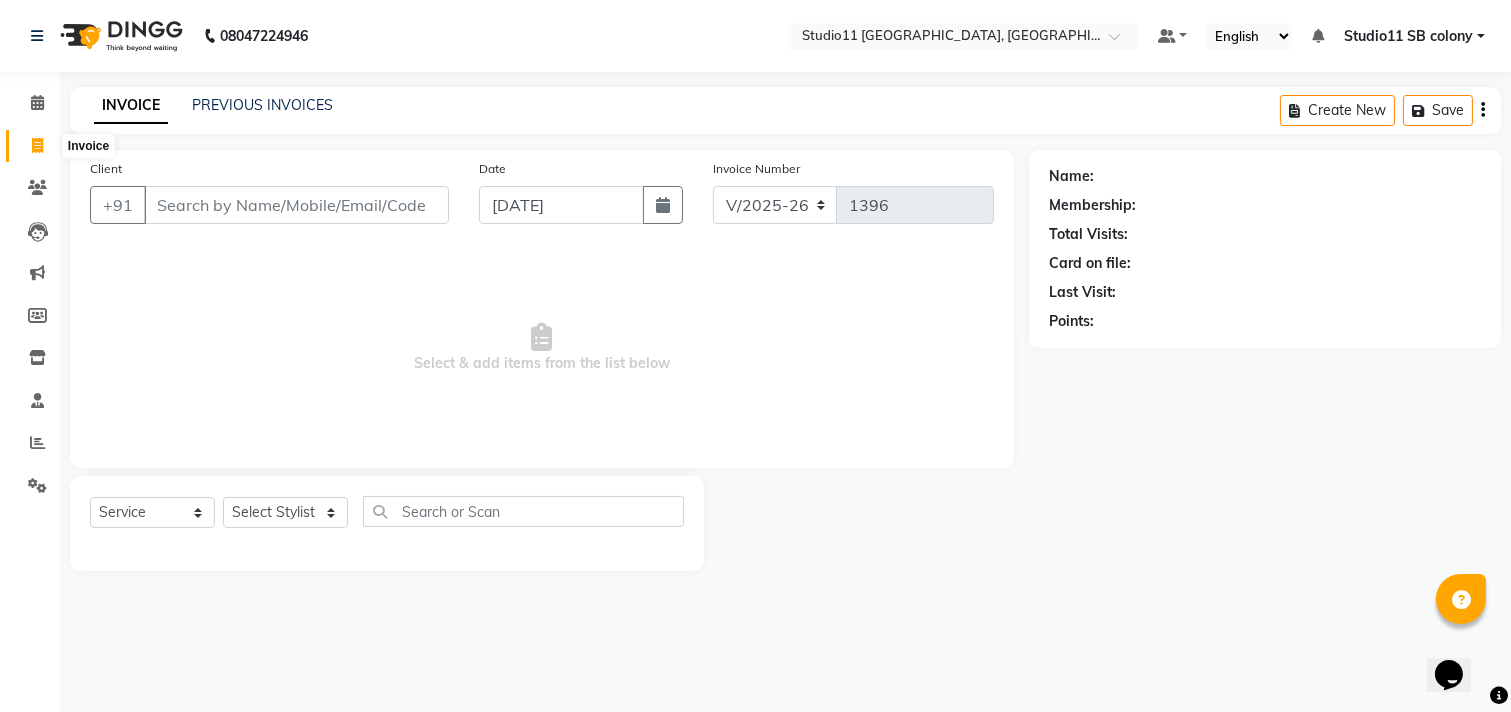 click 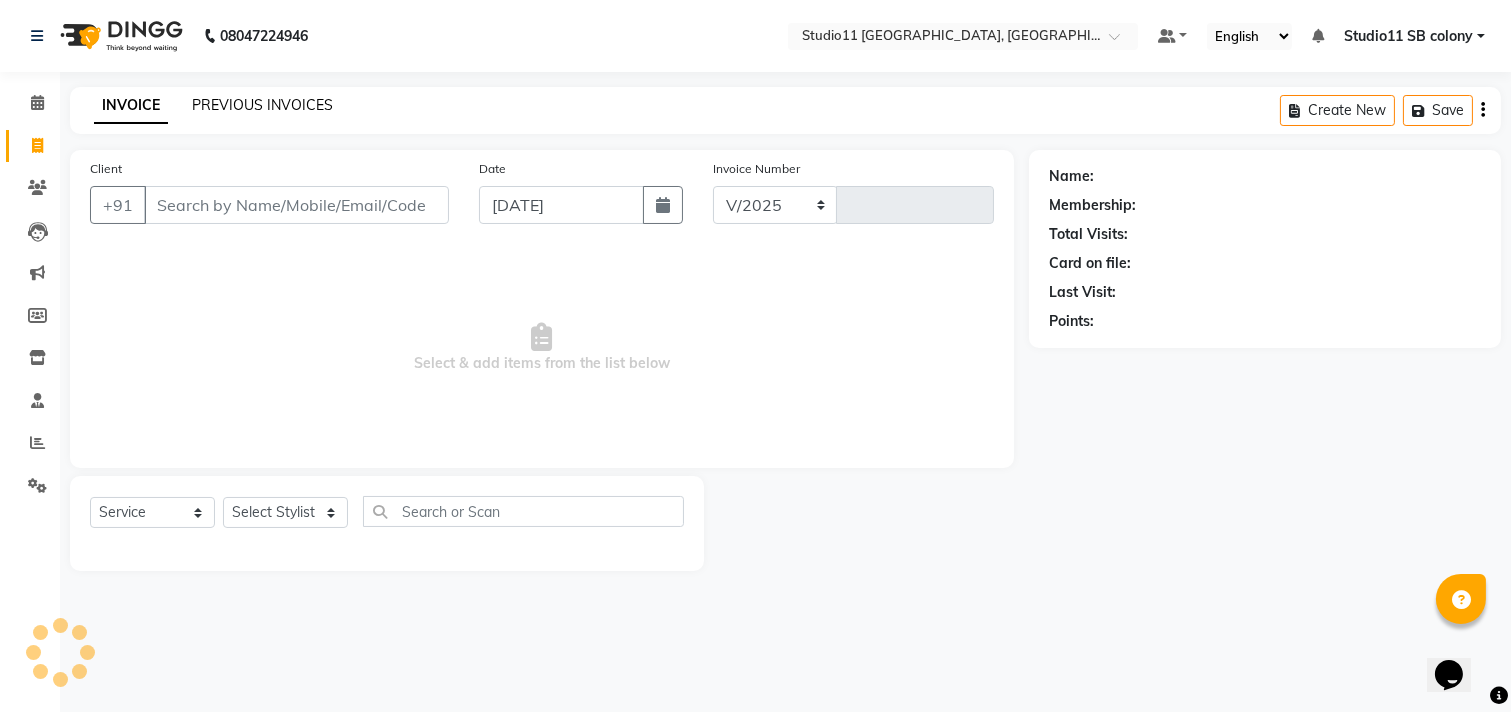select on "7717" 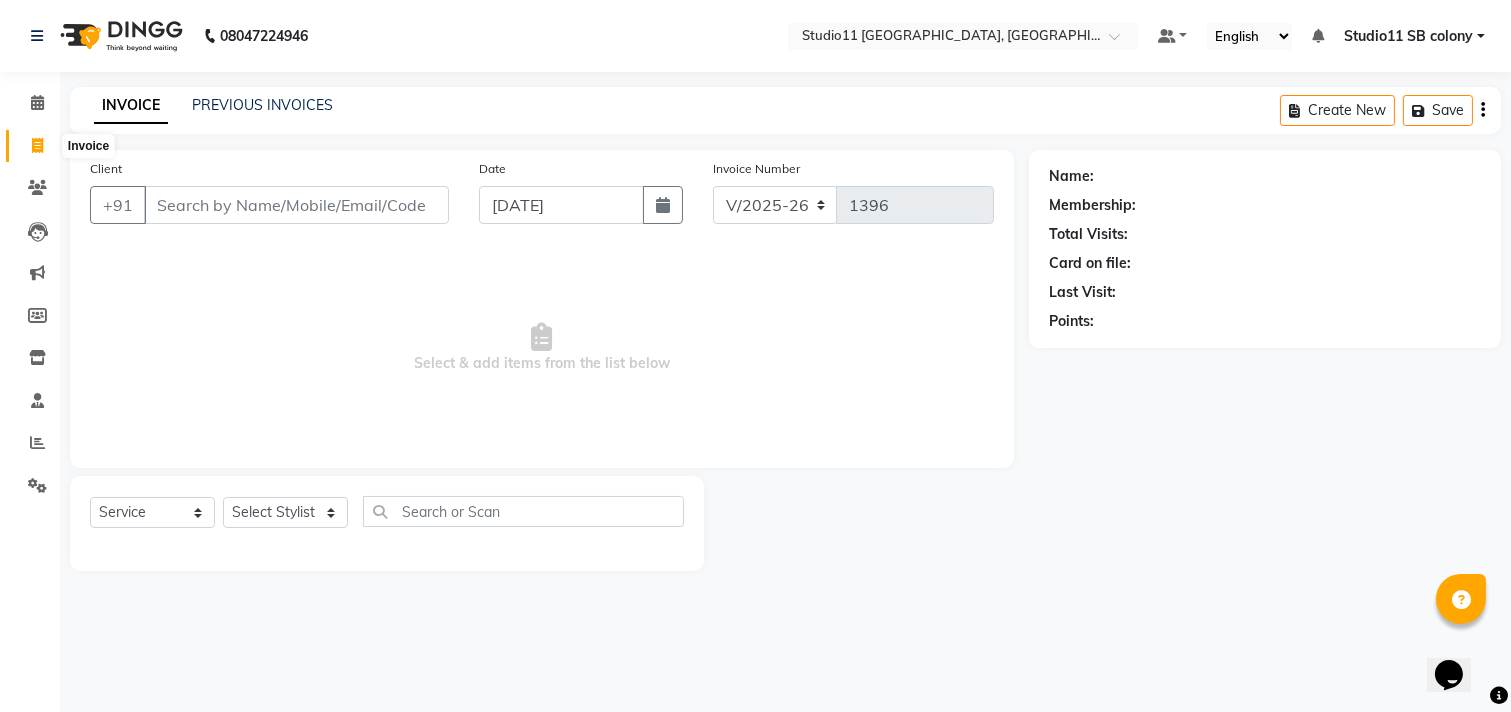click 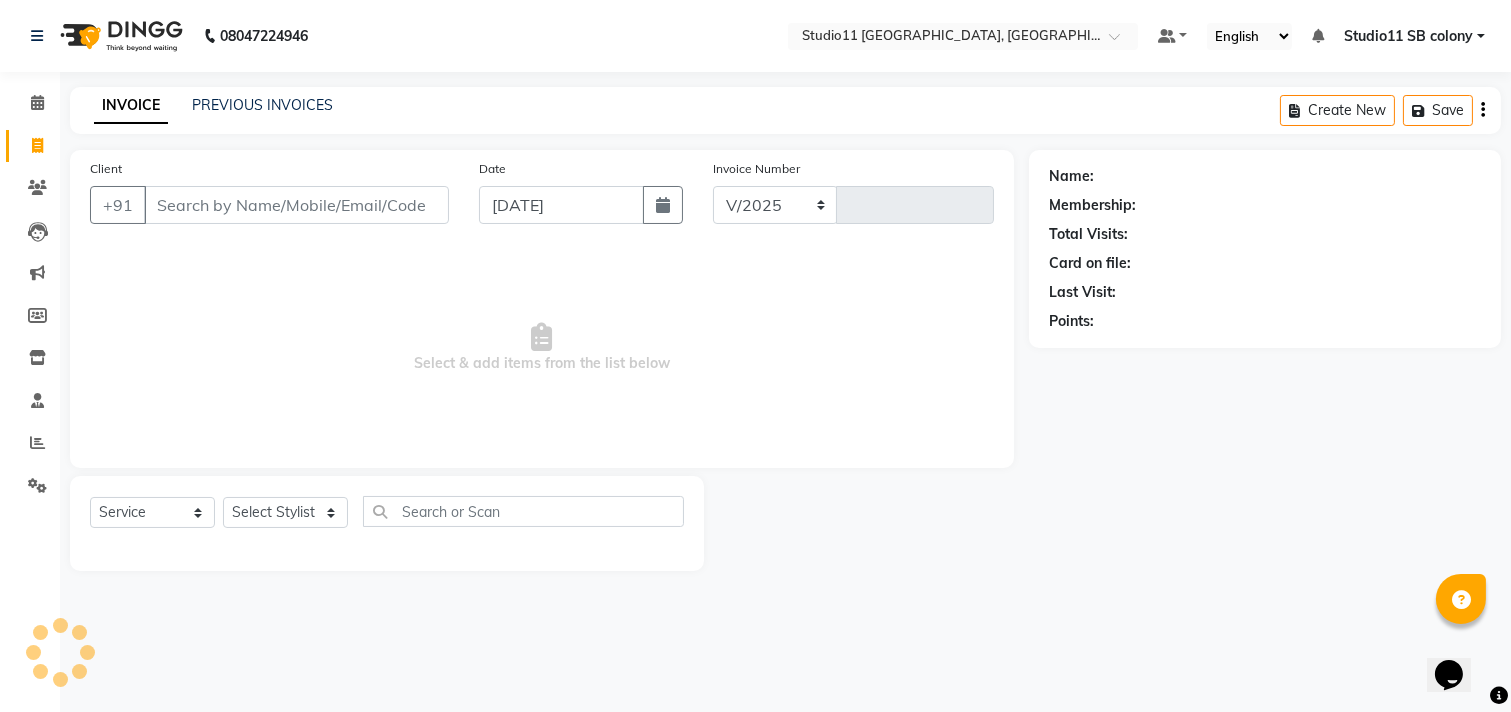 select on "7717" 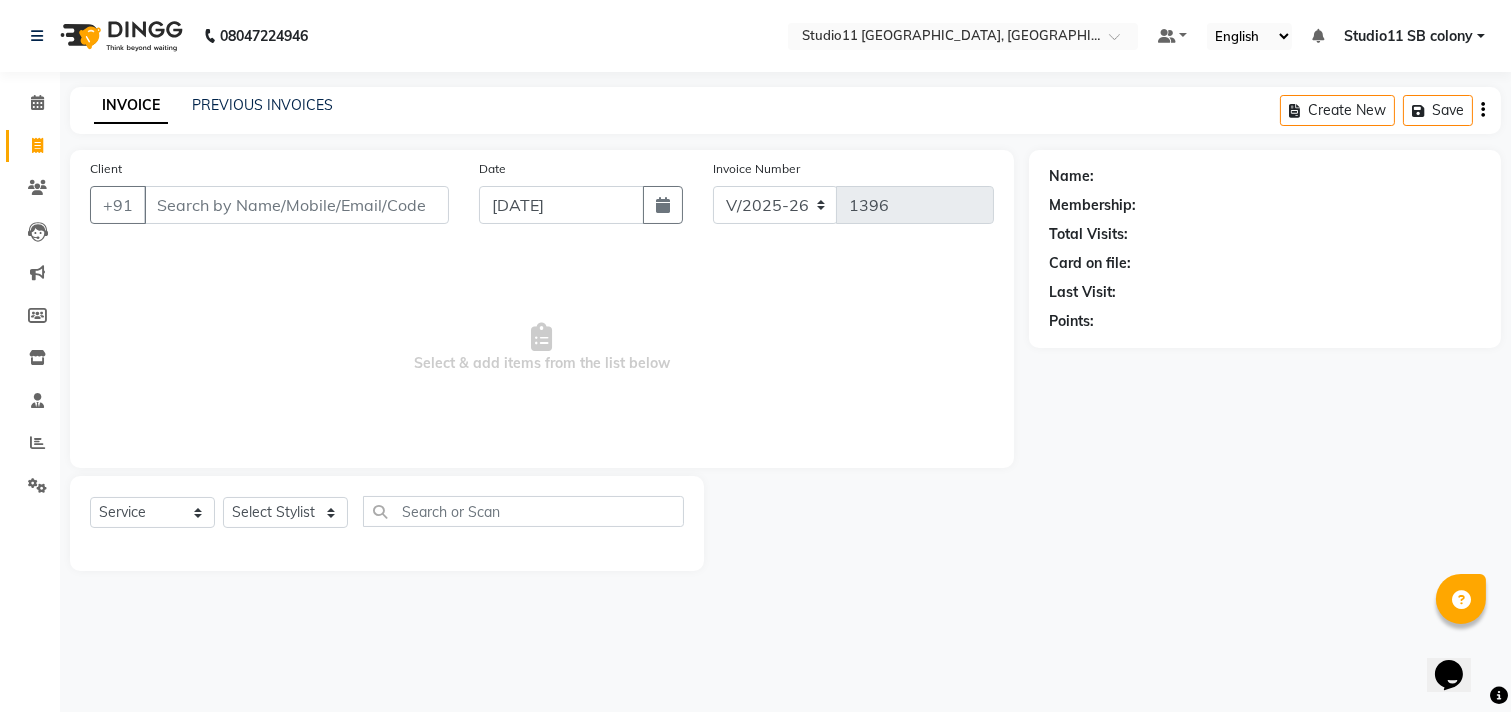 click on "PREVIOUS INVOICES" 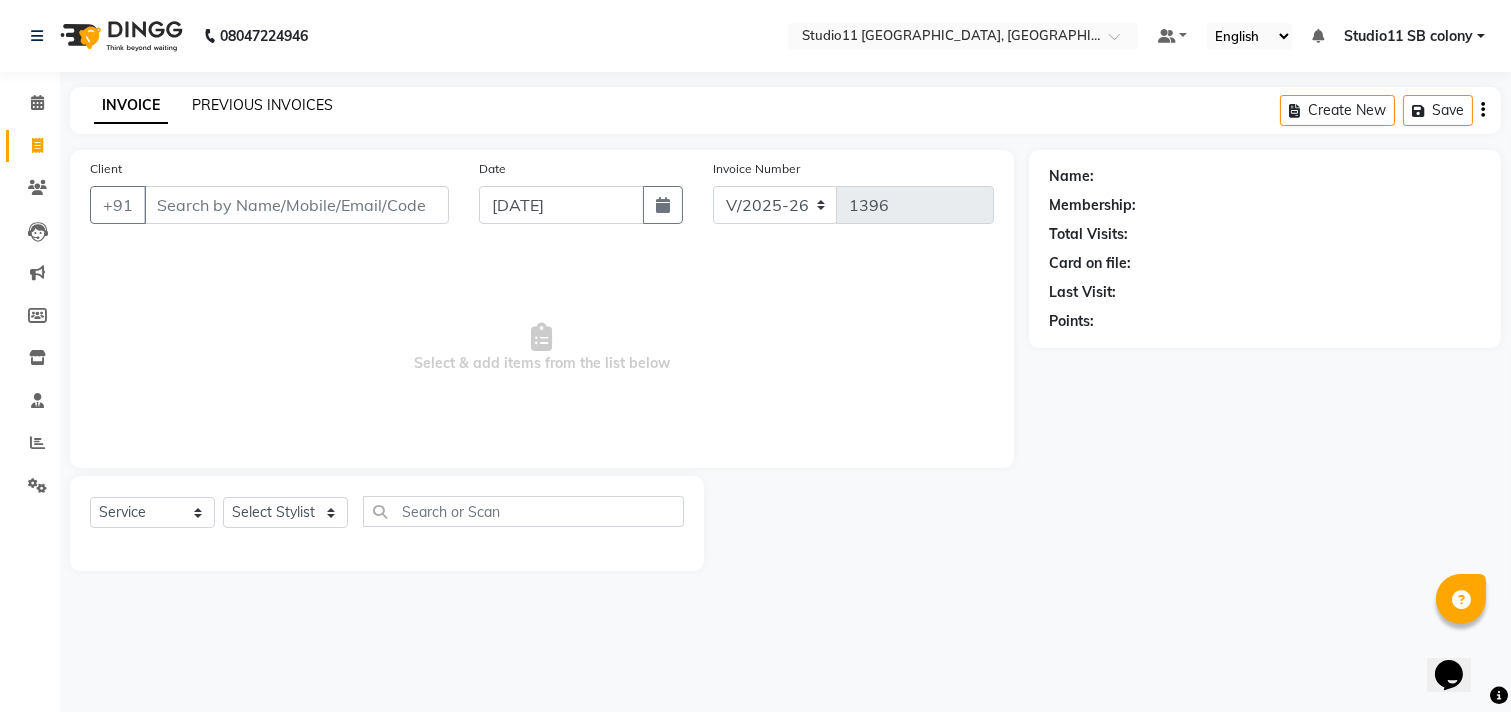 click on "PREVIOUS INVOICES" 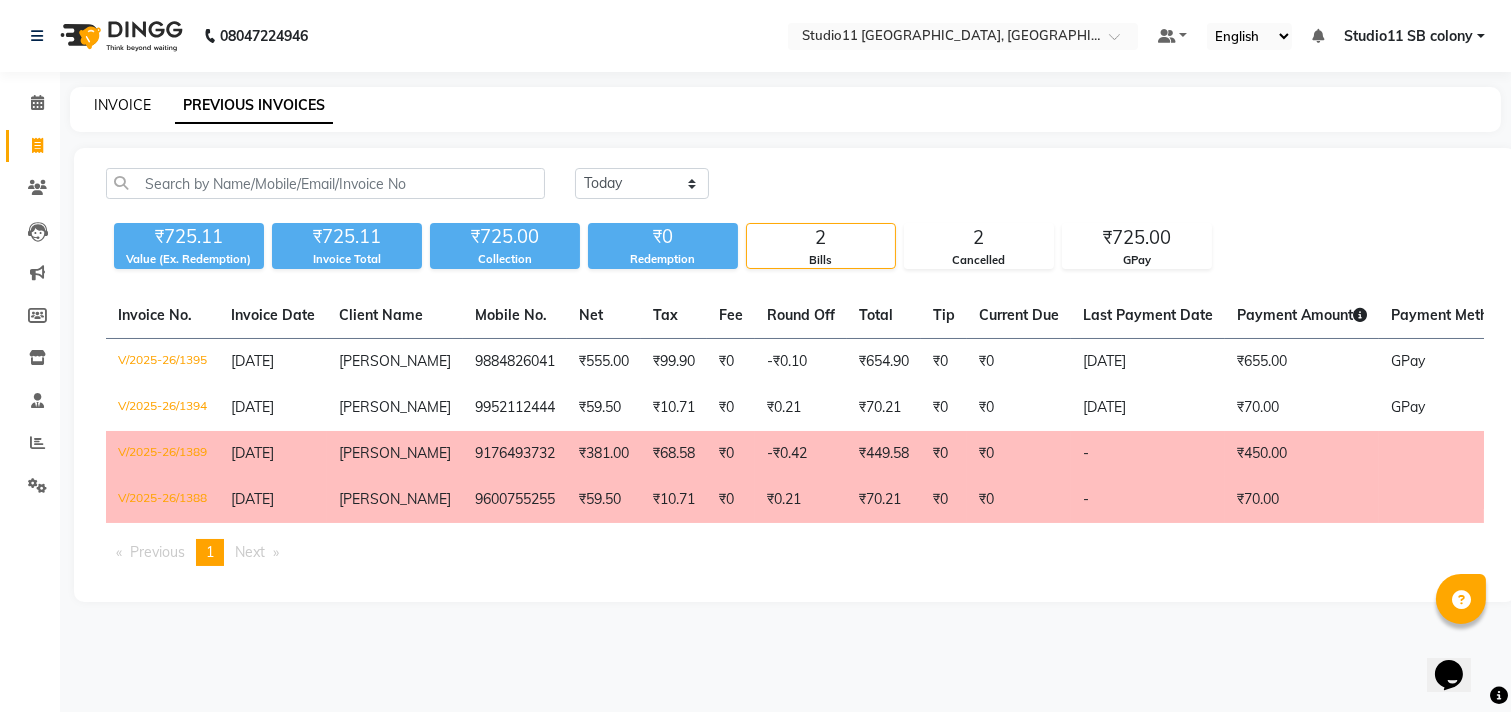 click on "INVOICE" 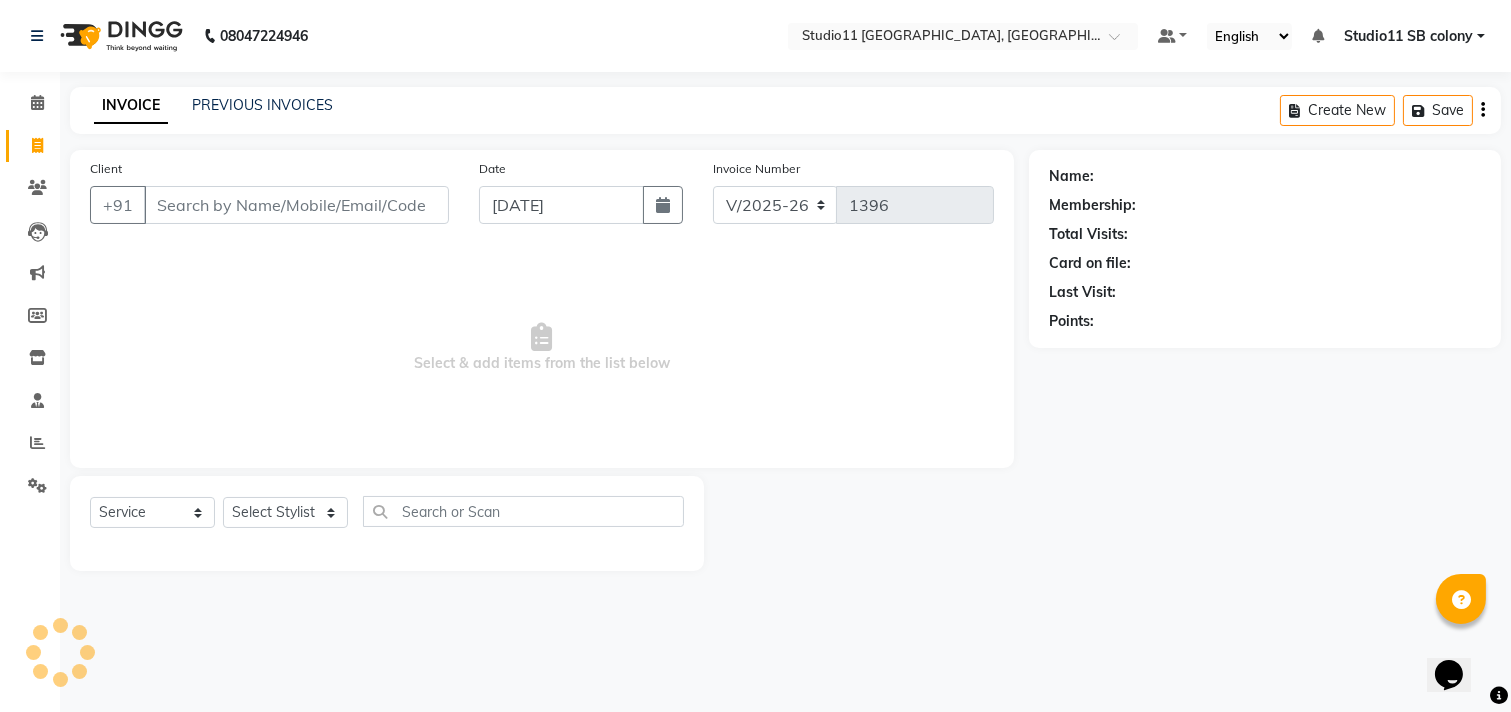 click on "Client" at bounding box center [296, 205] 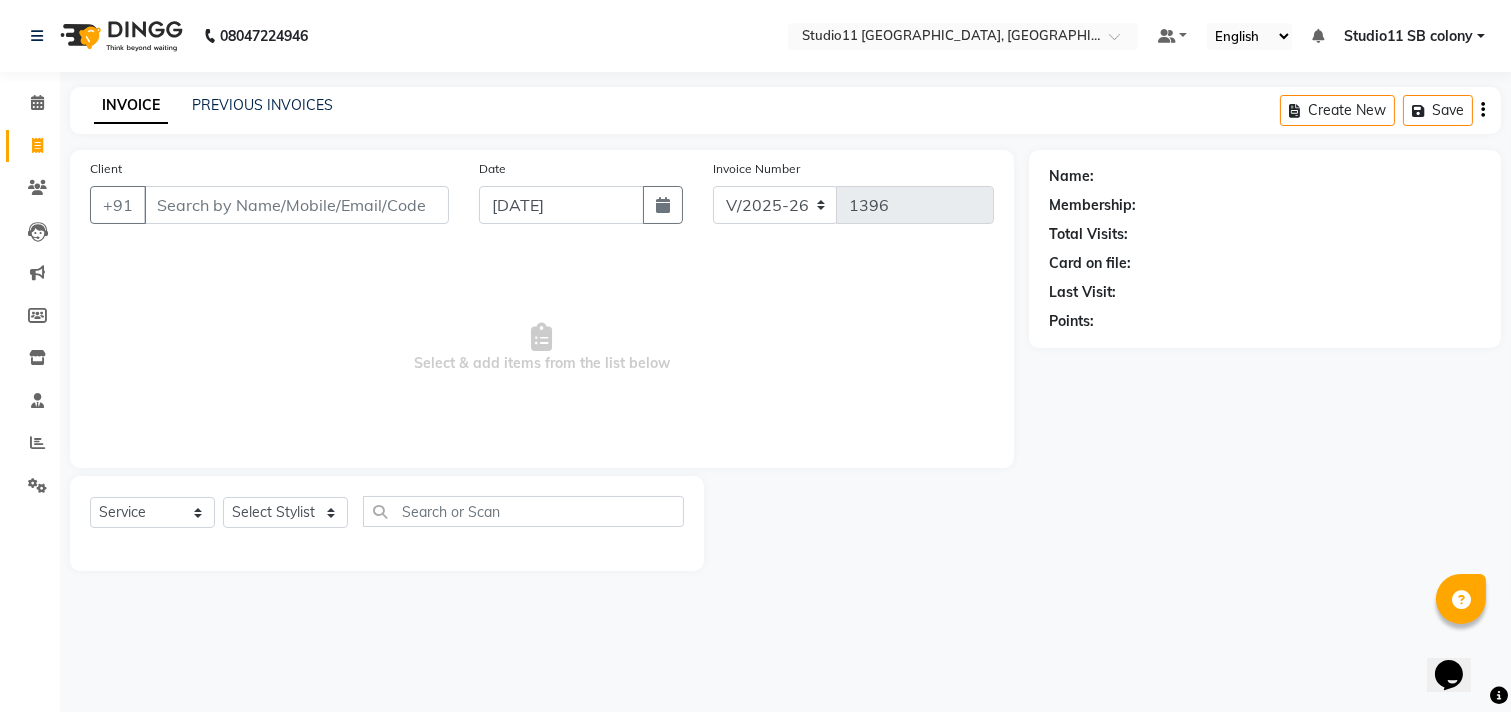 drag, startPoint x: 338, startPoint y: 215, endPoint x: 52, endPoint y: 664, distance: 532.35046 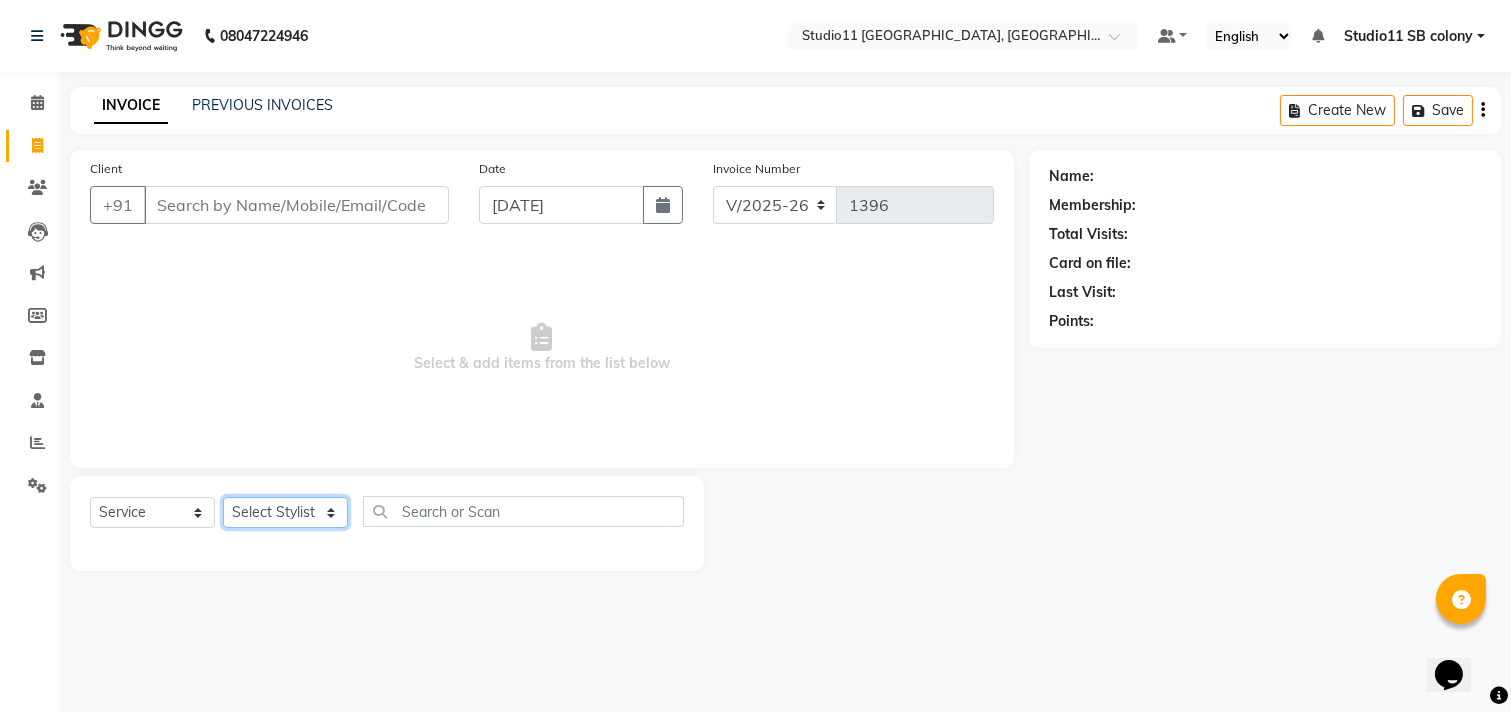 click on "Select Stylist Afzal Akbar Dani Jeni Josna kaif lavanya manimekalai Praveen Sonu Studio11 SB colony Tahir tamil" 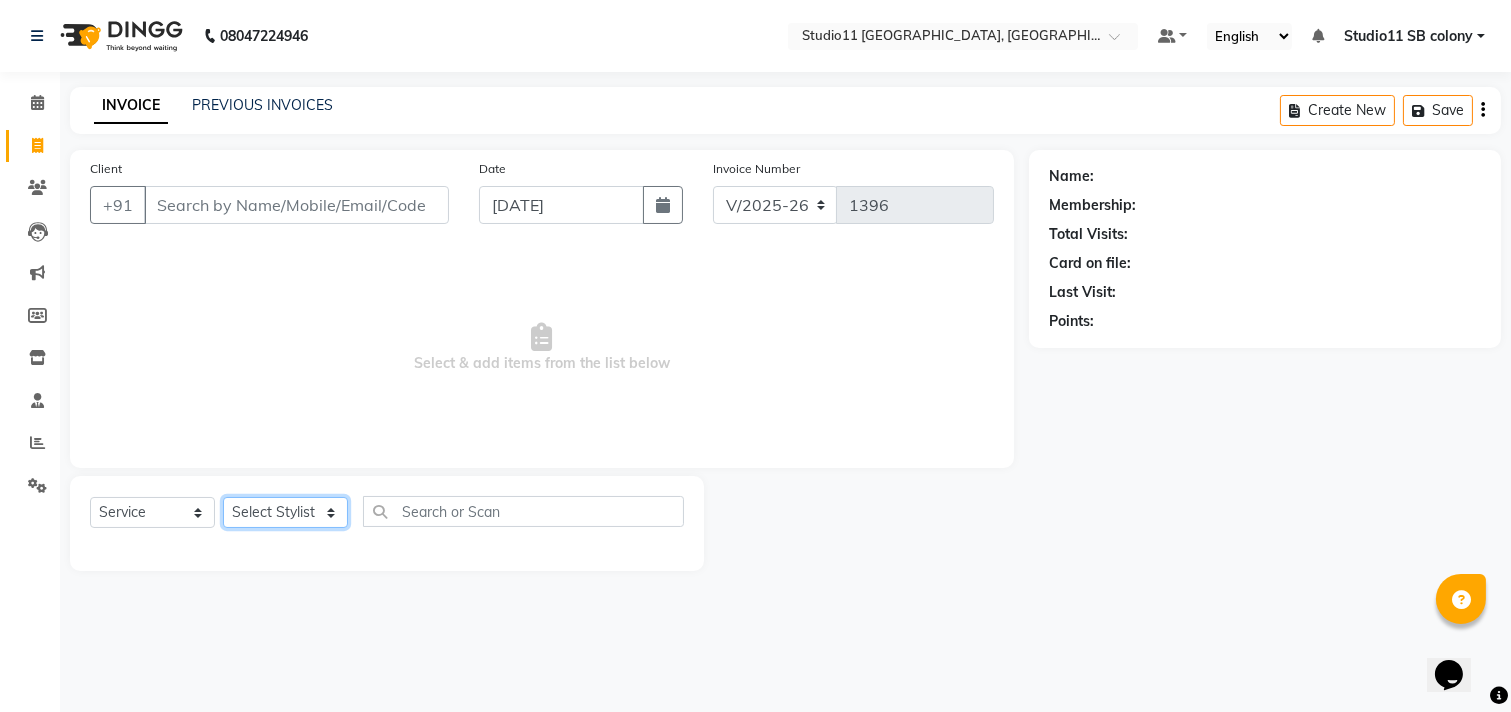 select on "68835" 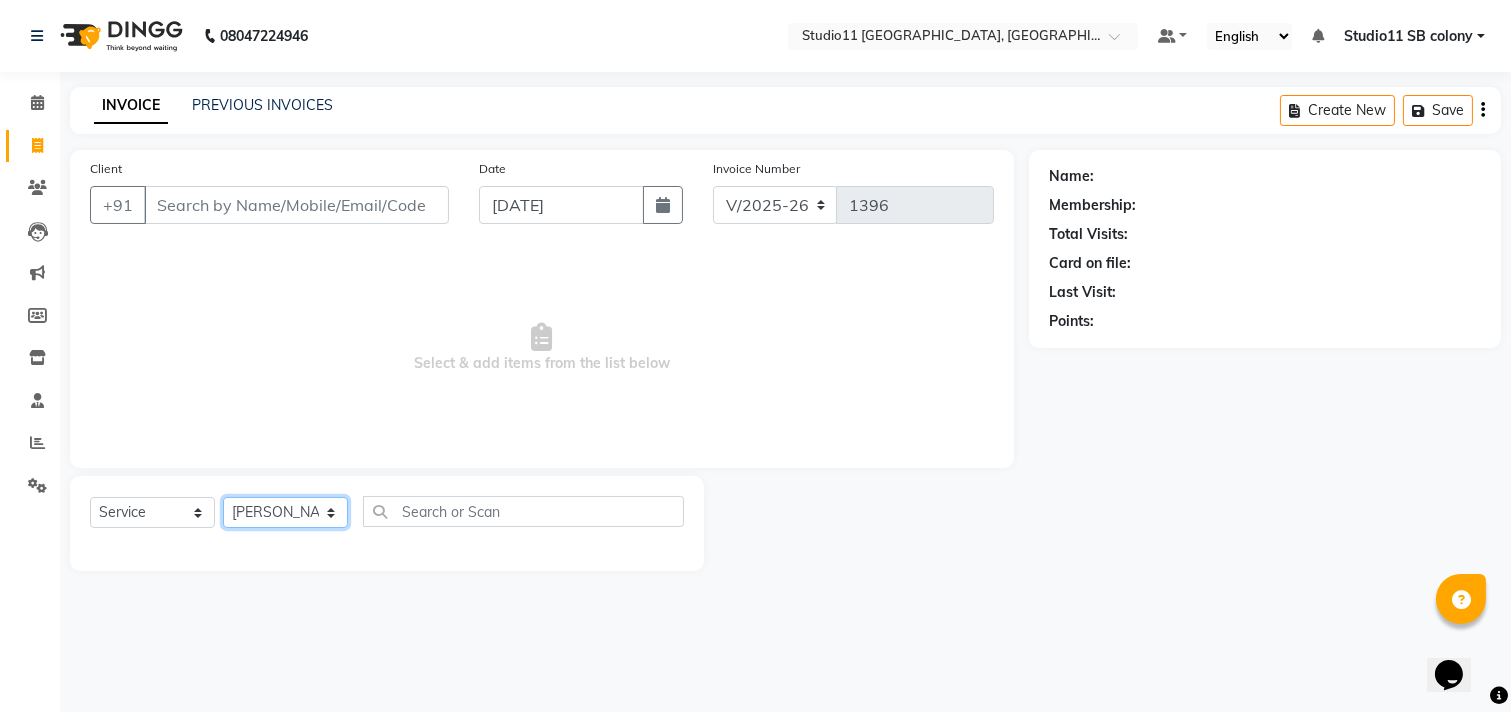 click on "Select Stylist Afzal Akbar Dani Jeni Josna kaif lavanya manimekalai Praveen Sonu Studio11 SB colony Tahir tamil" 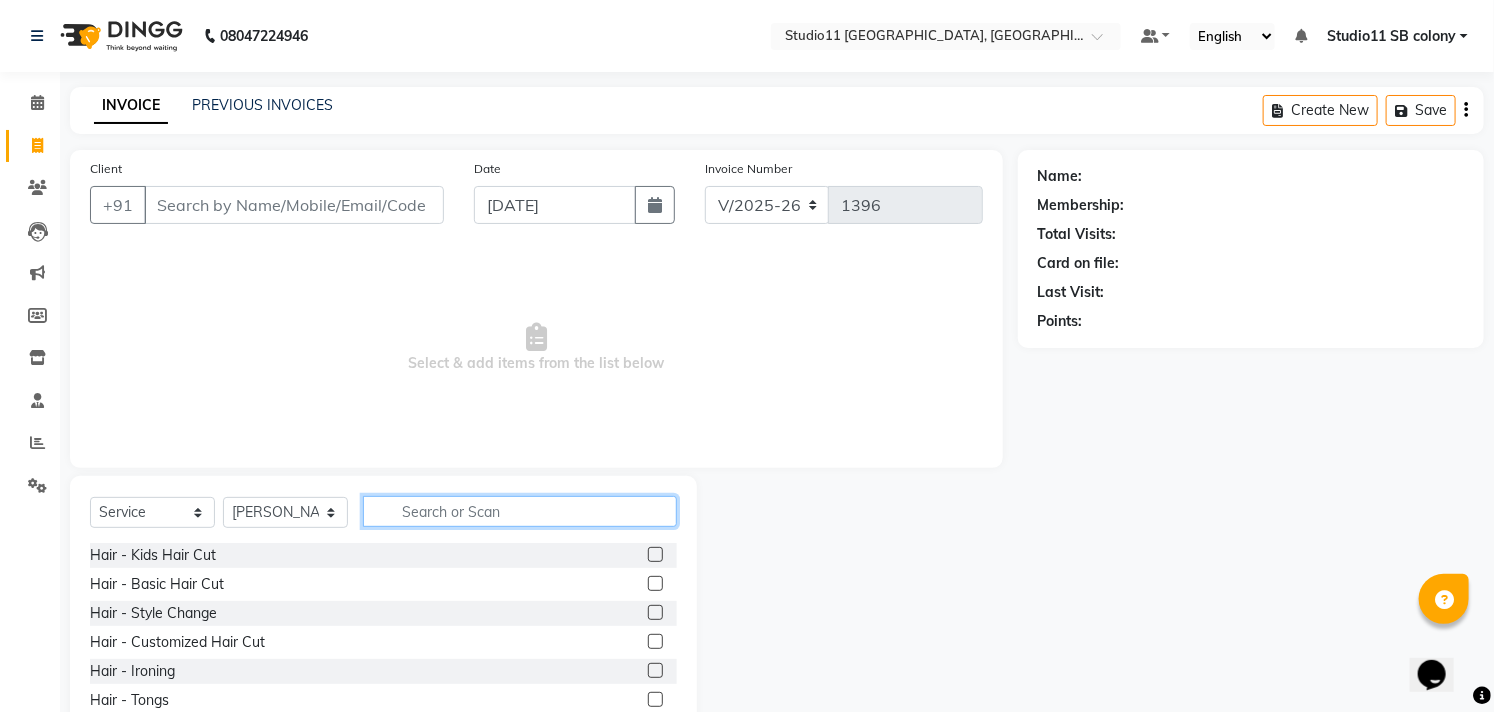 click 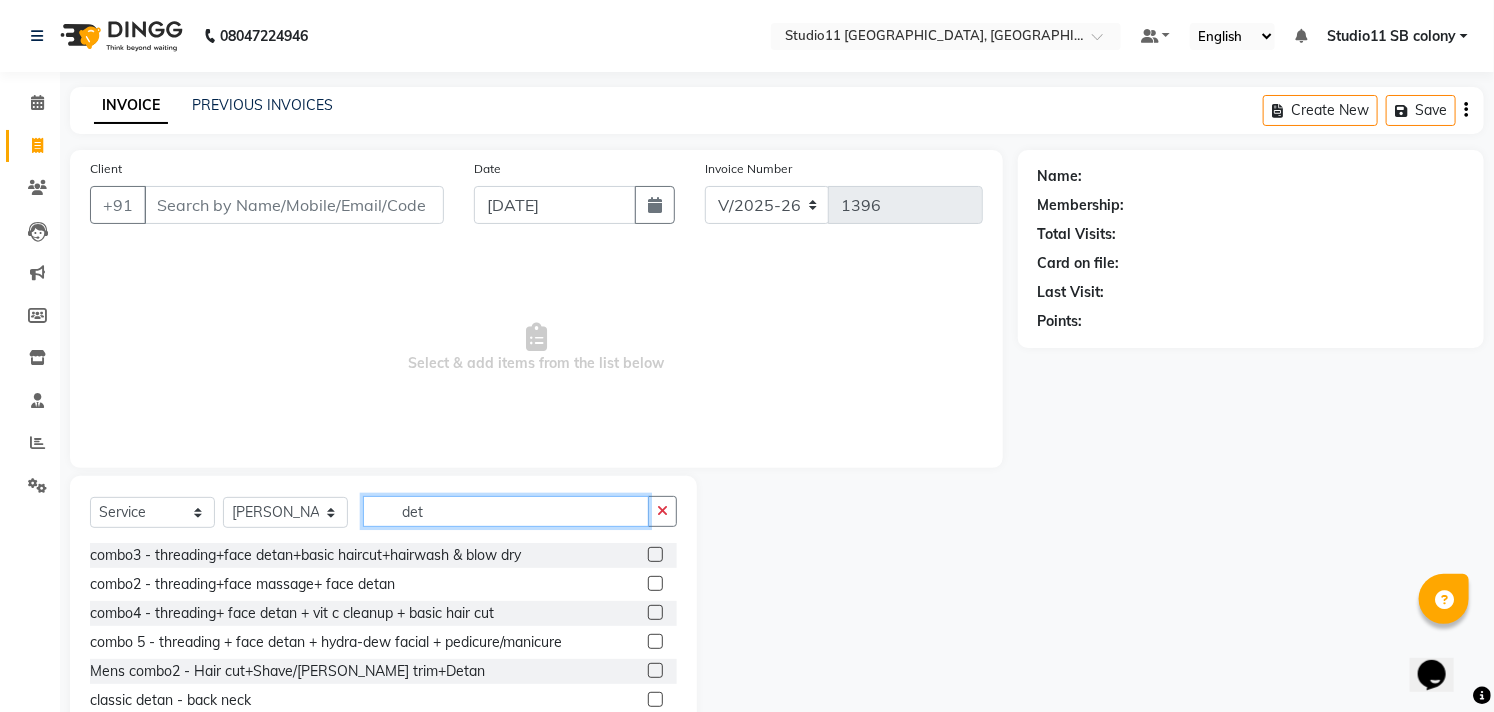 scroll, scrollTop: 32, scrollLeft: 0, axis: vertical 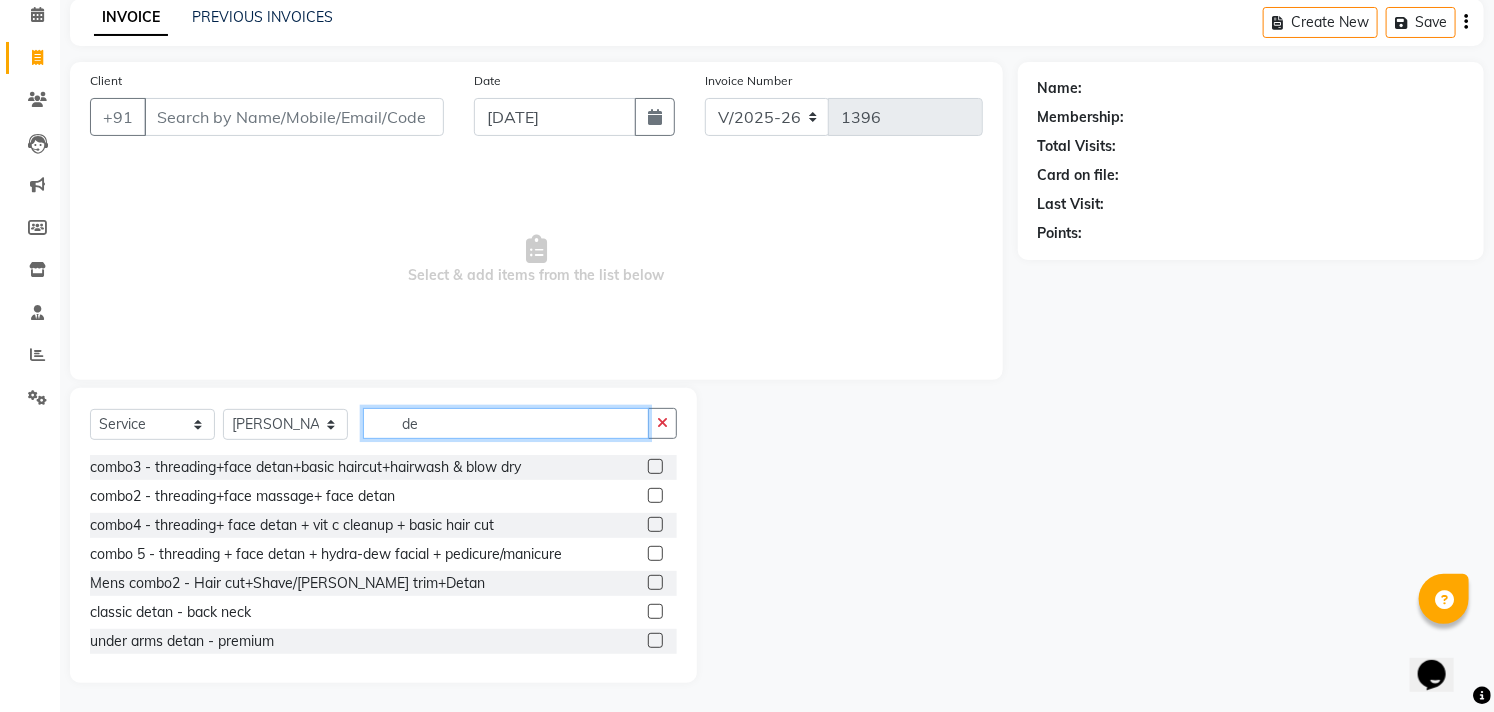 type on "d" 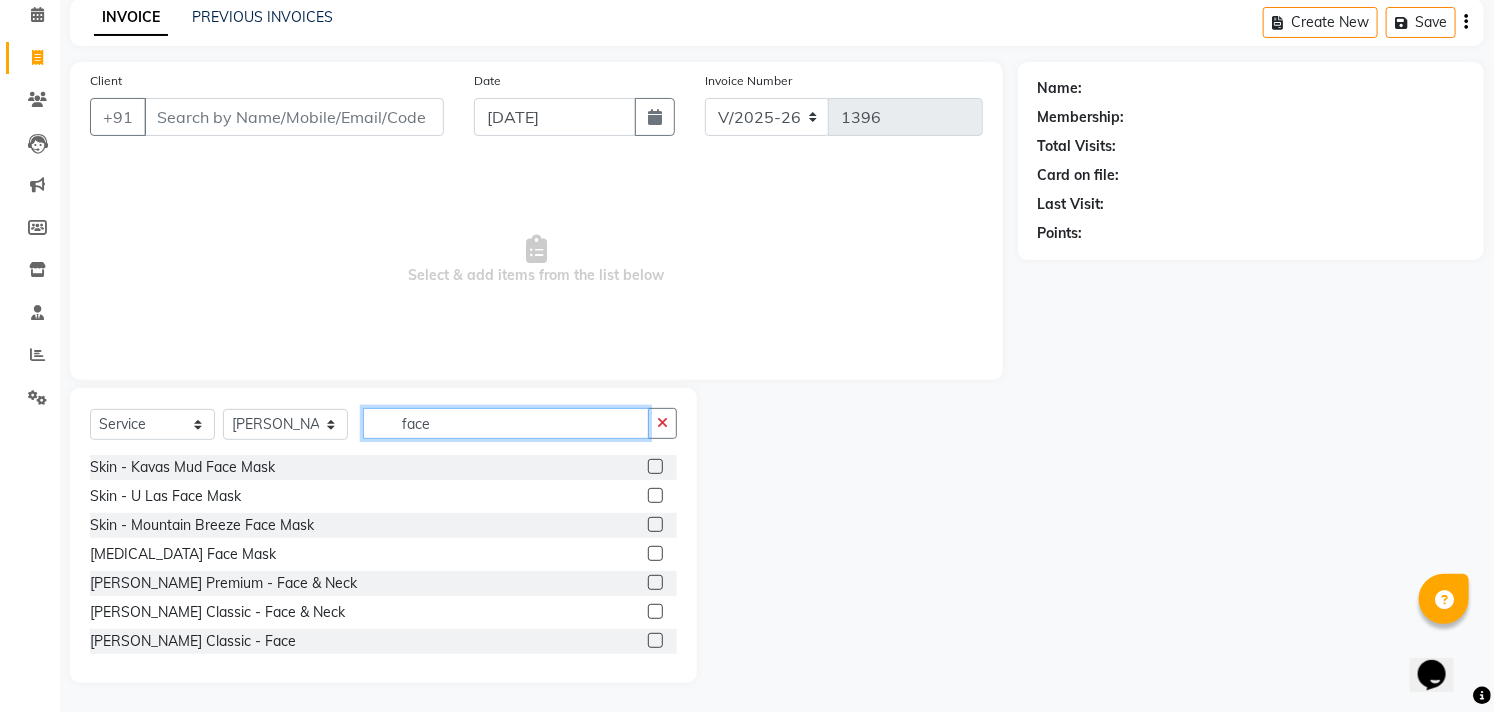 type on "face" 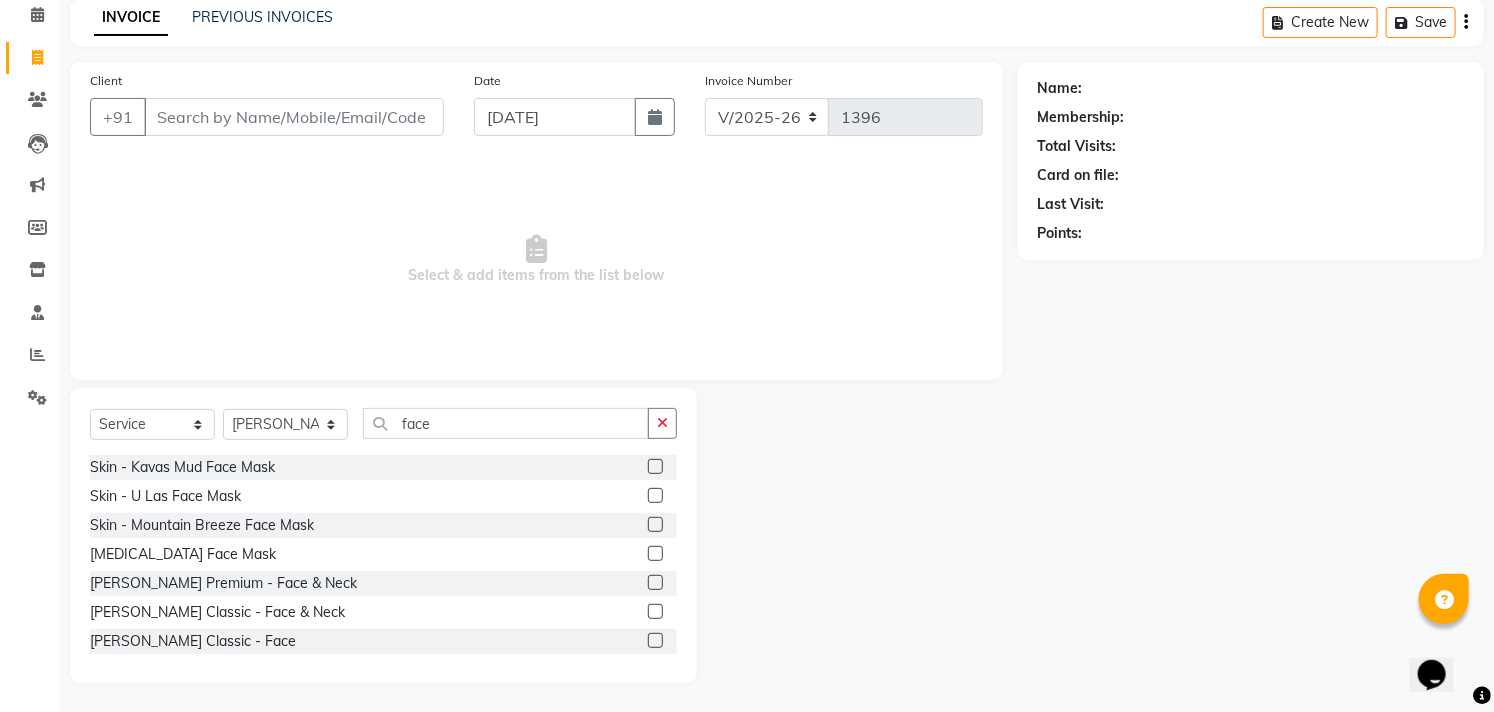 click 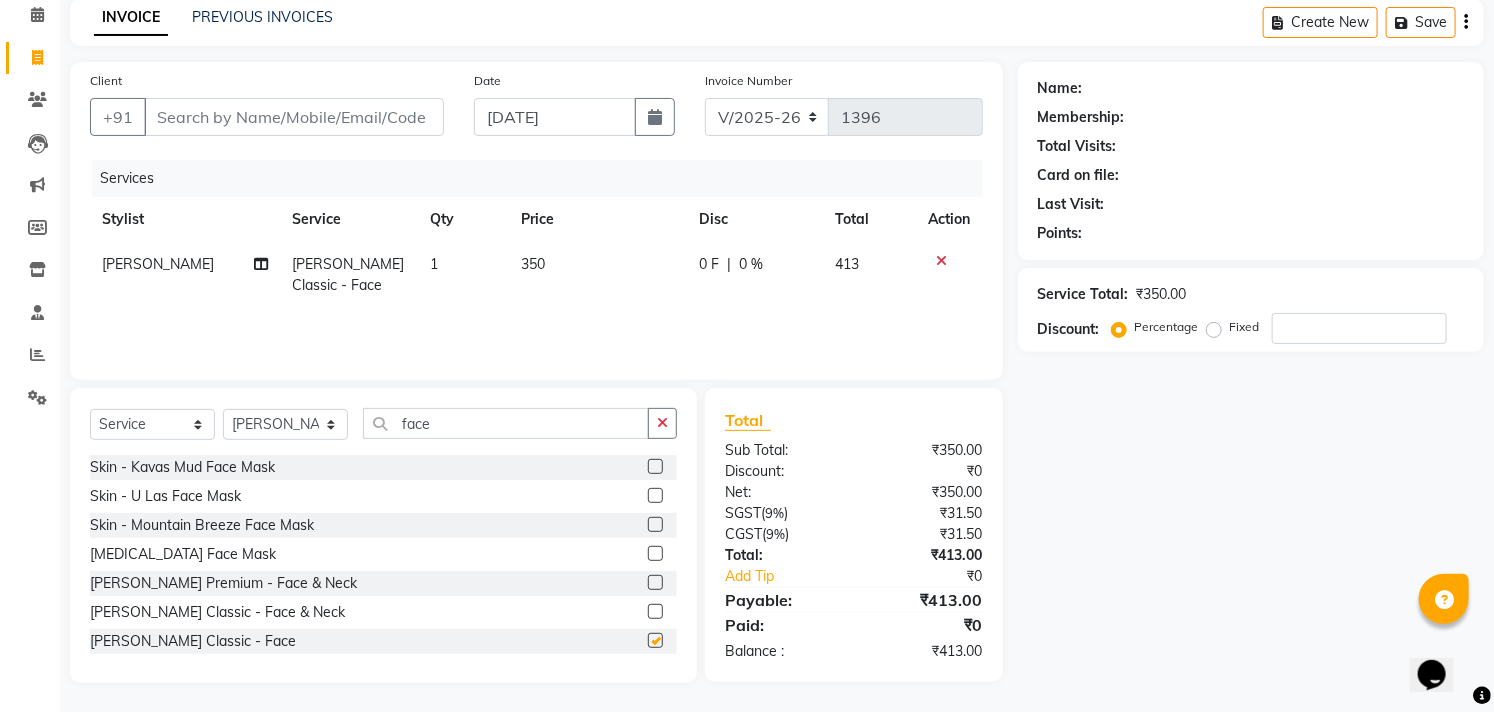 checkbox on "false" 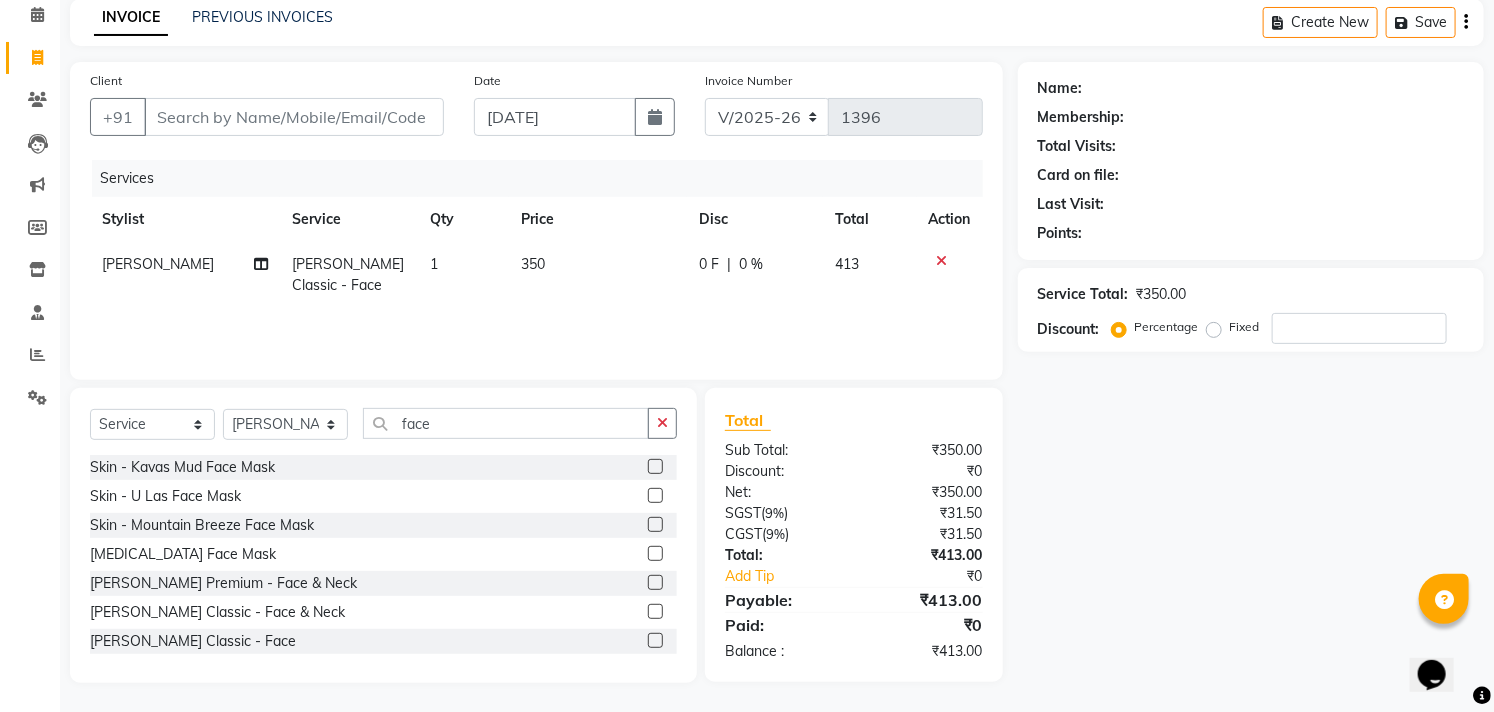 click on "350" 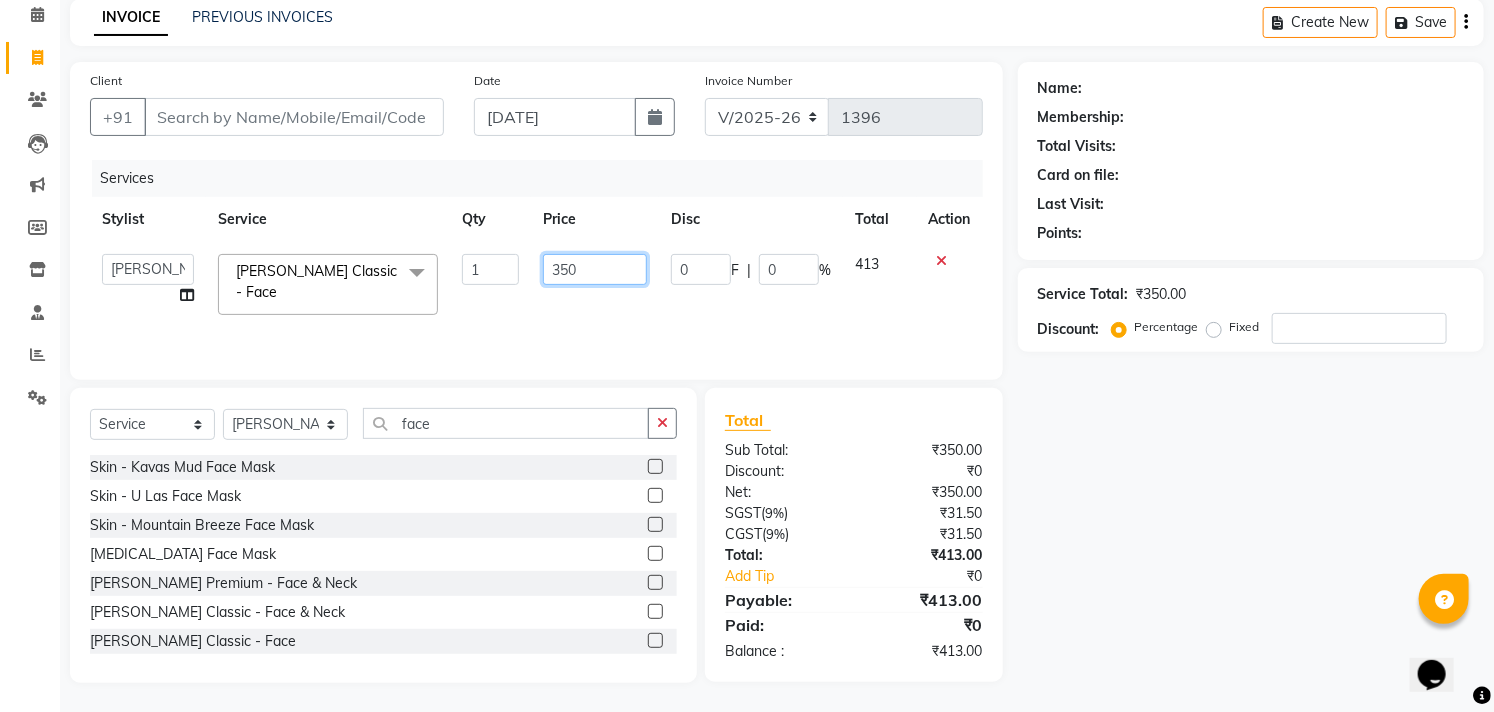 drag, startPoint x: 582, startPoint y: 266, endPoint x: 503, endPoint y: 257, distance: 79.51101 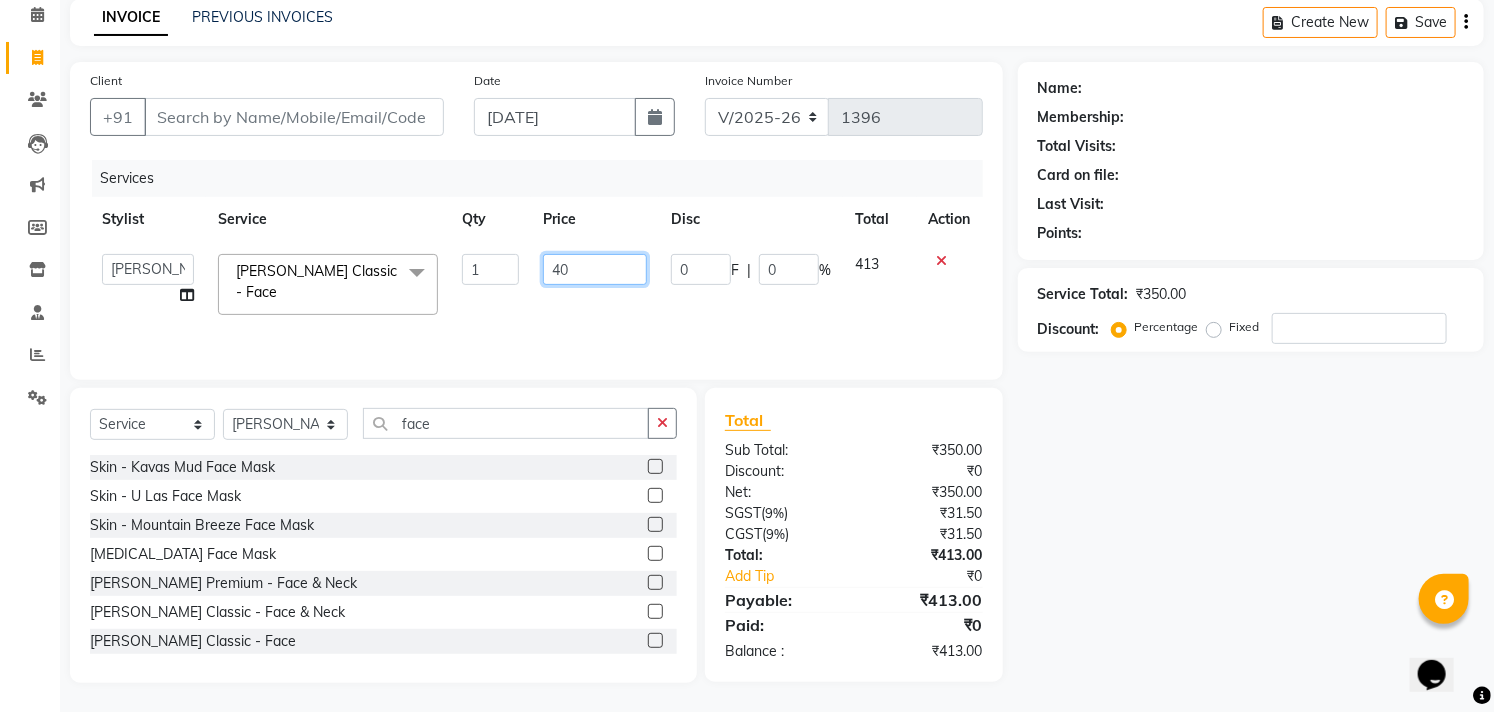 type on "400" 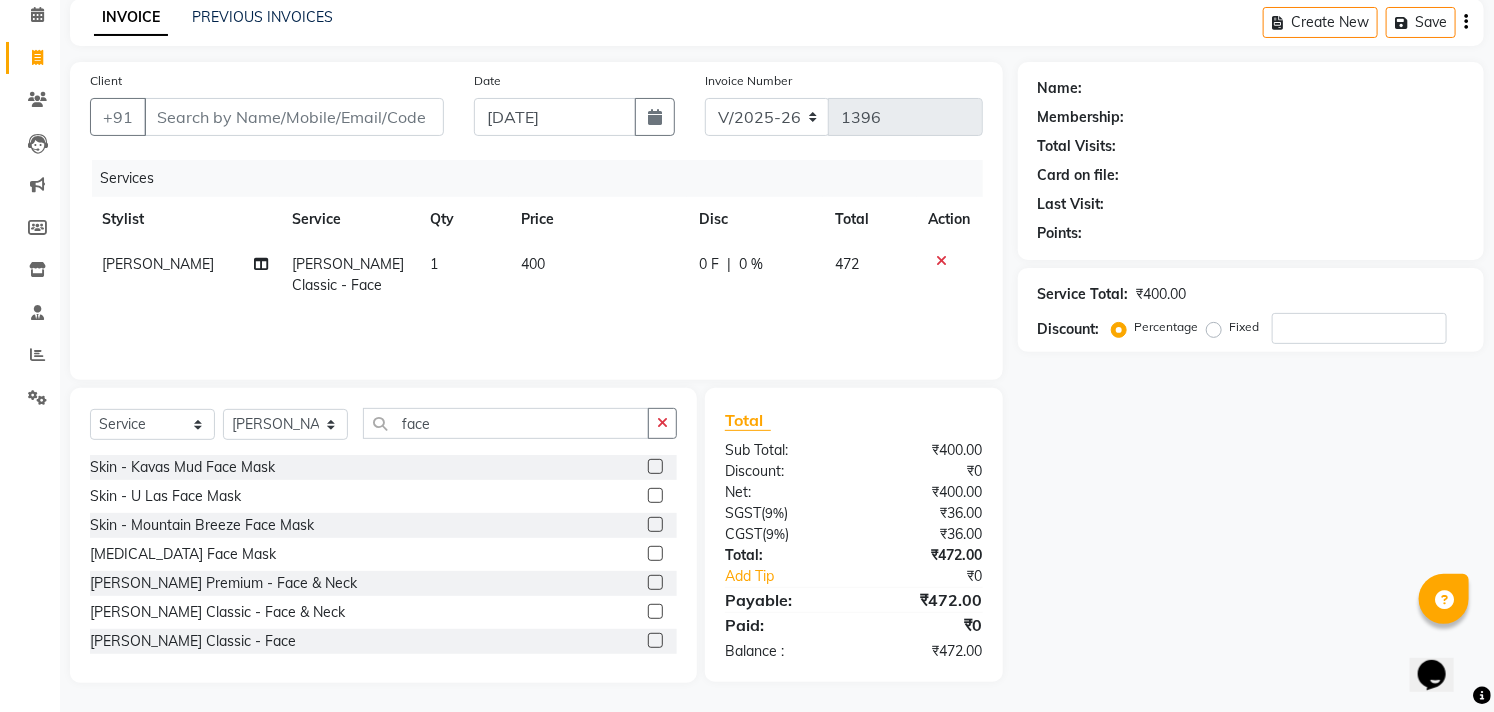 click on "400" 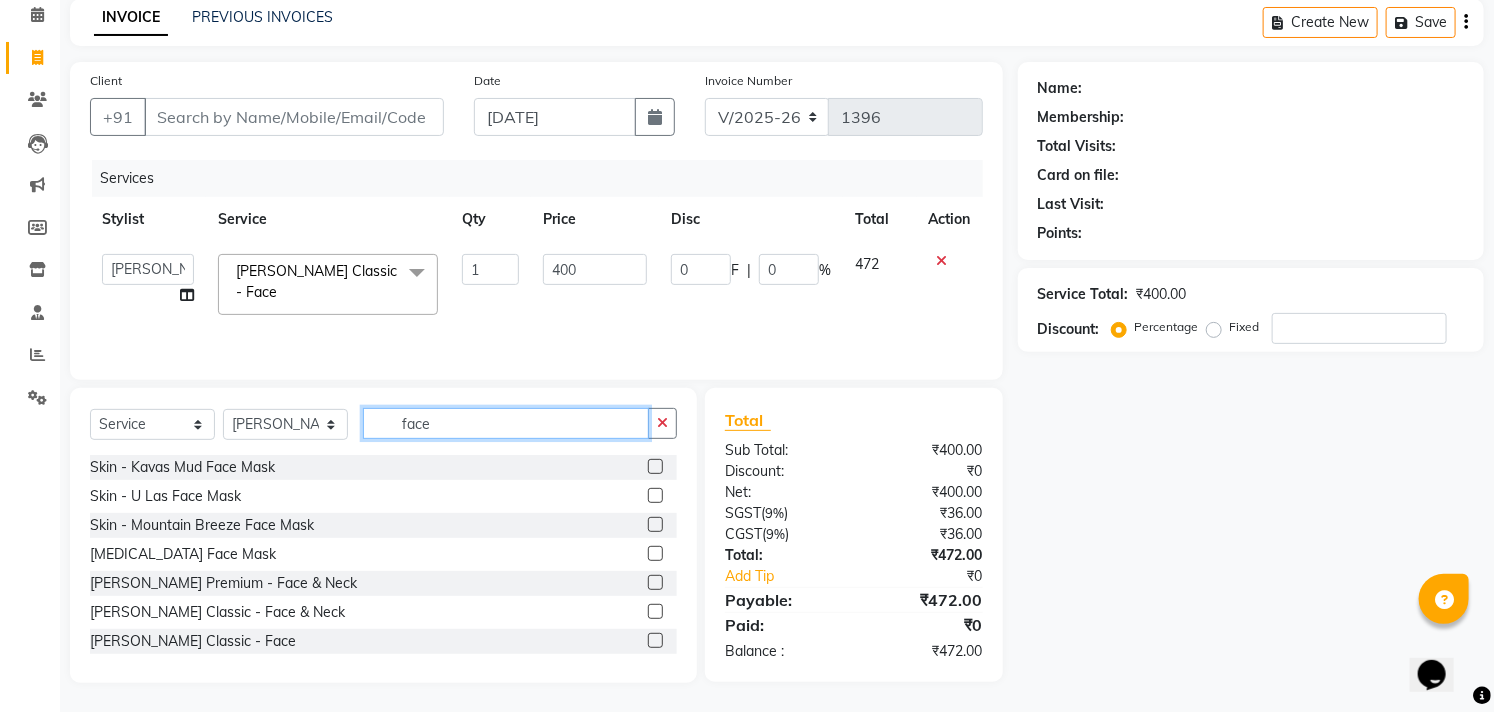 drag, startPoint x: 442, startPoint y: 428, endPoint x: 371, endPoint y: 423, distance: 71.17584 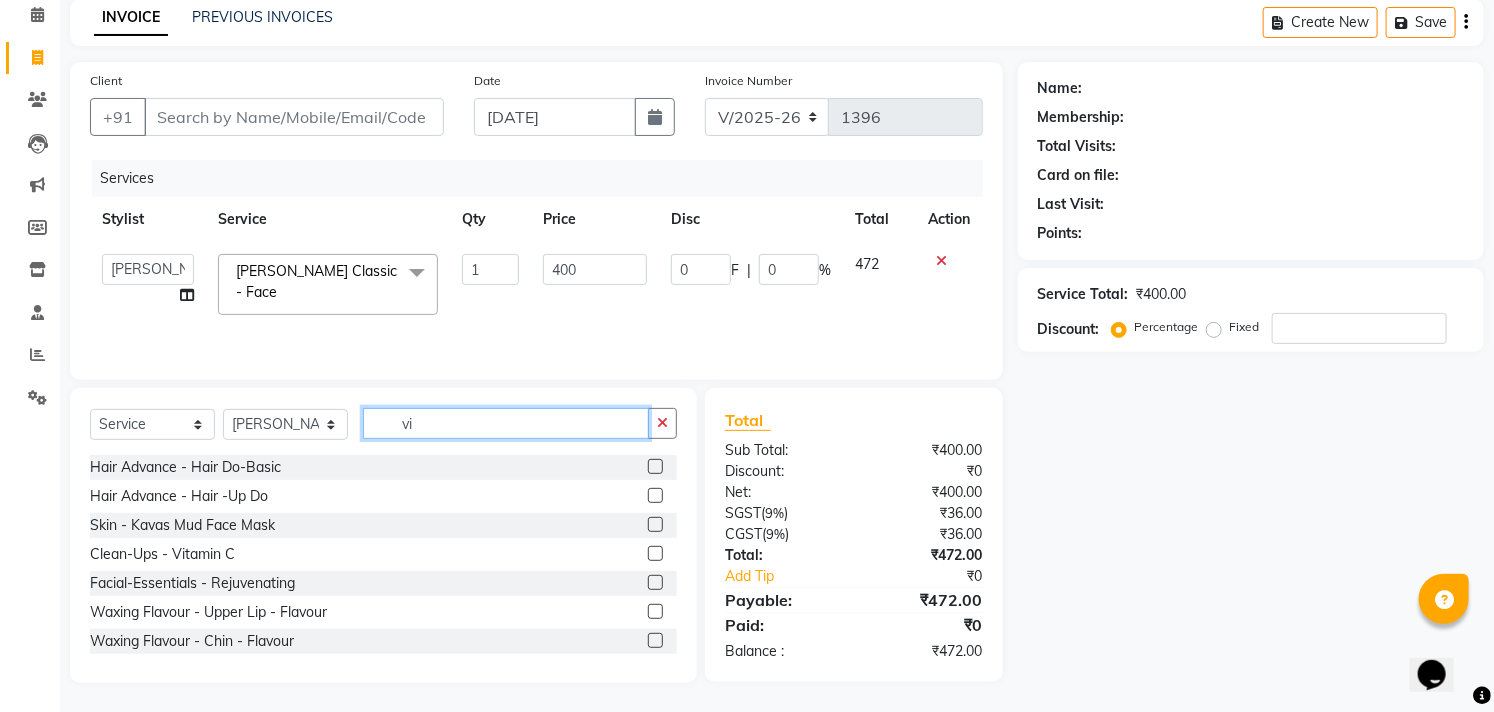 scroll, scrollTop: 87, scrollLeft: 0, axis: vertical 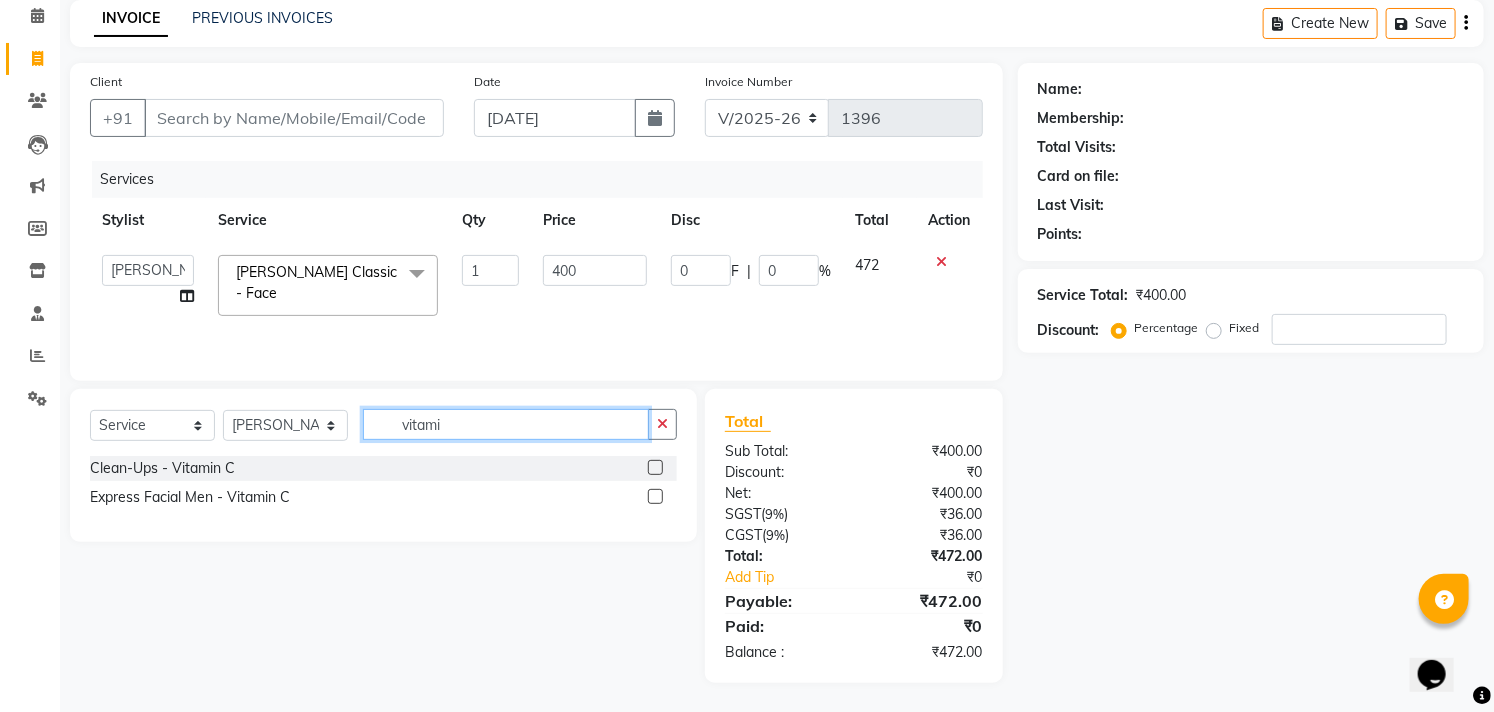 type on "vitami" 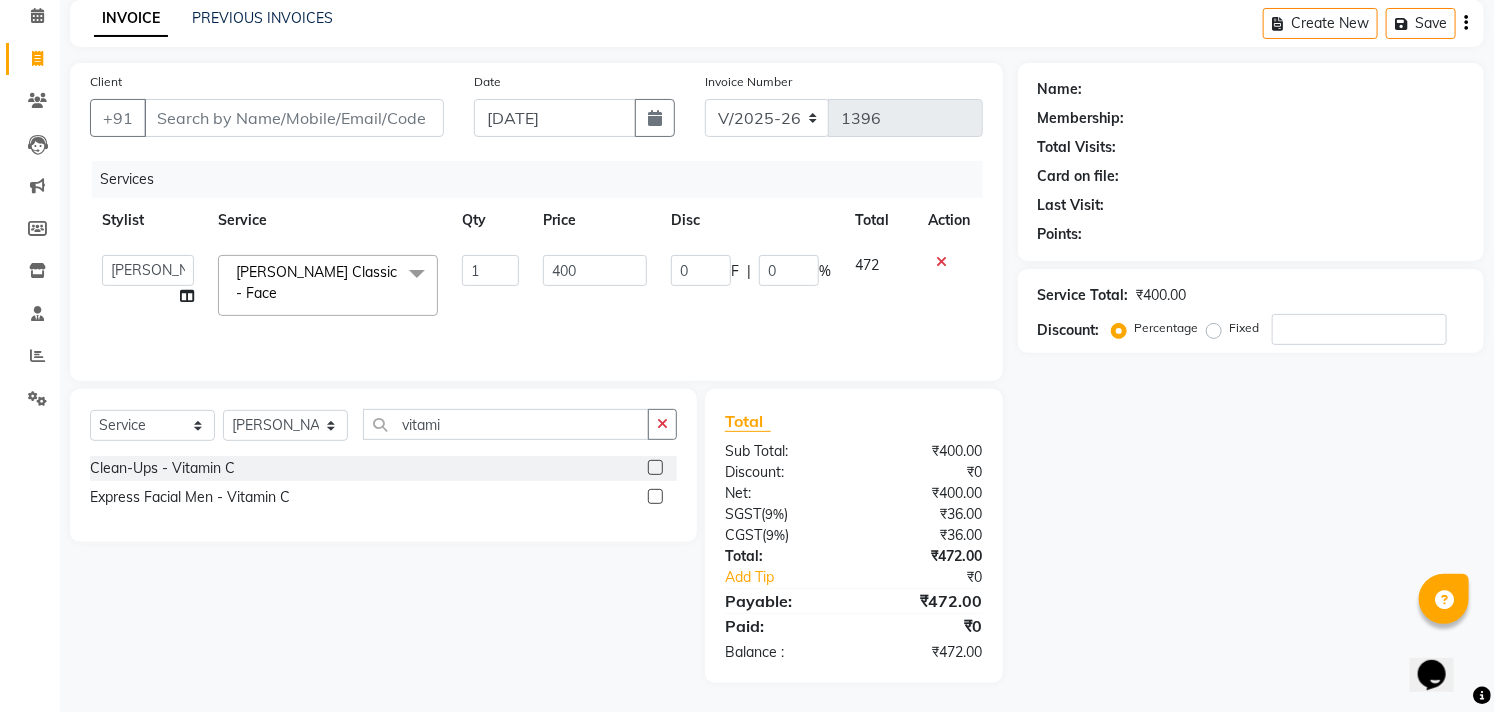 click 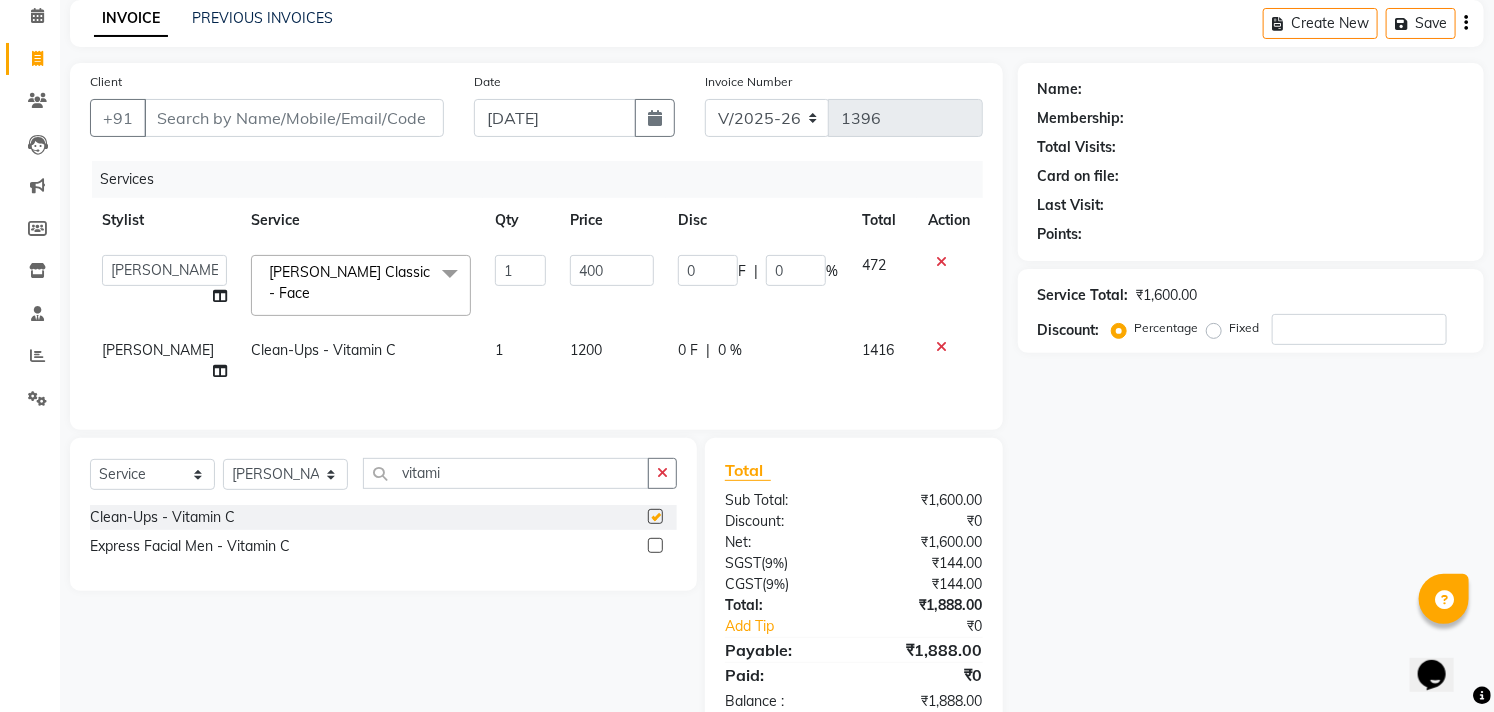 checkbox on "false" 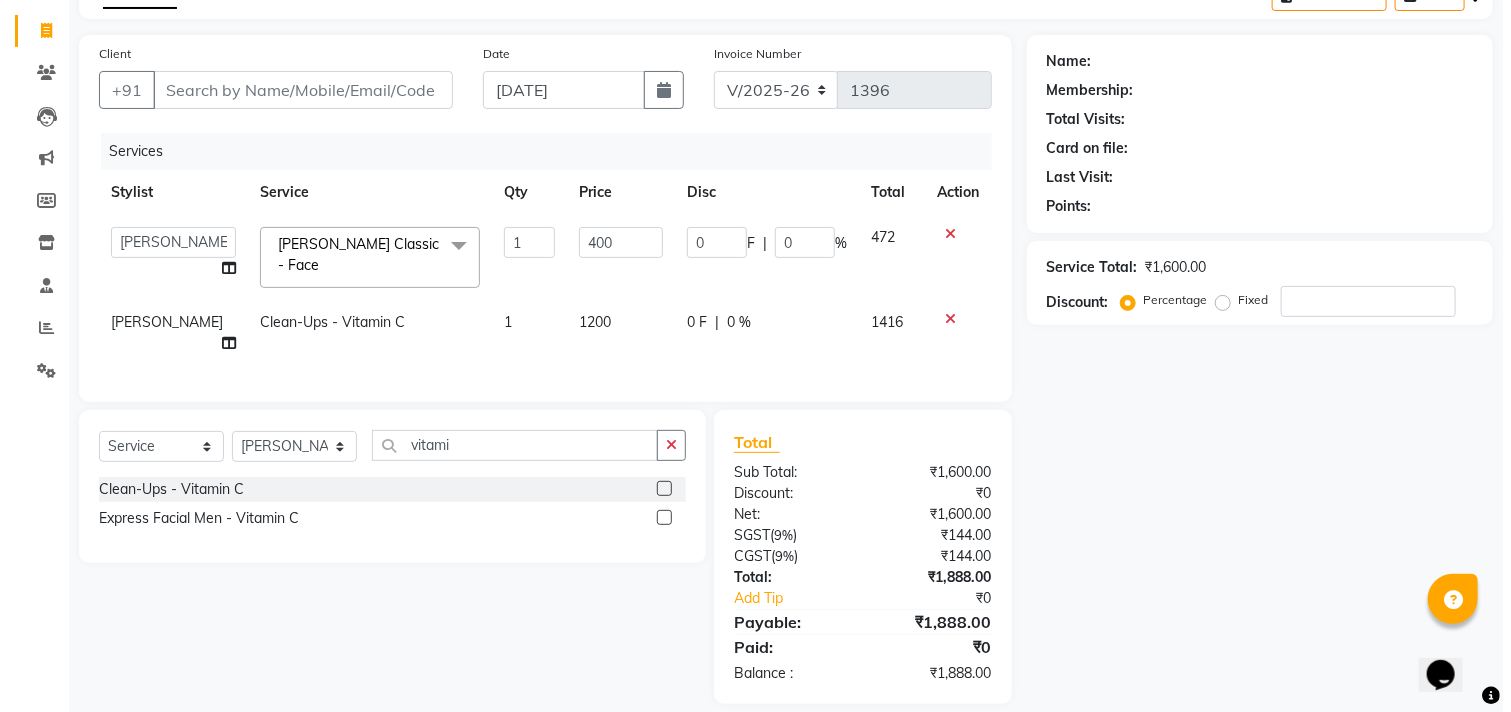 scroll, scrollTop: 123, scrollLeft: 0, axis: vertical 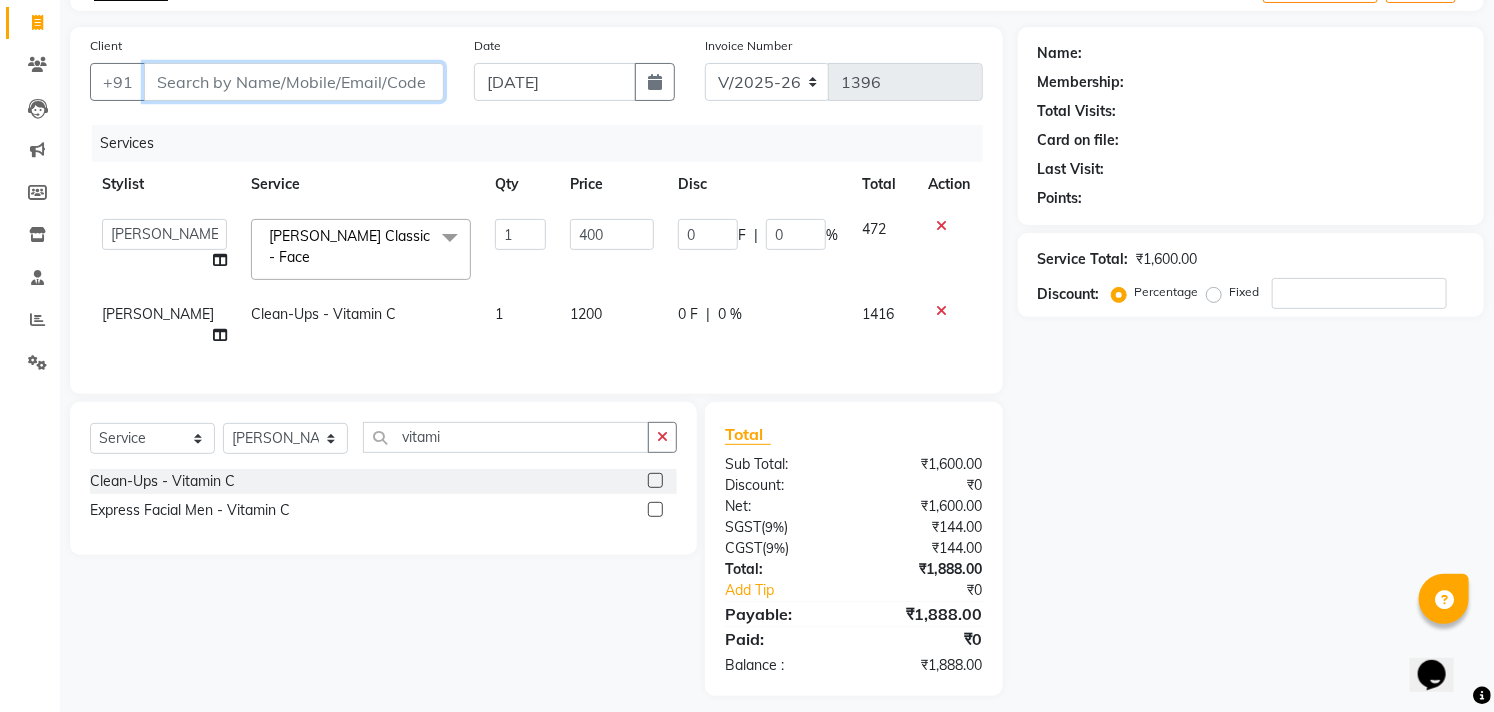 click on "Client" at bounding box center [294, 82] 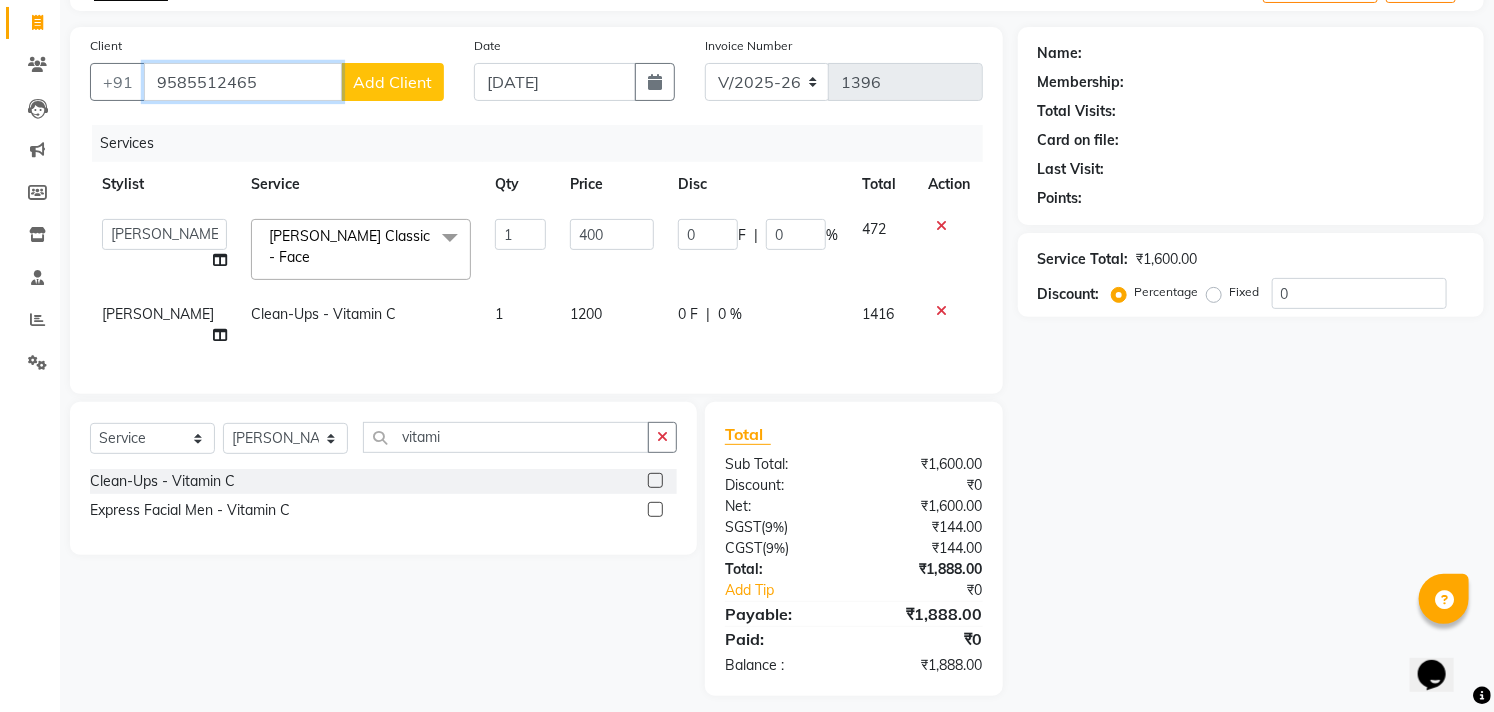 type on "9585512465" 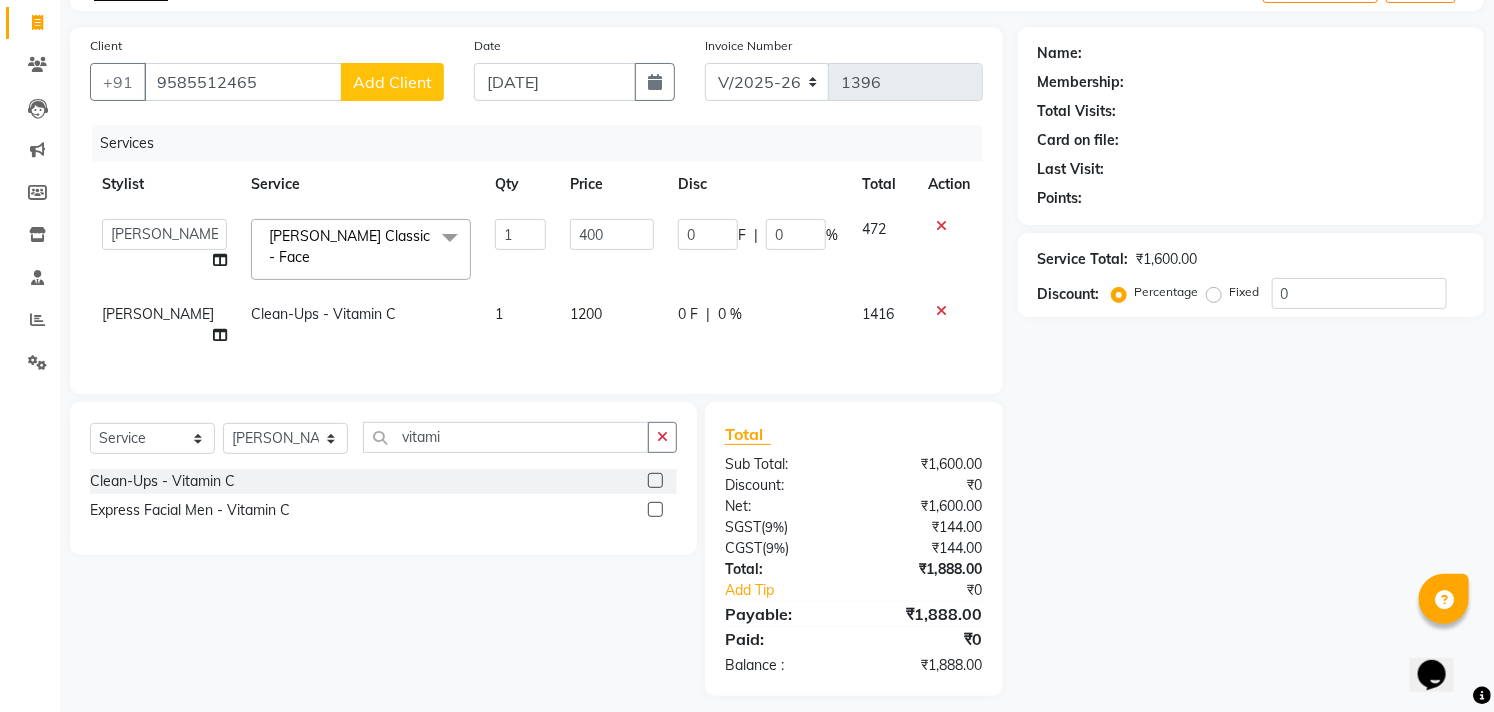 click on "Add Client" 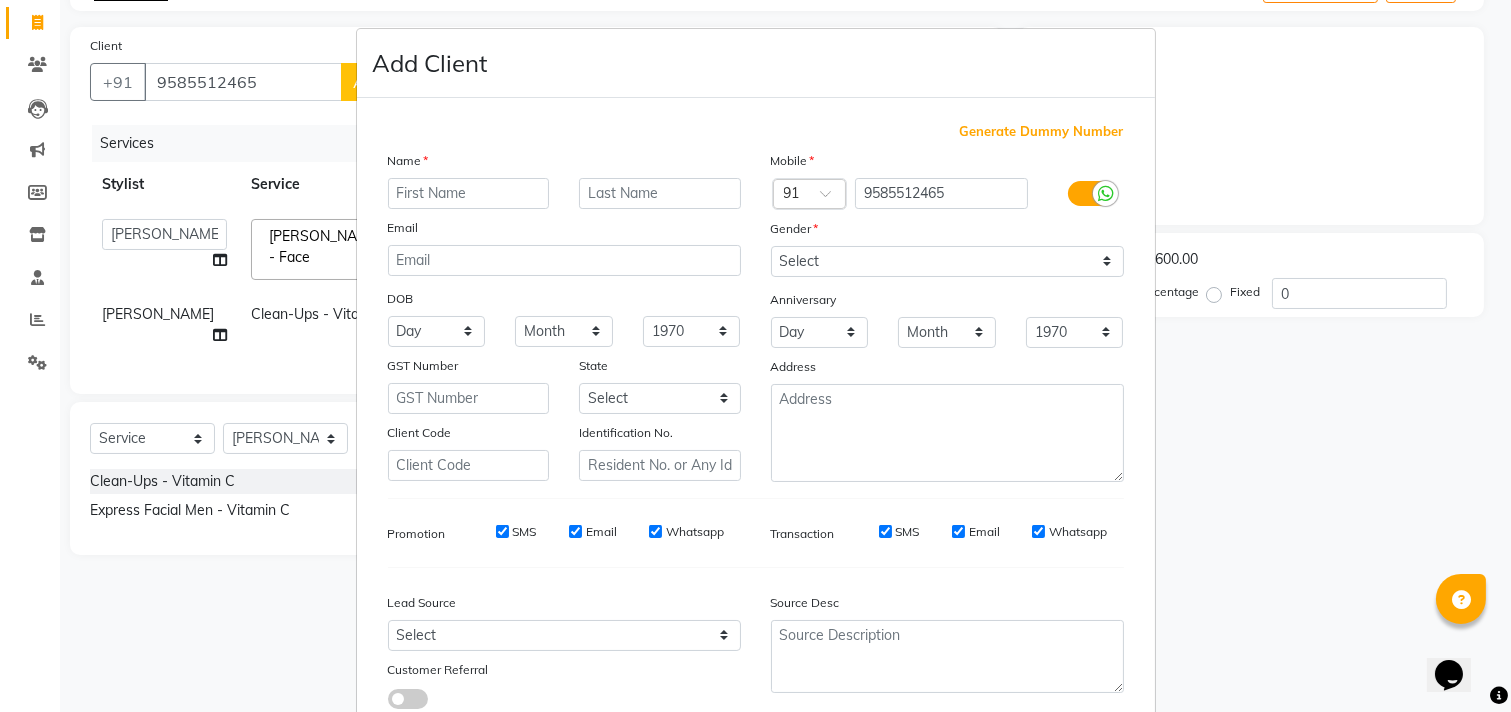 click at bounding box center (469, 193) 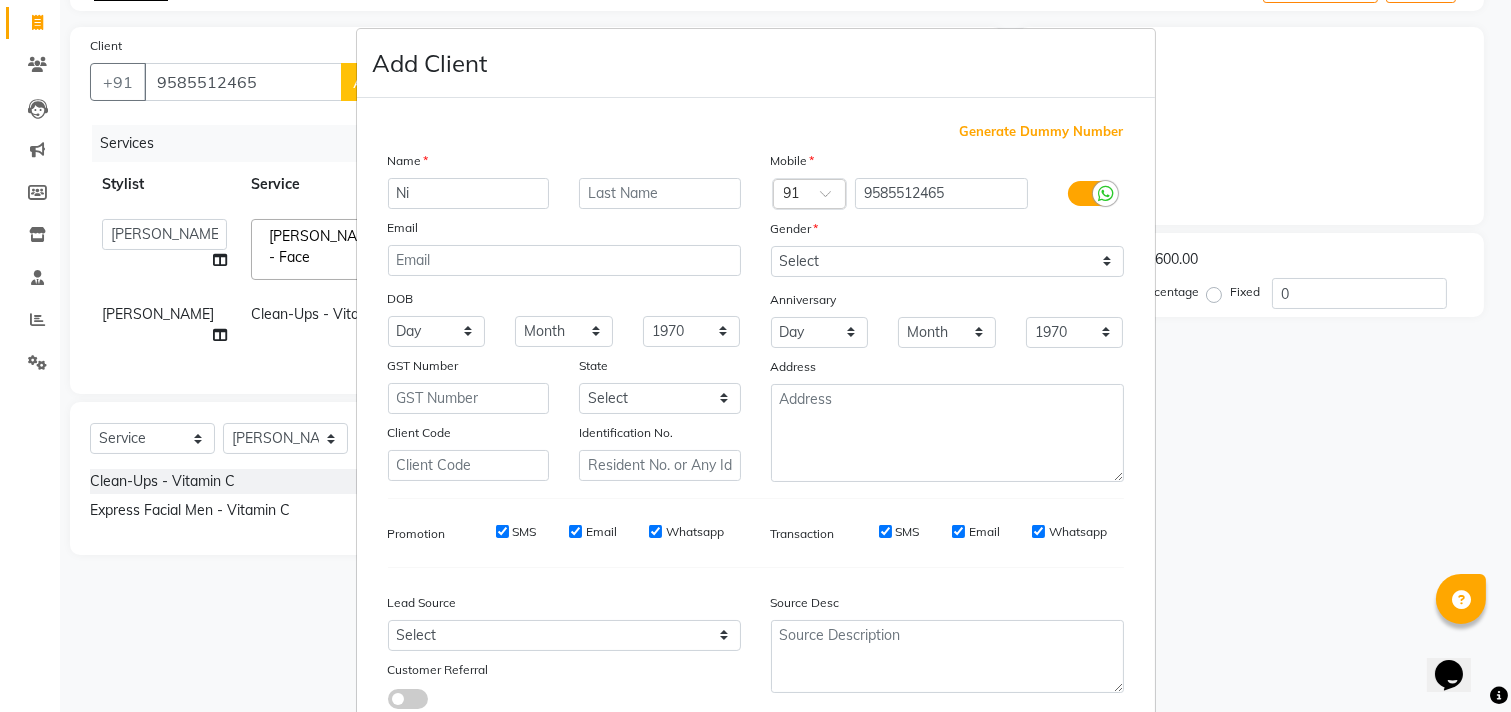 type on "N" 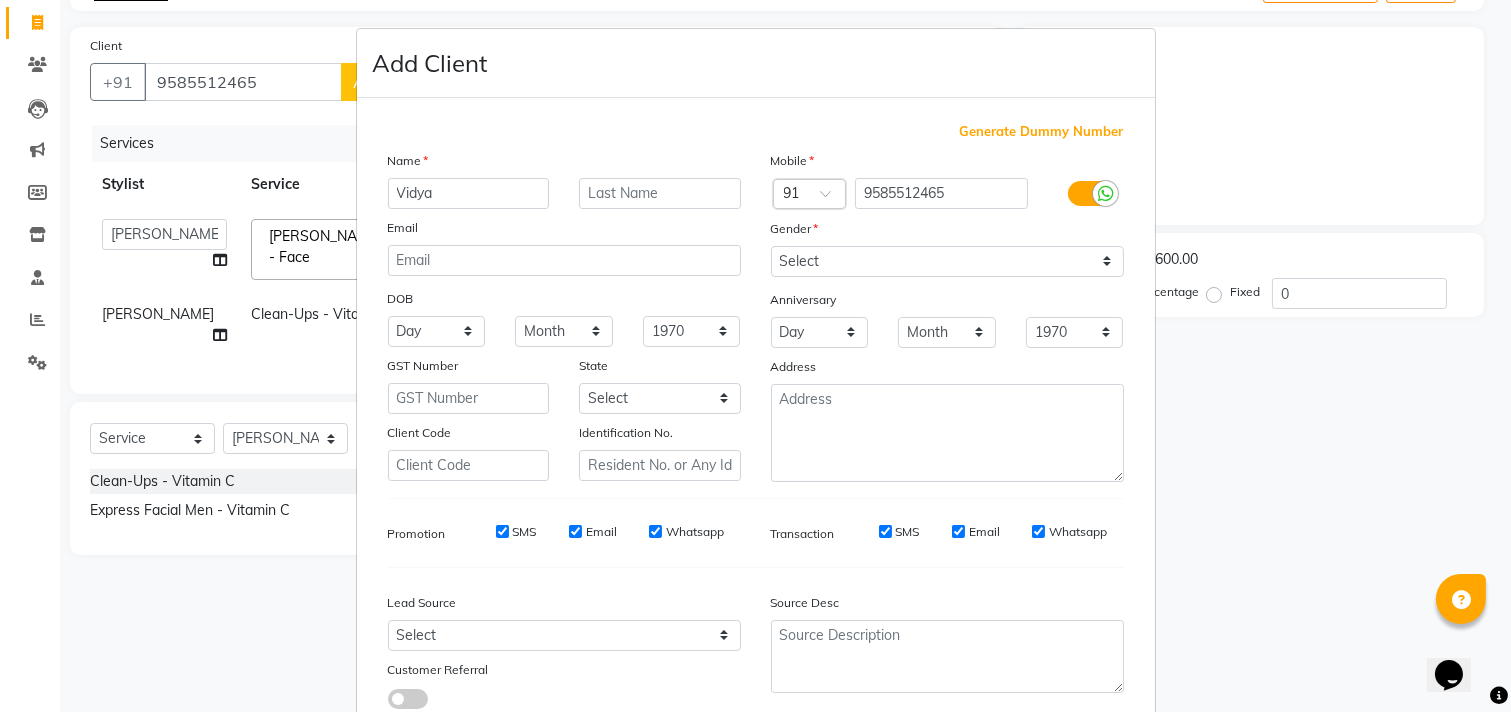 type on "Vidya" 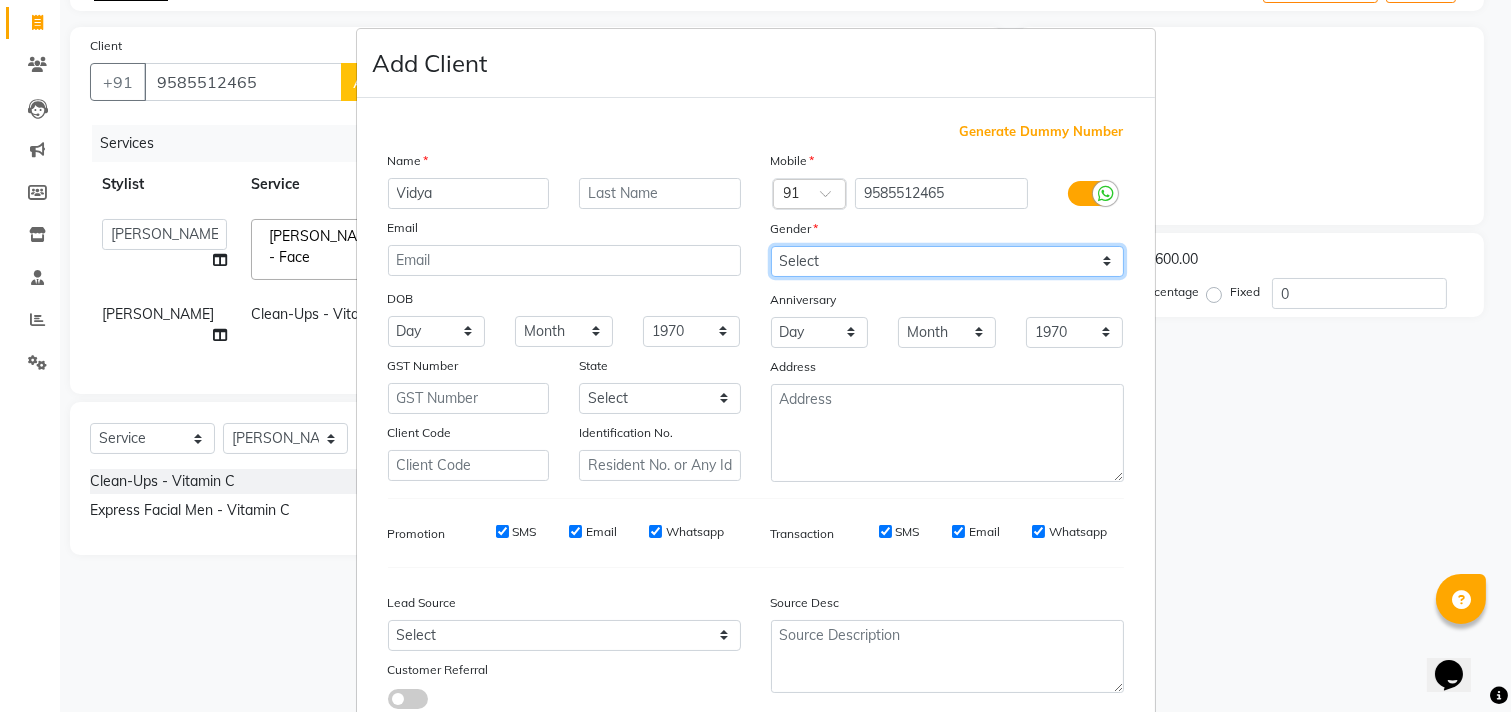 click on "Select Male Female Other Prefer Not To Say" at bounding box center (947, 261) 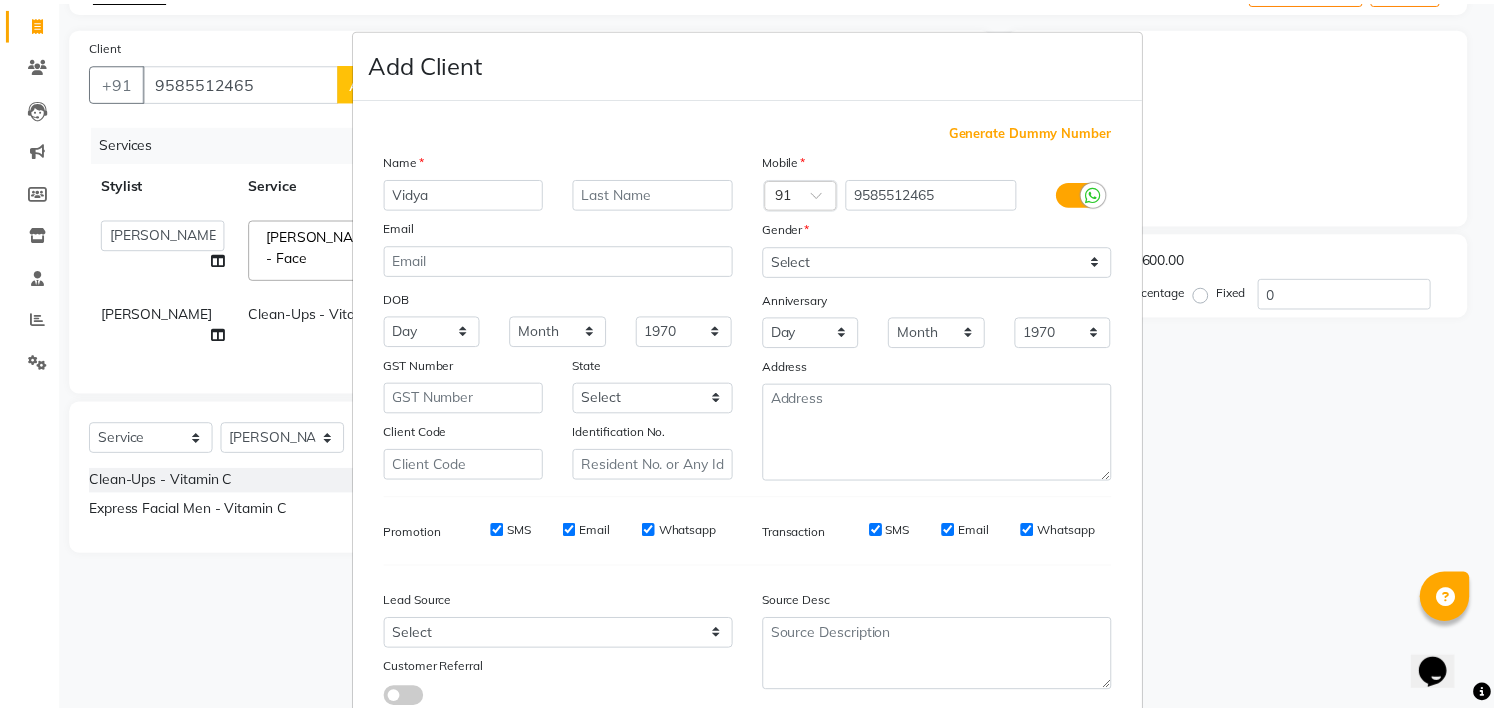 scroll, scrollTop: 138, scrollLeft: 0, axis: vertical 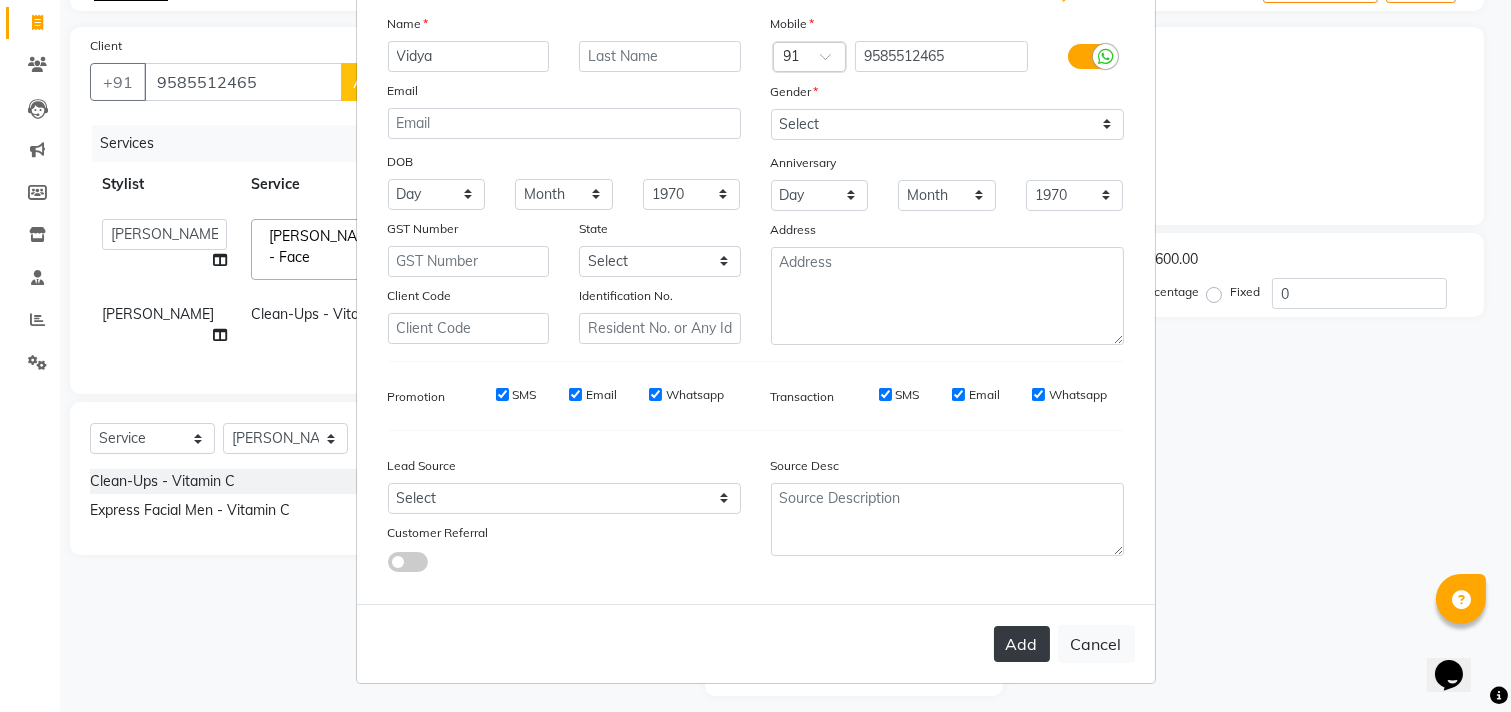 click on "Add" at bounding box center (1022, 644) 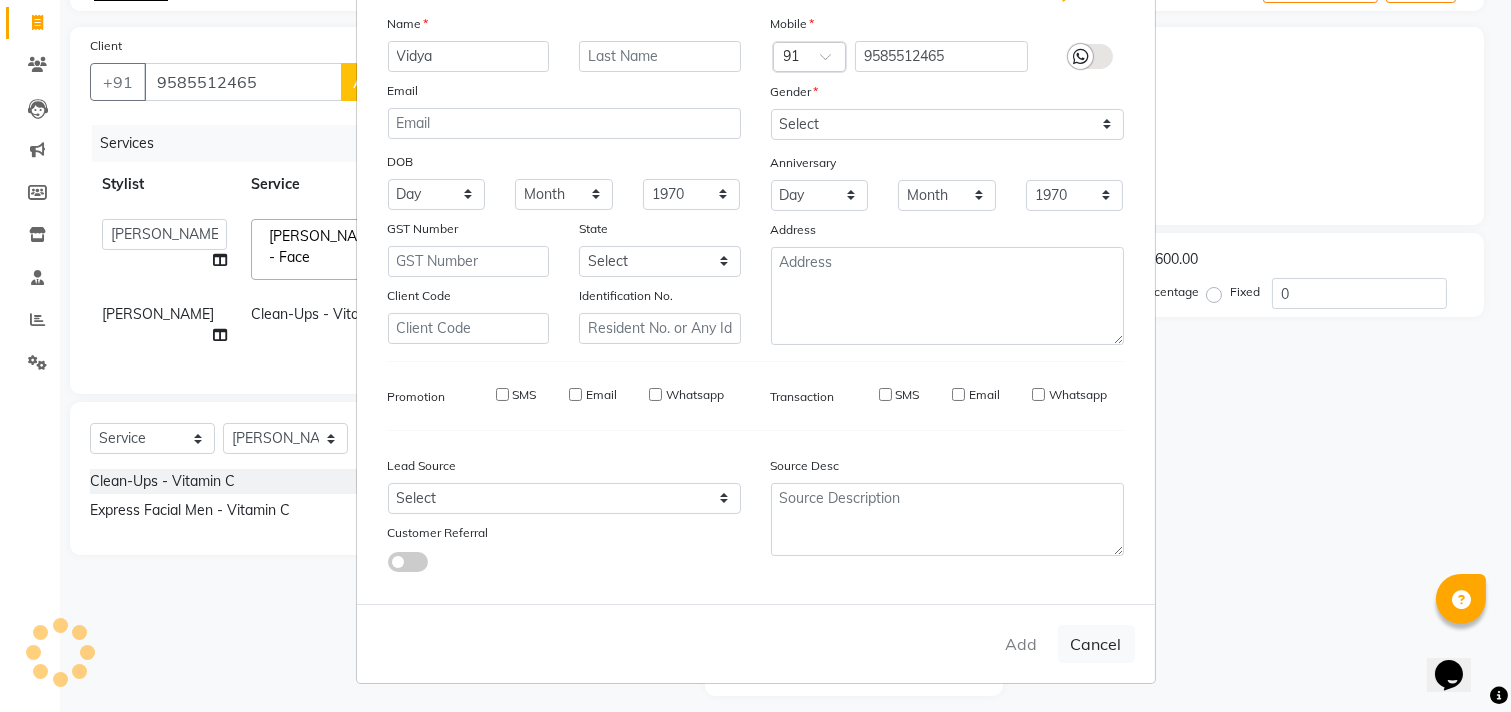 type 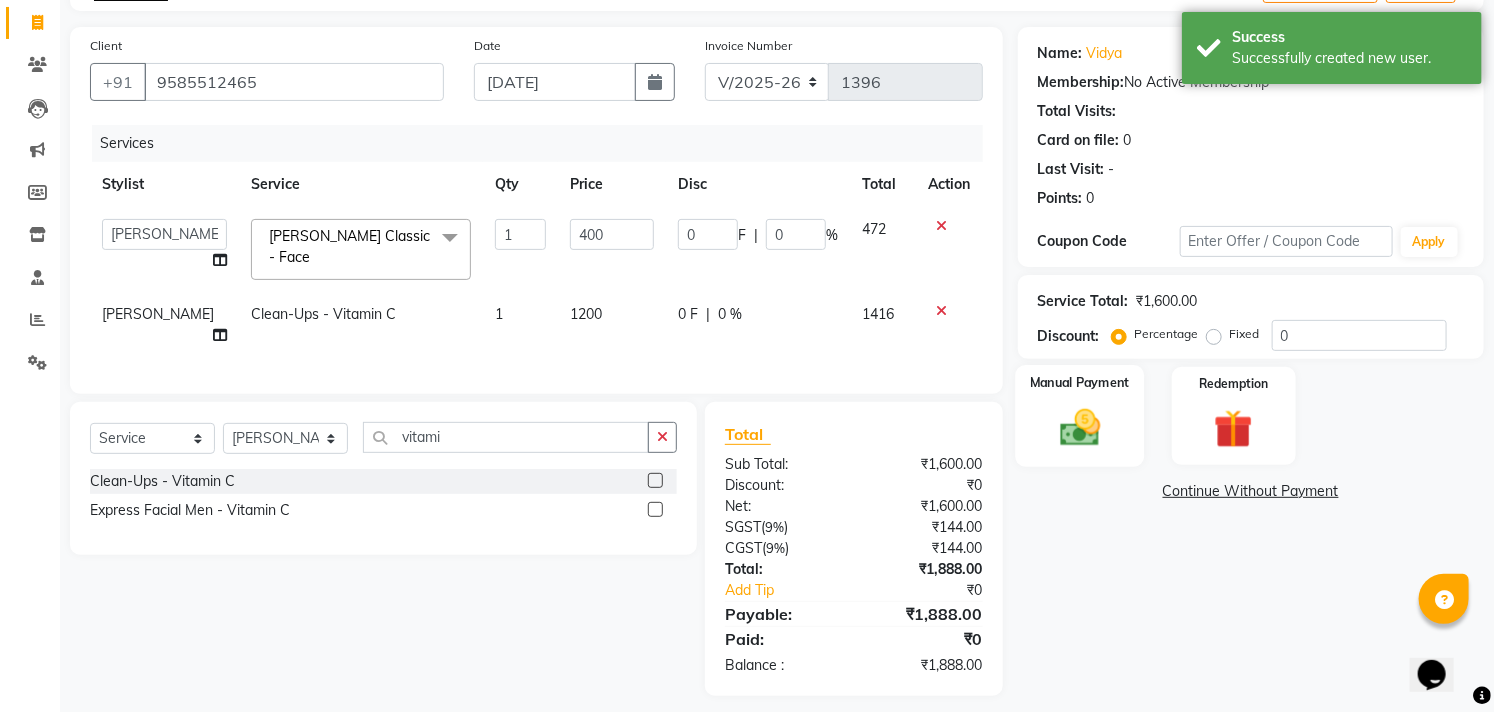 click 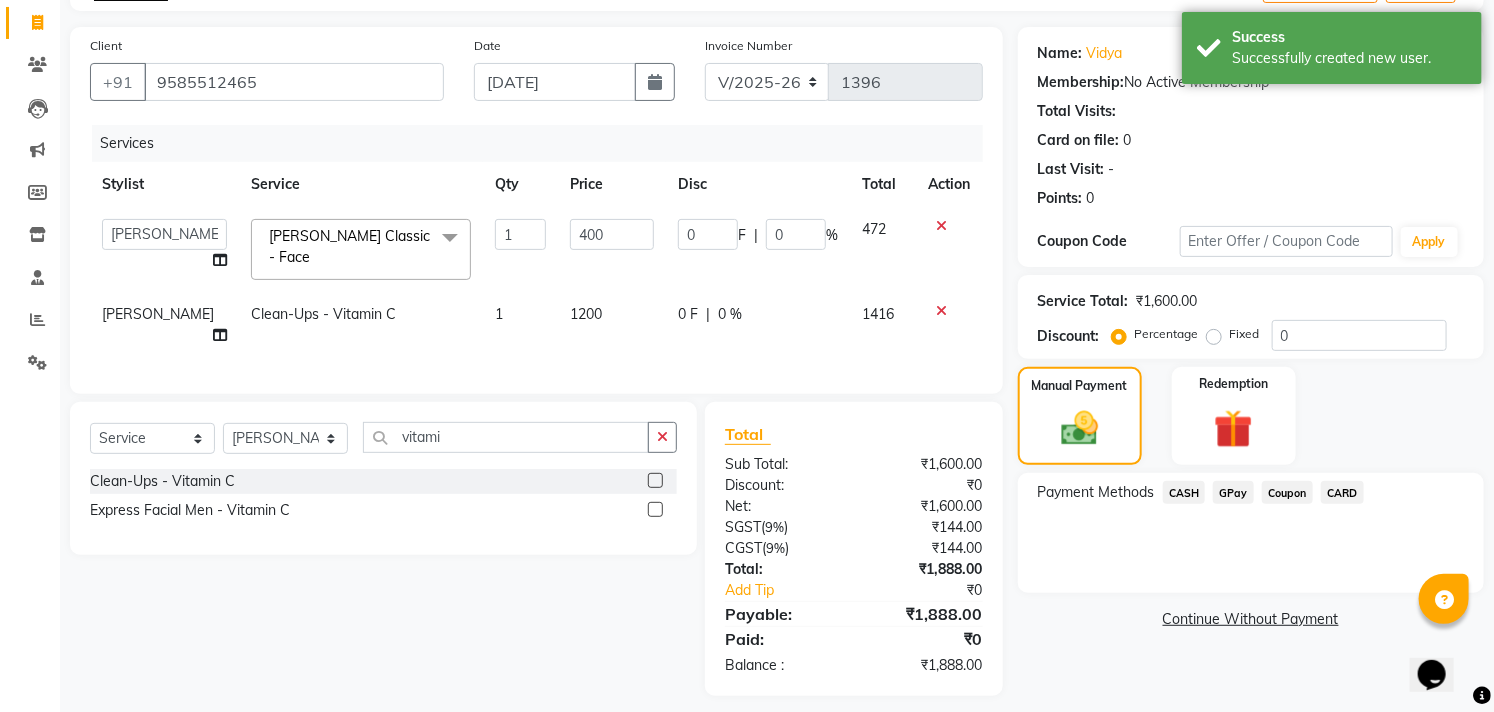 click on "CARD" 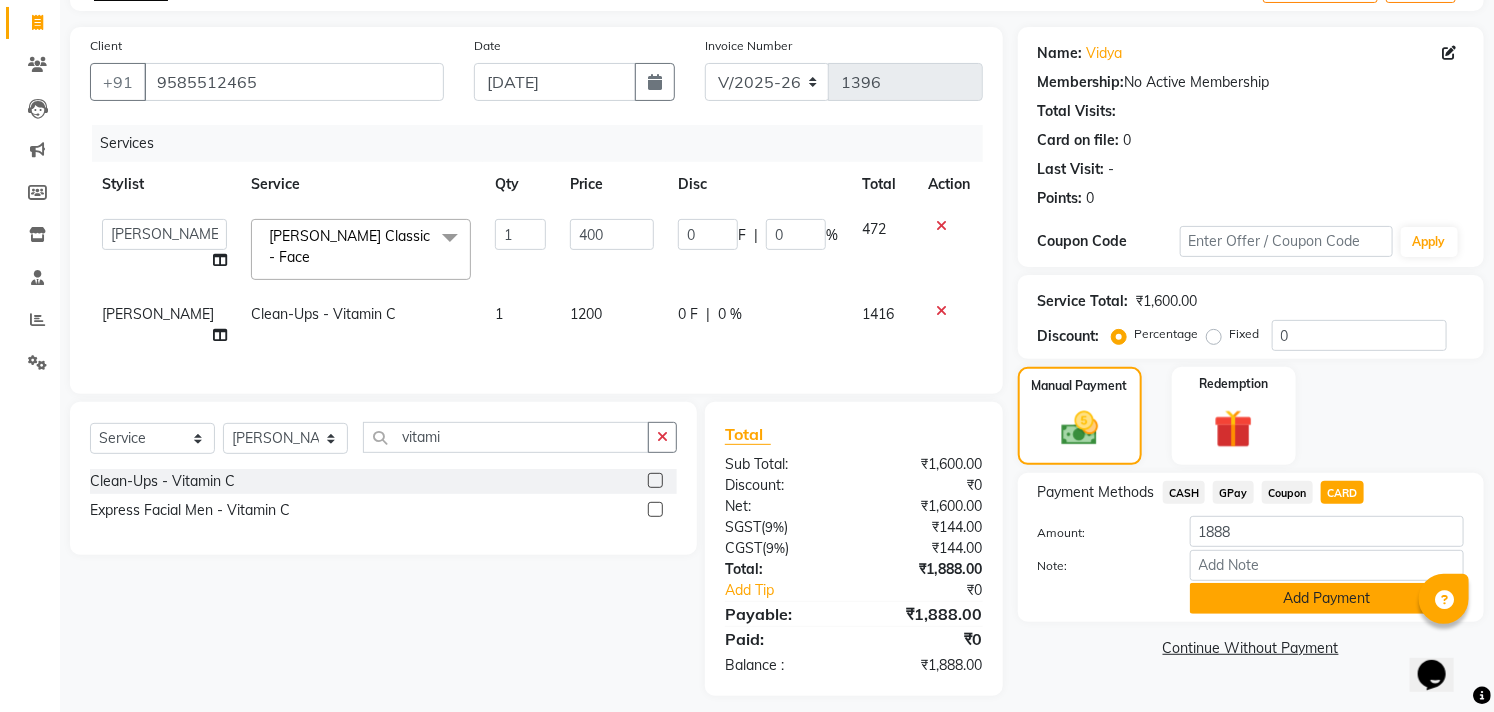 click on "Add Payment" 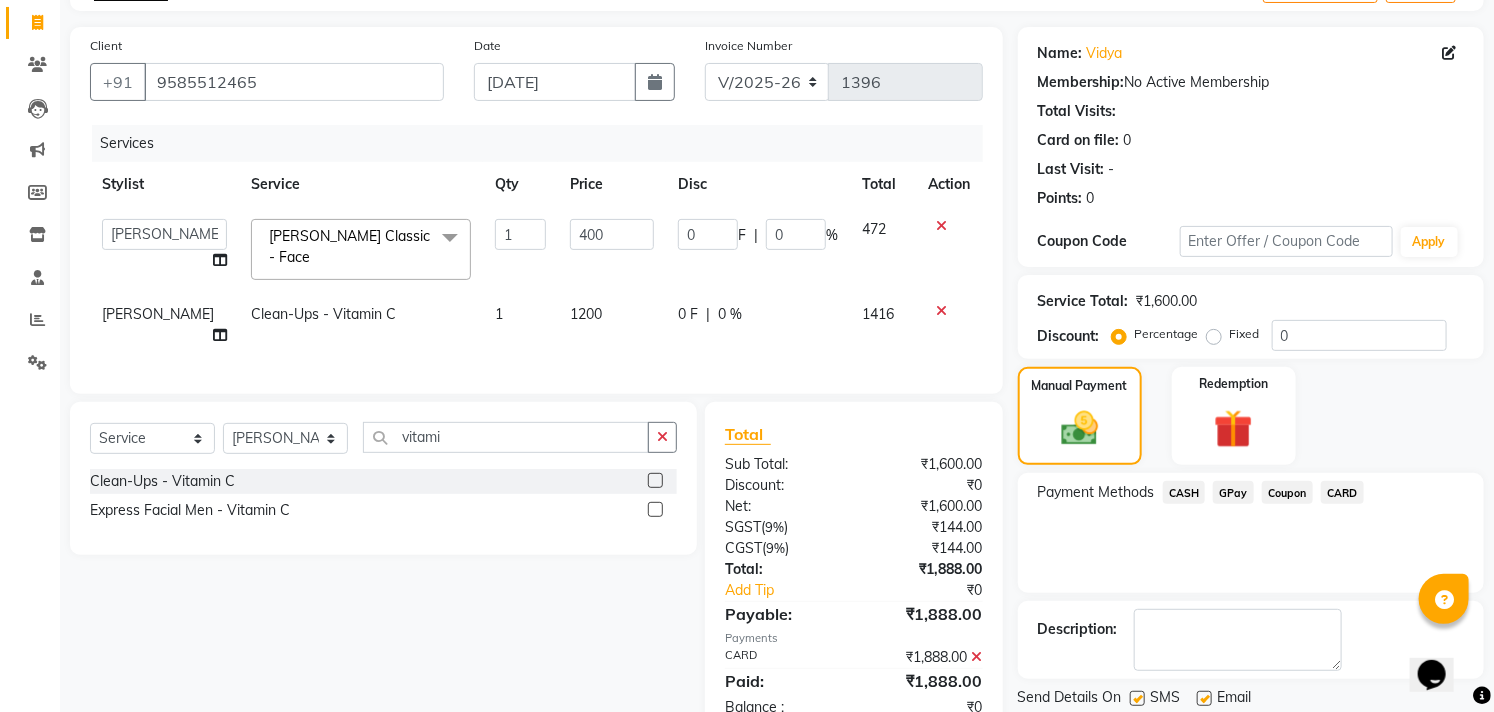 scroll, scrollTop: 187, scrollLeft: 0, axis: vertical 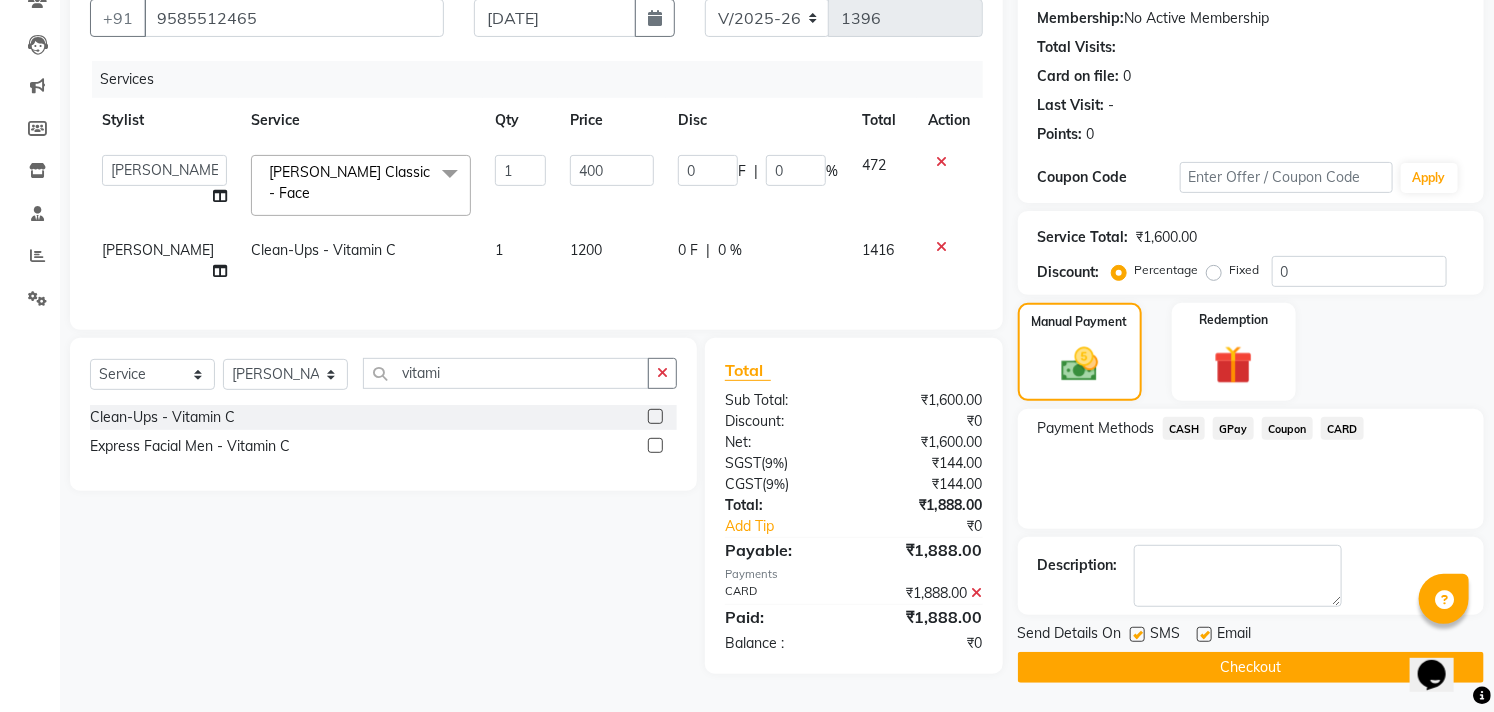 click 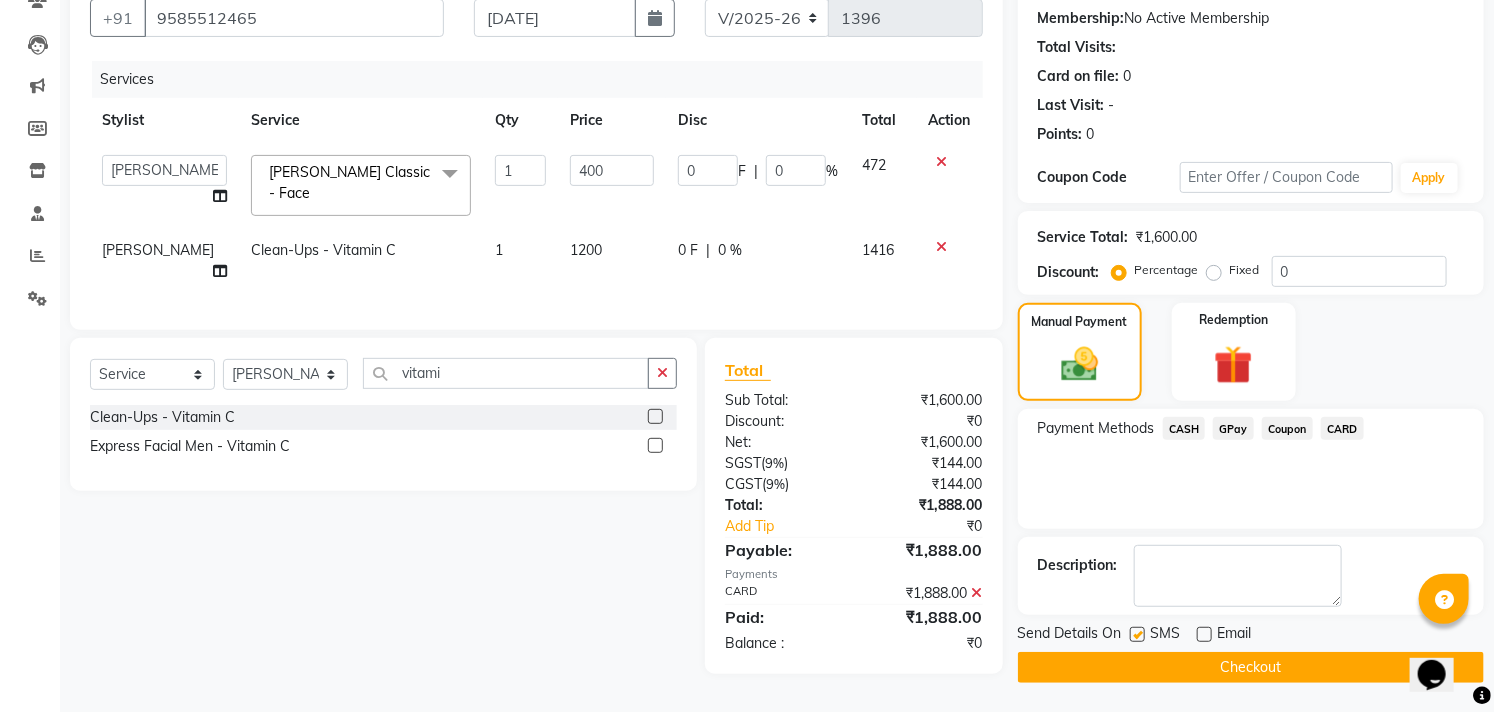 click 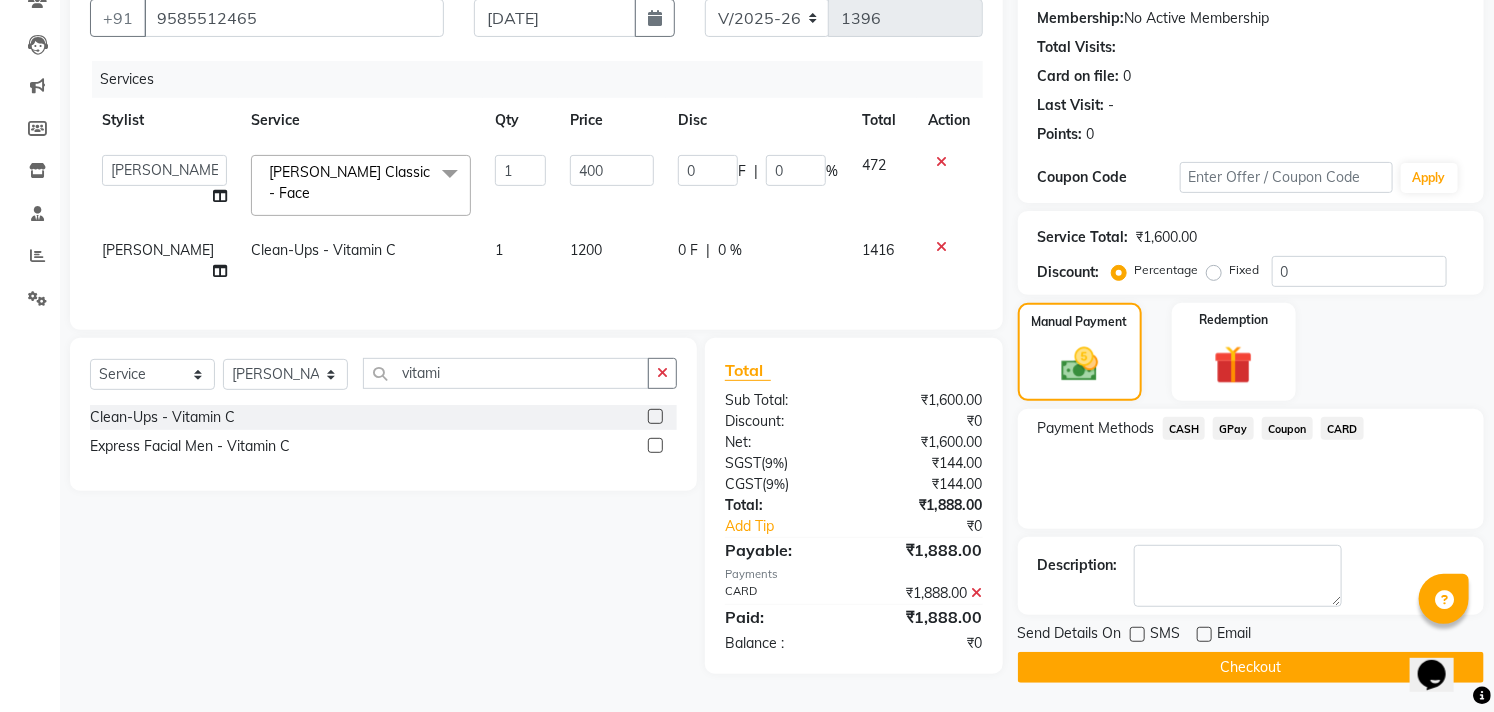 click on "Checkout" 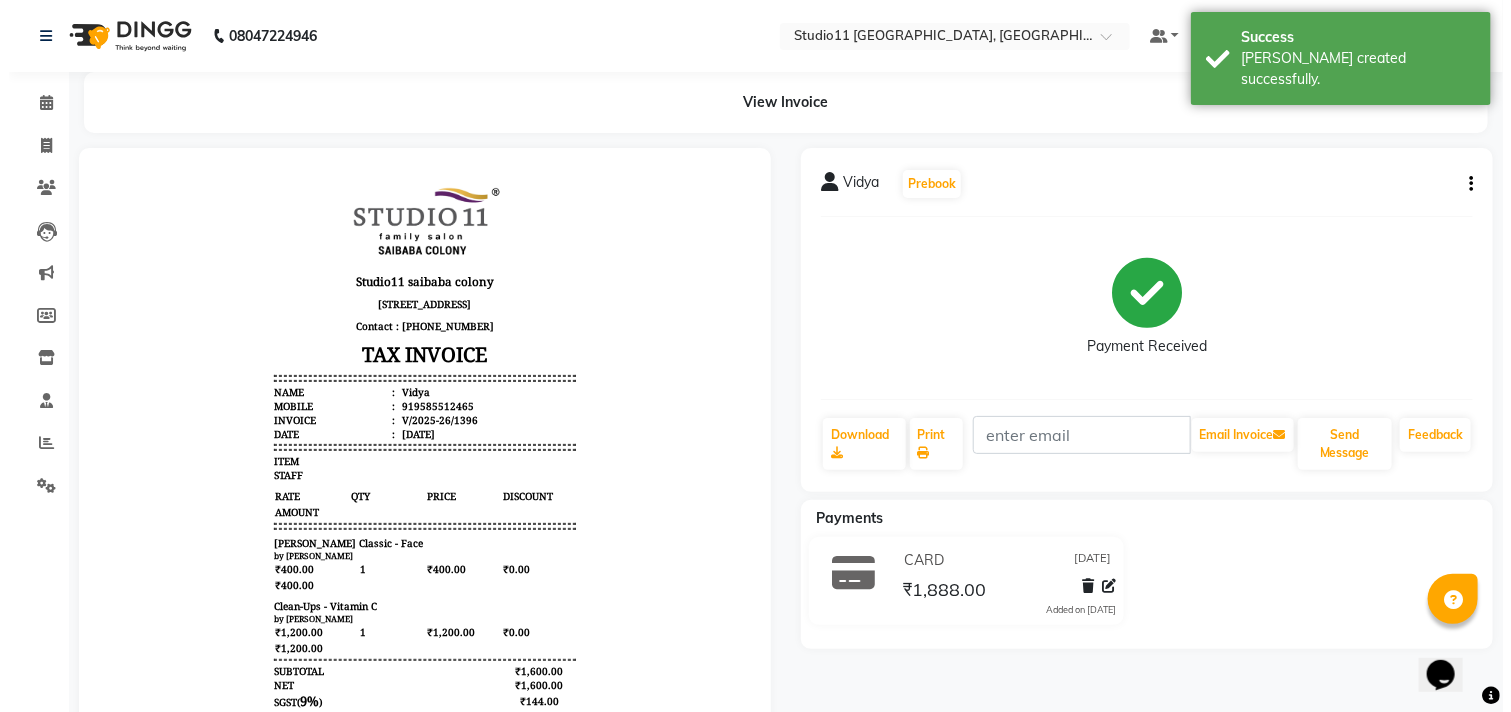 scroll, scrollTop: 0, scrollLeft: 0, axis: both 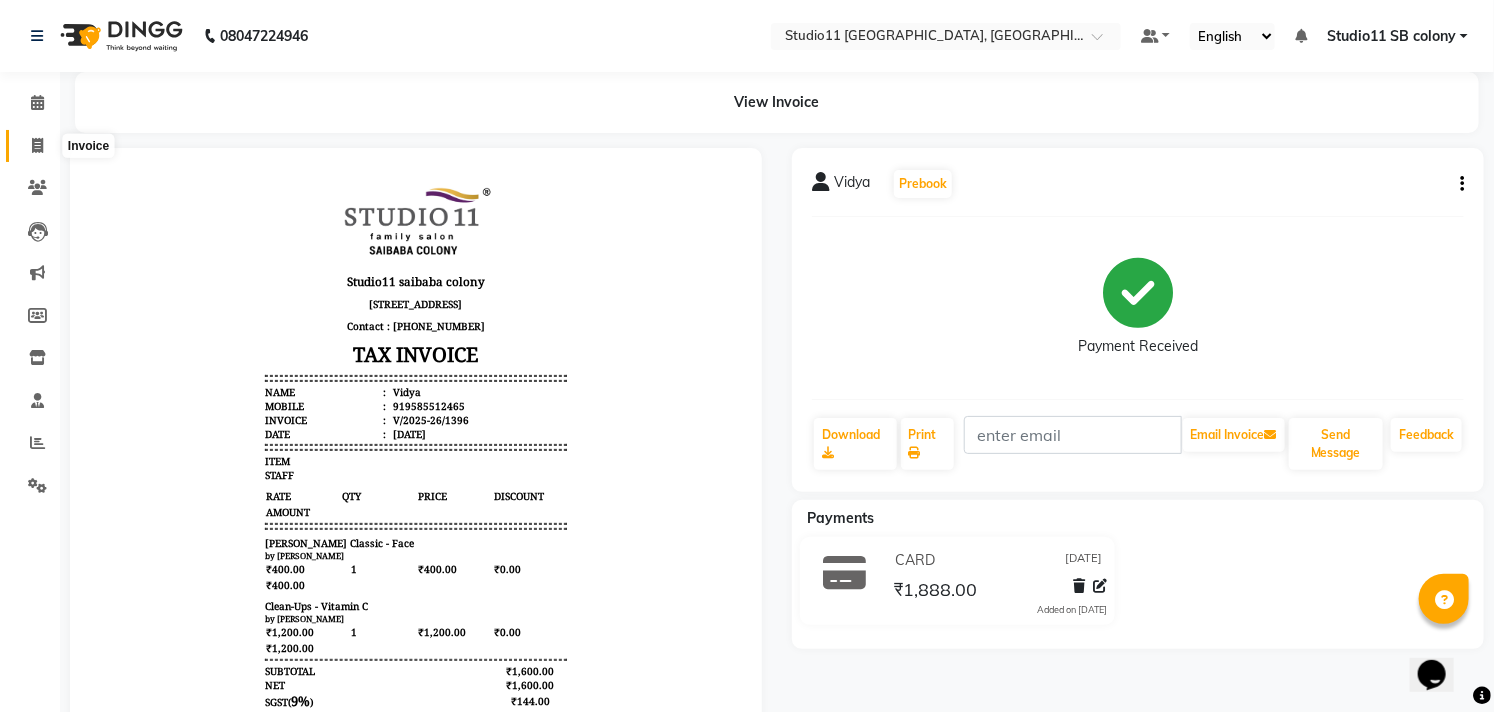 click 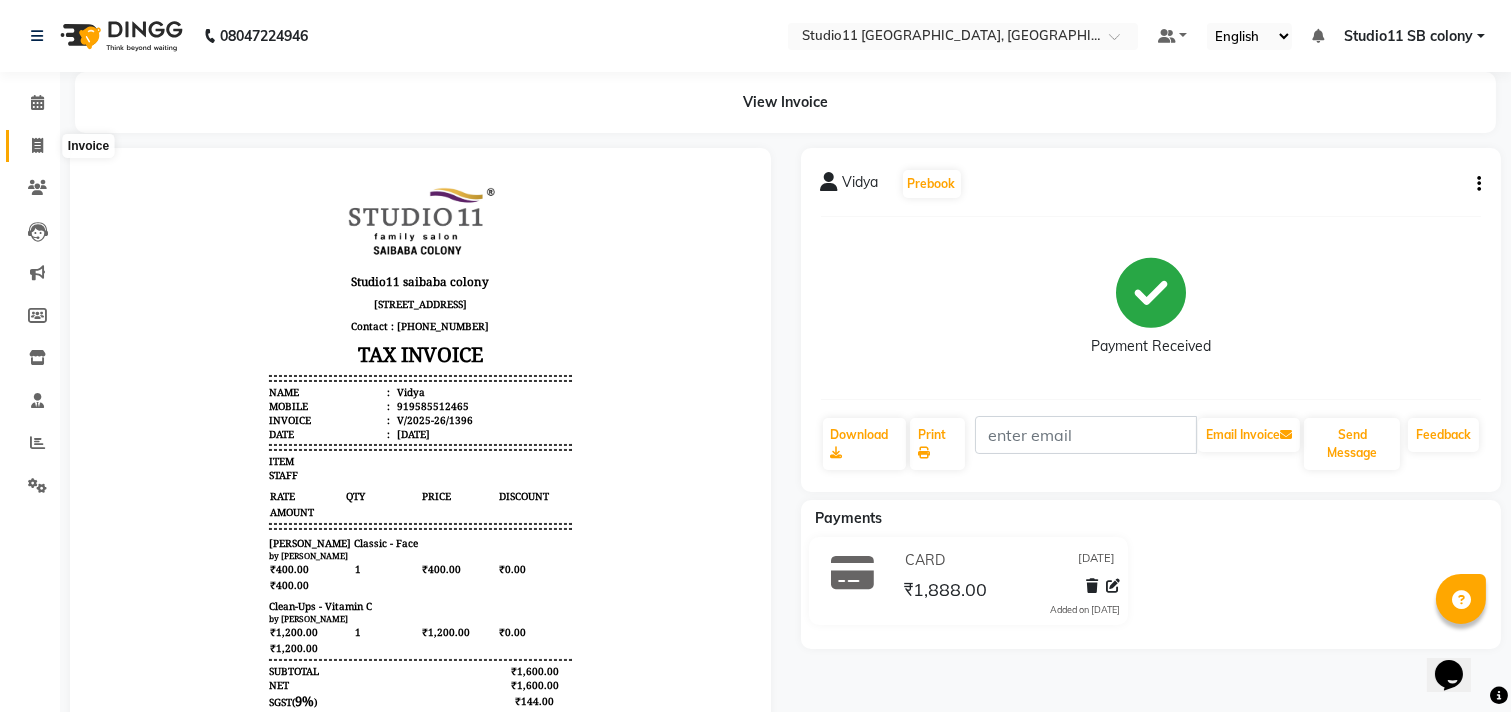 select on "service" 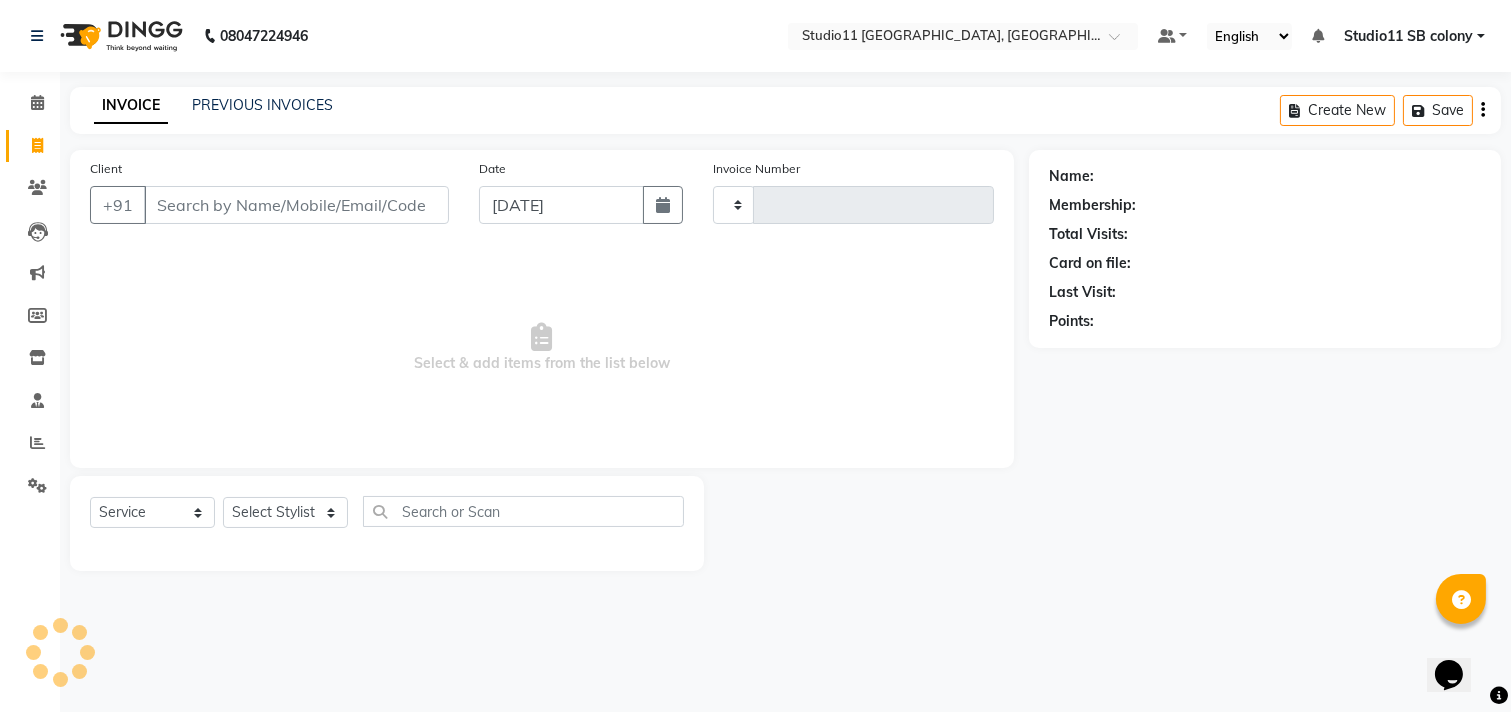 type on "1397" 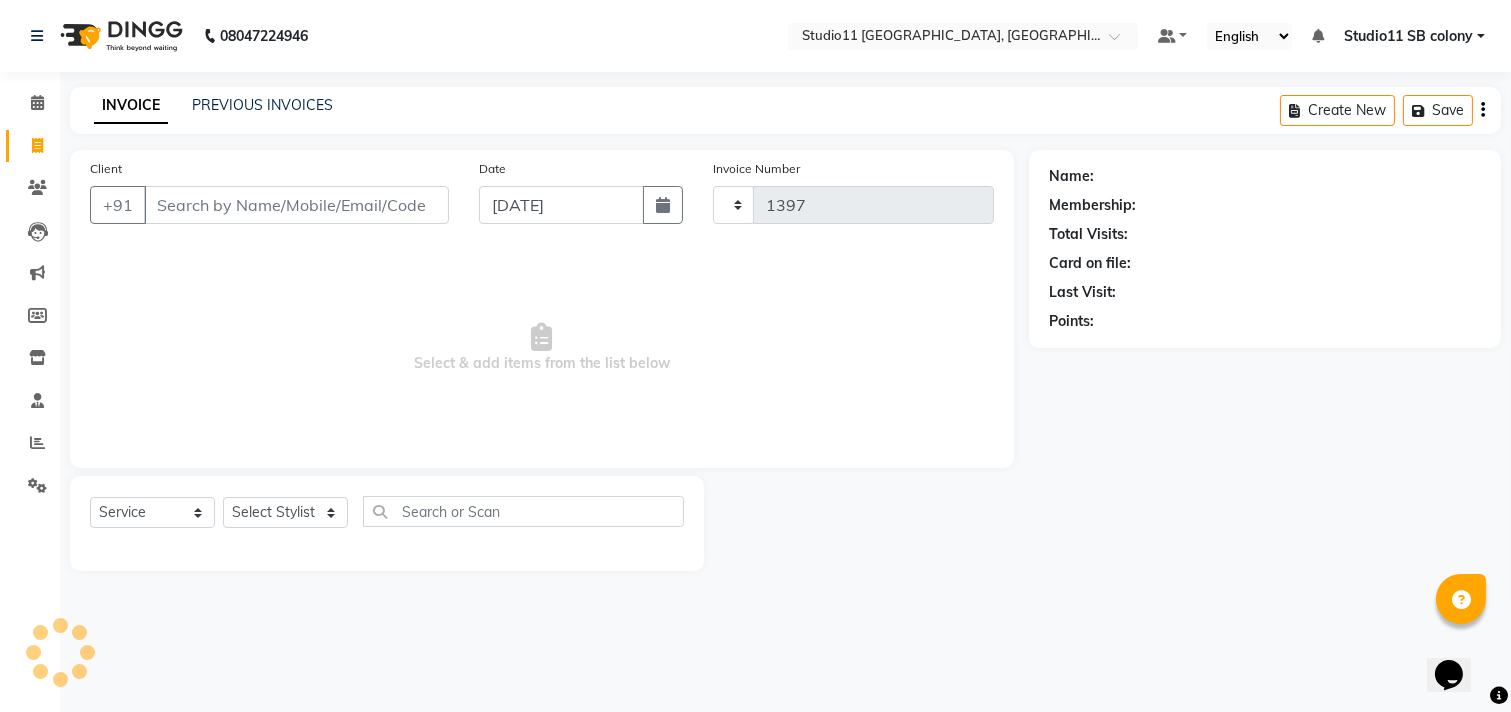 select on "7717" 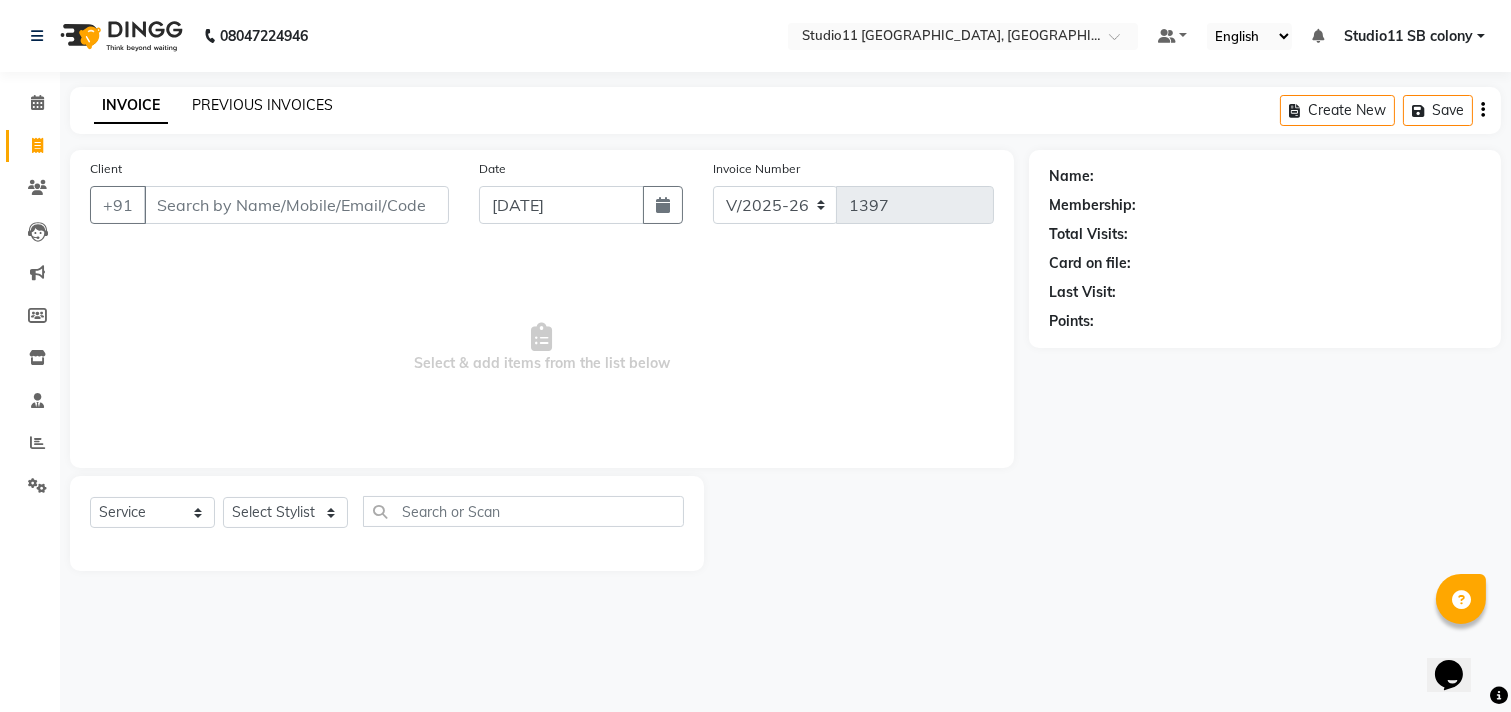 click on "PREVIOUS INVOICES" 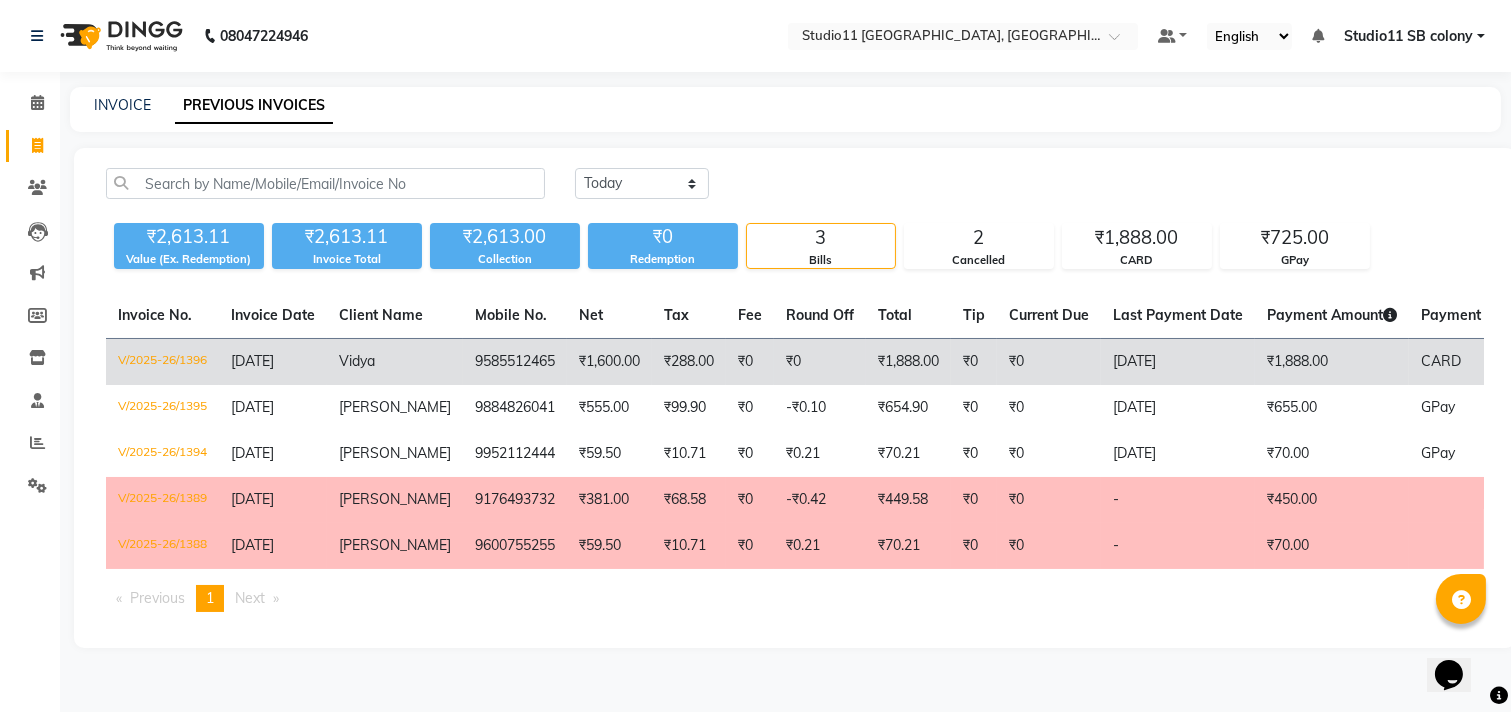 click on "₹0" 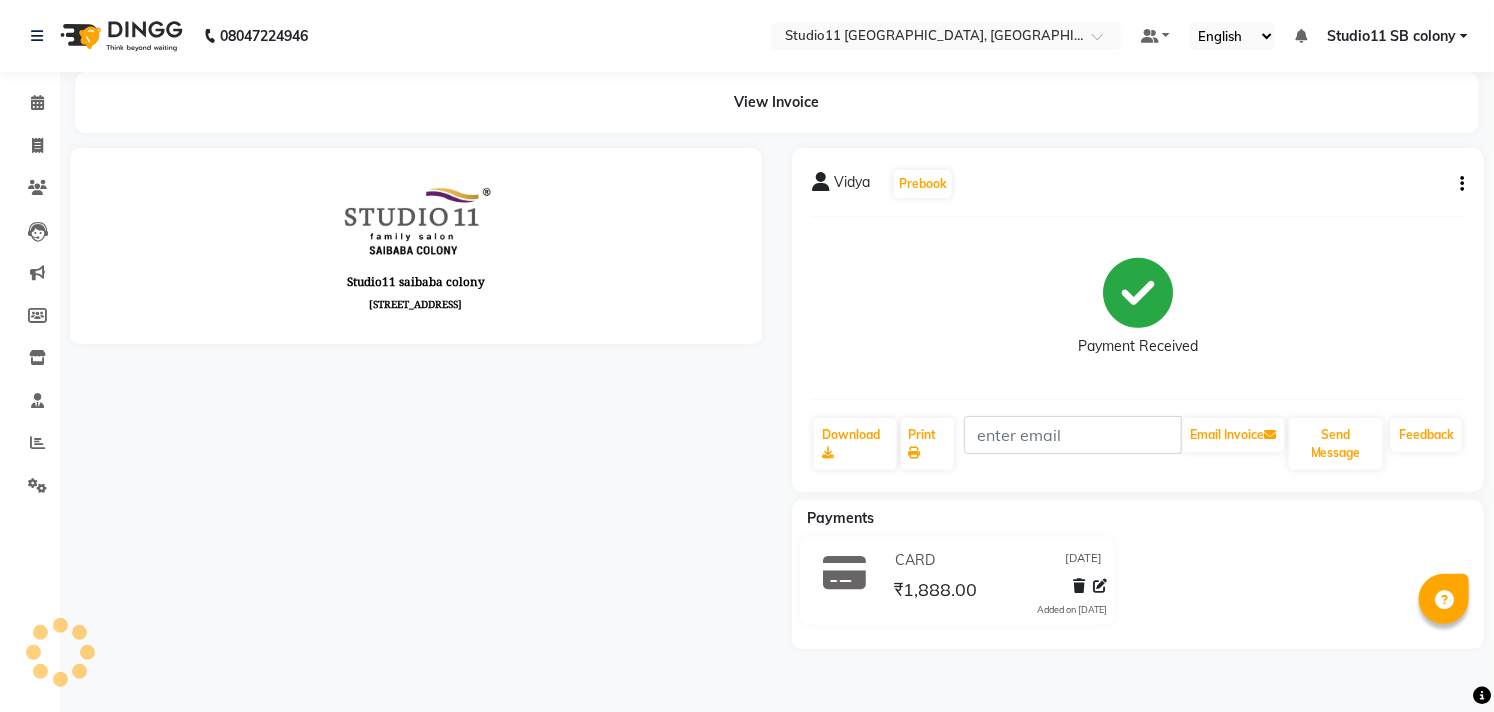 scroll, scrollTop: 0, scrollLeft: 0, axis: both 